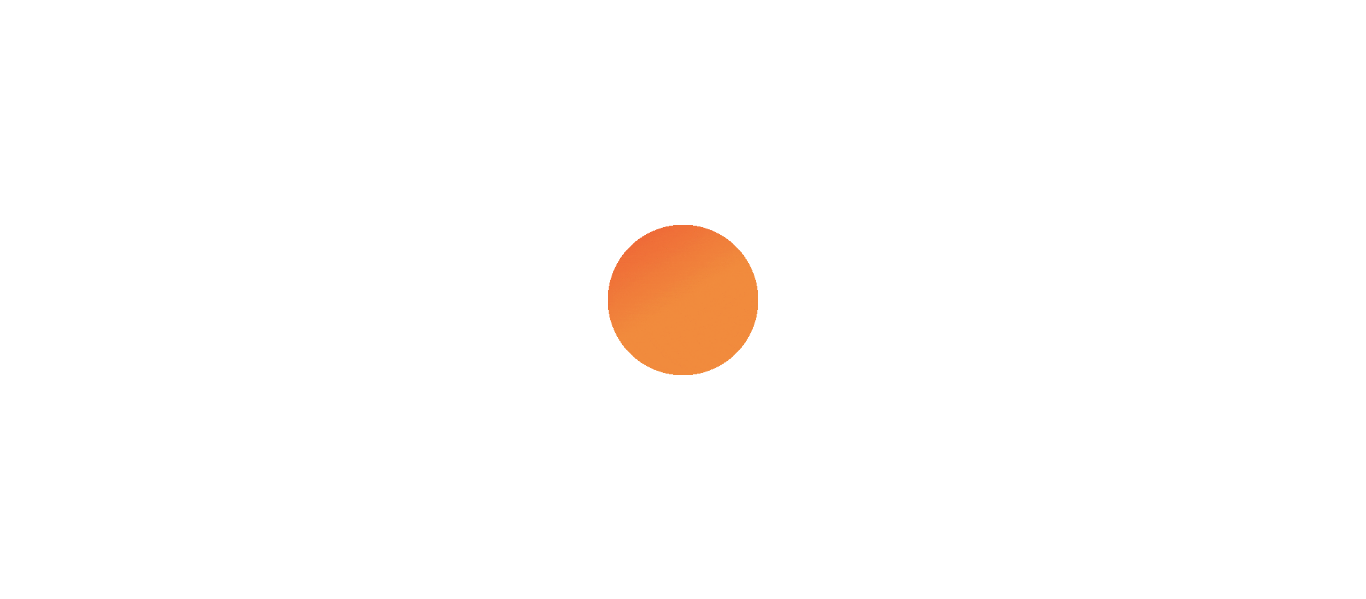 scroll, scrollTop: 0, scrollLeft: 0, axis: both 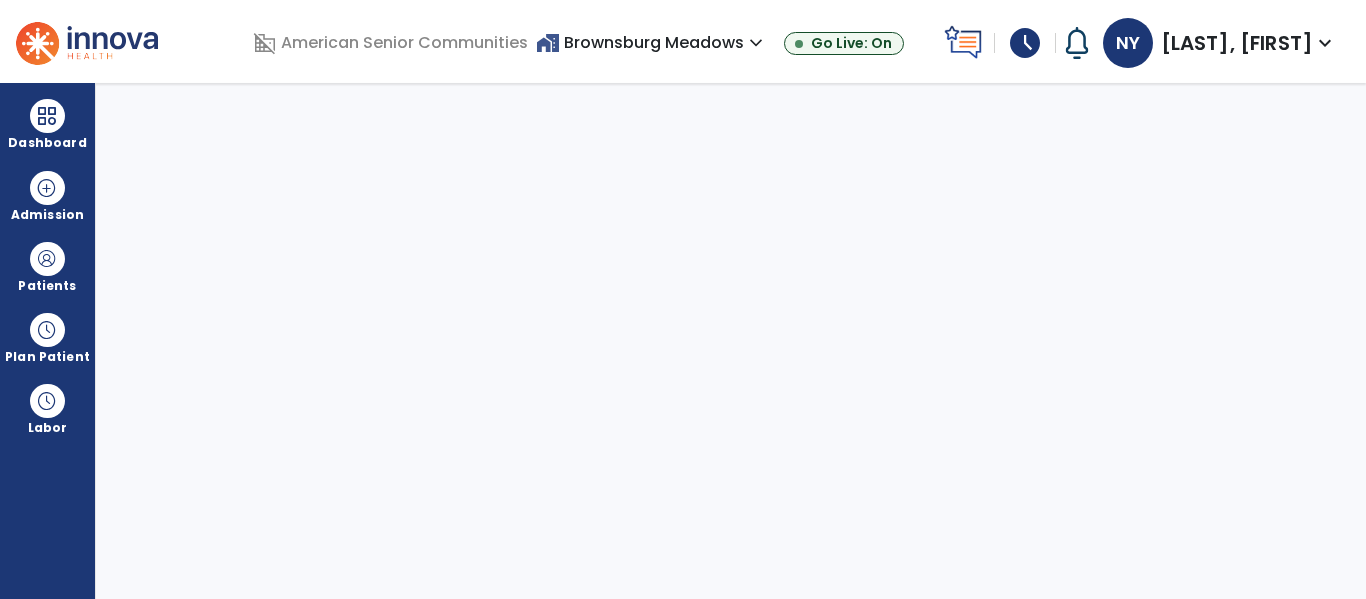 select on "****" 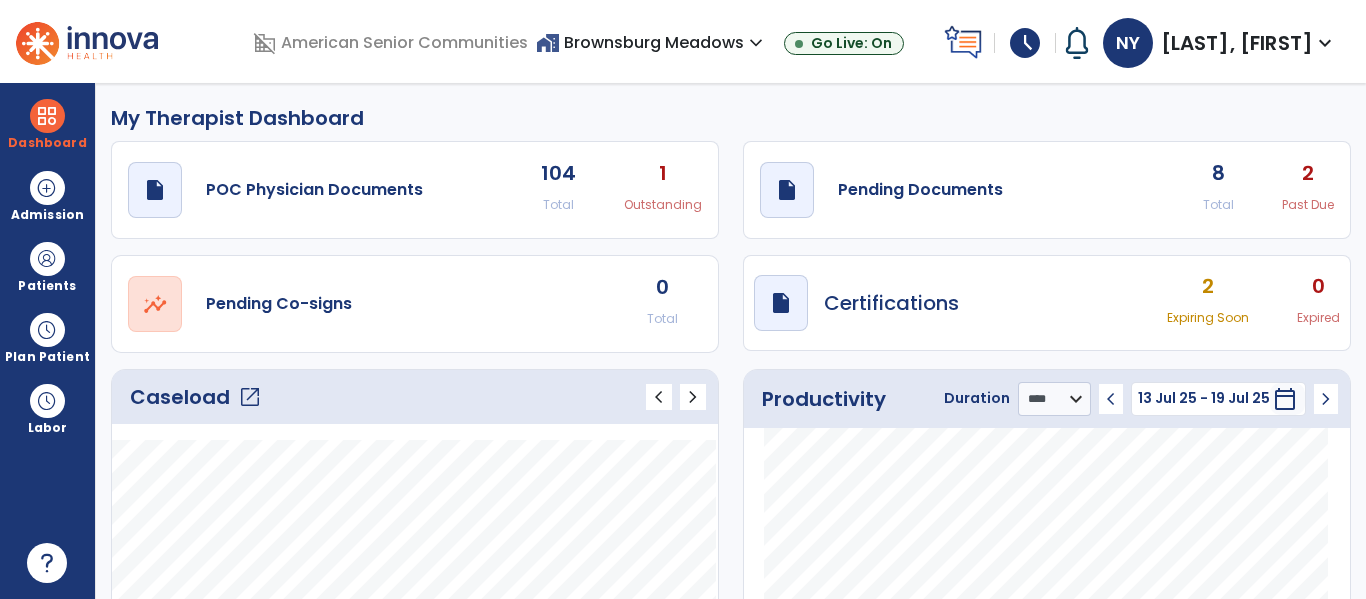 click on "draft   open_in_new  Pending Documents 8 Total 2 Past Due" 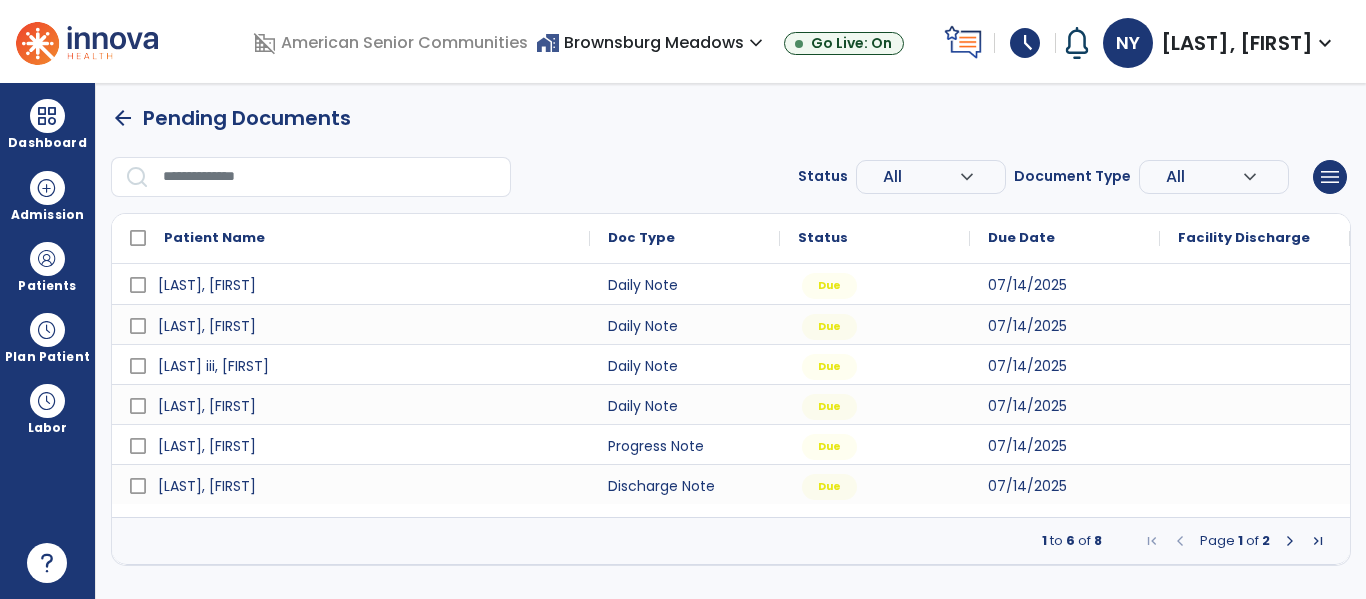 click at bounding box center [1290, 541] 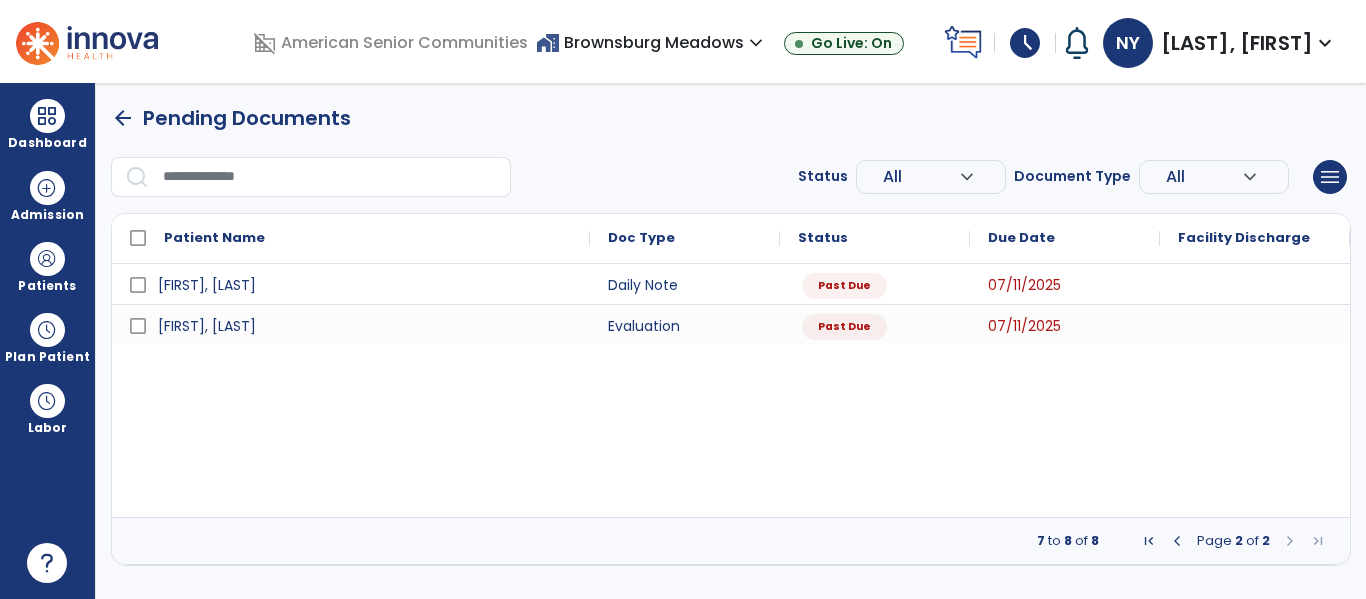 click at bounding box center [1177, 541] 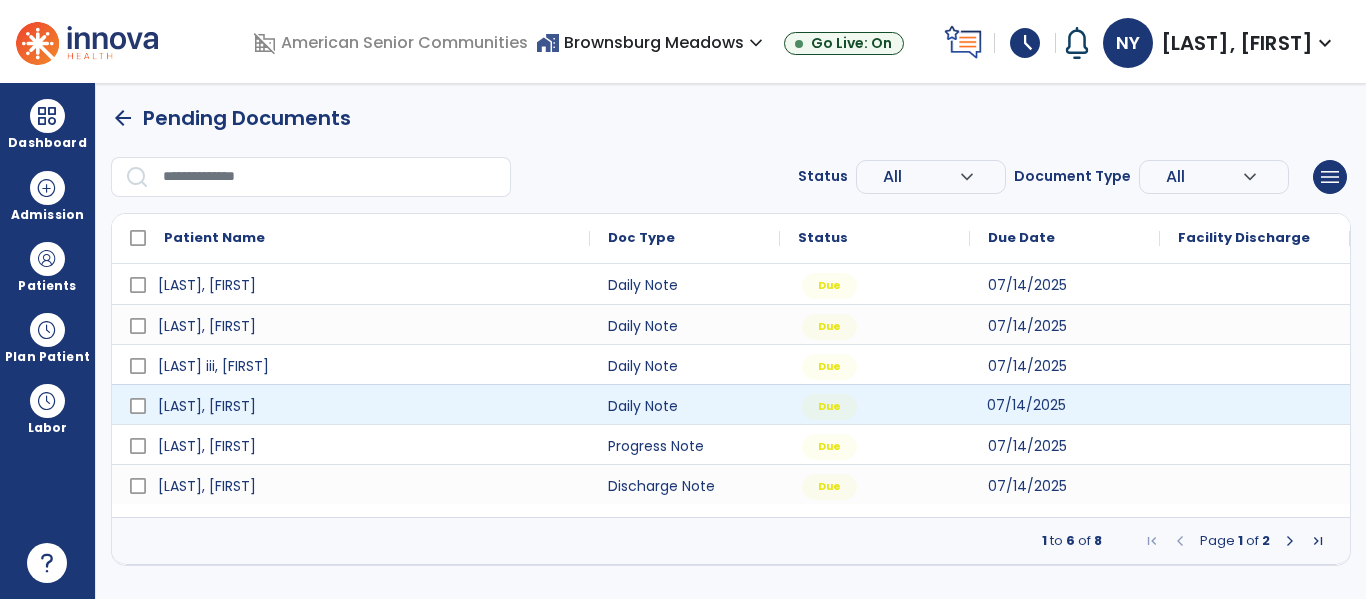 click on "07/14/2025" at bounding box center (1026, 405) 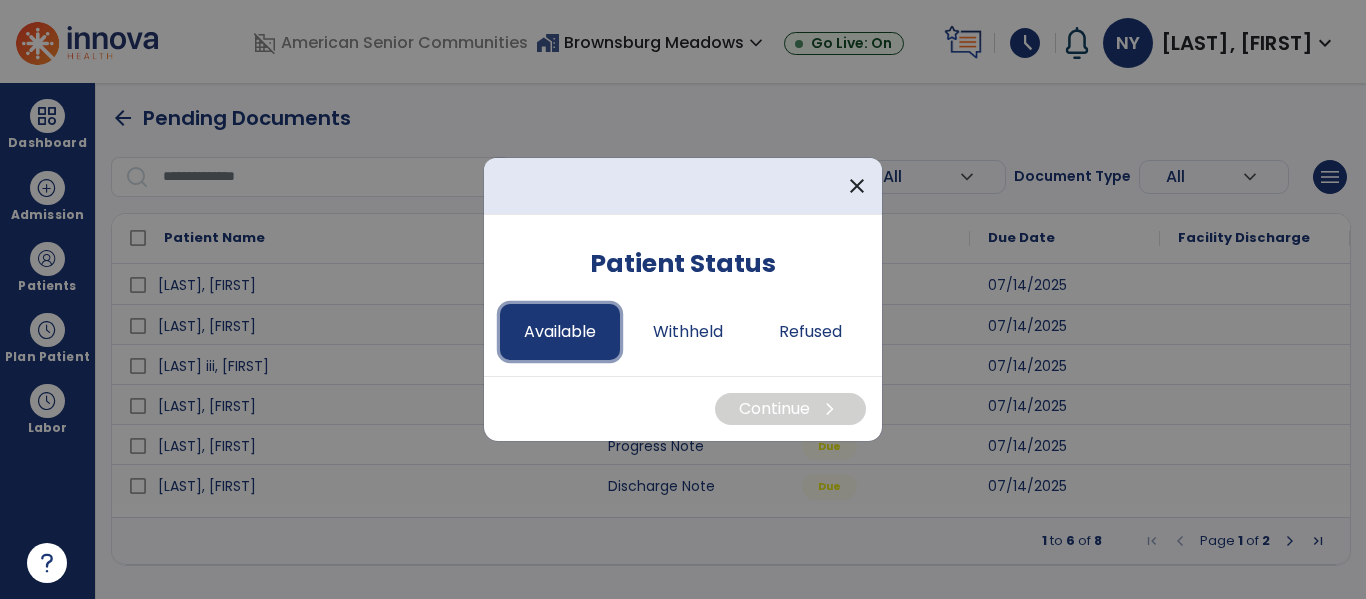 click on "Available" at bounding box center (560, 332) 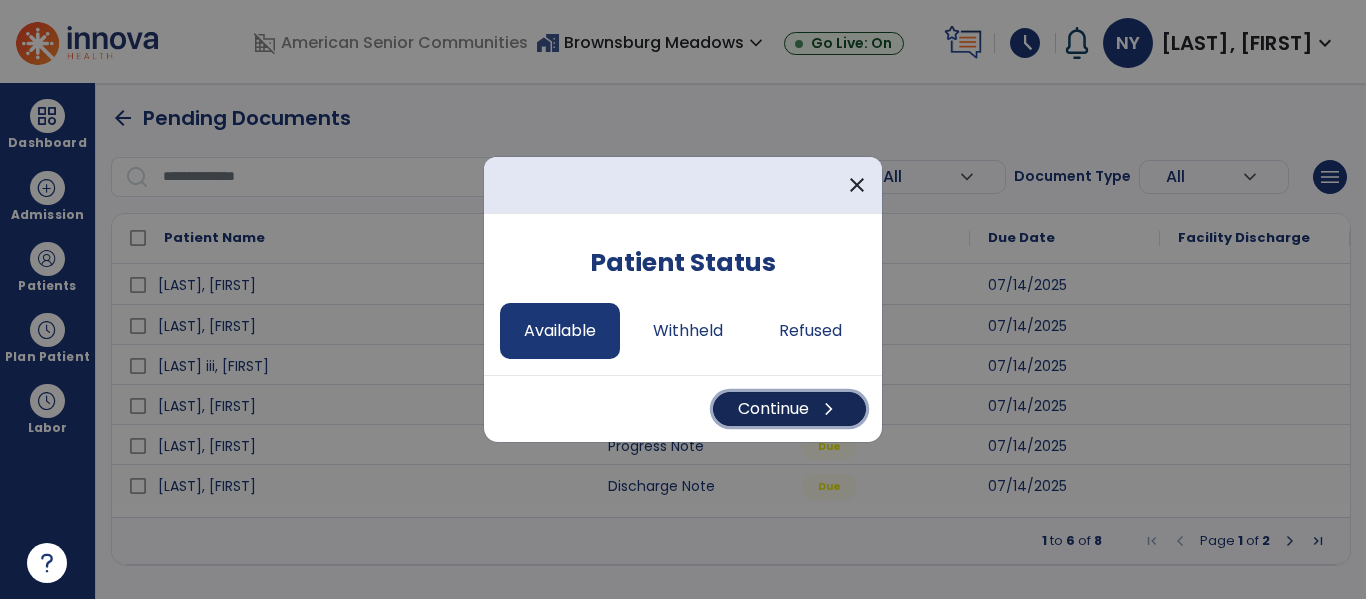 click on "Continue   chevron_right" at bounding box center [789, 409] 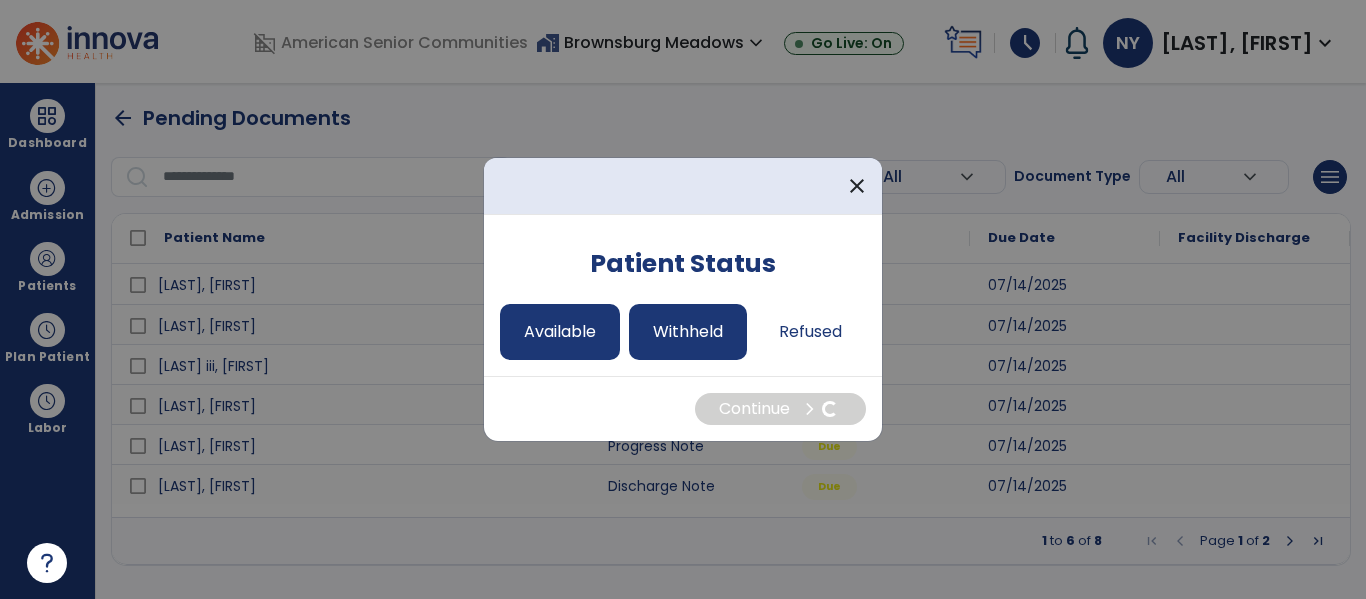 select on "*" 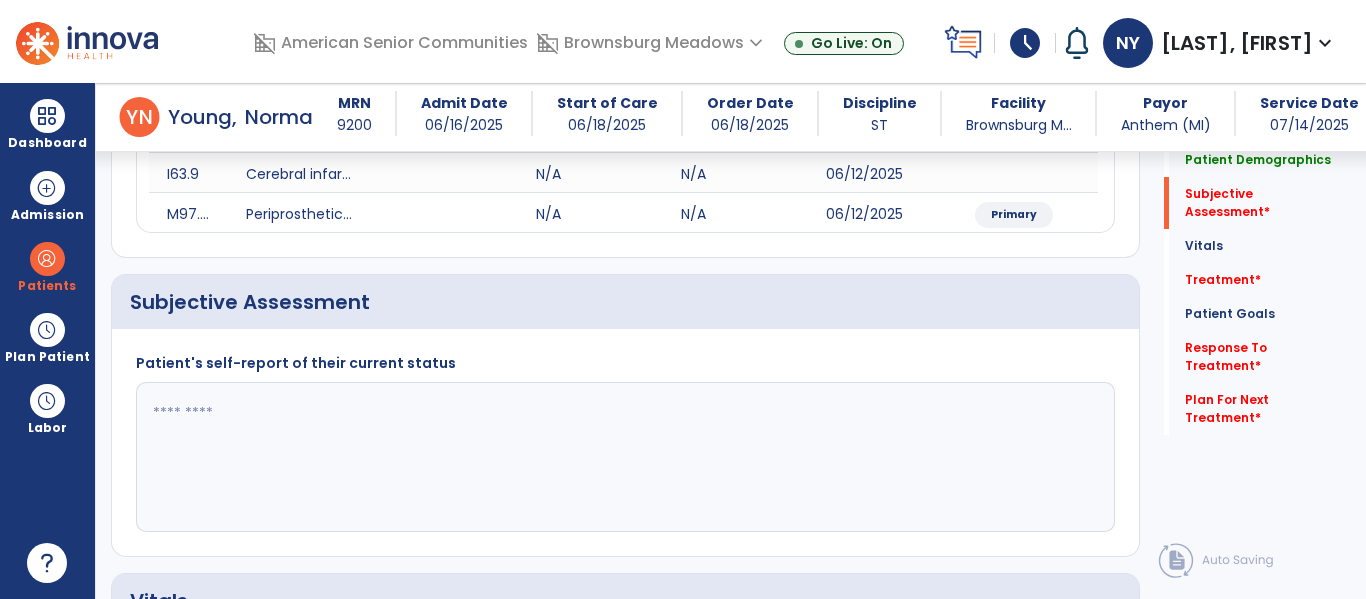 scroll, scrollTop: 417, scrollLeft: 0, axis: vertical 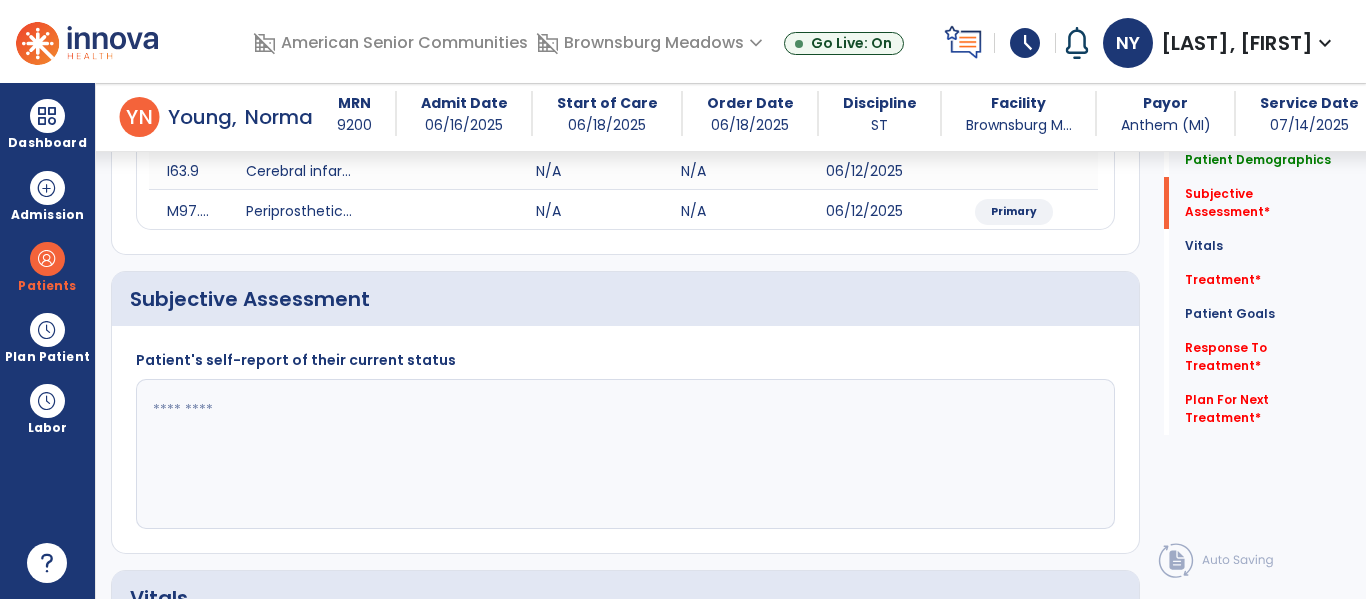 click 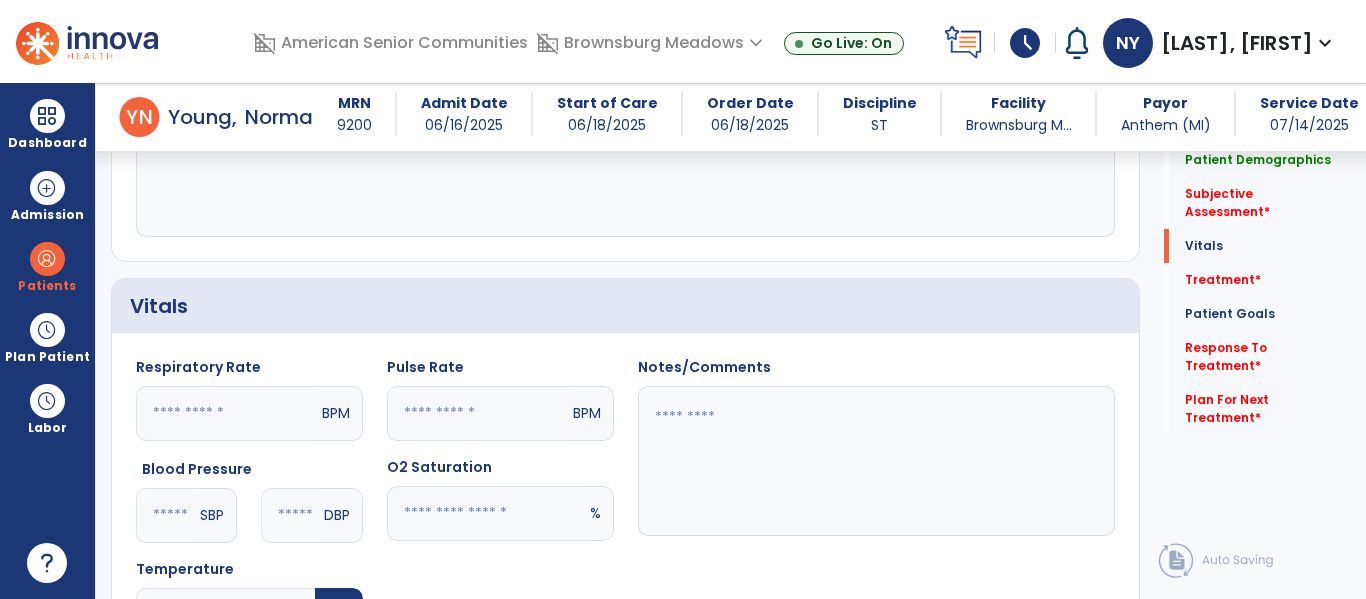 scroll, scrollTop: 768, scrollLeft: 0, axis: vertical 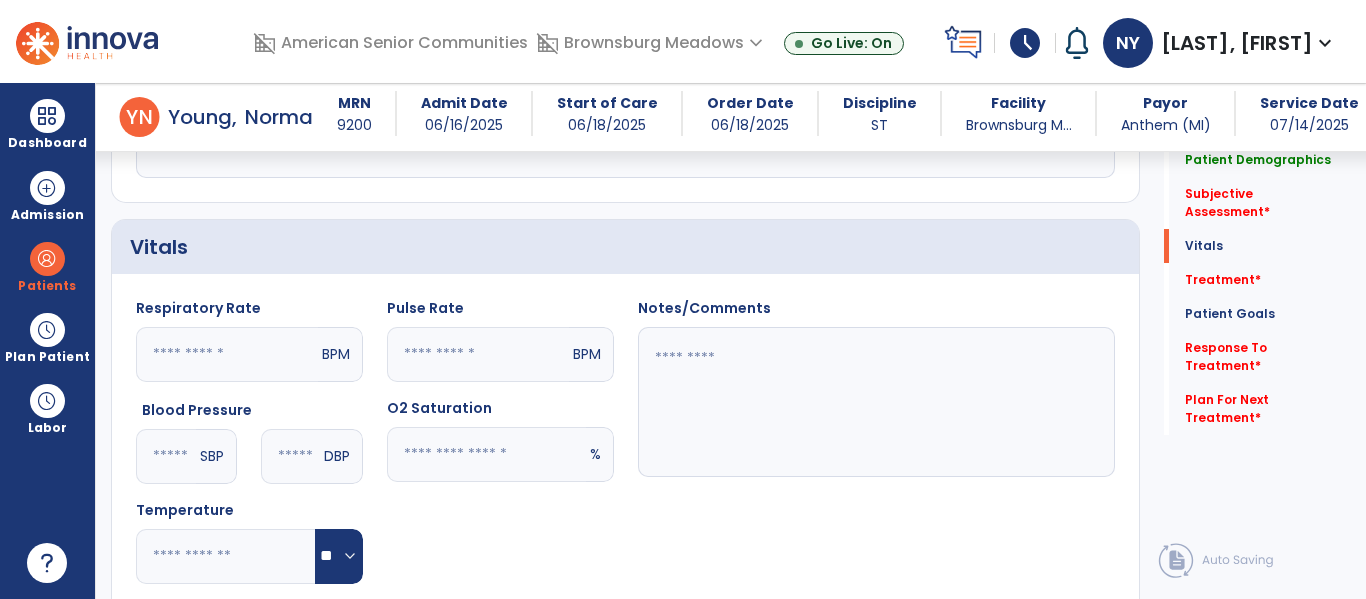 type on "**********" 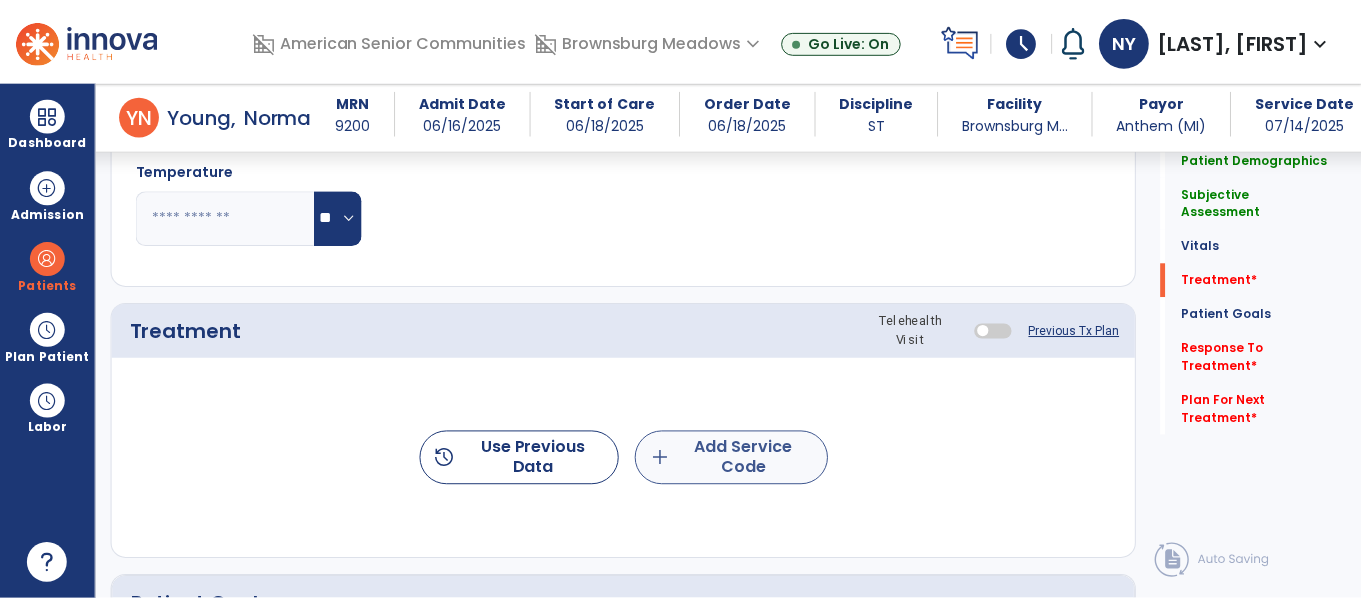 scroll, scrollTop: 1114, scrollLeft: 0, axis: vertical 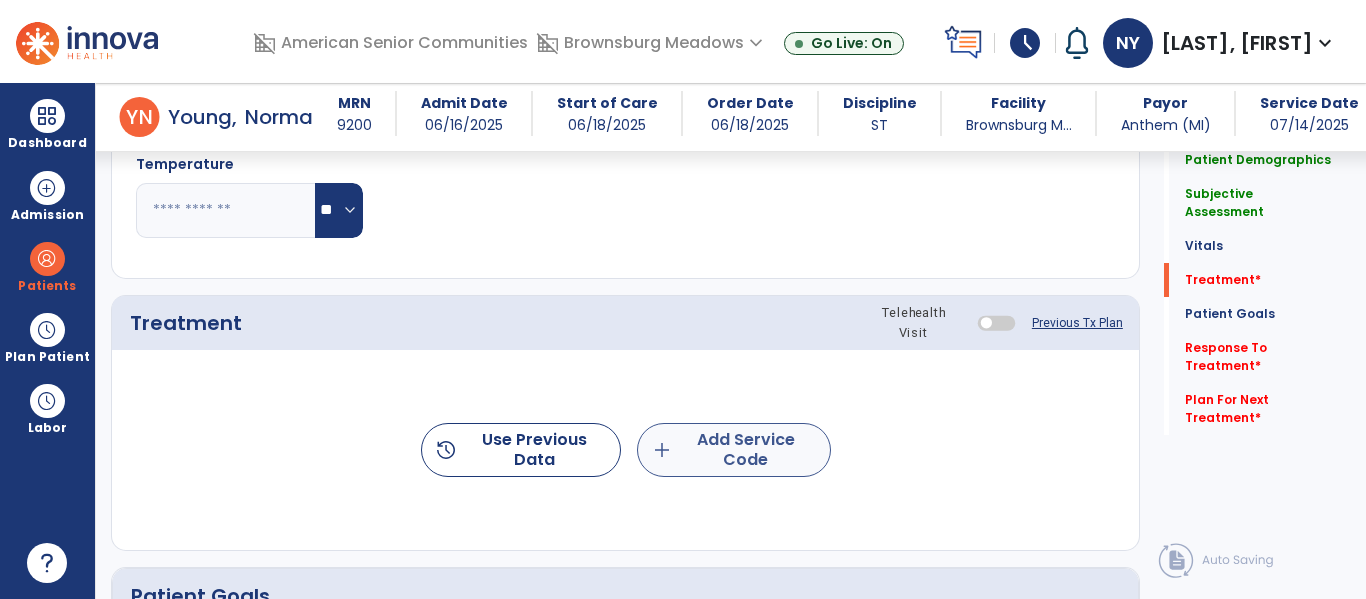 type on "**" 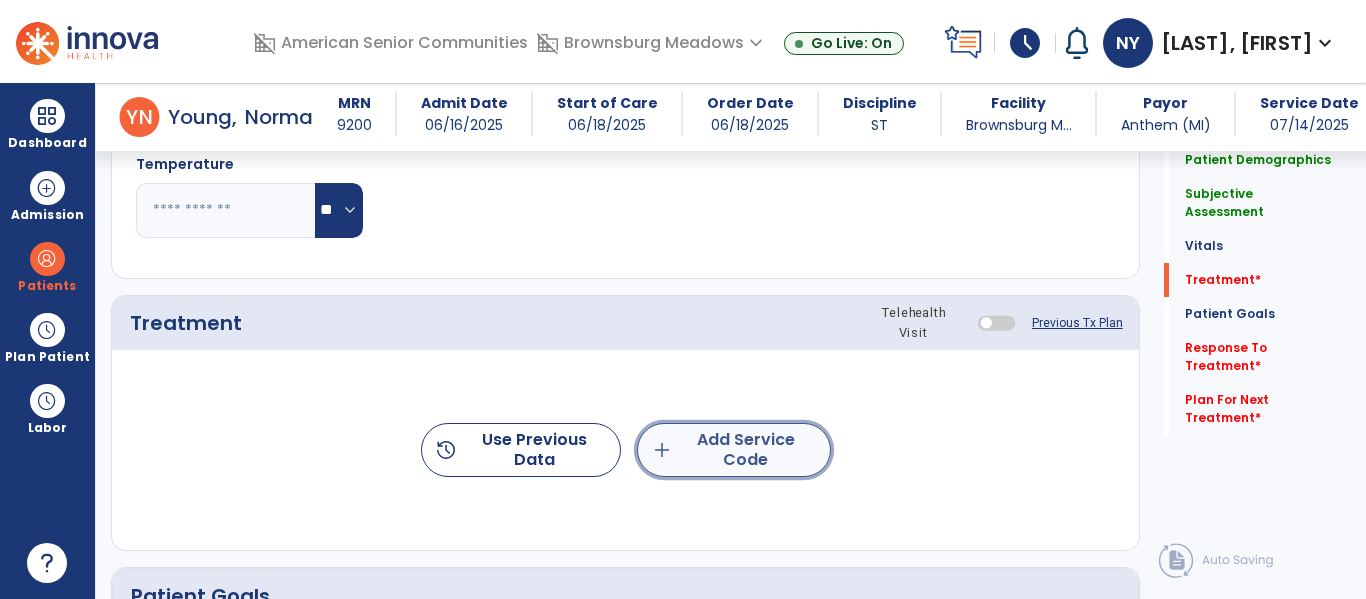 click on "add  Add Service Code" 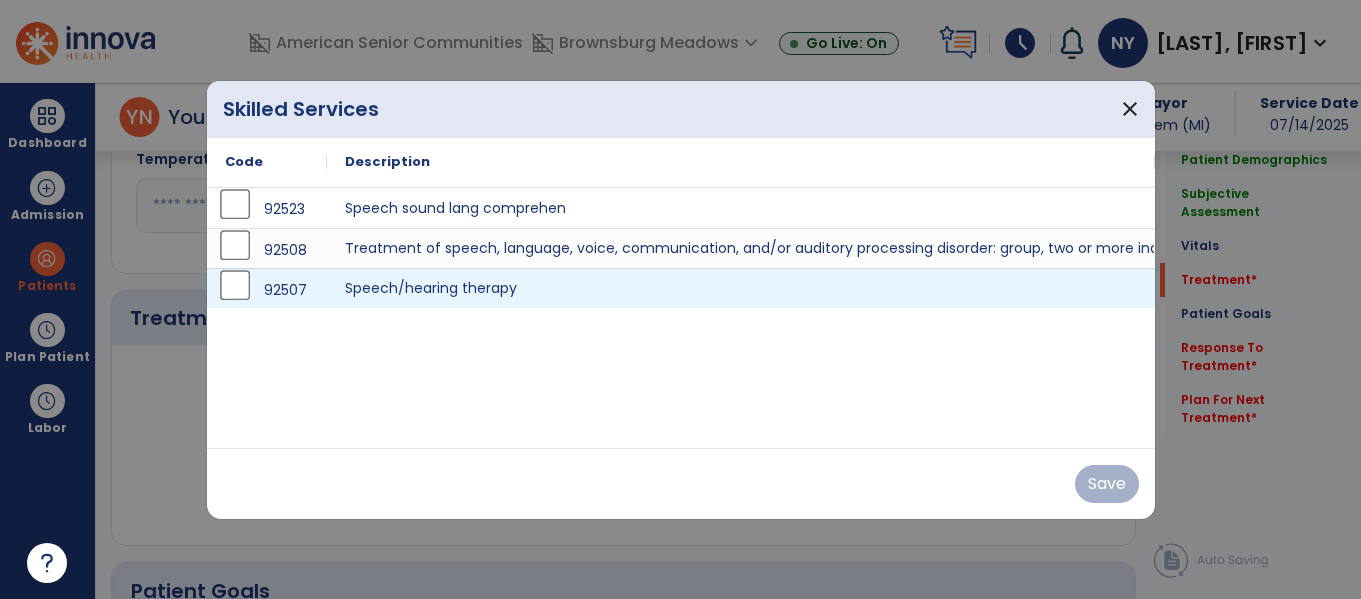 scroll, scrollTop: 1114, scrollLeft: 0, axis: vertical 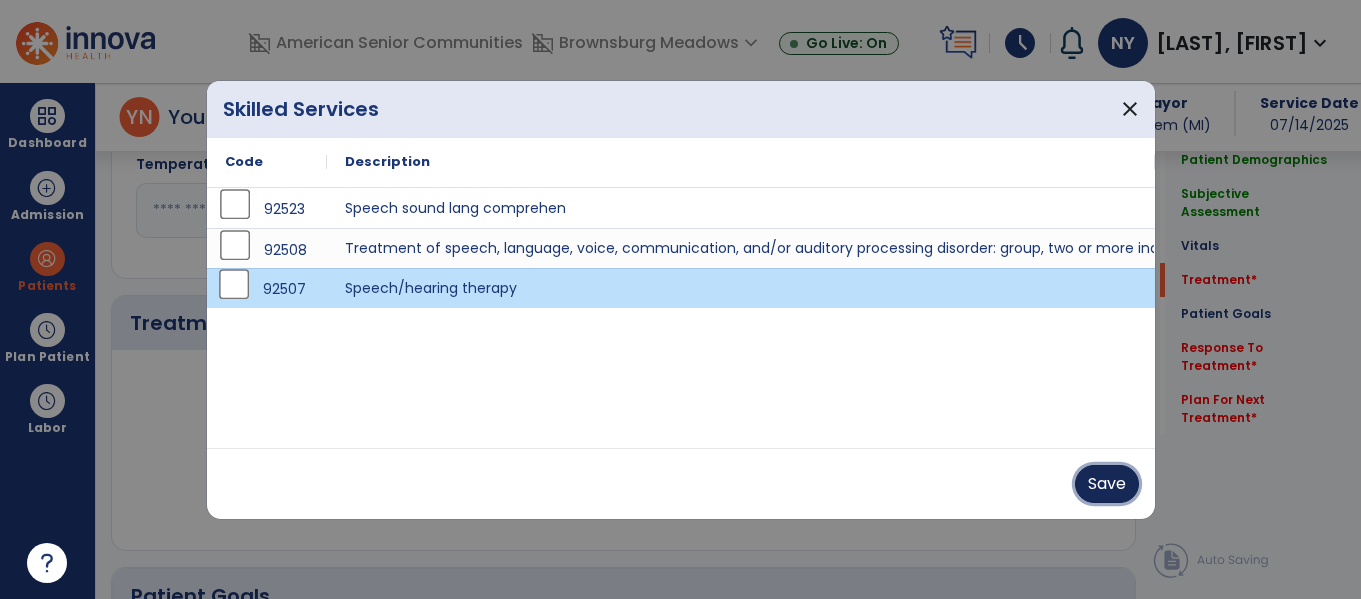 click on "Save" at bounding box center (1107, 484) 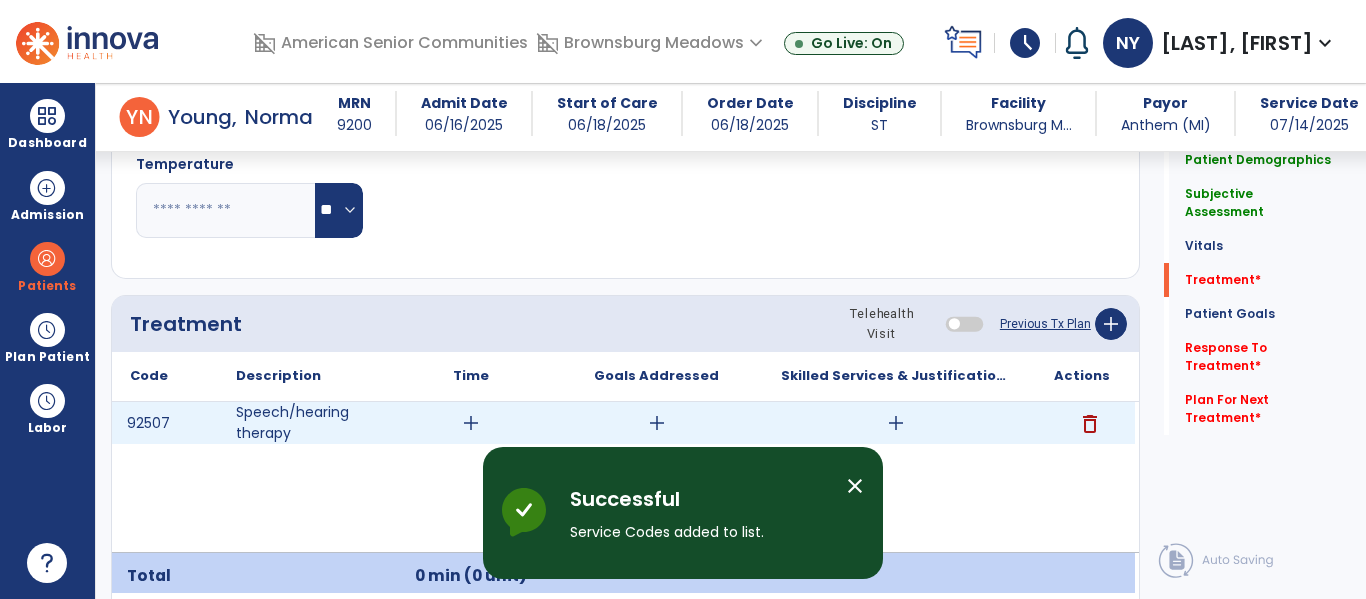 click on "add" at bounding box center (471, 423) 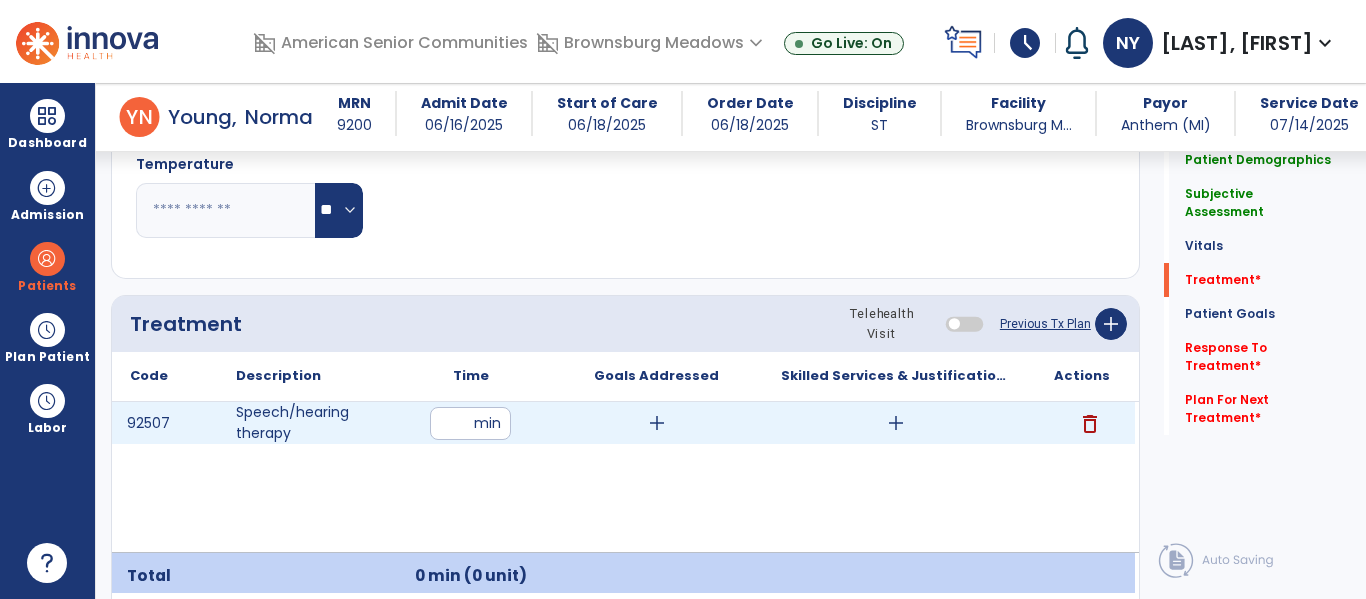 type on "**" 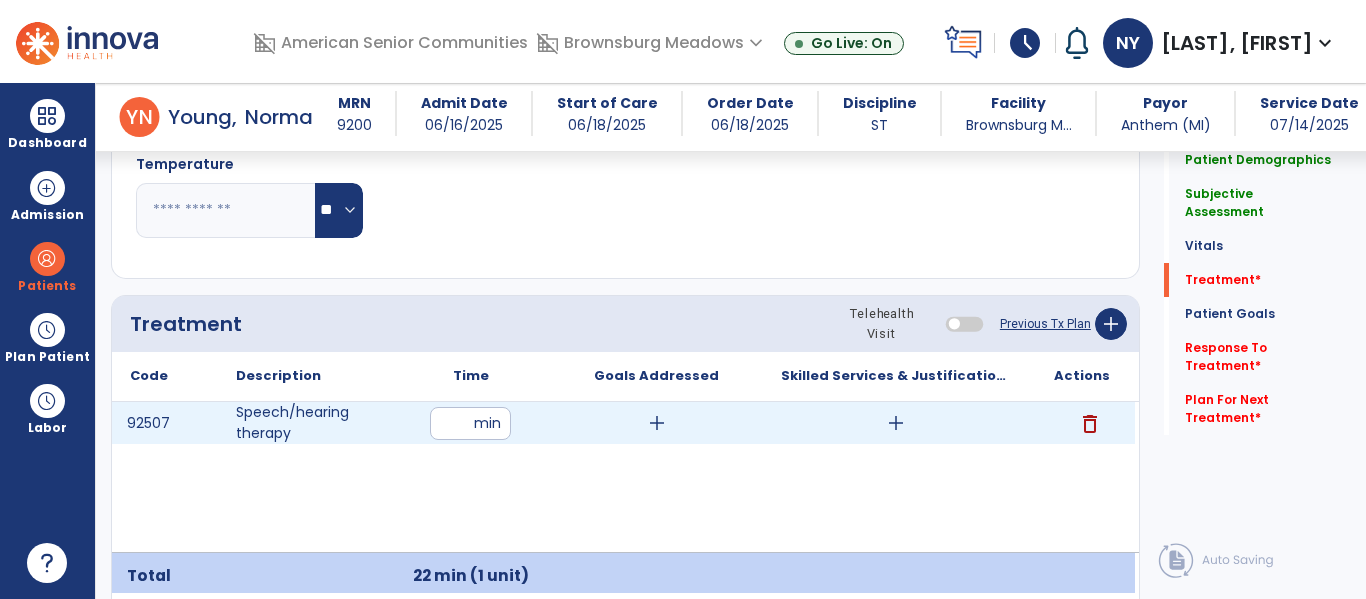 click on "add" at bounding box center (657, 423) 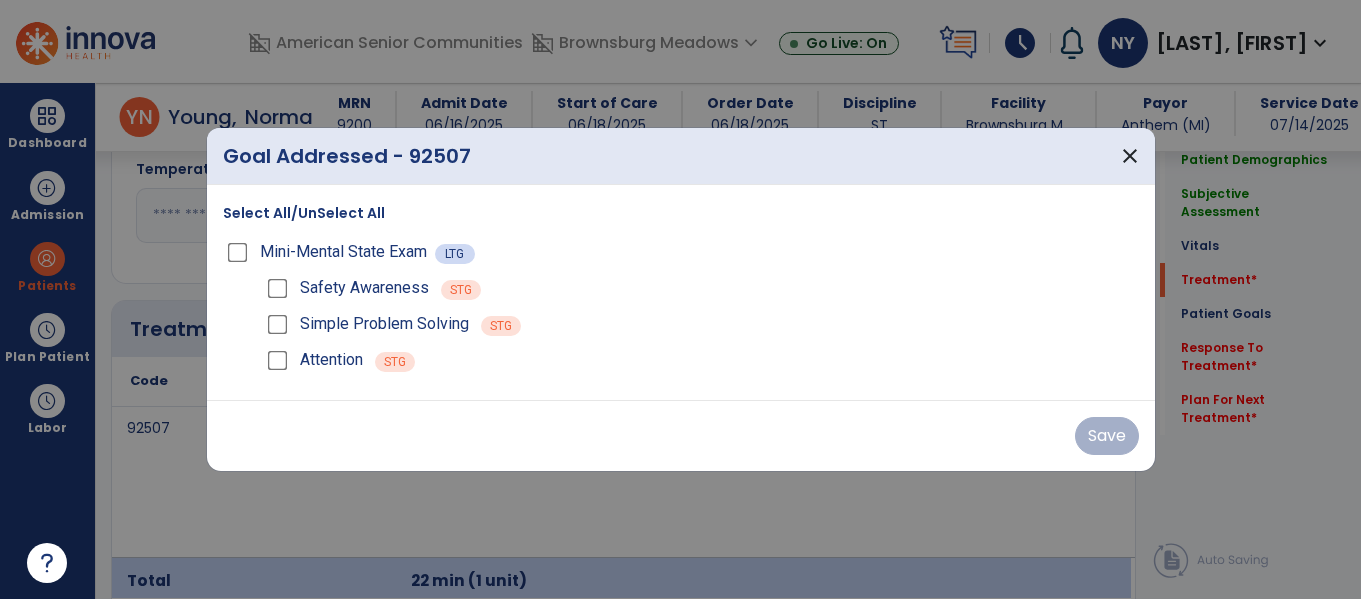 scroll, scrollTop: 1114, scrollLeft: 0, axis: vertical 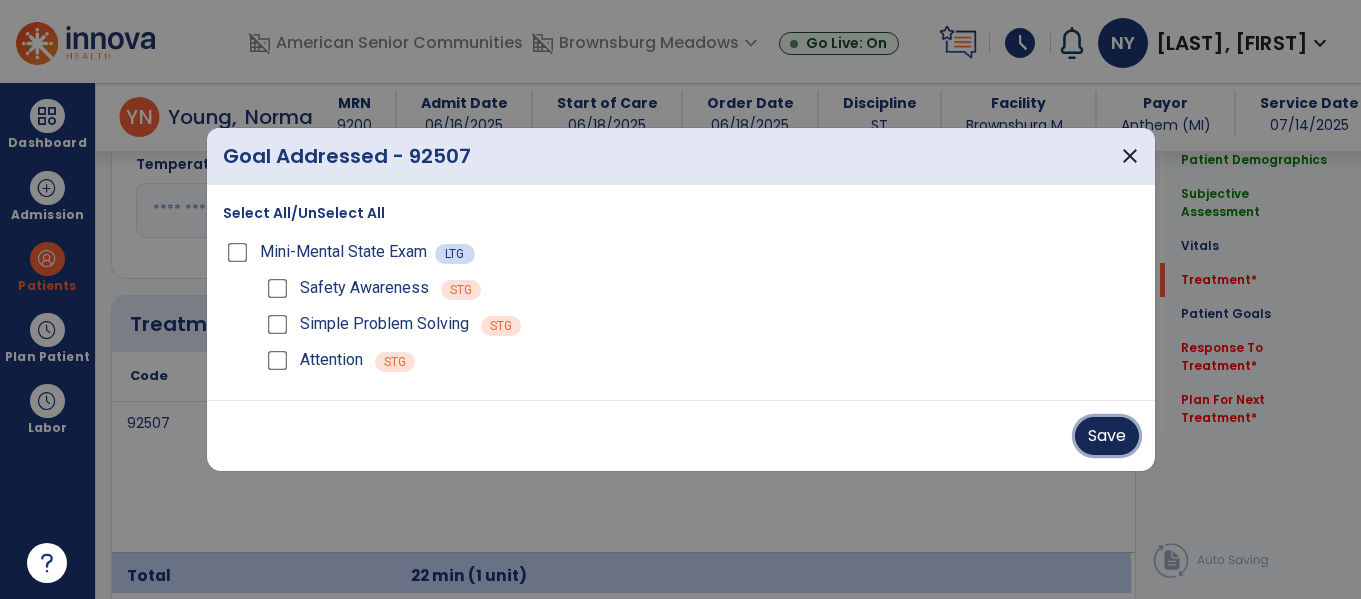 click on "Save" at bounding box center (1107, 436) 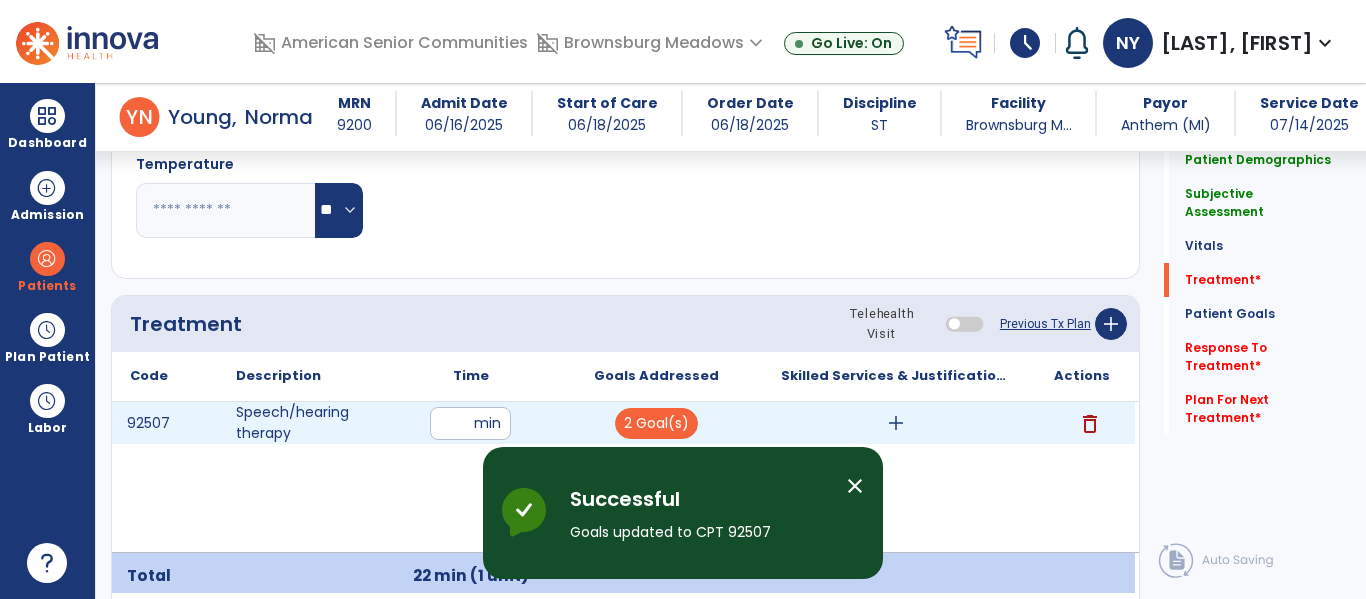 click on "add" at bounding box center (896, 423) 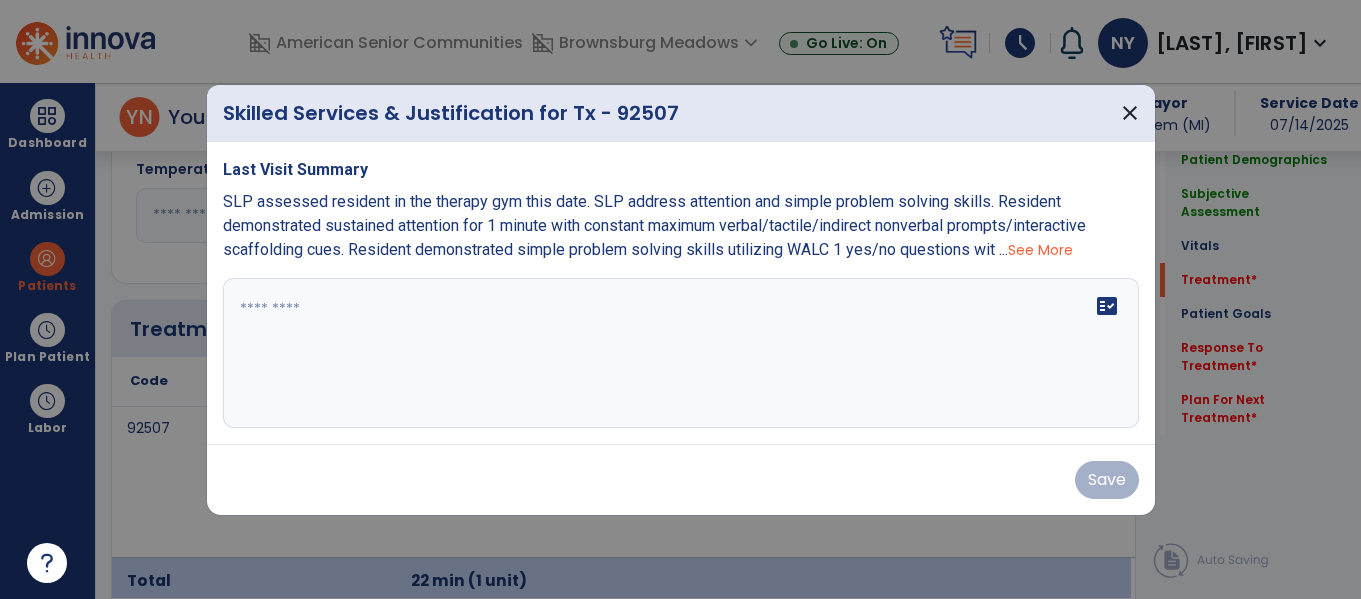 scroll, scrollTop: 1114, scrollLeft: 0, axis: vertical 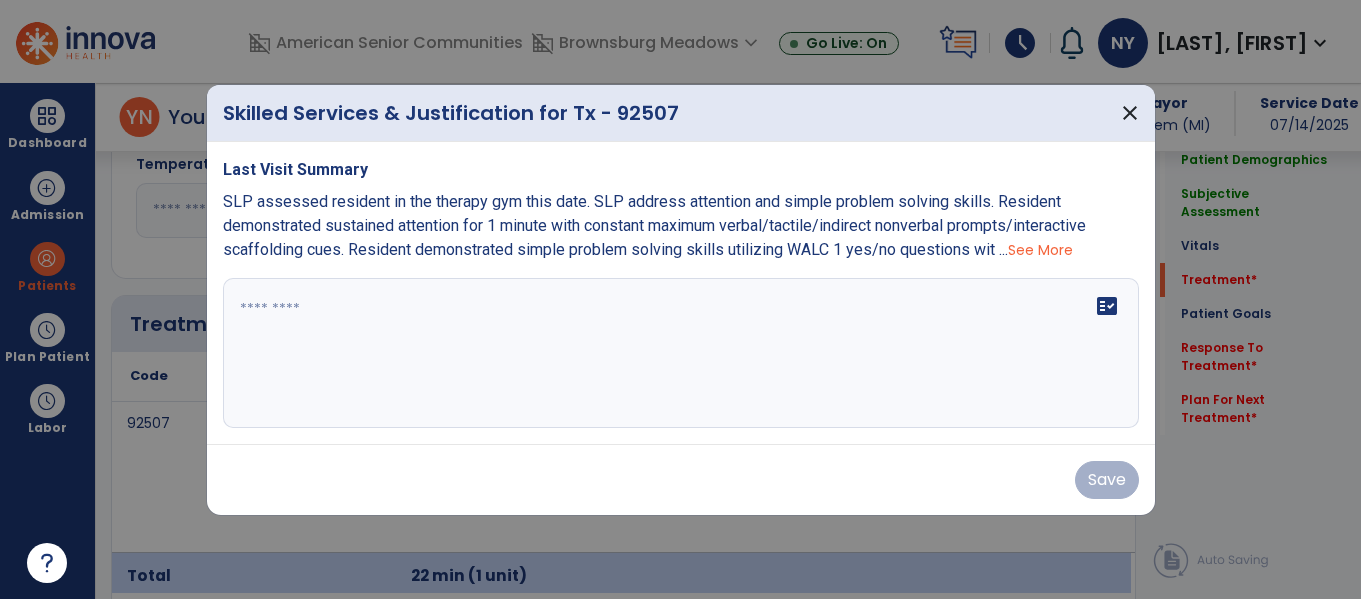 click on "fact_check" at bounding box center [681, 353] 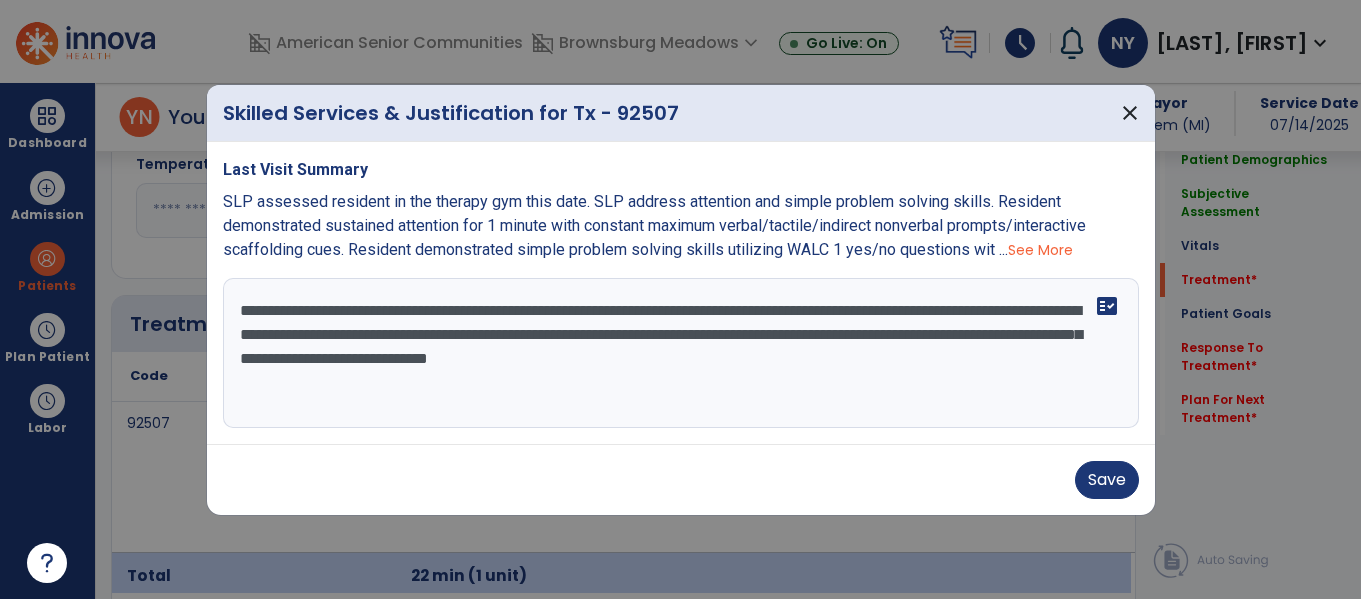 click on "**********" at bounding box center (681, 353) 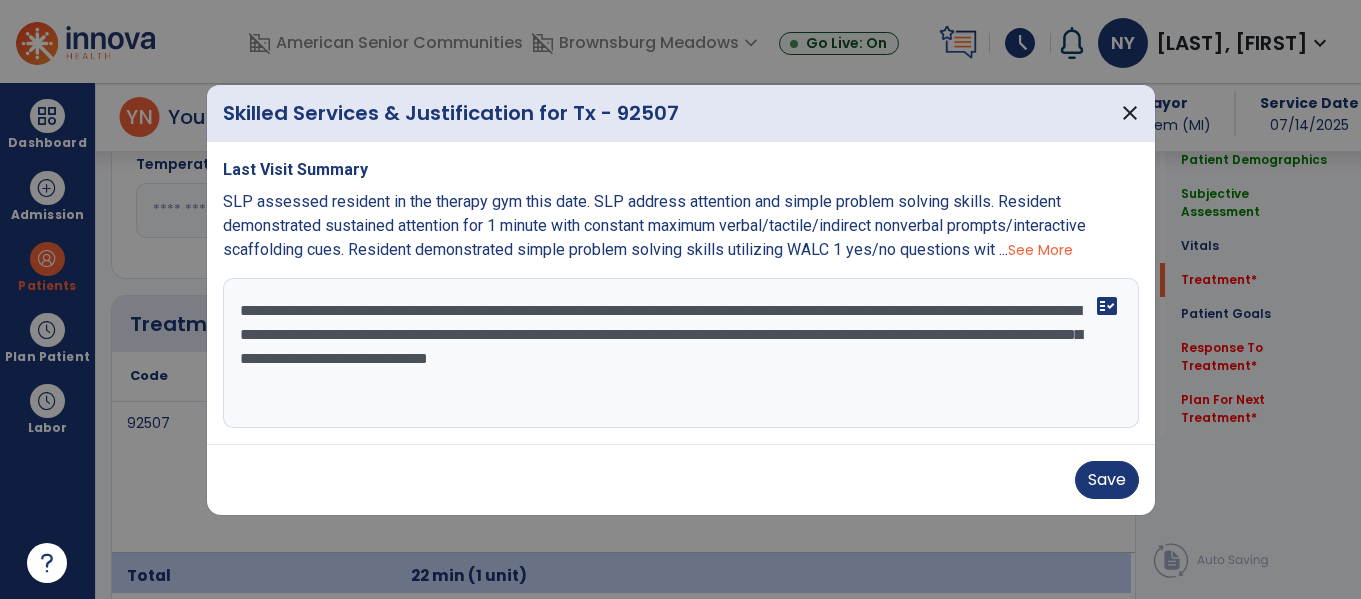 click on "**********" at bounding box center (681, 353) 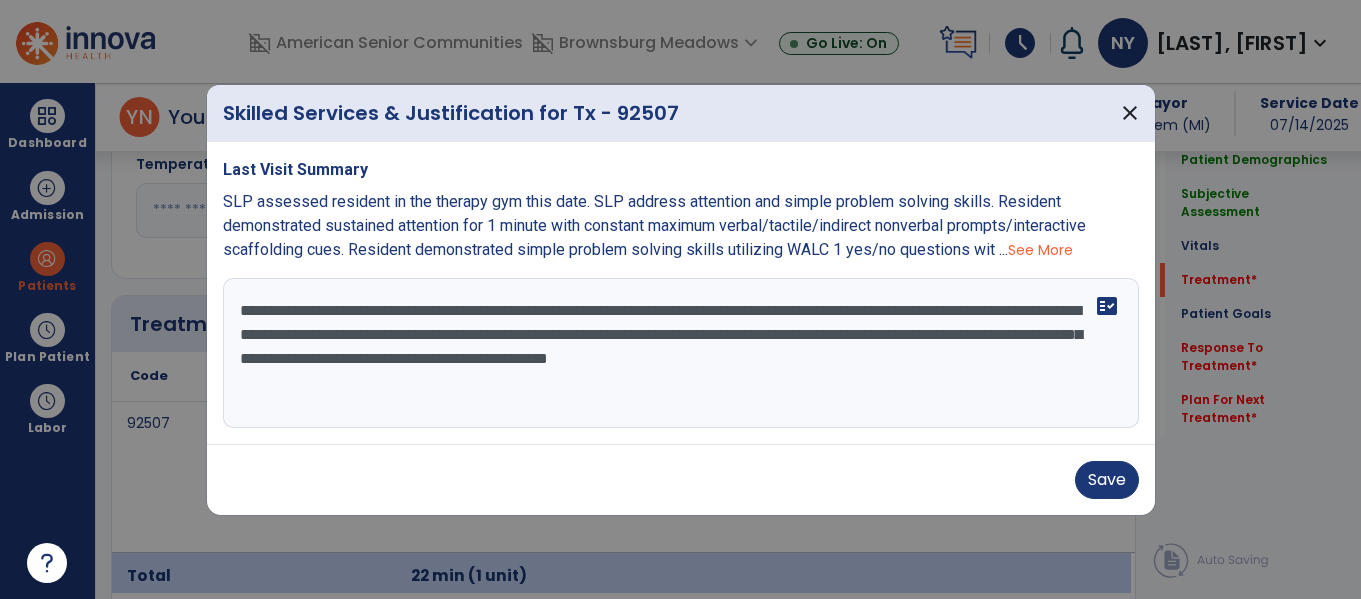 click on "**********" at bounding box center [681, 353] 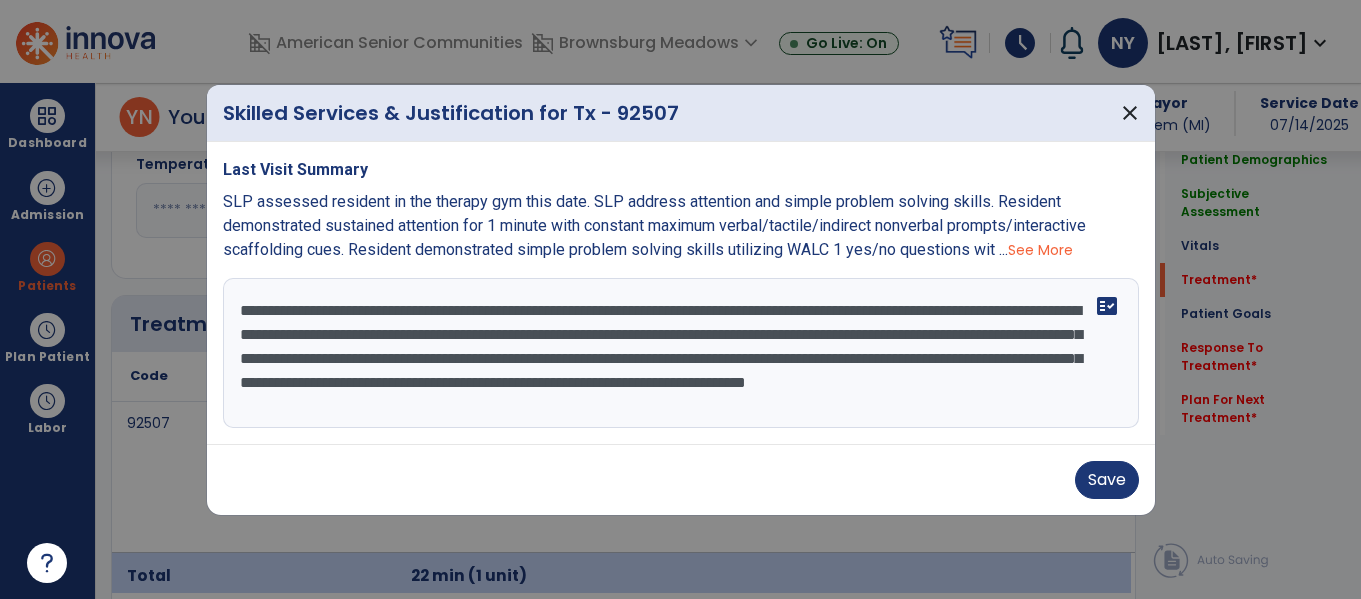 click on "See More" at bounding box center (1040, 250) 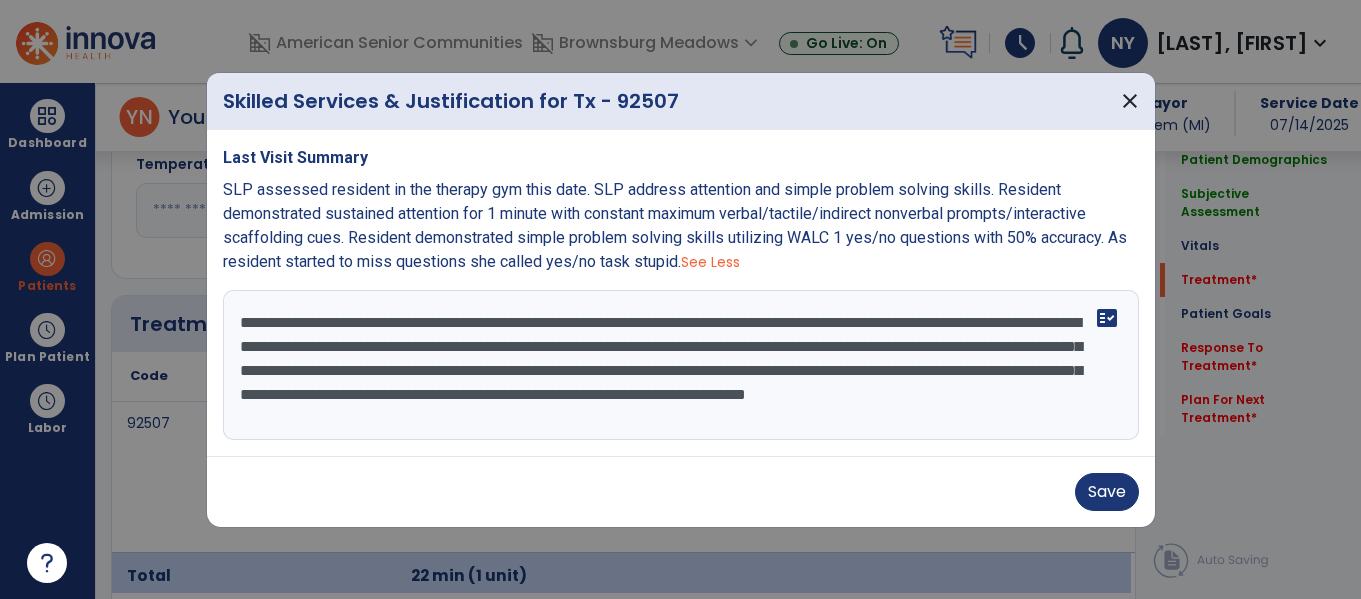 click on "**********" at bounding box center (681, 365) 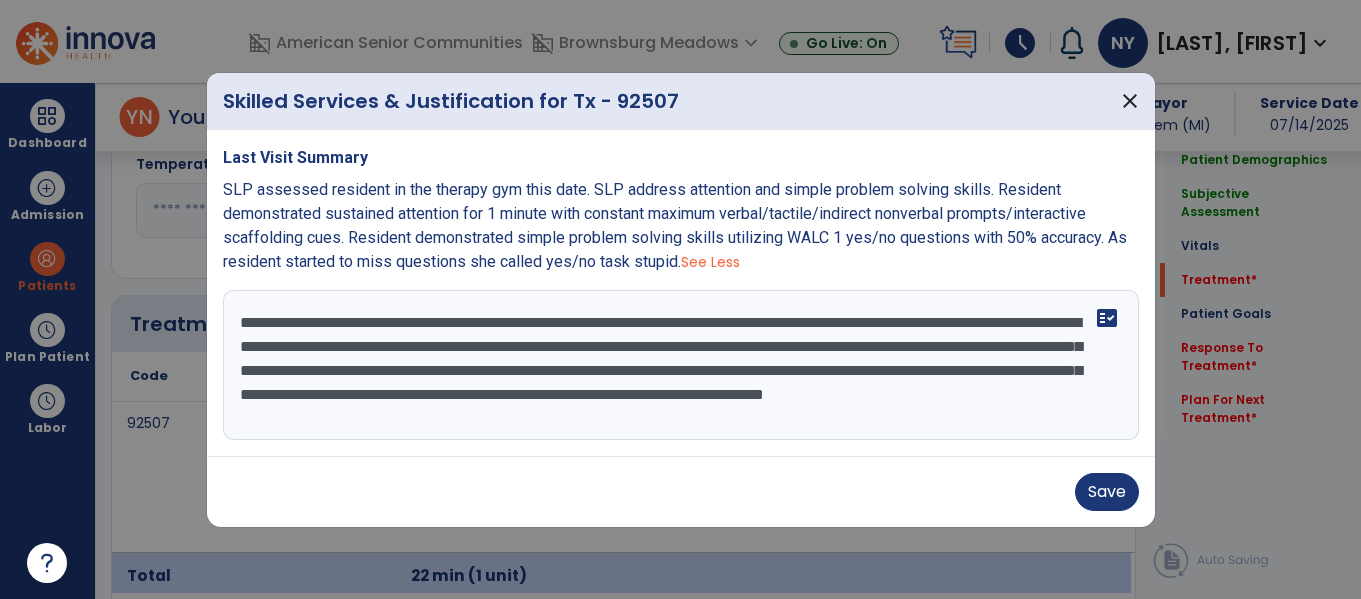 scroll, scrollTop: 16, scrollLeft: 0, axis: vertical 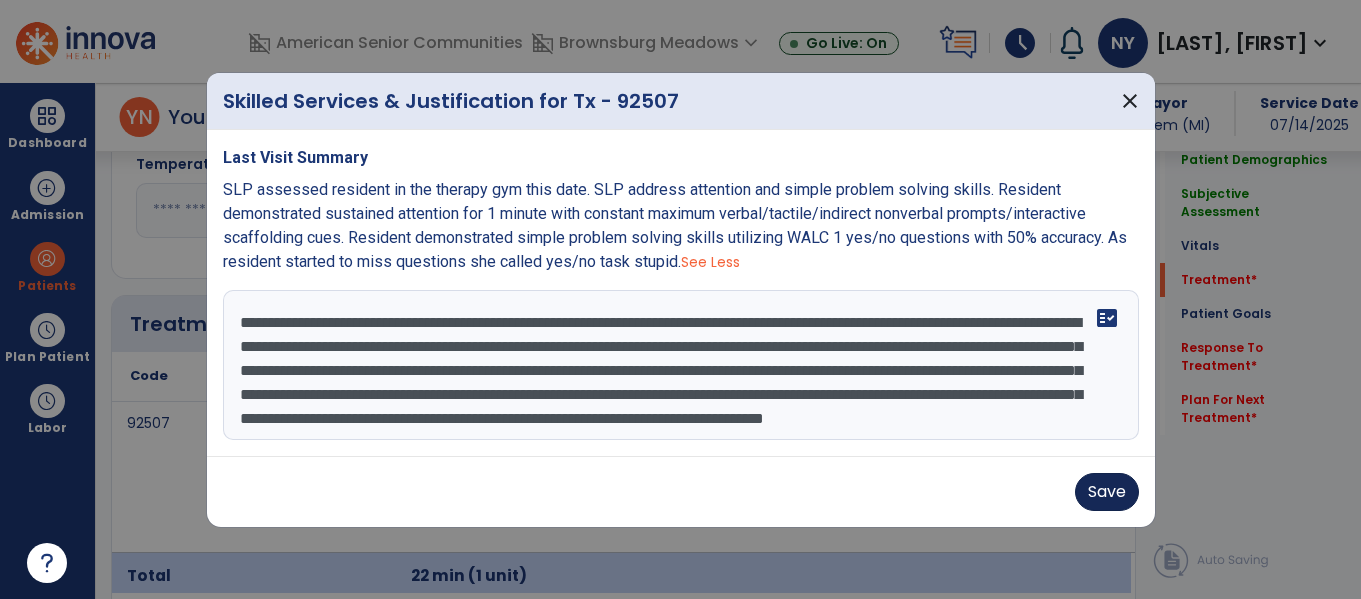 type on "**********" 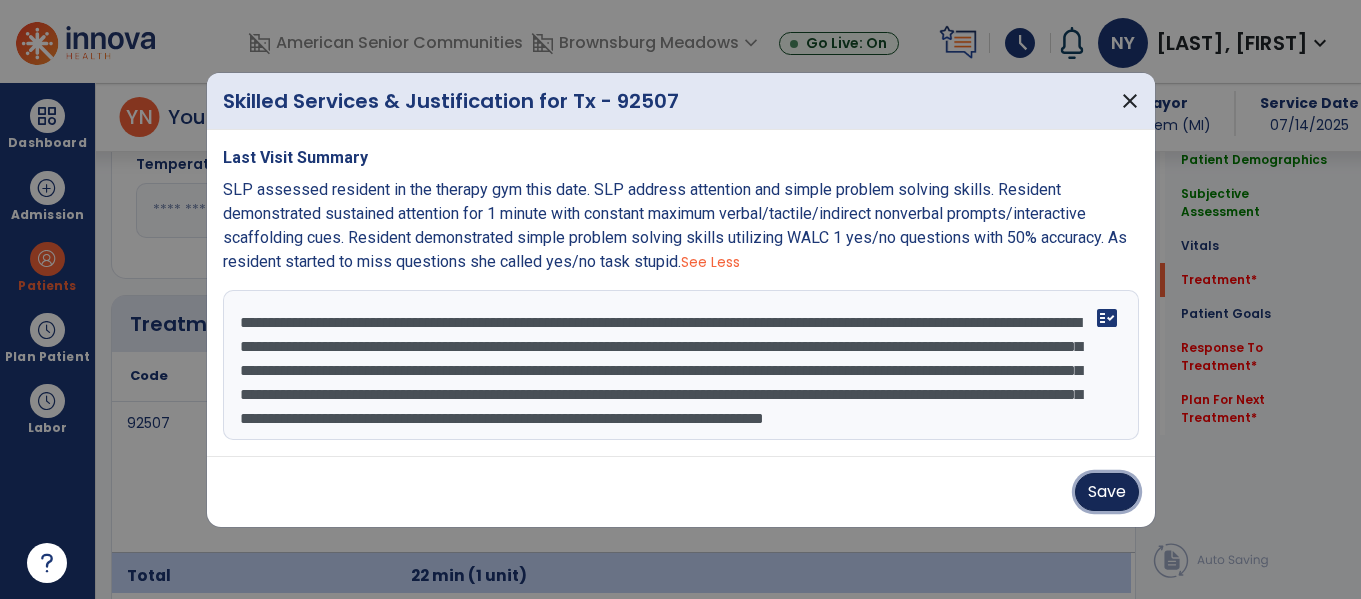 click on "Save" at bounding box center (1107, 492) 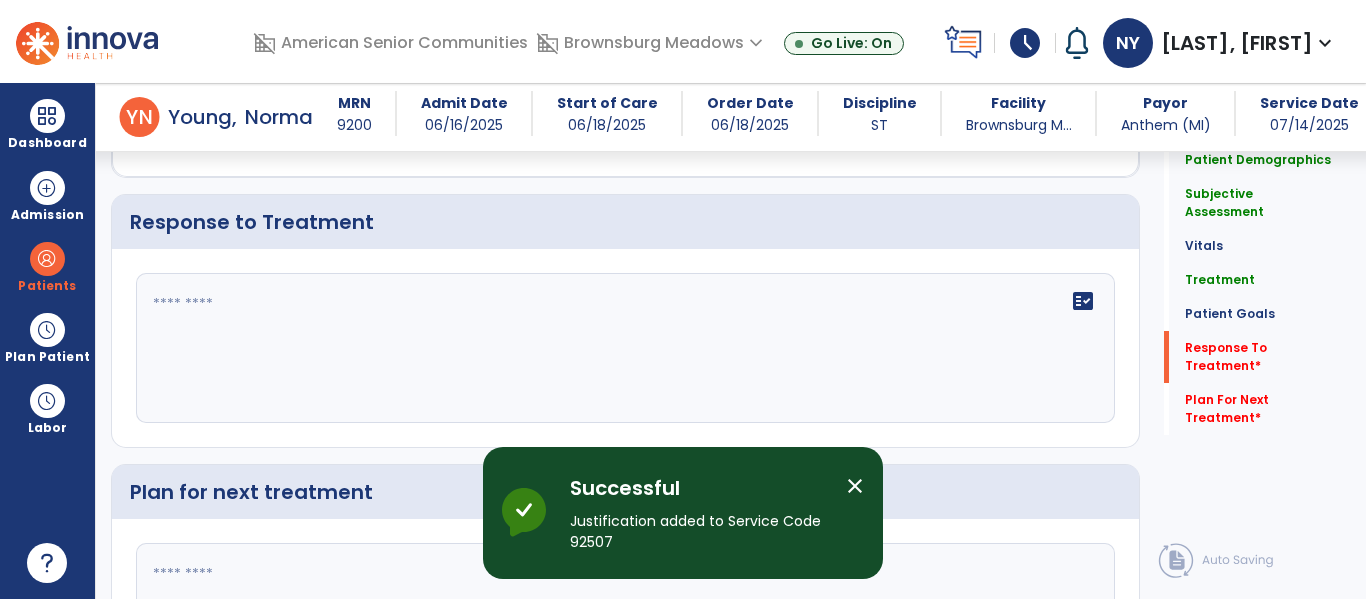 scroll, scrollTop: 2796, scrollLeft: 0, axis: vertical 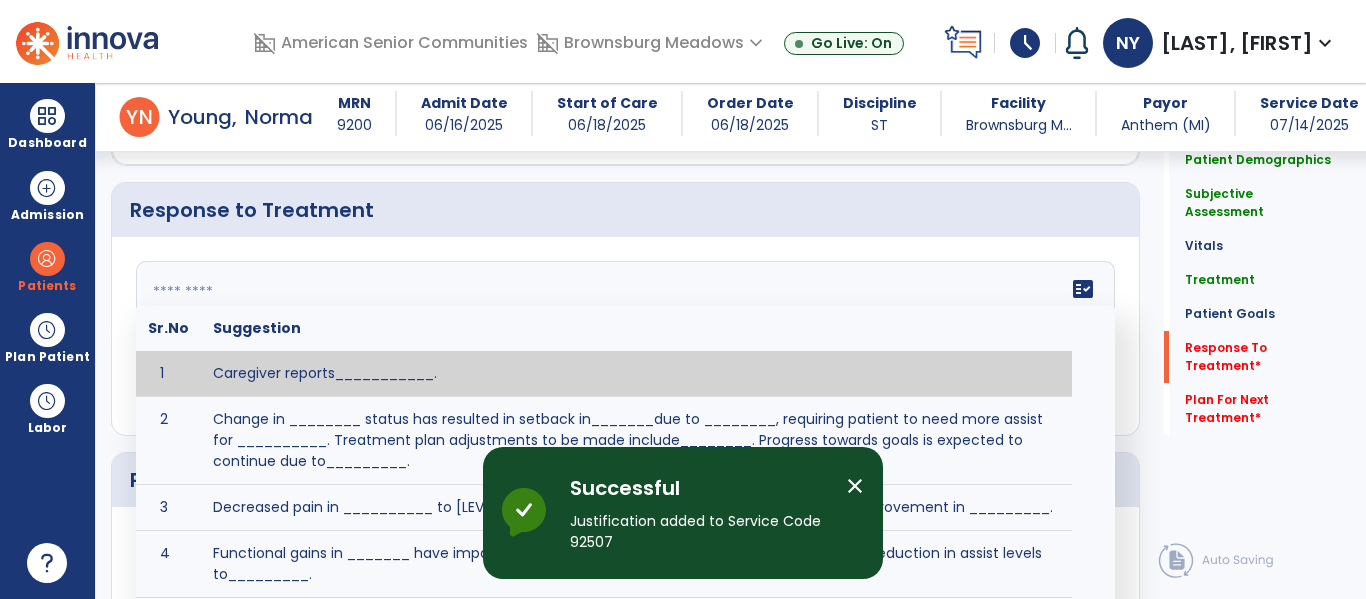 click on "fact_check  Sr.No Suggestion 1 Caregiver reports___________. 2 Change in ________ status has resulted in setback in_______due to ________, requiring patient to need more assist for __________.   Treatment plan adjustments to be made include________.  Progress towards goals is expected to continue due to_________. 3 Decreased pain in __________ to [LEVEL] in response to [MODALITY/TREATMENT] allows for improvement in _________. 4 Functional gains in _______ have impacted the patient's ability to perform_________ with a reduction in assist levels to_________. 5 Functional progress this week has been significant due to__________. 6 Gains in ________ have improved the patient's ability to perform ______with decreased levels of assist to___________. 7 Improvement in ________allows patient to tolerate higher levels of challenges in_________. 8 Pain in [AREA] has decreased to [LEVEL] in response to [TREATMENT/MODALITY], allowing fore ease in completing__________. 9 10 11 12 13 14 15 16 17 18 19 20 21" 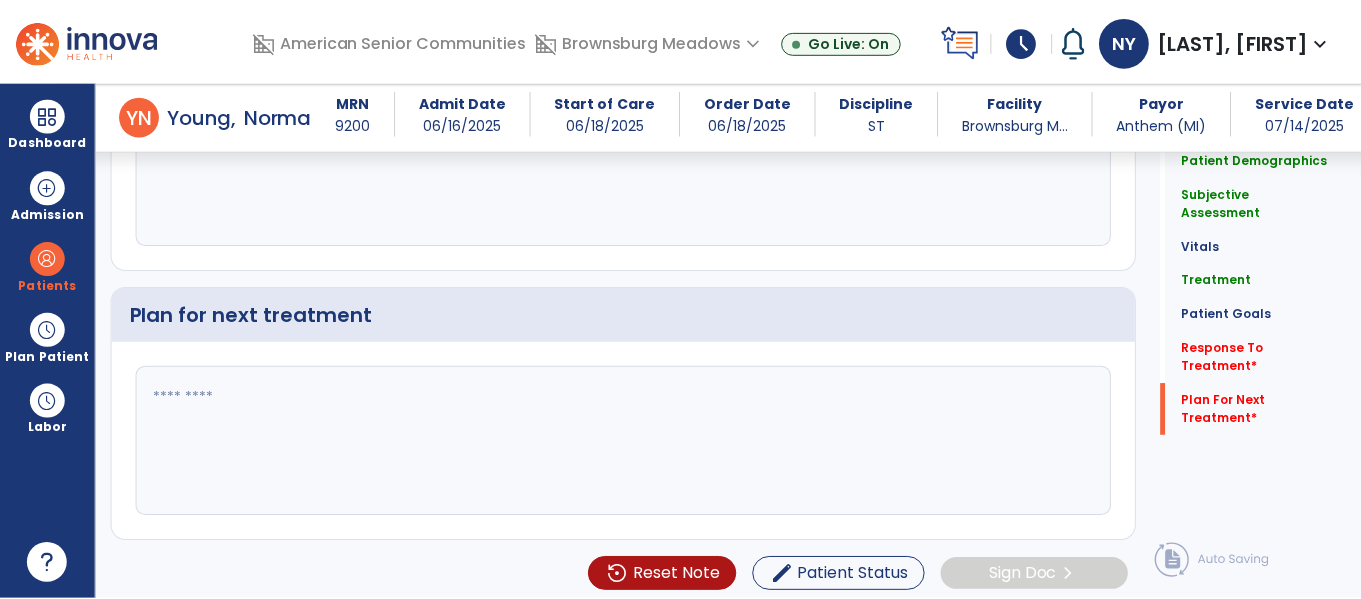 scroll, scrollTop: 2969, scrollLeft: 0, axis: vertical 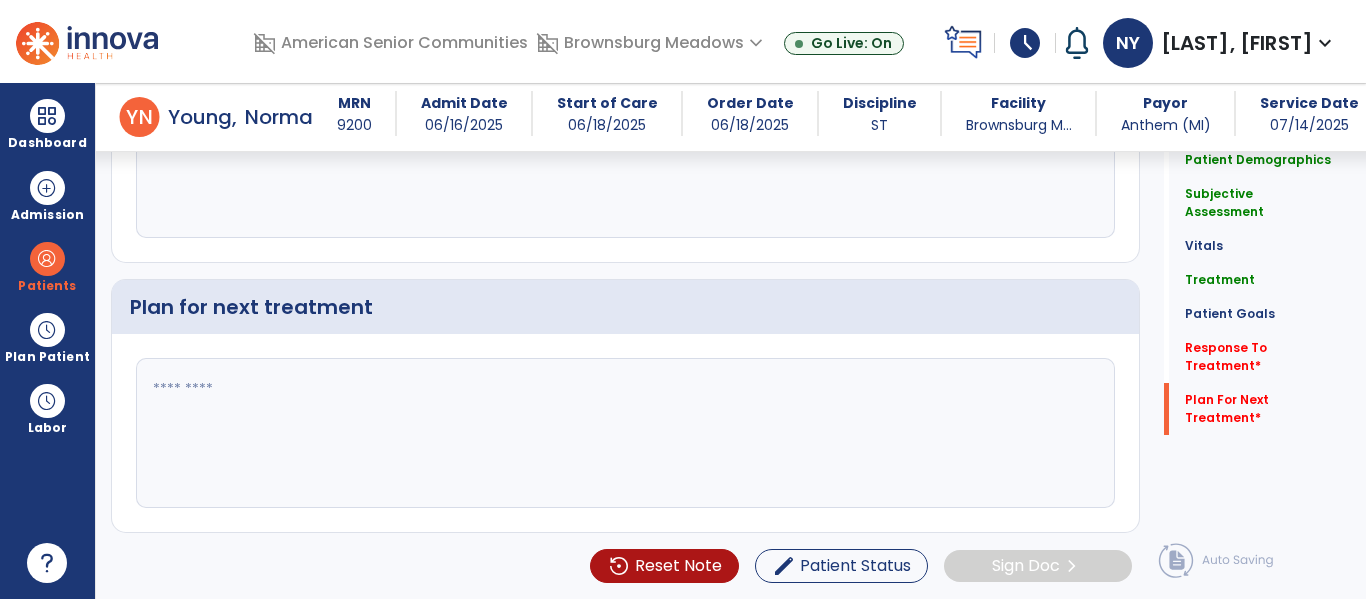 type on "**********" 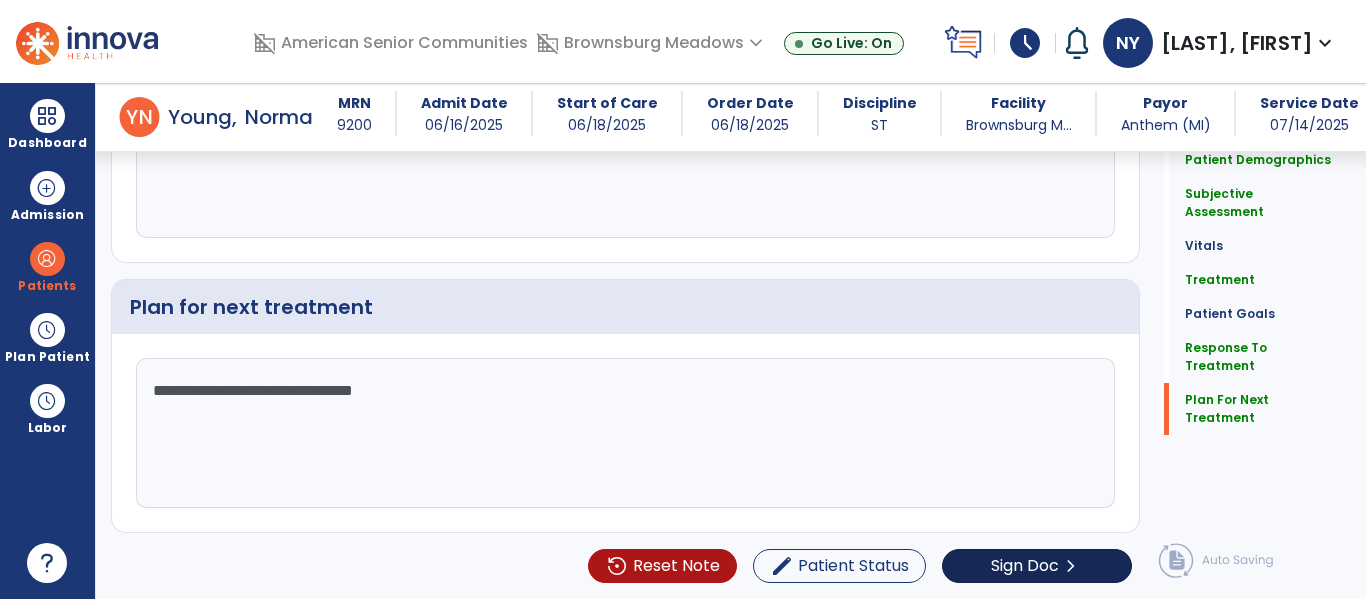 type on "**********" 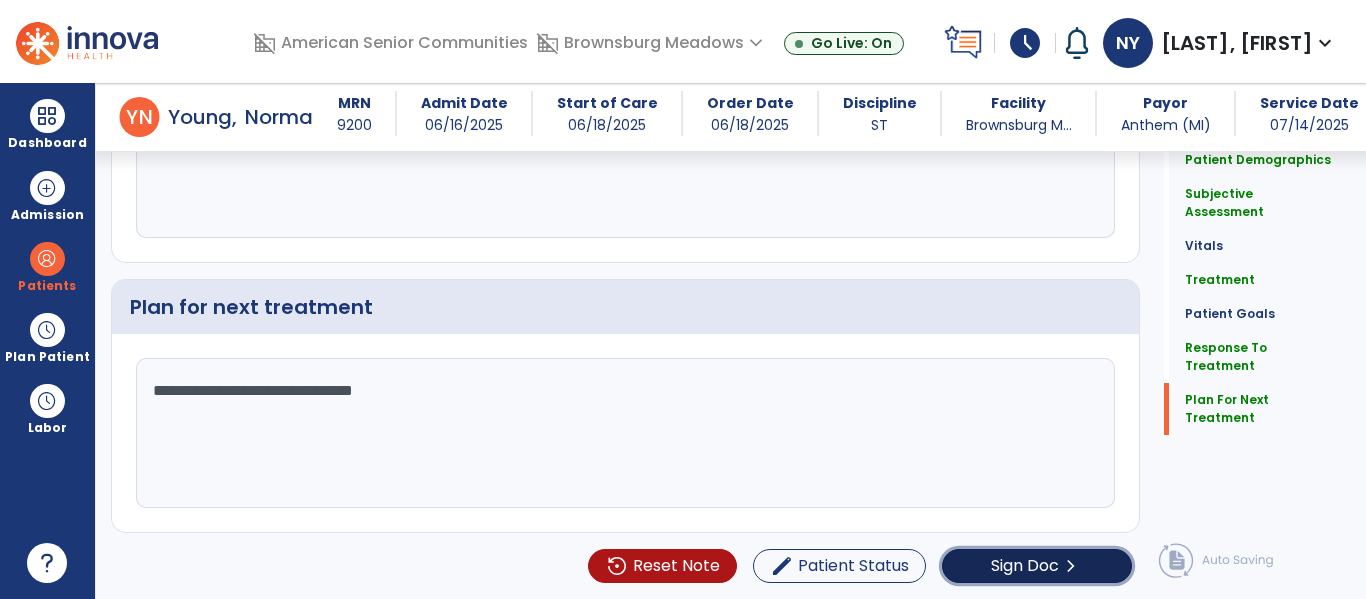 click on "Sign Doc" 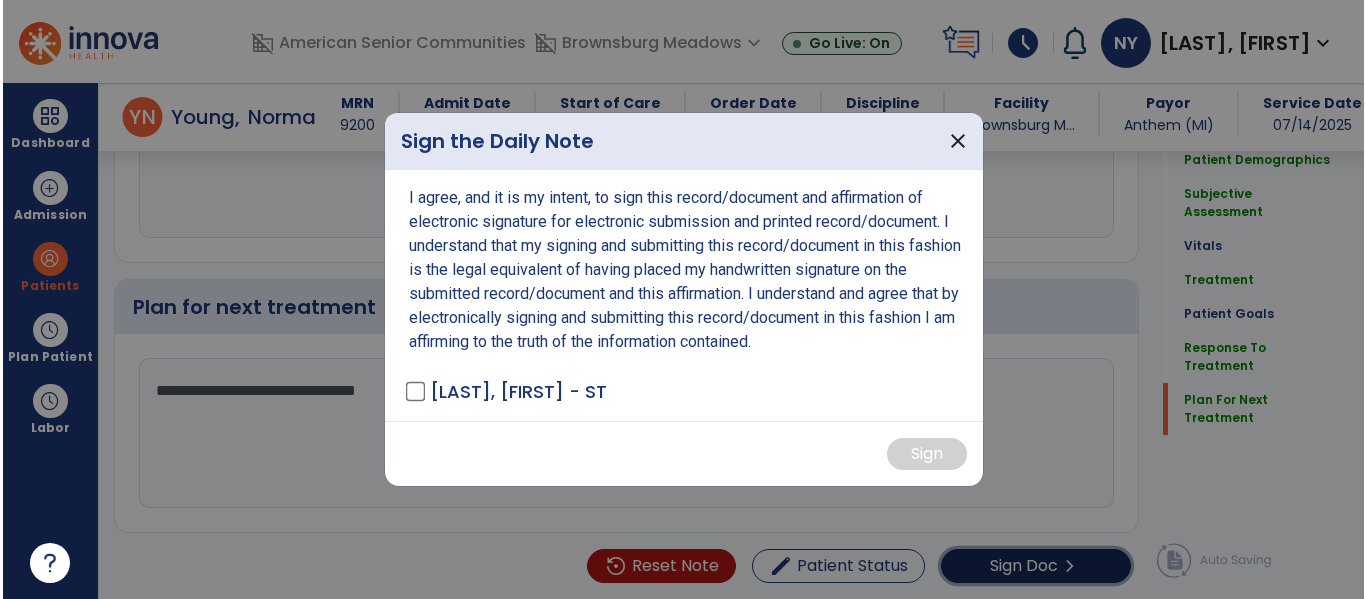 scroll, scrollTop: 2969, scrollLeft: 0, axis: vertical 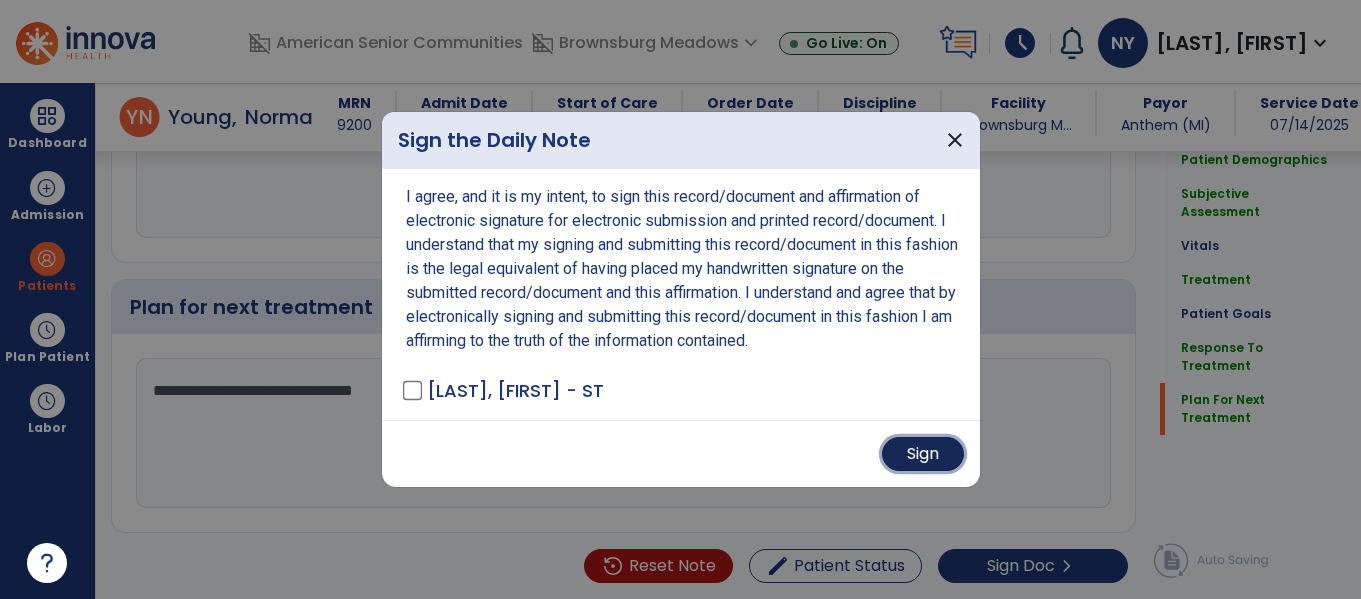 click on "Sign" at bounding box center (923, 454) 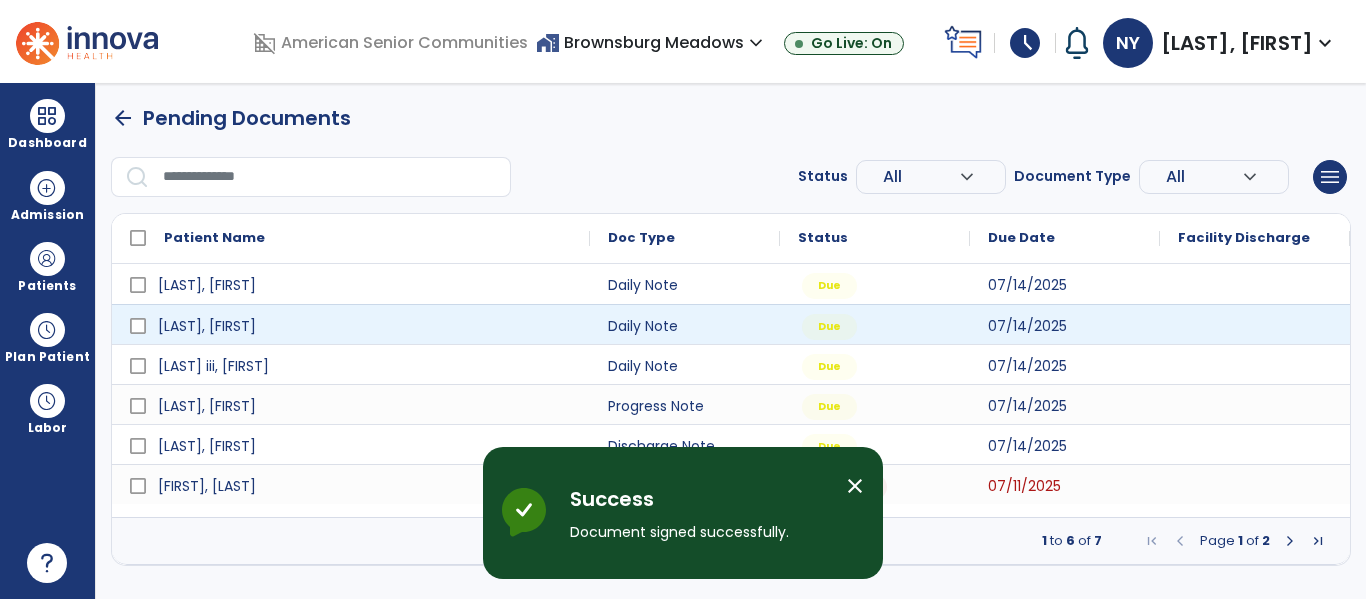 scroll, scrollTop: 0, scrollLeft: 0, axis: both 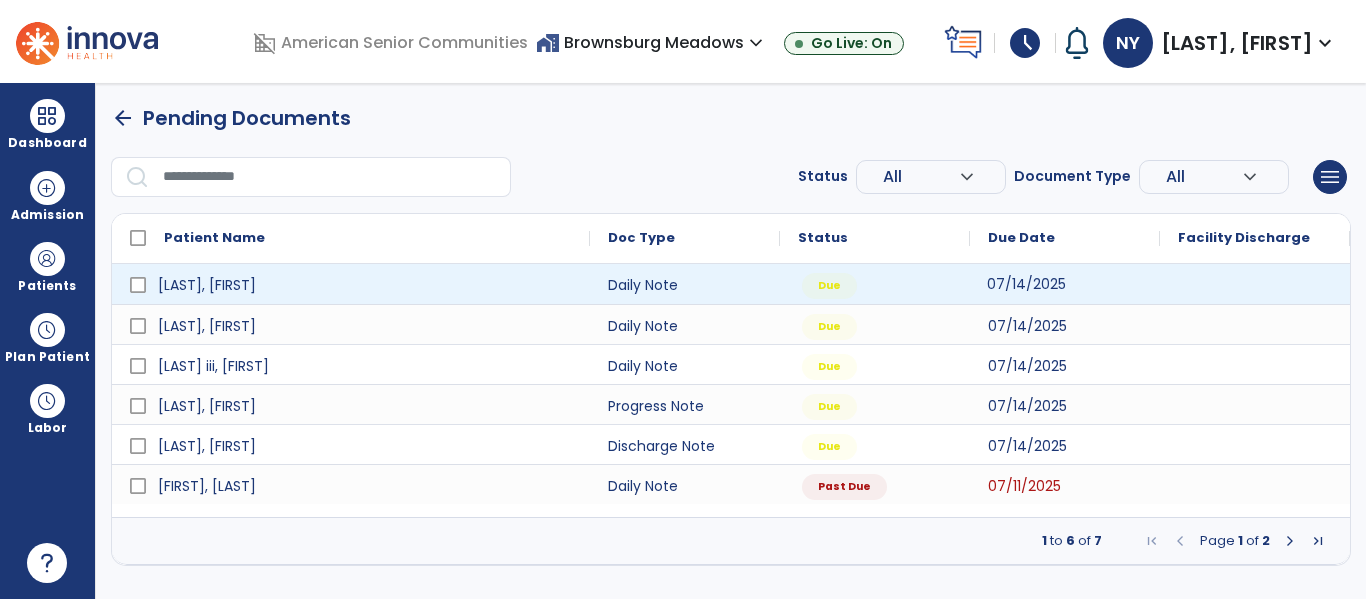 click on "07/14/2025" at bounding box center (1026, 284) 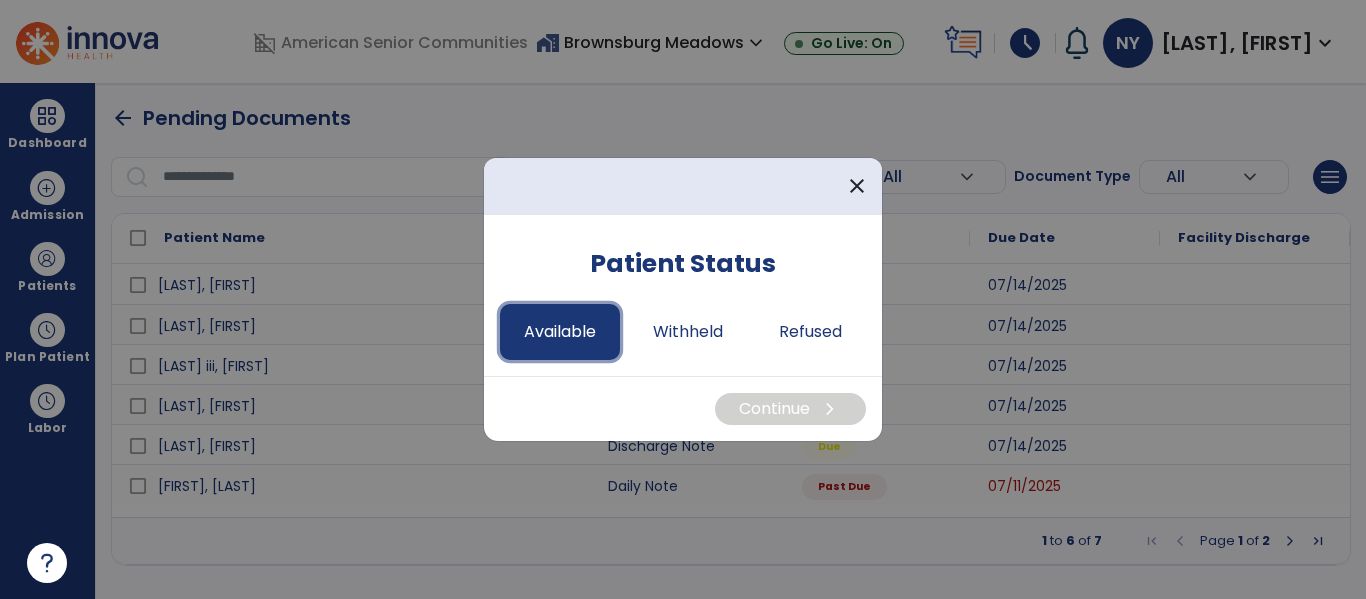 click on "Available" at bounding box center [560, 332] 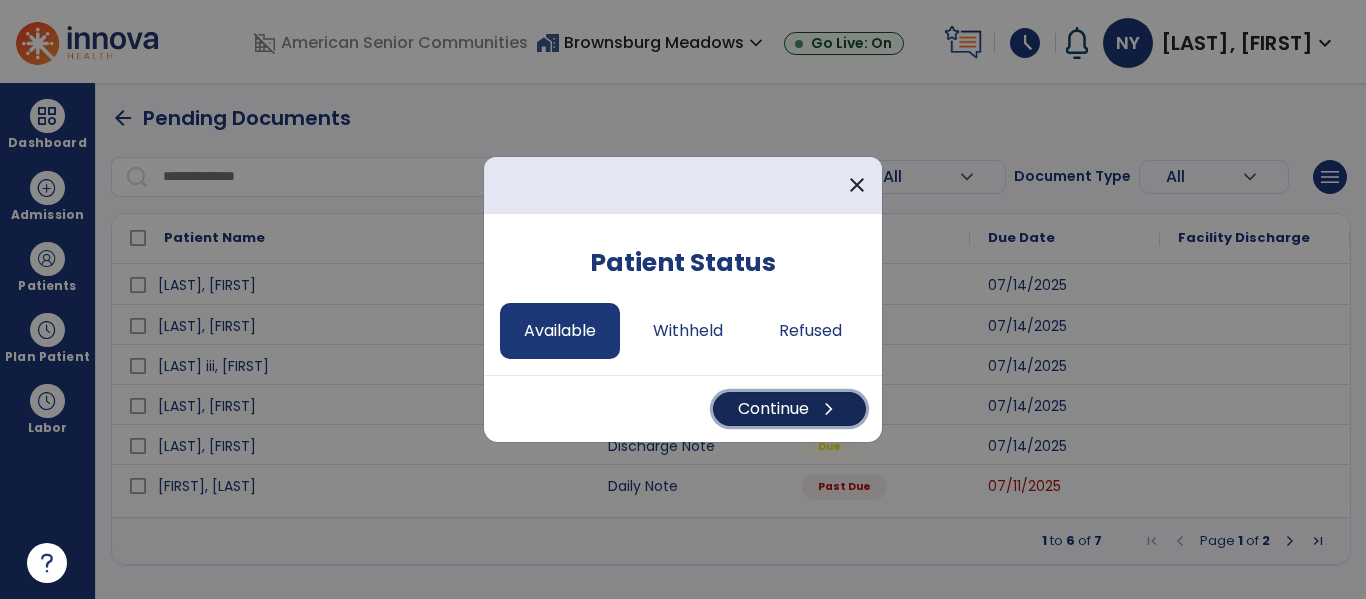 click on "Continue   chevron_right" at bounding box center (789, 409) 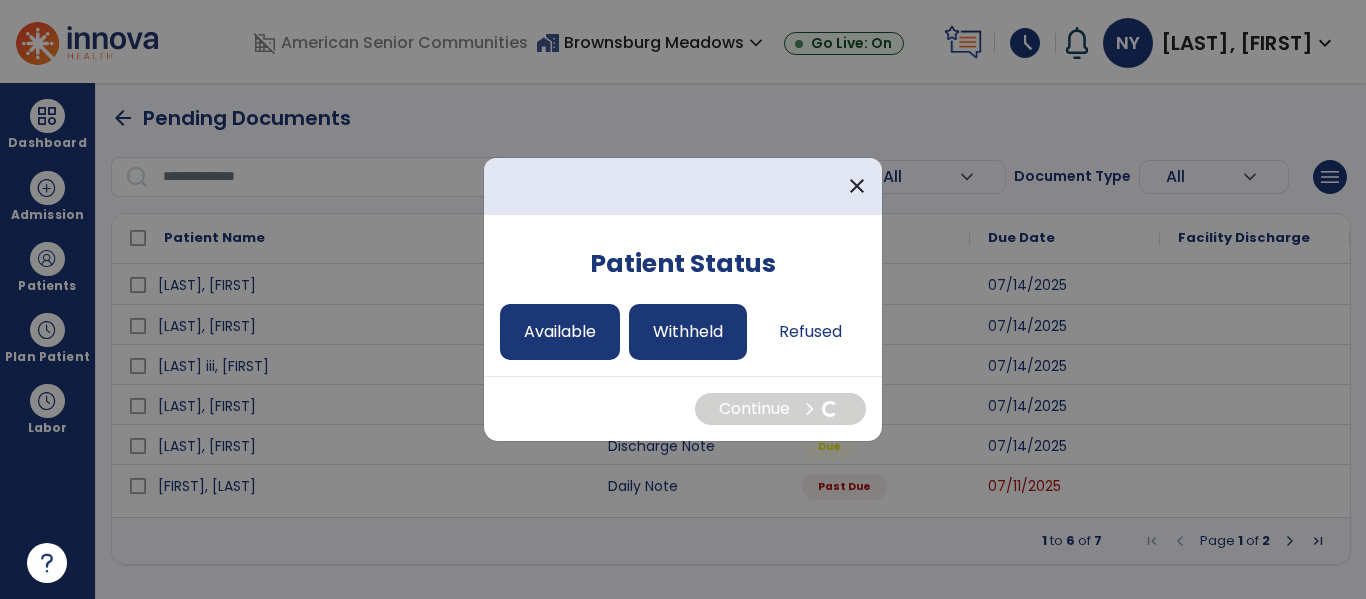 select on "*" 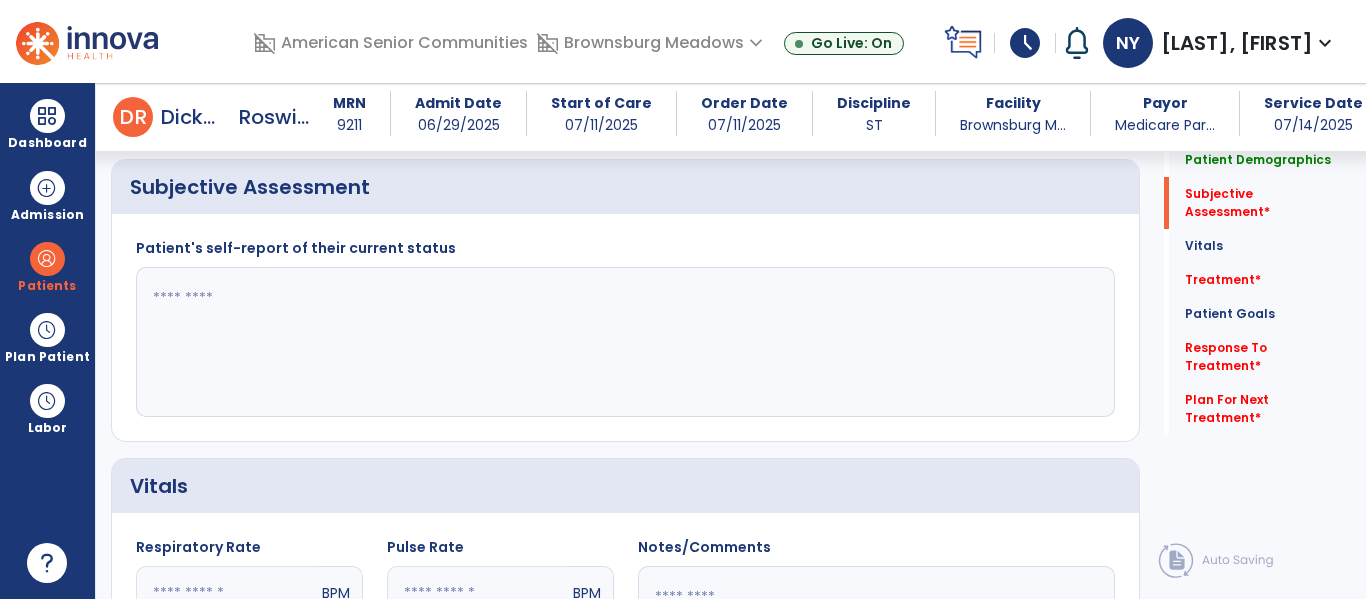 scroll, scrollTop: 491, scrollLeft: 0, axis: vertical 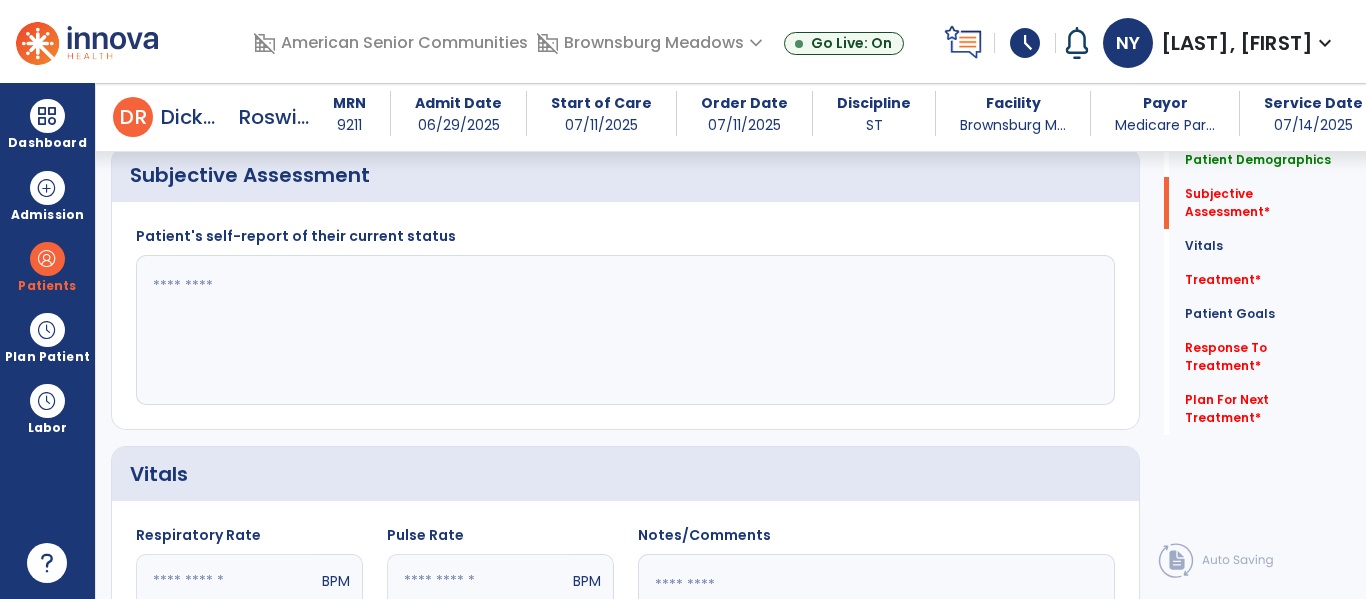 click 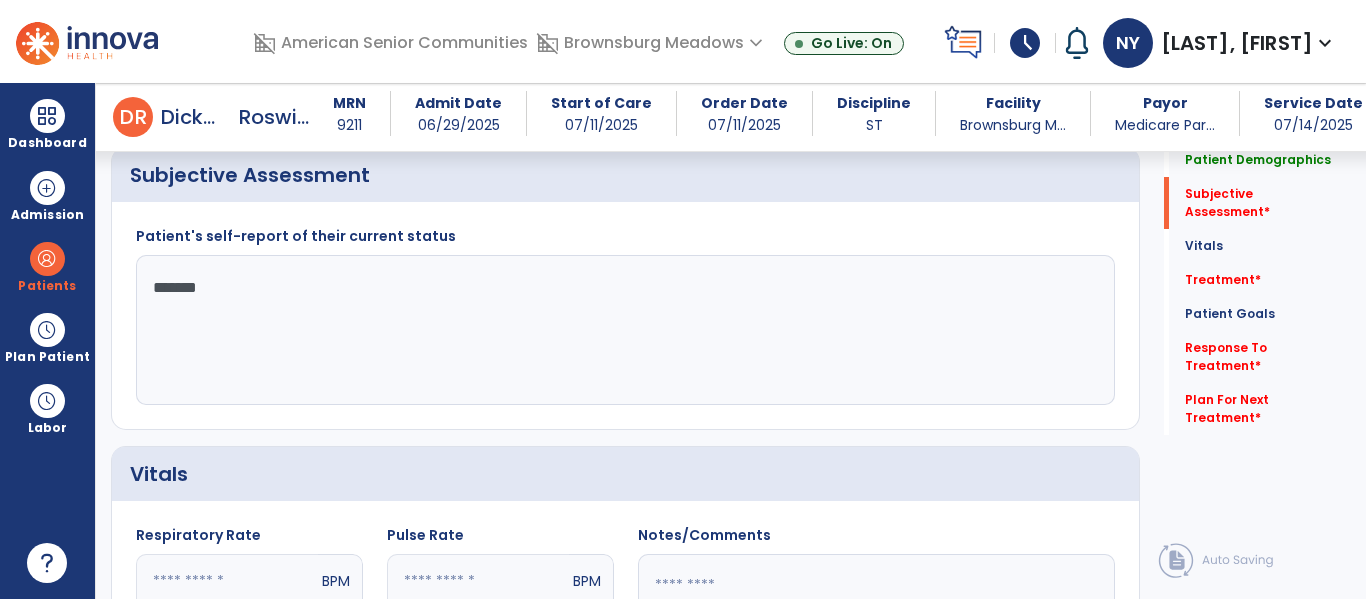 type on "********" 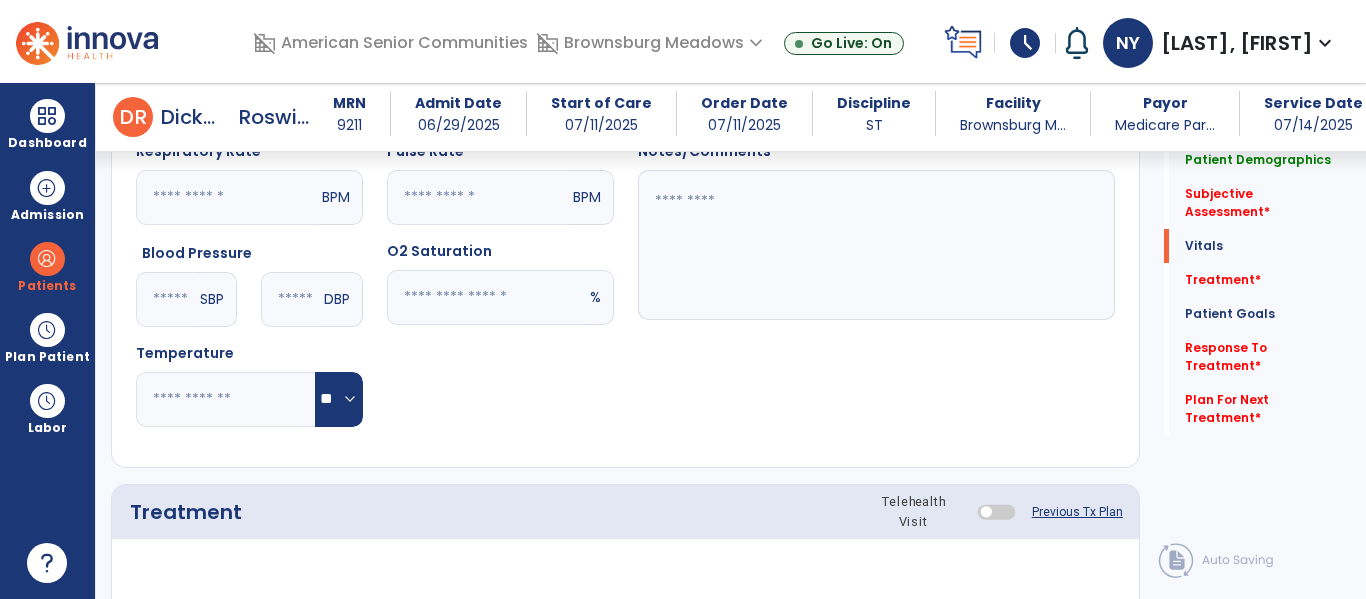 scroll, scrollTop: 846, scrollLeft: 0, axis: vertical 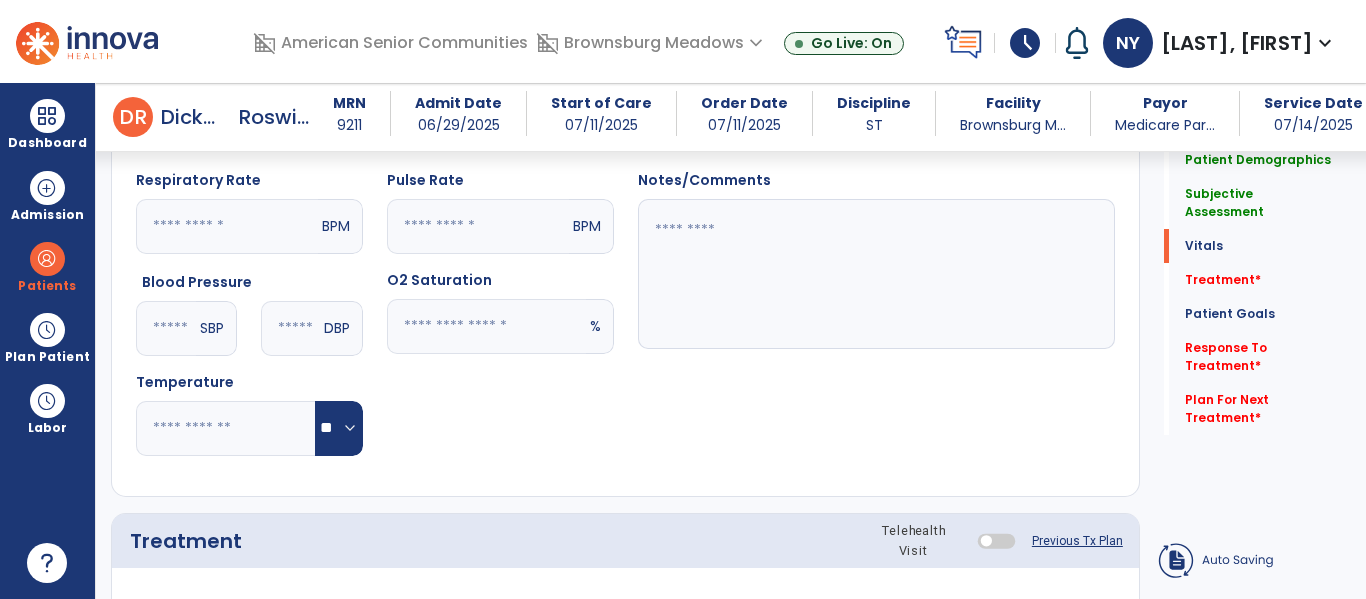 type on "**********" 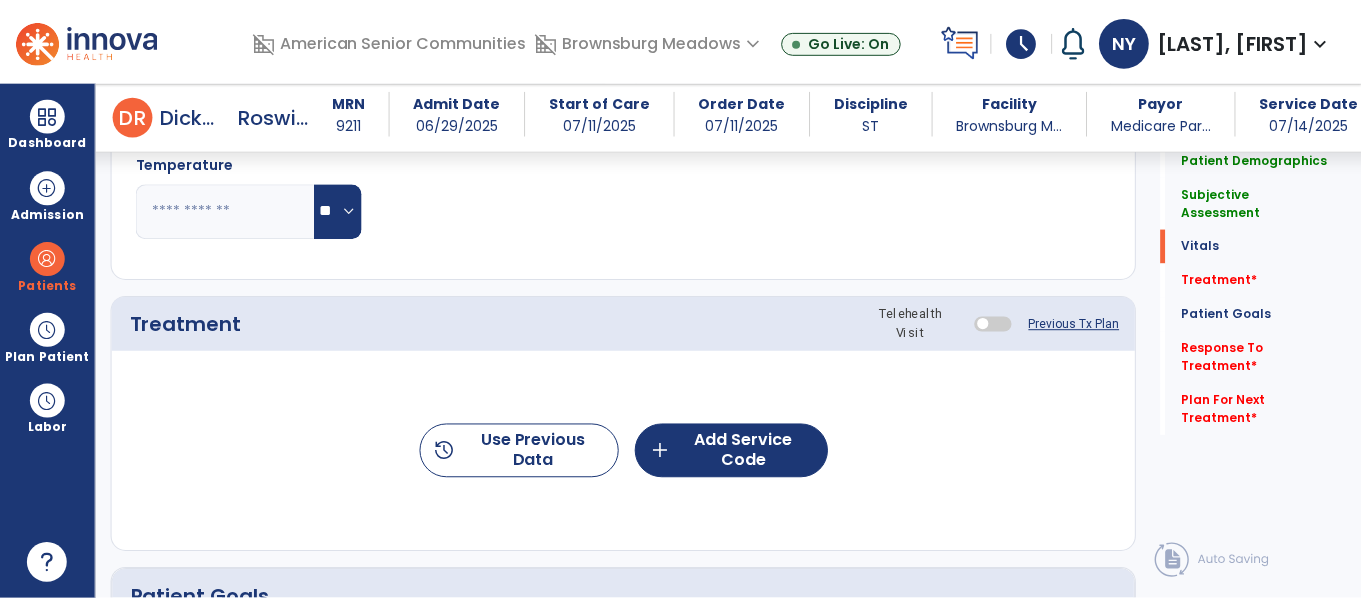 scroll, scrollTop: 1171, scrollLeft: 0, axis: vertical 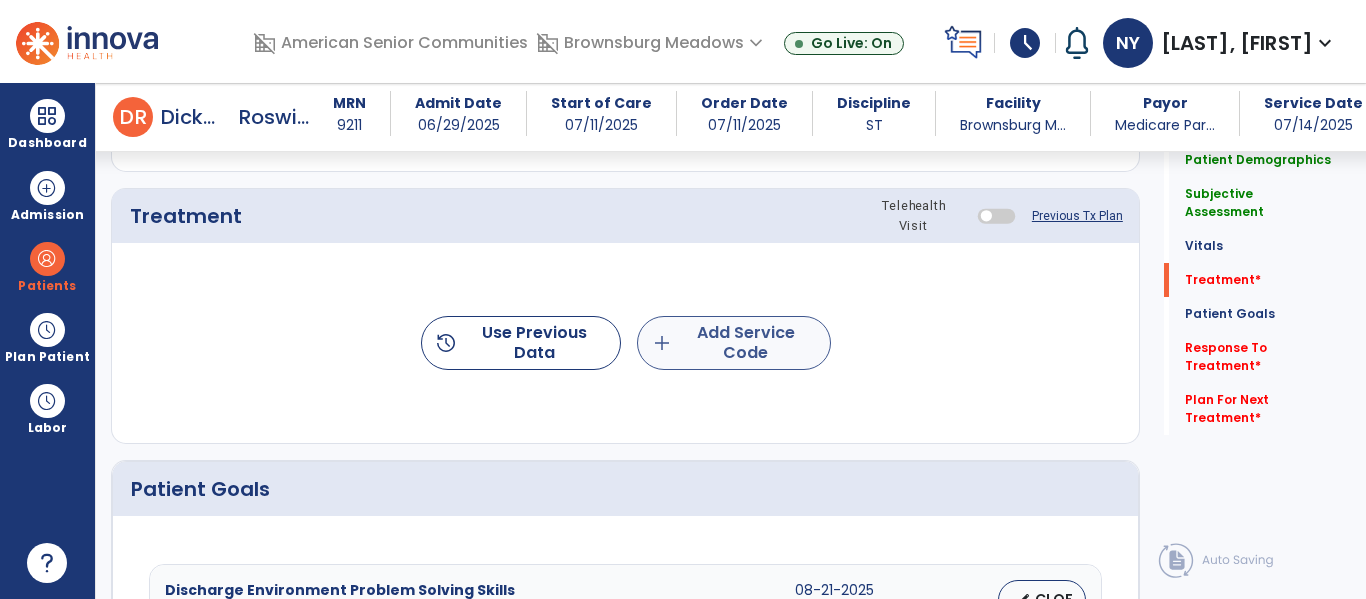 type on "**" 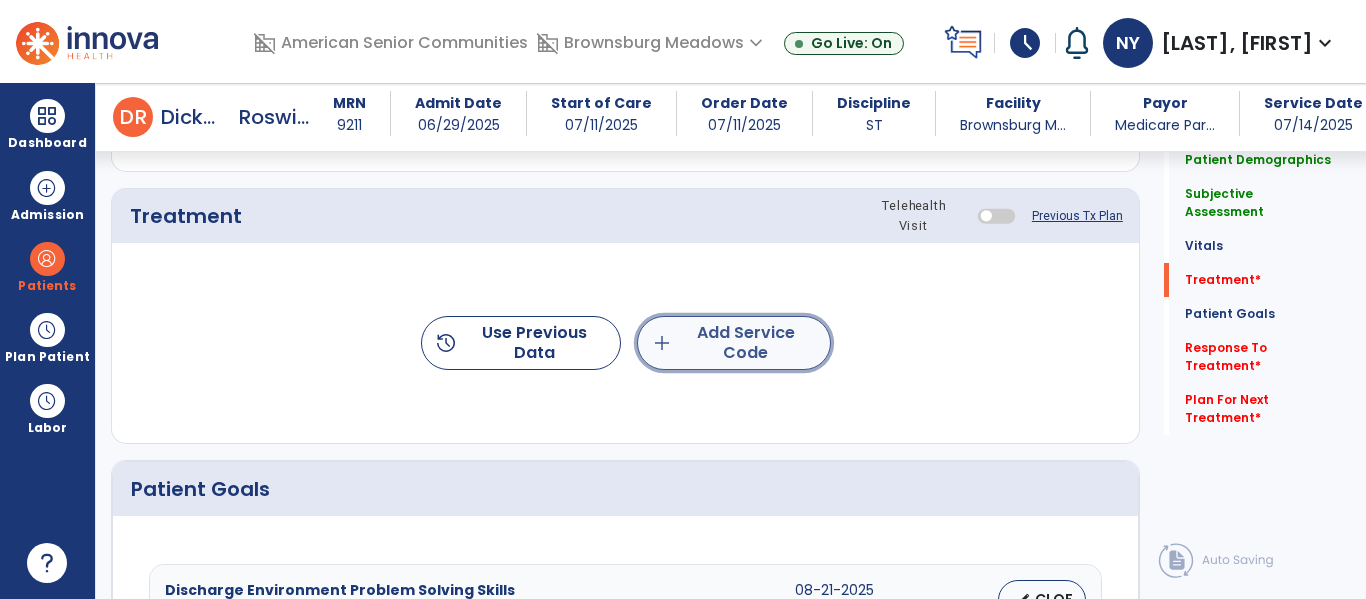 click on "add  Add Service Code" 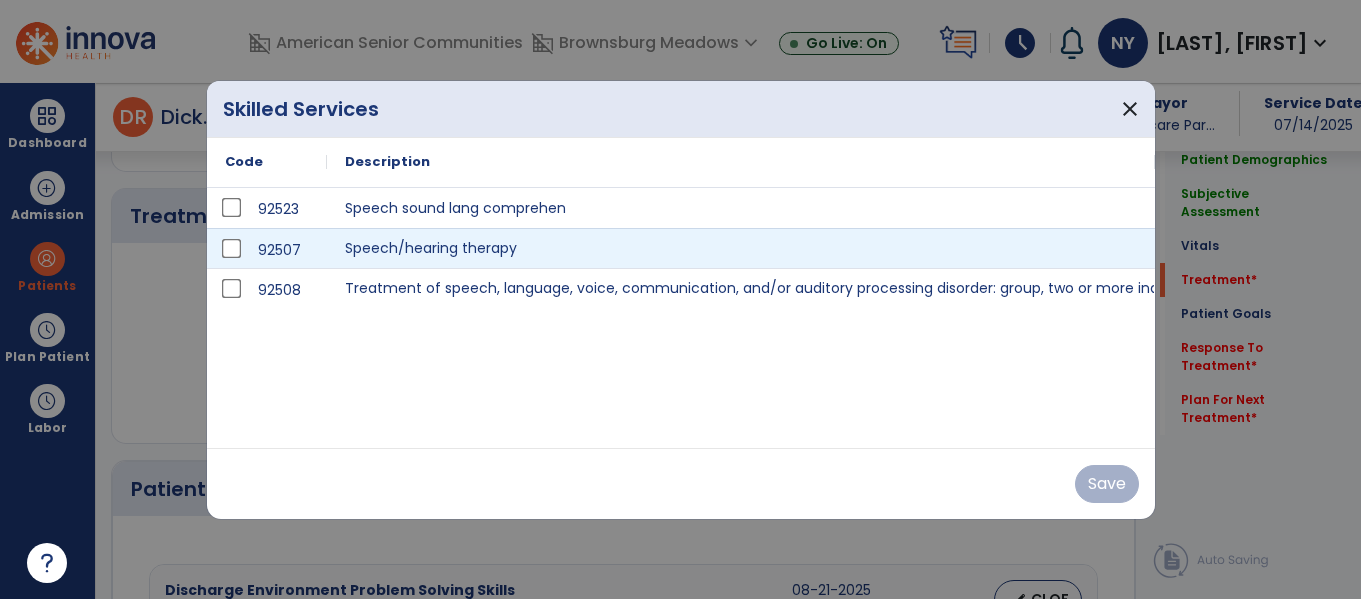 scroll, scrollTop: 1171, scrollLeft: 0, axis: vertical 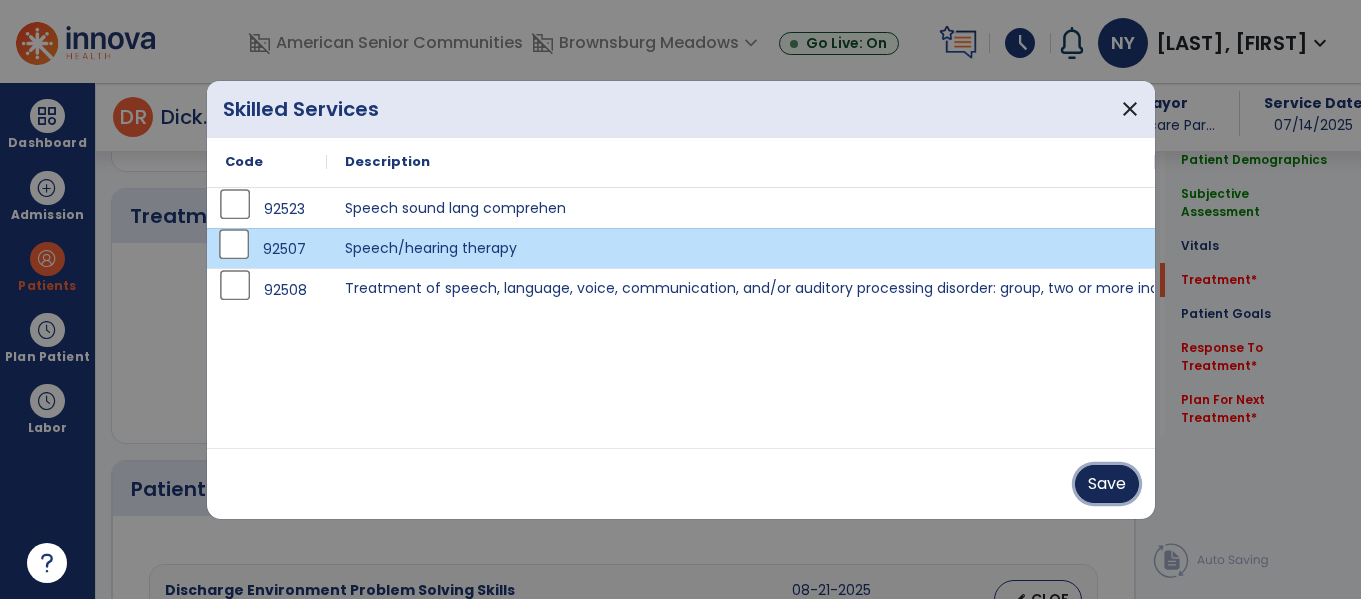 click on "Save" at bounding box center [1107, 484] 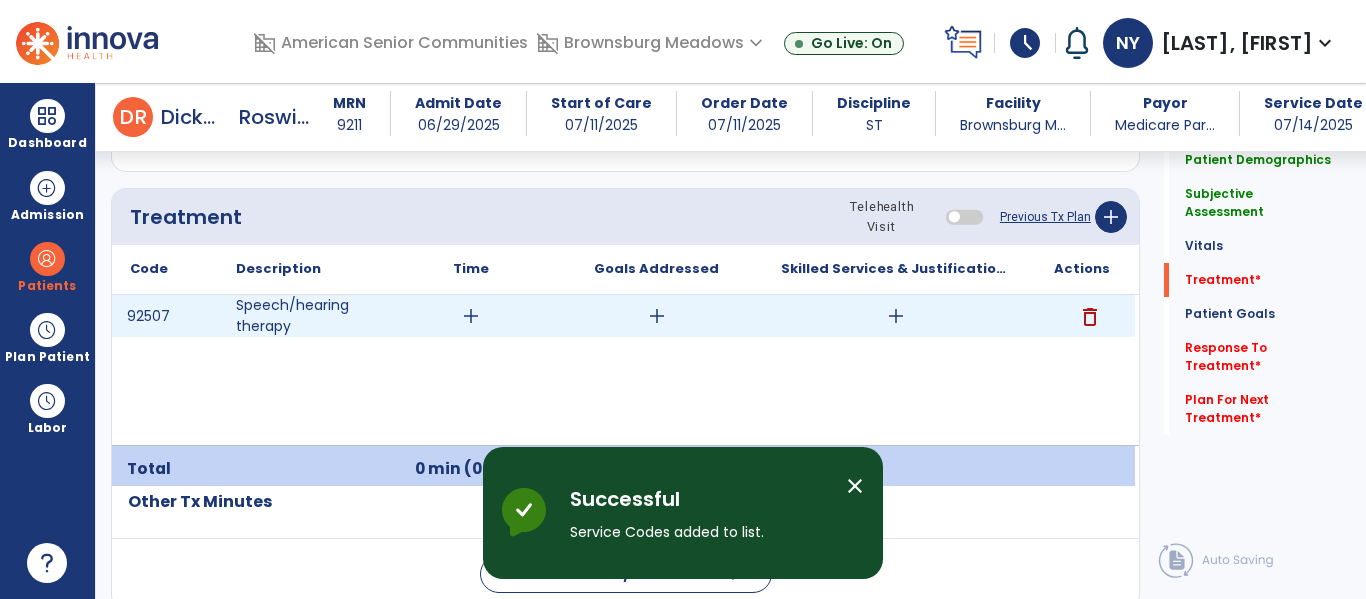 click on "add" at bounding box center [471, 316] 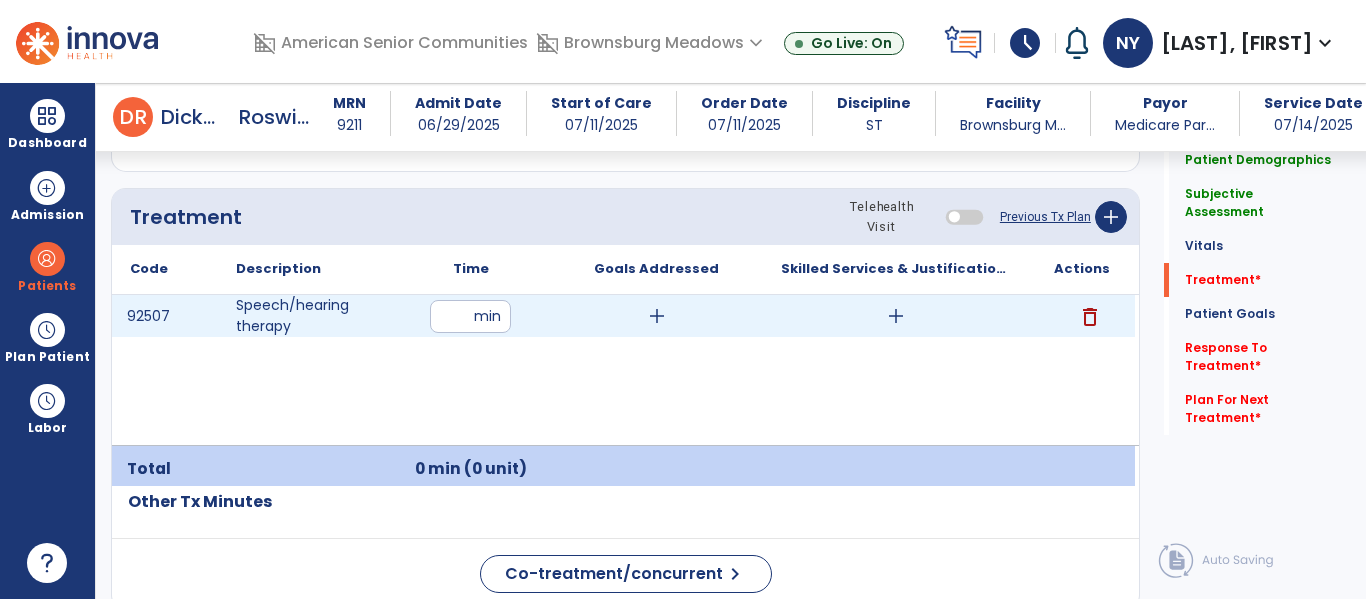 type on "**" 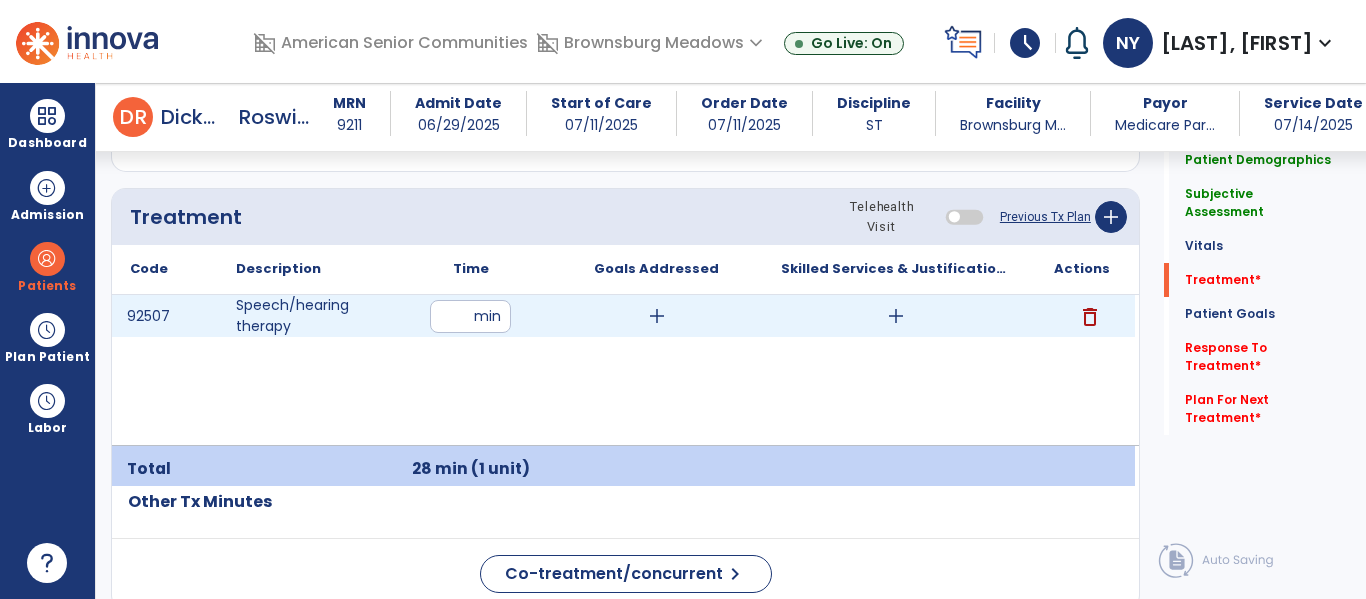 click on "add" at bounding box center (657, 316) 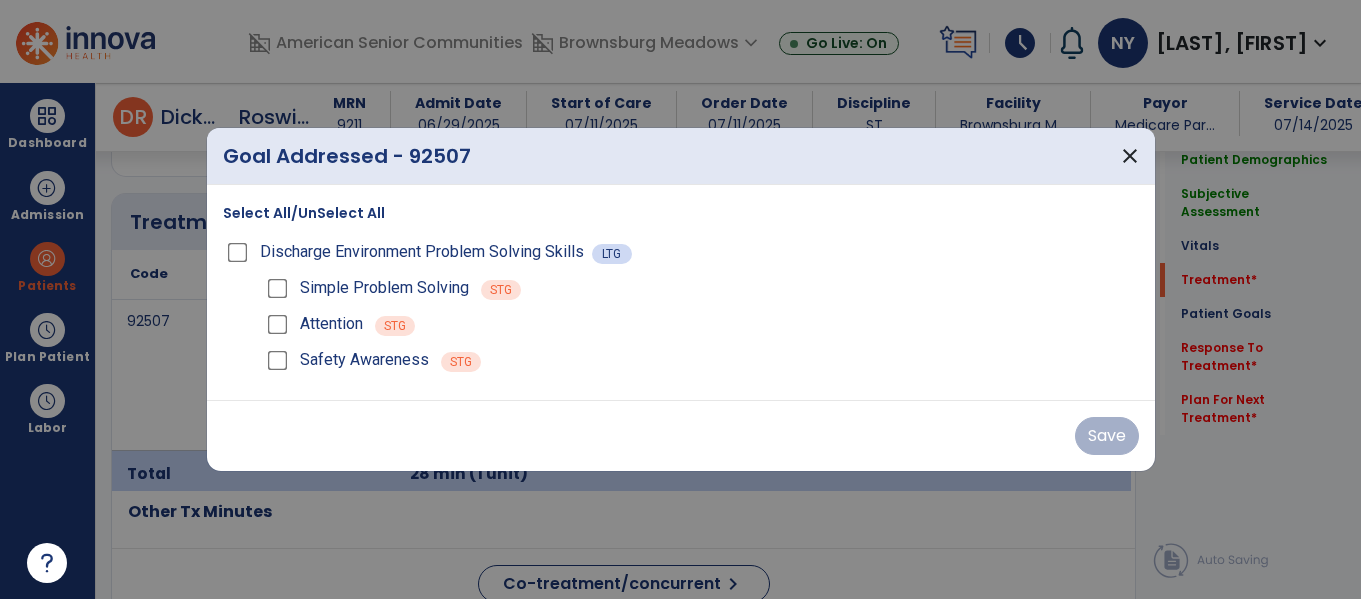 scroll, scrollTop: 1171, scrollLeft: 0, axis: vertical 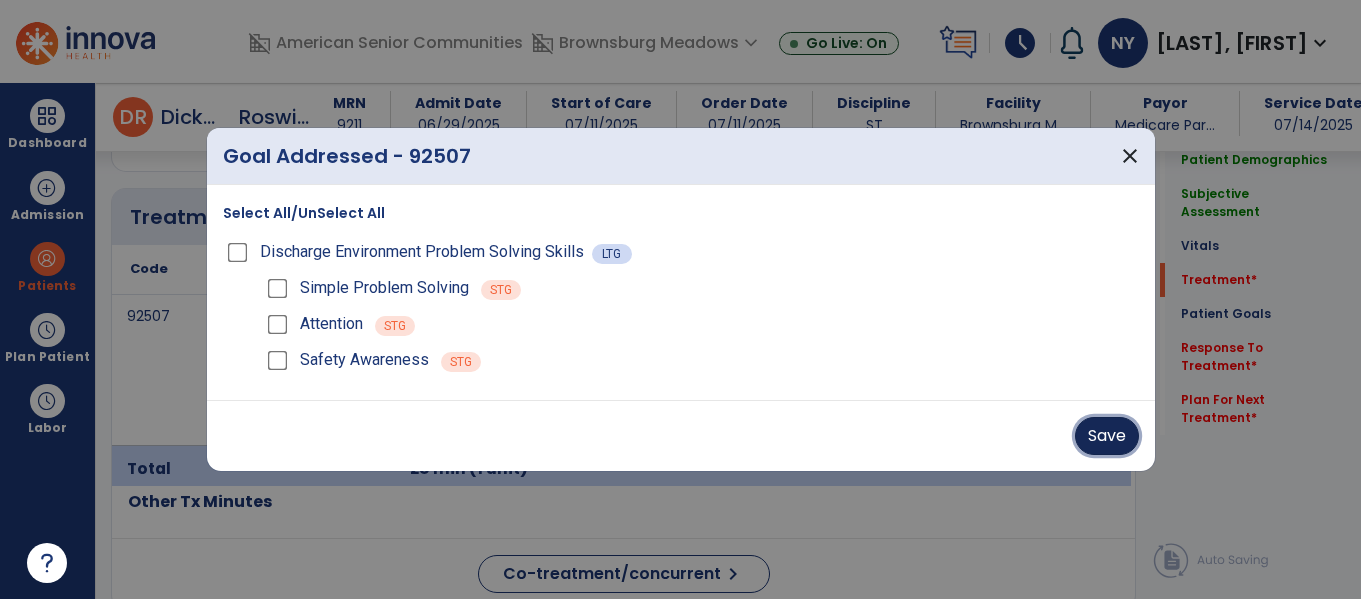 click on "Save" at bounding box center [1107, 436] 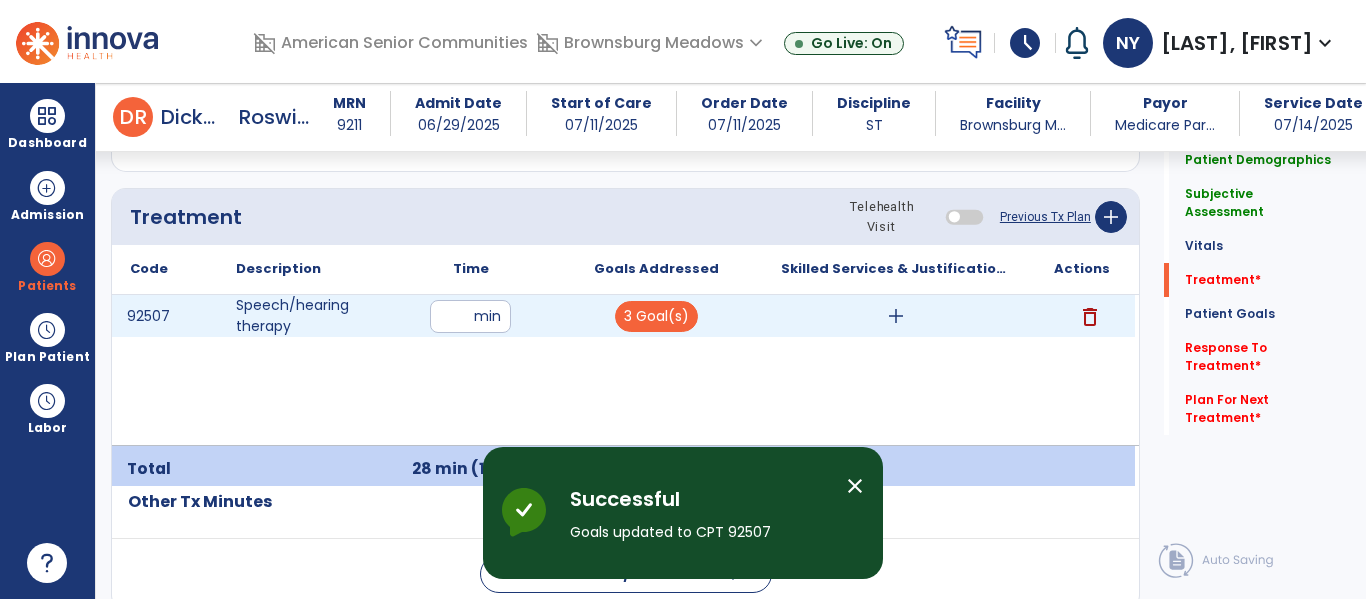 click on "add" at bounding box center (896, 316) 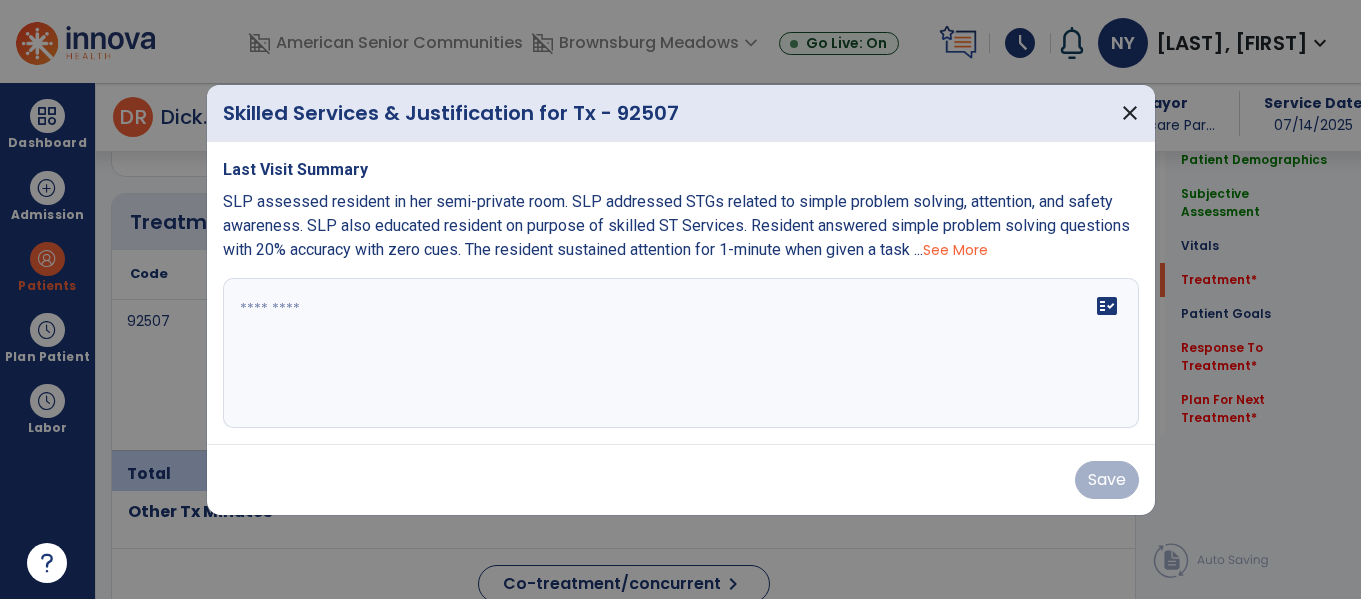 scroll, scrollTop: 1171, scrollLeft: 0, axis: vertical 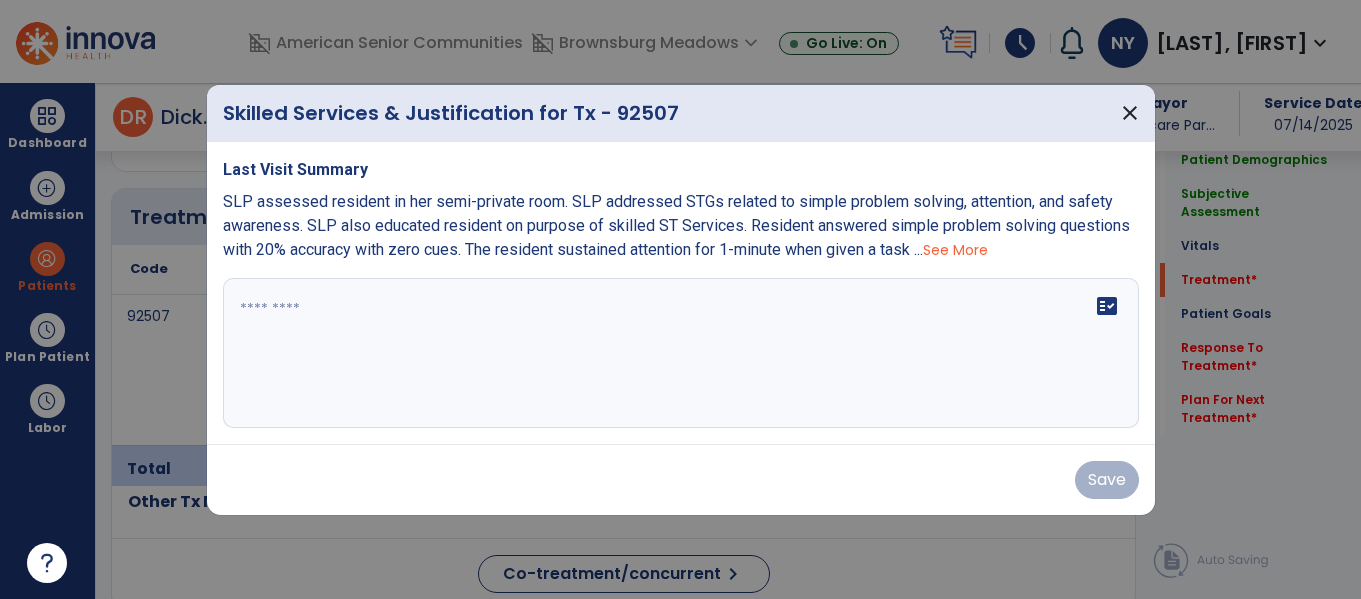 click on "fact_check" at bounding box center [681, 353] 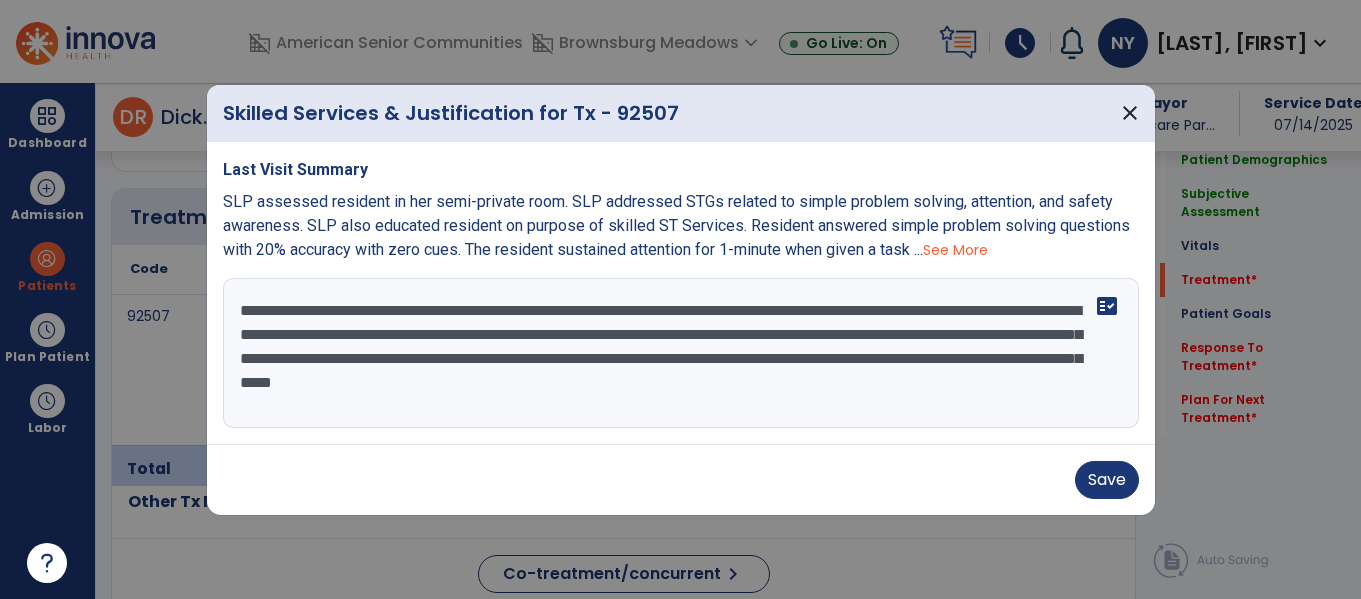 click on "**********" at bounding box center [681, 353] 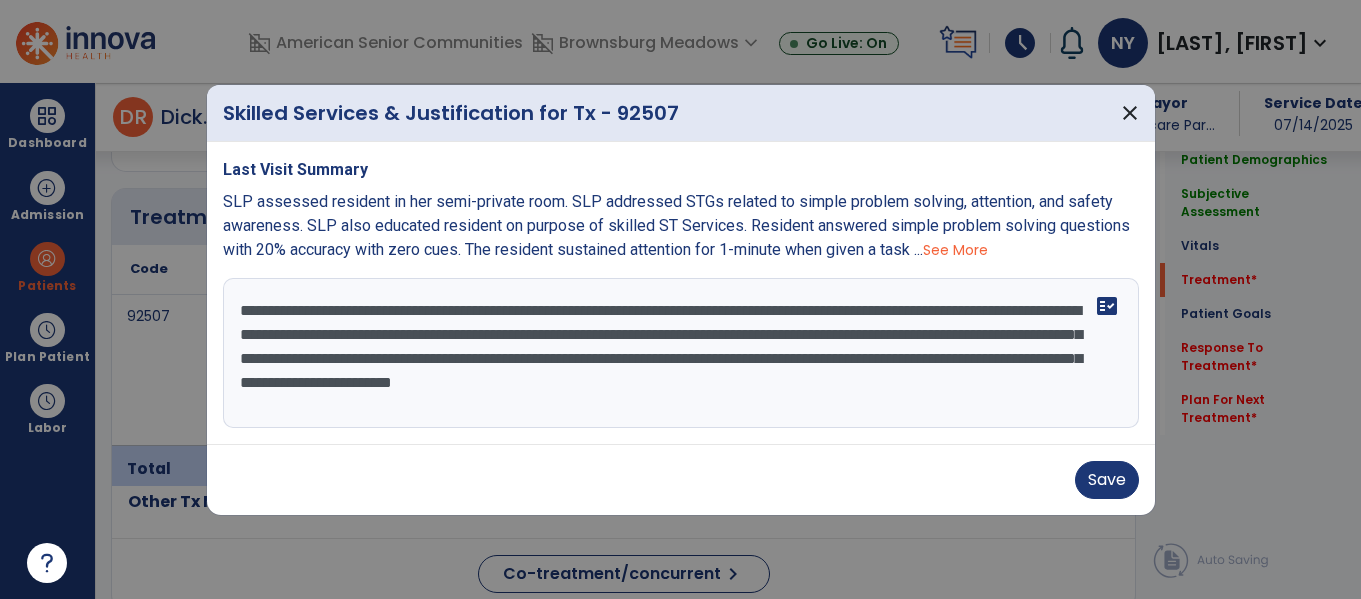 click on "**********" at bounding box center (681, 353) 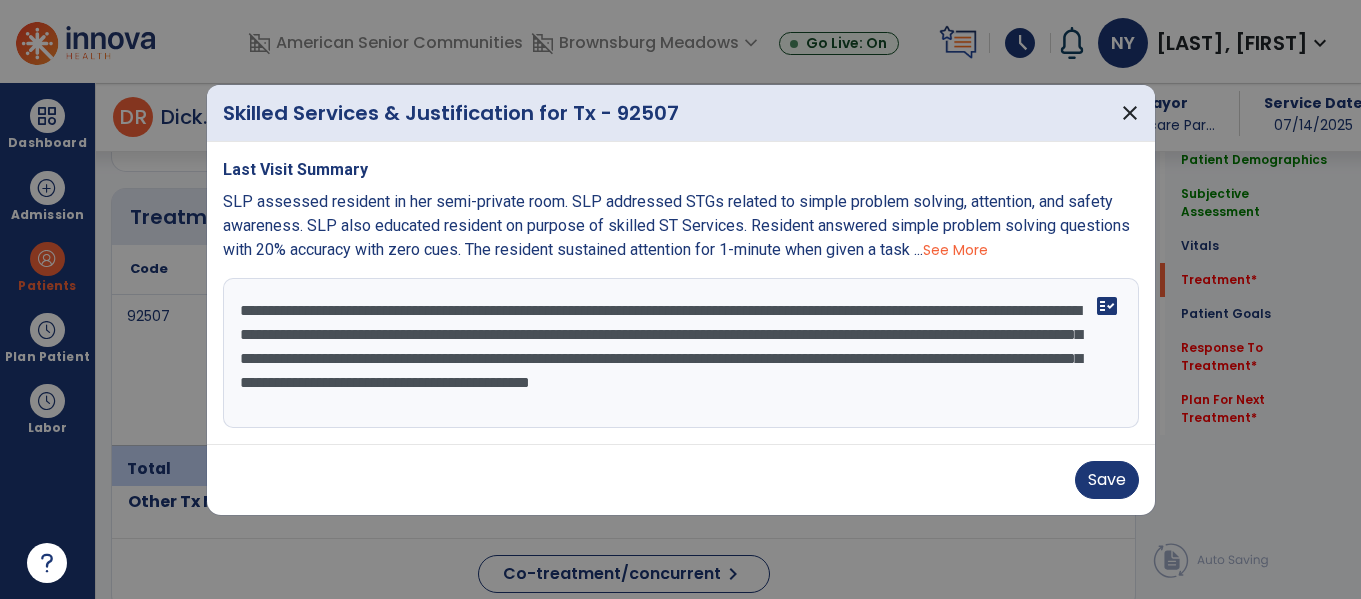 click on "**********" at bounding box center [681, 353] 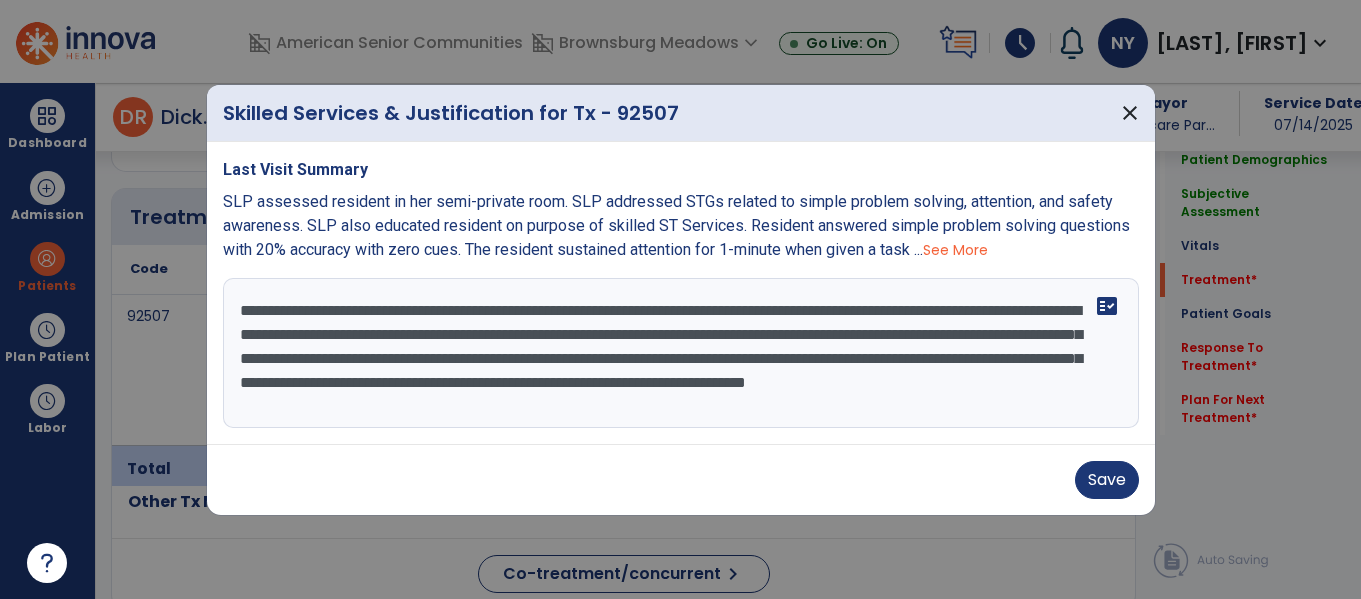 scroll, scrollTop: 16, scrollLeft: 0, axis: vertical 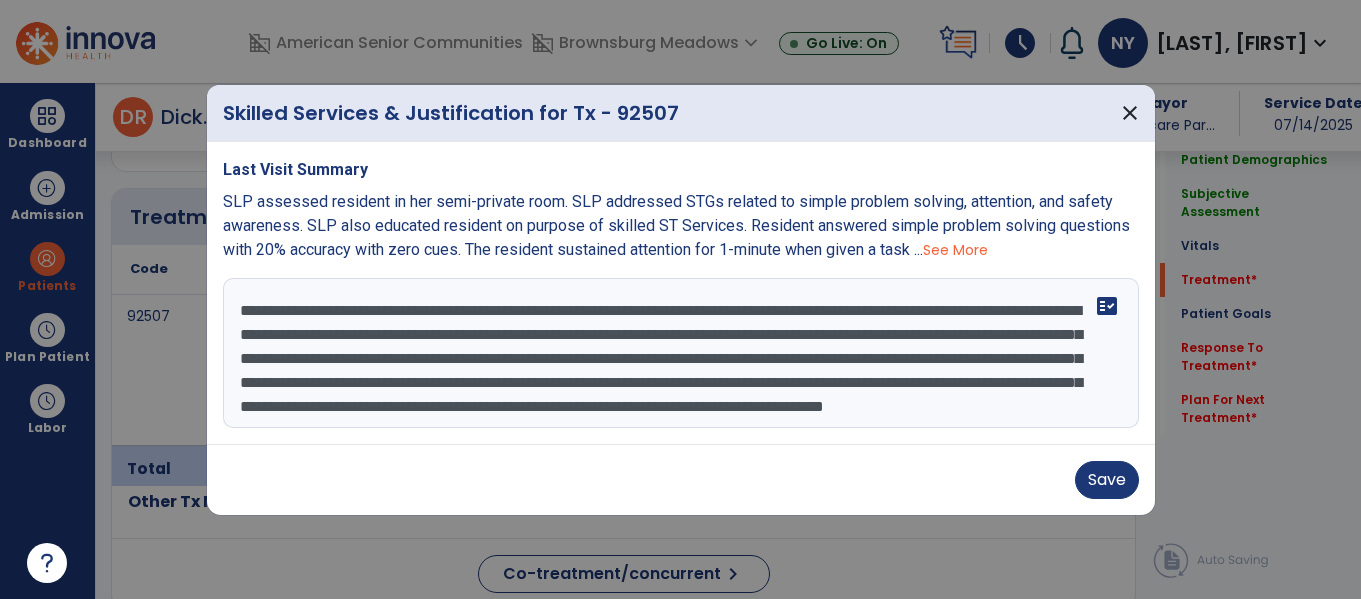 click on "**********" at bounding box center (681, 353) 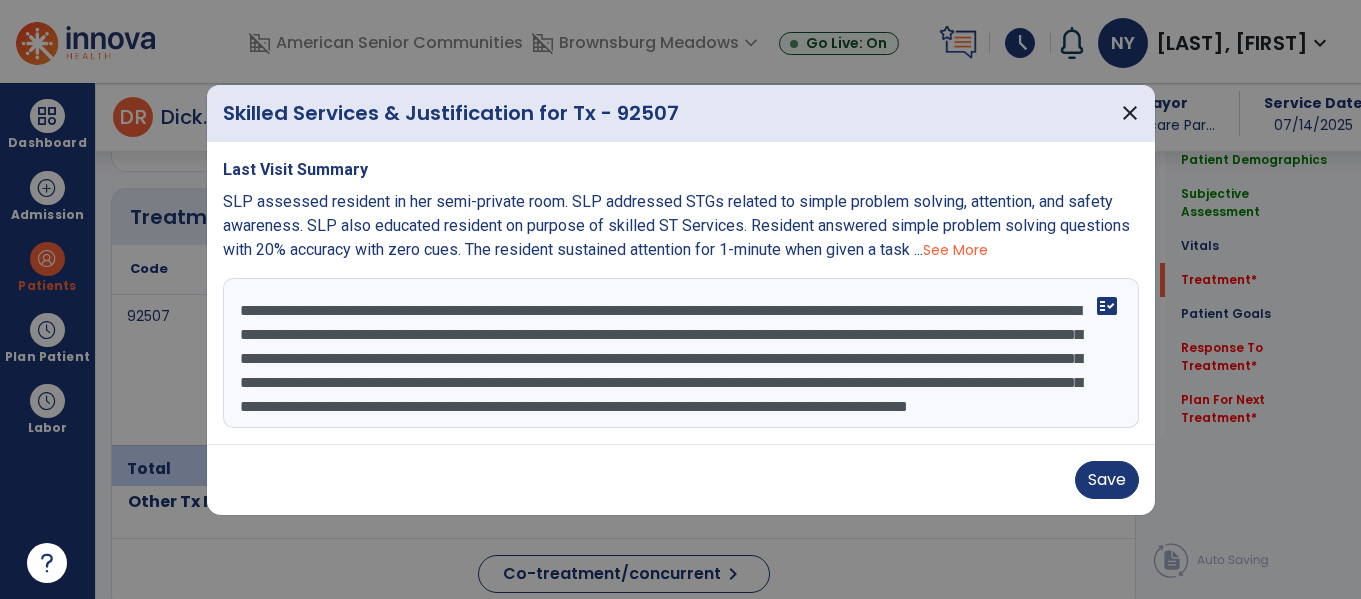 click on "**********" at bounding box center (681, 353) 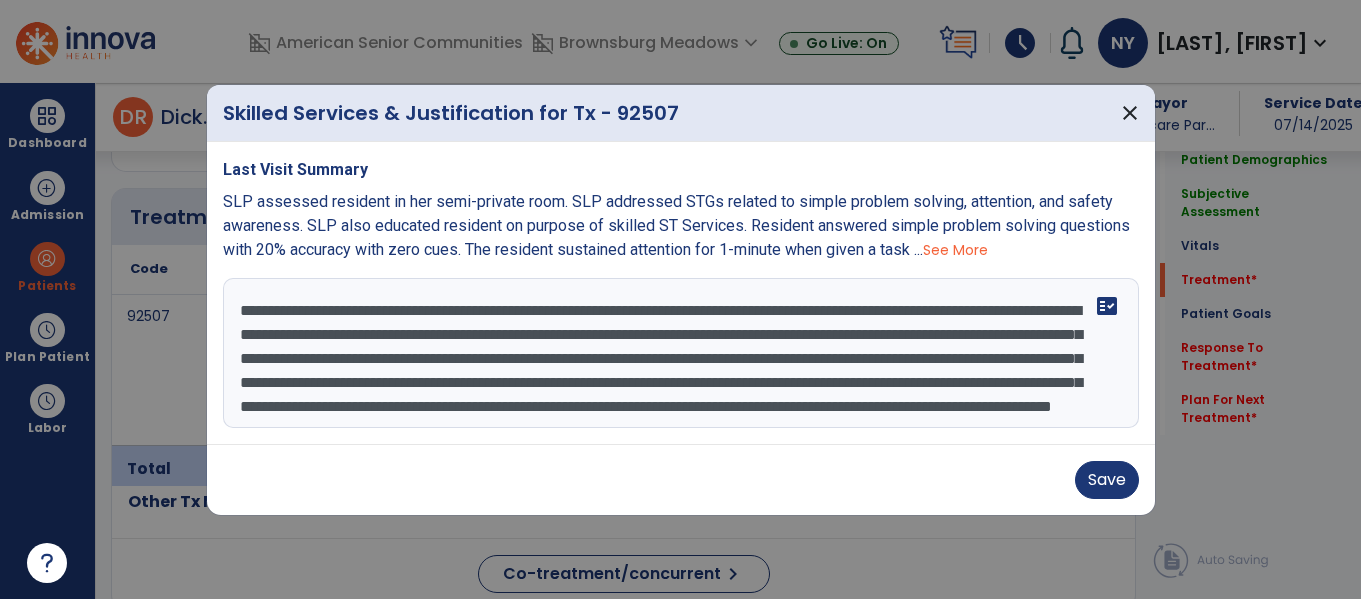 scroll, scrollTop: 64, scrollLeft: 0, axis: vertical 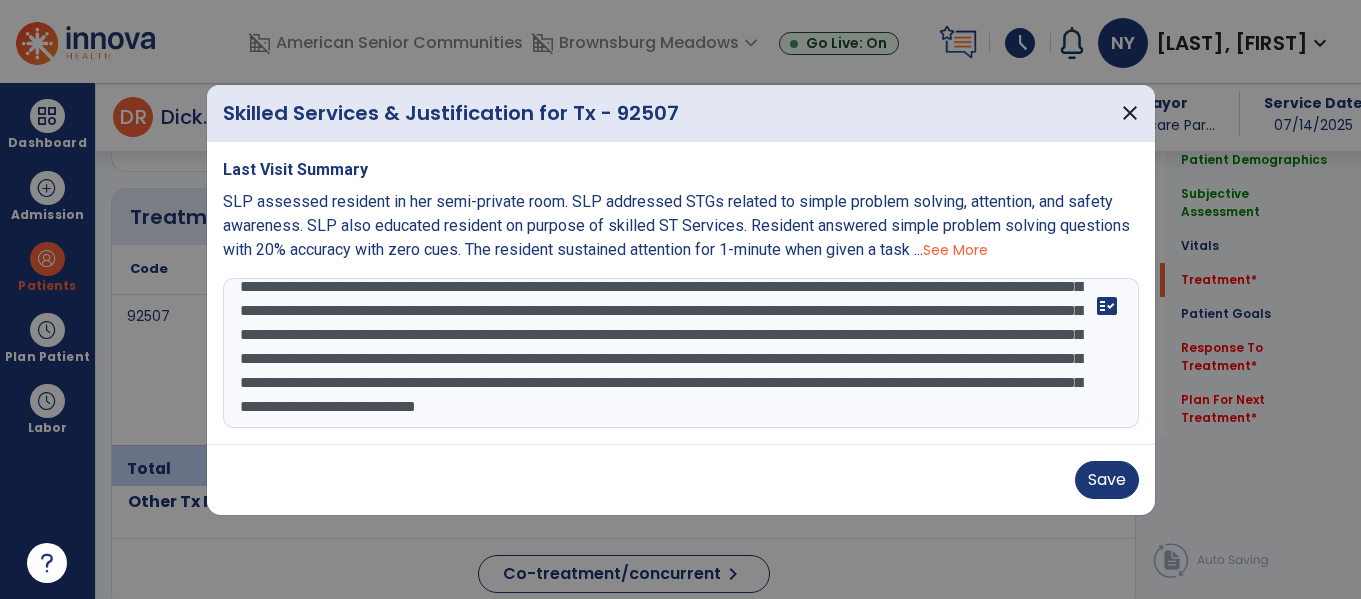 click on "**********" at bounding box center (681, 353) 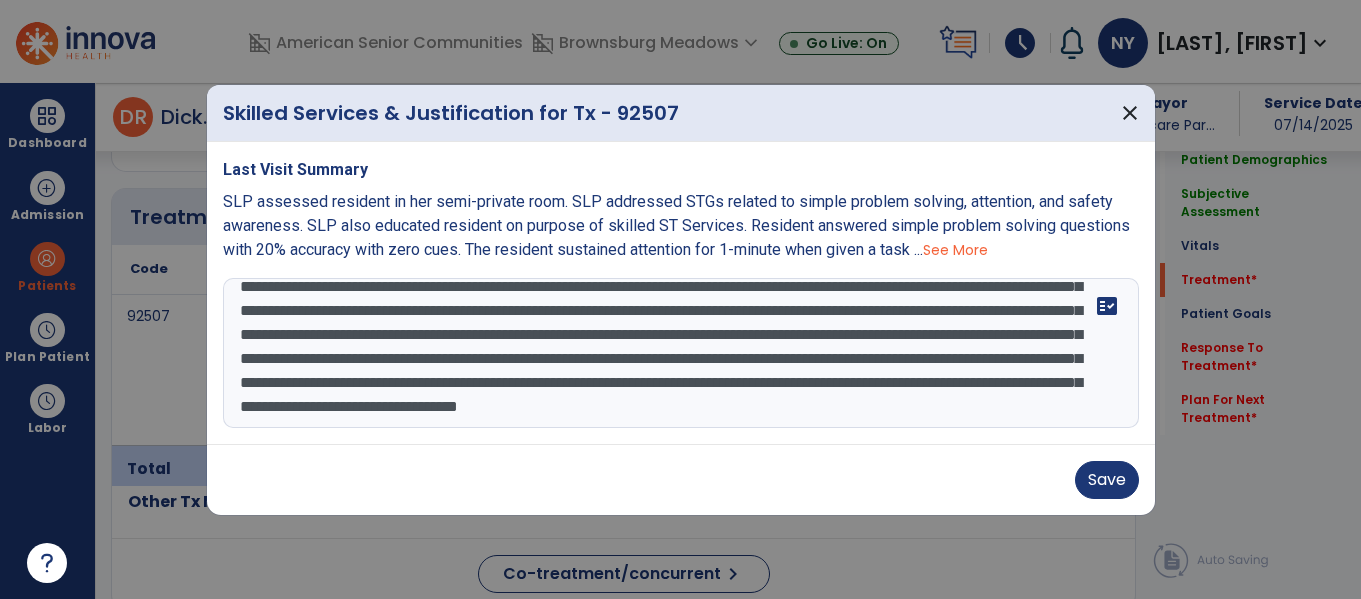 click on "**********" at bounding box center [681, 353] 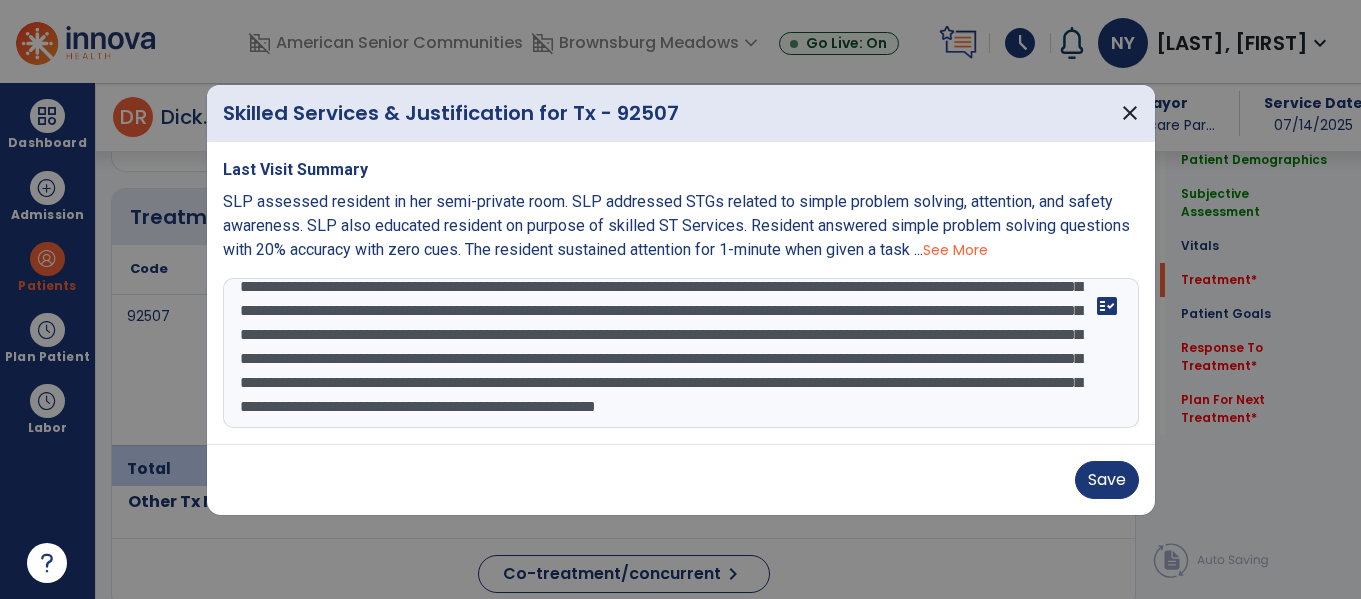 scroll, scrollTop: 112, scrollLeft: 0, axis: vertical 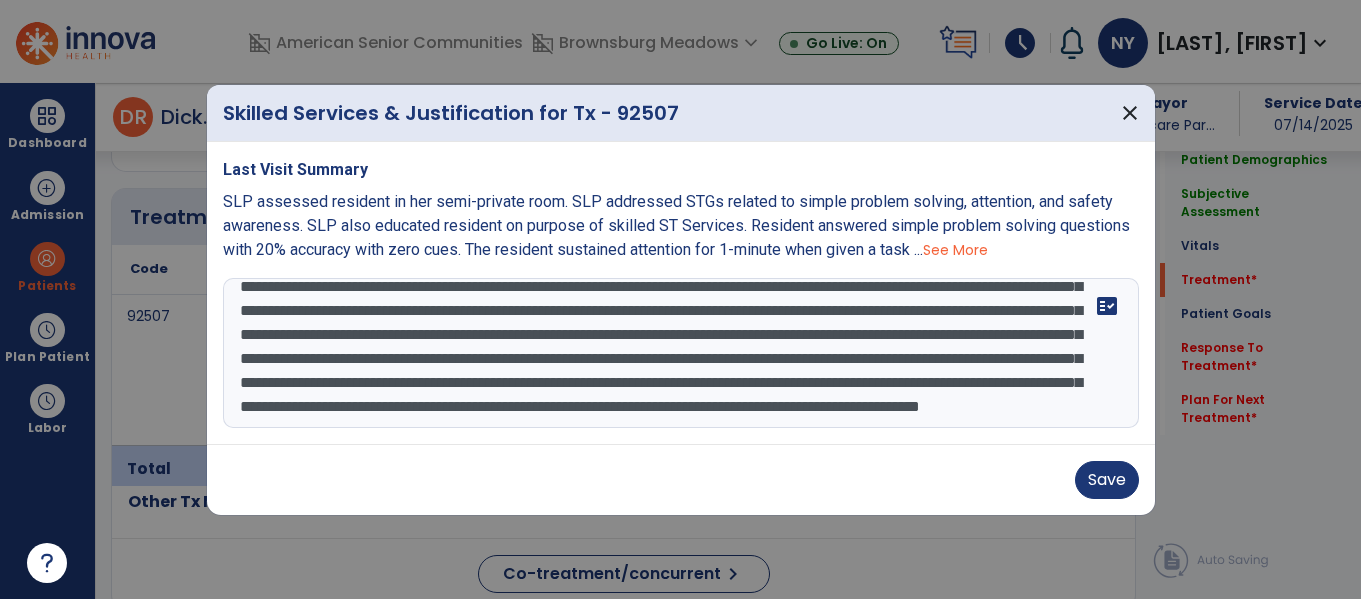 click at bounding box center (681, 353) 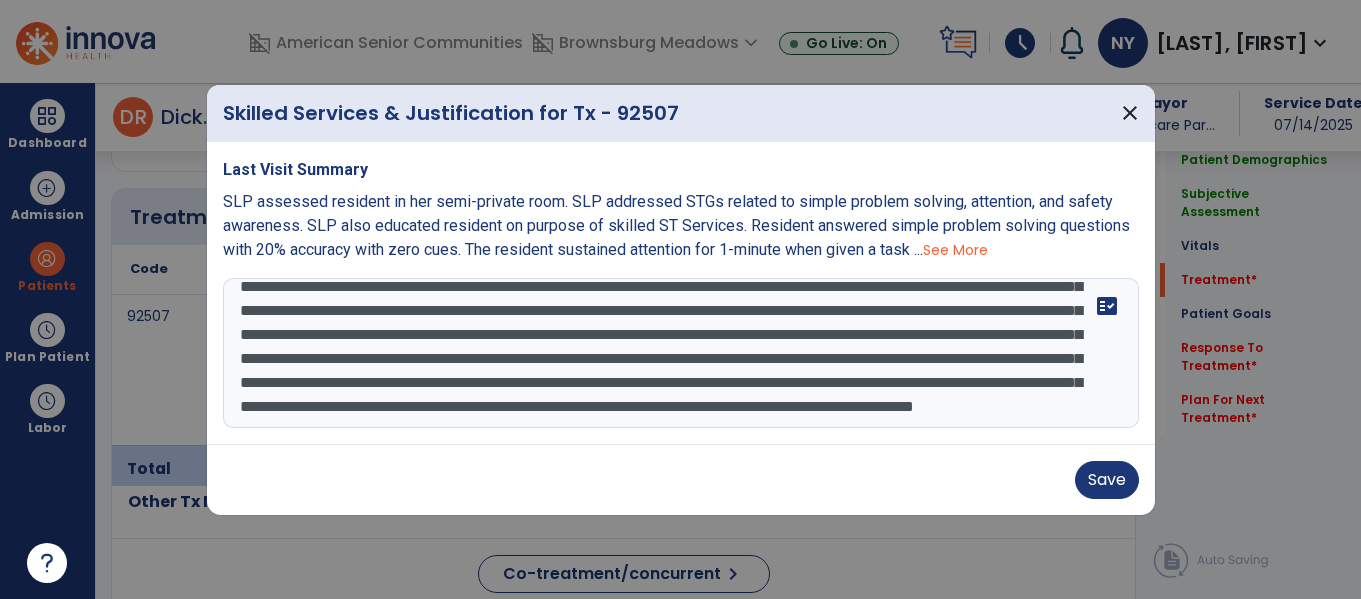 click at bounding box center (681, 353) 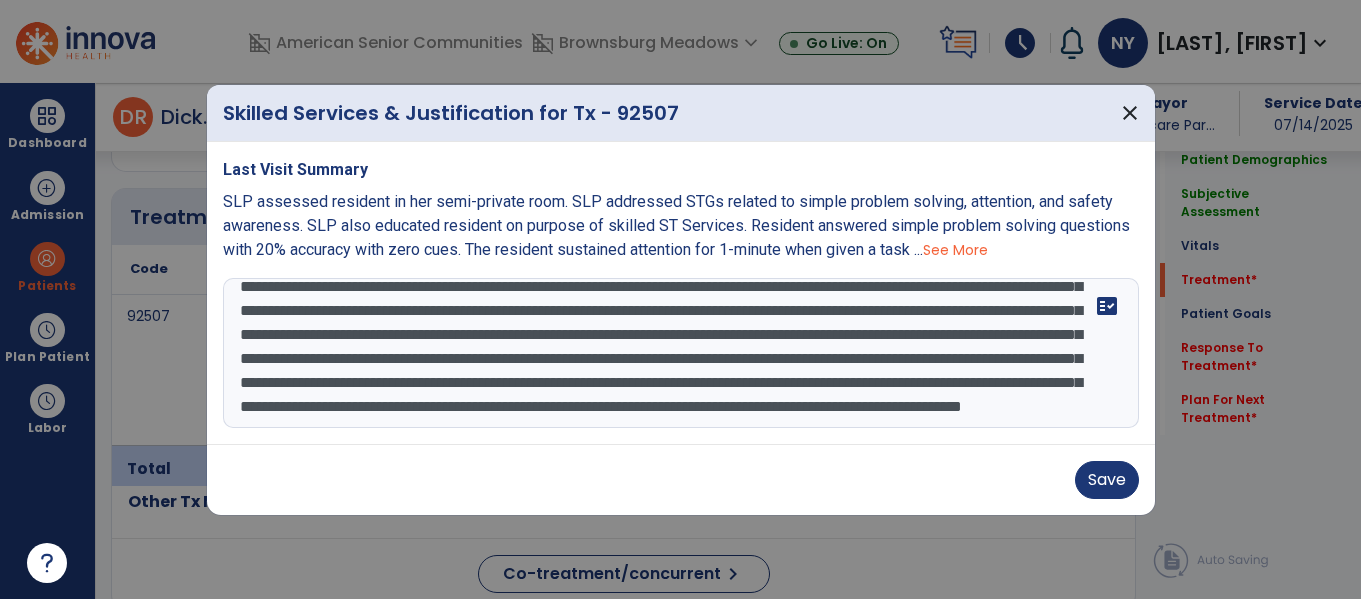 click at bounding box center (681, 353) 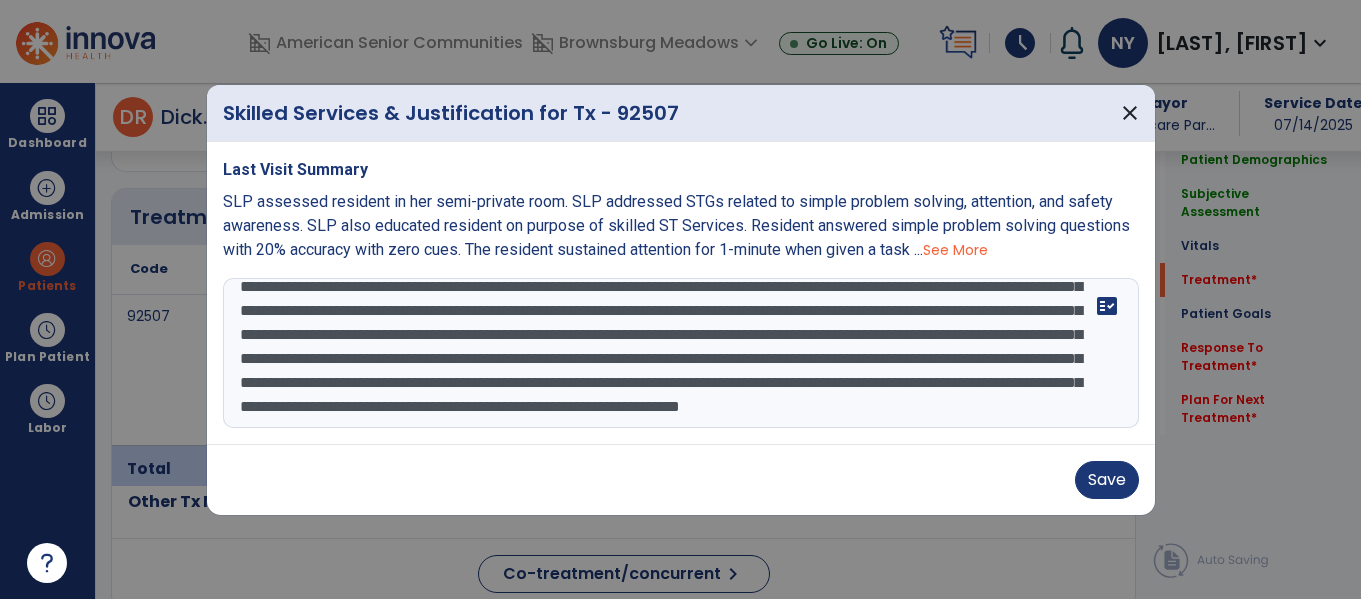 scroll, scrollTop: 184, scrollLeft: 0, axis: vertical 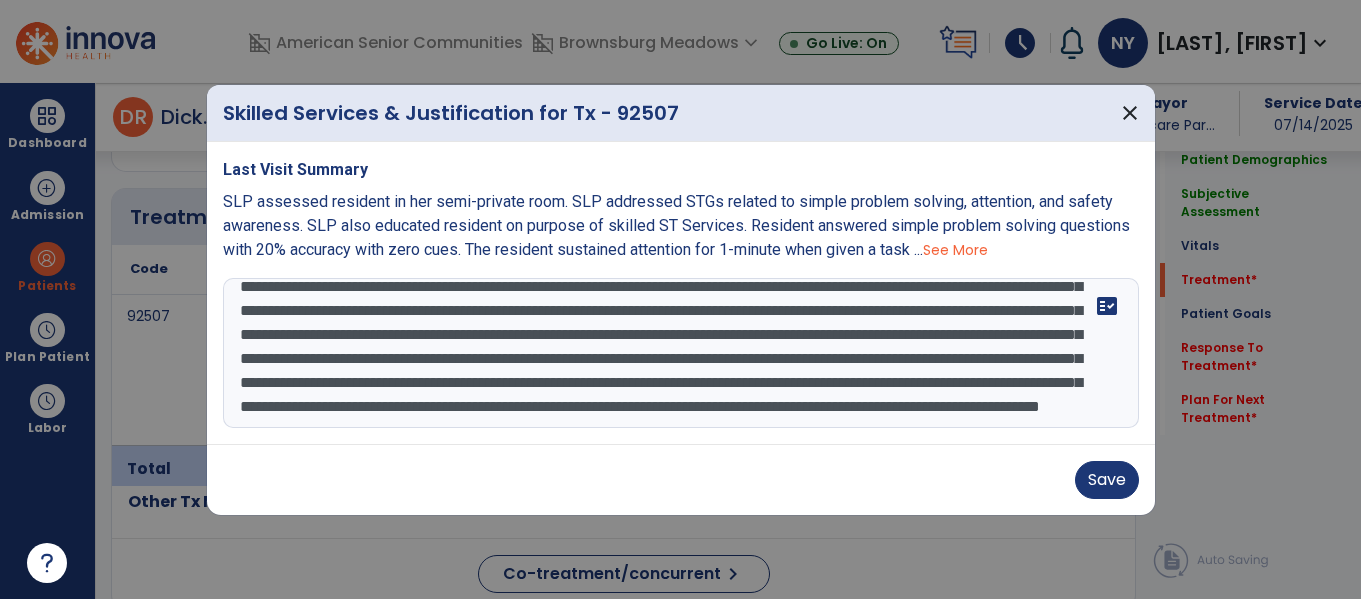 drag, startPoint x: 908, startPoint y: 392, endPoint x: 461, endPoint y: 365, distance: 447.8147 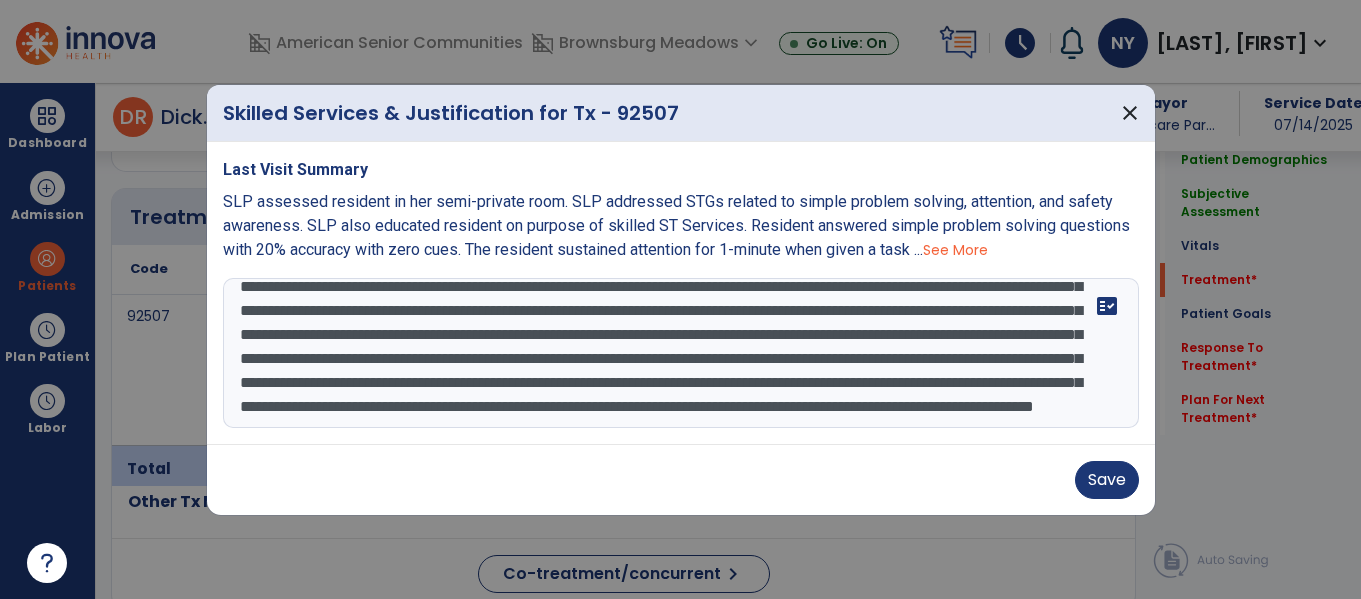 paste on "**********" 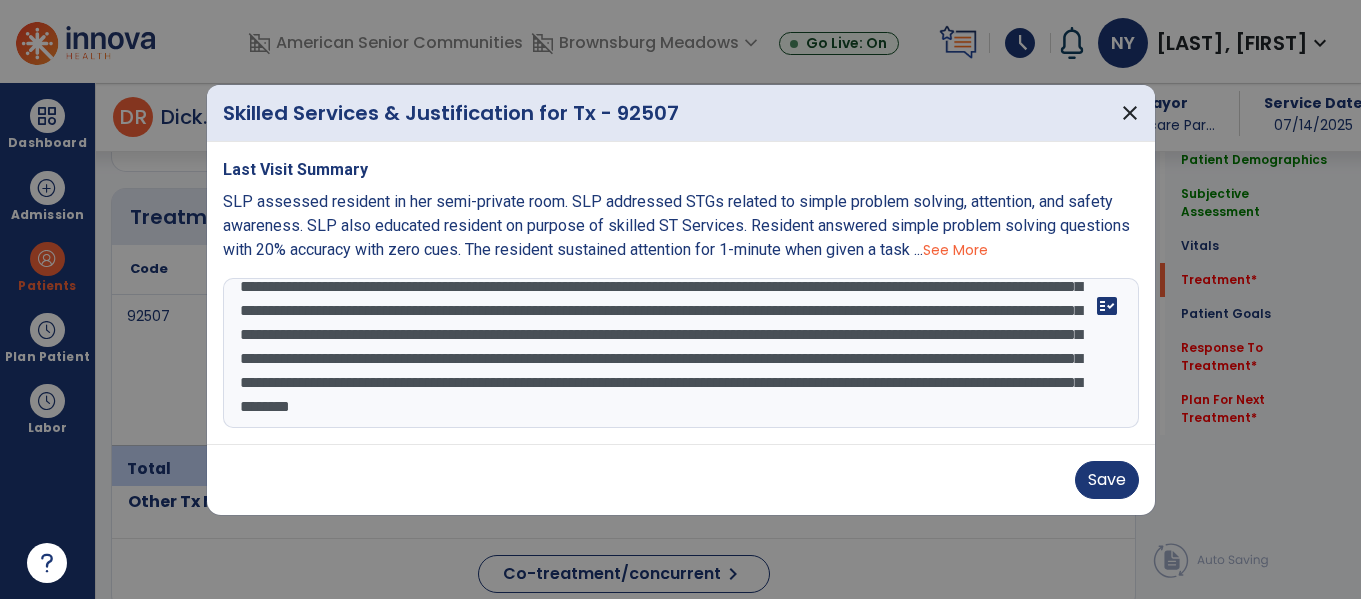scroll, scrollTop: 232, scrollLeft: 0, axis: vertical 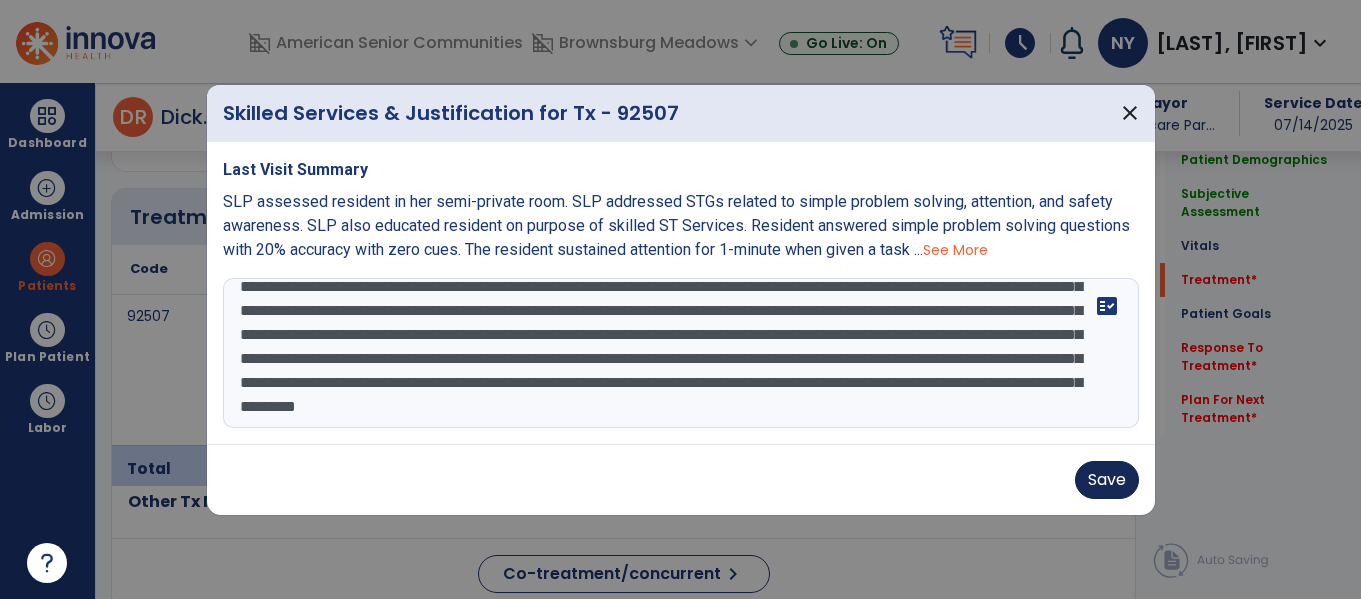 type on "**********" 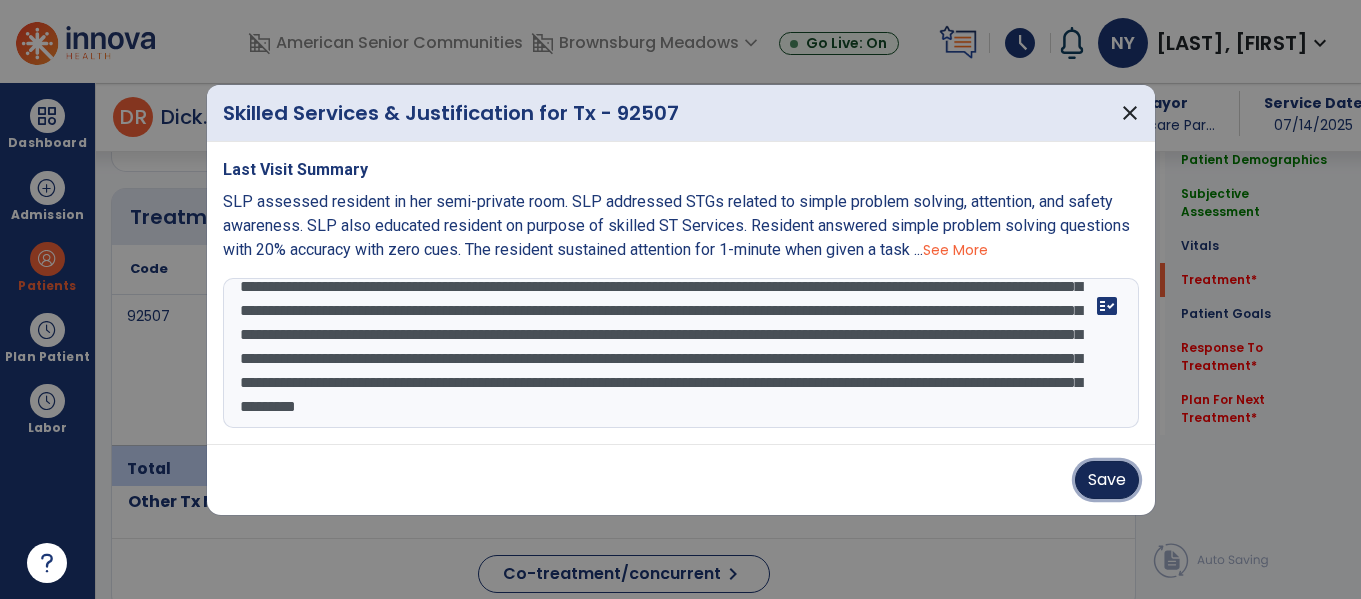 click on "Save" at bounding box center (1107, 480) 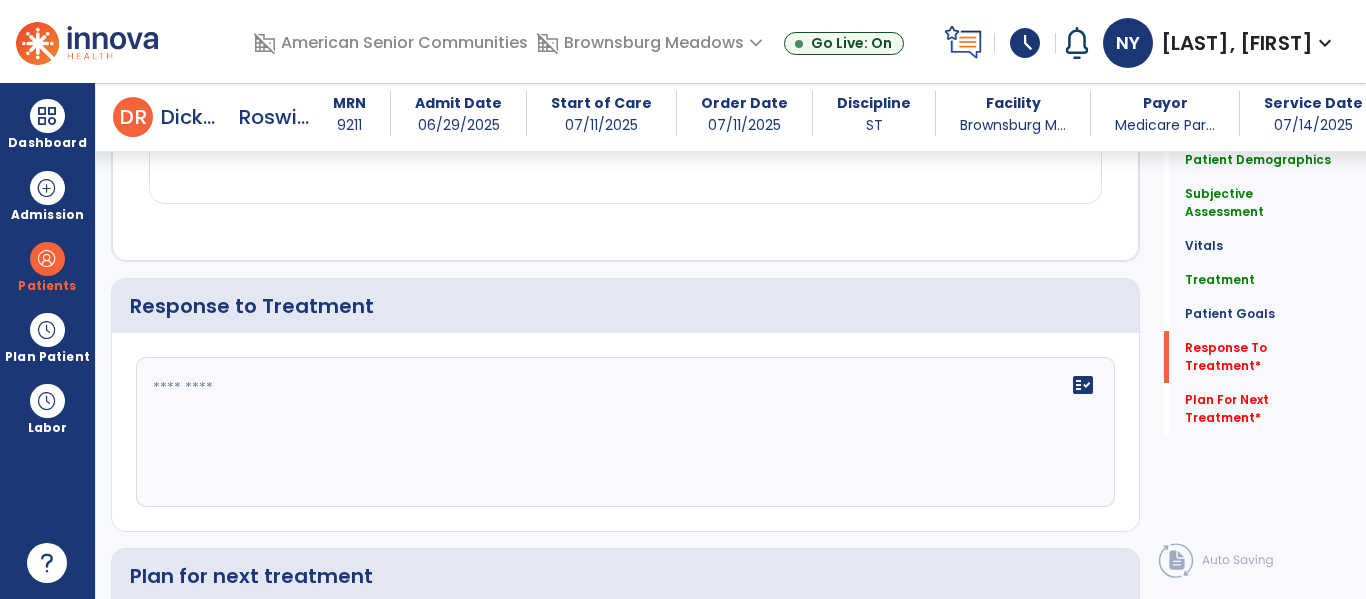 scroll, scrollTop: 2822, scrollLeft: 0, axis: vertical 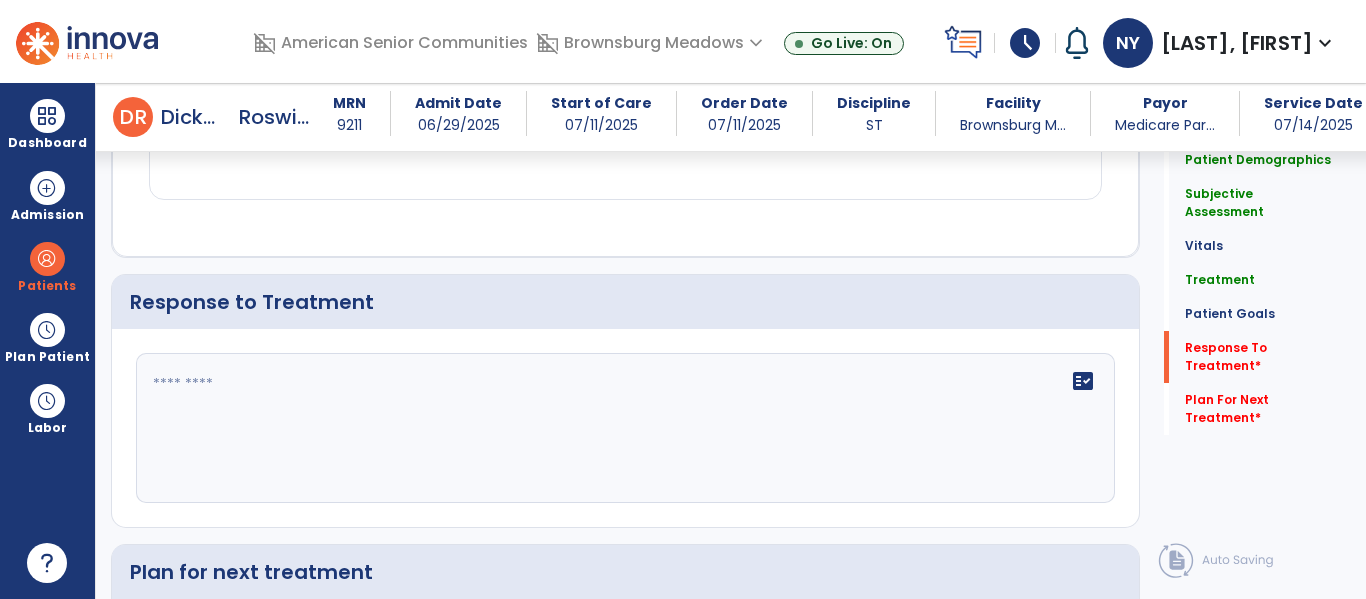 click on "fact_check" 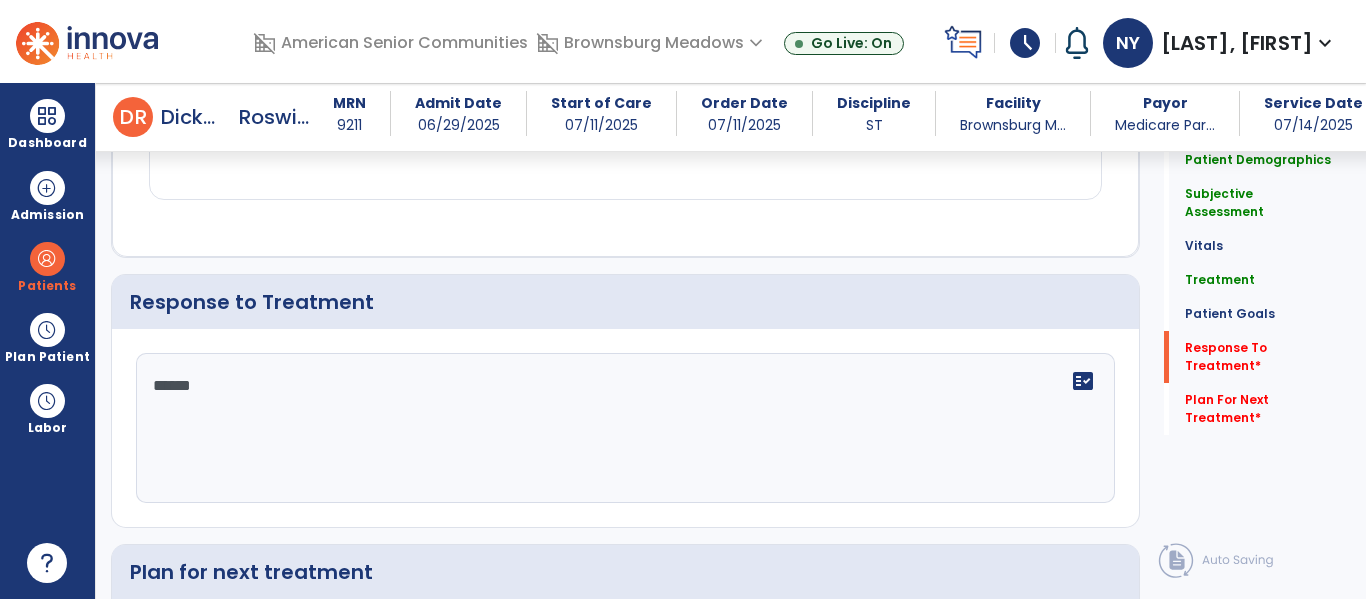 type on "*******" 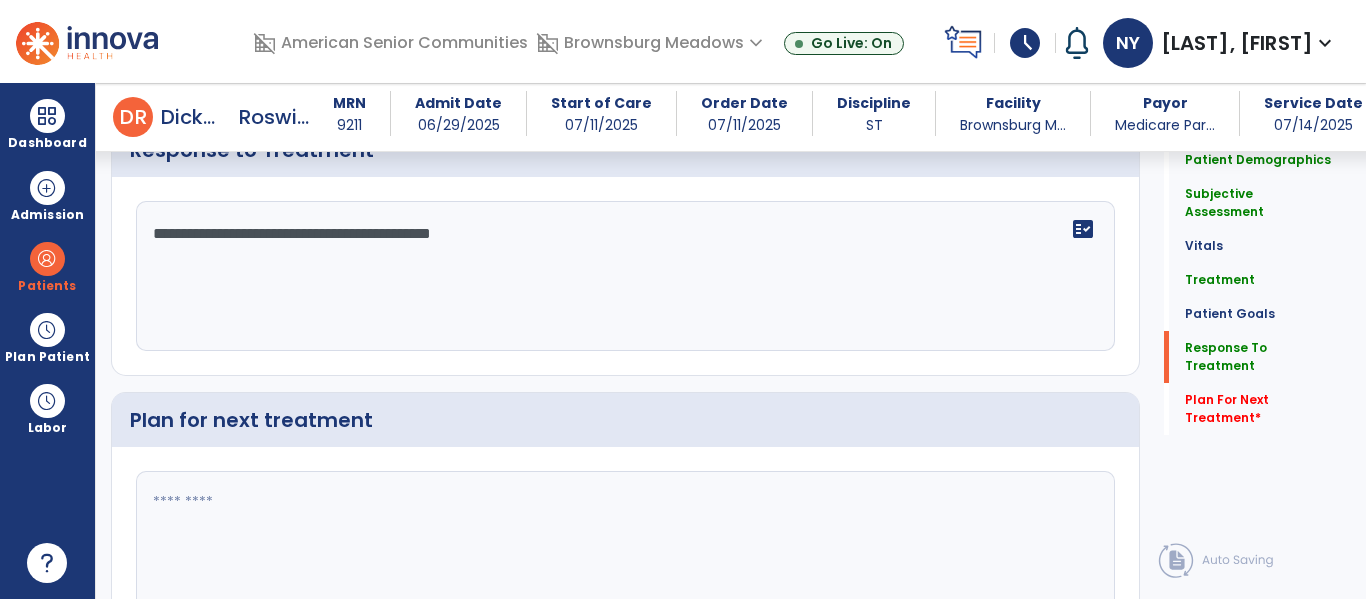 scroll, scrollTop: 3066, scrollLeft: 0, axis: vertical 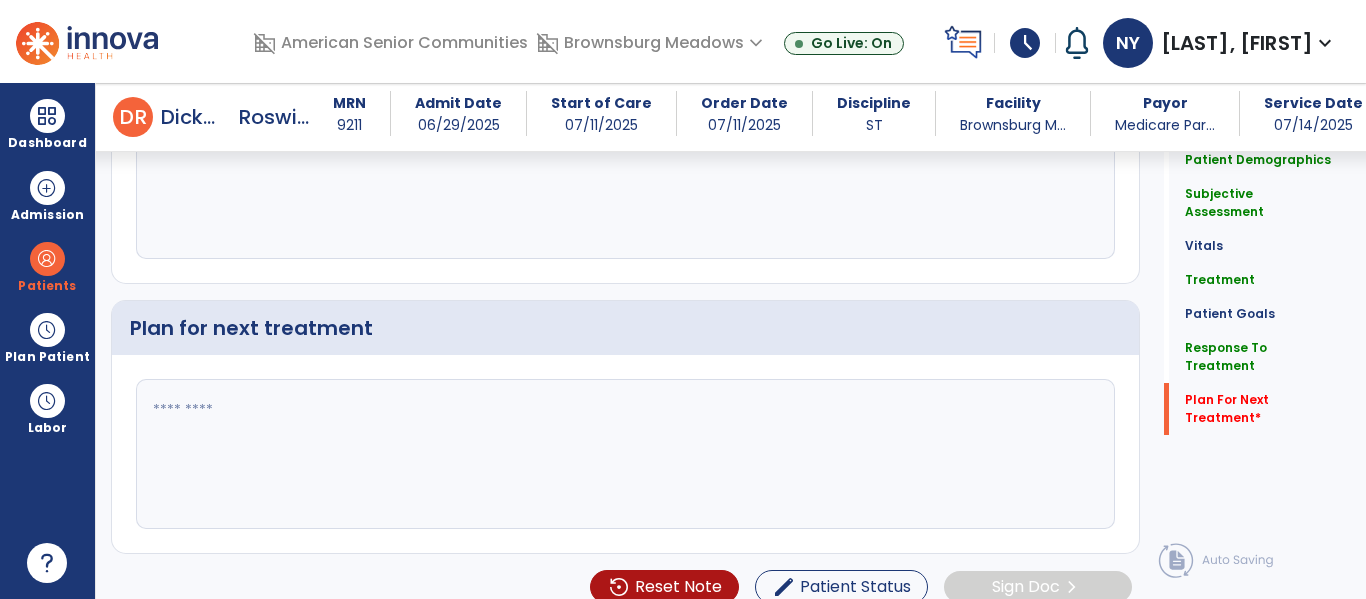 type on "**********" 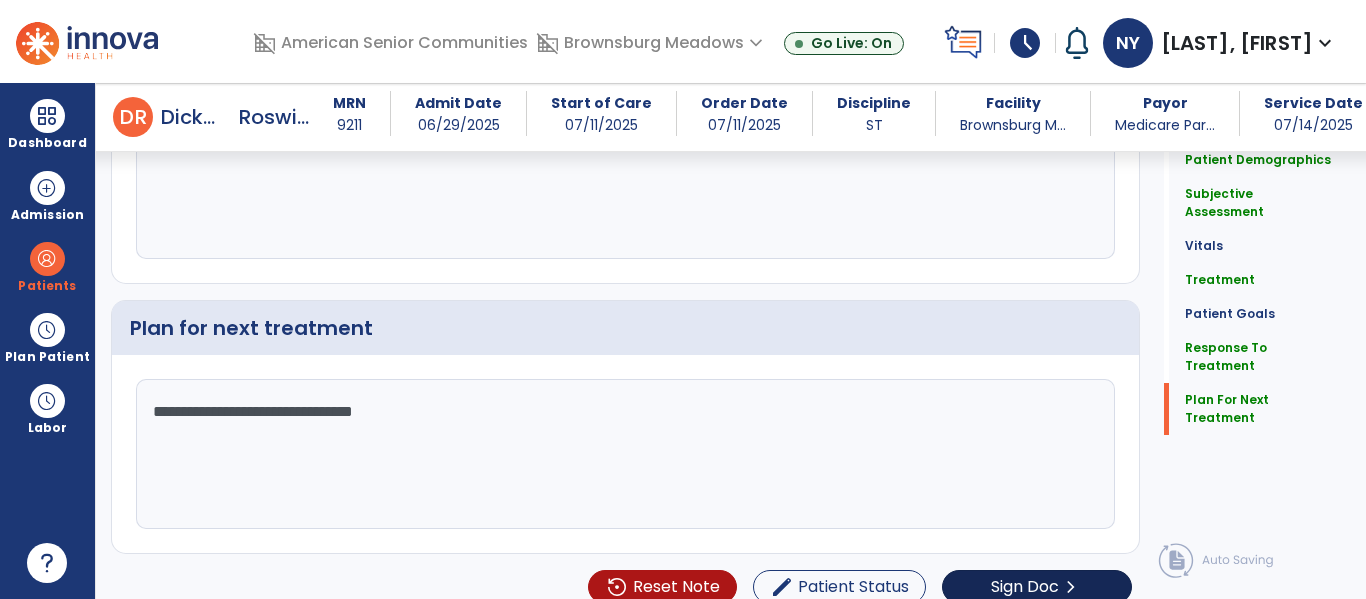 type on "**********" 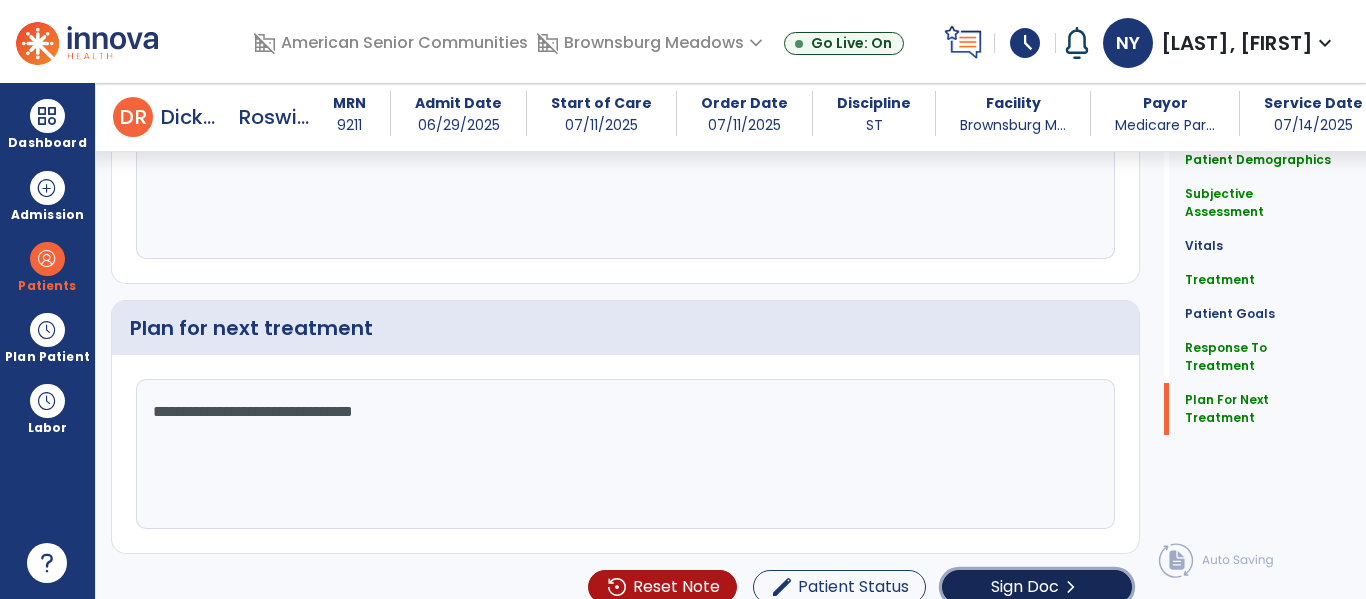 click on "Sign Doc" 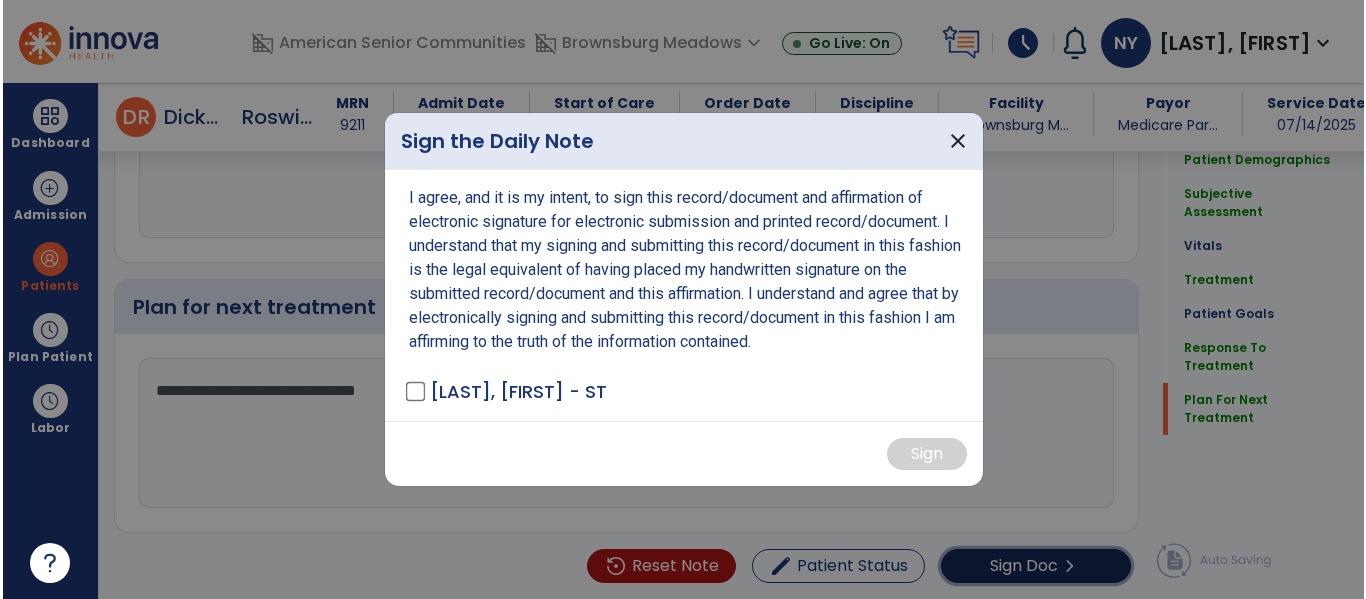 scroll, scrollTop: 3108, scrollLeft: 0, axis: vertical 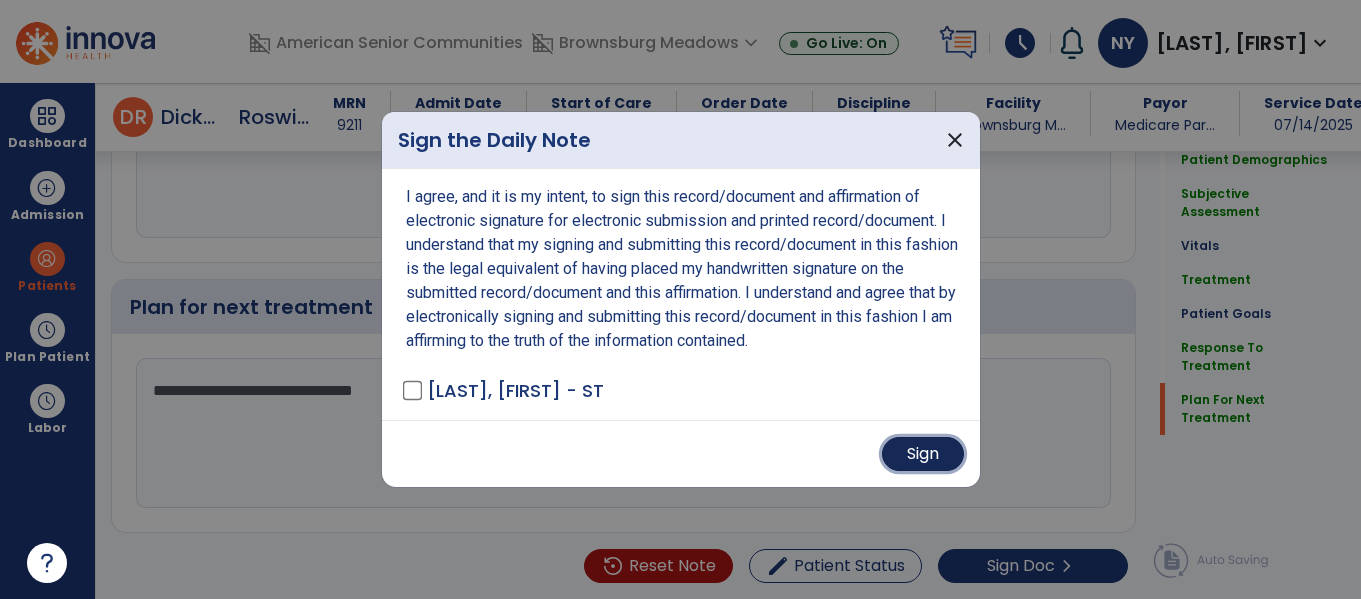 click on "Sign" at bounding box center (923, 454) 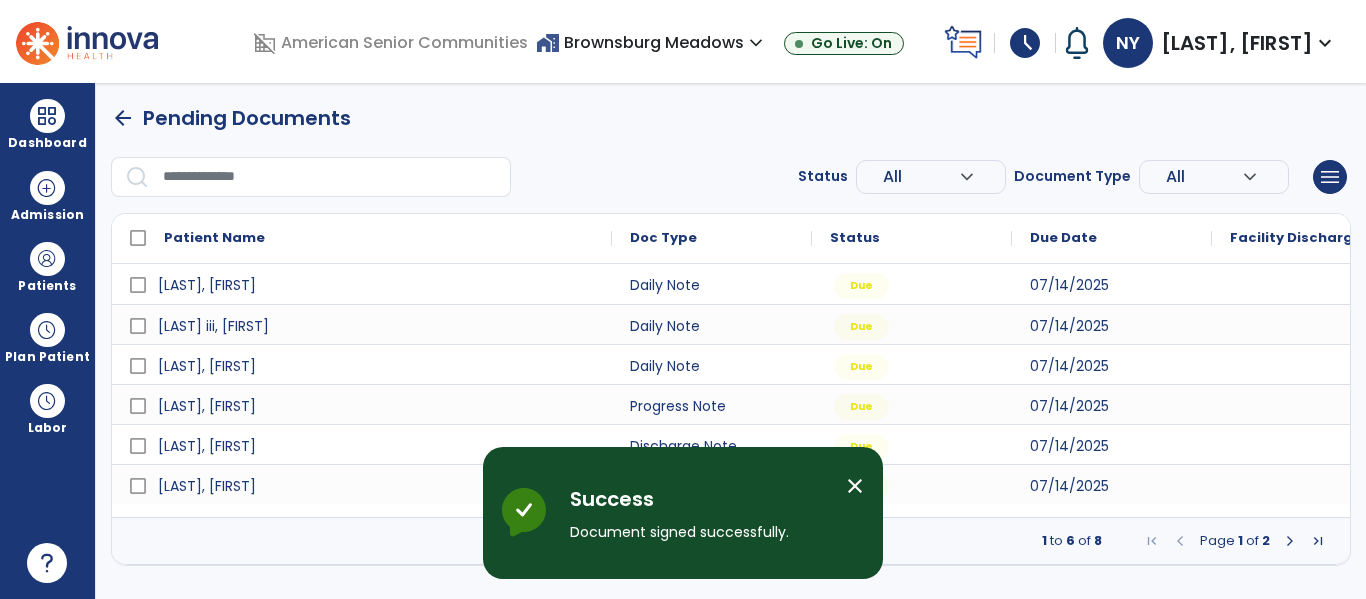 scroll, scrollTop: 0, scrollLeft: 0, axis: both 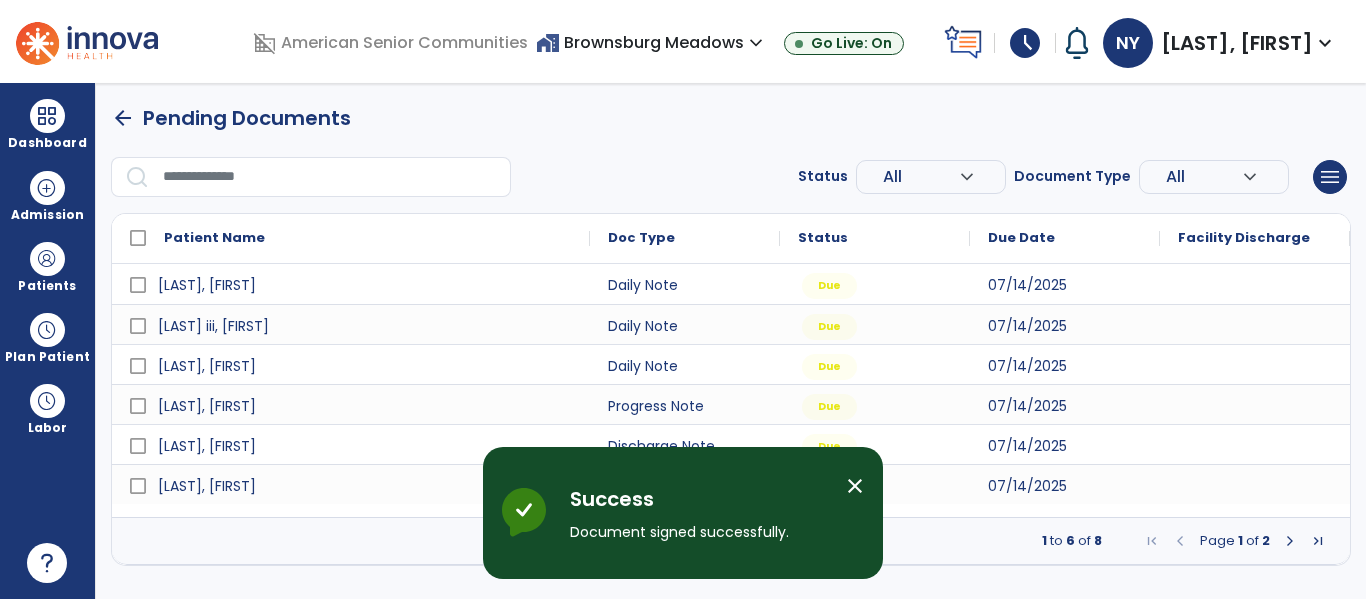 click on "close" at bounding box center (855, 486) 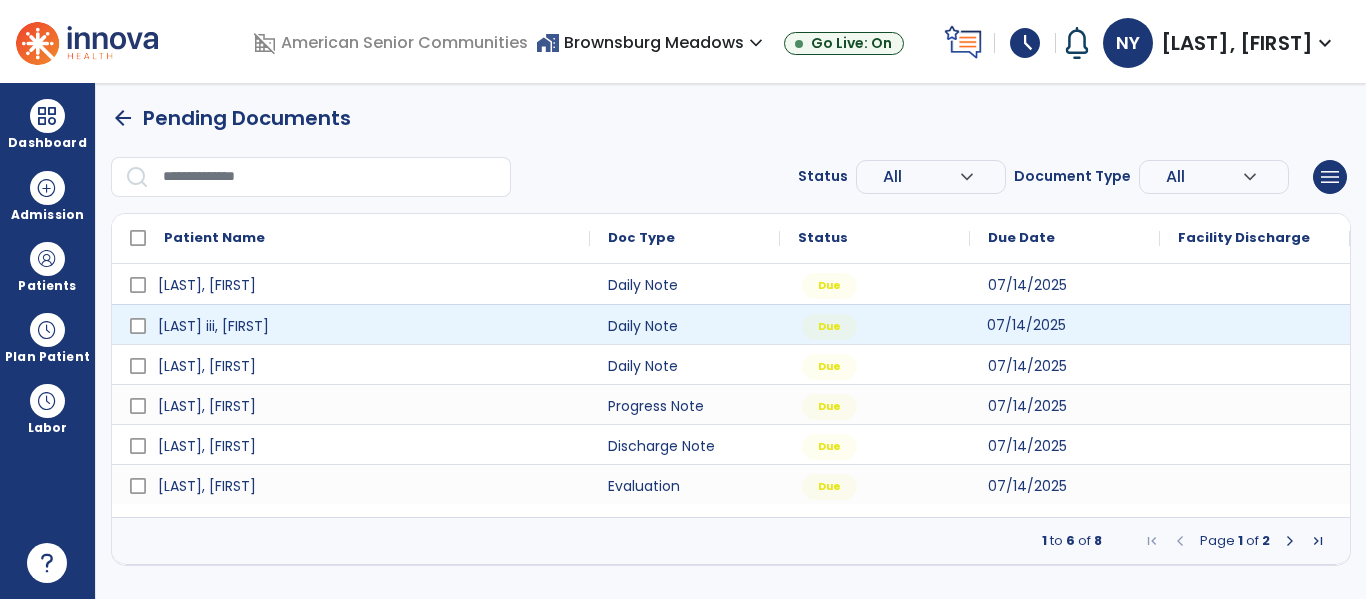 click on "07/14/2025" at bounding box center (1026, 325) 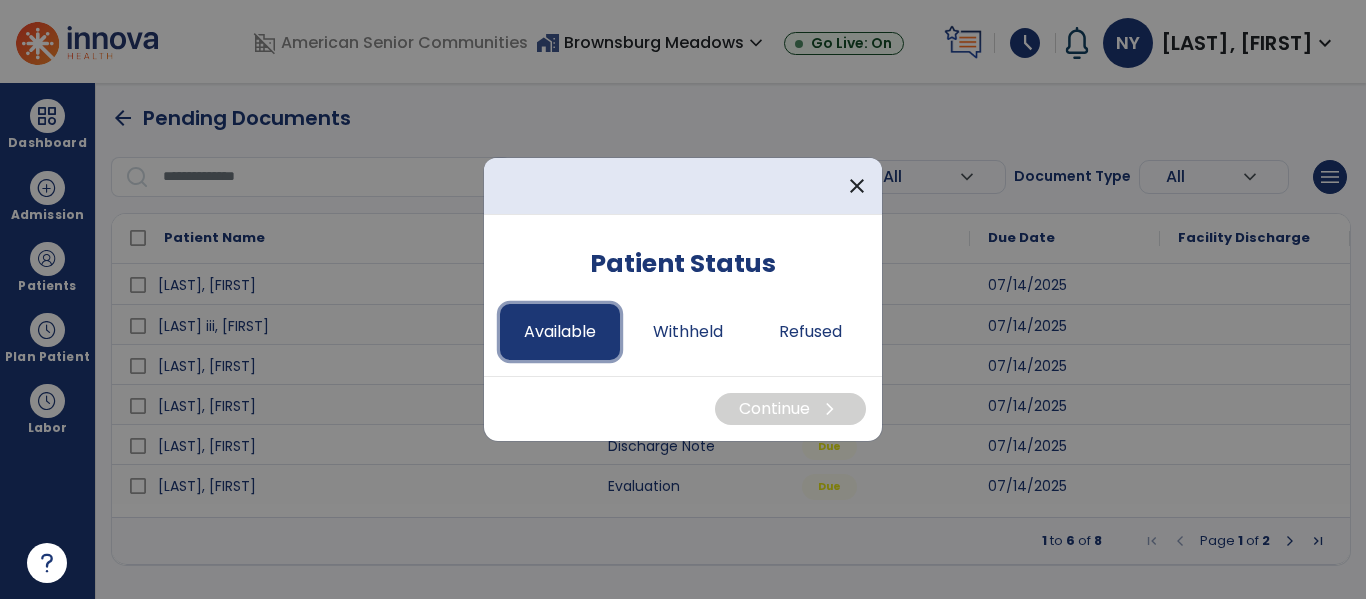 click on "Available" at bounding box center [560, 332] 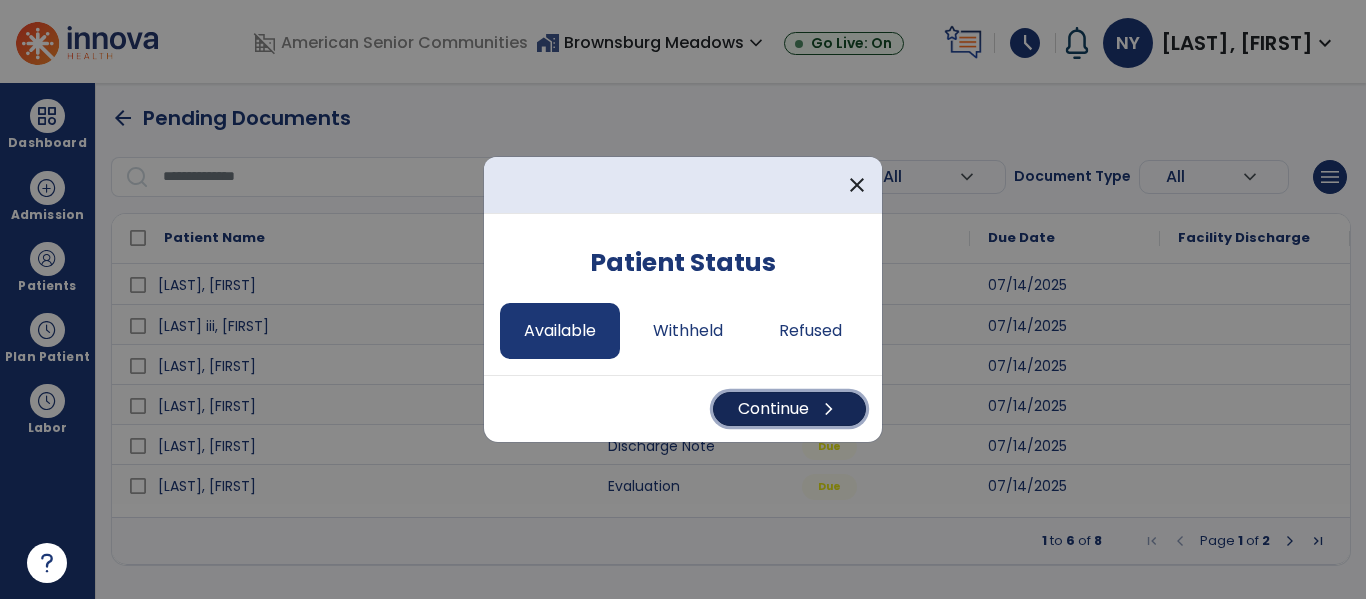 click on "Continue   chevron_right" at bounding box center [789, 409] 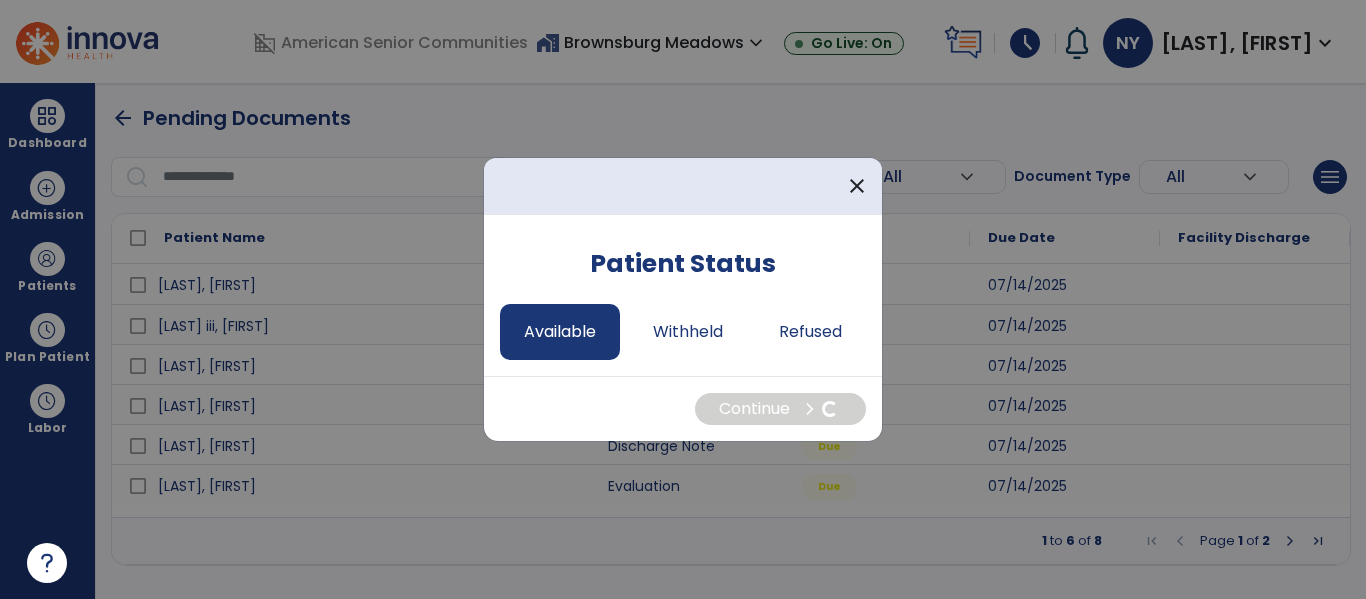 select on "*" 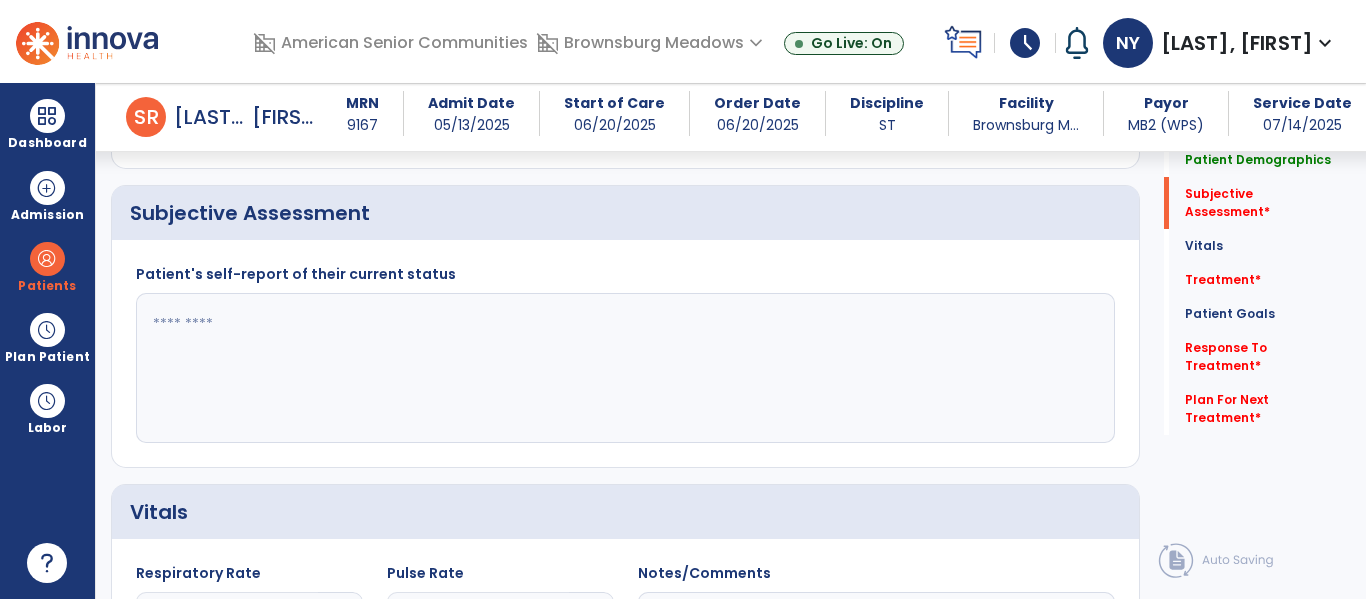 scroll, scrollTop: 456, scrollLeft: 0, axis: vertical 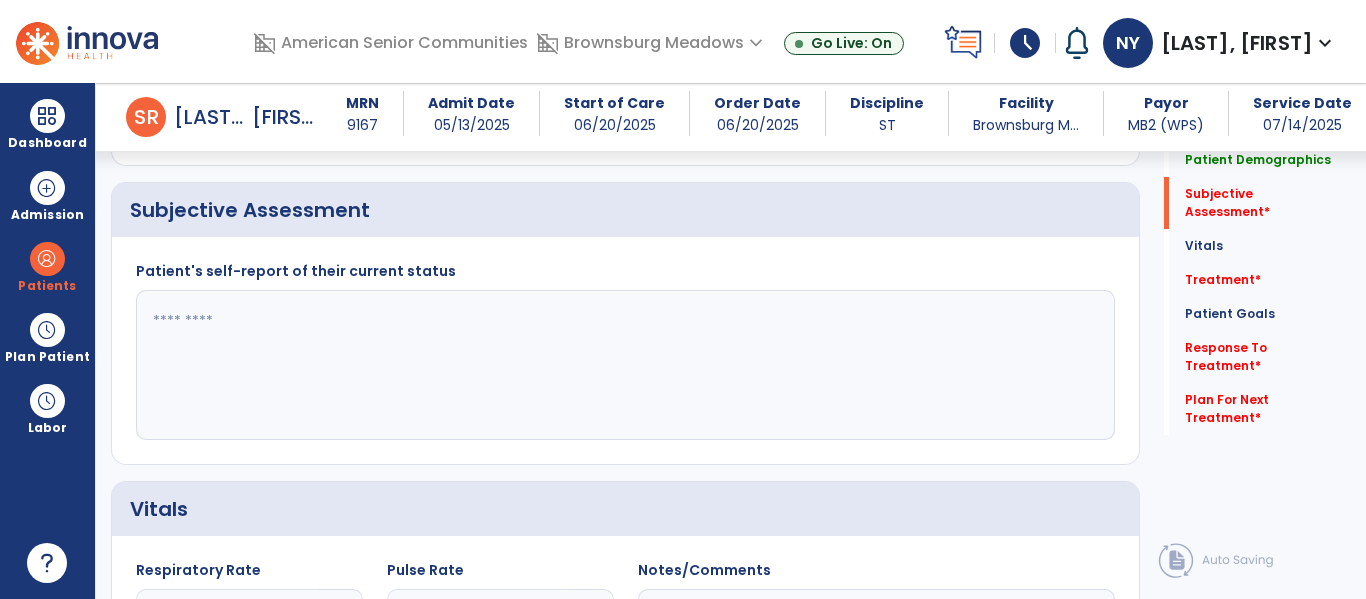 click 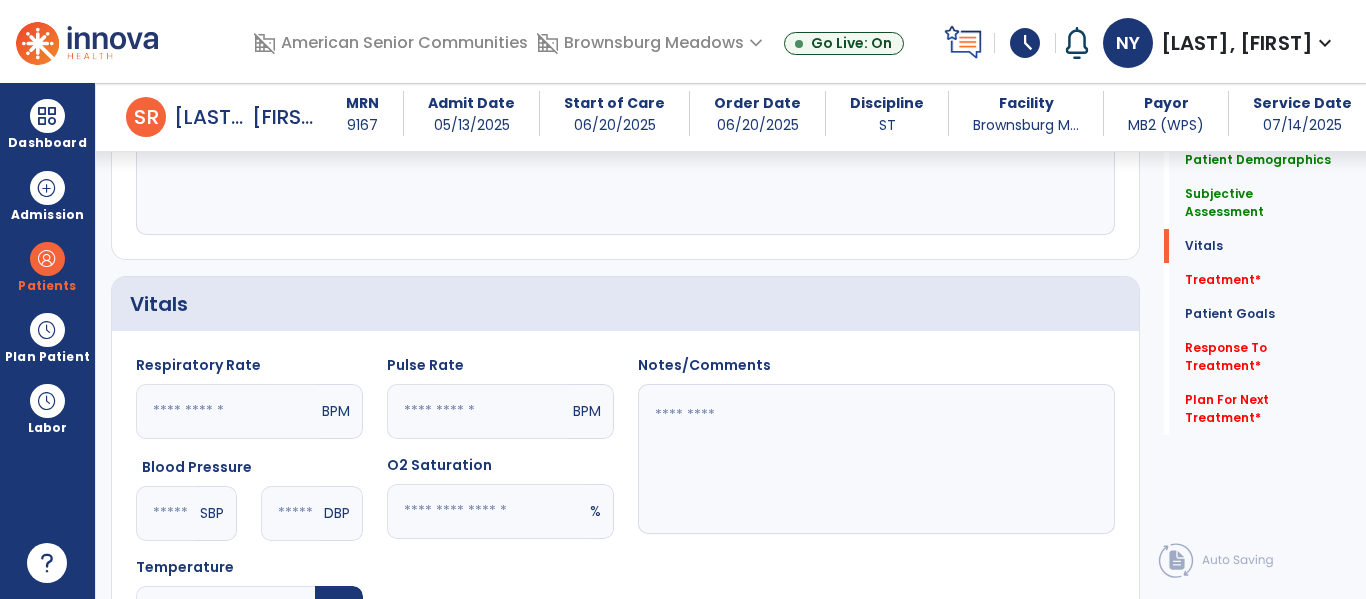 scroll, scrollTop: 856, scrollLeft: 0, axis: vertical 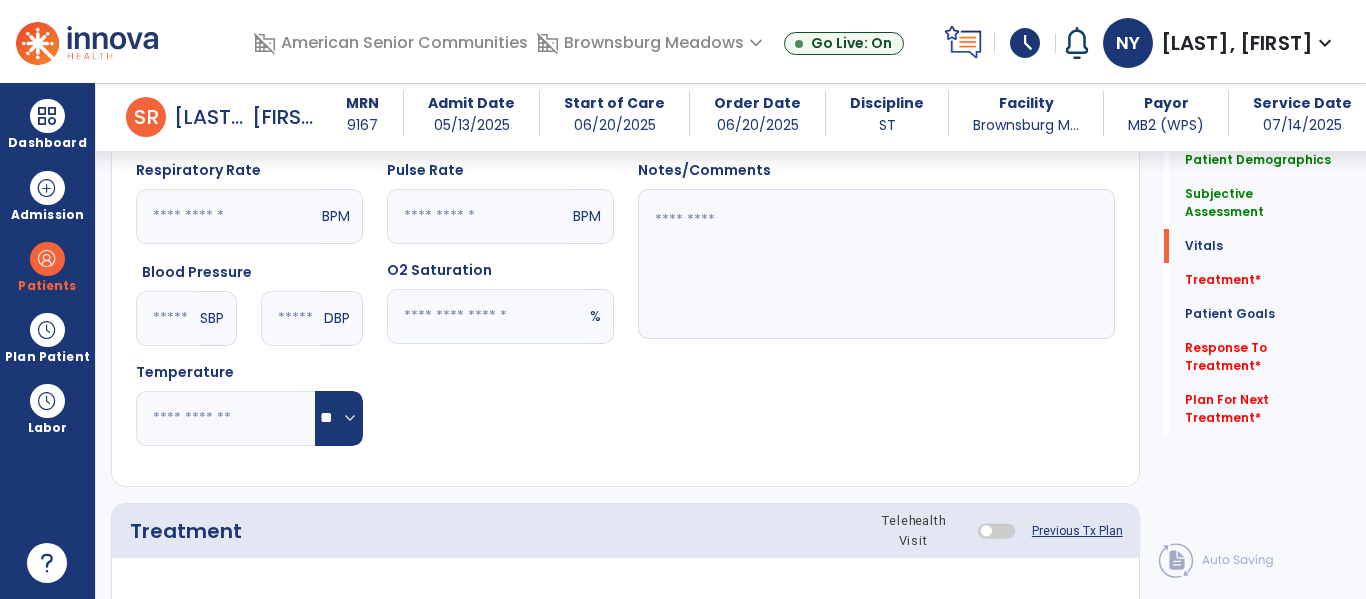 type on "**********" 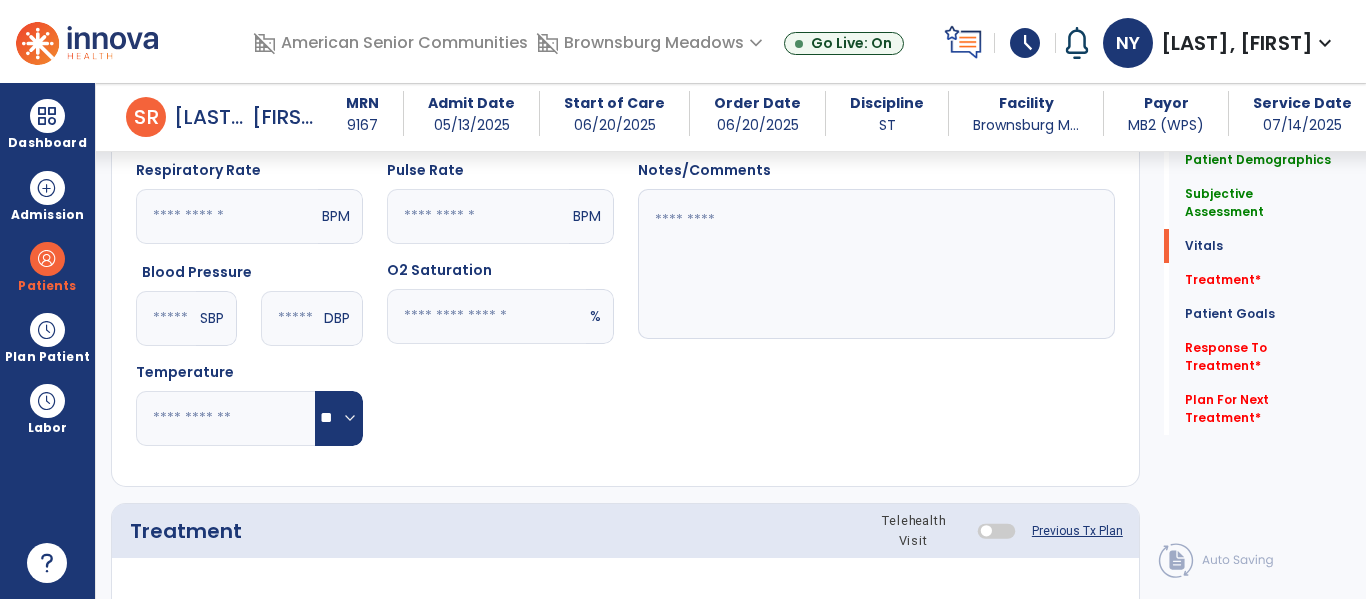 click 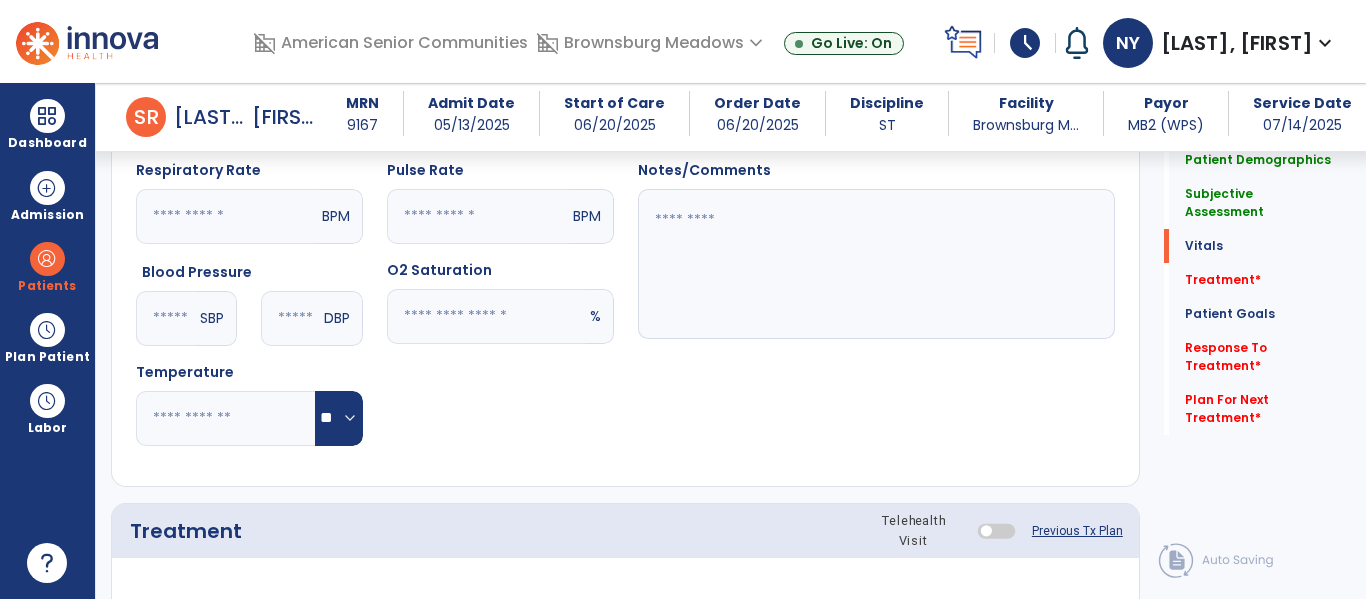 click 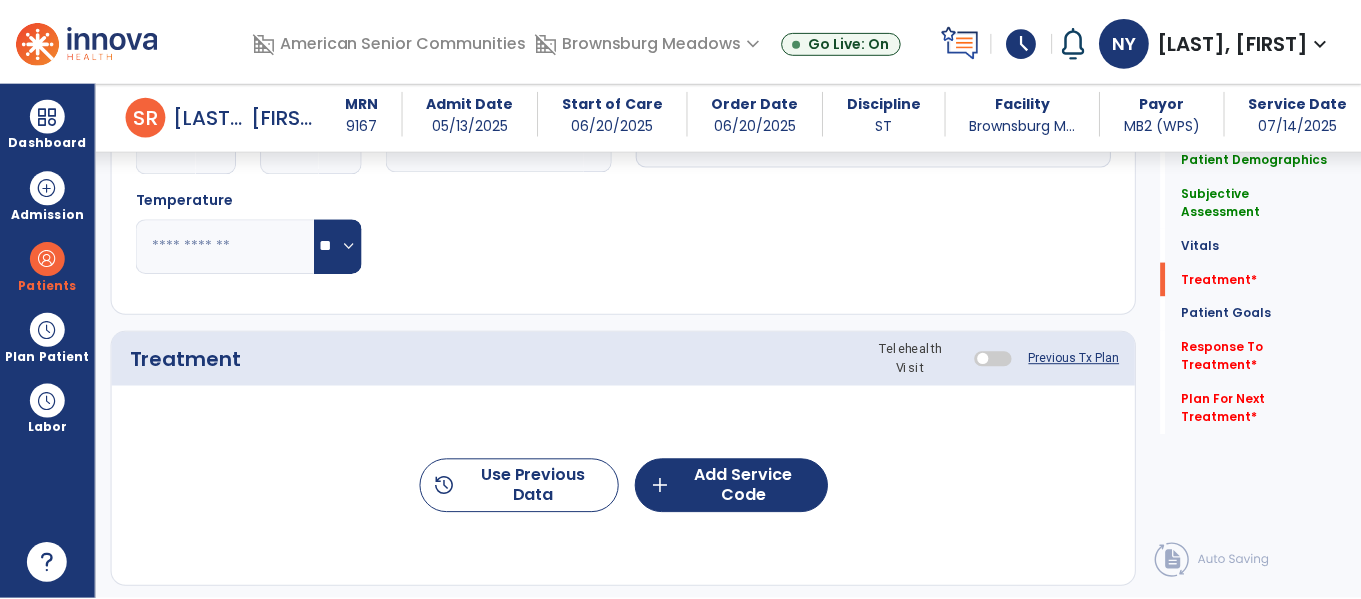 scroll, scrollTop: 1147, scrollLeft: 0, axis: vertical 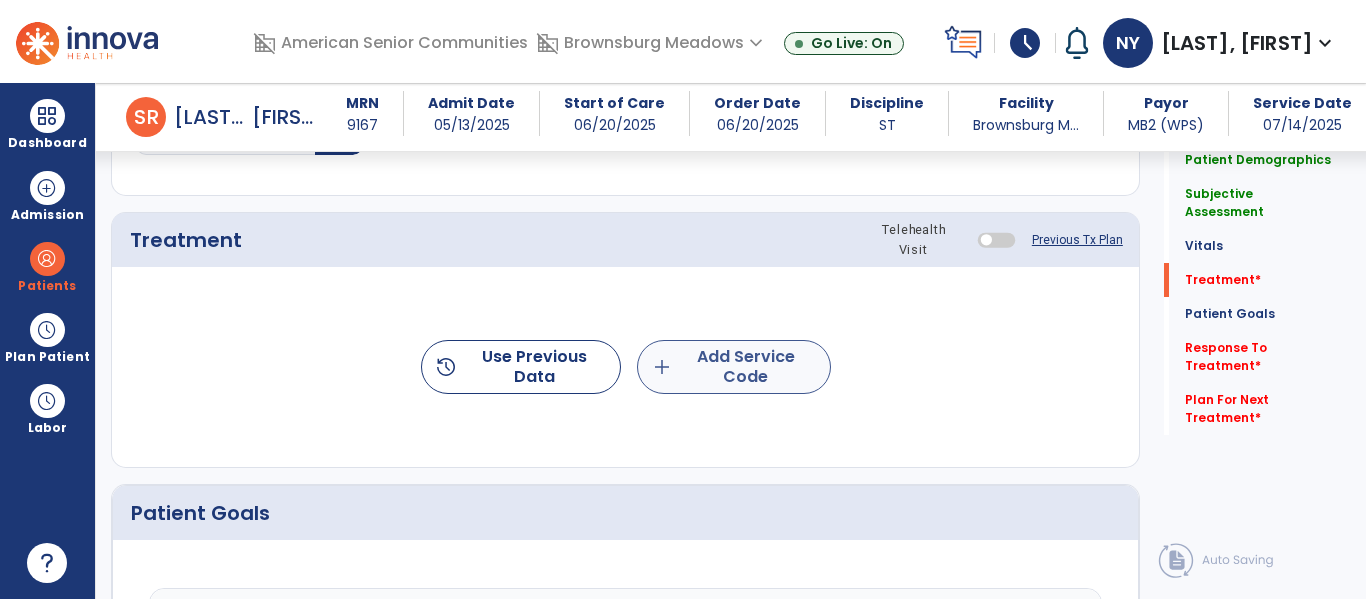type on "**" 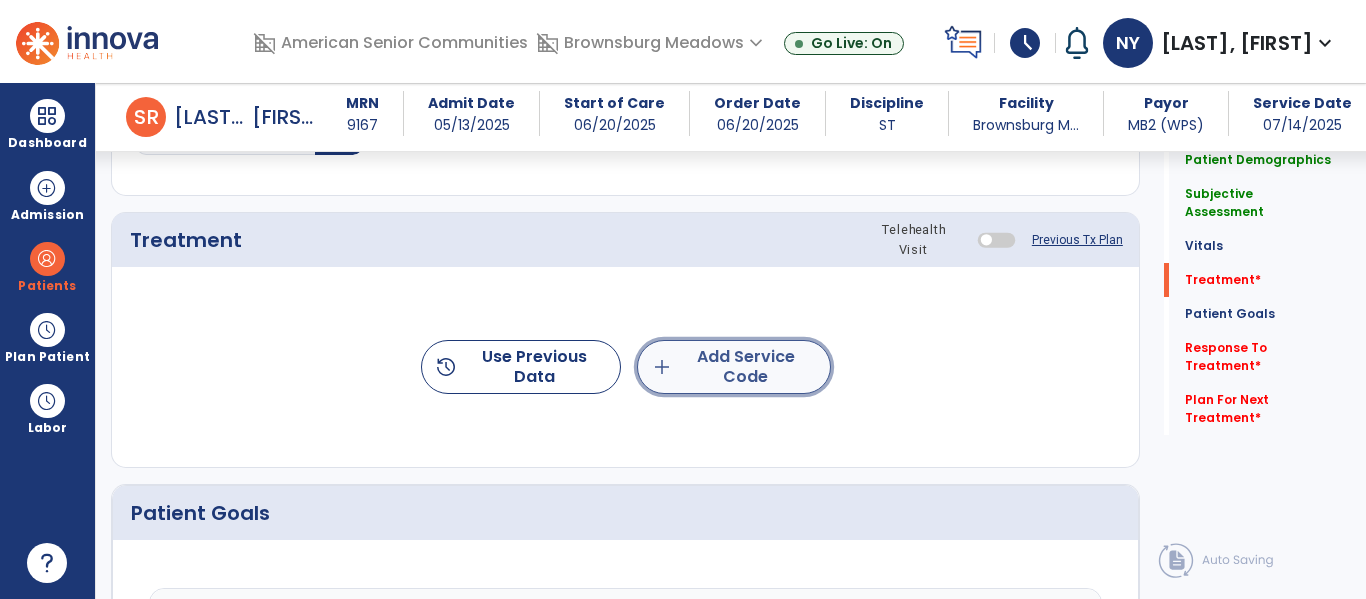 click on "add  Add Service Code" 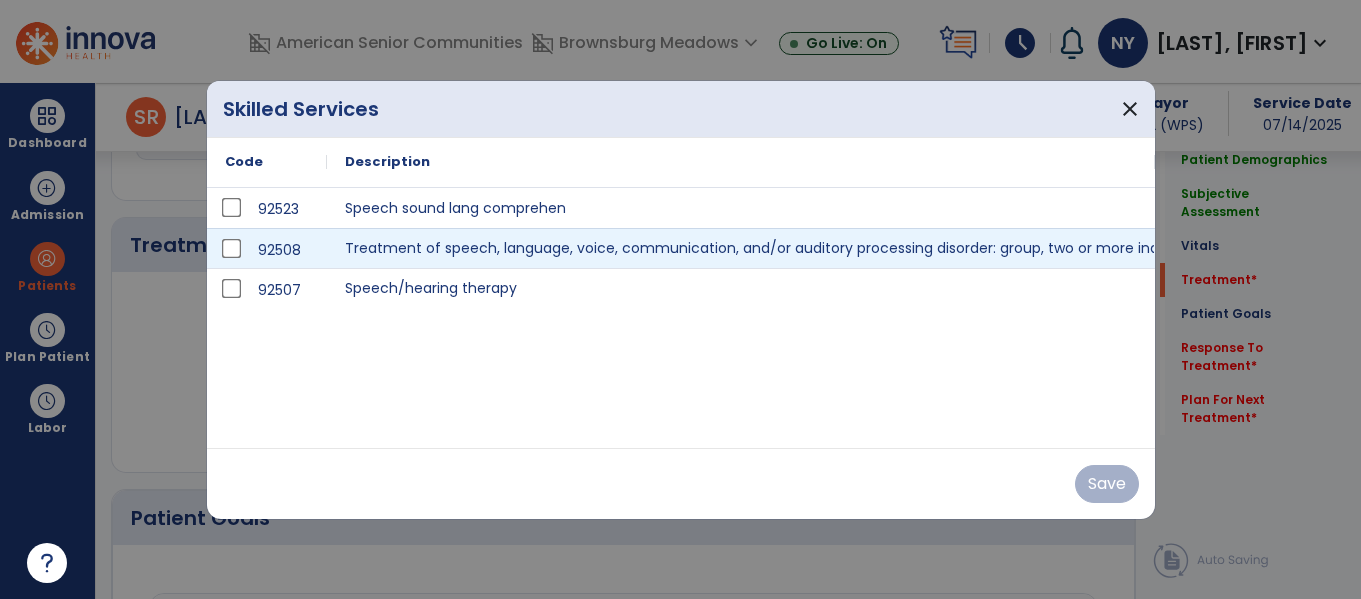 scroll, scrollTop: 1147, scrollLeft: 0, axis: vertical 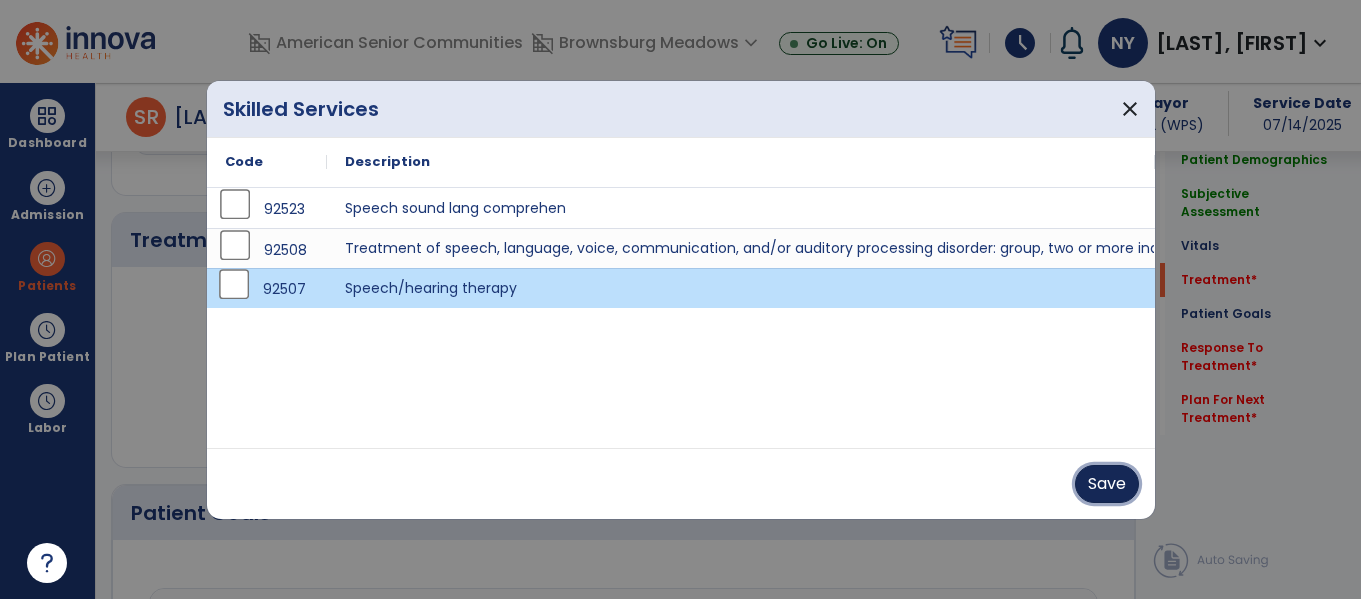 click on "Save" at bounding box center (1107, 484) 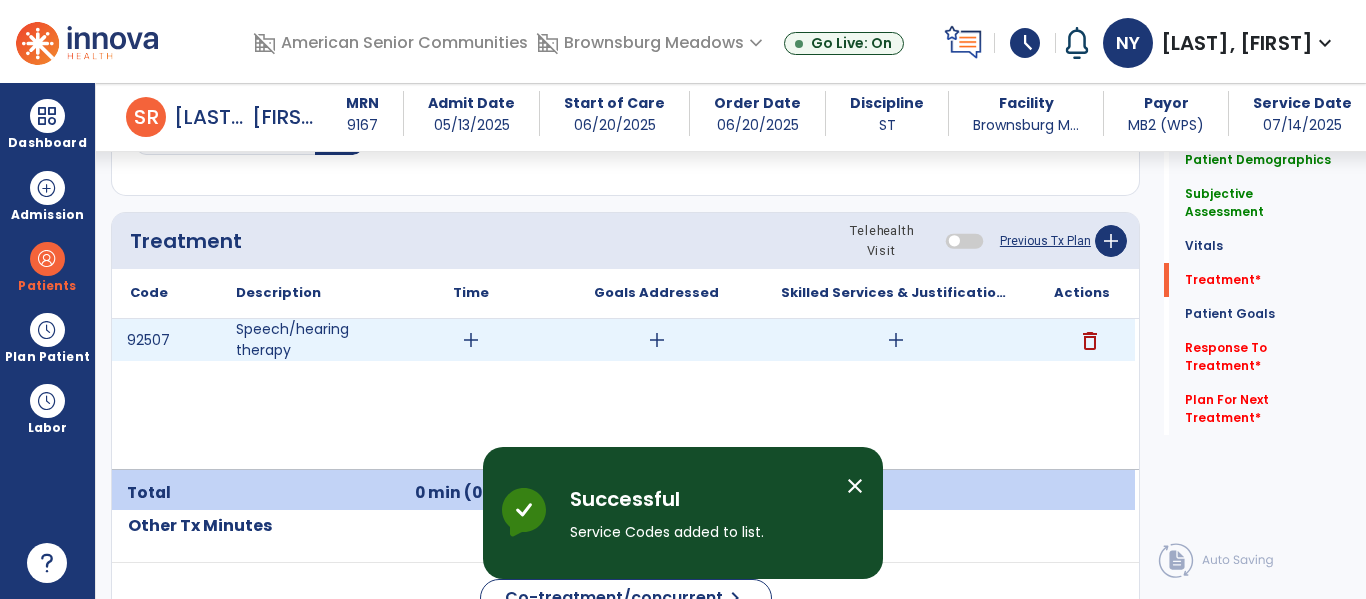 click on "add" at bounding box center [471, 340] 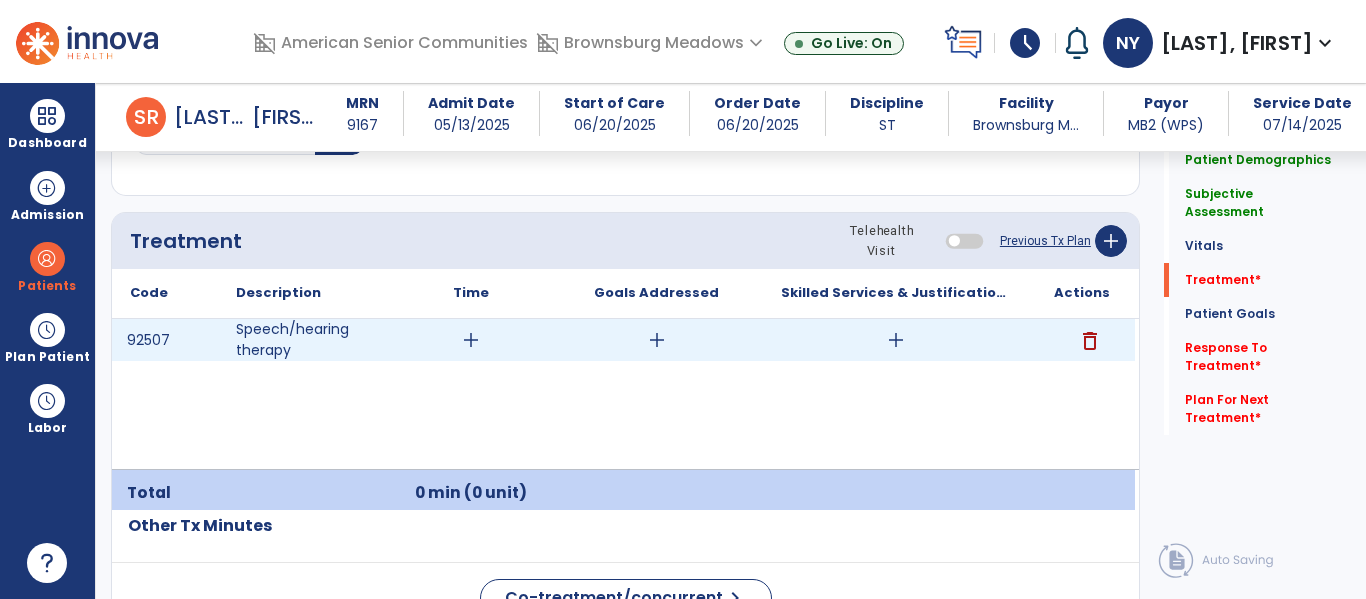 click on "add" at bounding box center [471, 340] 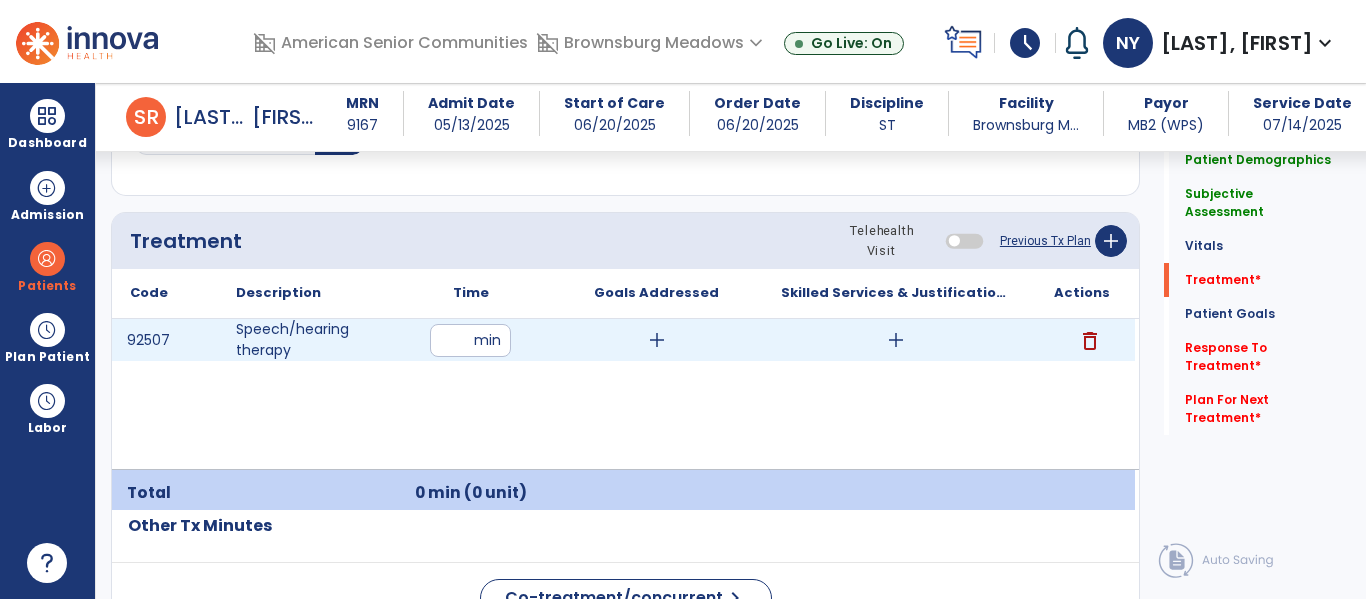 type on "**" 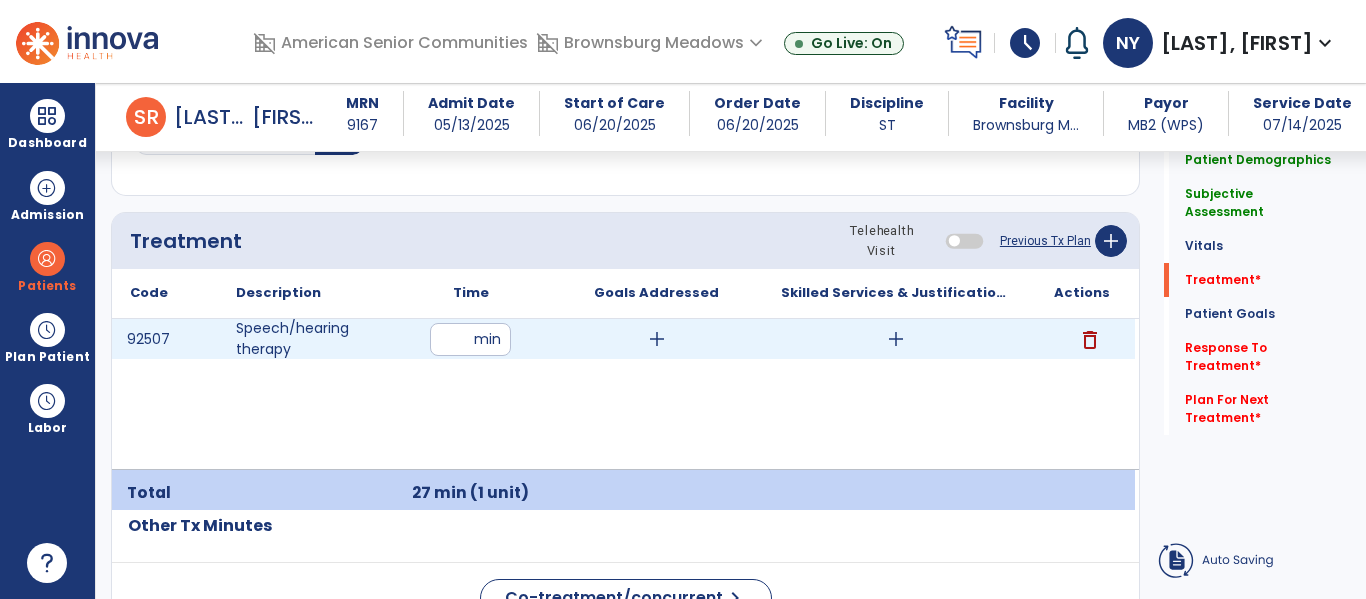 click on "add" at bounding box center [657, 339] 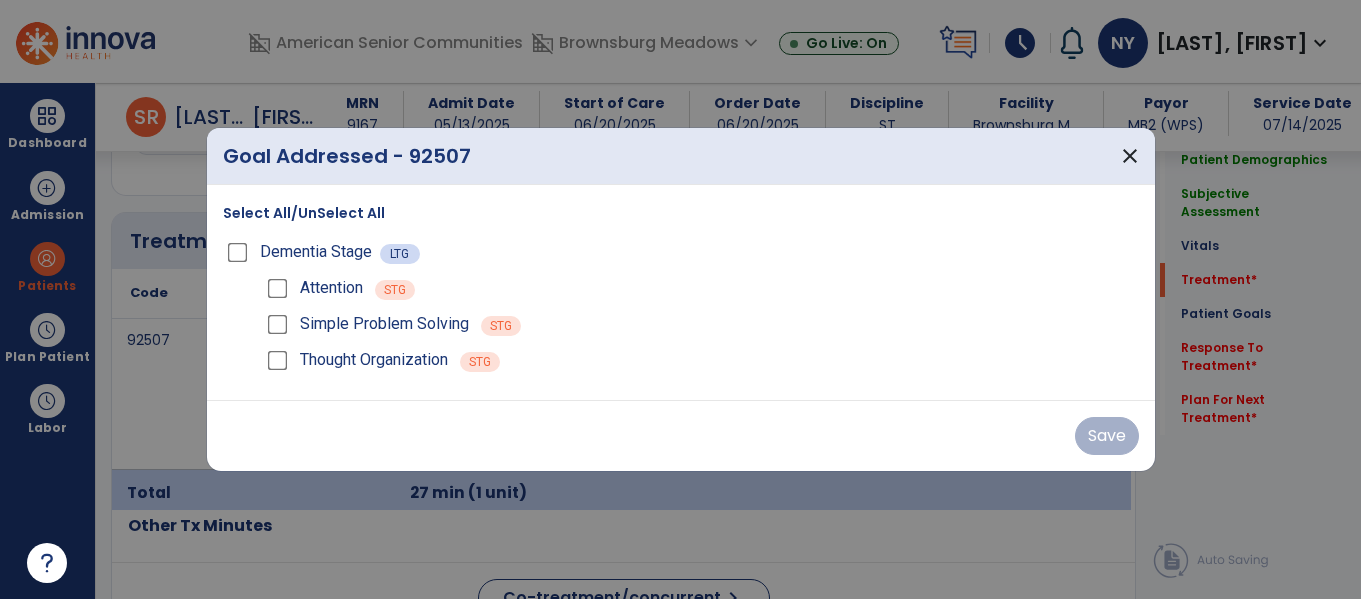 scroll, scrollTop: 1147, scrollLeft: 0, axis: vertical 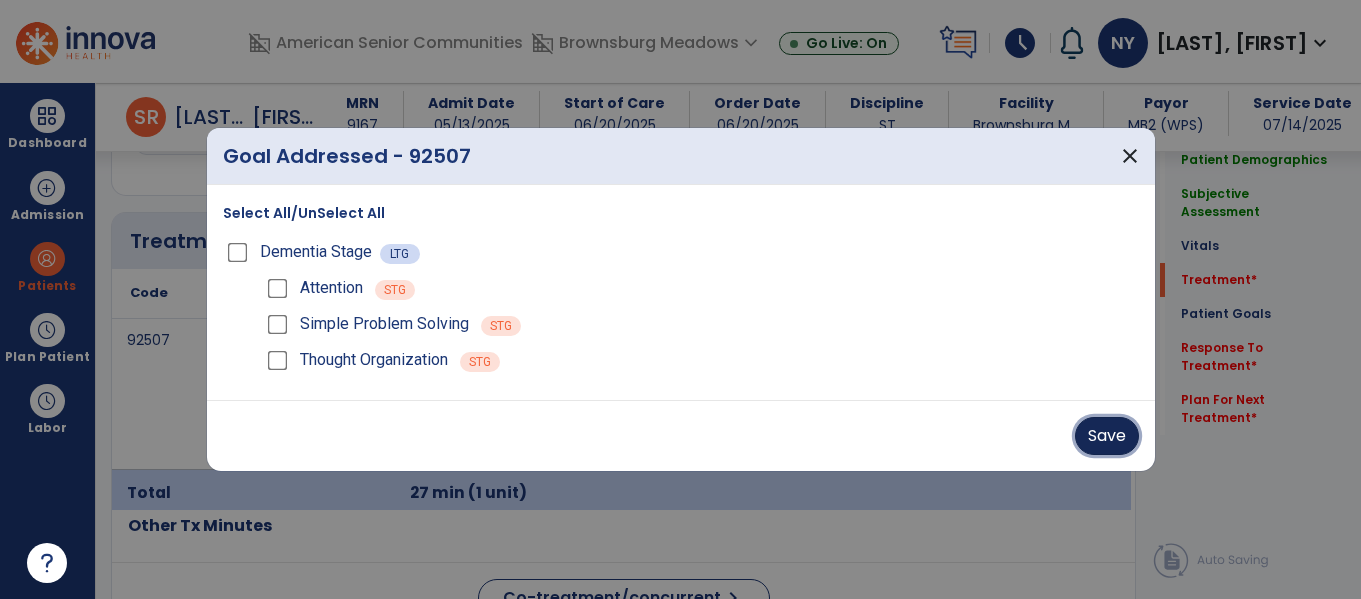 click on "Save" at bounding box center (1107, 436) 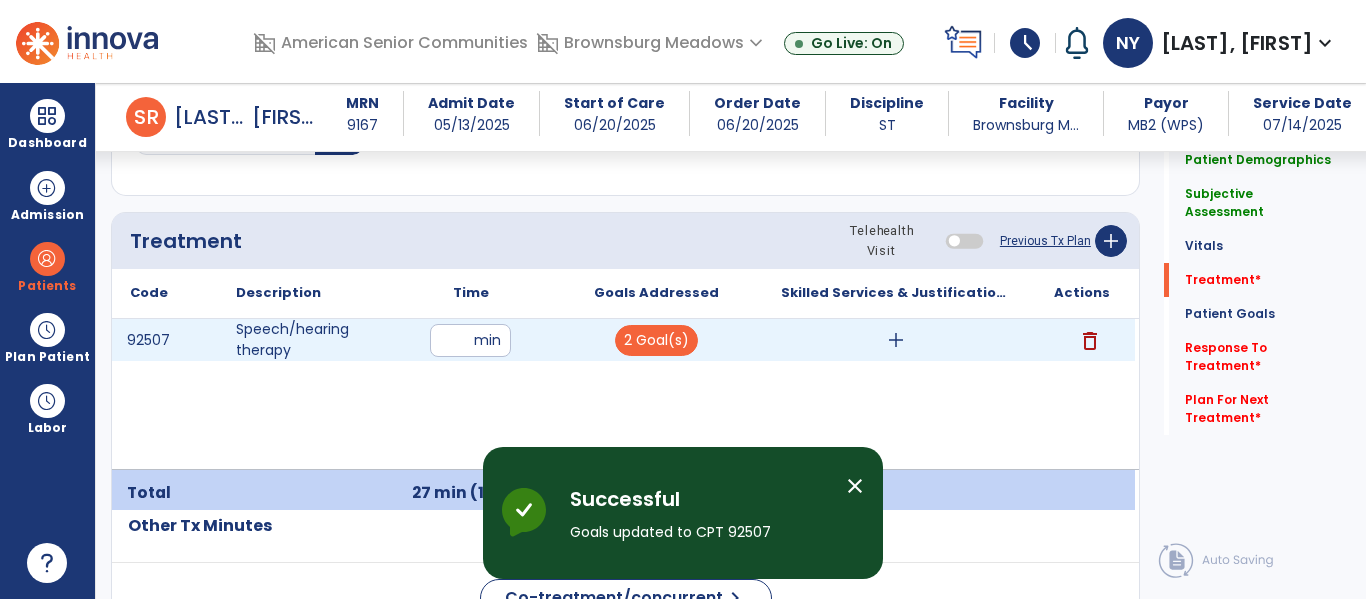 click on "add" at bounding box center [896, 340] 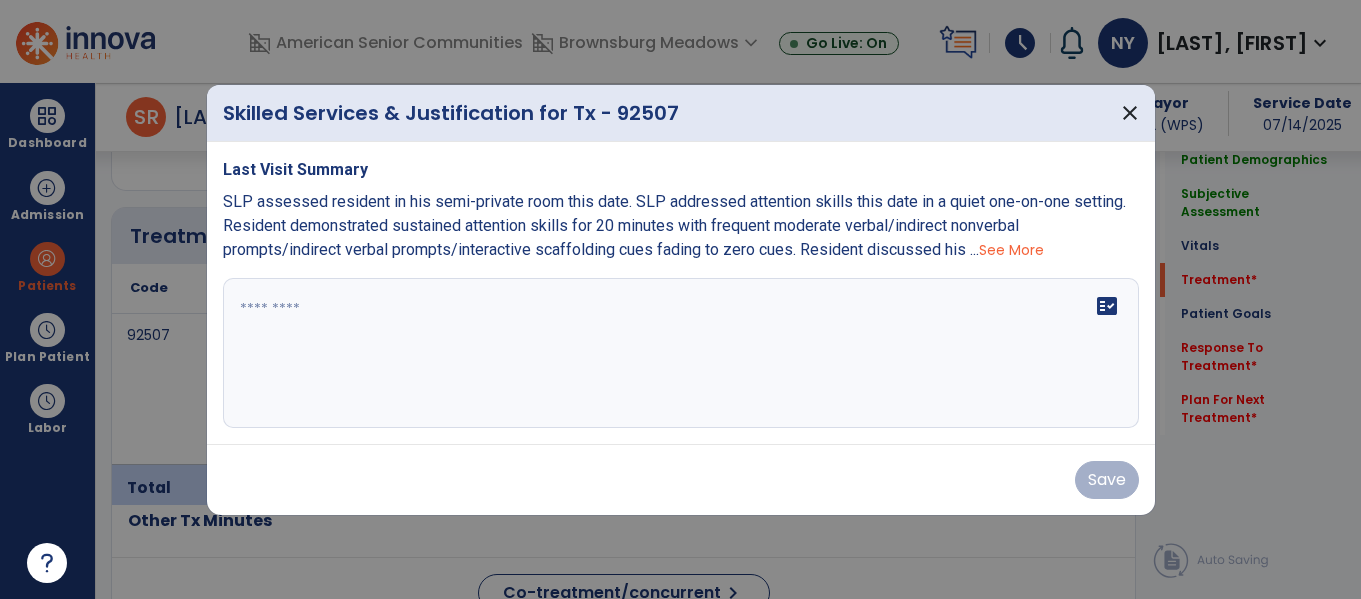 scroll, scrollTop: 1147, scrollLeft: 0, axis: vertical 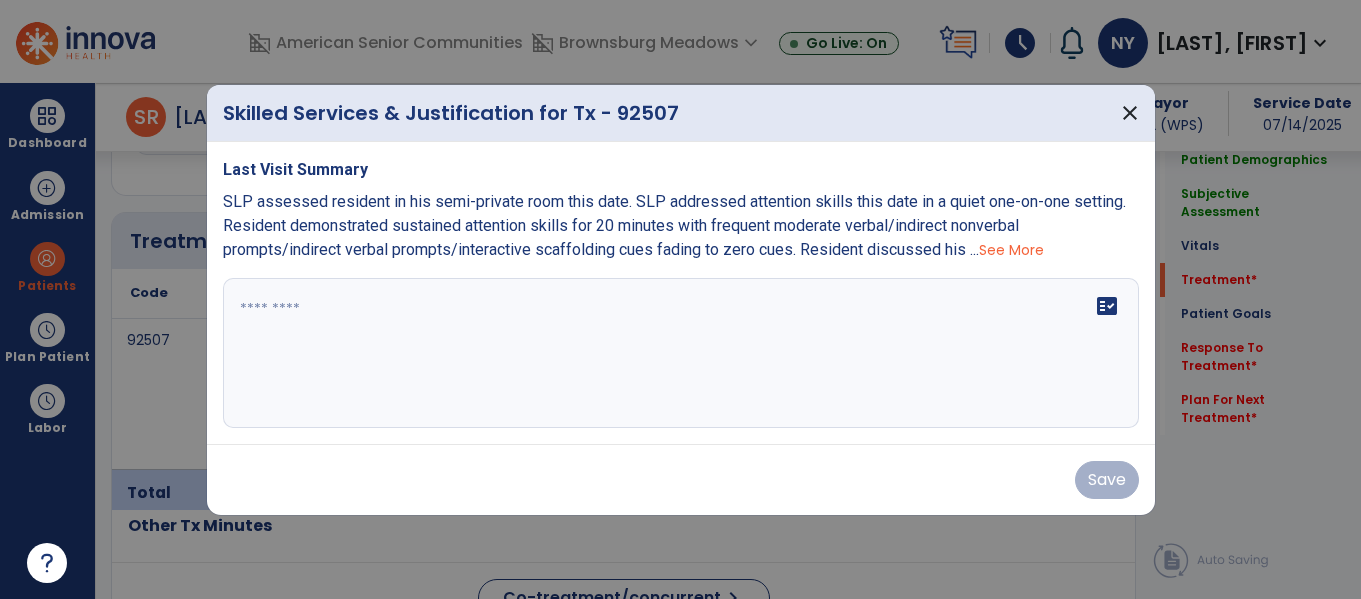 click on "fact_check" at bounding box center (681, 353) 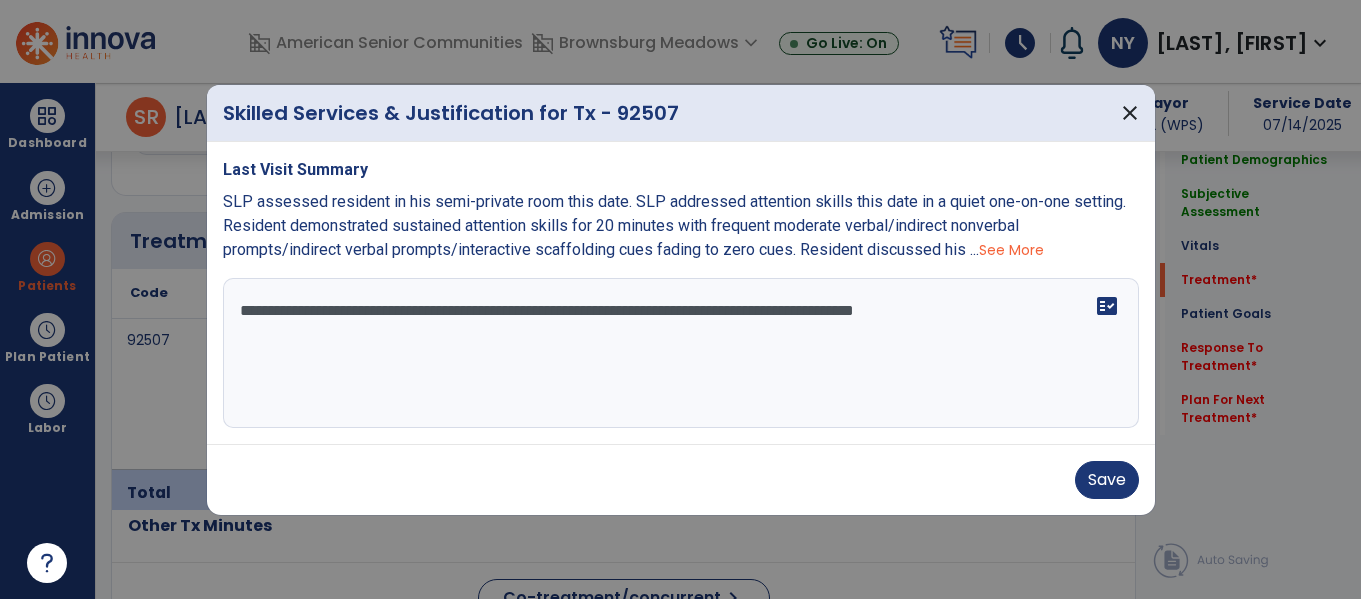 click on "See More" at bounding box center [1011, 250] 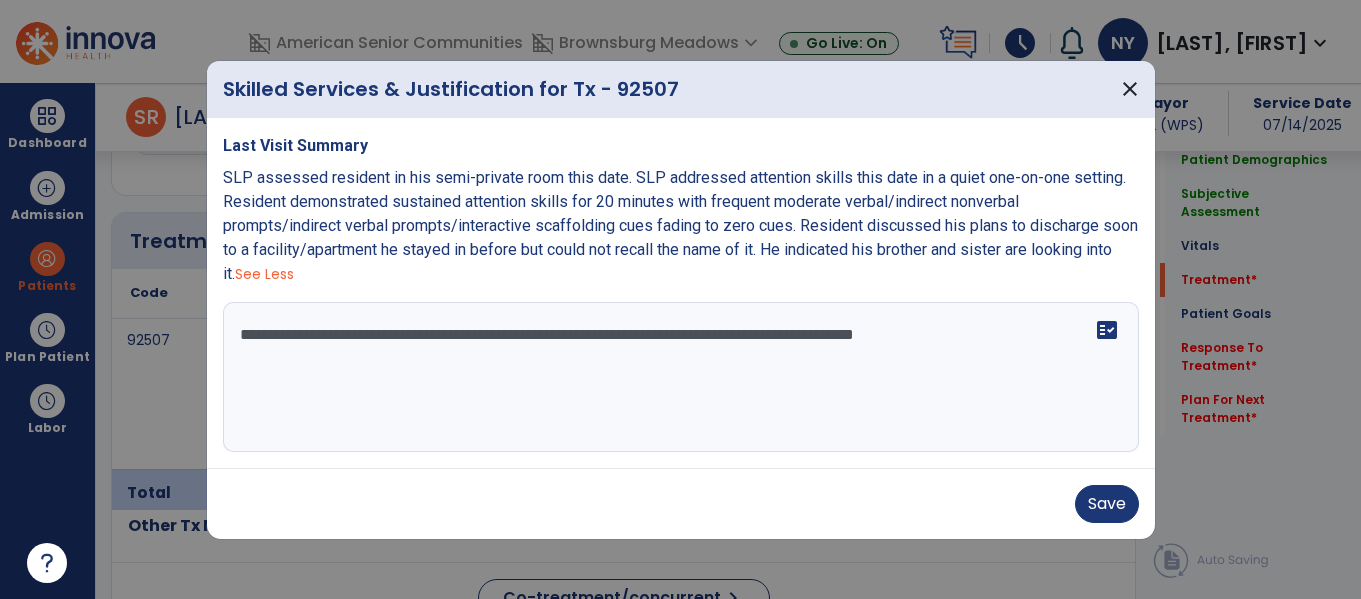 click on "**********" at bounding box center (681, 377) 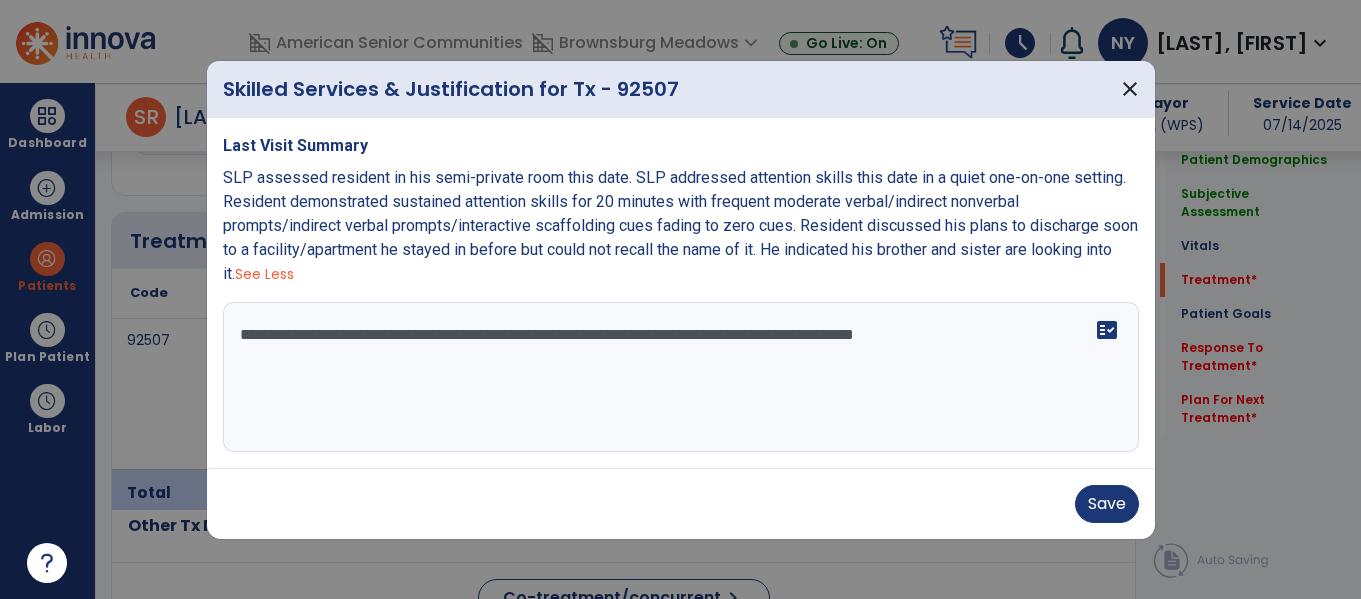 click on "**********" at bounding box center [681, 377] 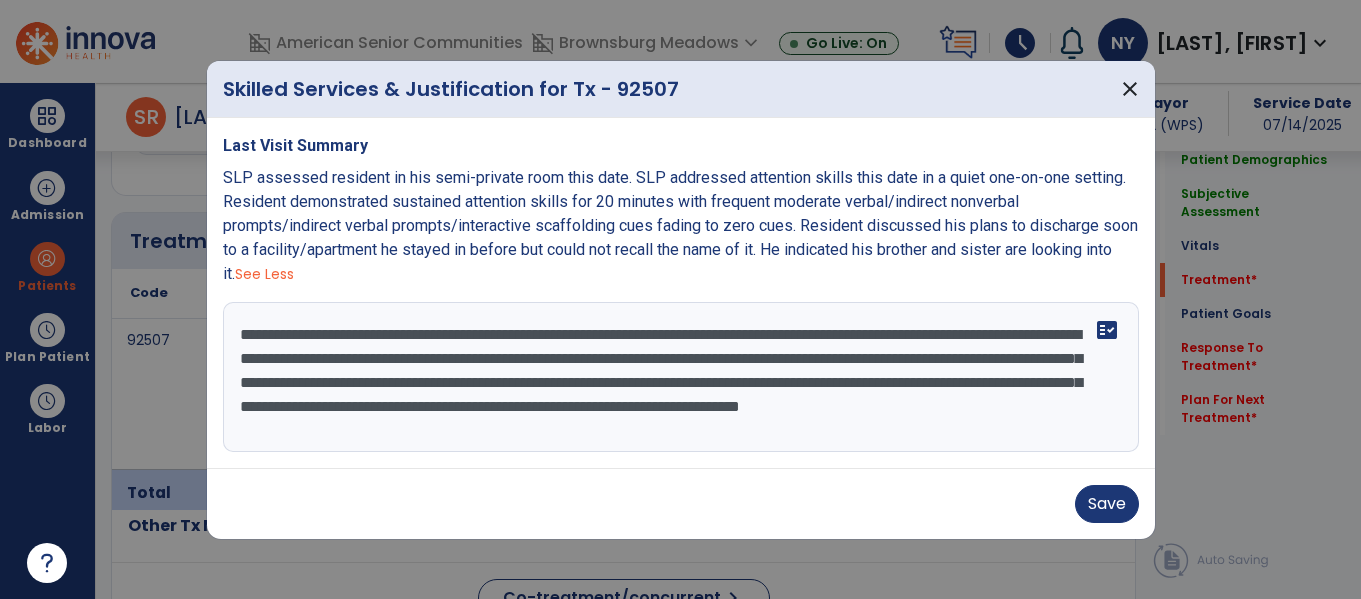 scroll, scrollTop: 16, scrollLeft: 0, axis: vertical 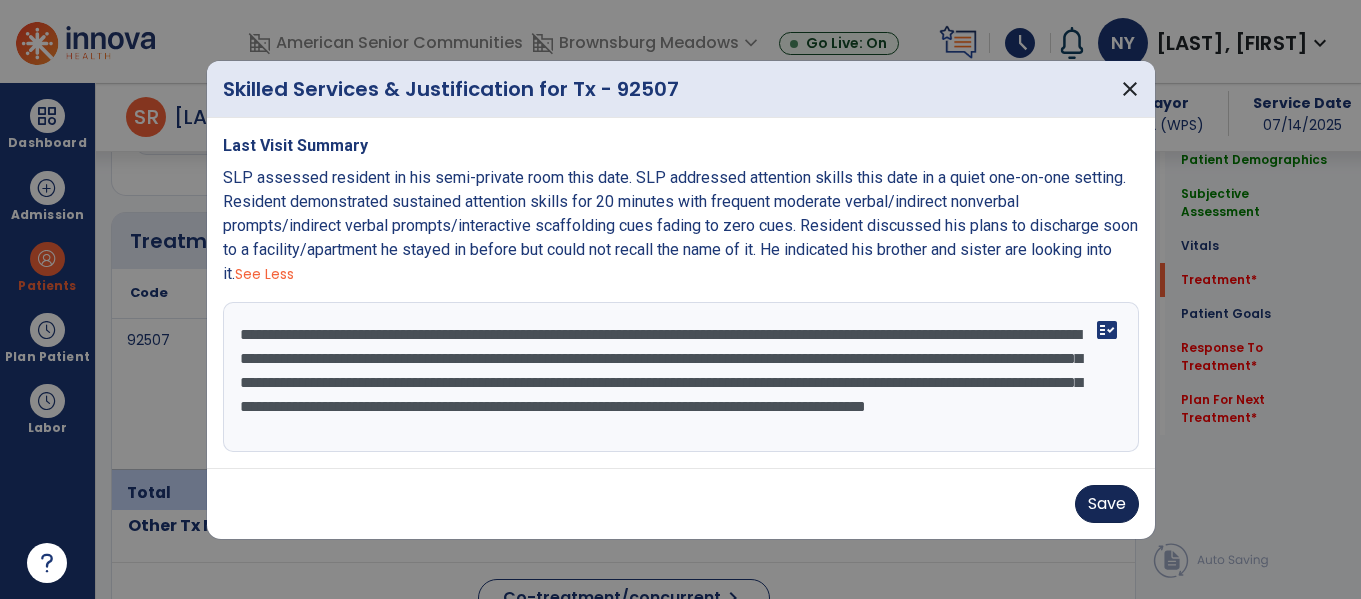 type on "**********" 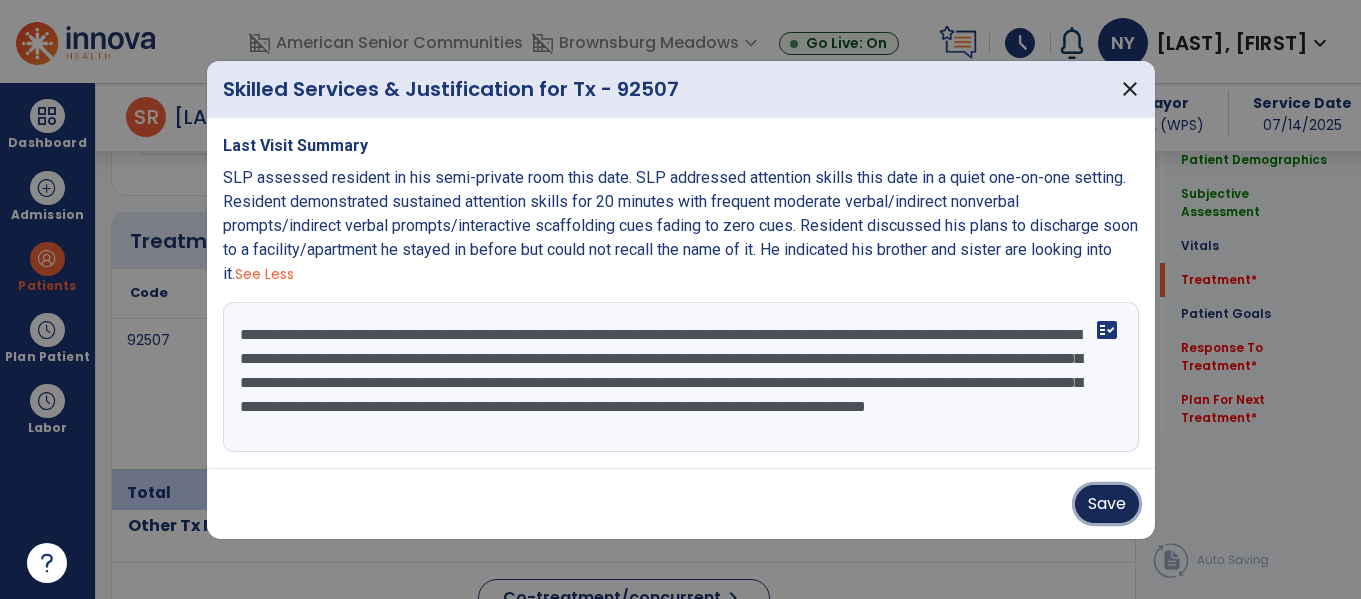 click on "Save" at bounding box center [1107, 504] 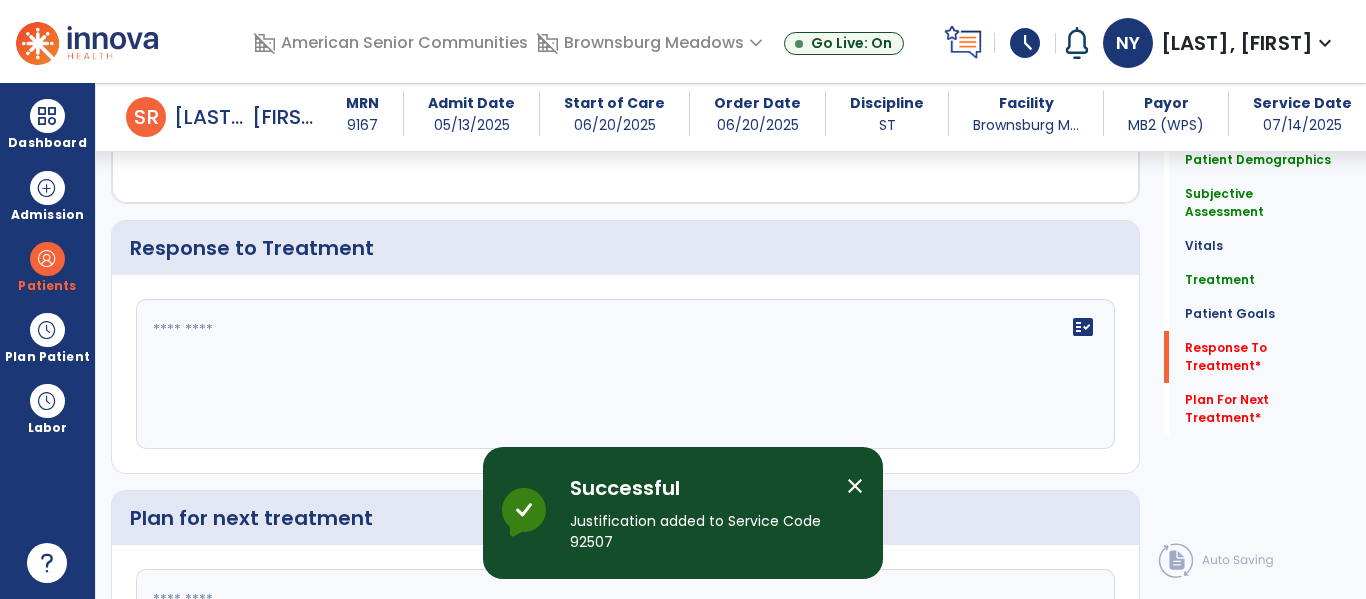 scroll, scrollTop: 2728, scrollLeft: 0, axis: vertical 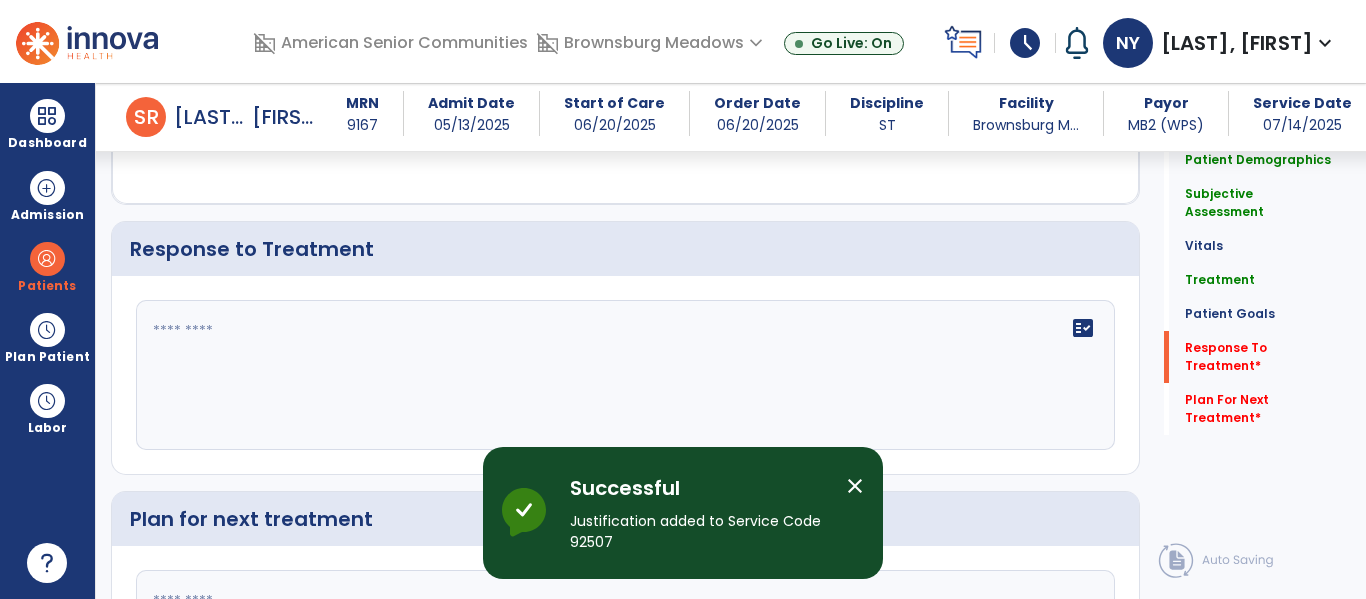 click on "fact_check" 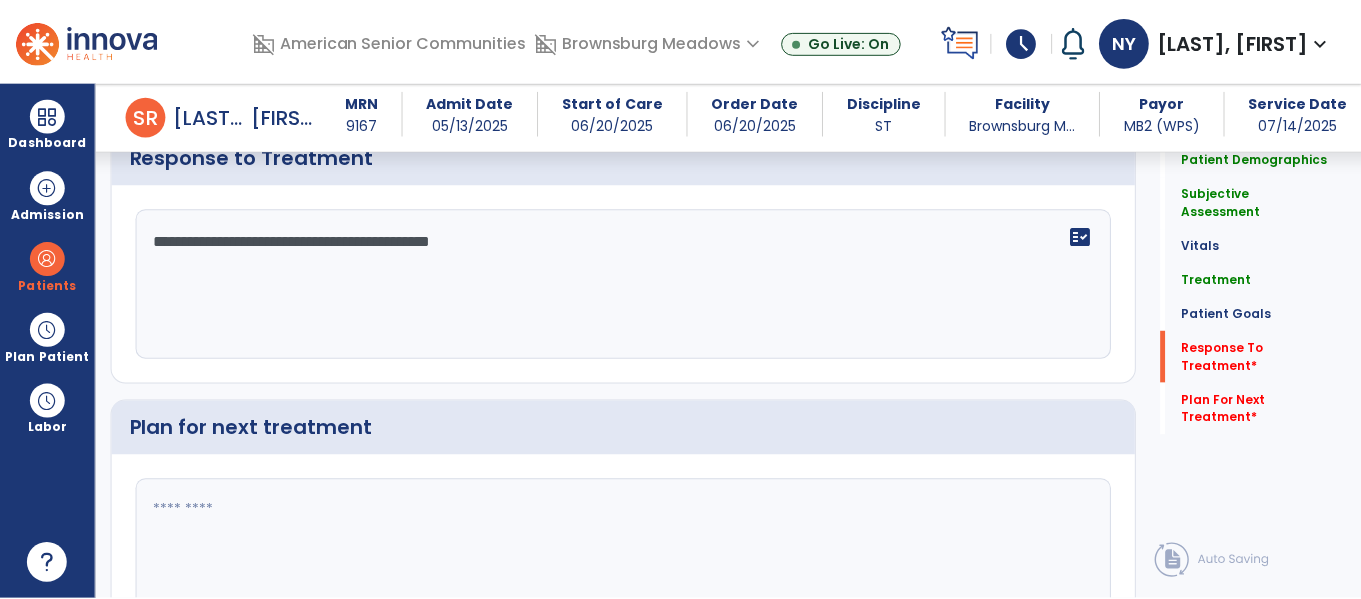 scroll, scrollTop: 2919, scrollLeft: 0, axis: vertical 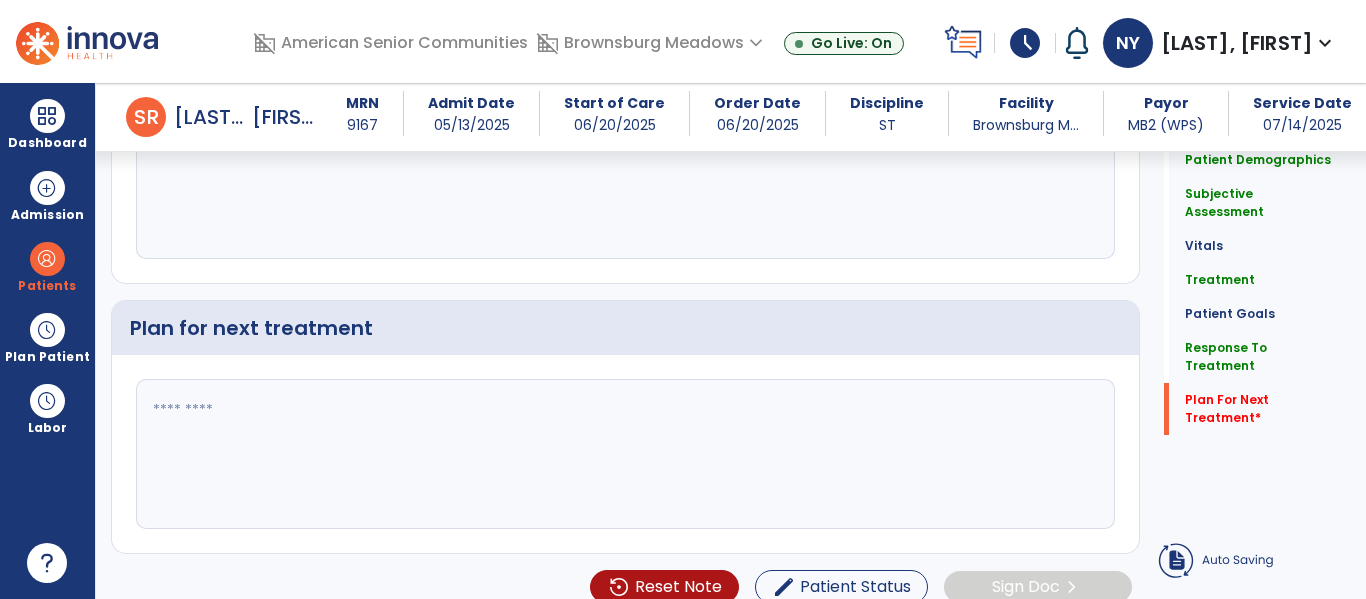 type on "**********" 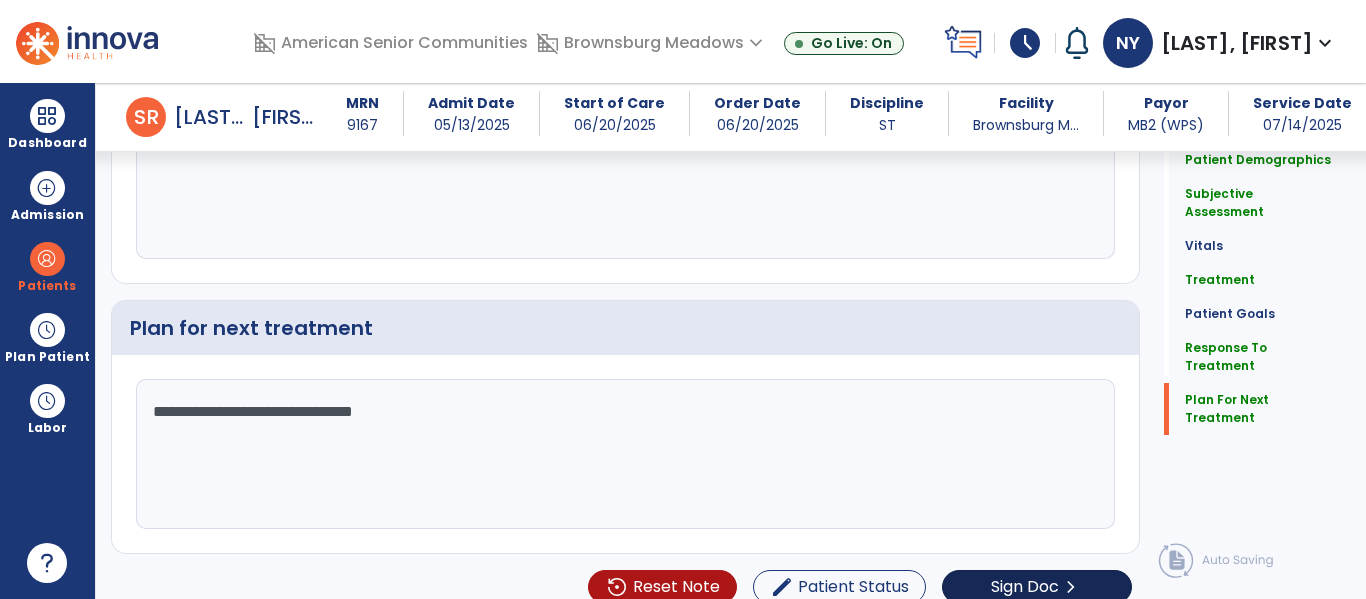 type on "**********" 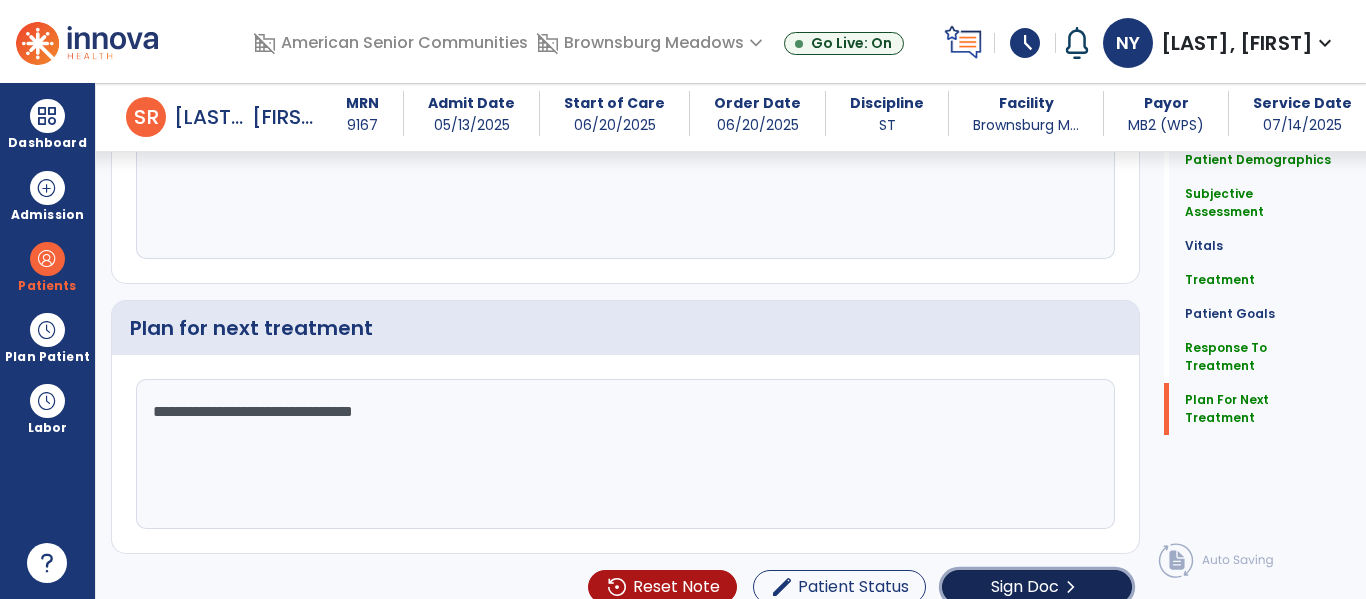 click on "Sign Doc" 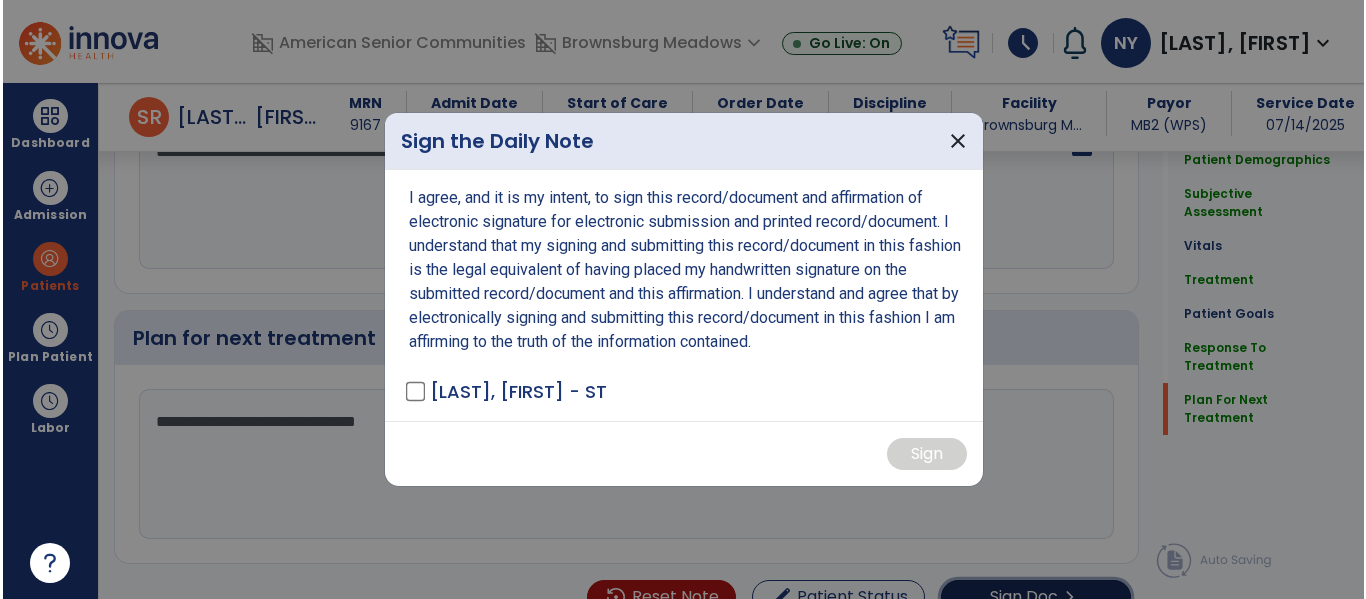 scroll, scrollTop: 2961, scrollLeft: 0, axis: vertical 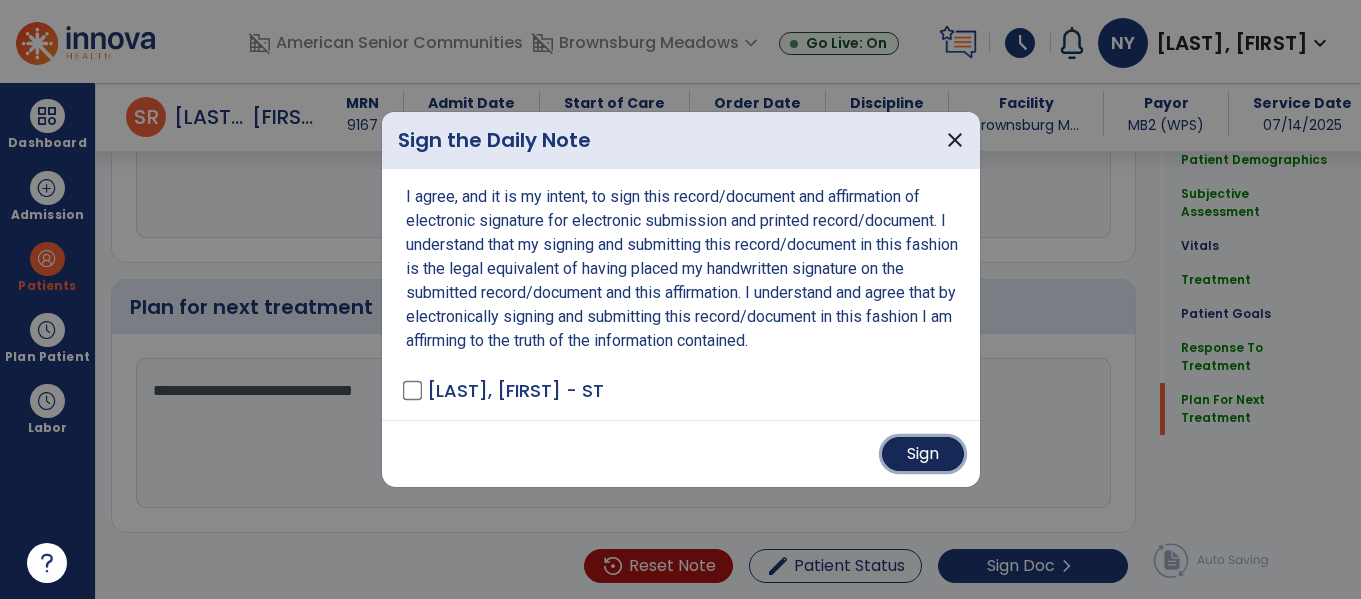 click on "Sign" at bounding box center [923, 454] 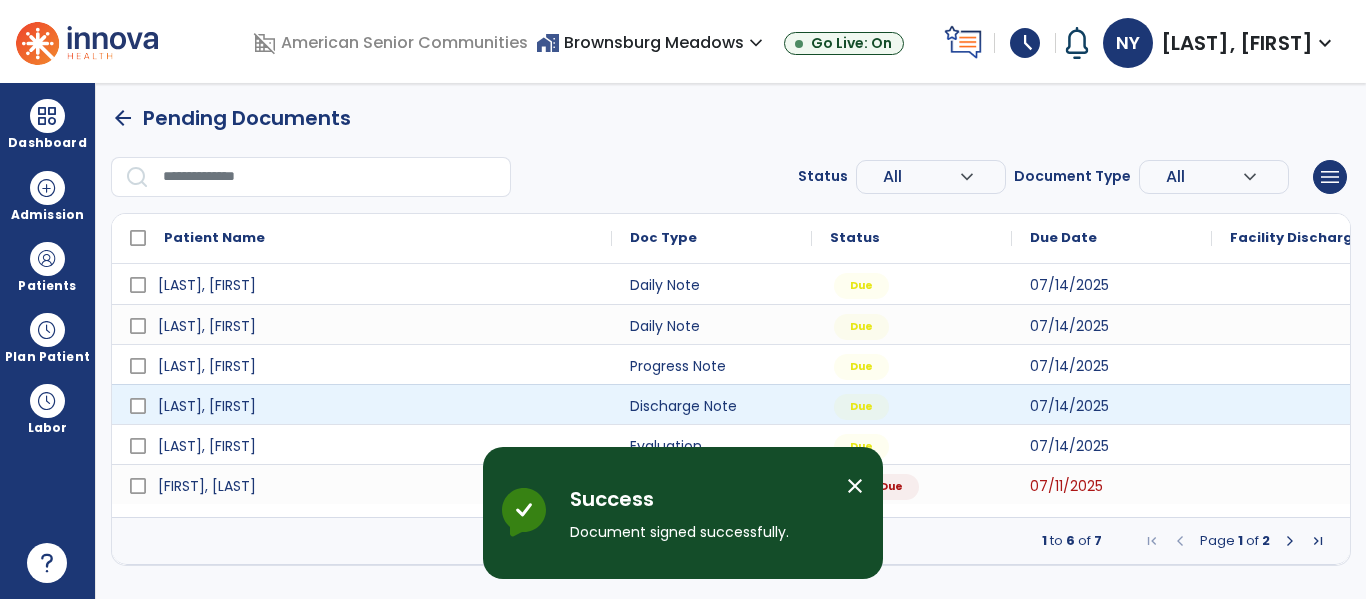 scroll, scrollTop: 0, scrollLeft: 0, axis: both 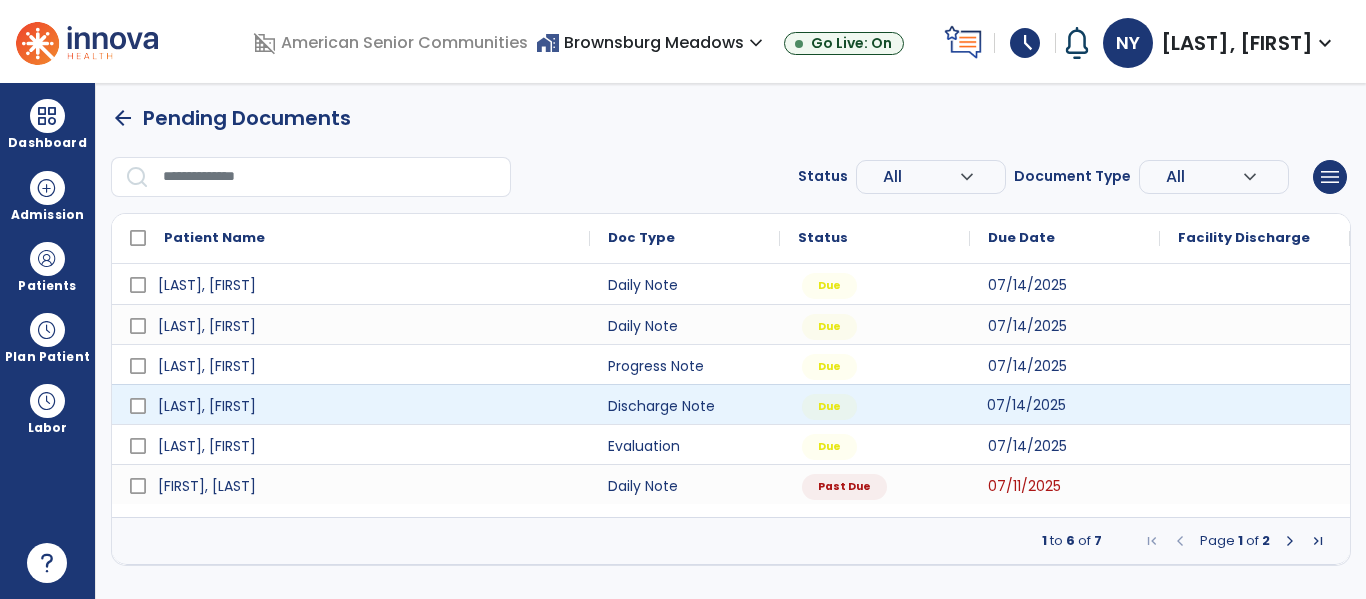 click on "07/14/2025" at bounding box center (1026, 405) 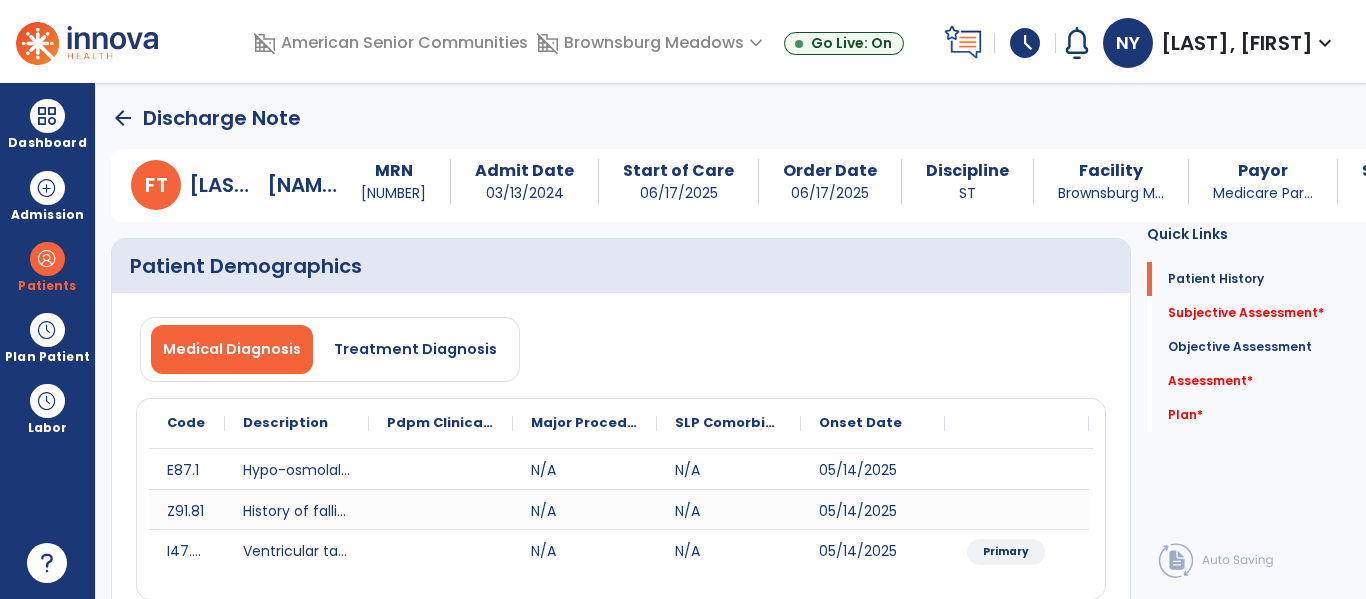 click on "Medical Diagnosis   Treatment Diagnosis
Code
Description
Pdpm Clinical Category
E87.1" 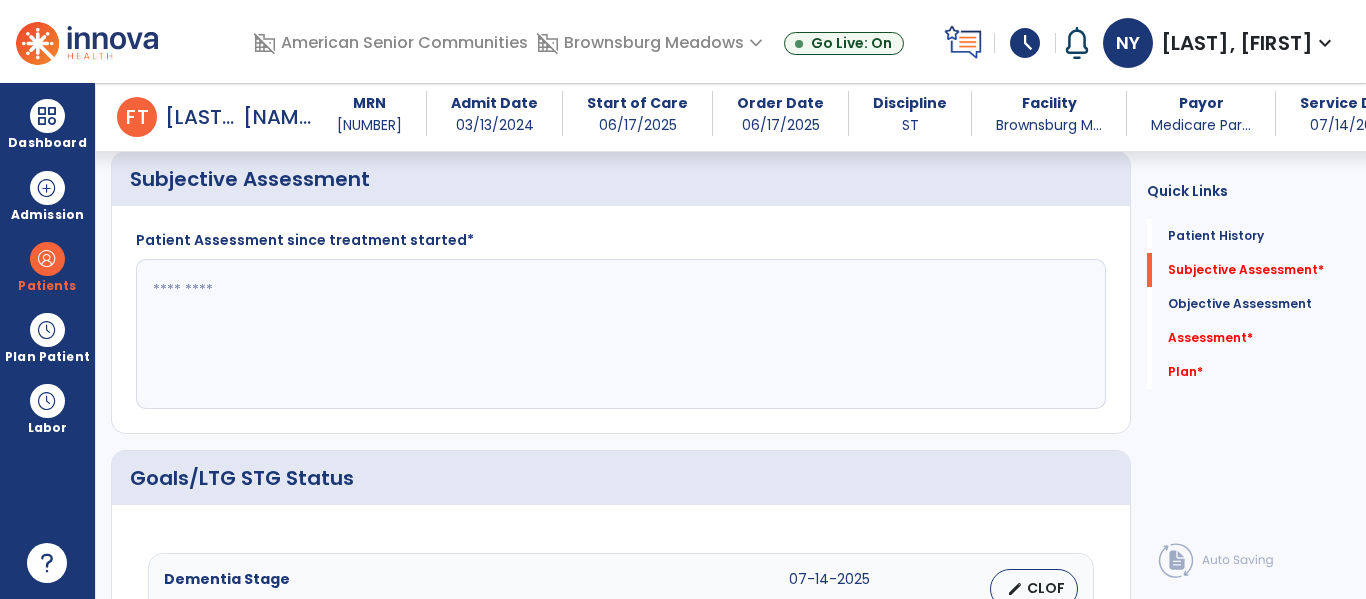 scroll, scrollTop: 470, scrollLeft: 0, axis: vertical 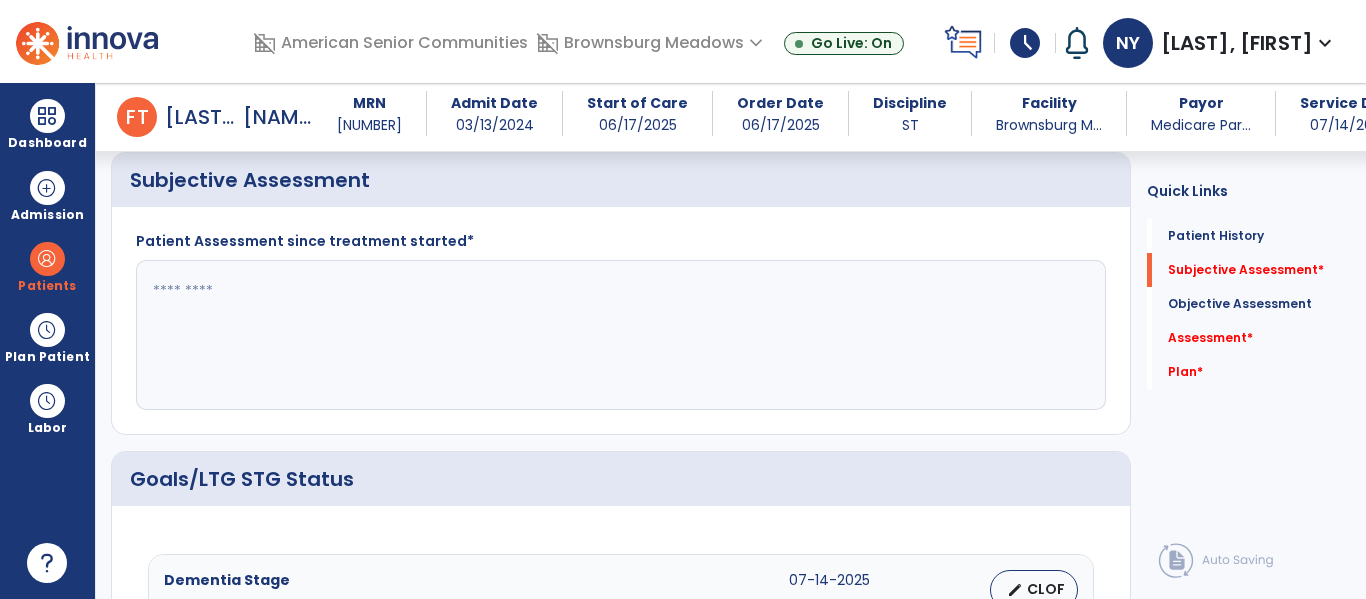 click 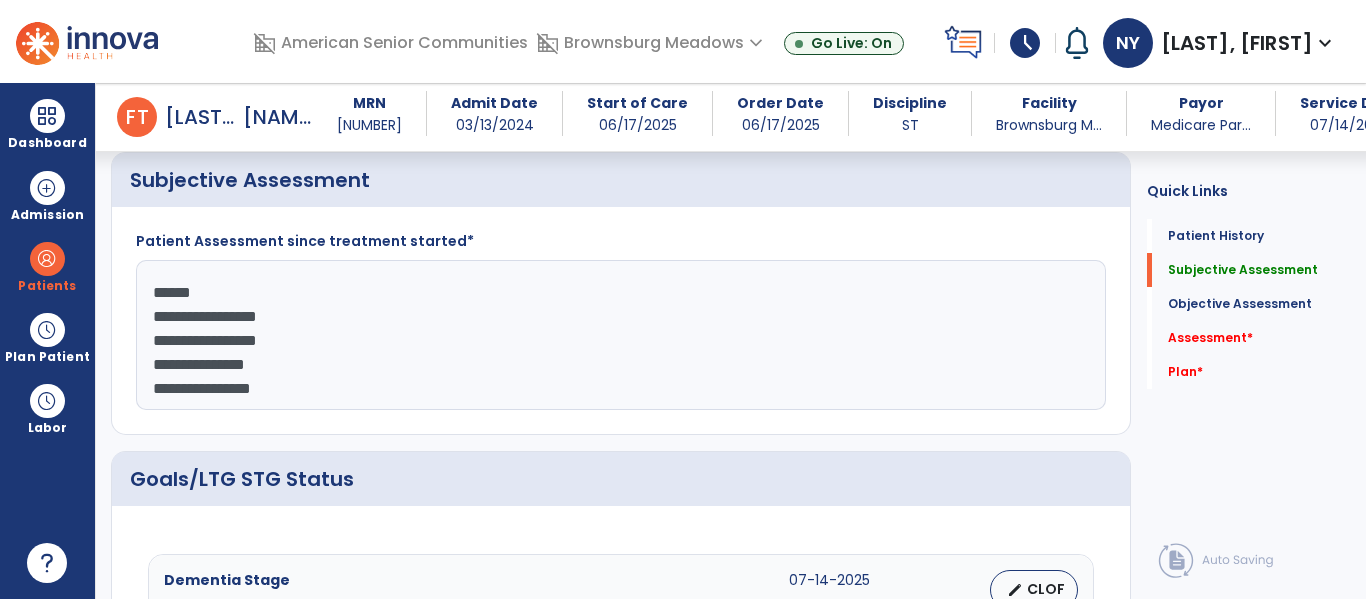 scroll, scrollTop: 15, scrollLeft: 0, axis: vertical 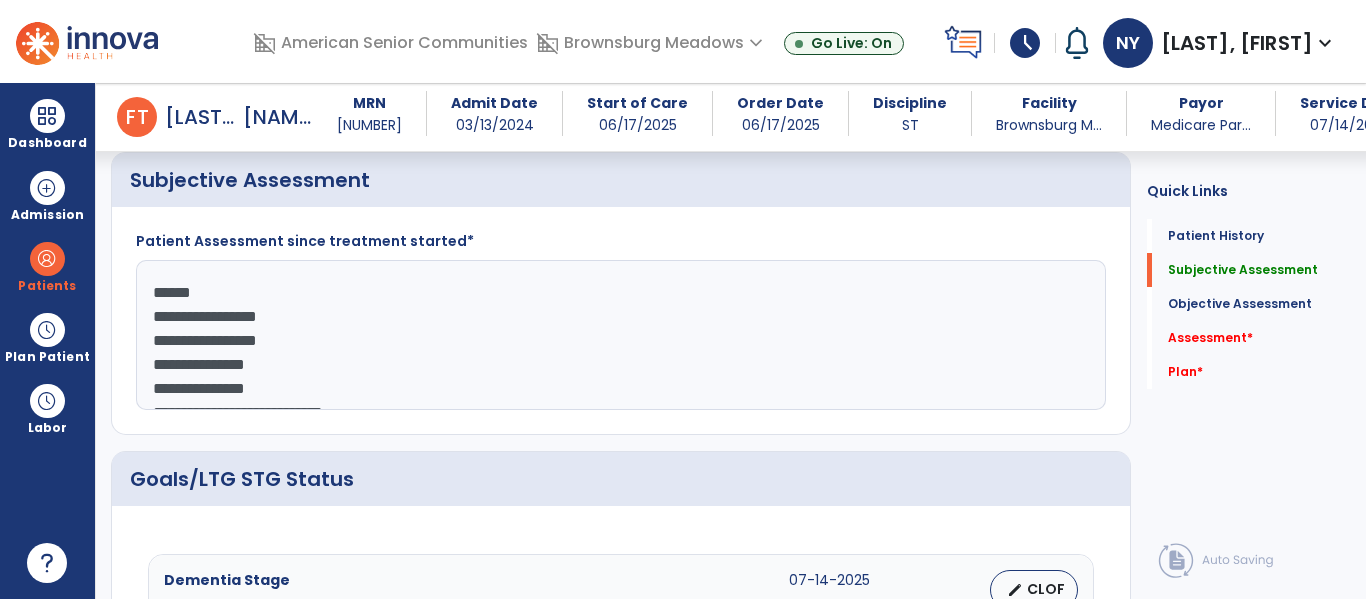 click on "**********" 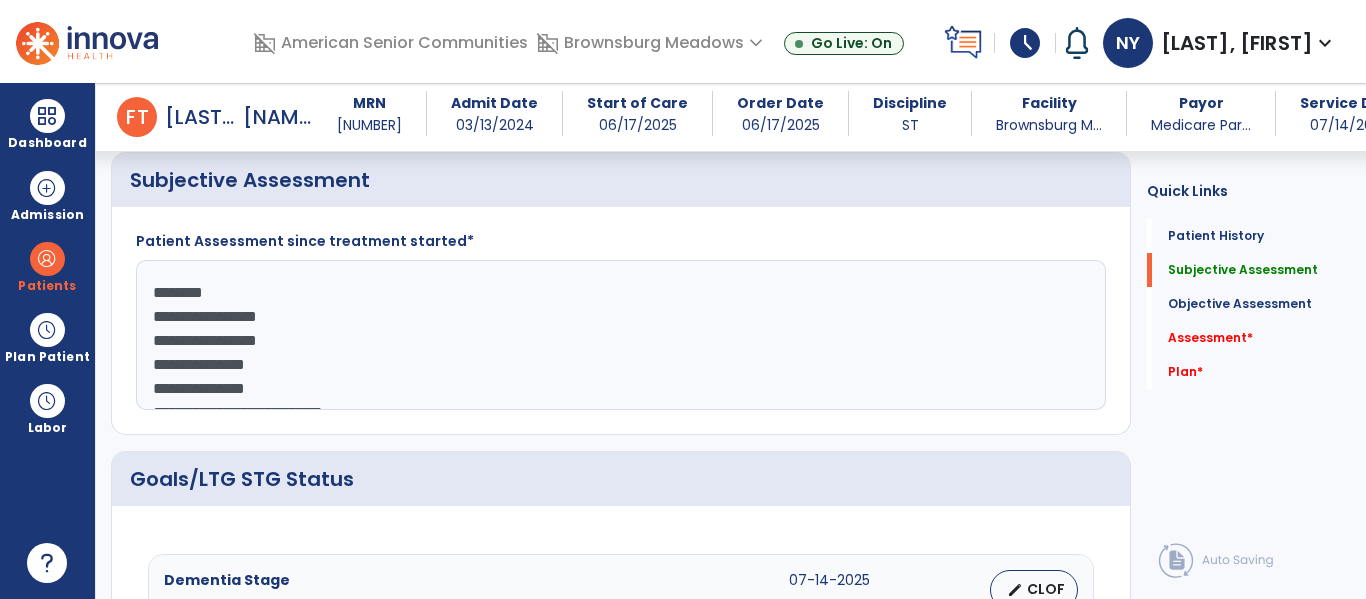 scroll, scrollTop: 48, scrollLeft: 0, axis: vertical 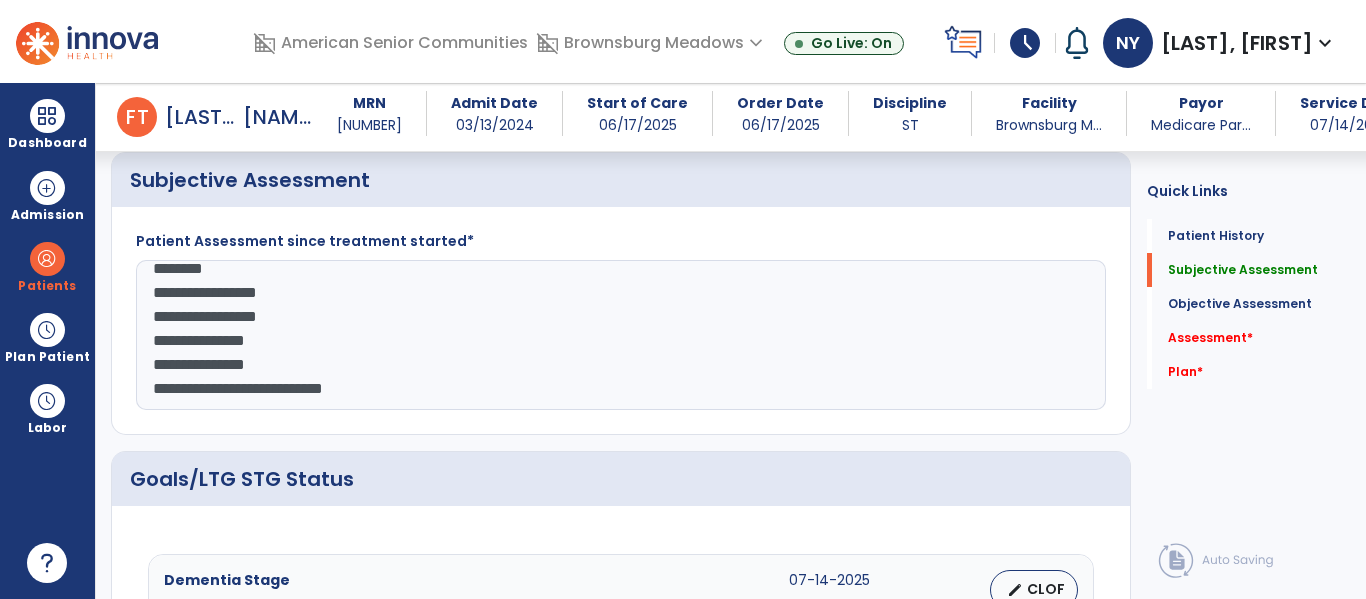 click on "**********" 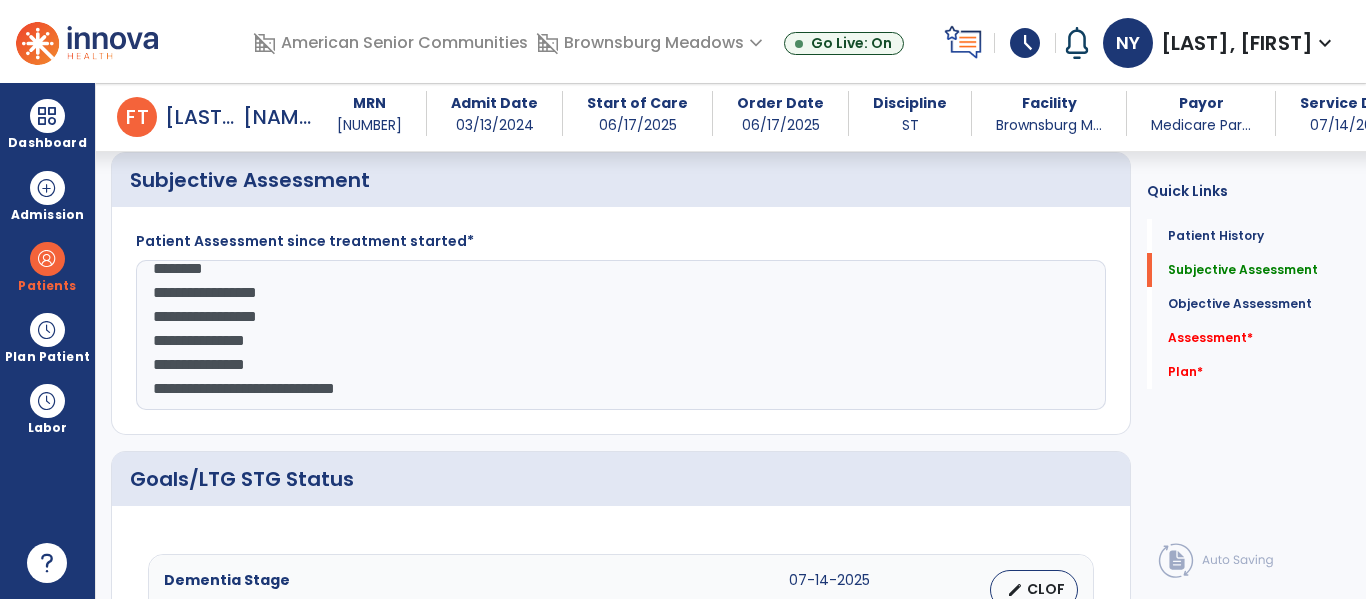 scroll, scrollTop: 63, scrollLeft: 0, axis: vertical 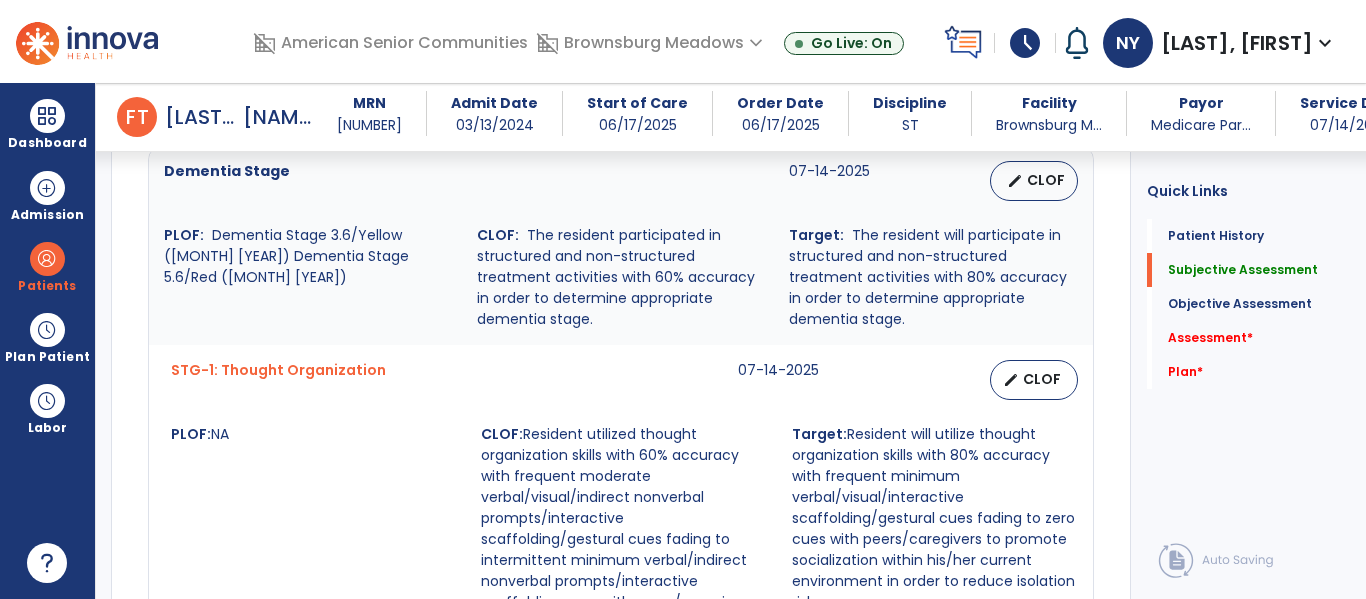 type on "**********" 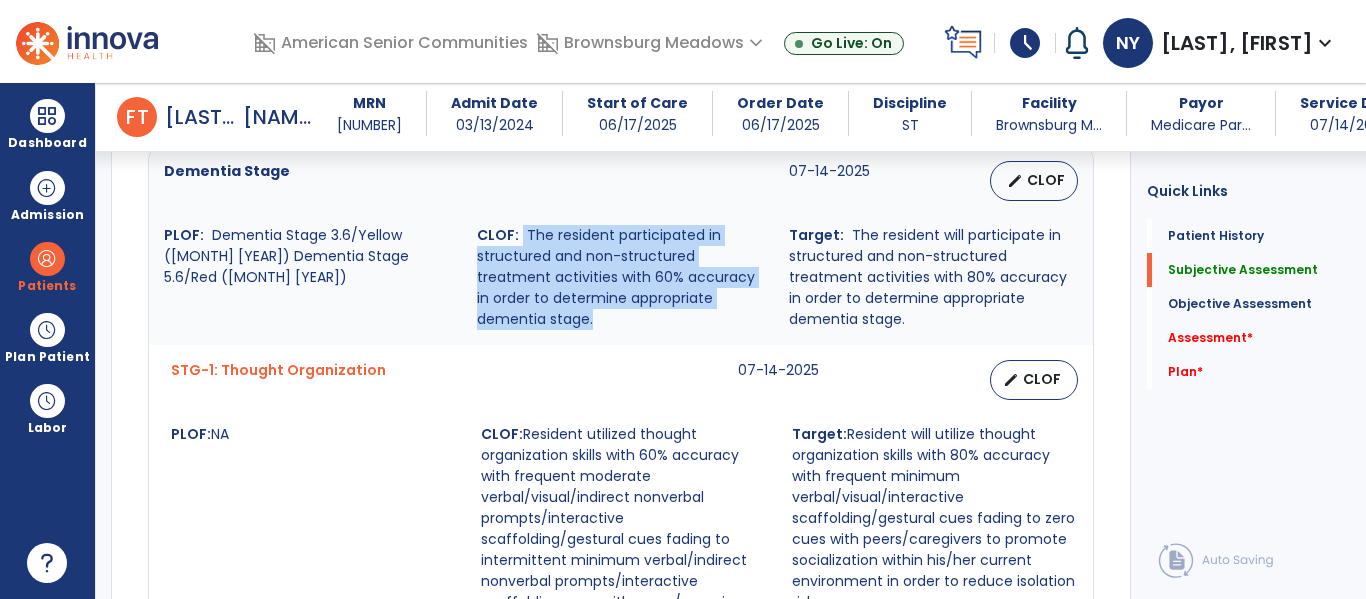 drag, startPoint x: 599, startPoint y: 321, endPoint x: 520, endPoint y: 236, distance: 116.0431 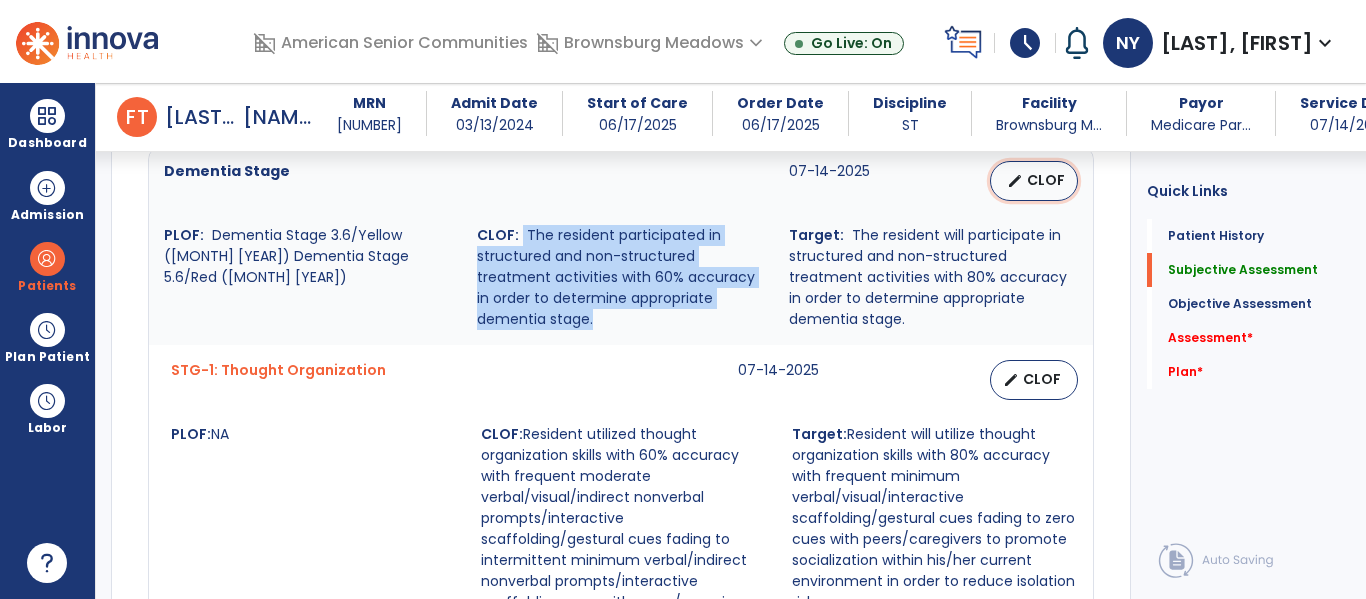 click on "edit   CLOF" at bounding box center (1034, 181) 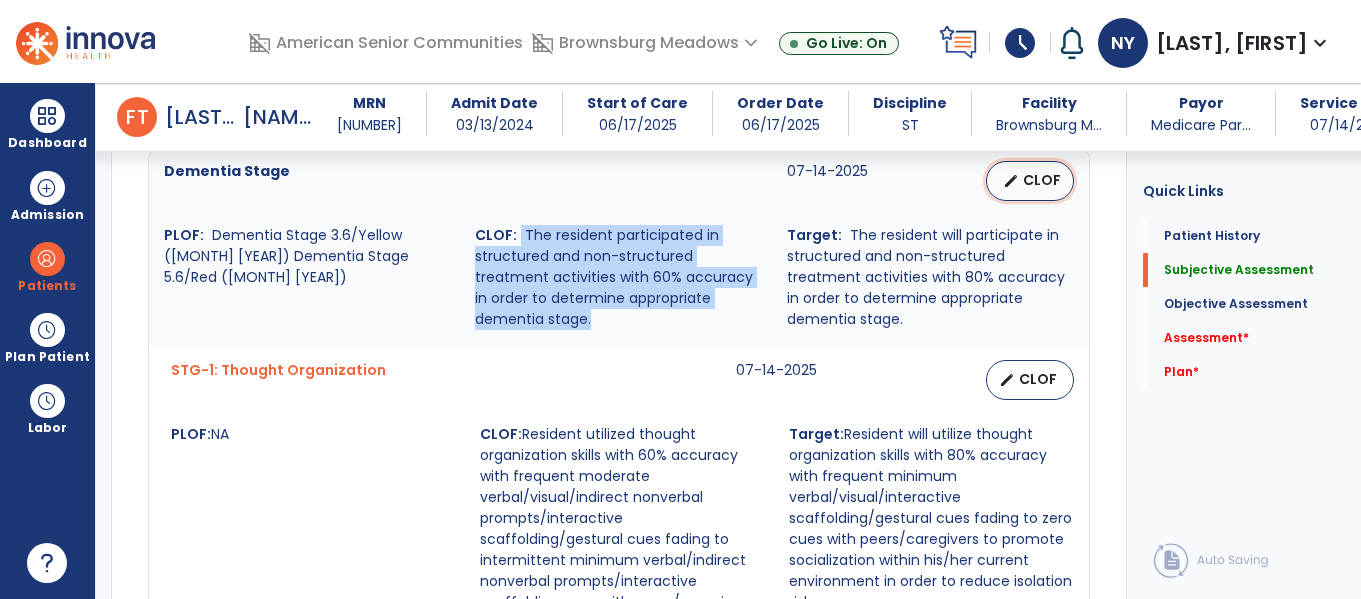 select on "********" 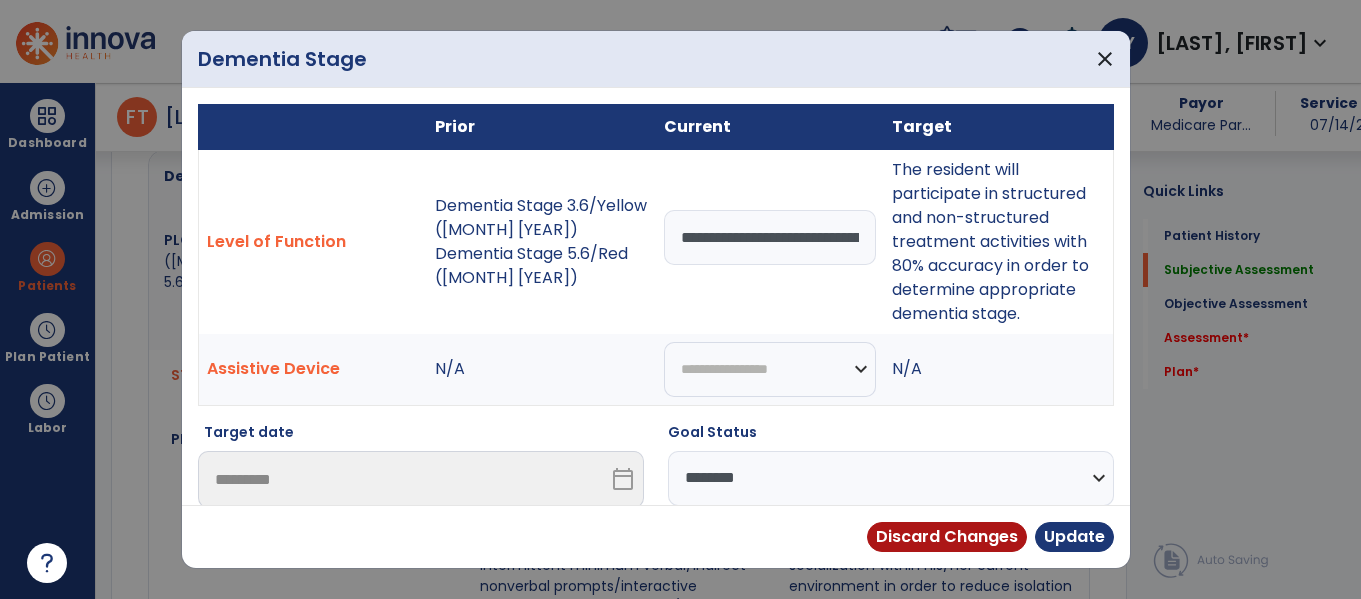 scroll, scrollTop: 879, scrollLeft: 0, axis: vertical 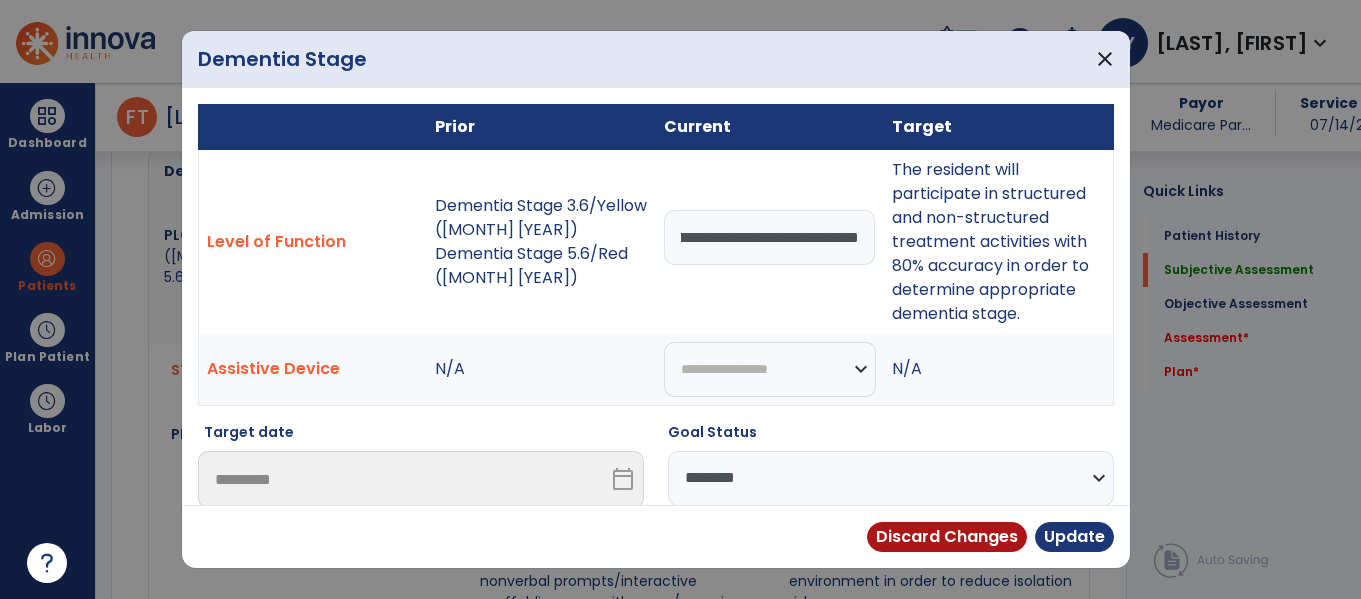 drag, startPoint x: 678, startPoint y: 235, endPoint x: 1025, endPoint y: 217, distance: 347.46655 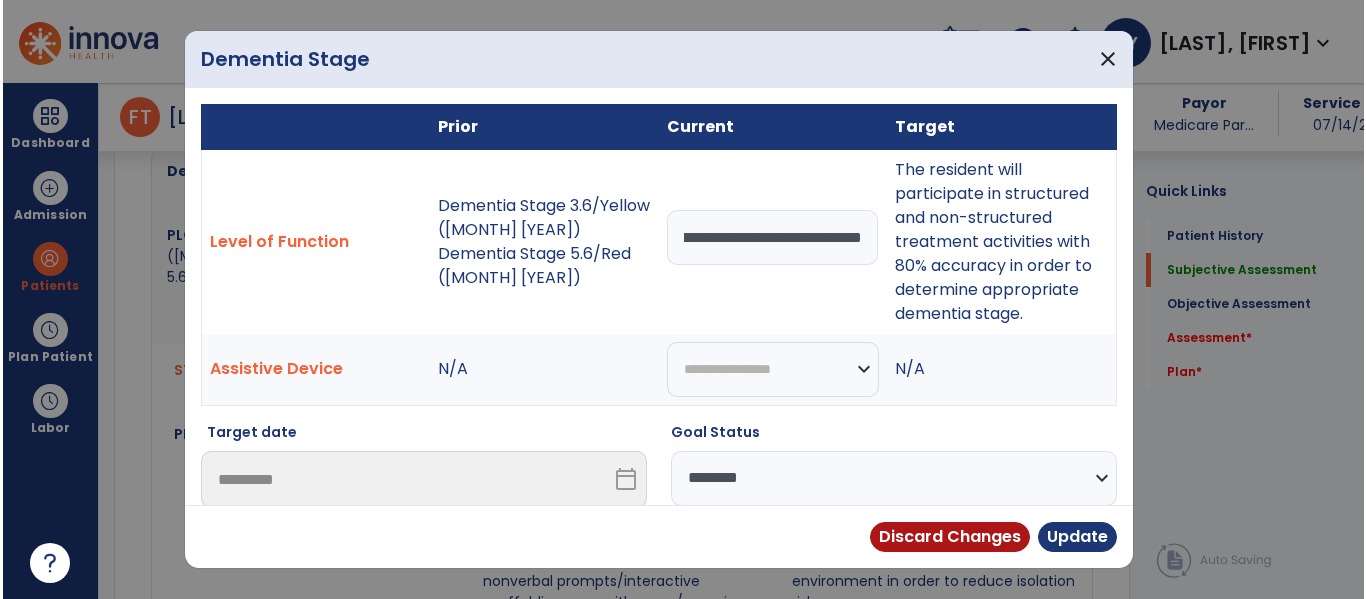 scroll, scrollTop: 1, scrollLeft: 0, axis: vertical 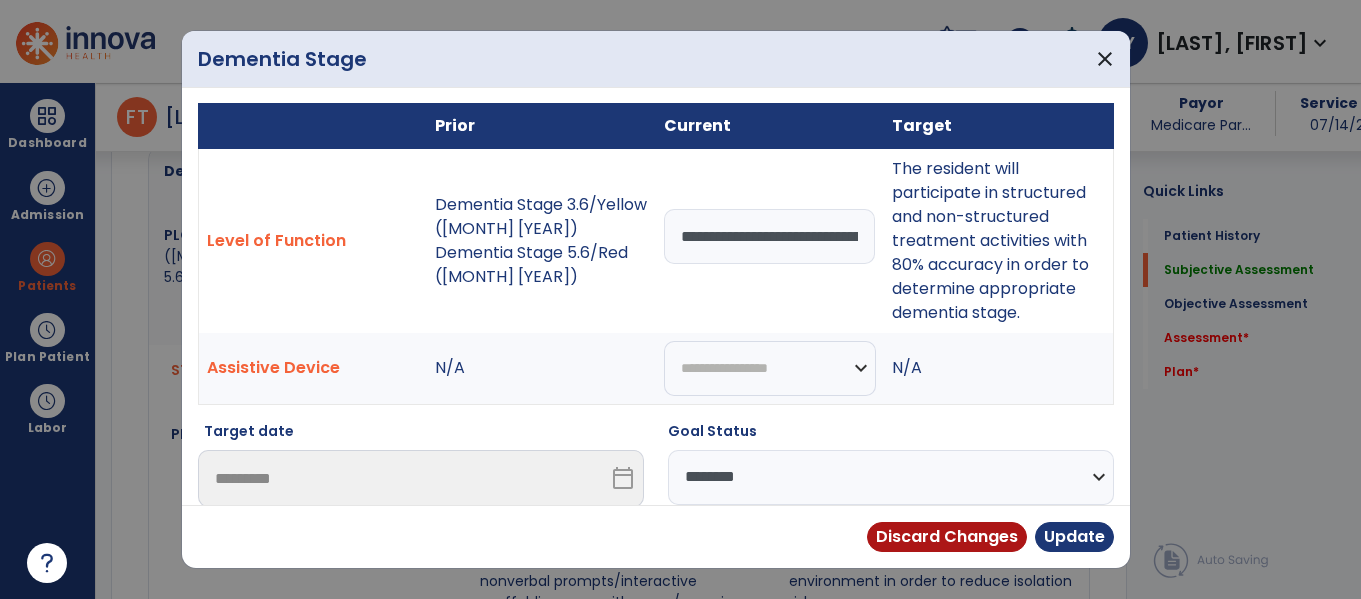 select on "********" 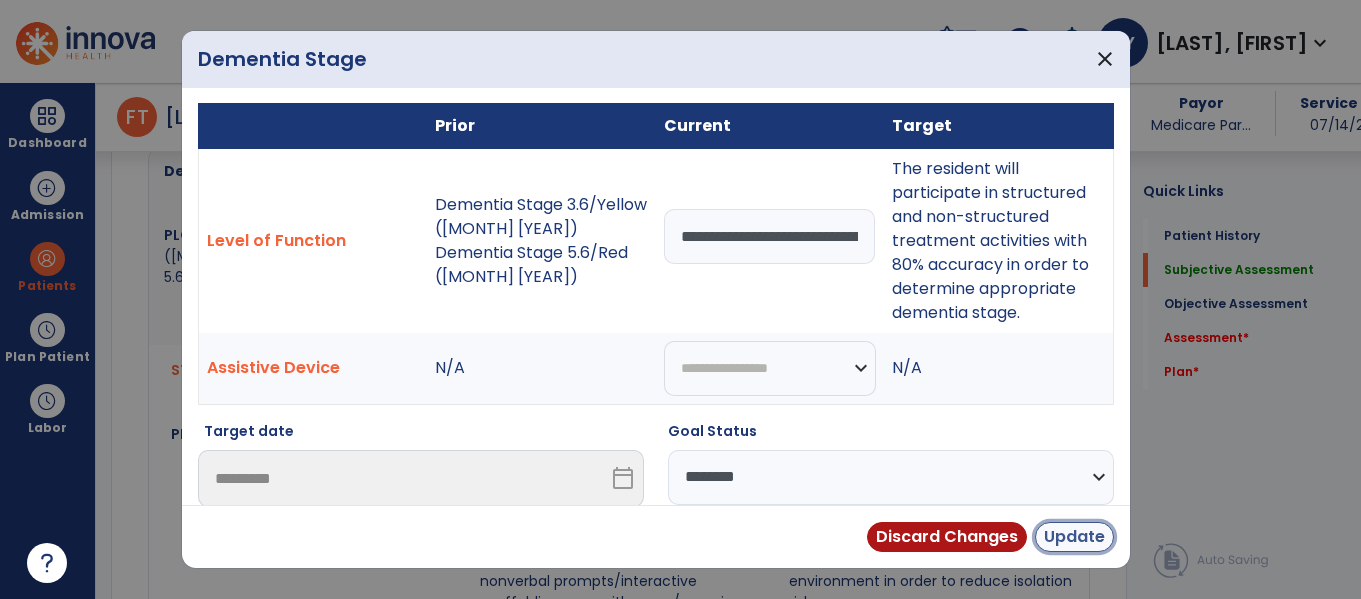 click on "Update" at bounding box center (1074, 537) 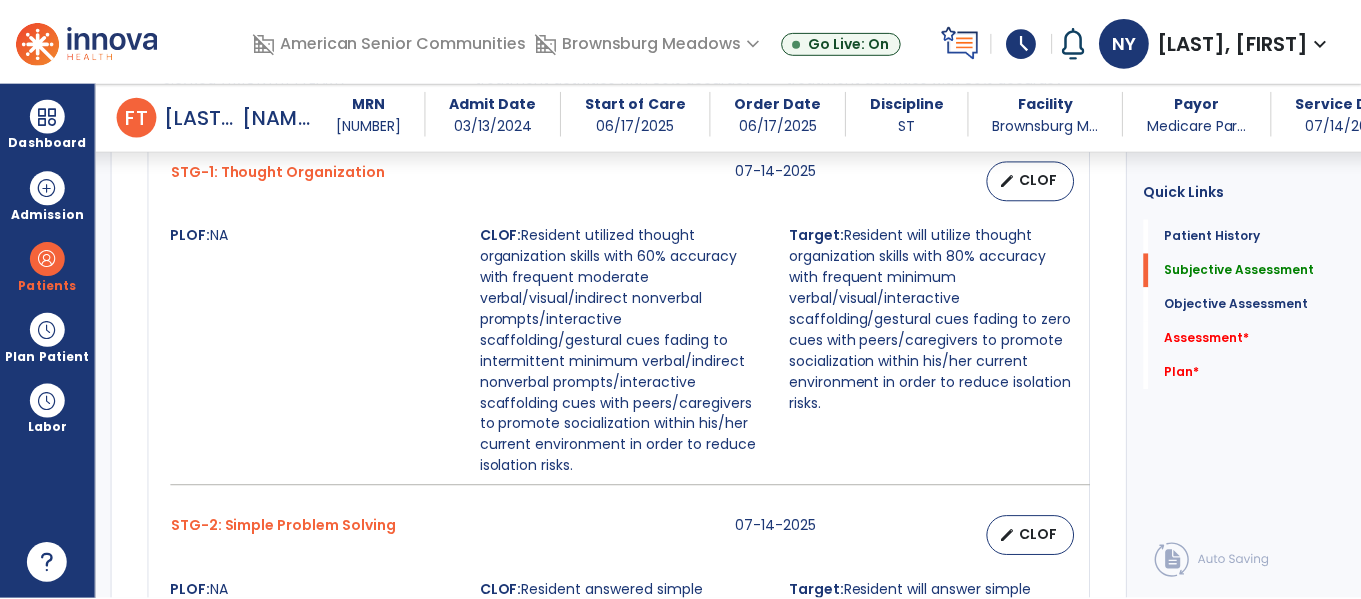 scroll, scrollTop: 1076, scrollLeft: 0, axis: vertical 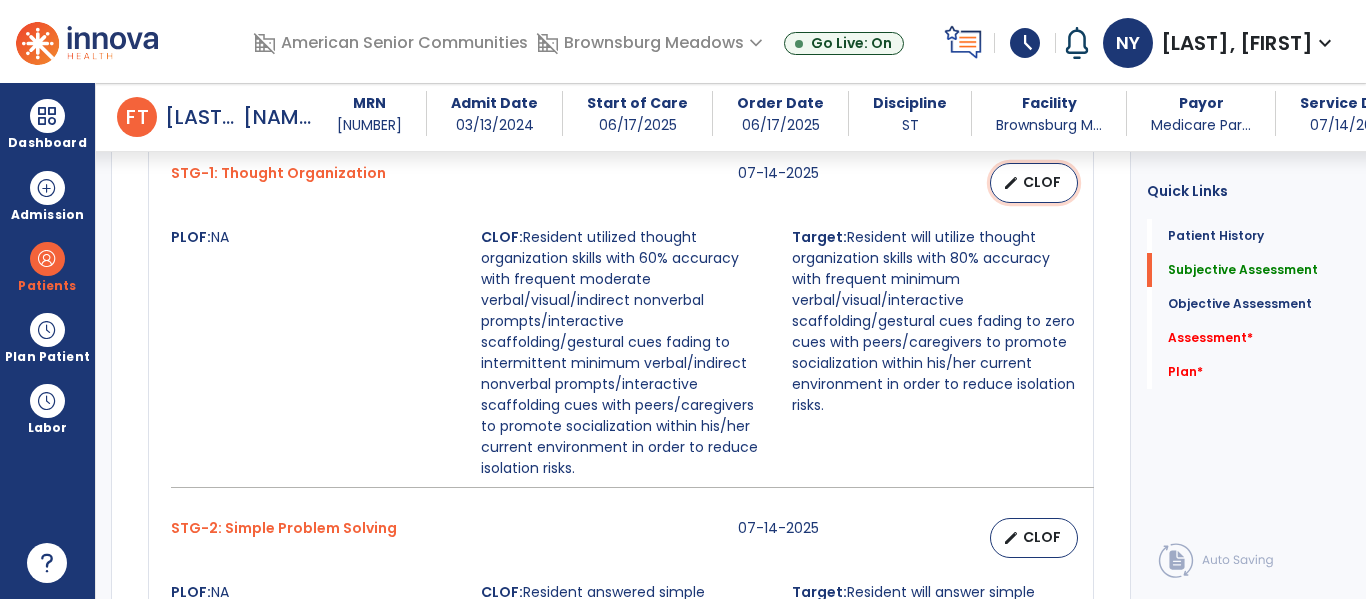 click on "CLOF" at bounding box center (1042, 182) 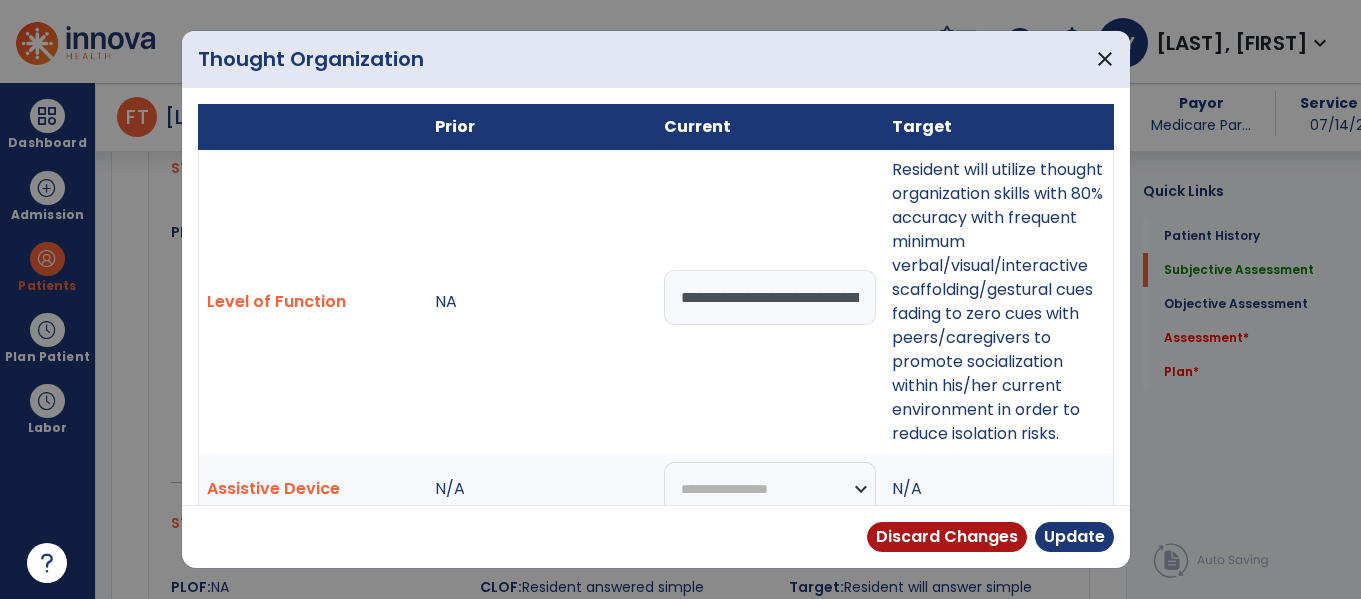 scroll, scrollTop: 1076, scrollLeft: 0, axis: vertical 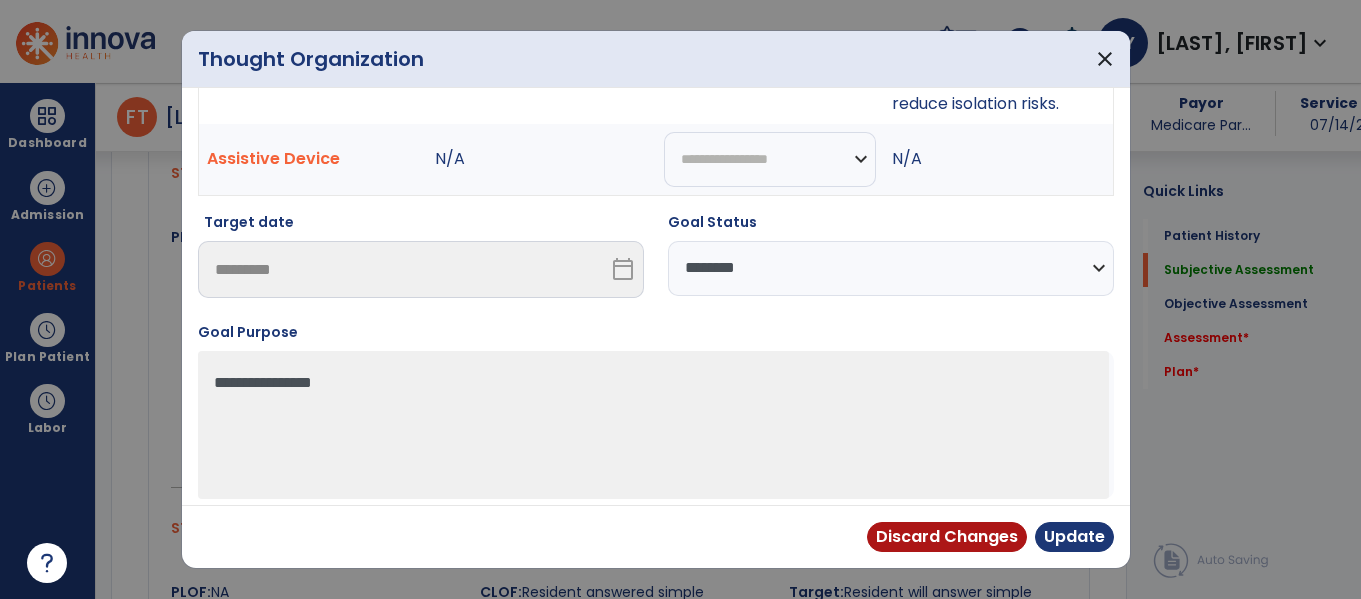 click on "**********" at bounding box center [891, 268] 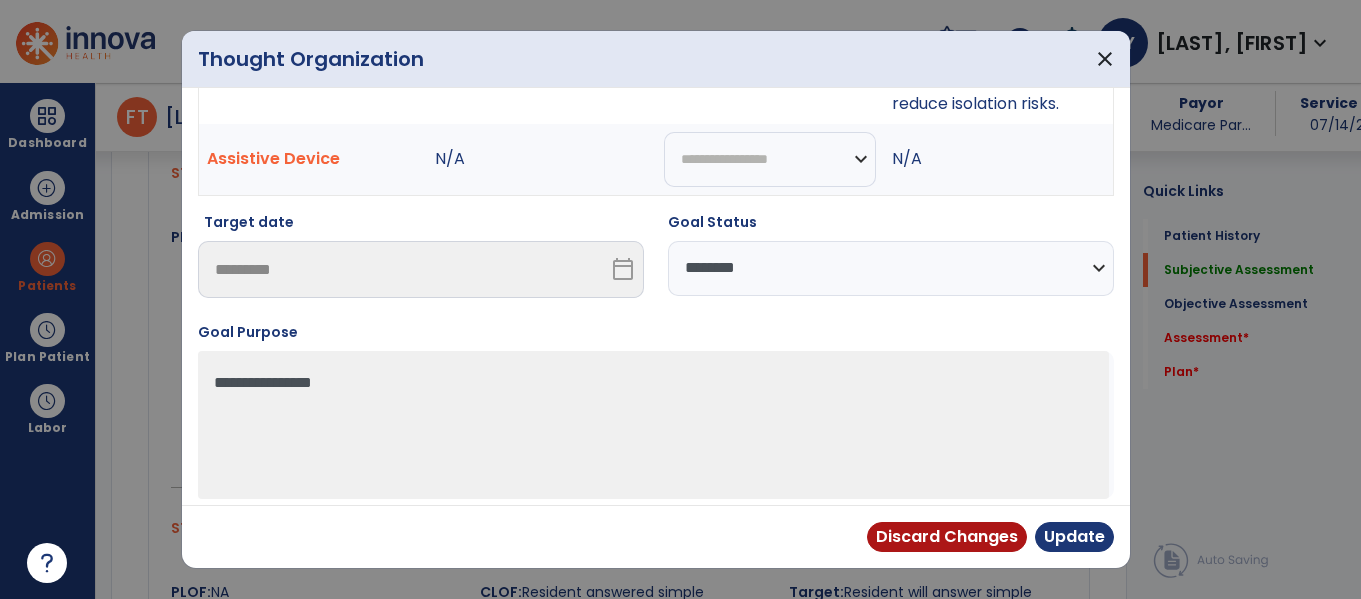 click on "N/A" at bounding box center (998, 160) 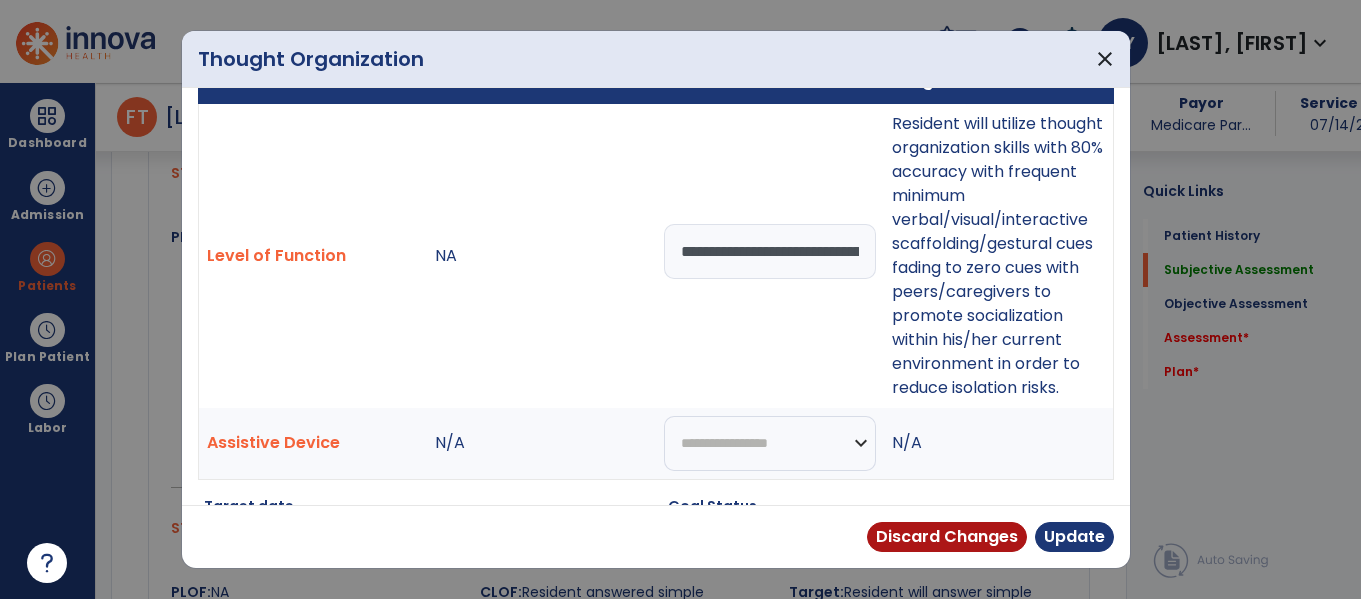 scroll, scrollTop: 0, scrollLeft: 0, axis: both 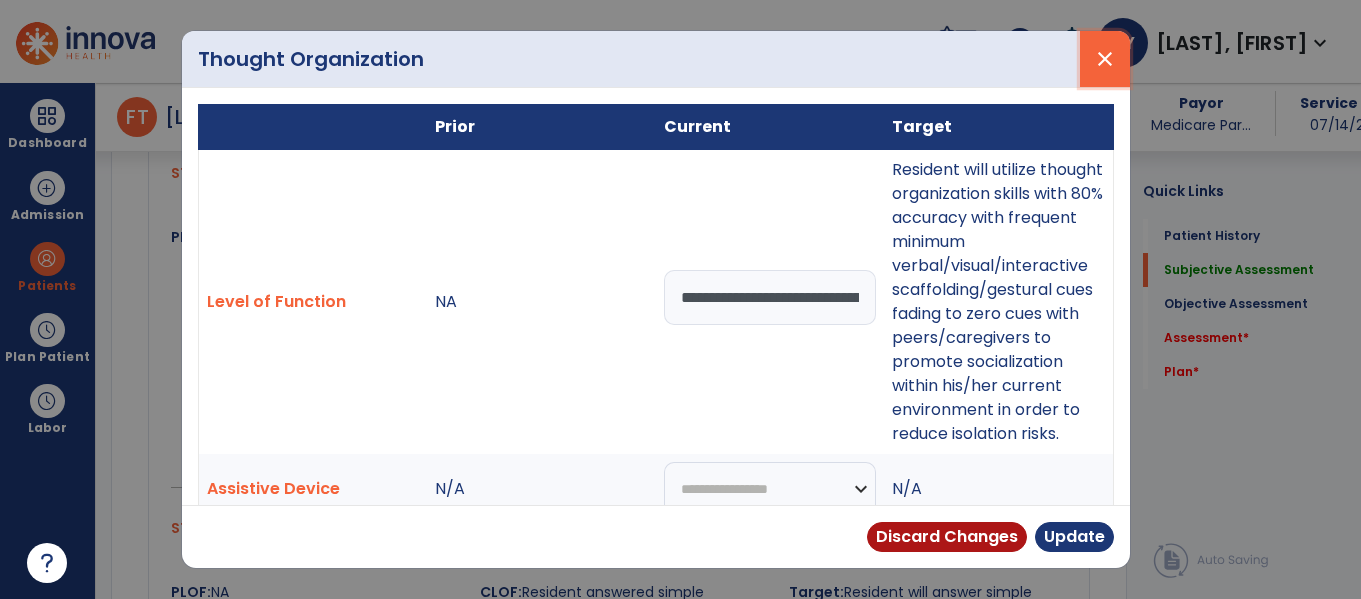 click on "close" at bounding box center (1105, 59) 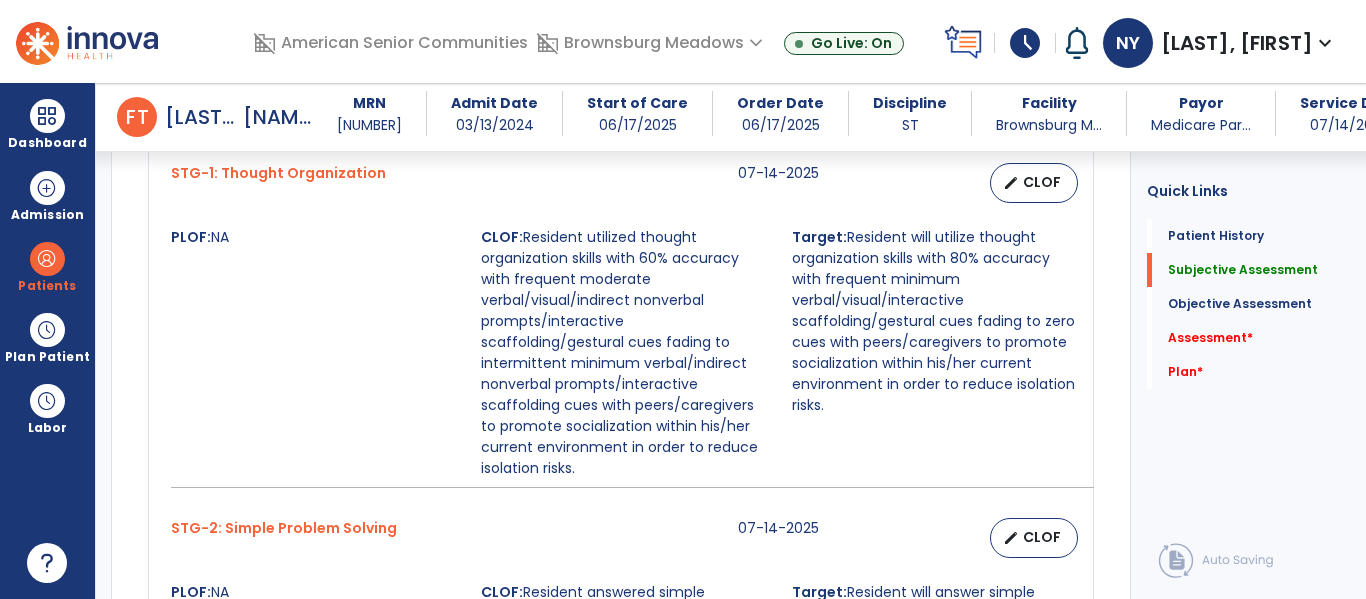 drag, startPoint x: 581, startPoint y: 467, endPoint x: 527, endPoint y: 235, distance: 238.2016 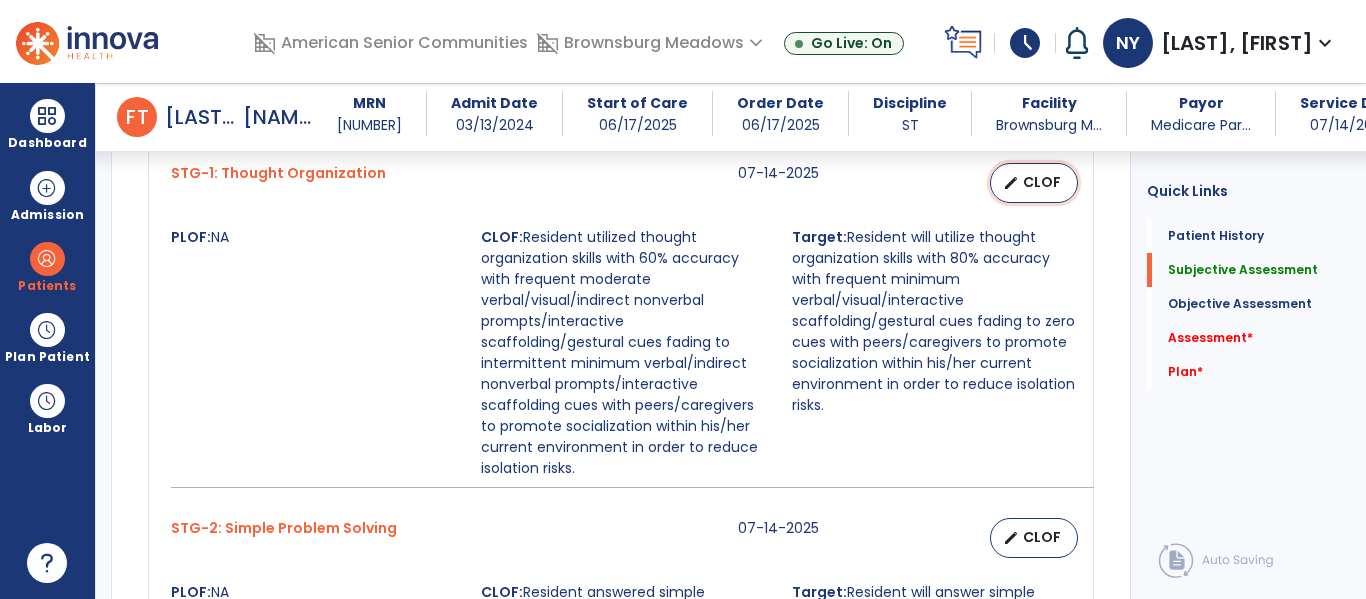 click on "CLOF" at bounding box center (1042, 182) 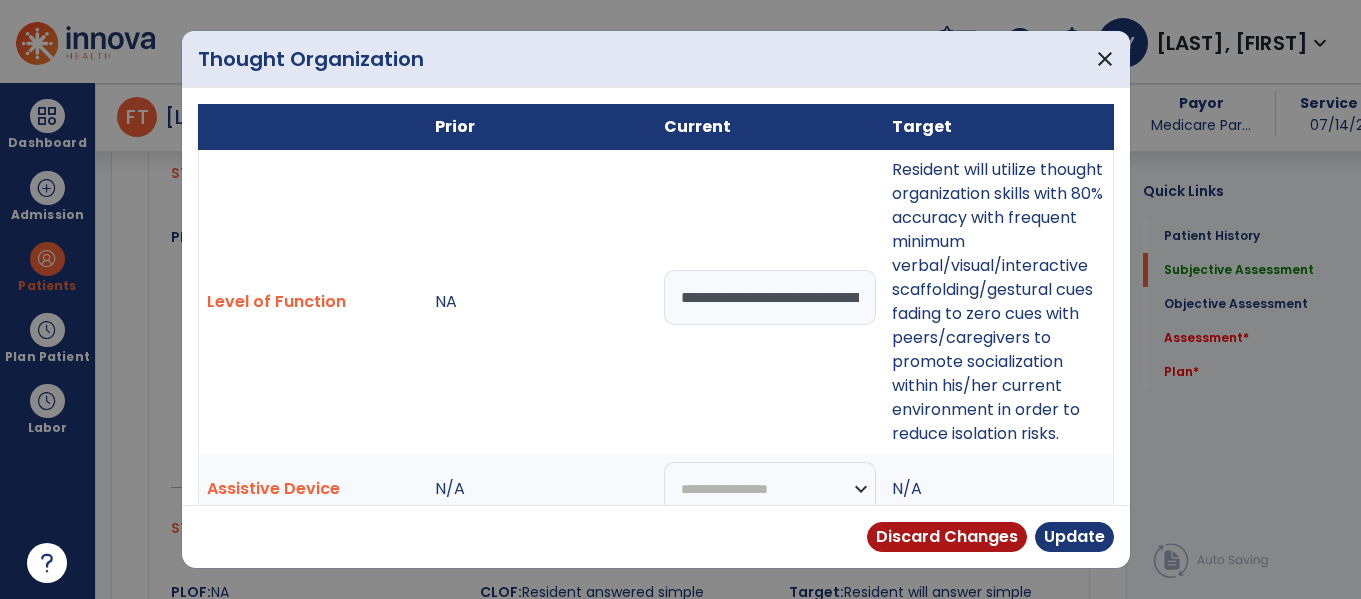 scroll, scrollTop: 1076, scrollLeft: 0, axis: vertical 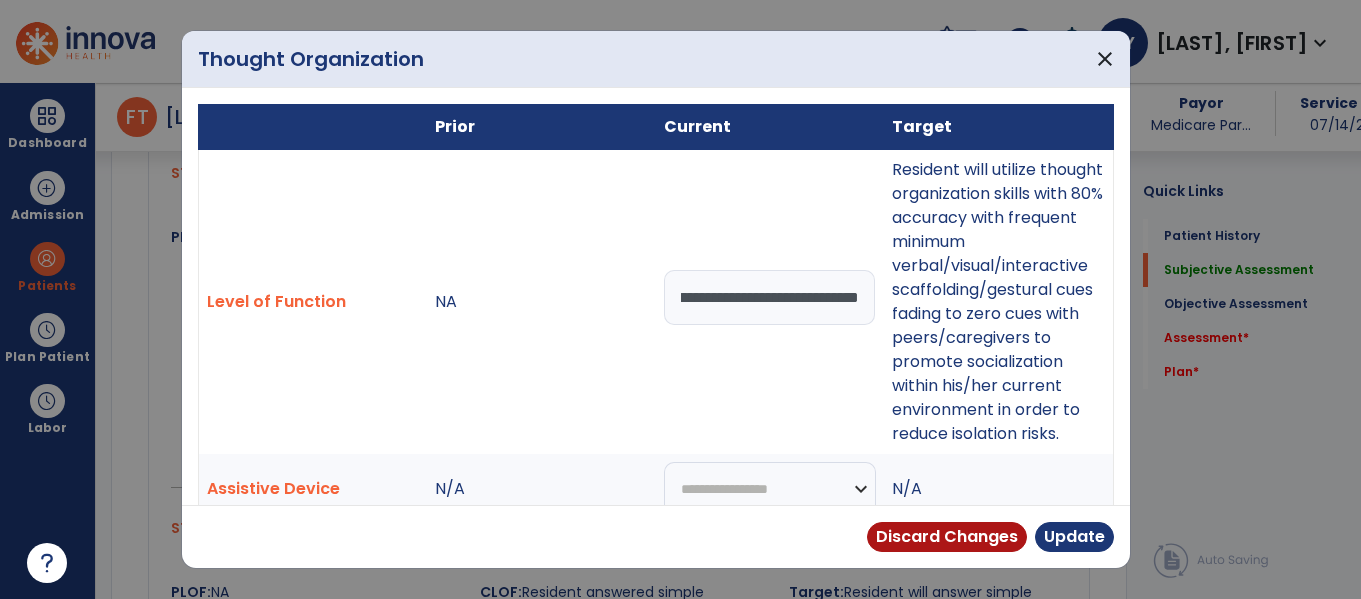 drag, startPoint x: 677, startPoint y: 294, endPoint x: 1028, endPoint y: 268, distance: 351.96164 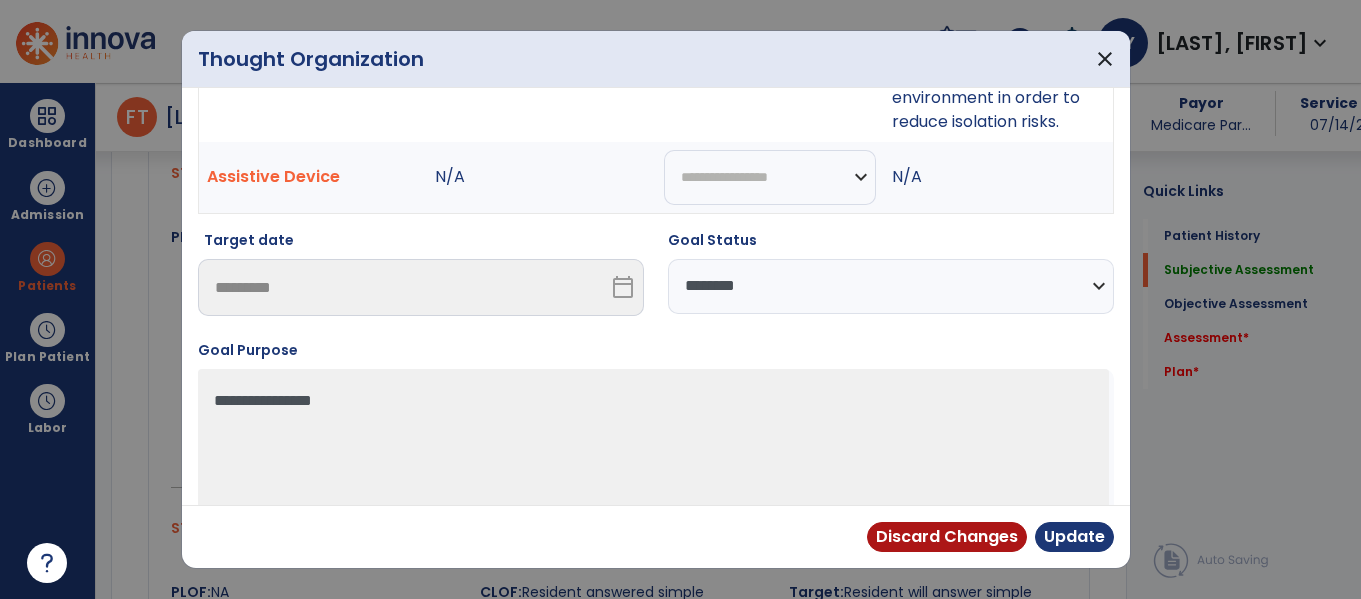 scroll, scrollTop: 314, scrollLeft: 0, axis: vertical 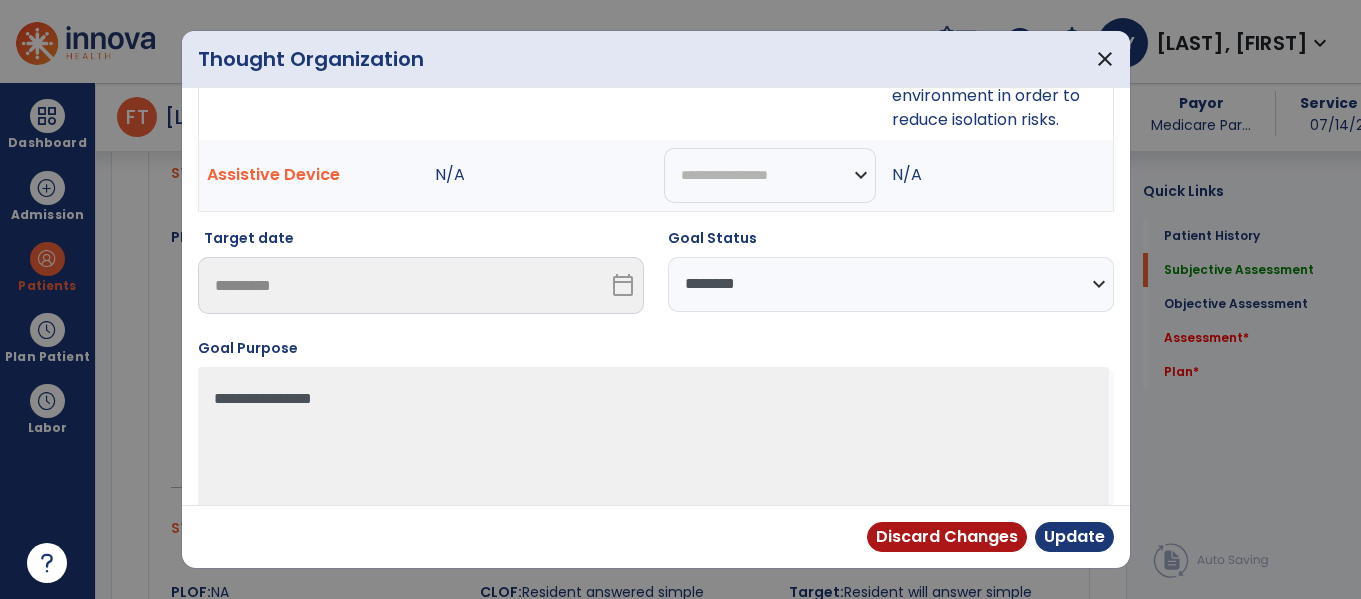 type on "**********" 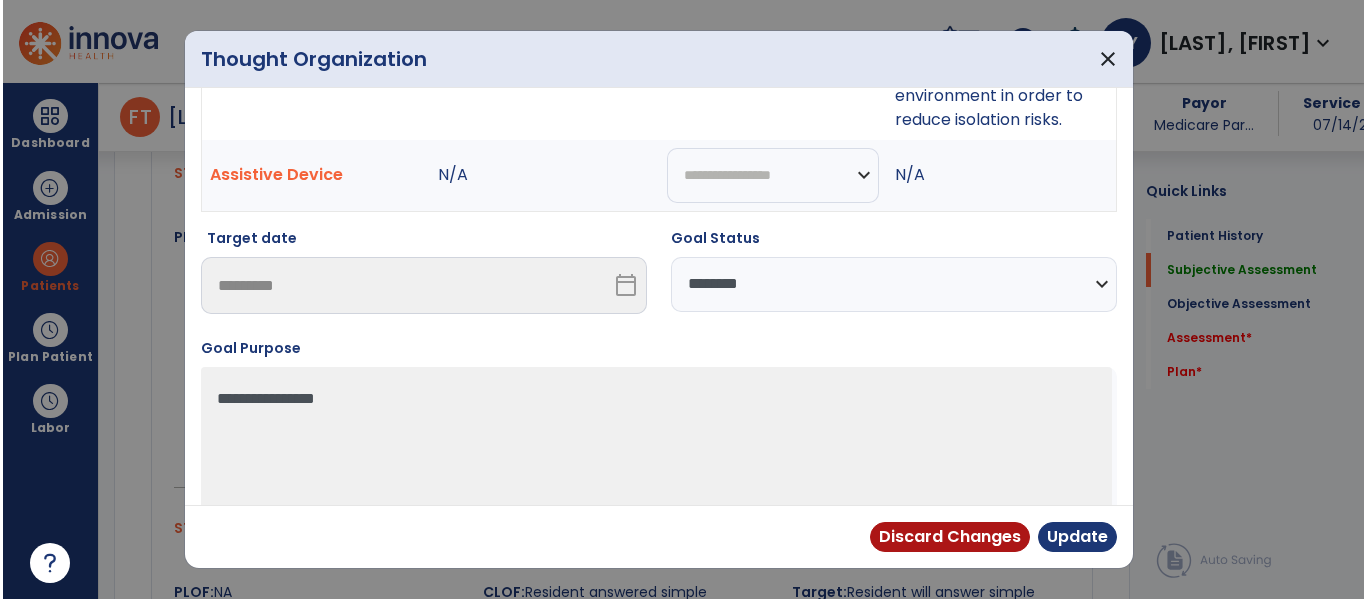 scroll, scrollTop: 0, scrollLeft: 0, axis: both 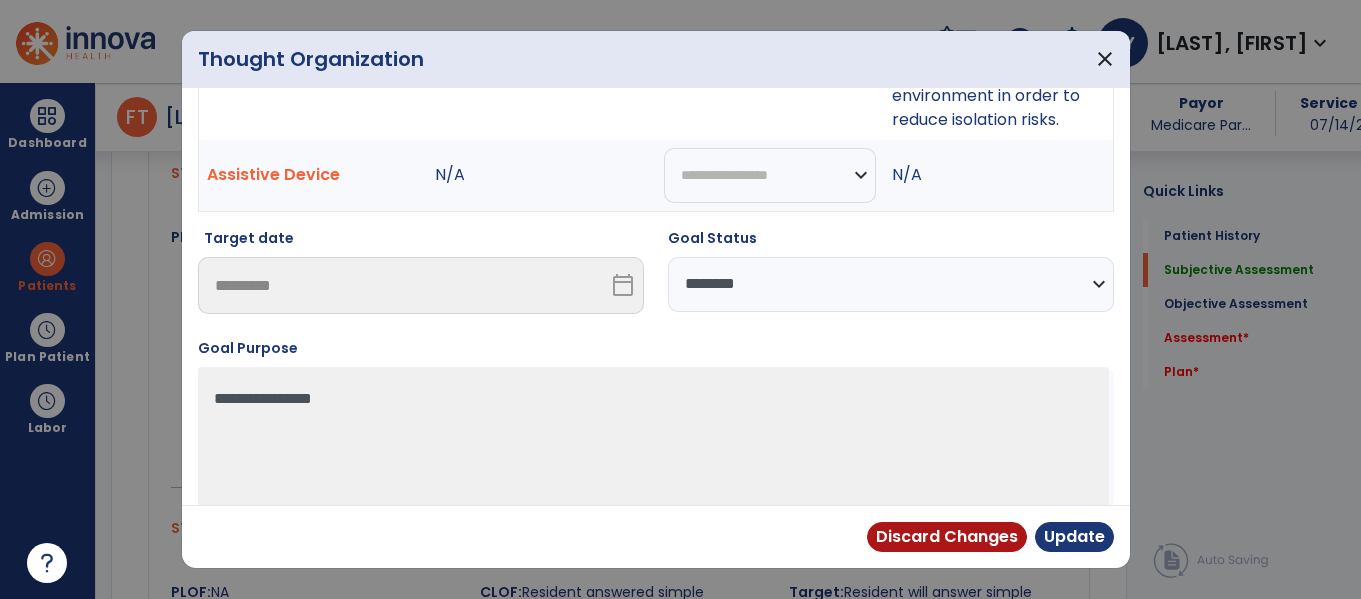 select on "**********" 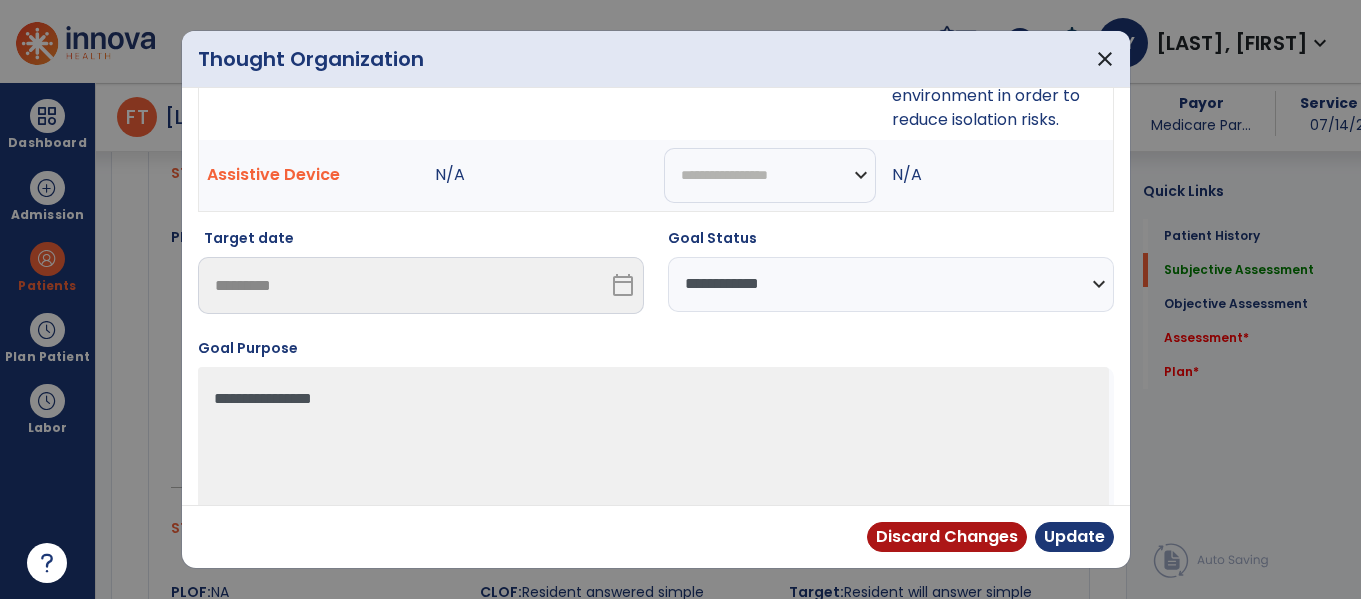 click on "**********" at bounding box center (891, 284) 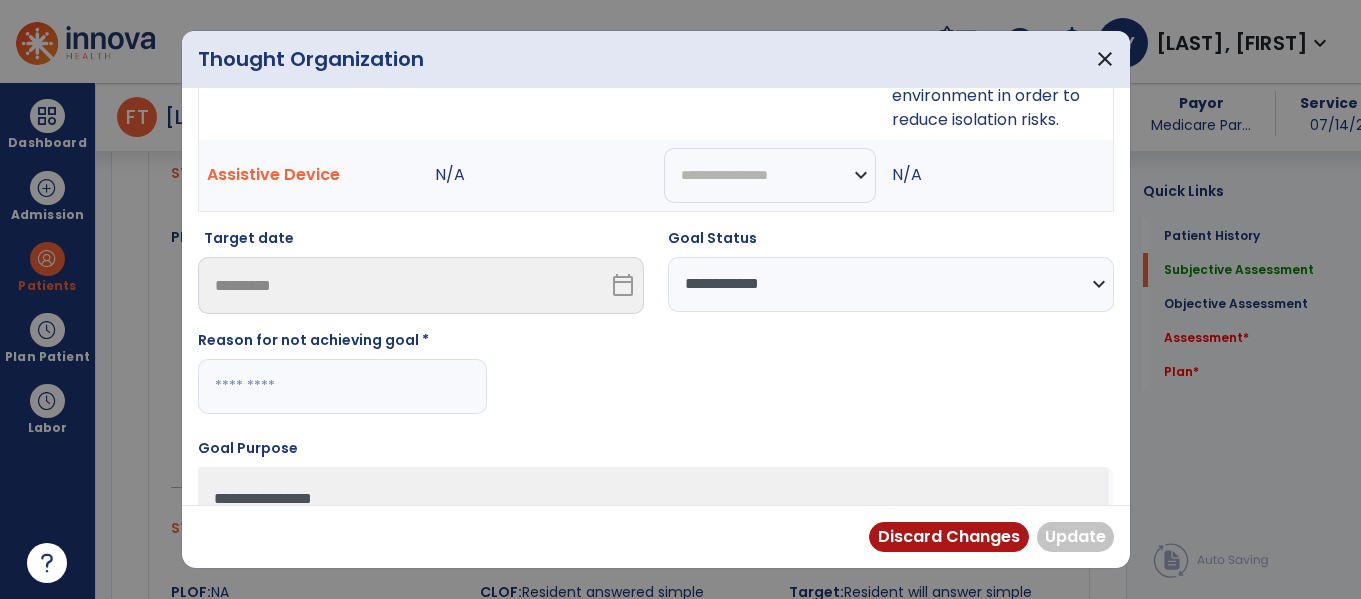 click at bounding box center (342, 386) 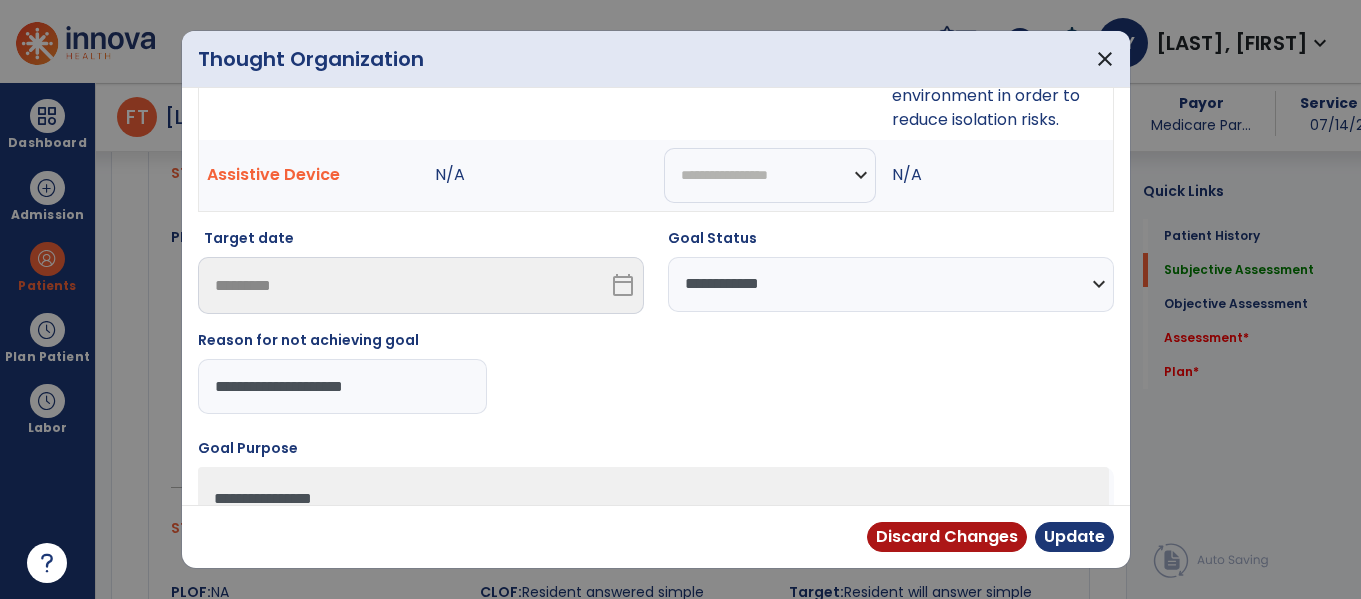 type on "**********" 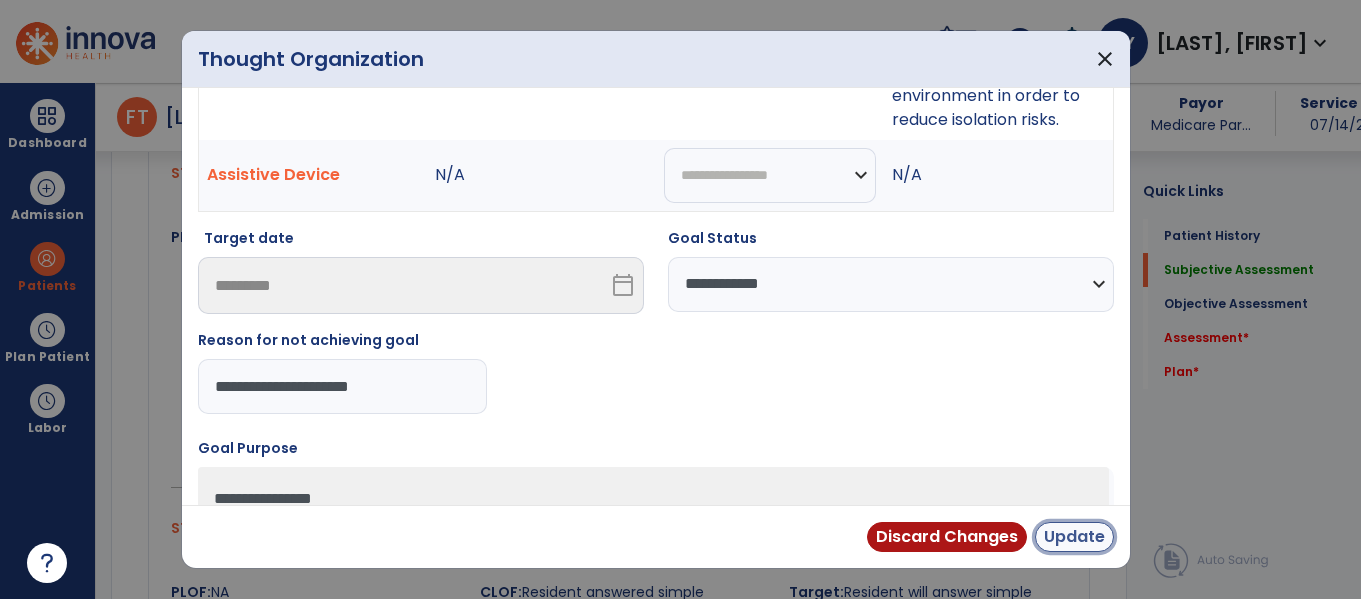 click on "Update" at bounding box center [1074, 537] 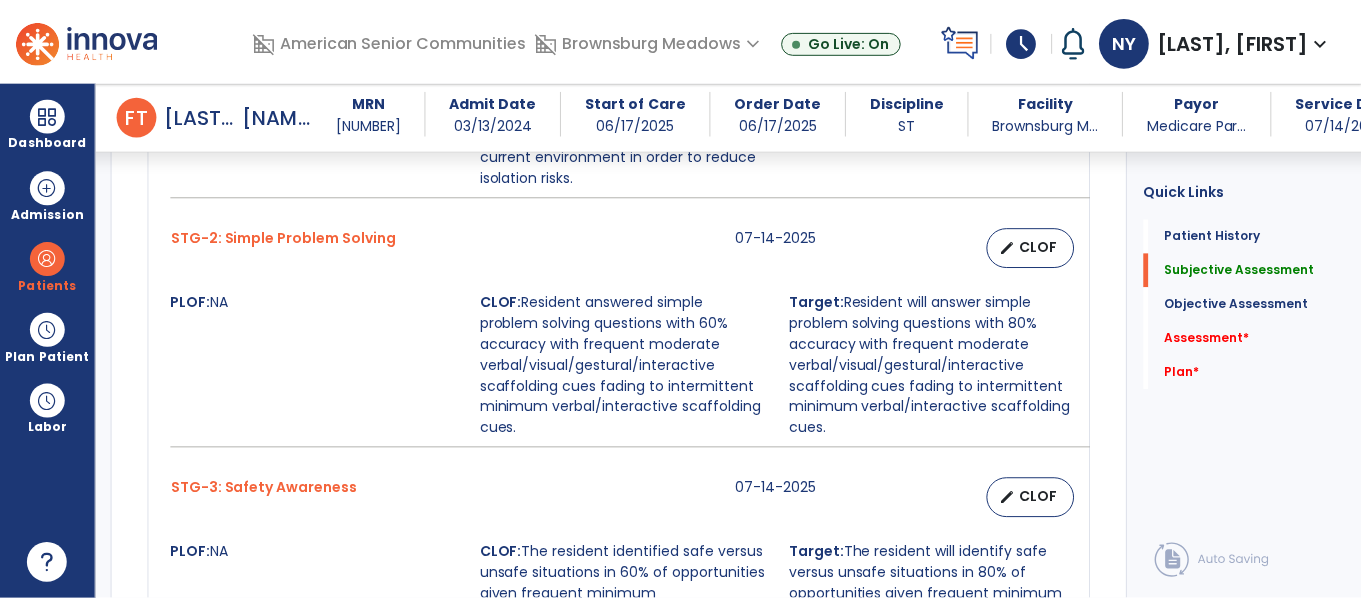 scroll, scrollTop: 1369, scrollLeft: 0, axis: vertical 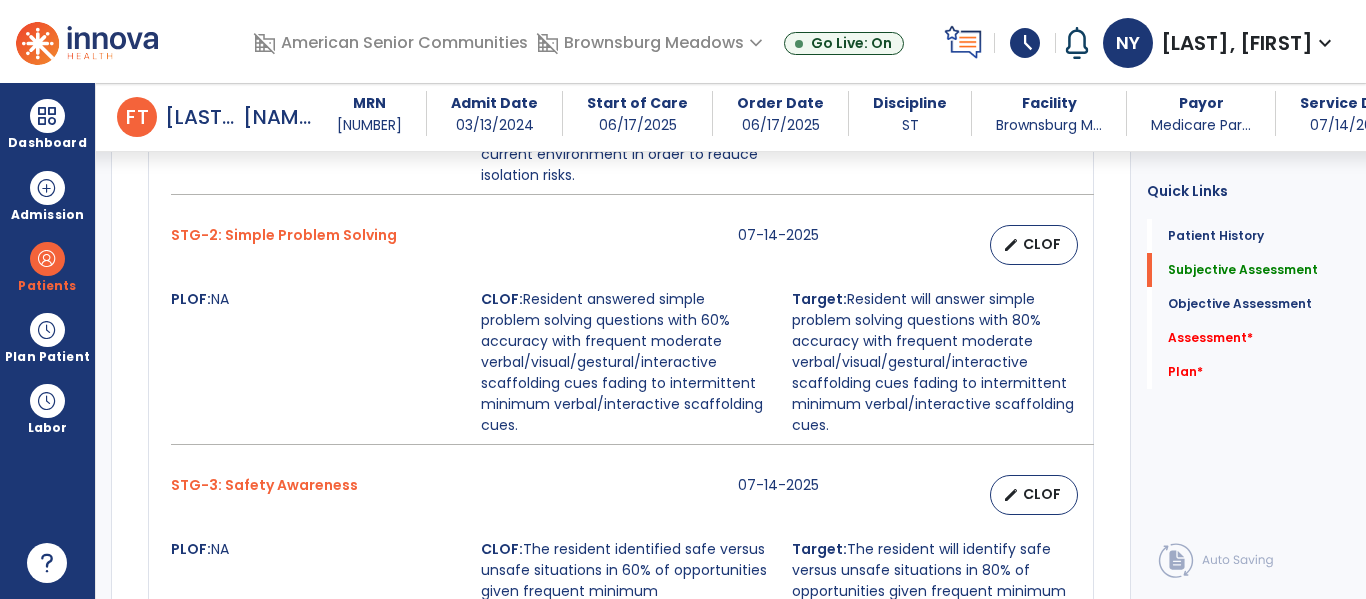 drag, startPoint x: 526, startPoint y: 424, endPoint x: 522, endPoint y: 300, distance: 124.0645 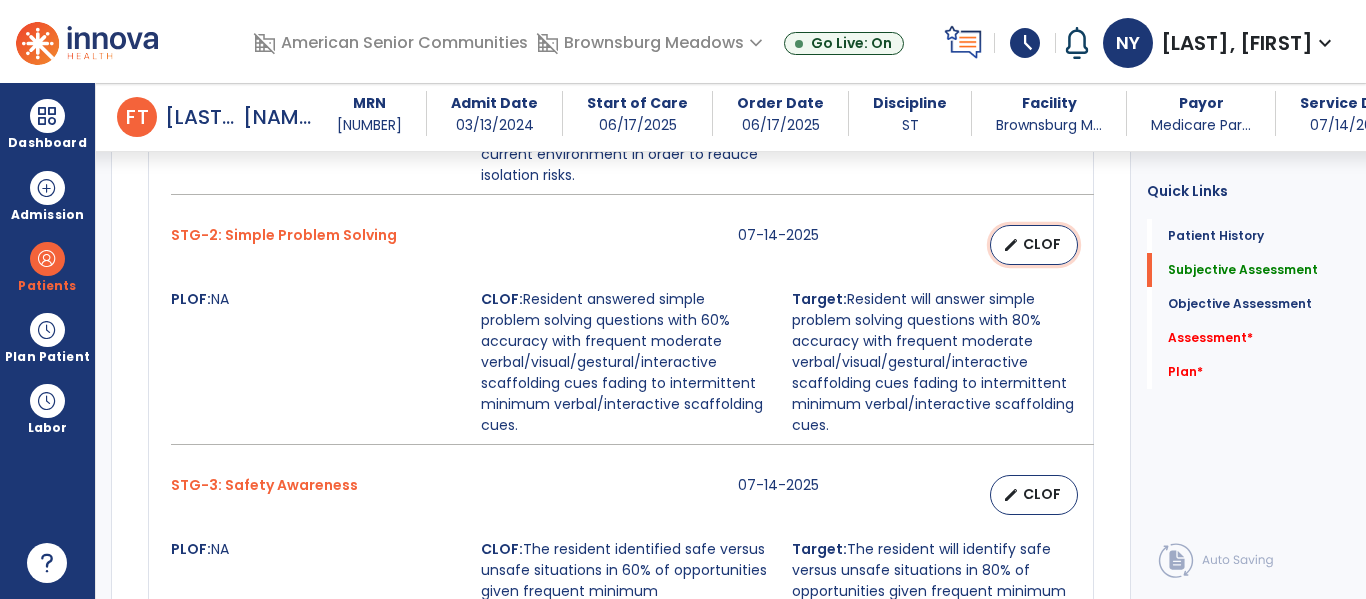 click on "CLOF" at bounding box center (1042, 244) 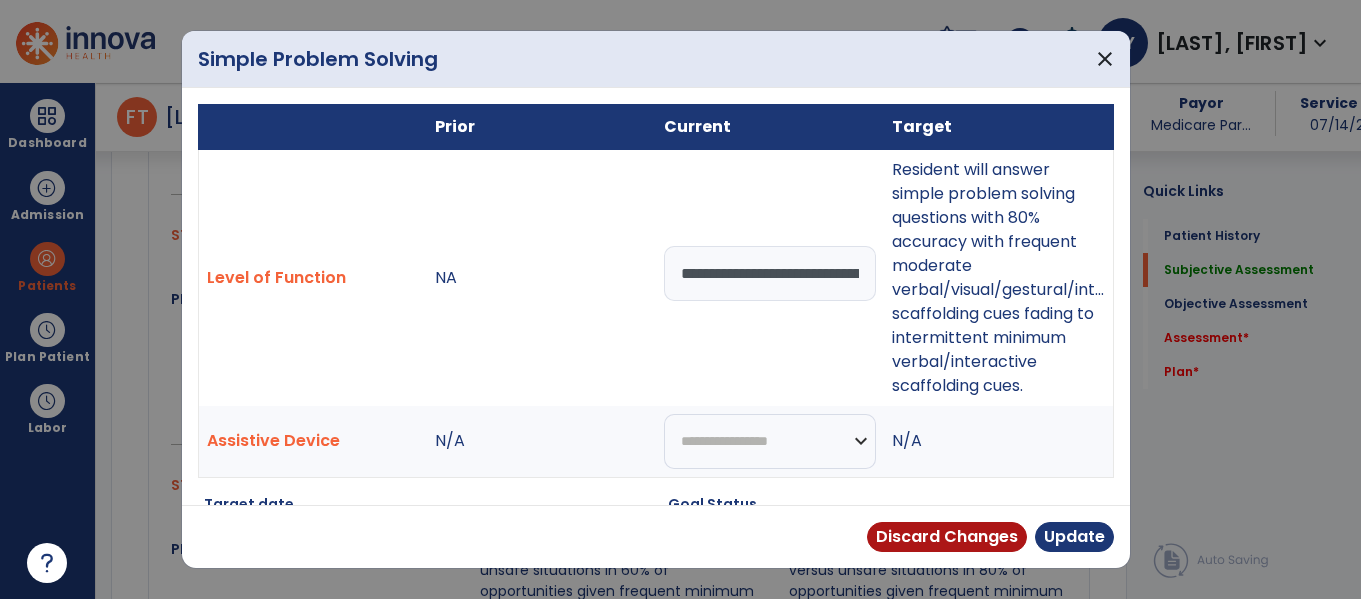 scroll, scrollTop: 1369, scrollLeft: 0, axis: vertical 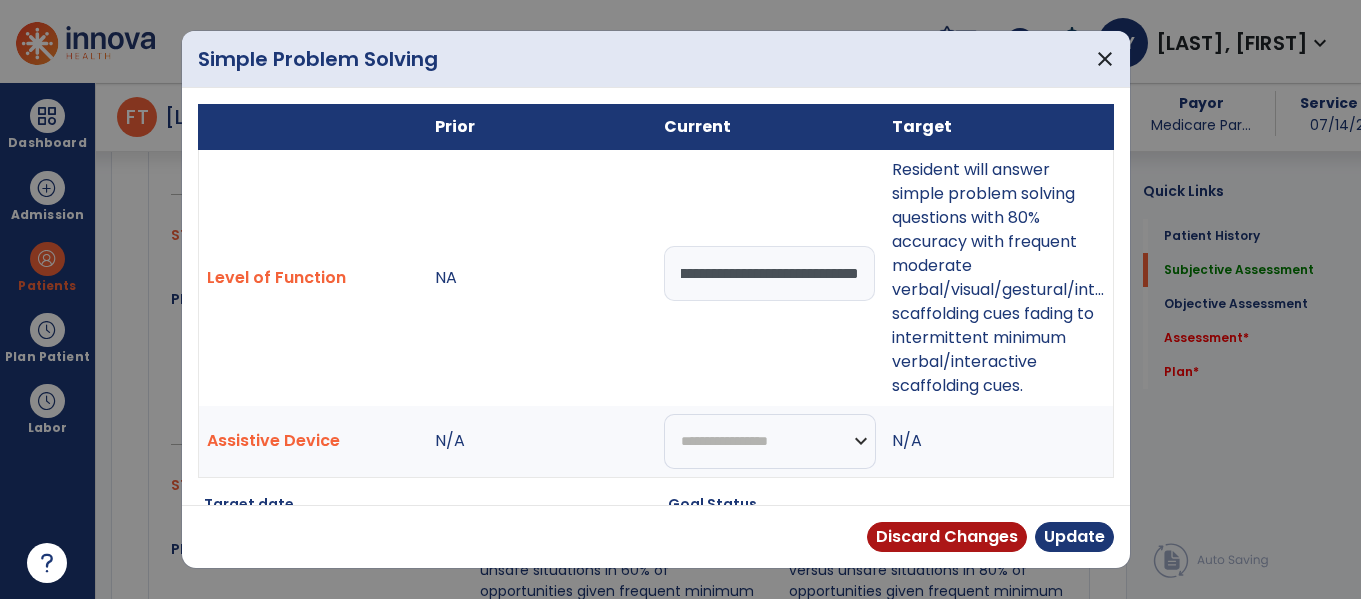 drag, startPoint x: 676, startPoint y: 274, endPoint x: 1082, endPoint y: 235, distance: 407.86887 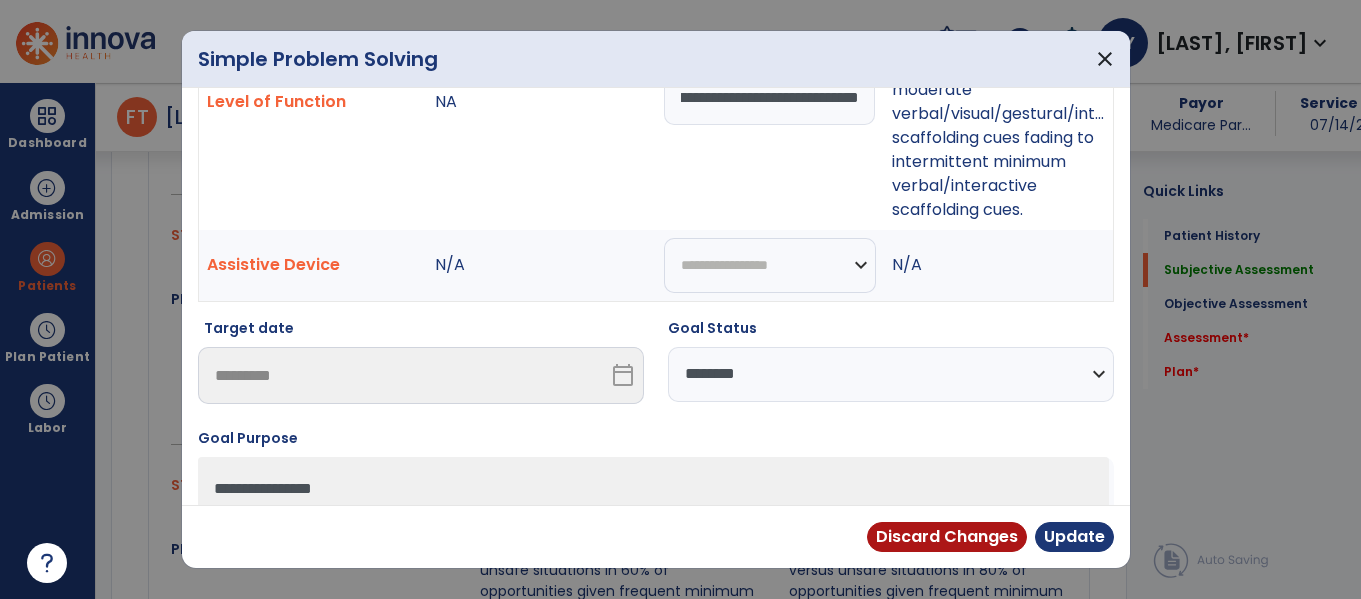 scroll, scrollTop: 180, scrollLeft: 0, axis: vertical 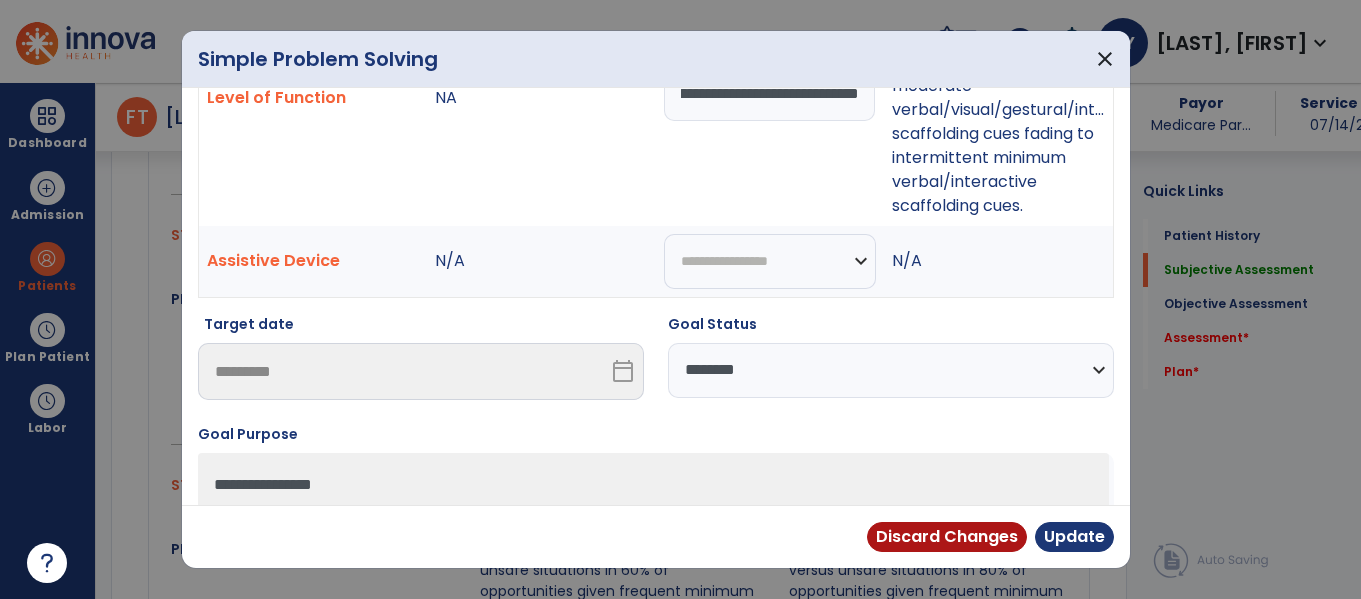 type on "**********" 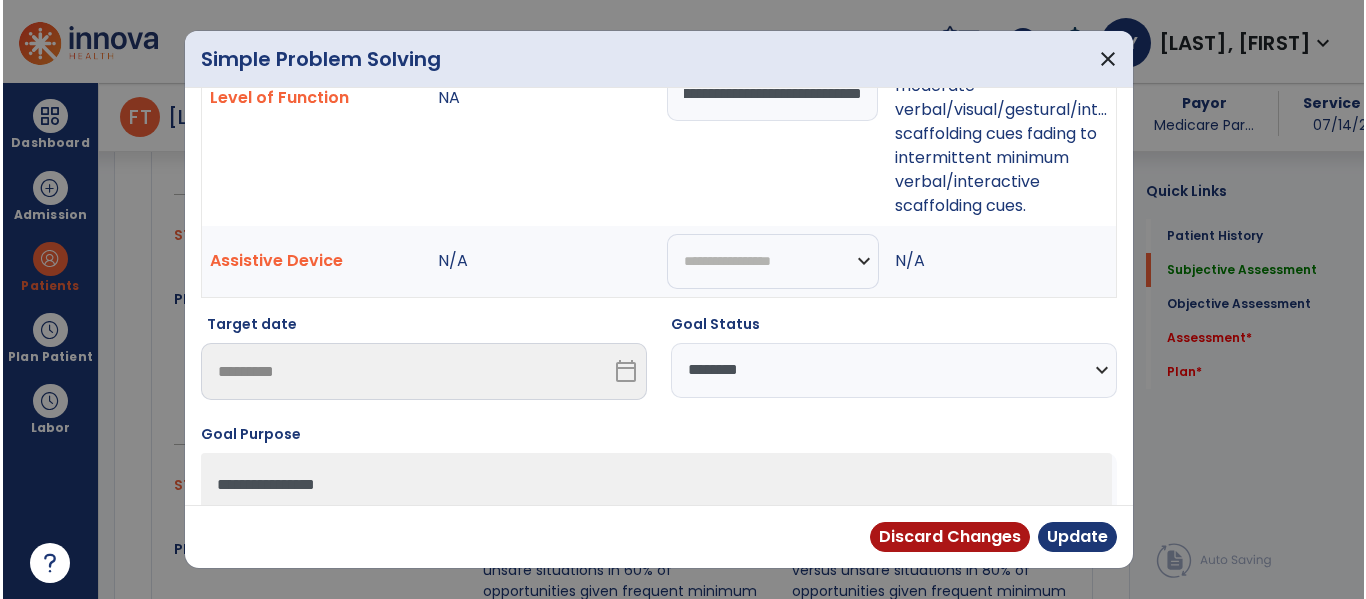 scroll, scrollTop: 0, scrollLeft: 0, axis: both 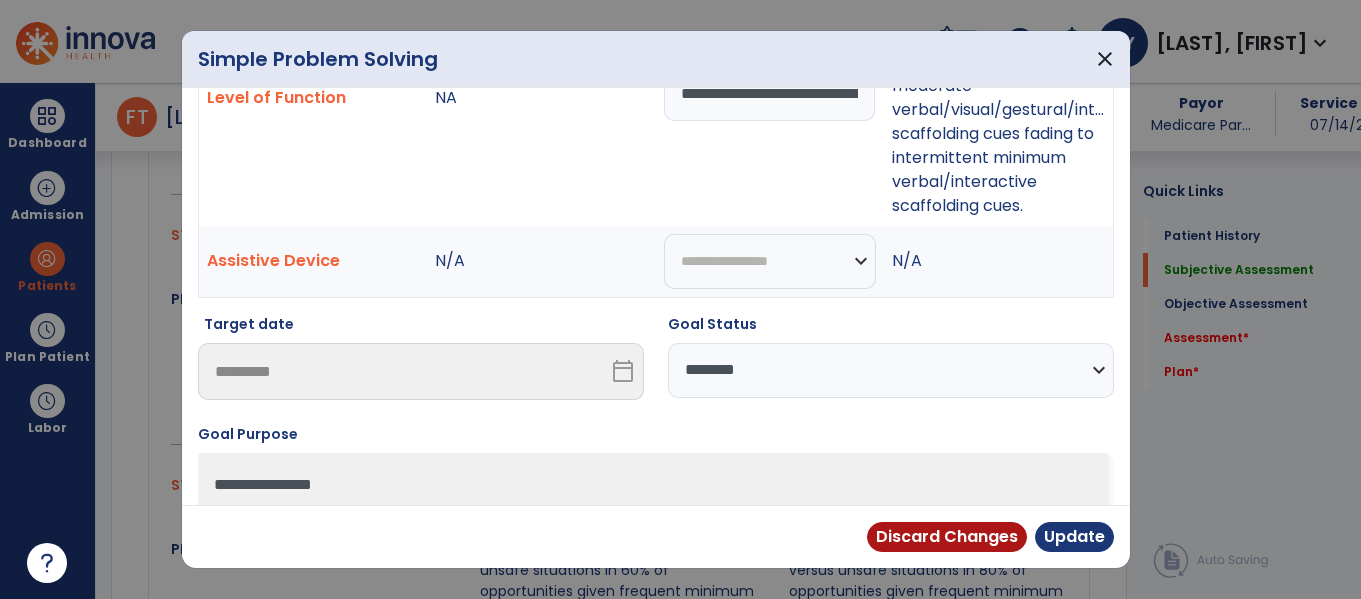 select on "**********" 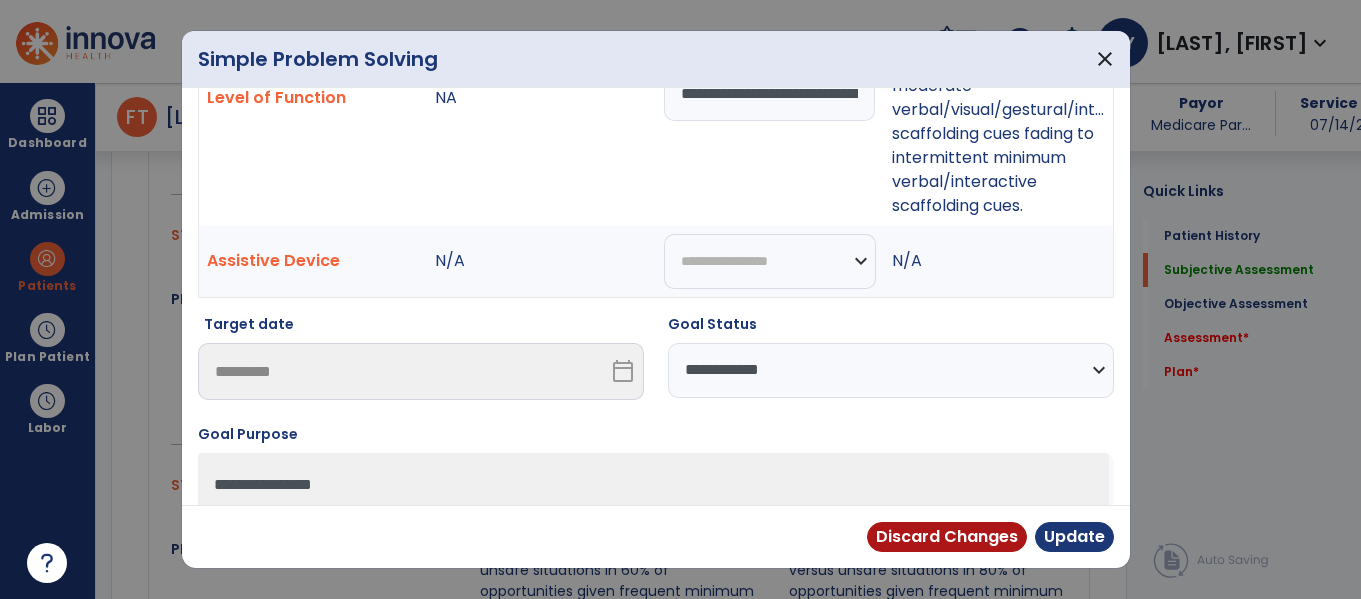 click on "**********" at bounding box center (891, 370) 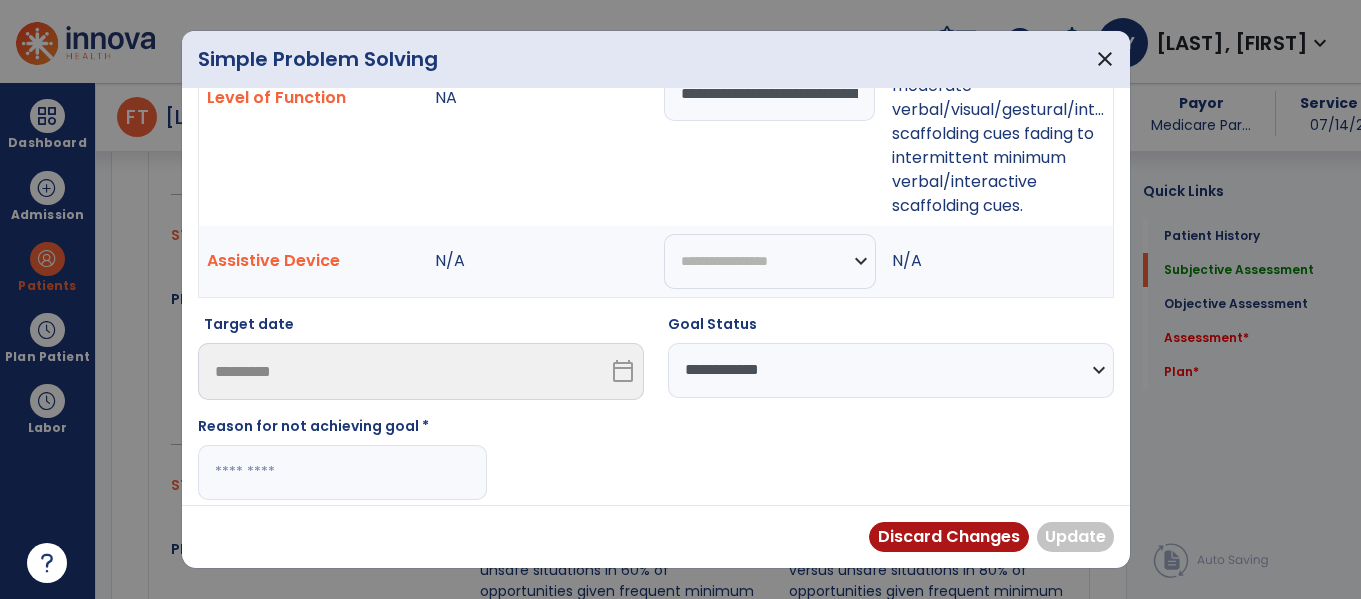 click at bounding box center (342, 472) 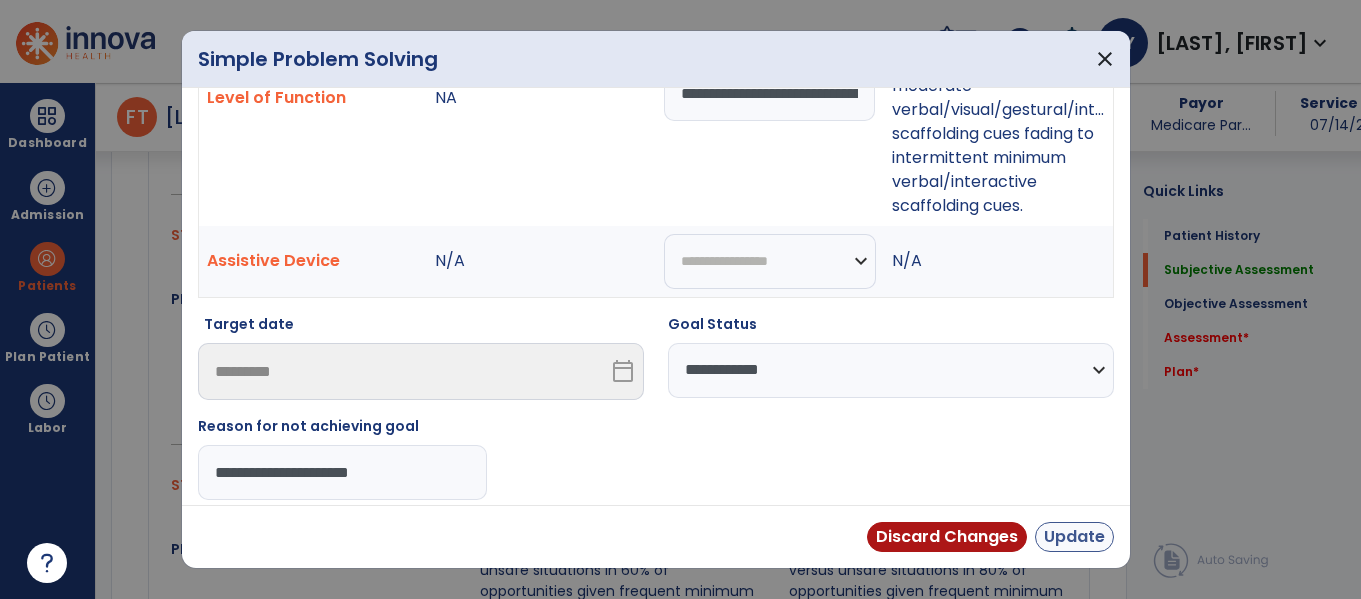 type on "**********" 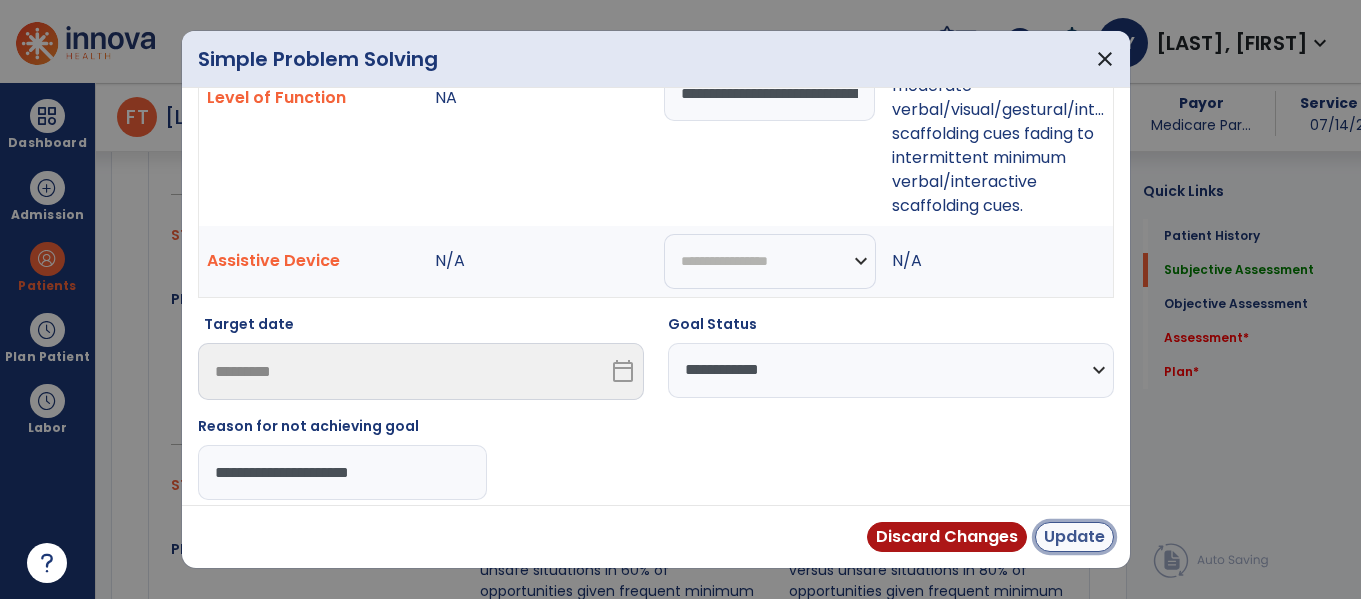 click on "Update" at bounding box center (1074, 537) 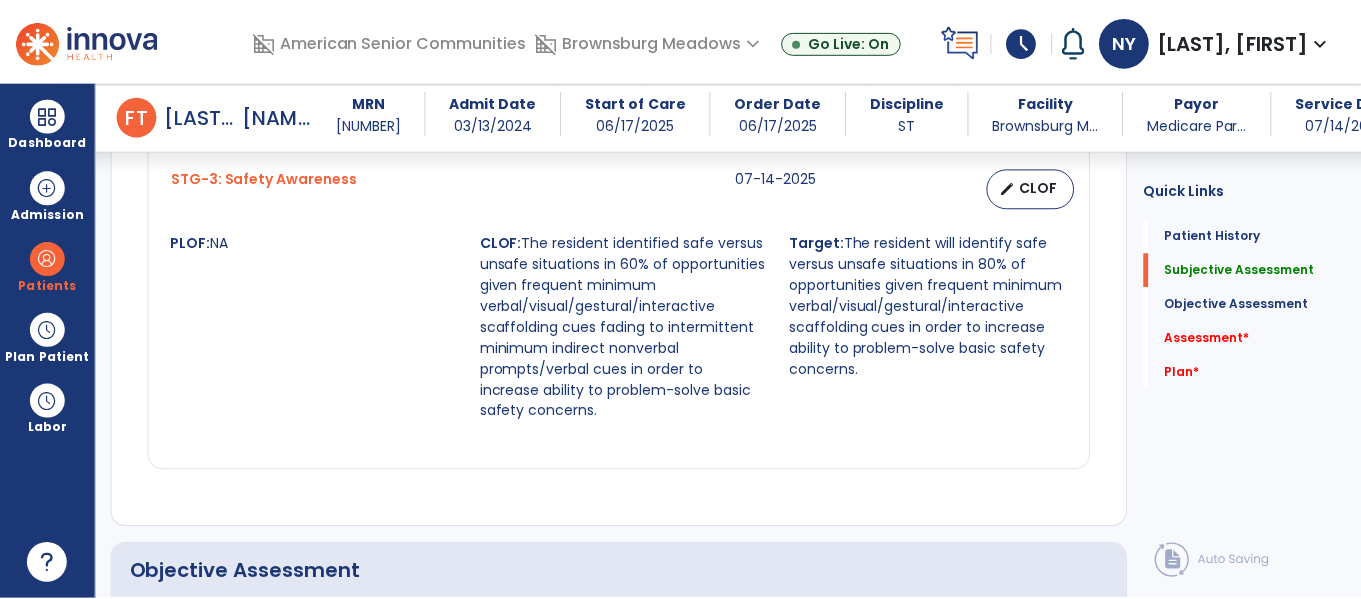 scroll, scrollTop: 1678, scrollLeft: 0, axis: vertical 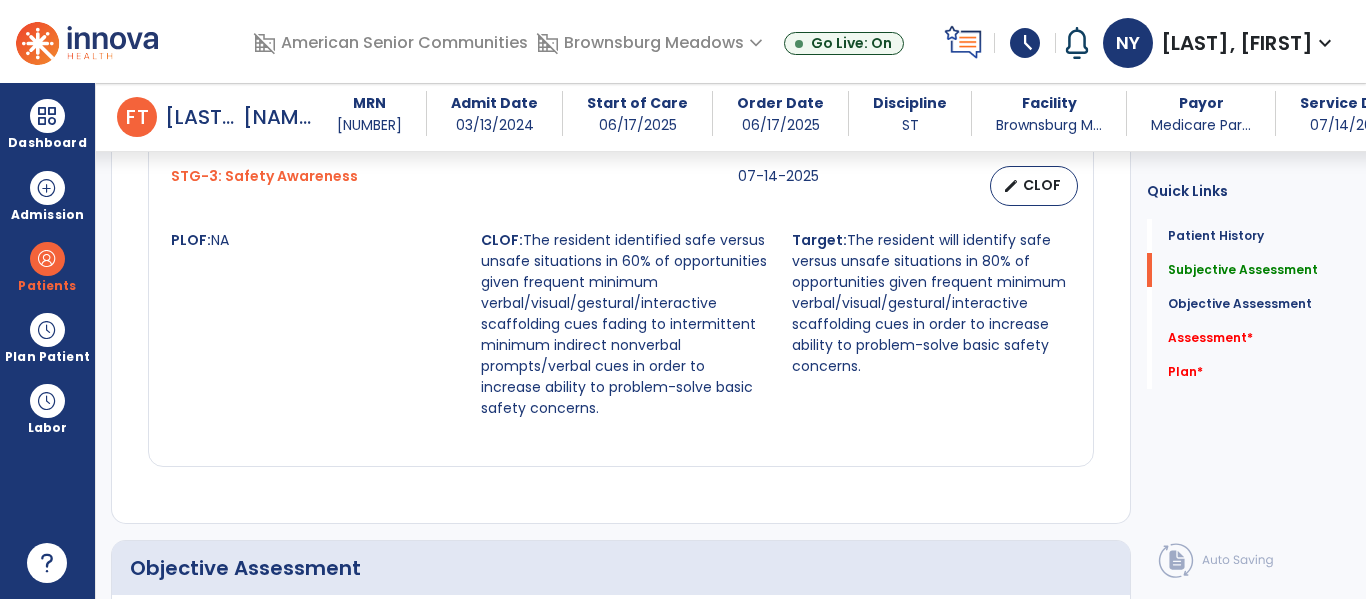 drag, startPoint x: 605, startPoint y: 408, endPoint x: 523, endPoint y: 240, distance: 186.94385 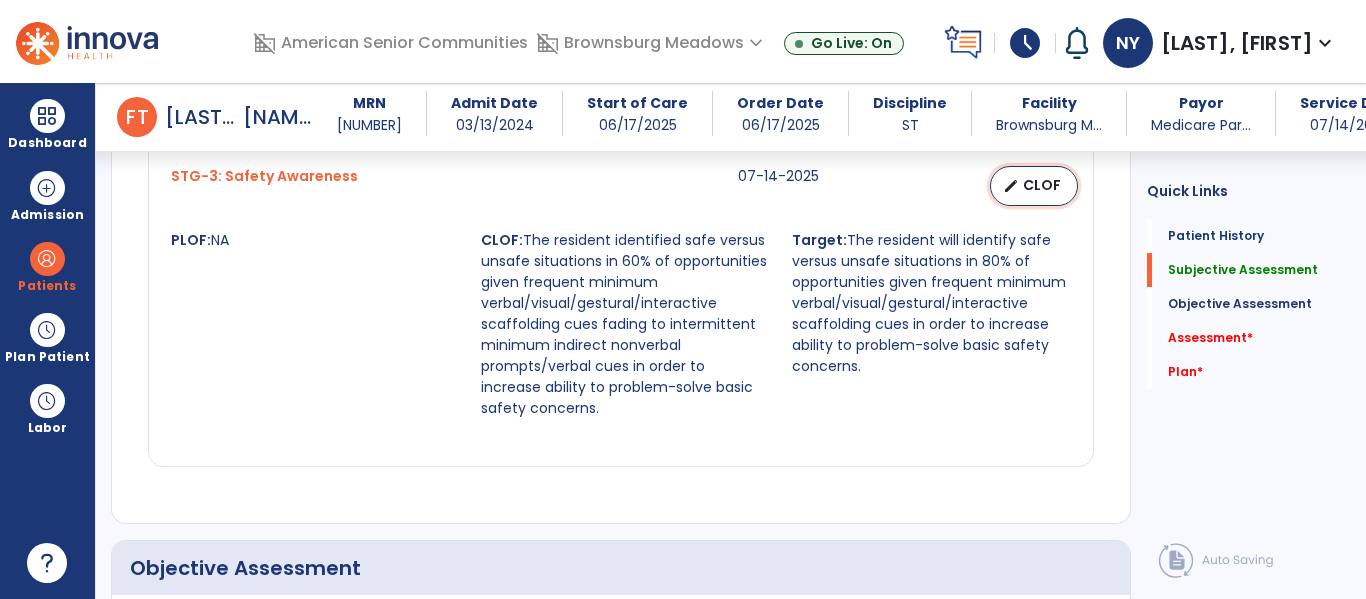 click on "CLOF" at bounding box center (1042, 185) 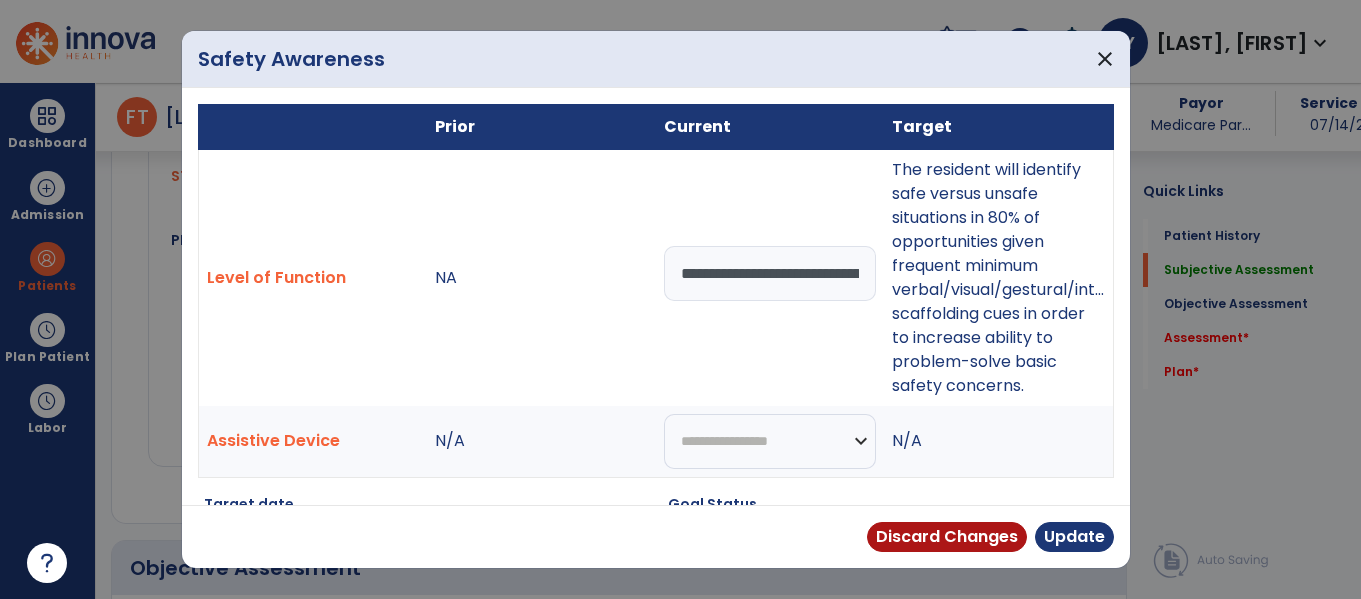 scroll, scrollTop: 1678, scrollLeft: 0, axis: vertical 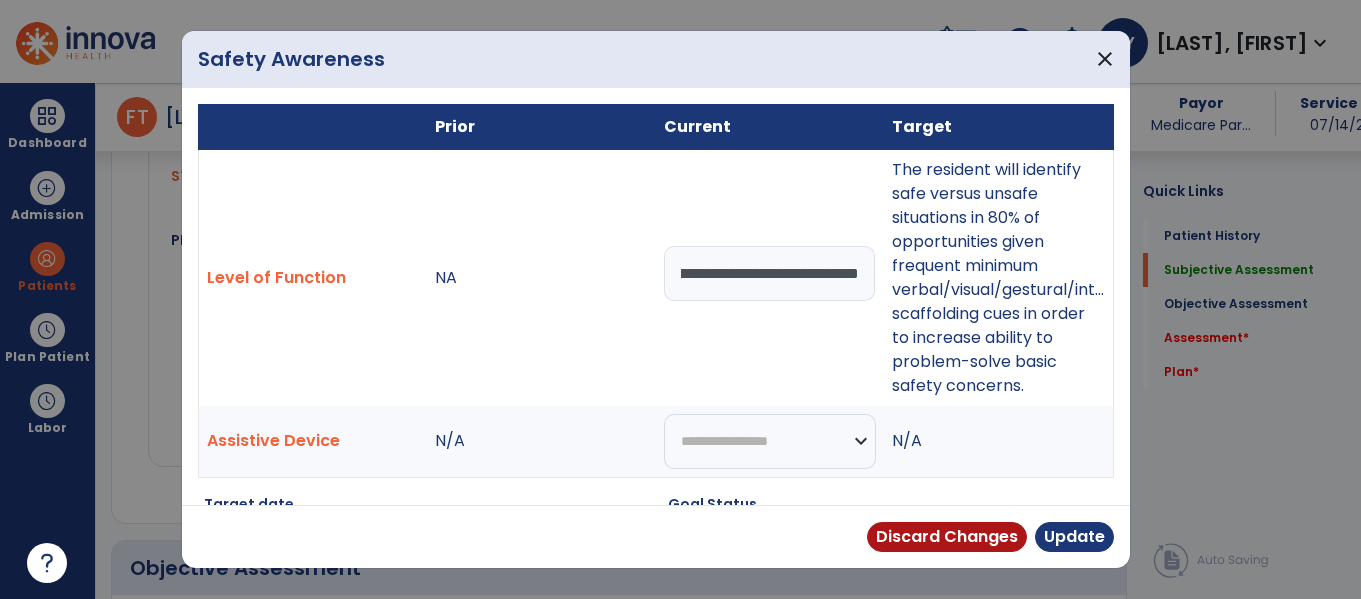 drag, startPoint x: 677, startPoint y: 261, endPoint x: 1025, endPoint y: 253, distance: 348.09195 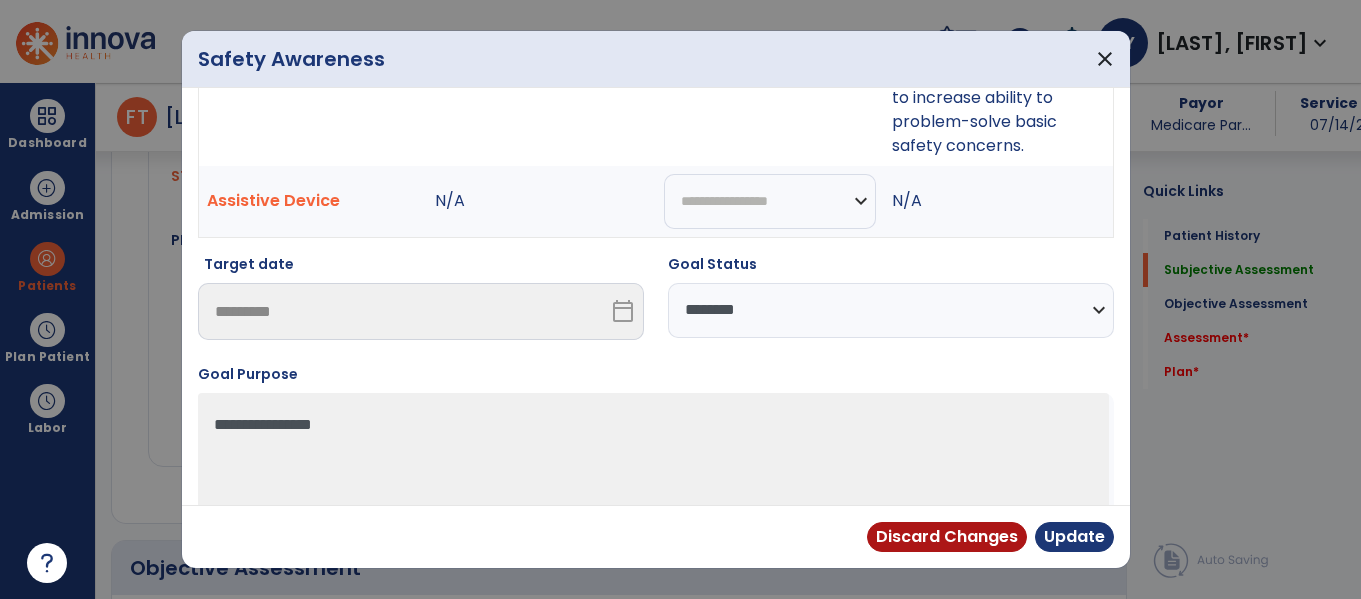scroll, scrollTop: 0, scrollLeft: 0, axis: both 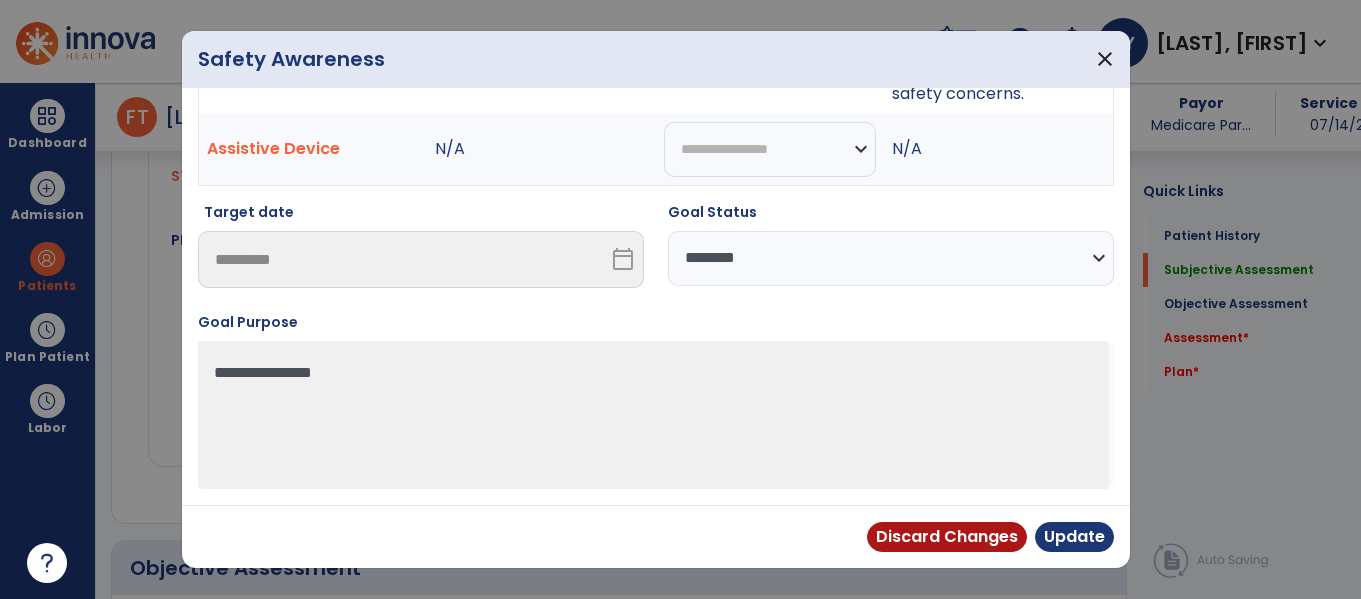 click on "**********" at bounding box center (891, 258) 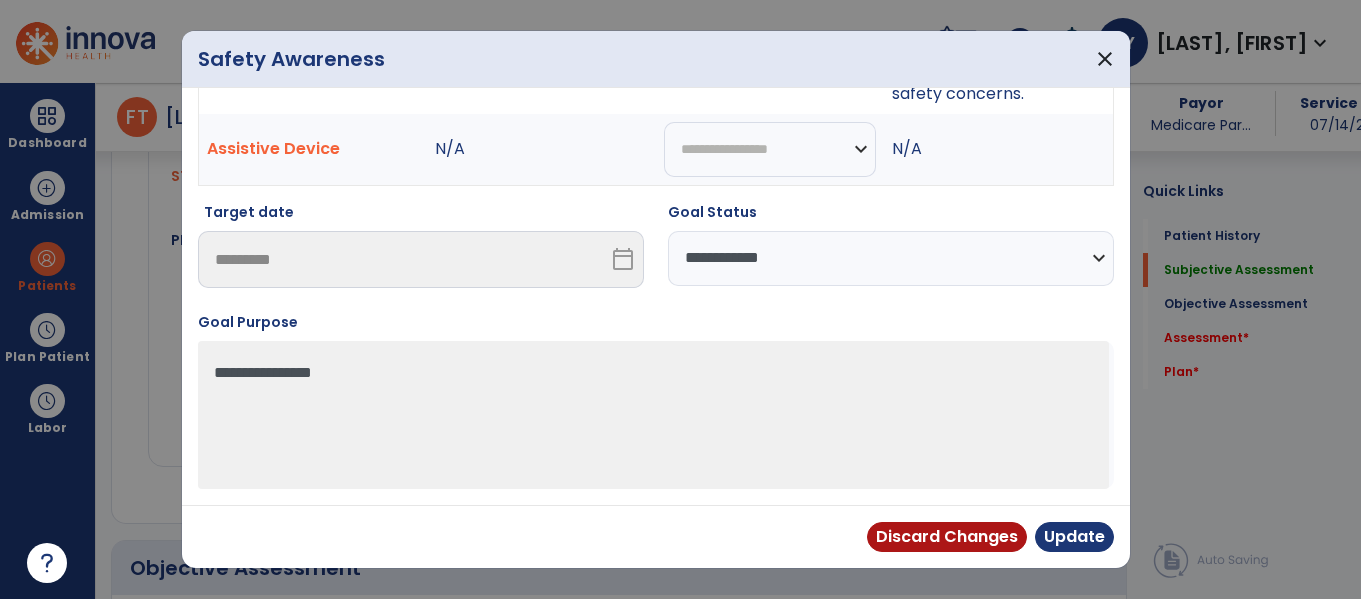 click on "**********" at bounding box center [891, 258] 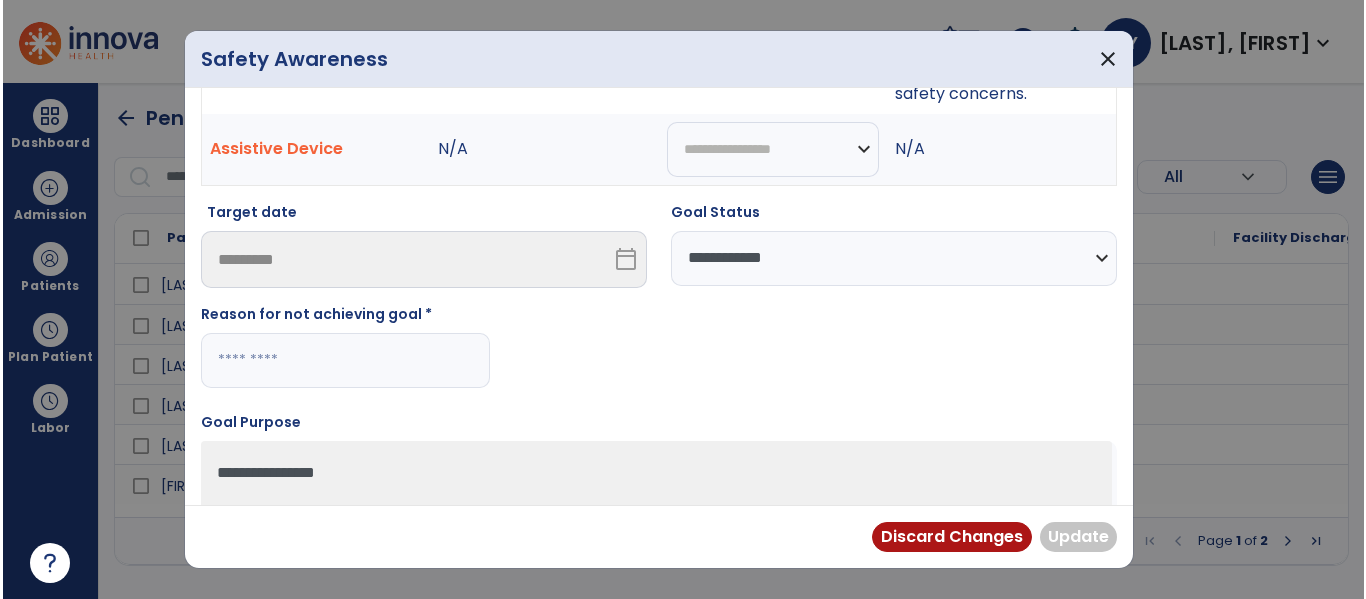 scroll, scrollTop: 0, scrollLeft: 0, axis: both 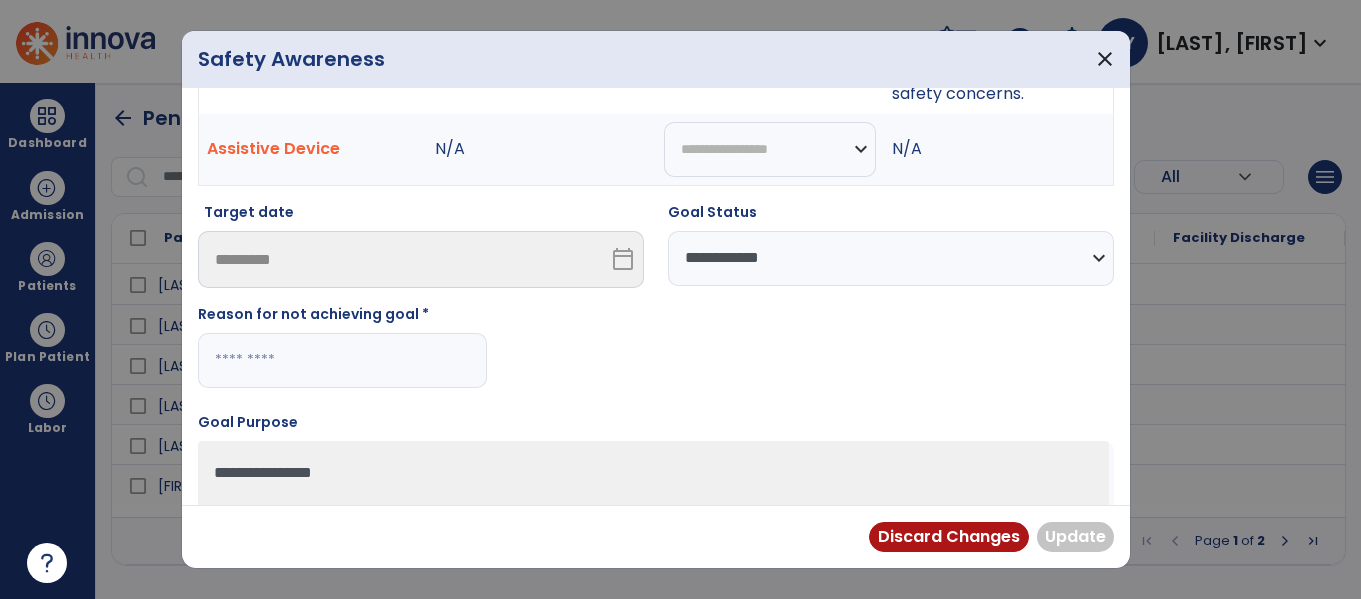 click at bounding box center [342, 360] 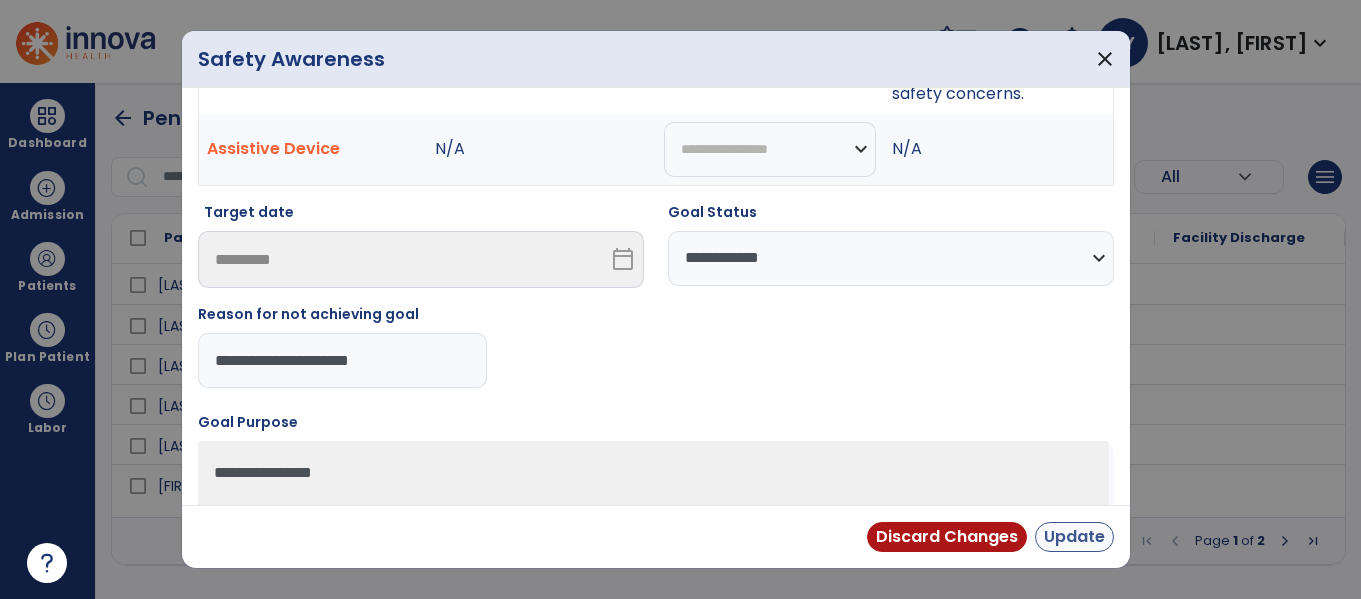 type on "**********" 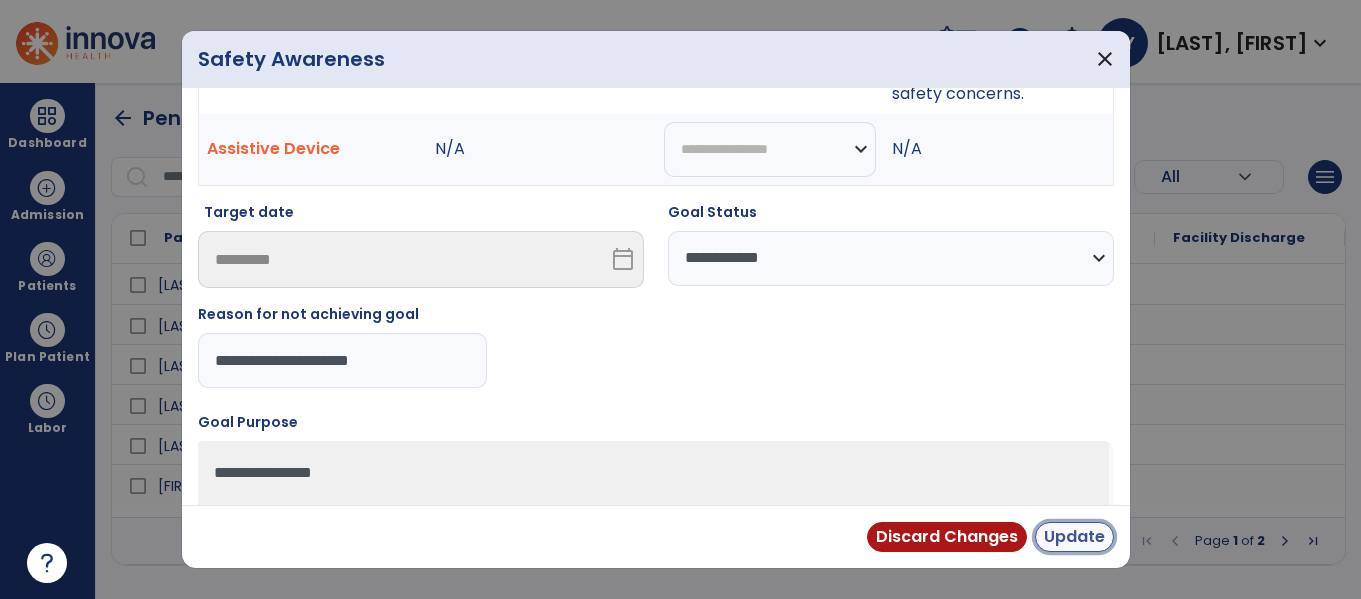click on "Update" at bounding box center [1074, 537] 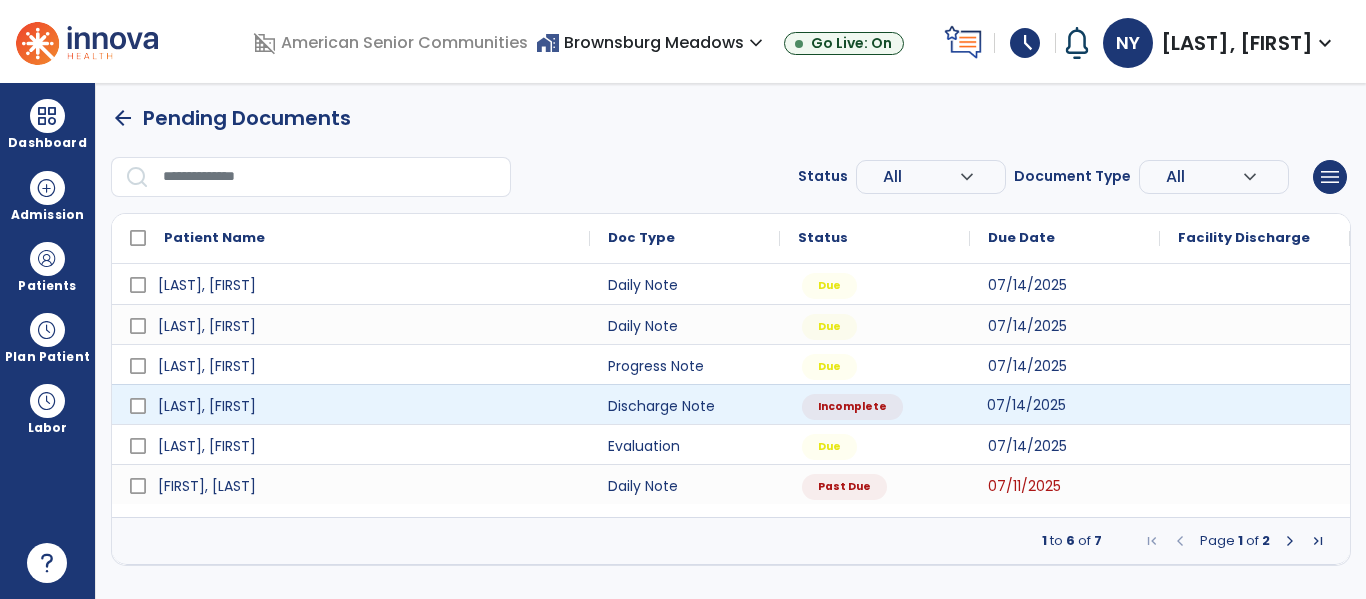 click on "07/14/2025" at bounding box center [1026, 405] 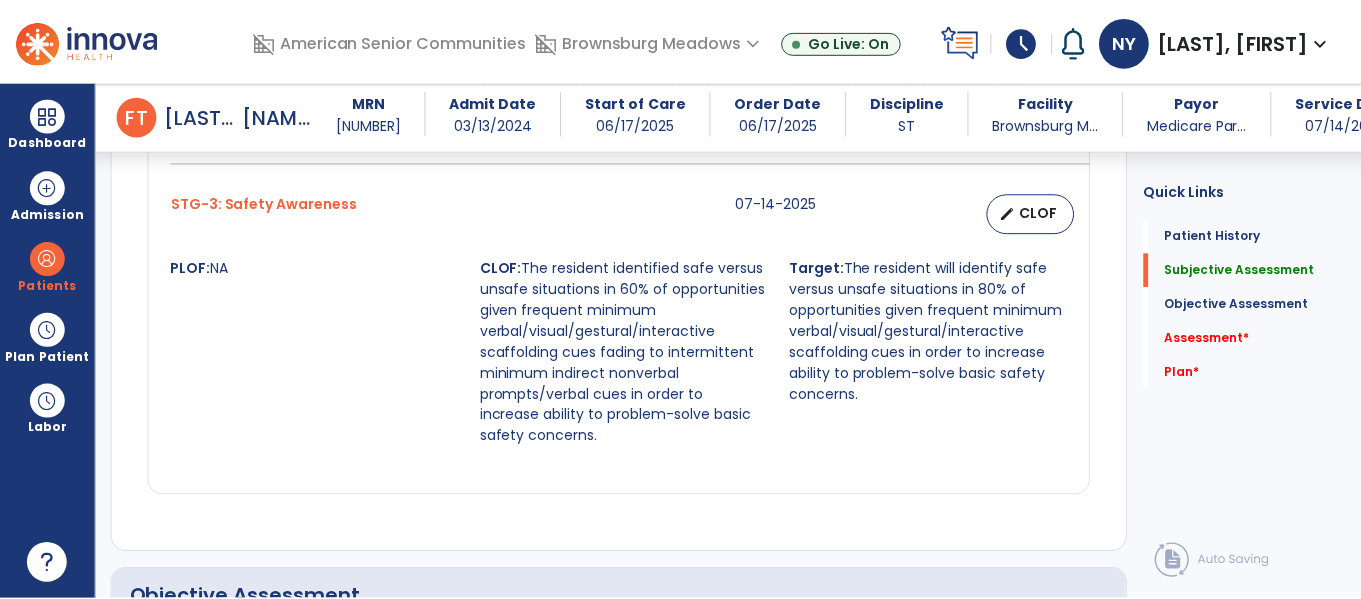 scroll, scrollTop: 1651, scrollLeft: 0, axis: vertical 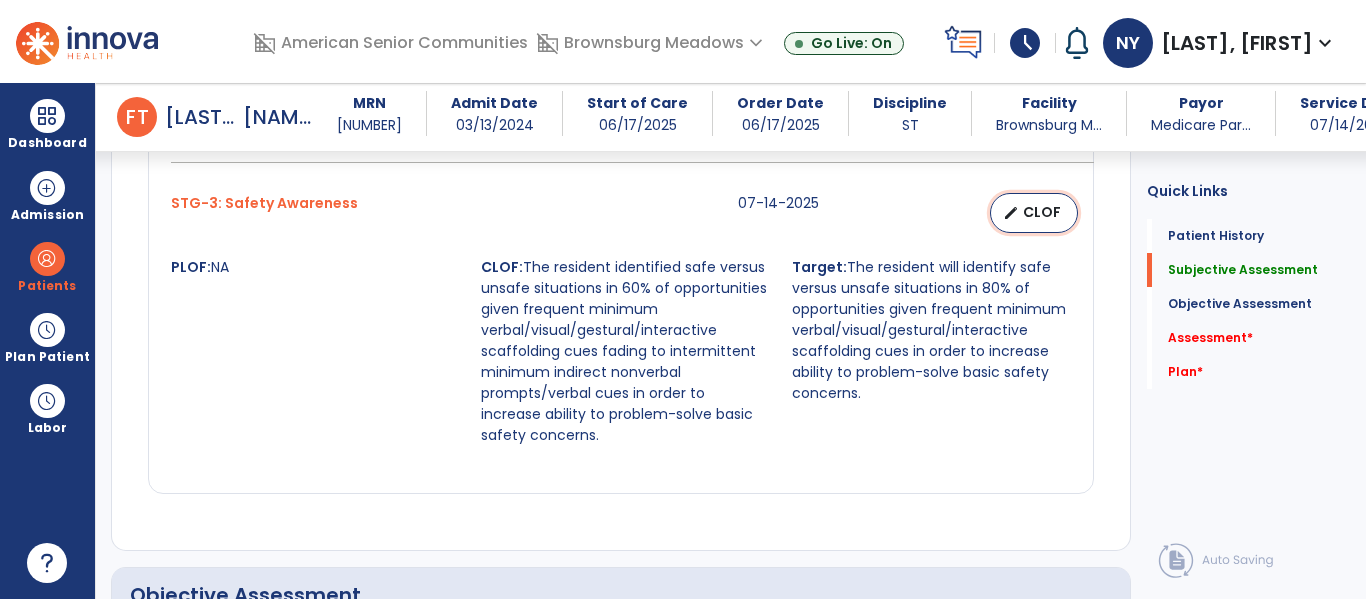 click on "CLOF" at bounding box center (1042, 212) 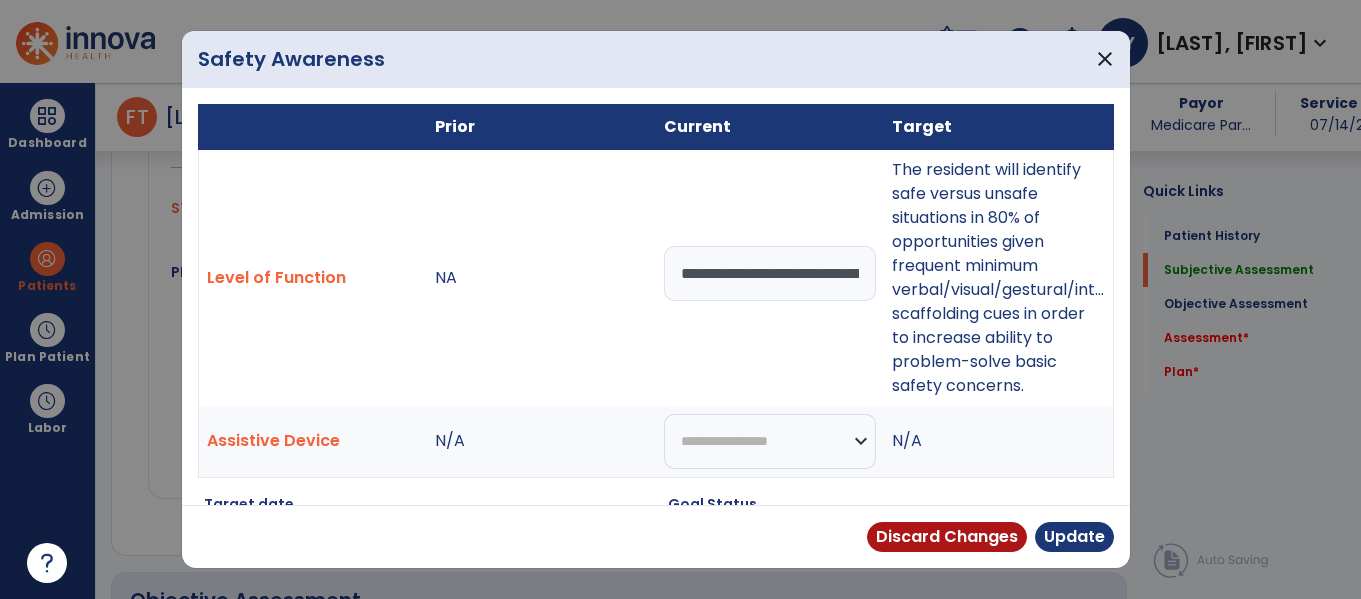 scroll, scrollTop: 1651, scrollLeft: 0, axis: vertical 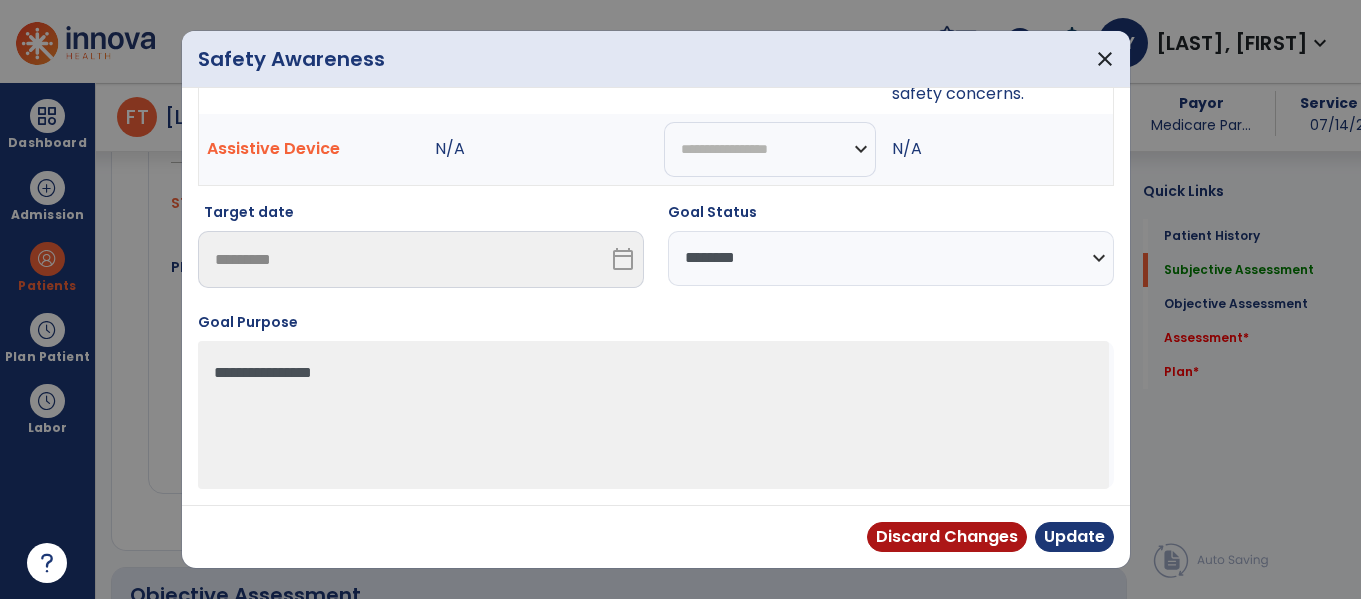 click on "**********" at bounding box center (891, 258) 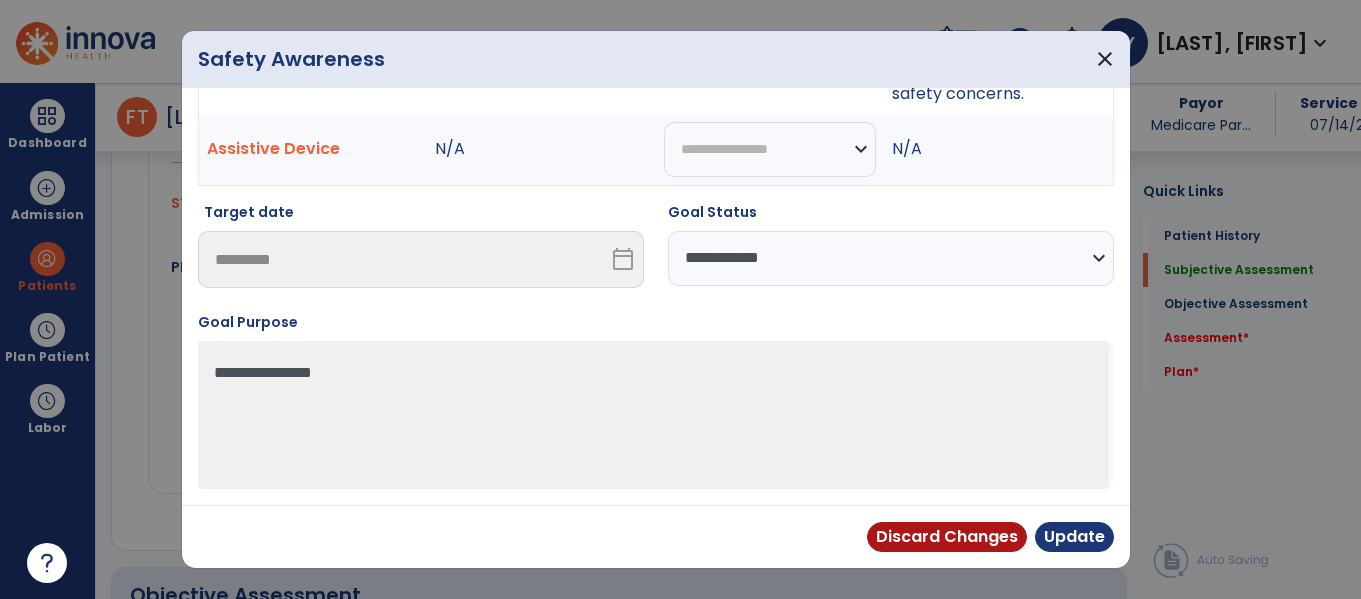 click on "**********" at bounding box center [891, 258] 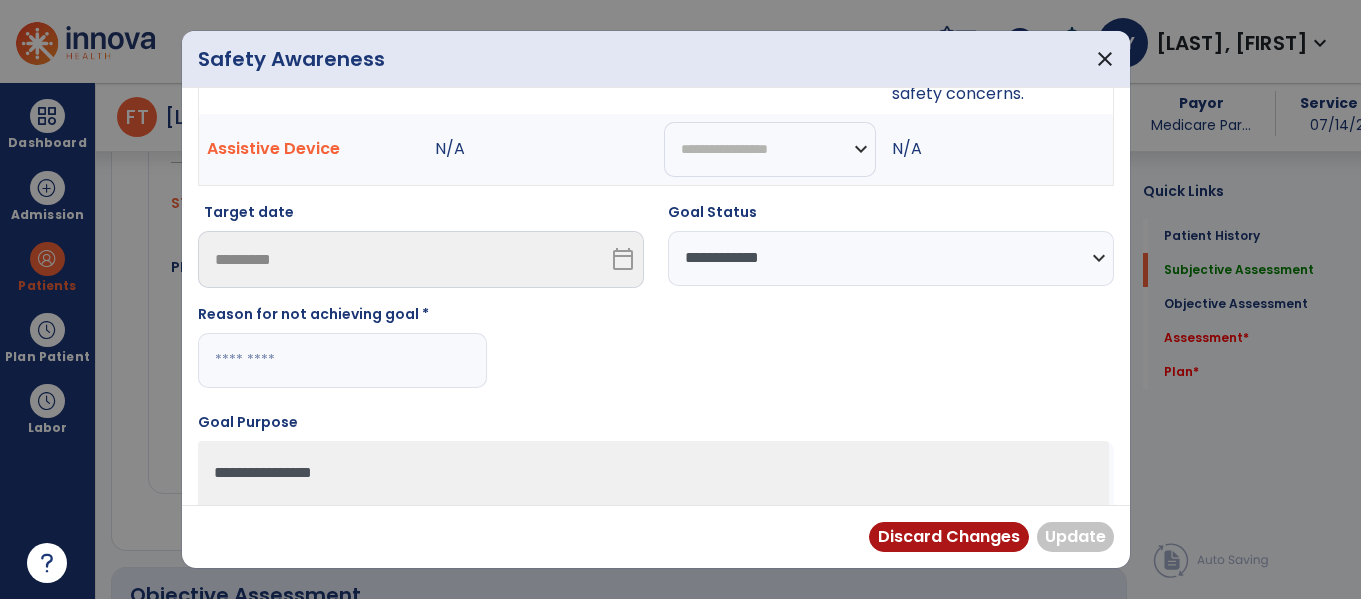 click at bounding box center [342, 360] 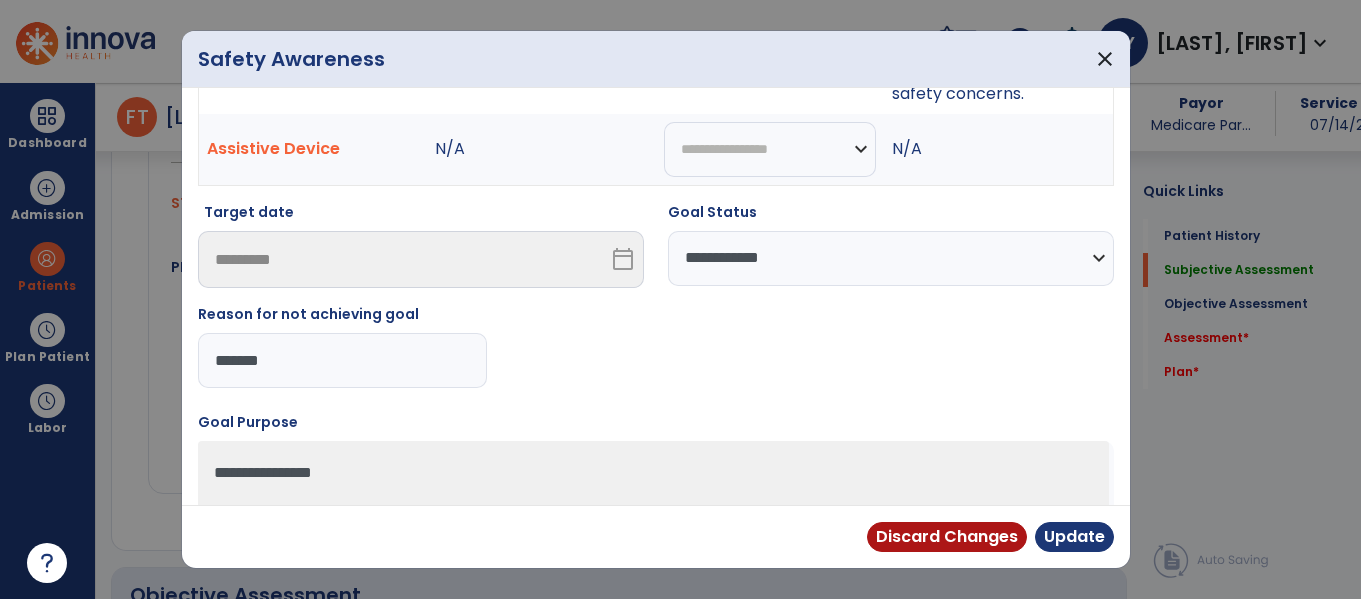 type on "********" 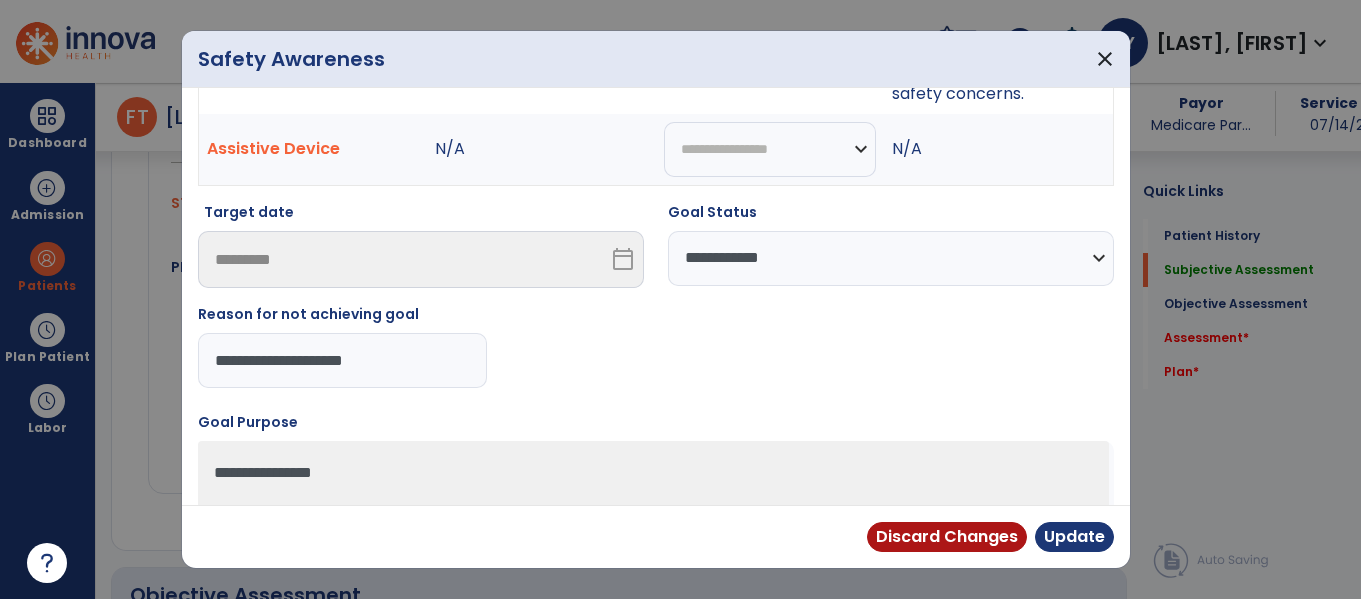 type on "**********" 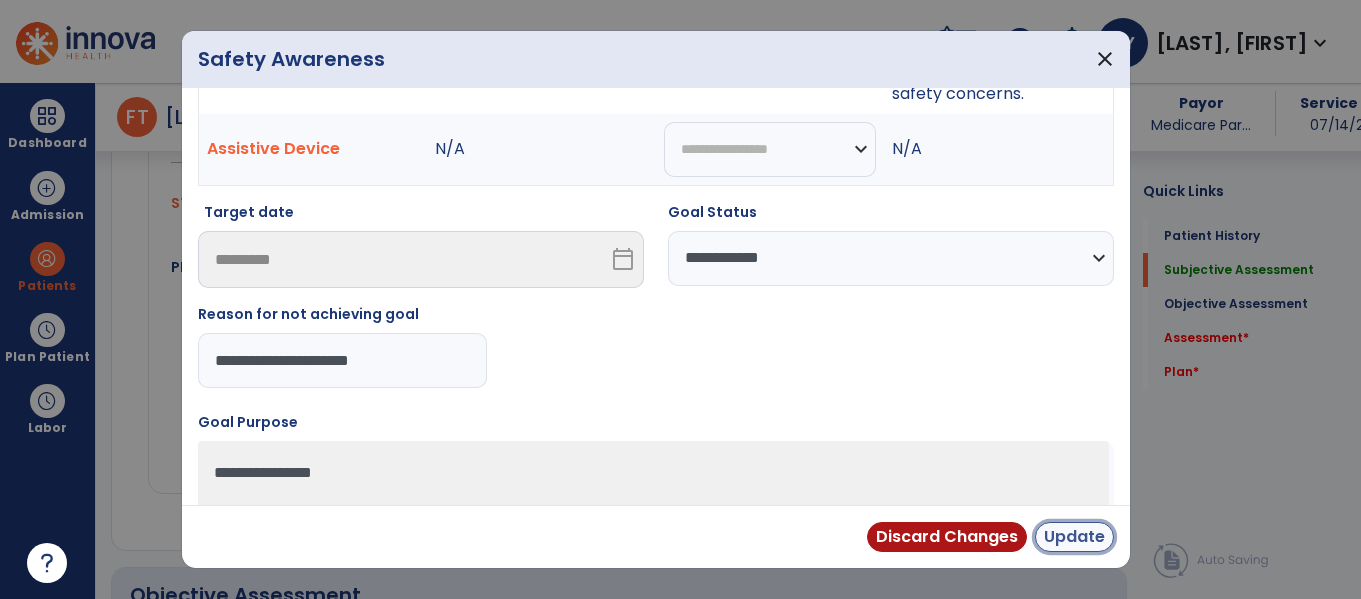 click on "Update" at bounding box center (1074, 537) 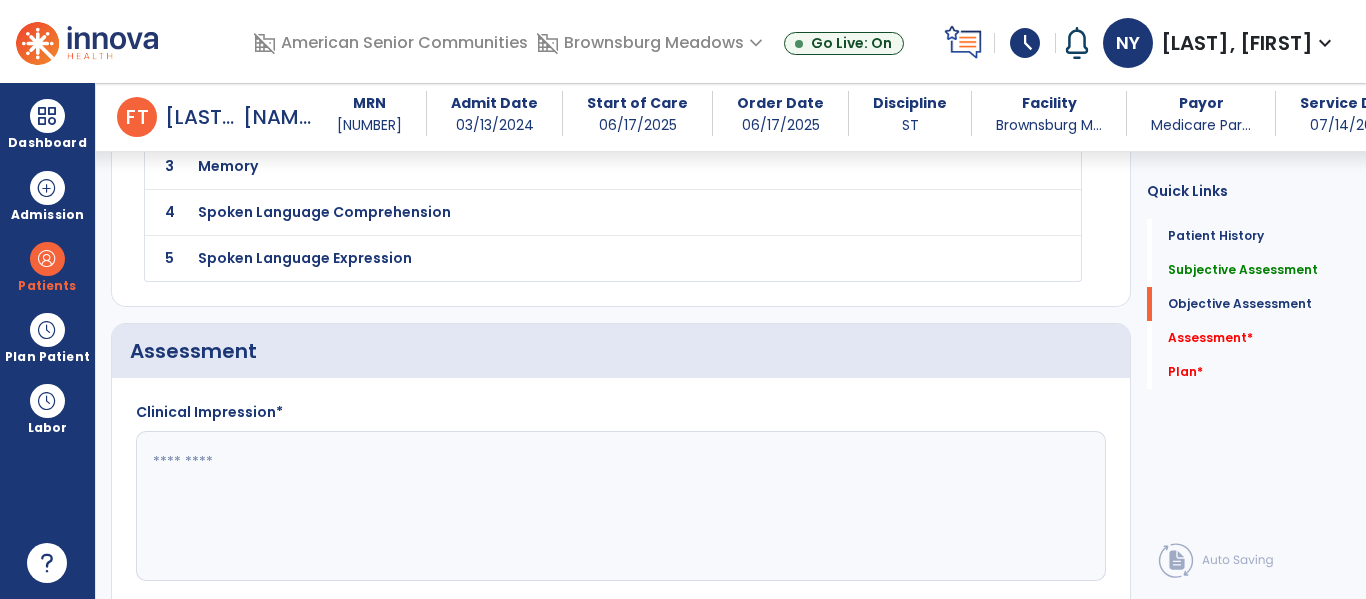 scroll, scrollTop: 2338, scrollLeft: 0, axis: vertical 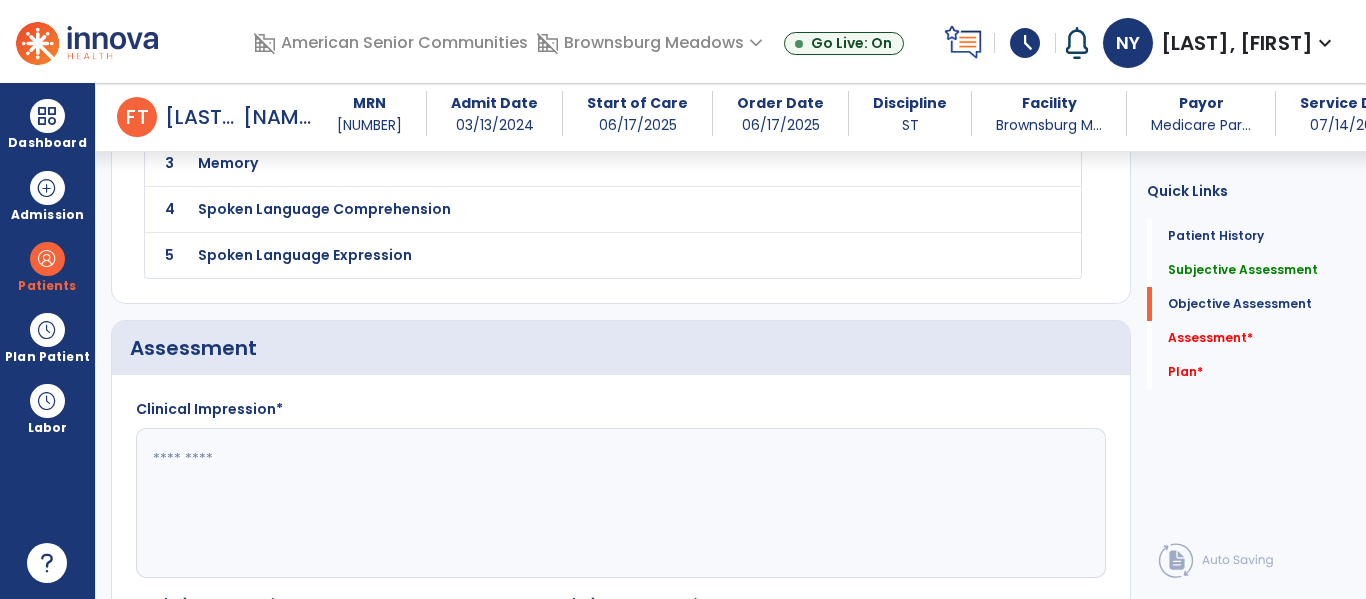 click 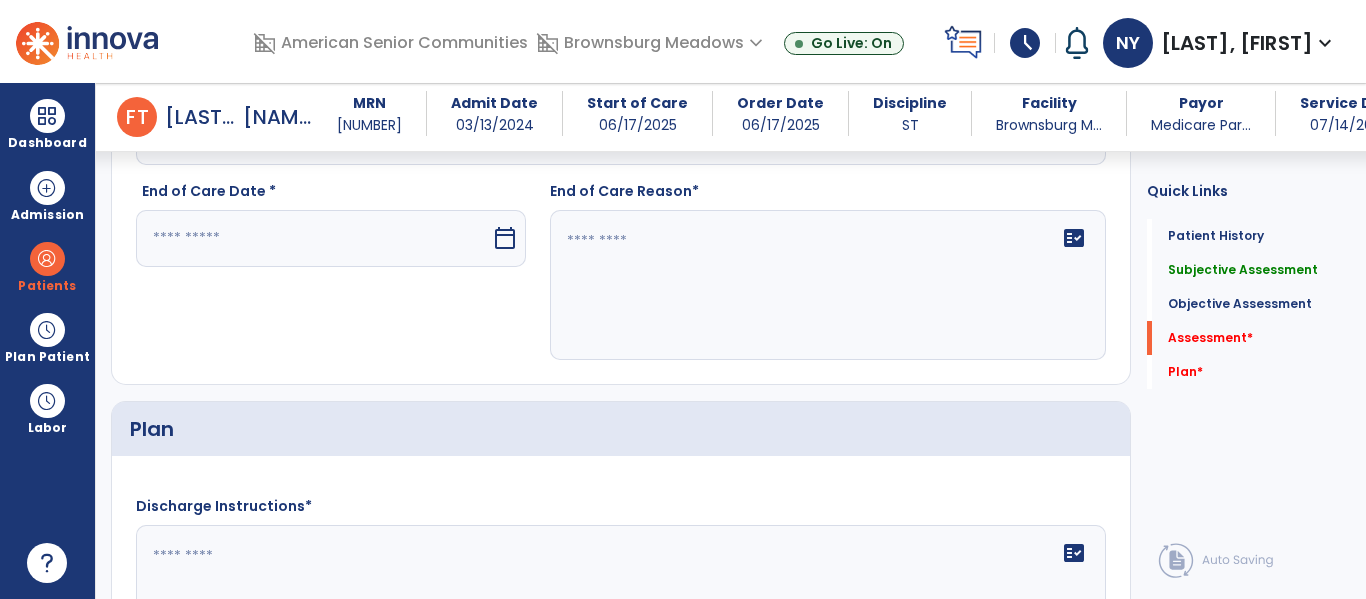 scroll, scrollTop: 2752, scrollLeft: 0, axis: vertical 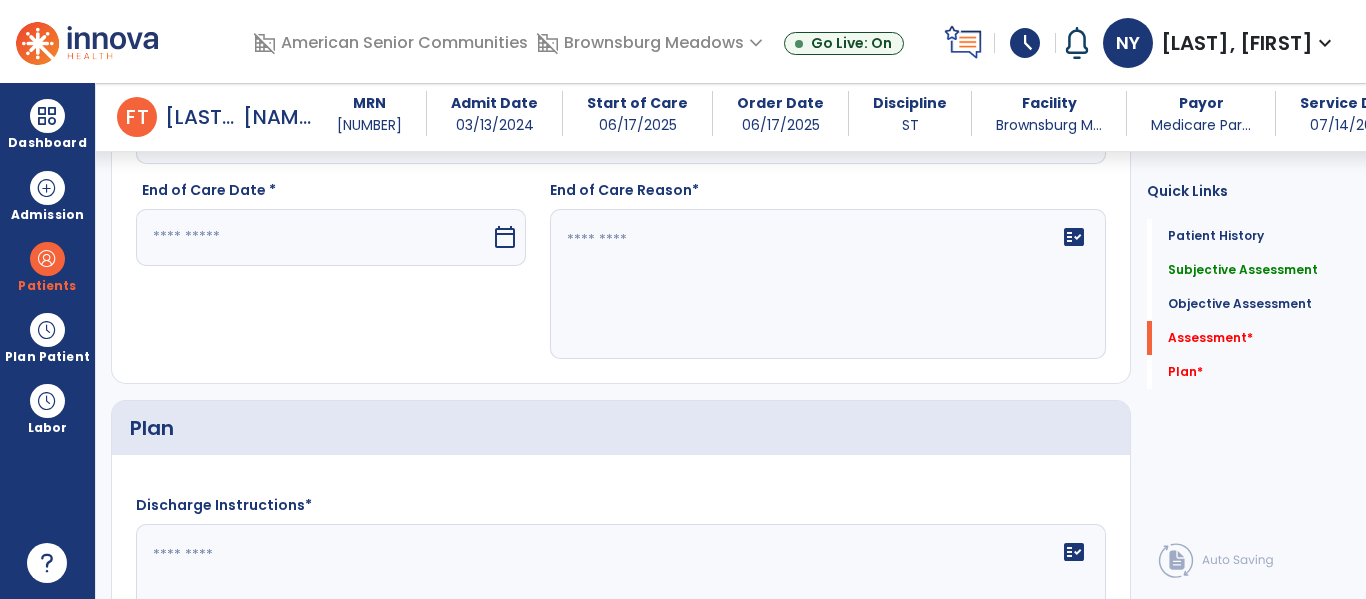 type on "**********" 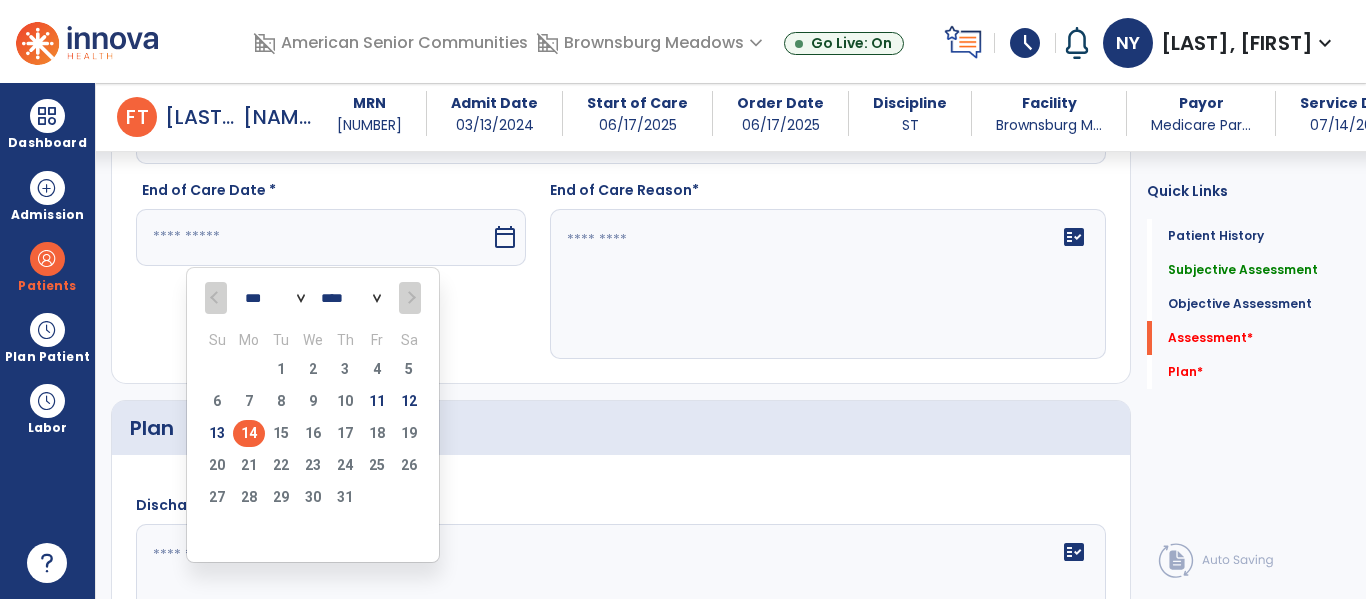 click on "14" at bounding box center [249, 433] 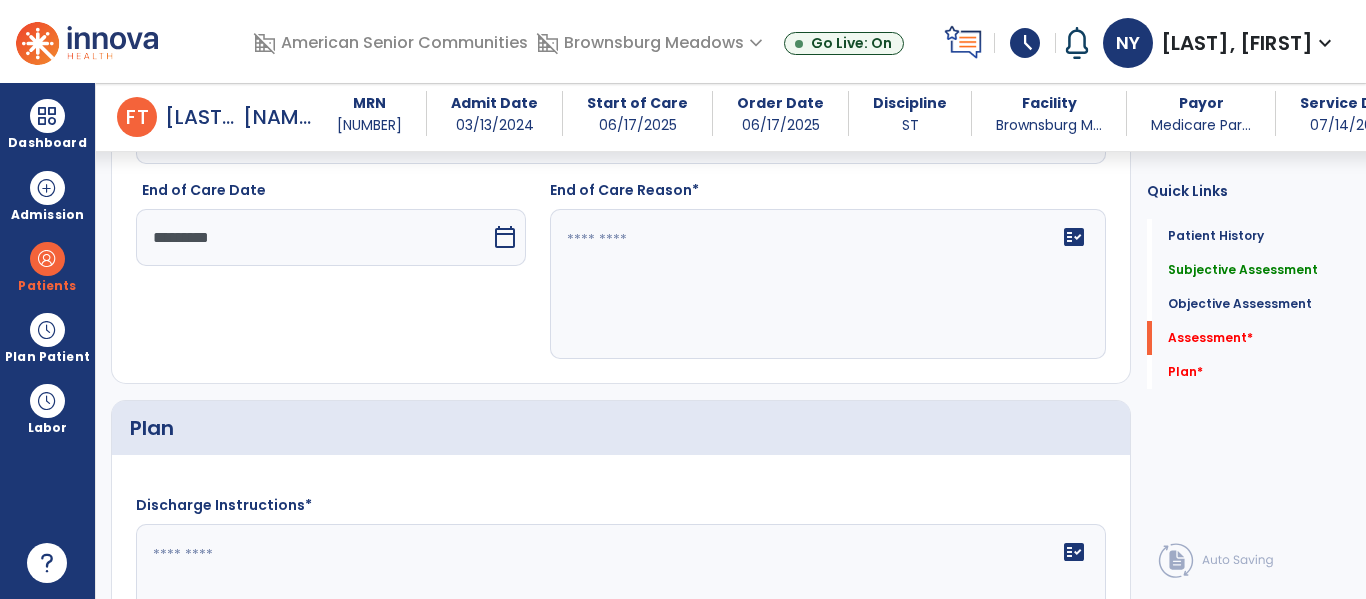 click on "fact_check" 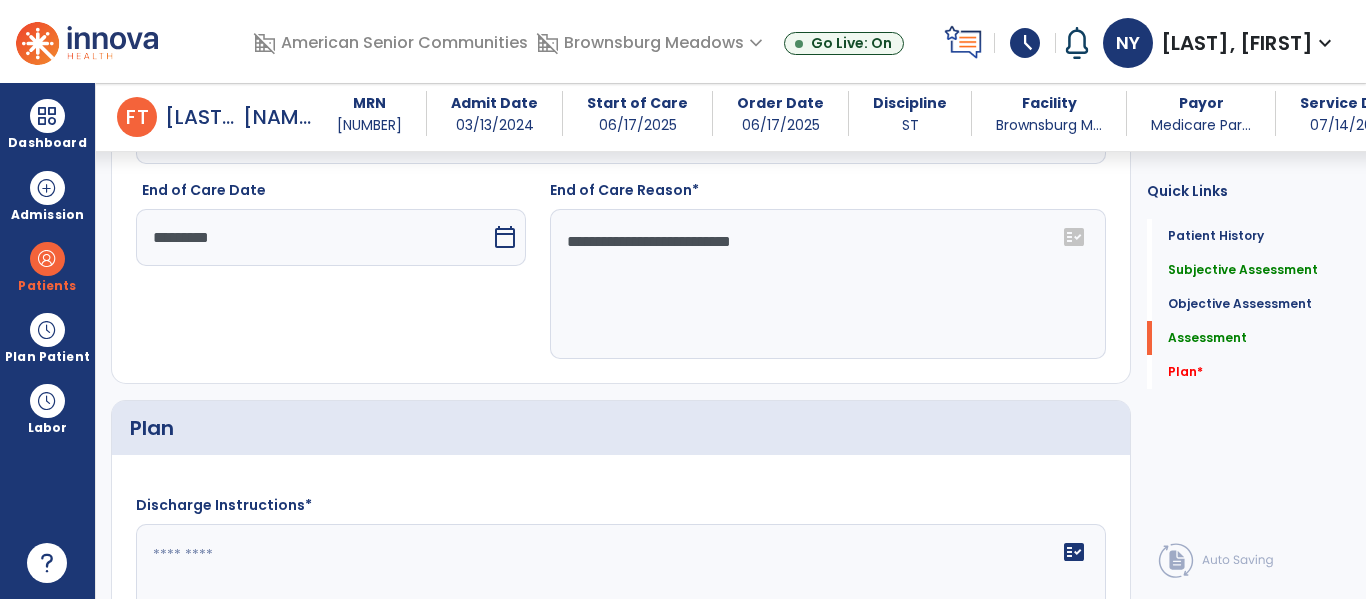 scroll, scrollTop: 2874, scrollLeft: 0, axis: vertical 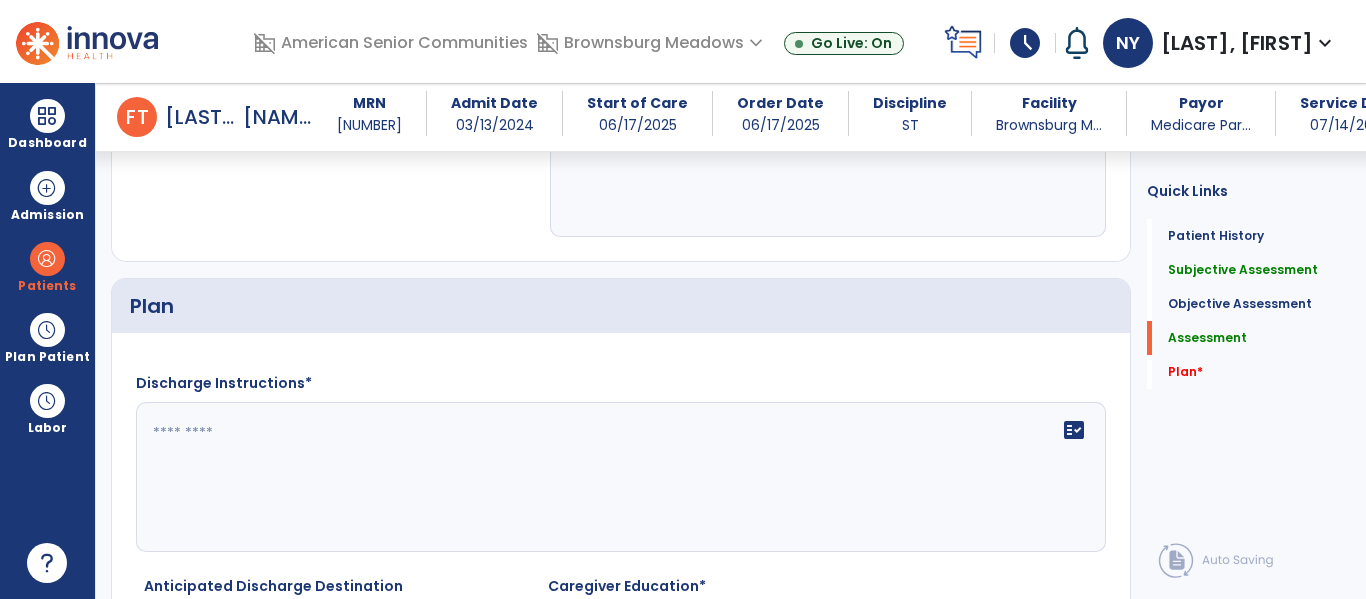 type on "**********" 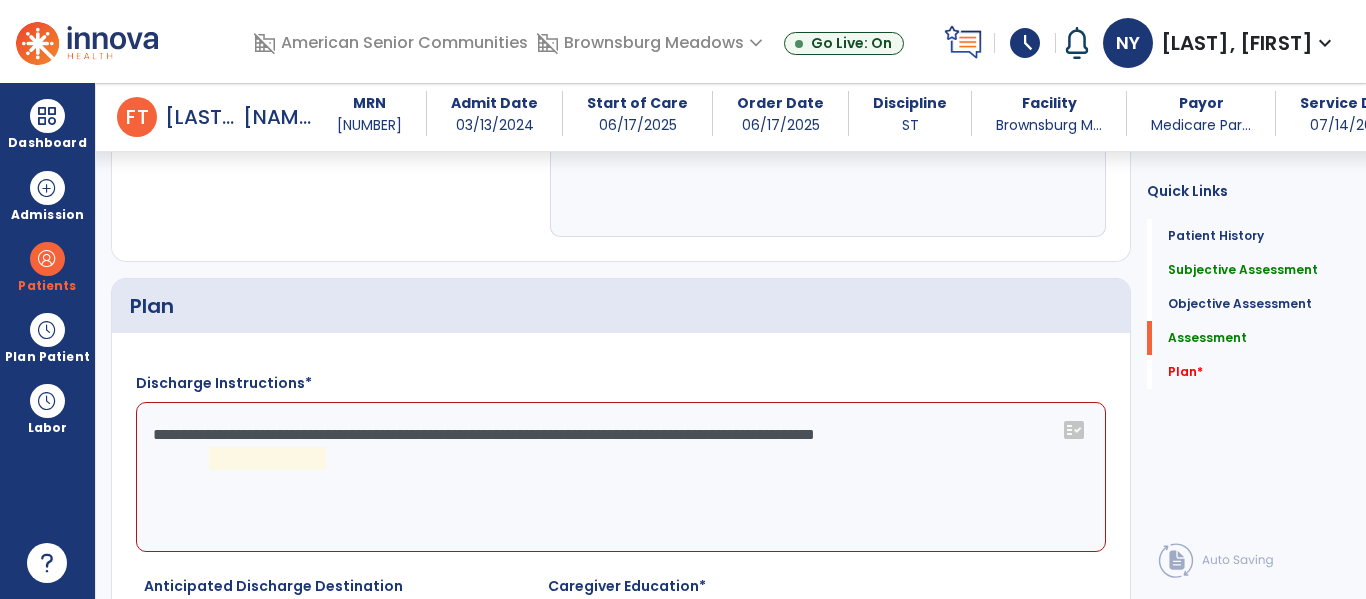 click on "**********" 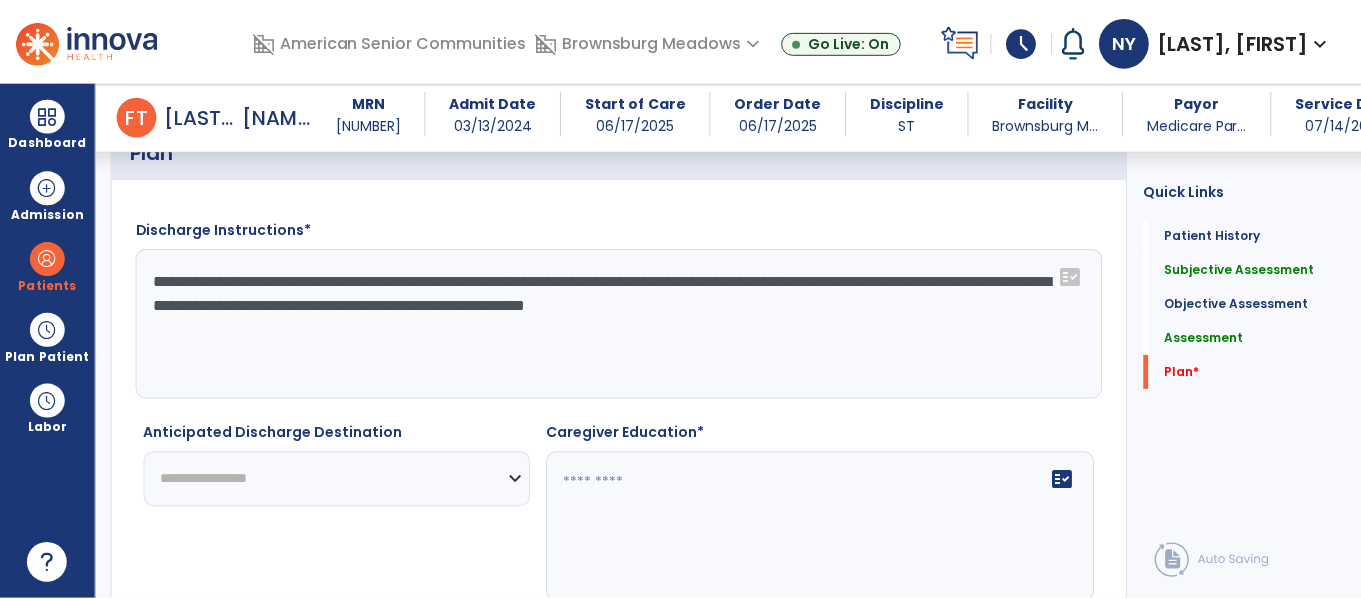 scroll, scrollTop: 3135, scrollLeft: 0, axis: vertical 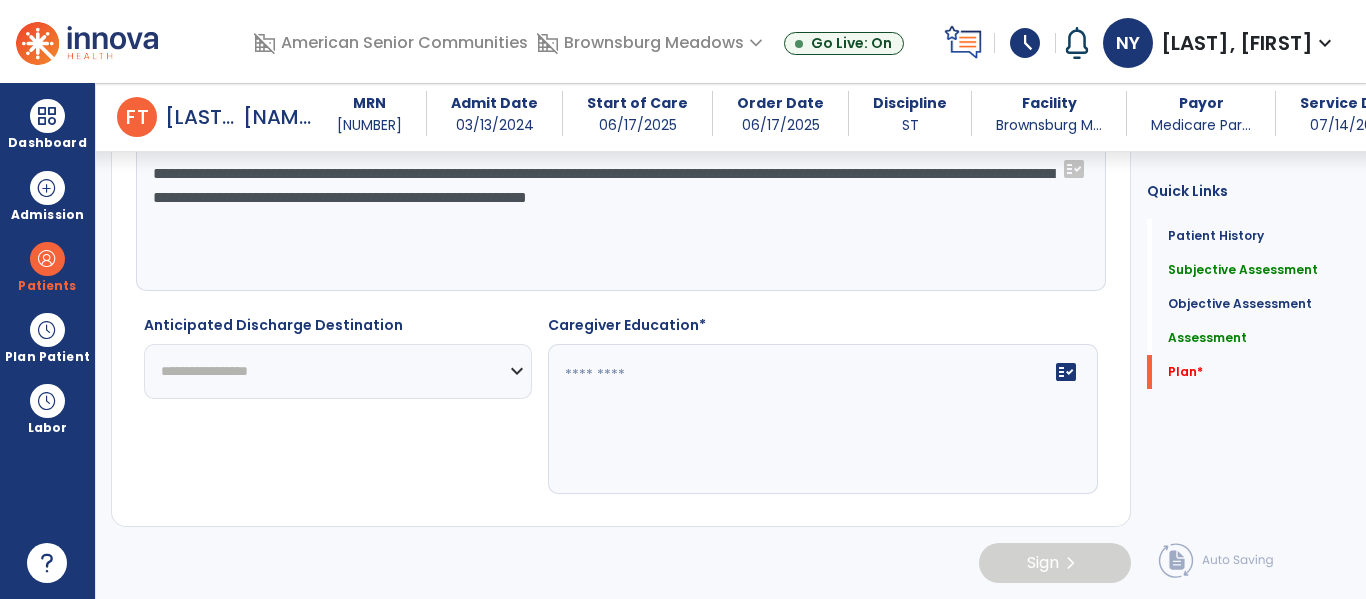 type on "**********" 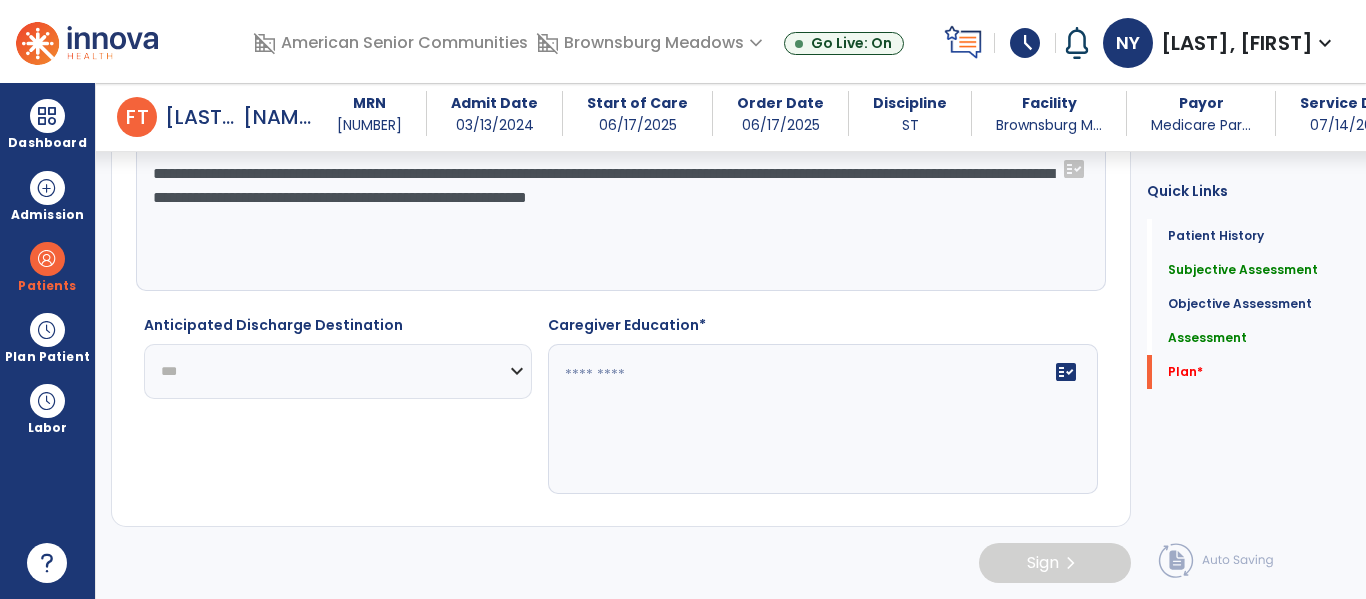 click on "**********" 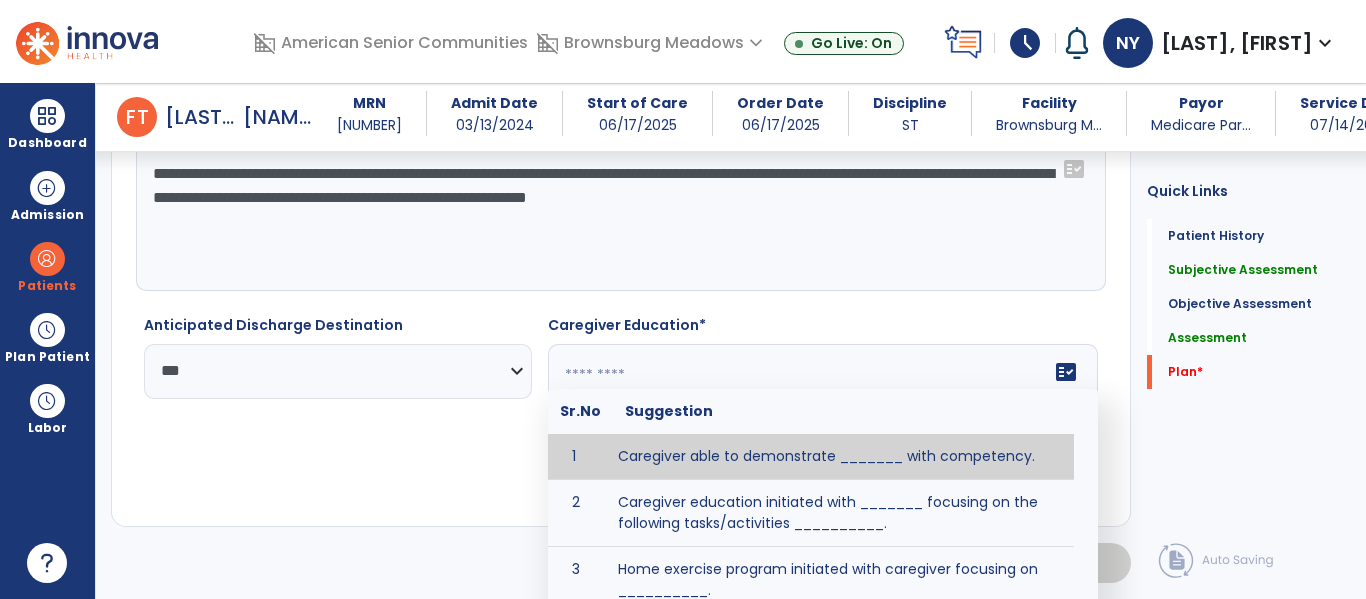 click 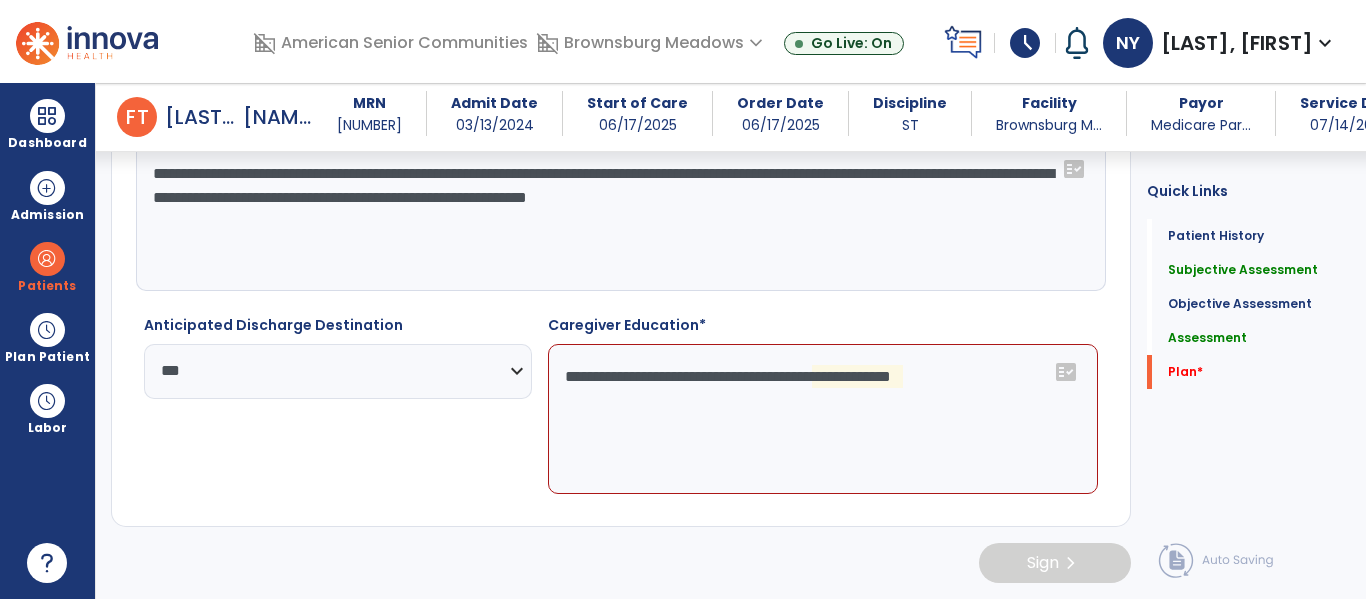 click on "**********" 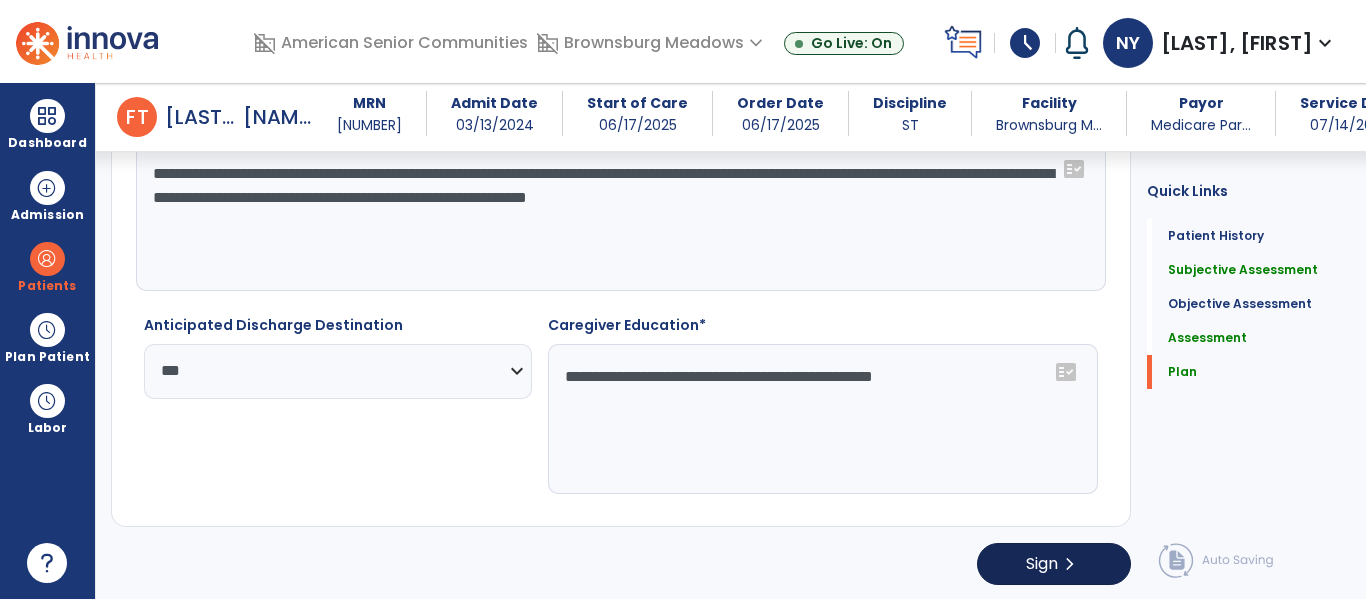 type on "**********" 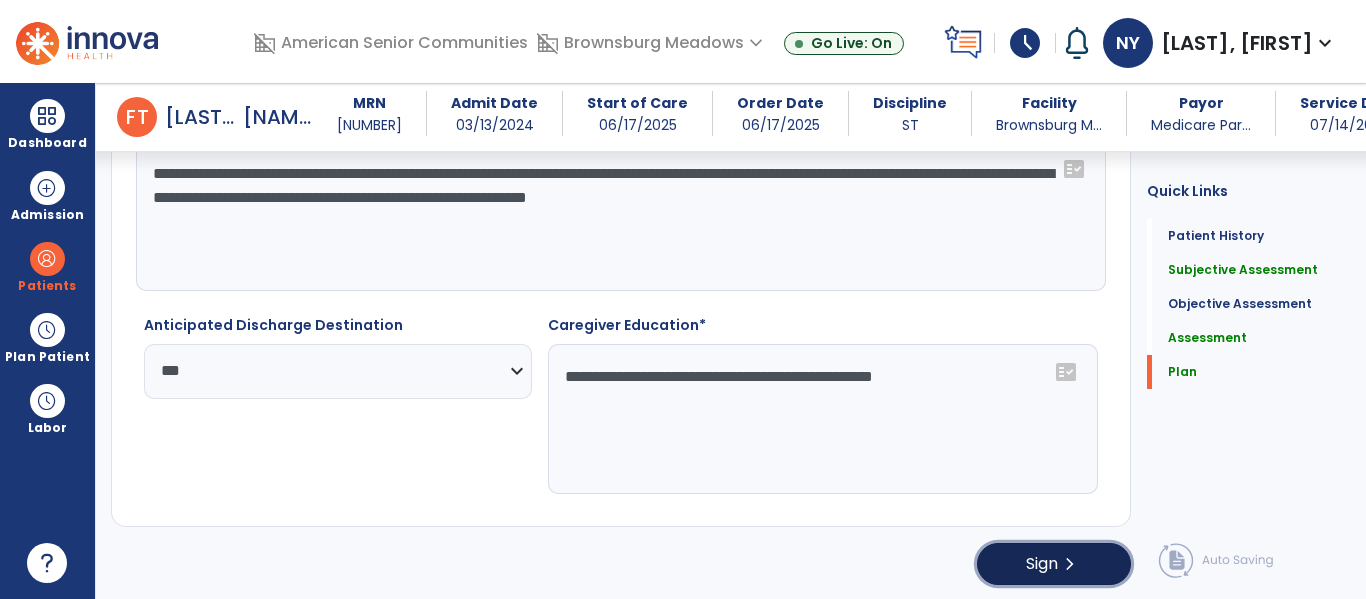 click on "chevron_right" 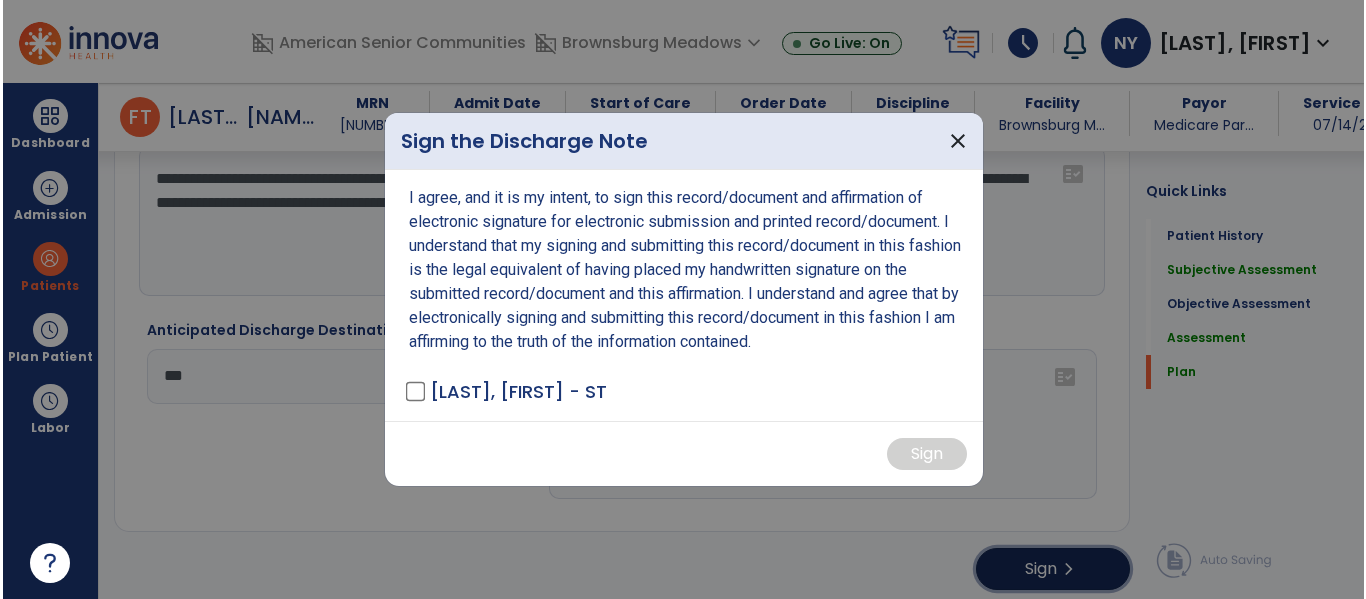 scroll, scrollTop: 3135, scrollLeft: 0, axis: vertical 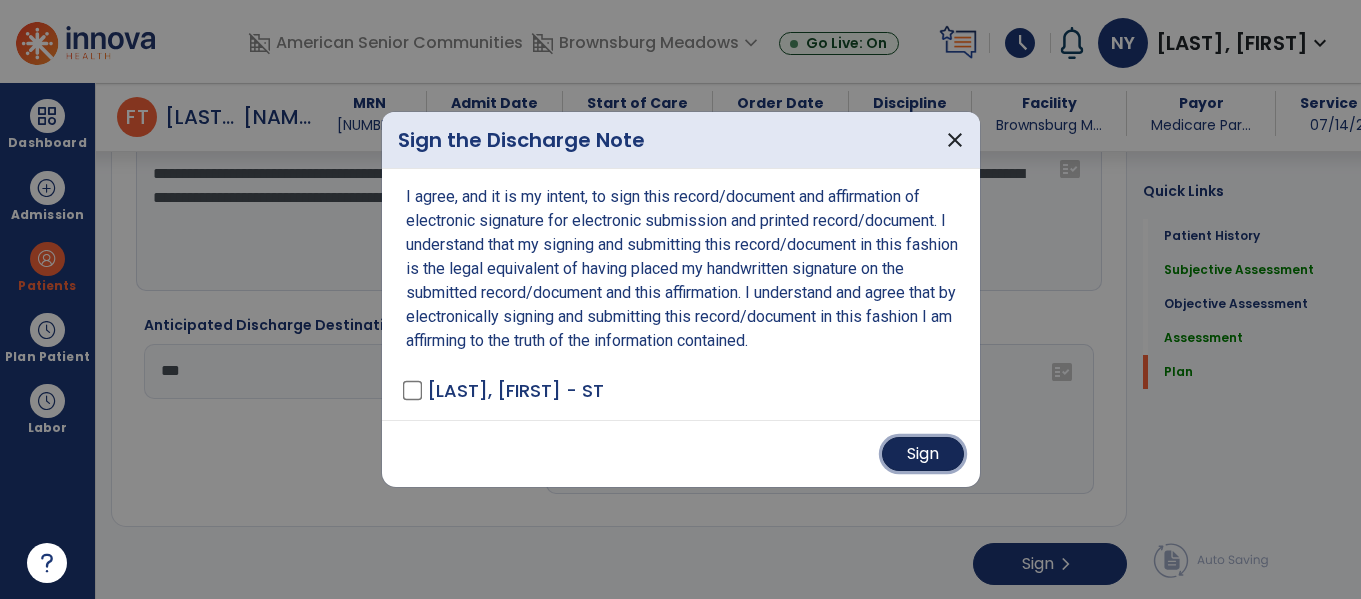 click on "Sign" at bounding box center (923, 454) 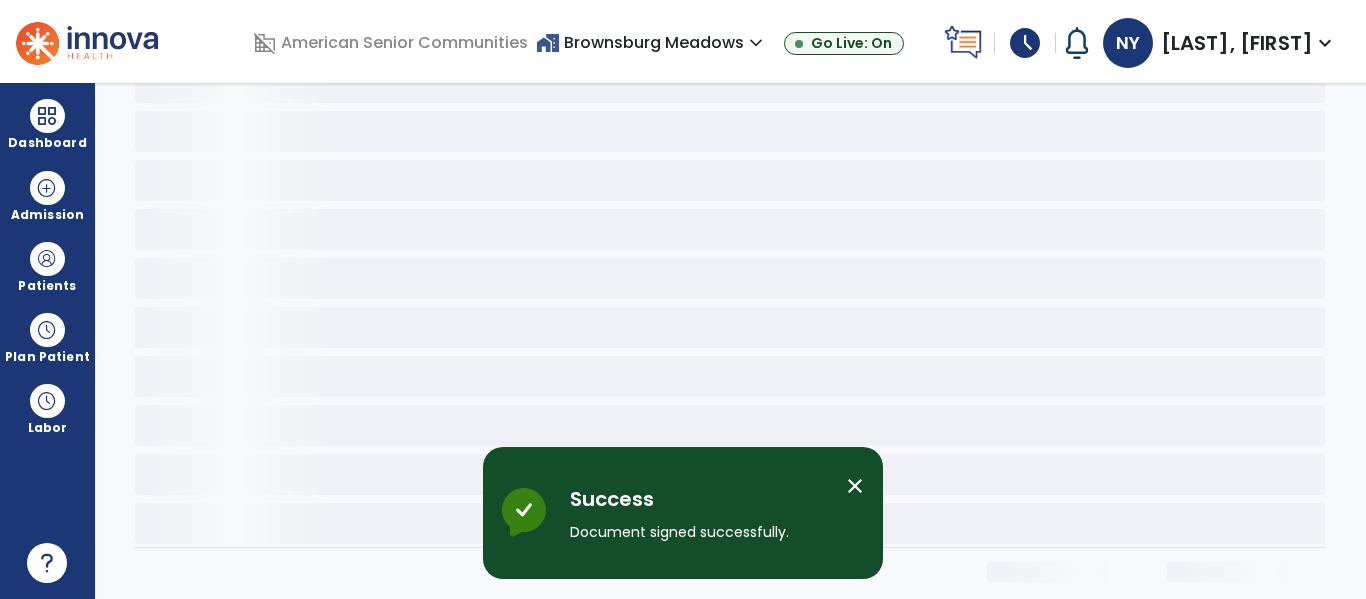 scroll, scrollTop: 0, scrollLeft: 0, axis: both 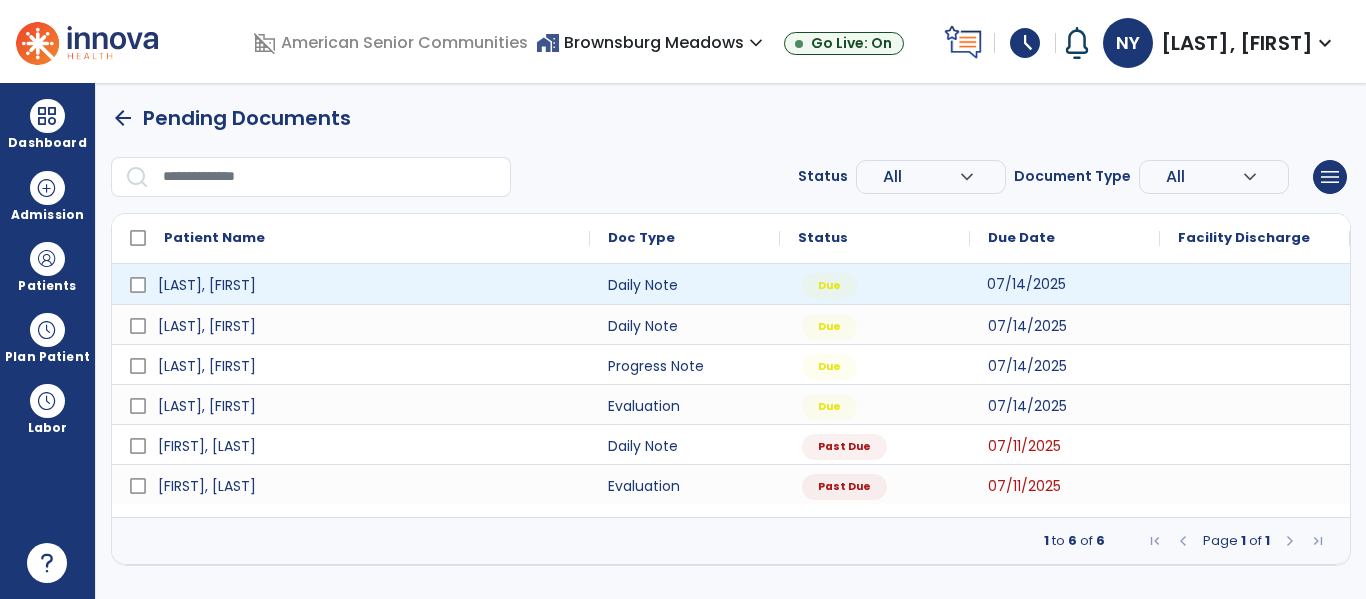 click on "07/14/2025" at bounding box center (1026, 284) 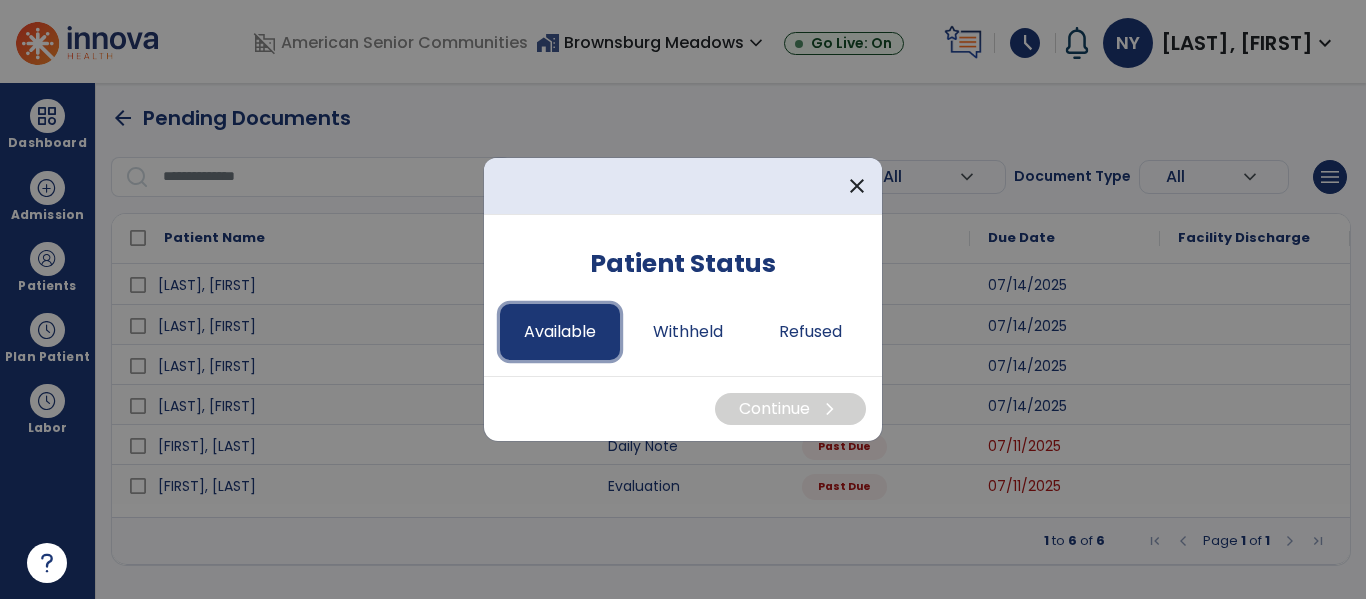 click on "Available" at bounding box center (560, 332) 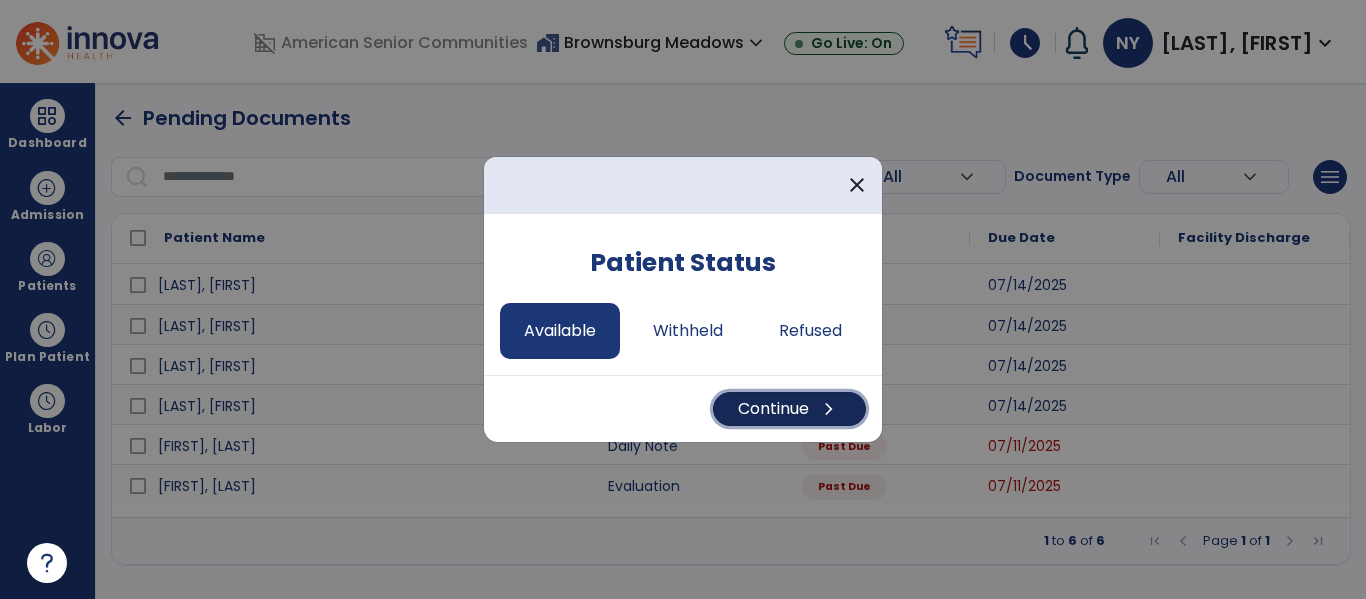 click on "Continue   chevron_right" at bounding box center [789, 409] 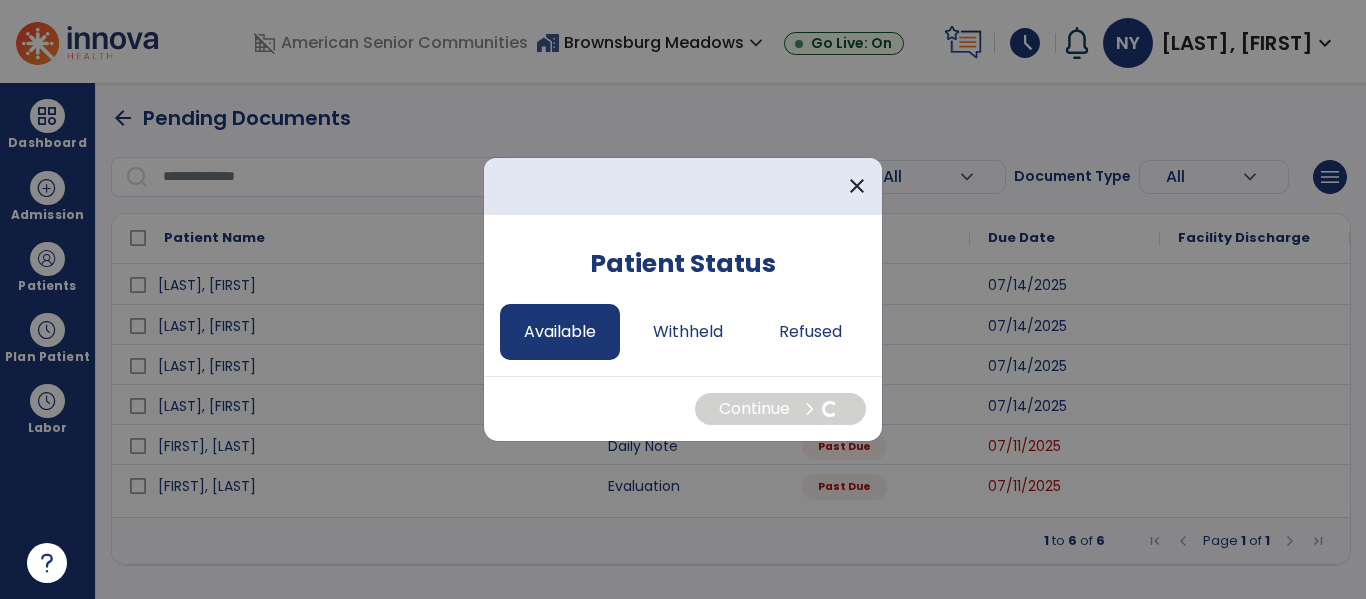 select on "*" 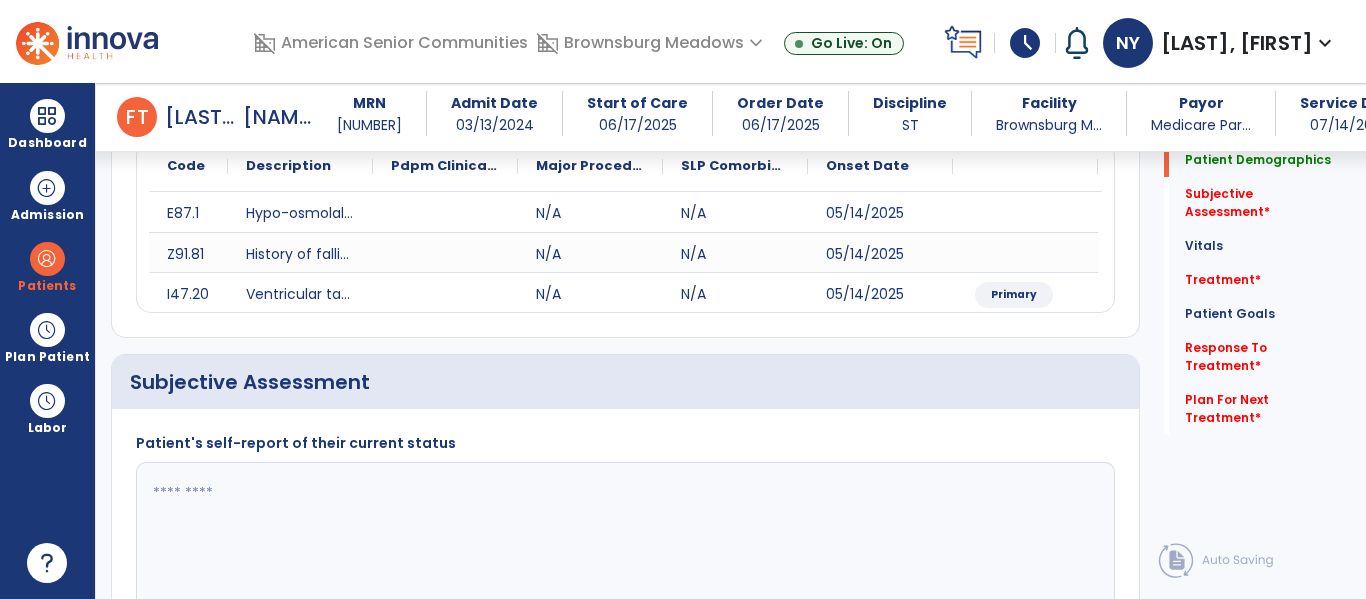 scroll, scrollTop: 292, scrollLeft: 0, axis: vertical 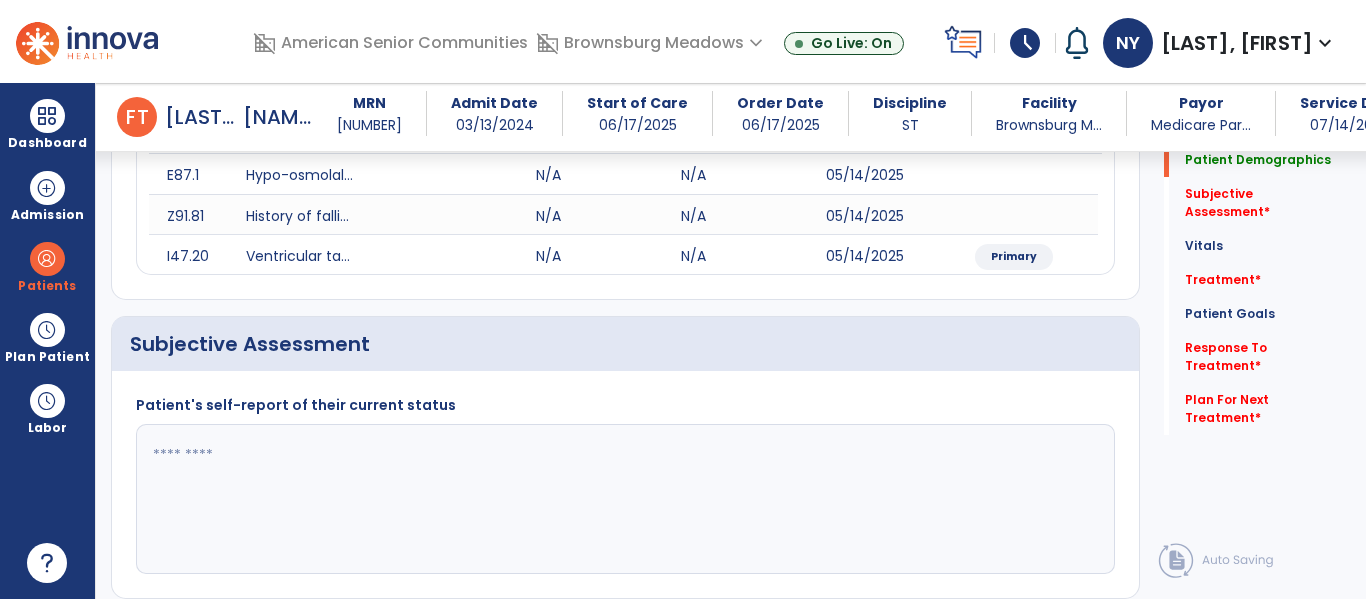 click 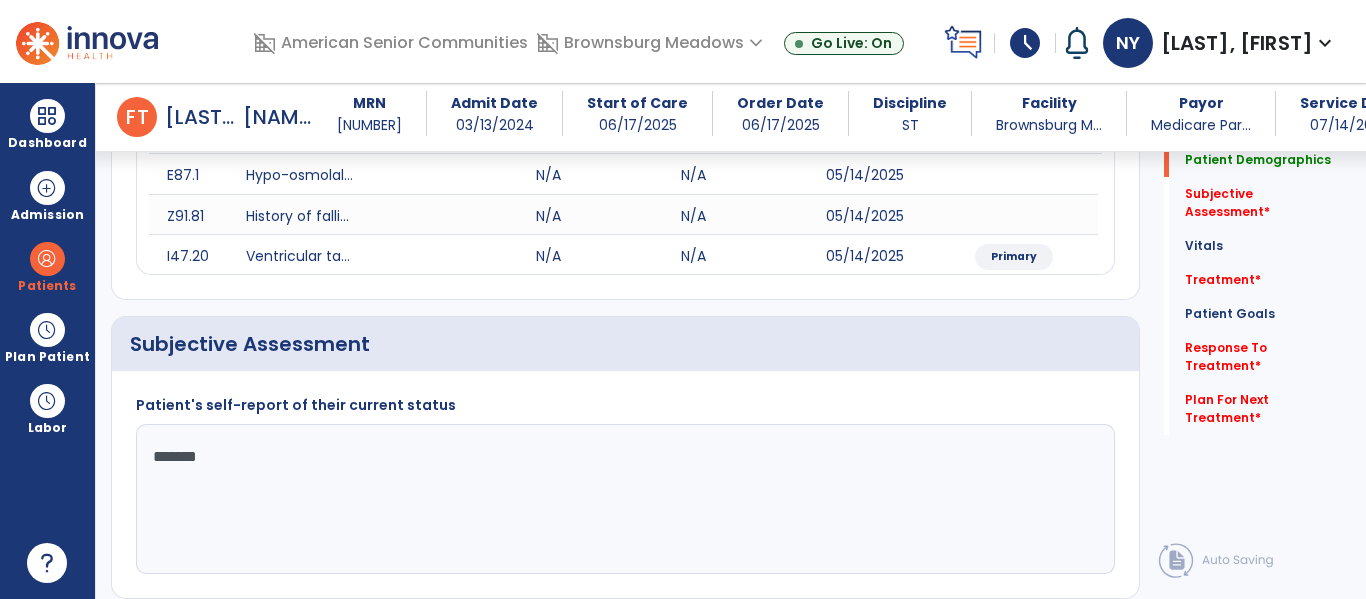 type on "********" 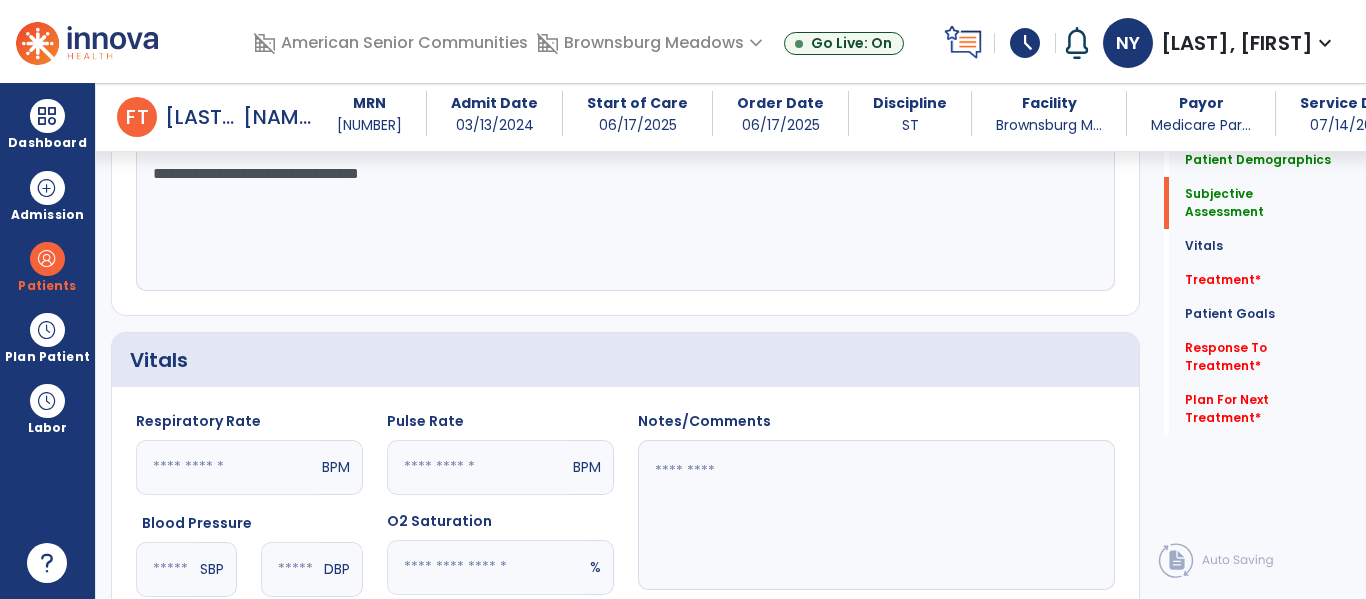 scroll, scrollTop: 632, scrollLeft: 0, axis: vertical 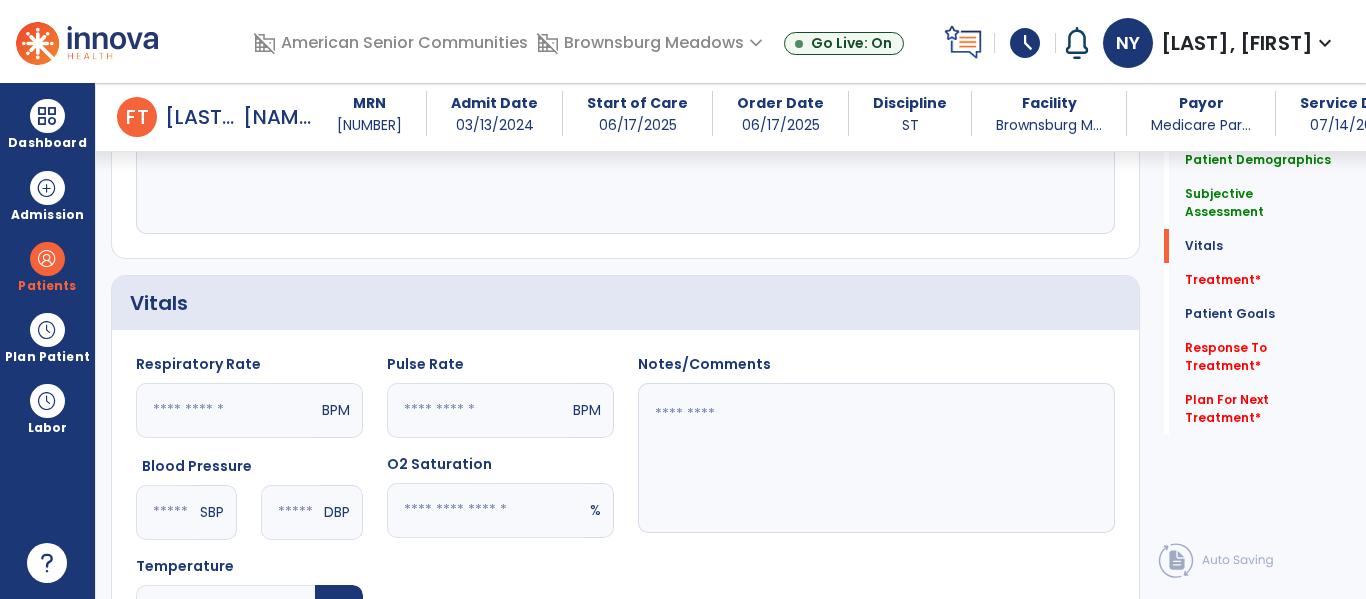 type on "**********" 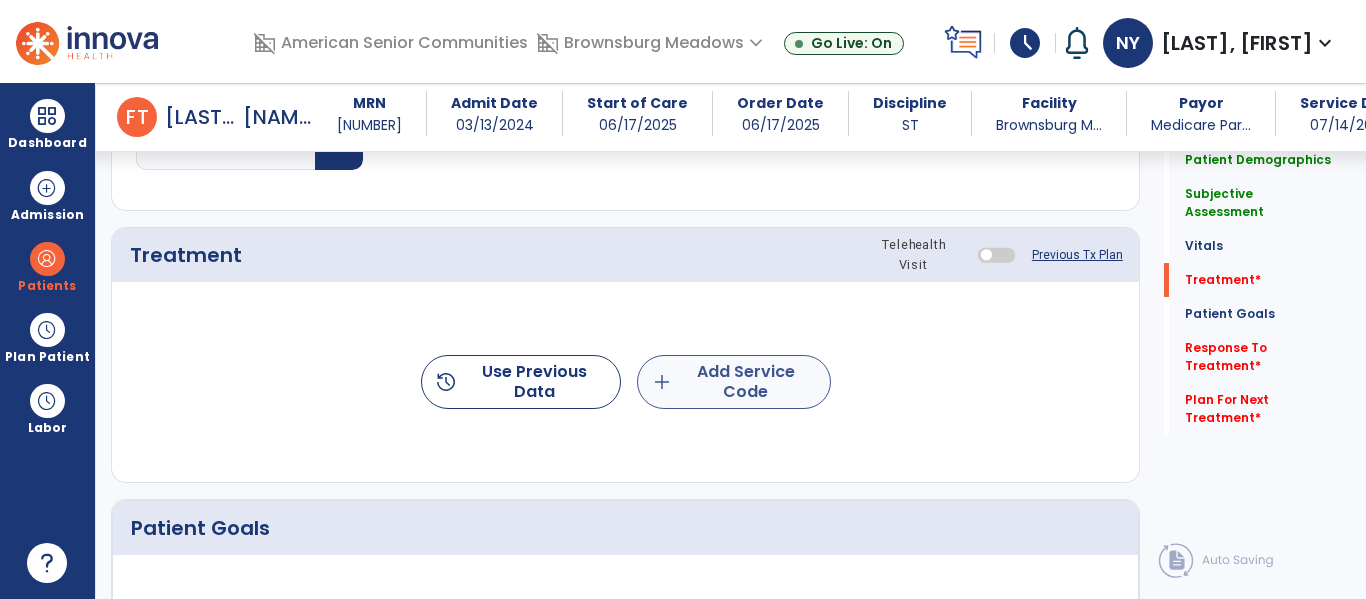 type on "**" 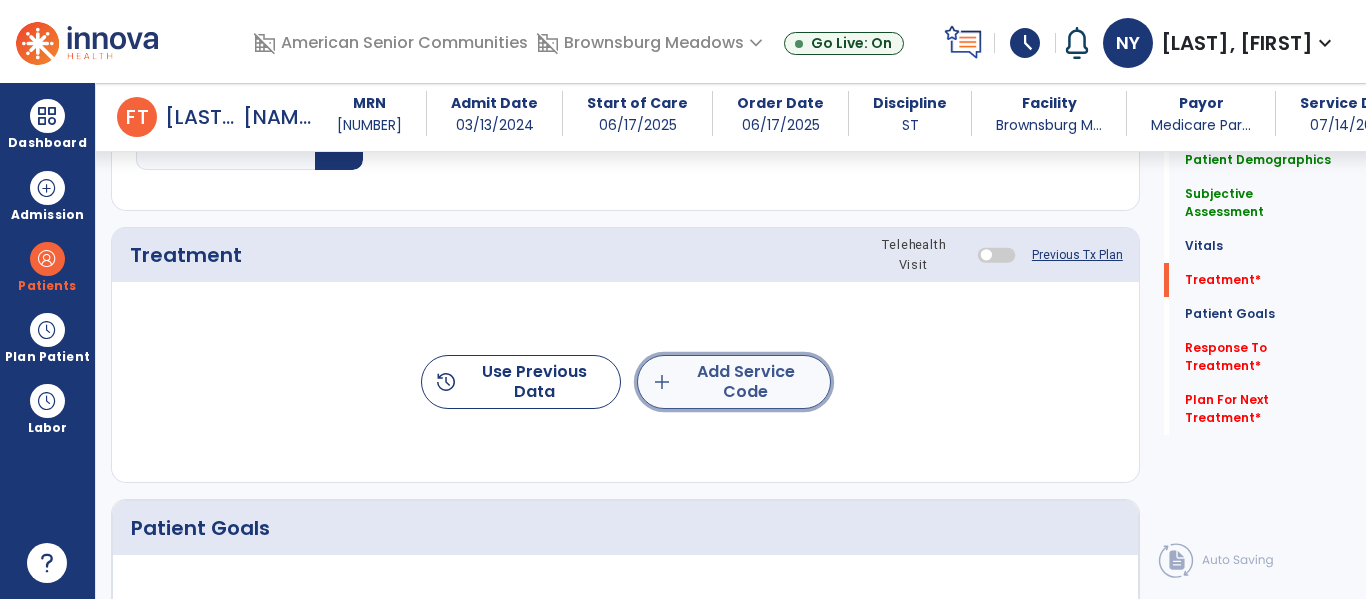 click on "add  Add Service Code" 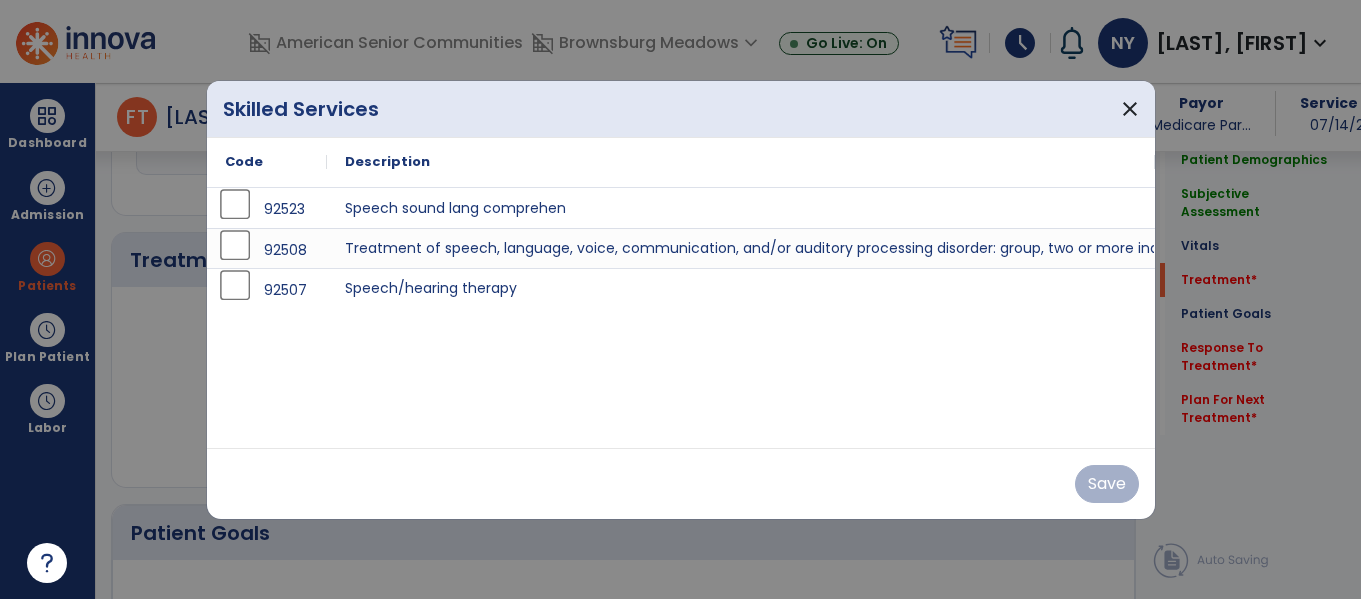 scroll, scrollTop: 1102, scrollLeft: 0, axis: vertical 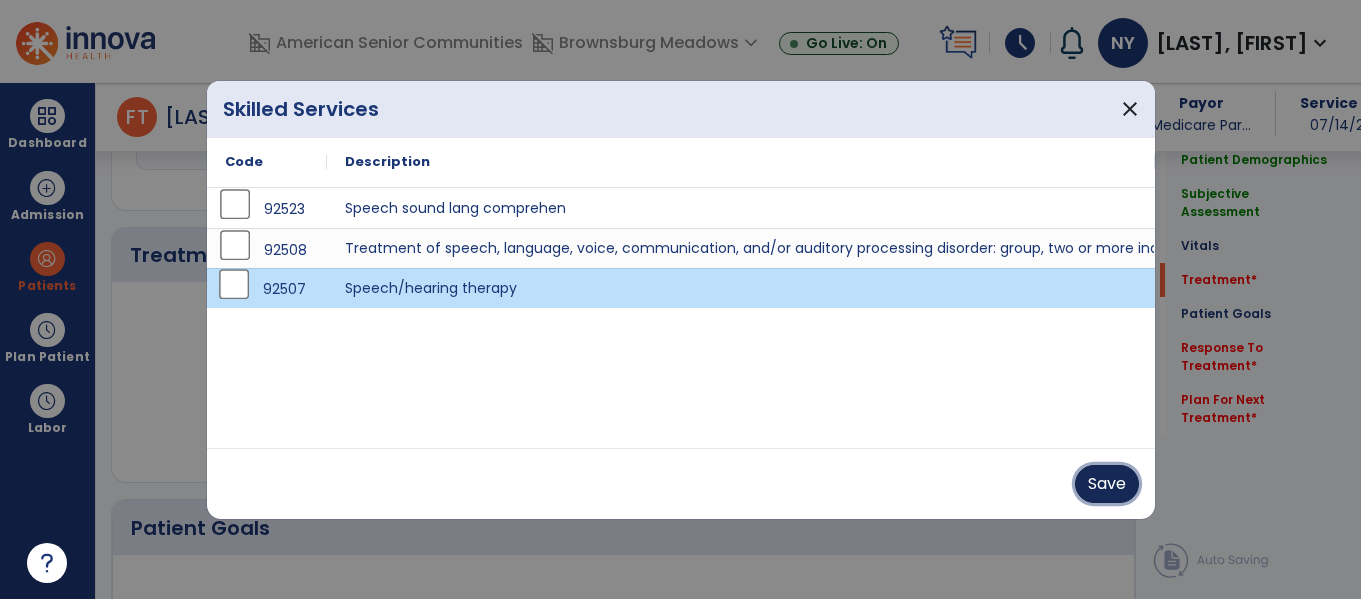 click on "Save" at bounding box center [1107, 484] 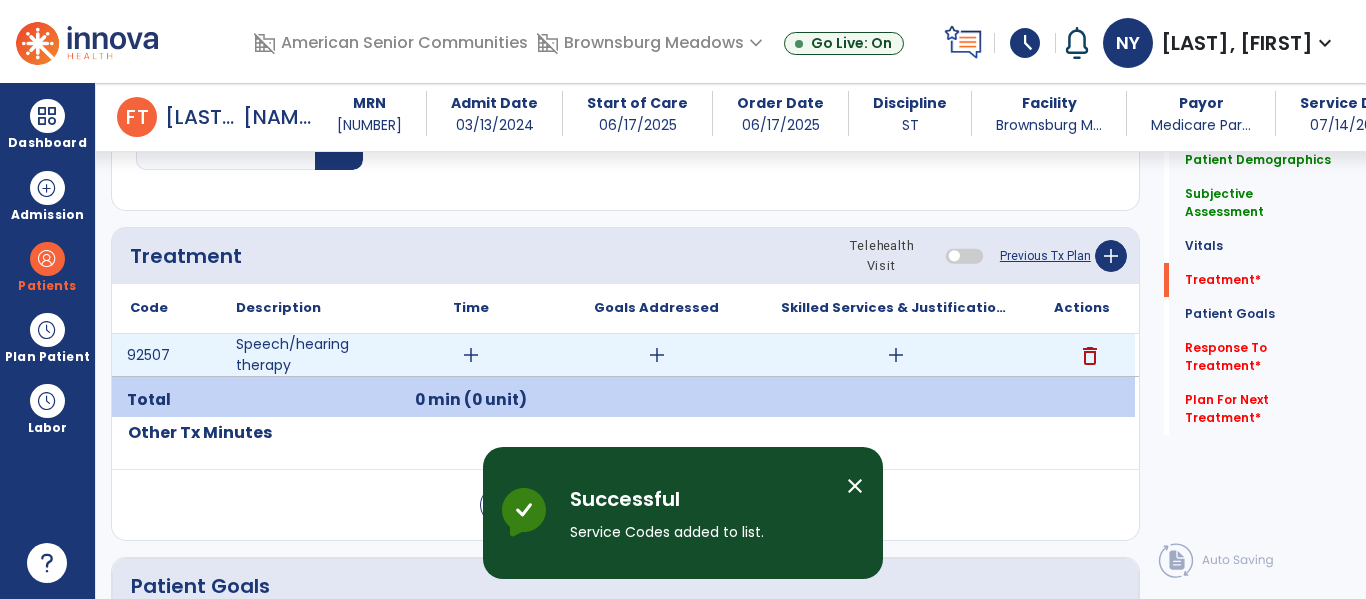 click on "add" at bounding box center (471, 355) 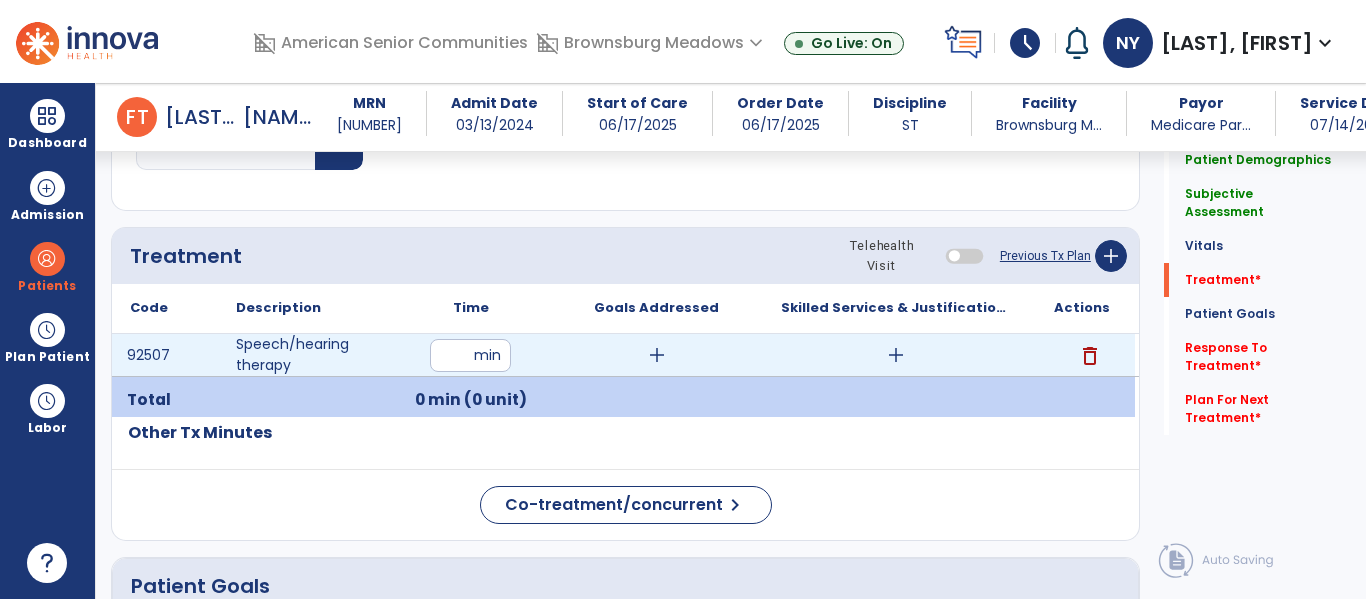 type on "**" 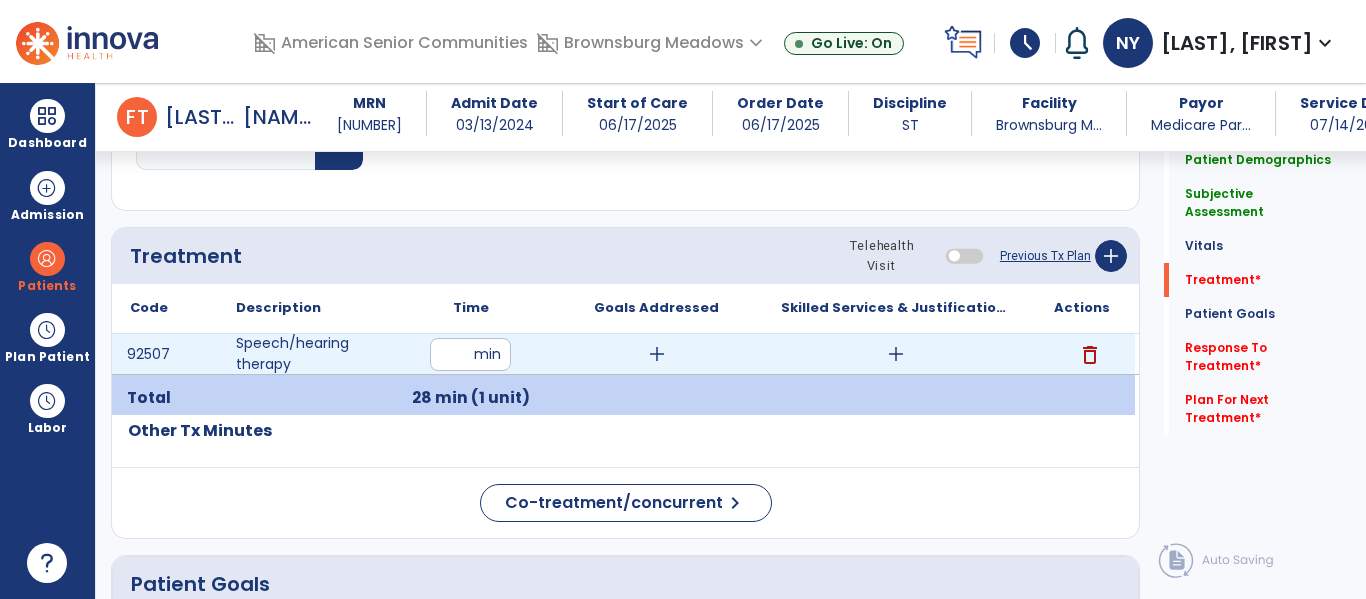 click on "add" at bounding box center [657, 354] 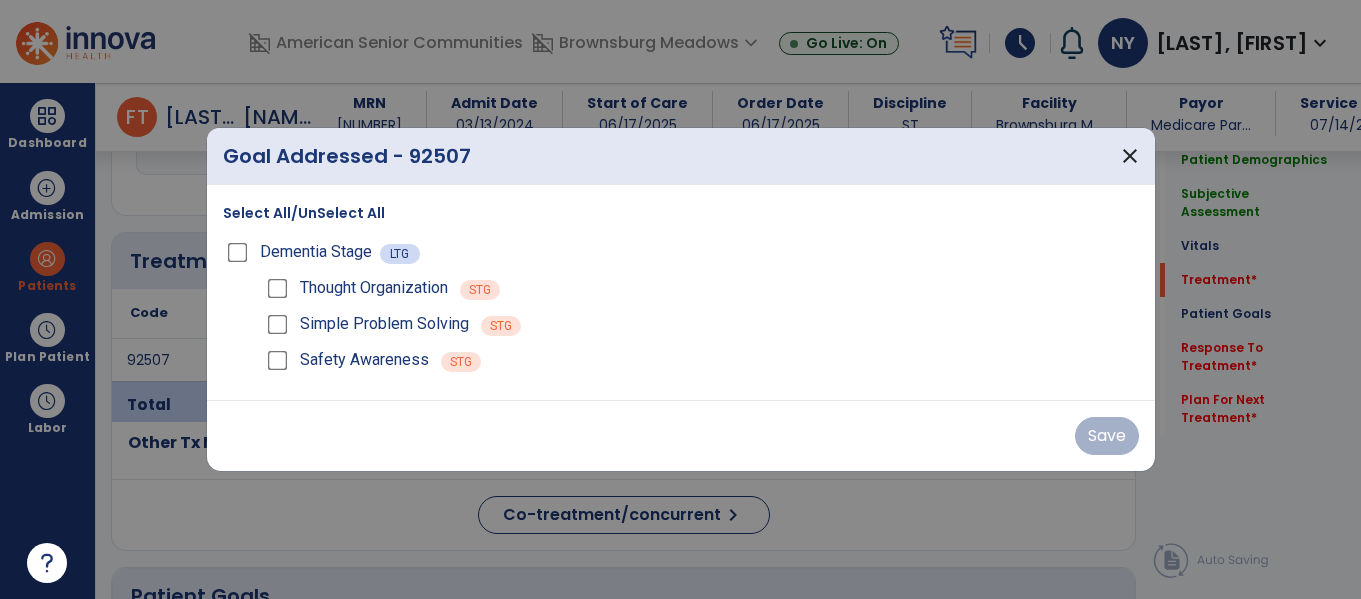 scroll, scrollTop: 1102, scrollLeft: 0, axis: vertical 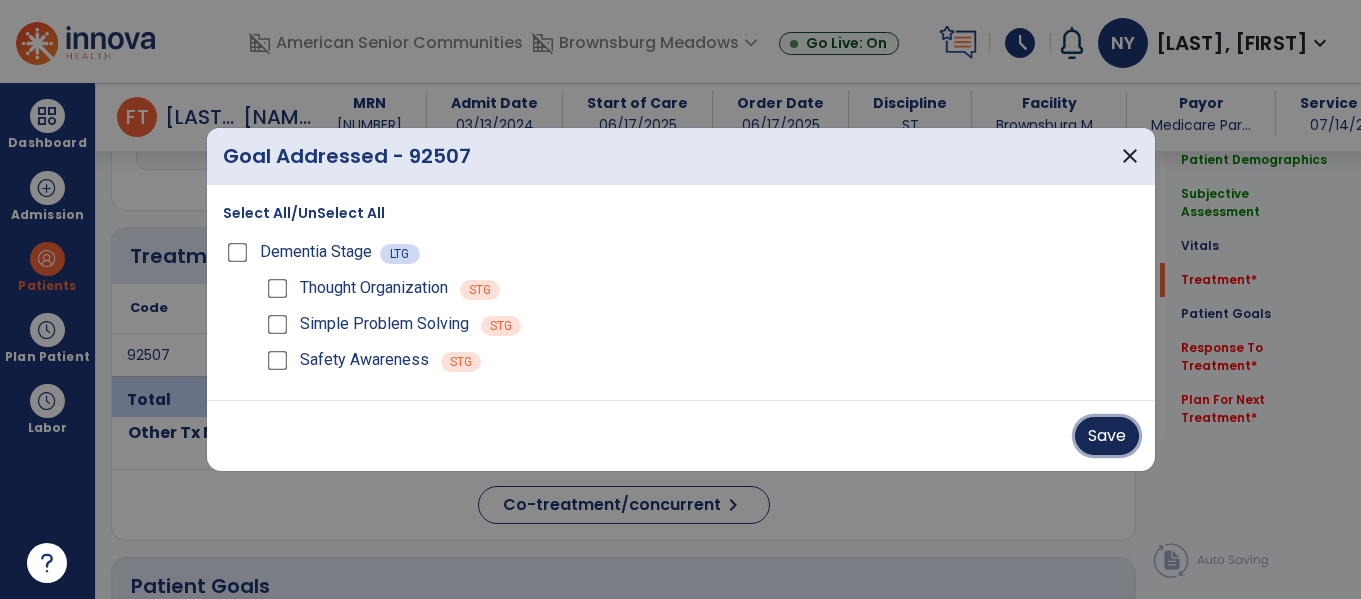 click on "Save" at bounding box center (1107, 436) 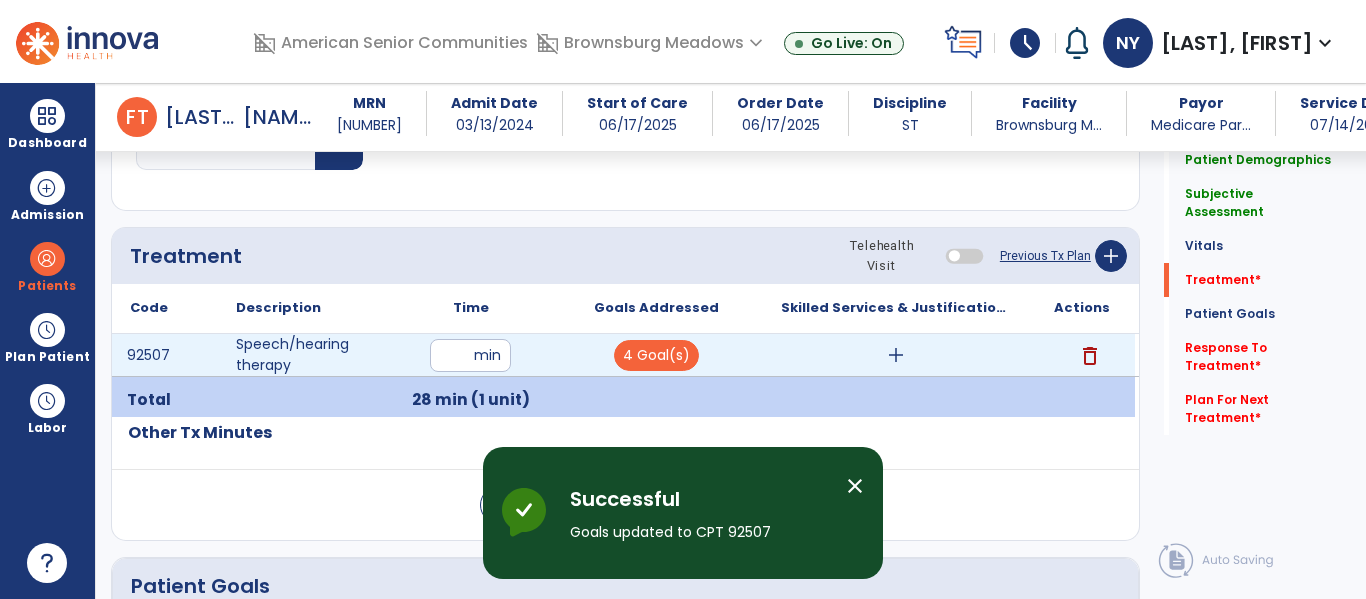 click on "add" at bounding box center (896, 355) 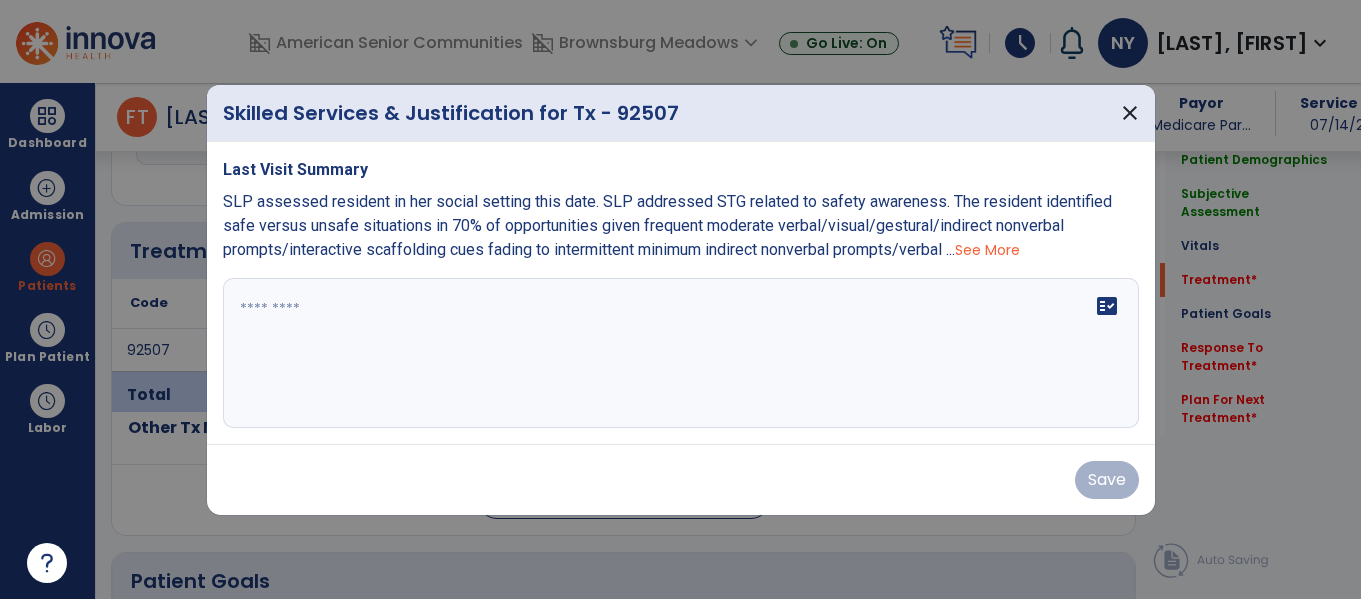 scroll, scrollTop: 1102, scrollLeft: 0, axis: vertical 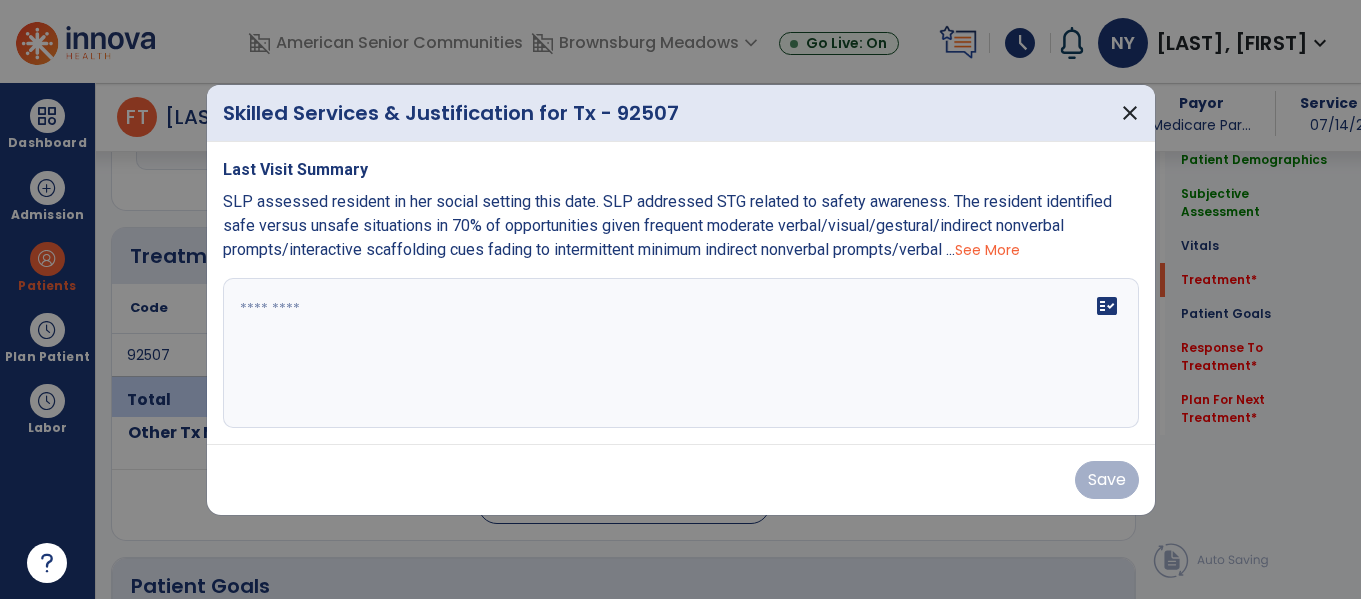 click on "fact_check" at bounding box center [681, 353] 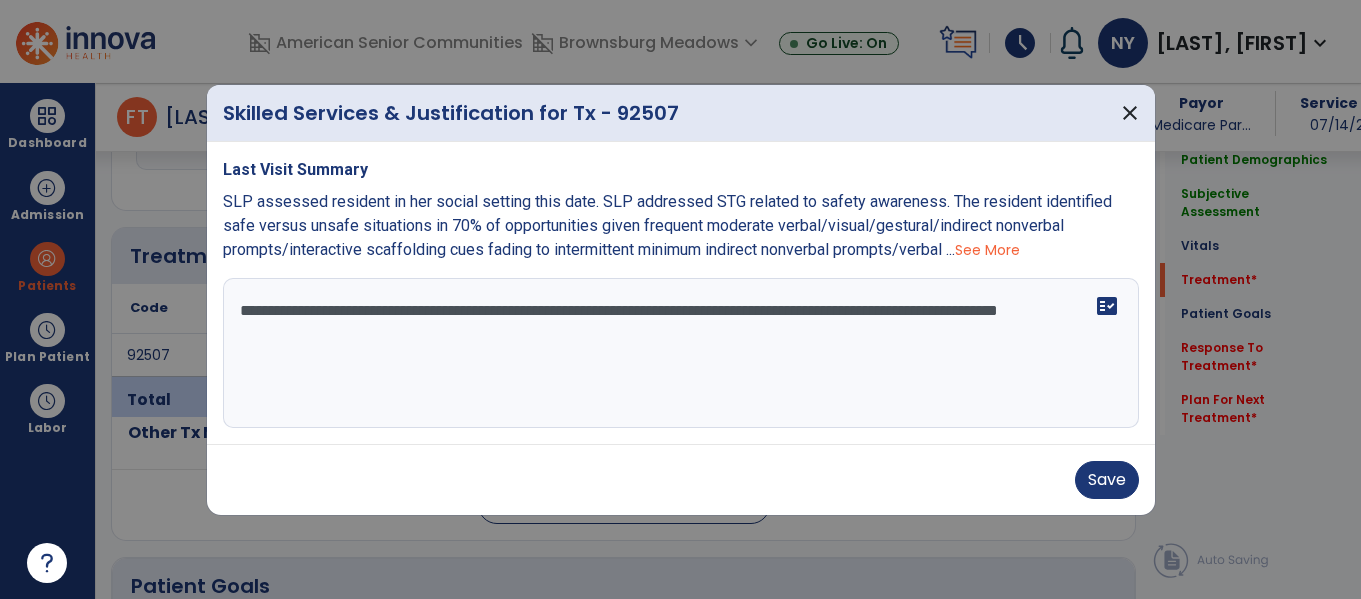 paste on "**********" 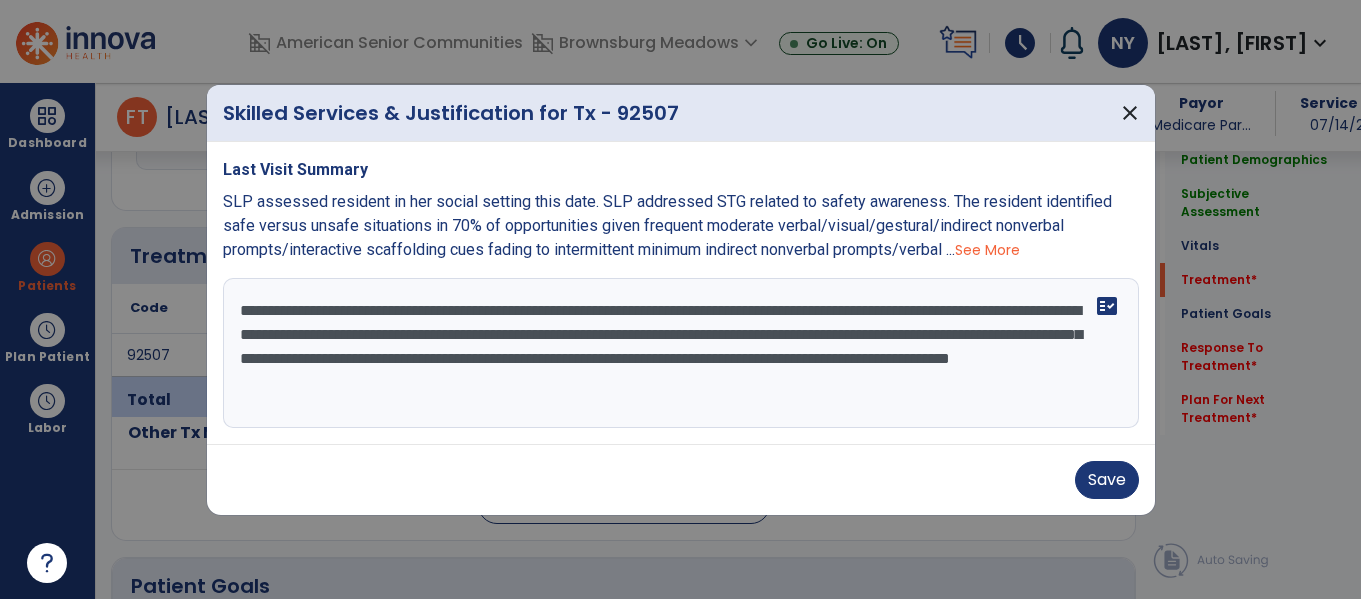 paste on "**********" 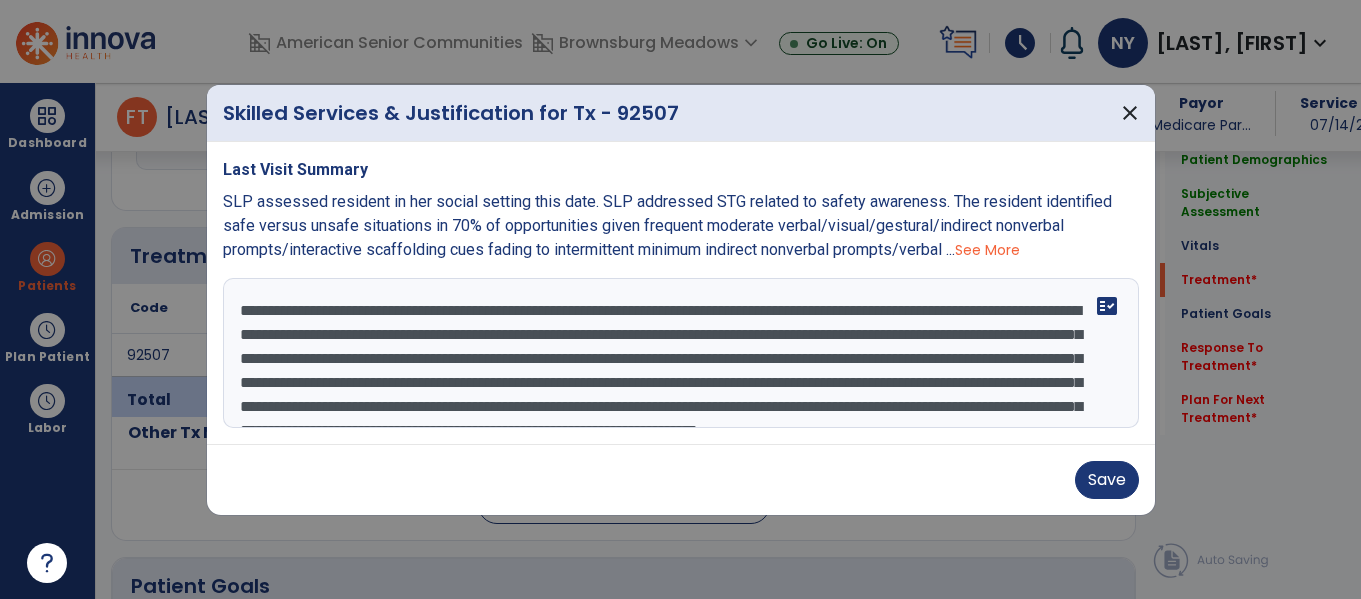 scroll, scrollTop: 256, scrollLeft: 0, axis: vertical 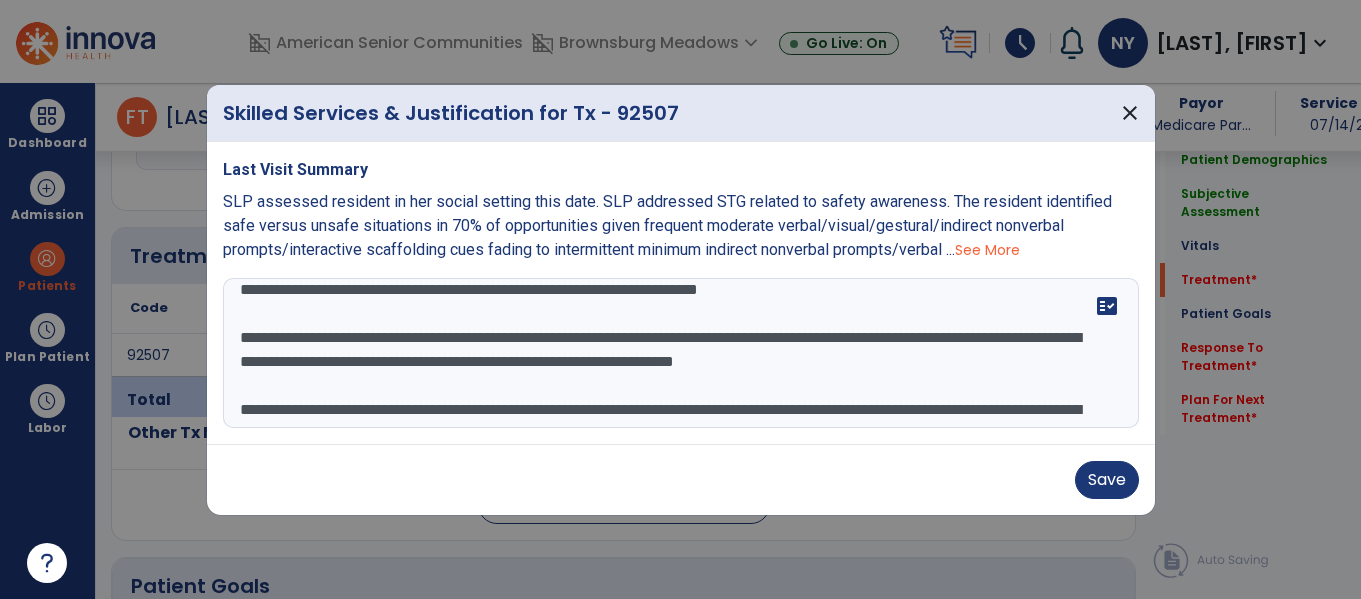 click at bounding box center [681, 353] 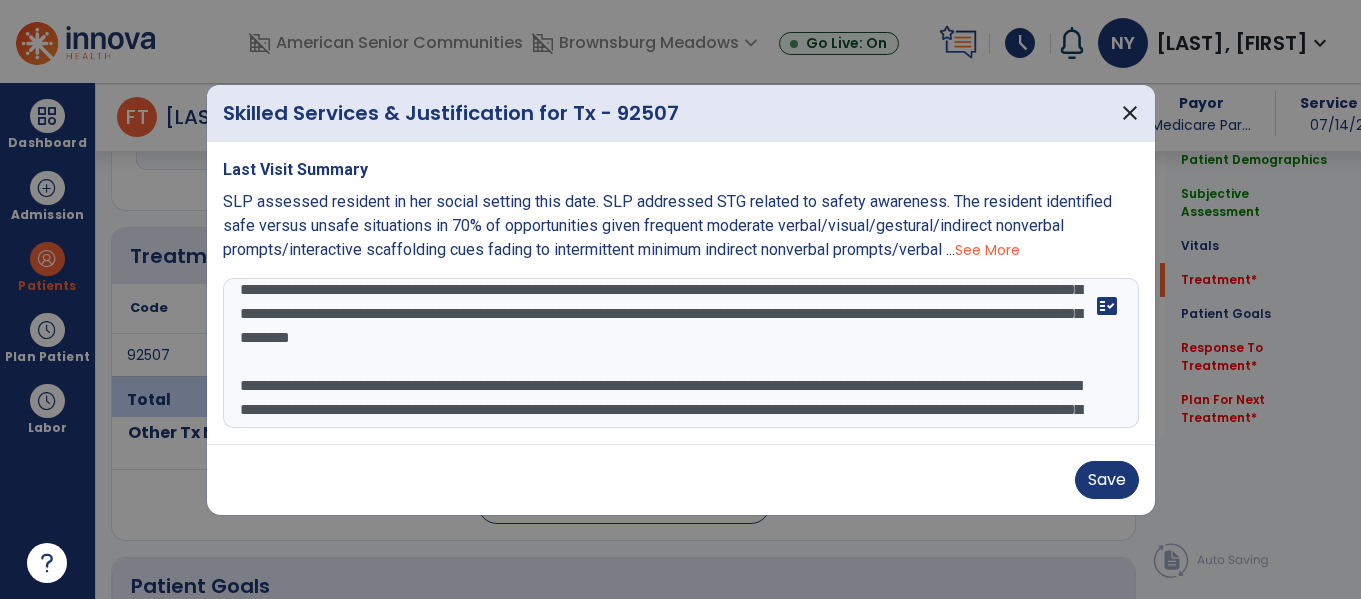 scroll, scrollTop: 216, scrollLeft: 0, axis: vertical 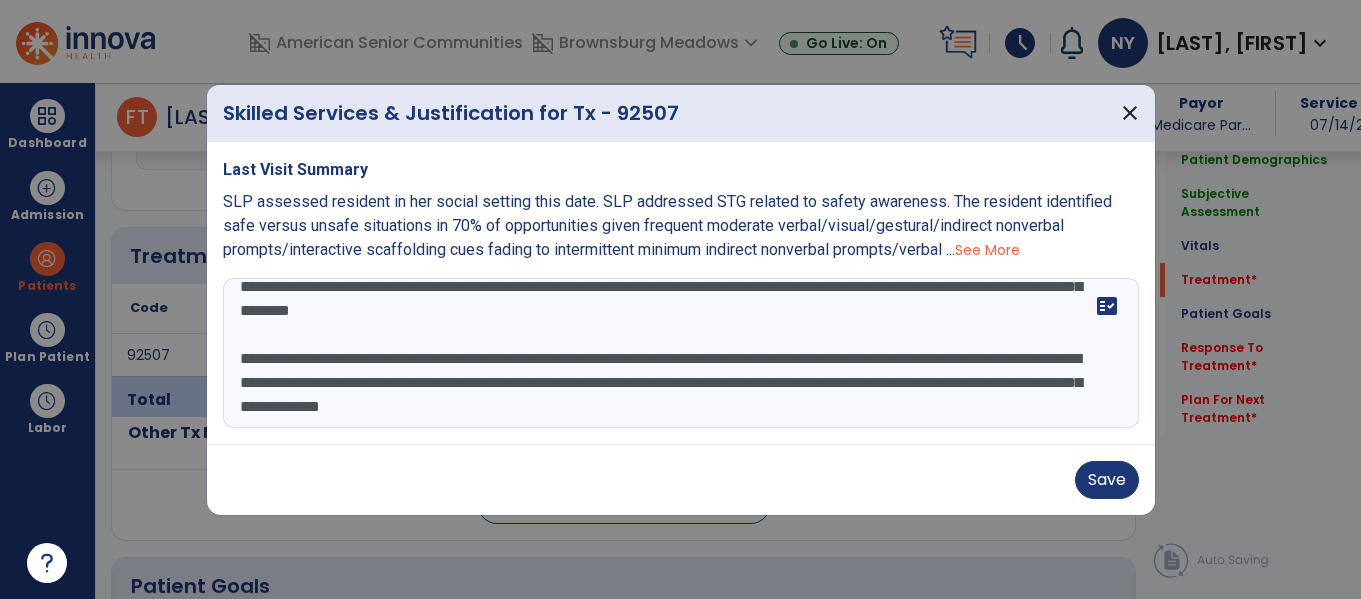 click at bounding box center (681, 353) 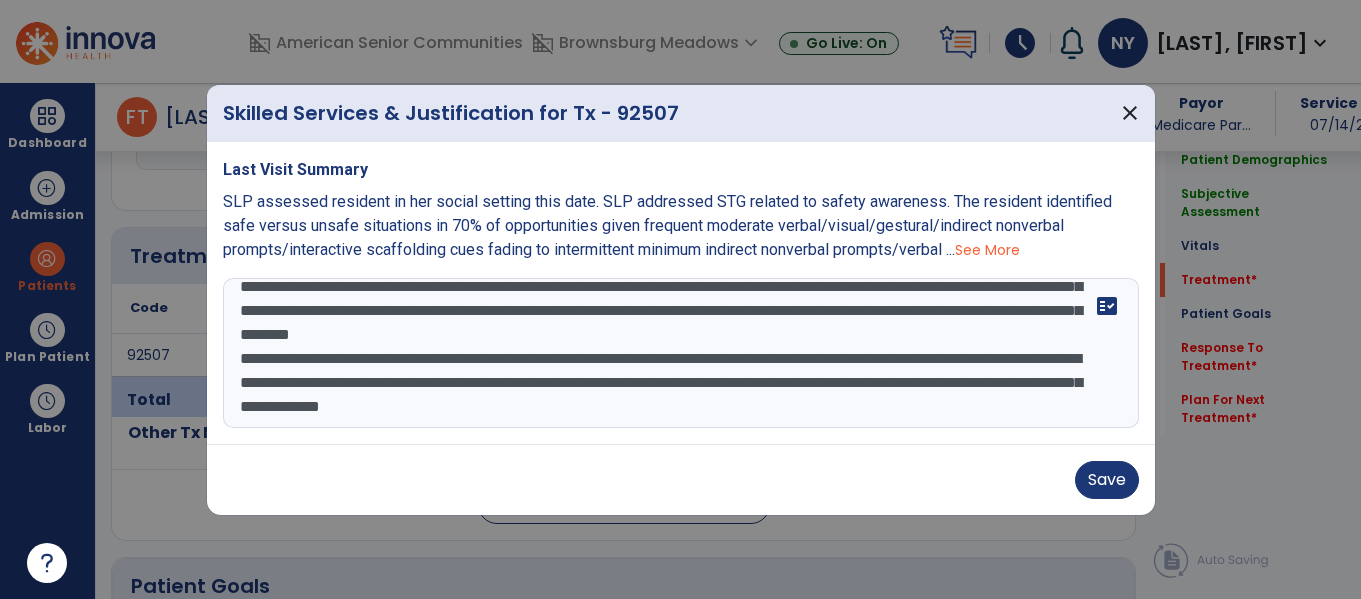 scroll, scrollTop: 192, scrollLeft: 0, axis: vertical 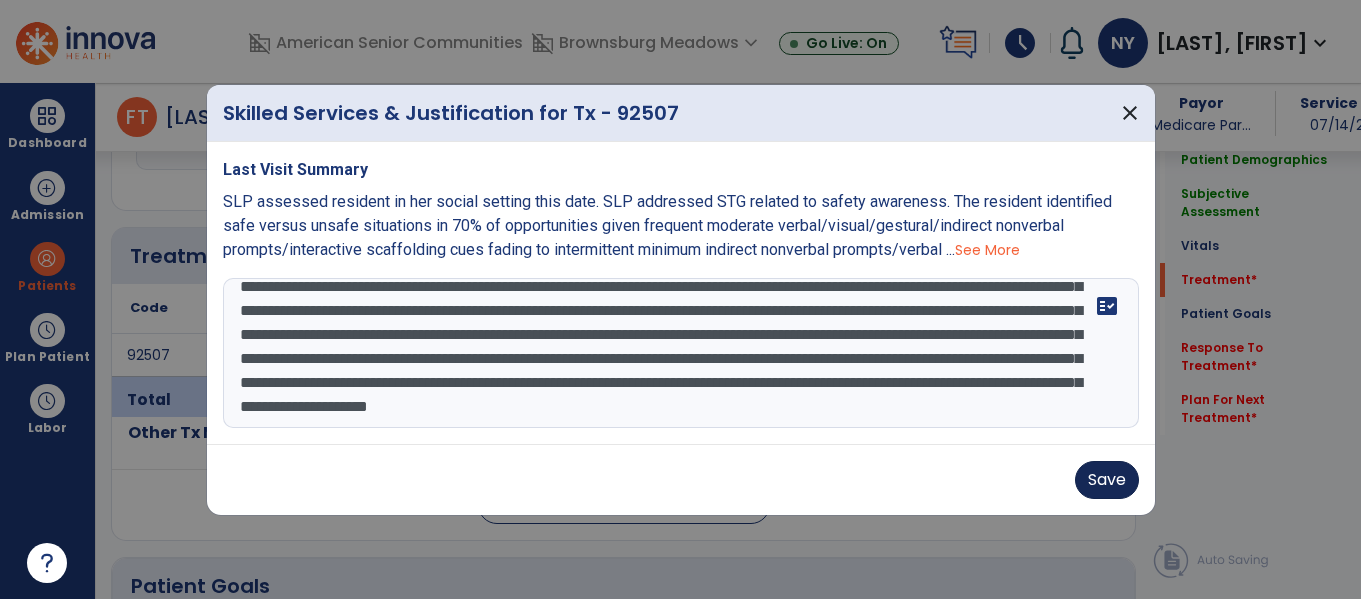 type on "**********" 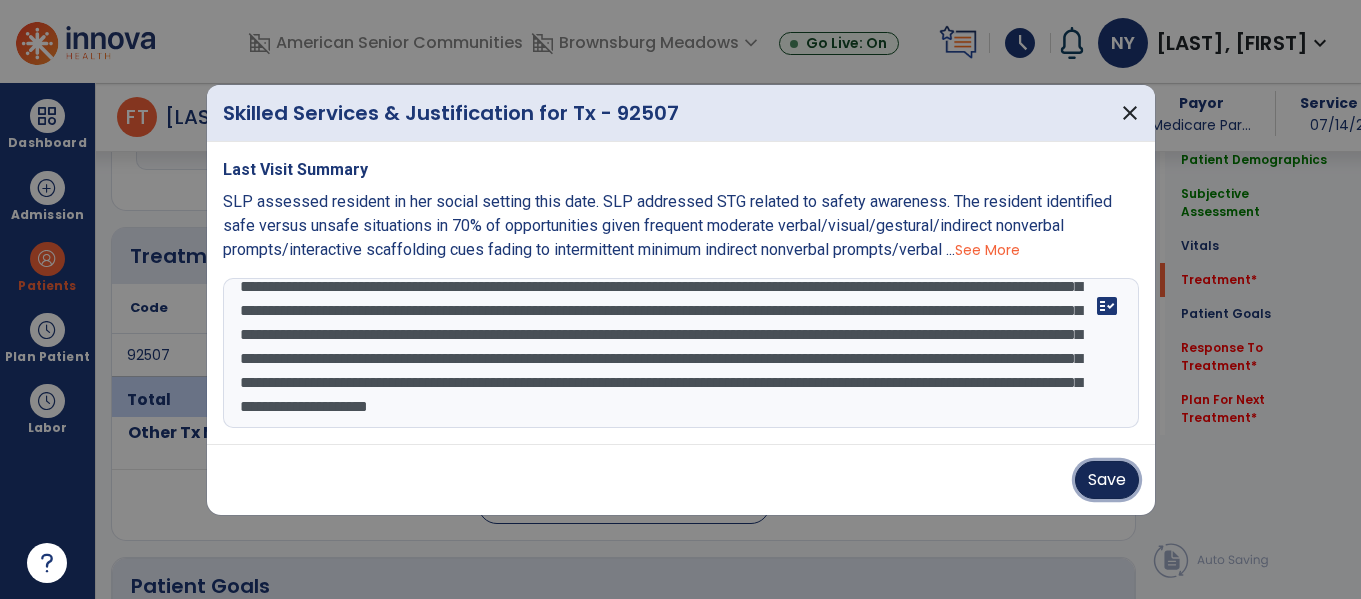 click on "Save" at bounding box center (1107, 480) 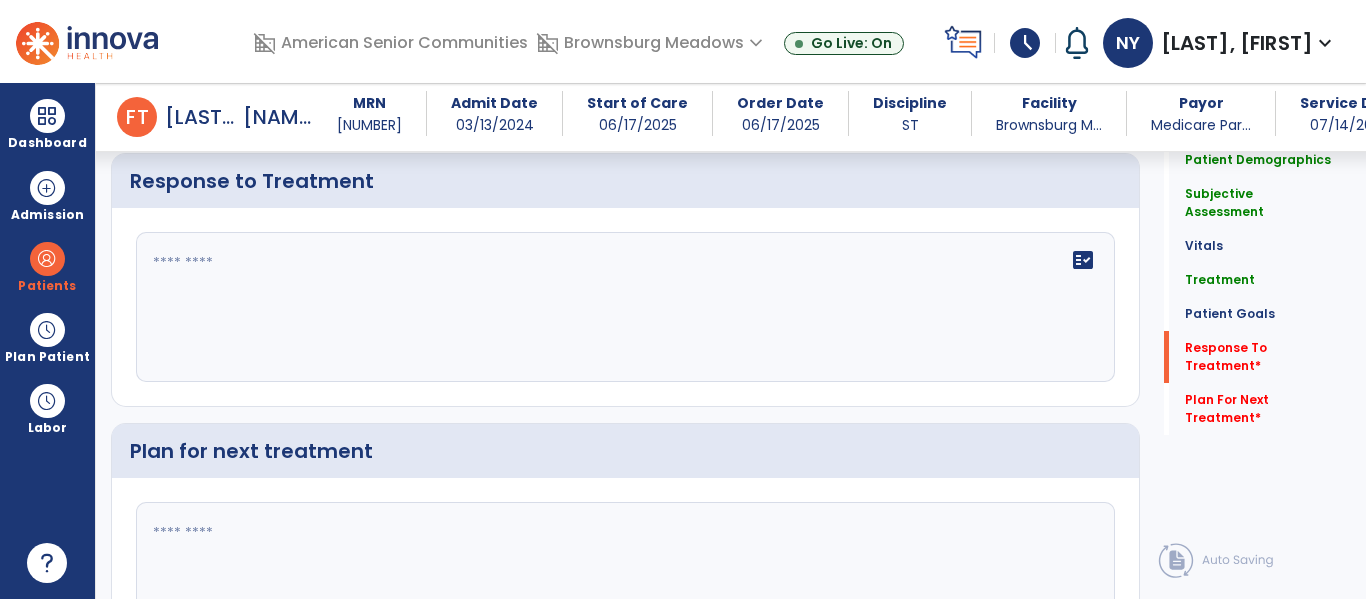 scroll, scrollTop: 2814, scrollLeft: 0, axis: vertical 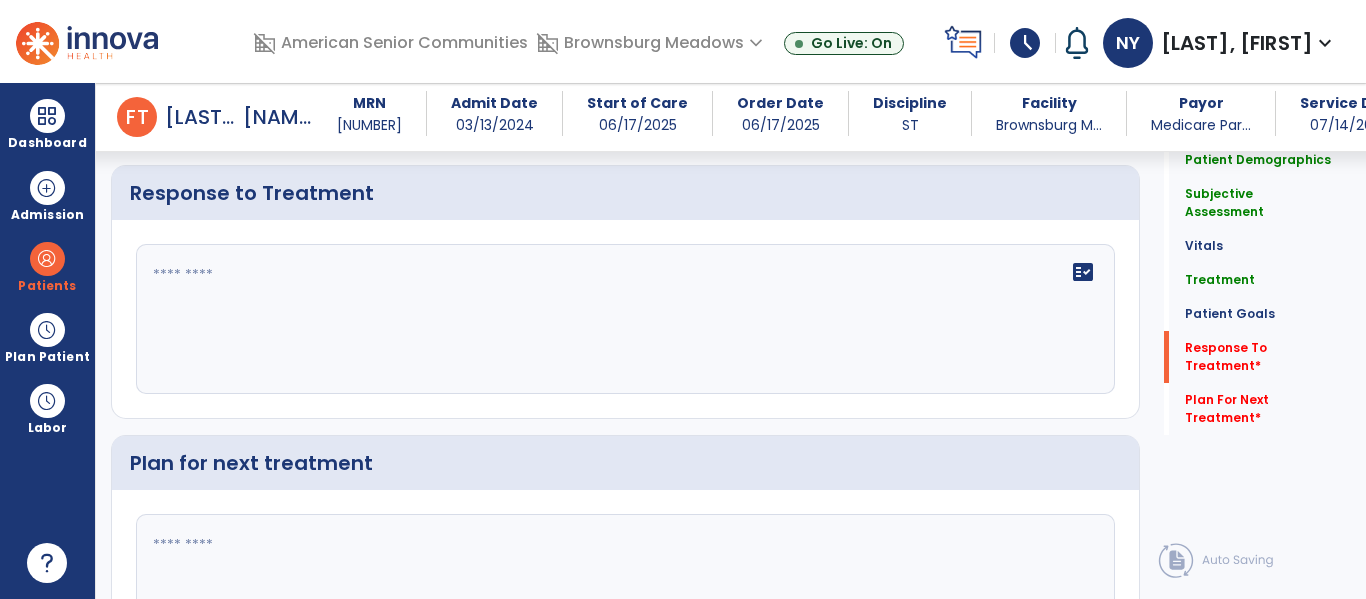 click on "fact_check" 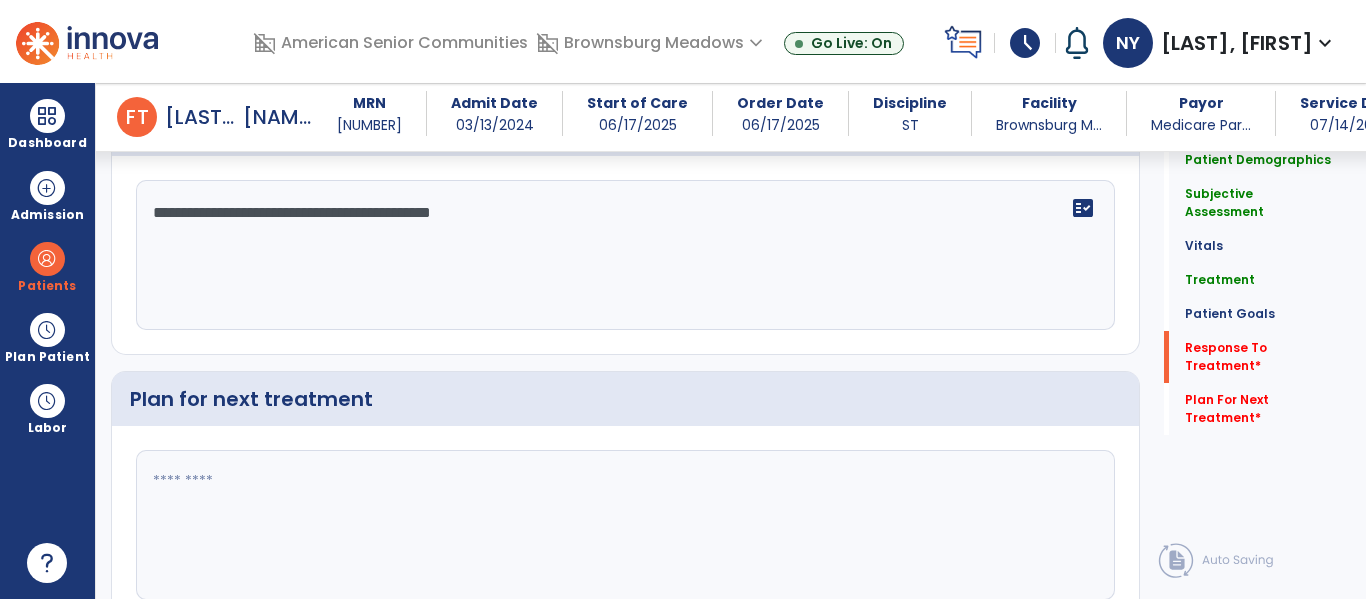 scroll, scrollTop: 2946, scrollLeft: 0, axis: vertical 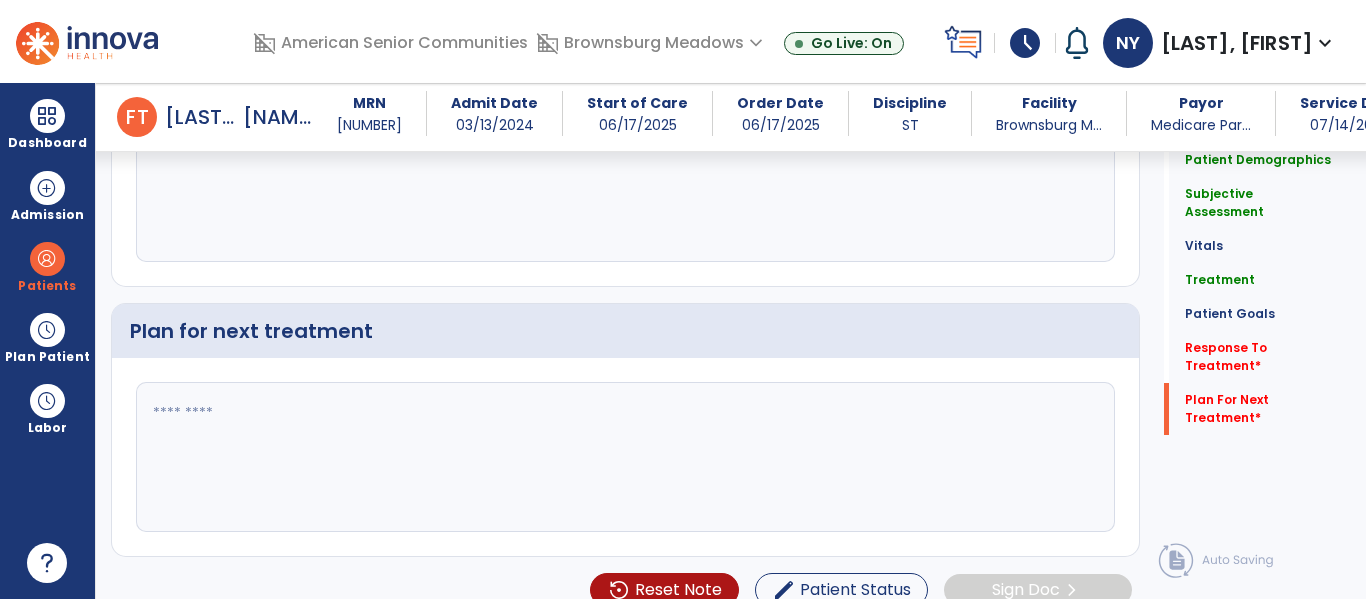 type on "**********" 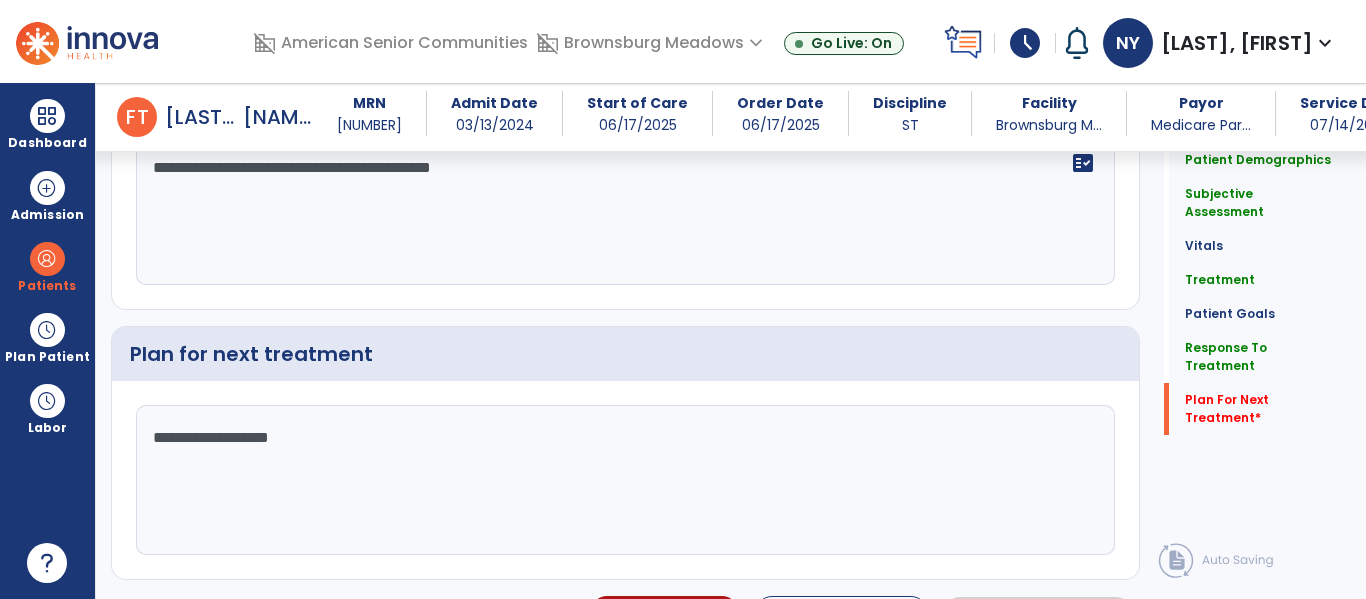 scroll, scrollTop: 2946, scrollLeft: 0, axis: vertical 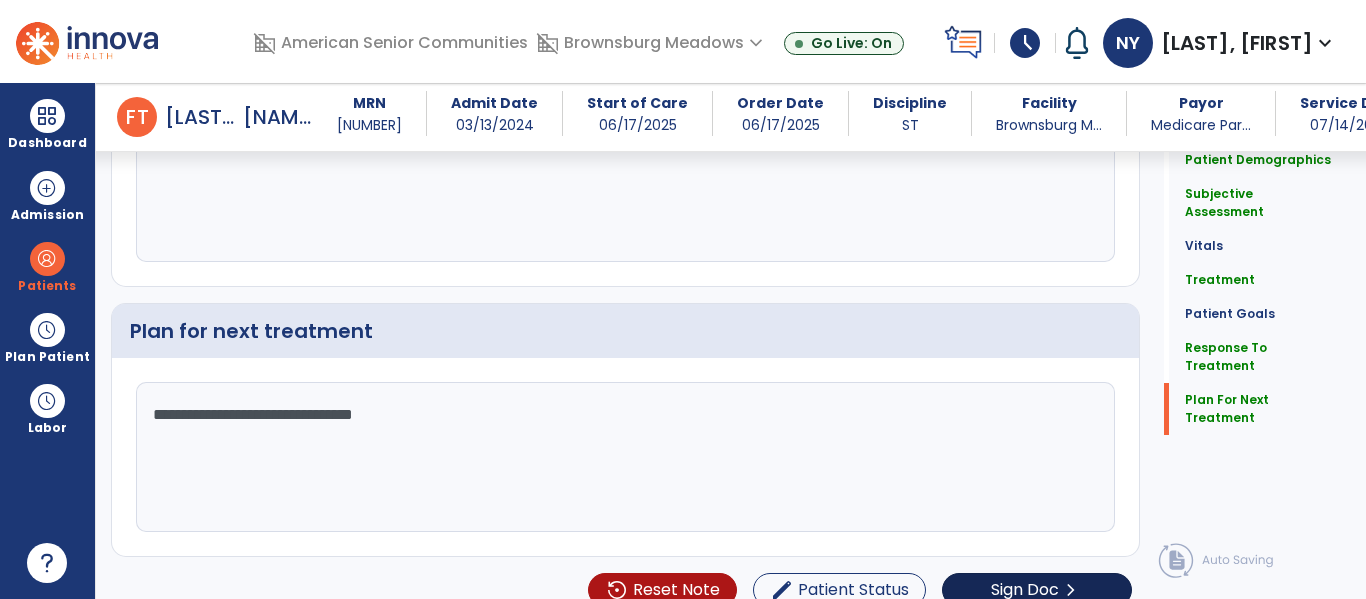type on "**********" 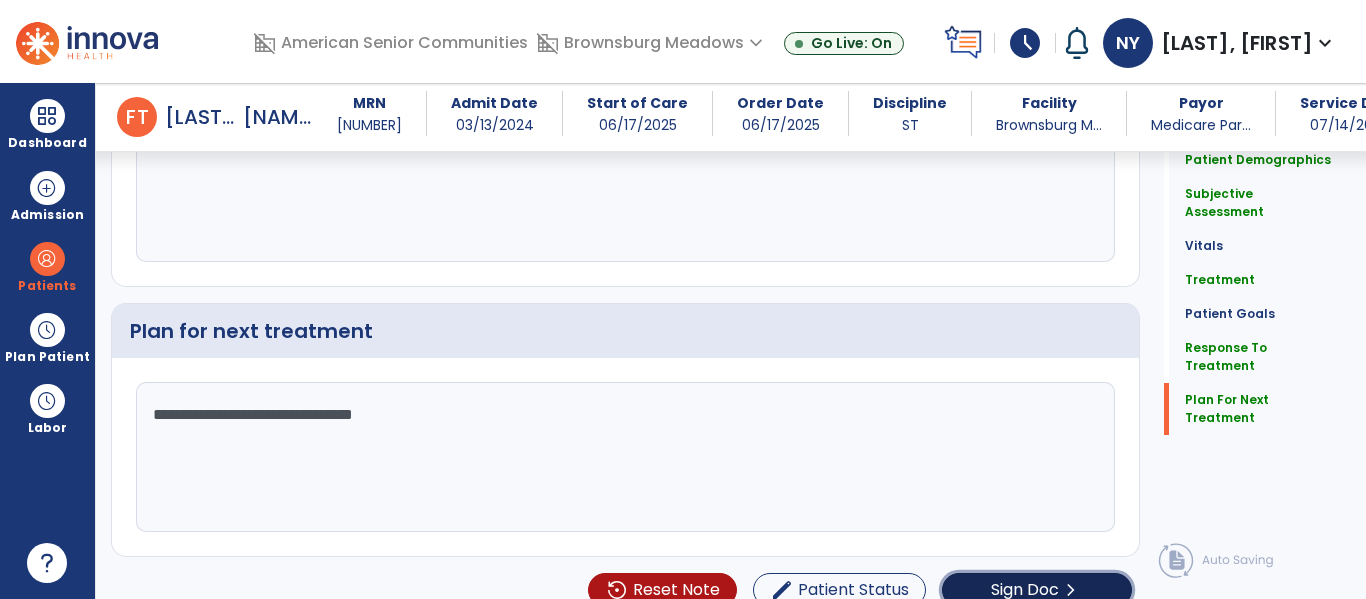 click on "Sign Doc" 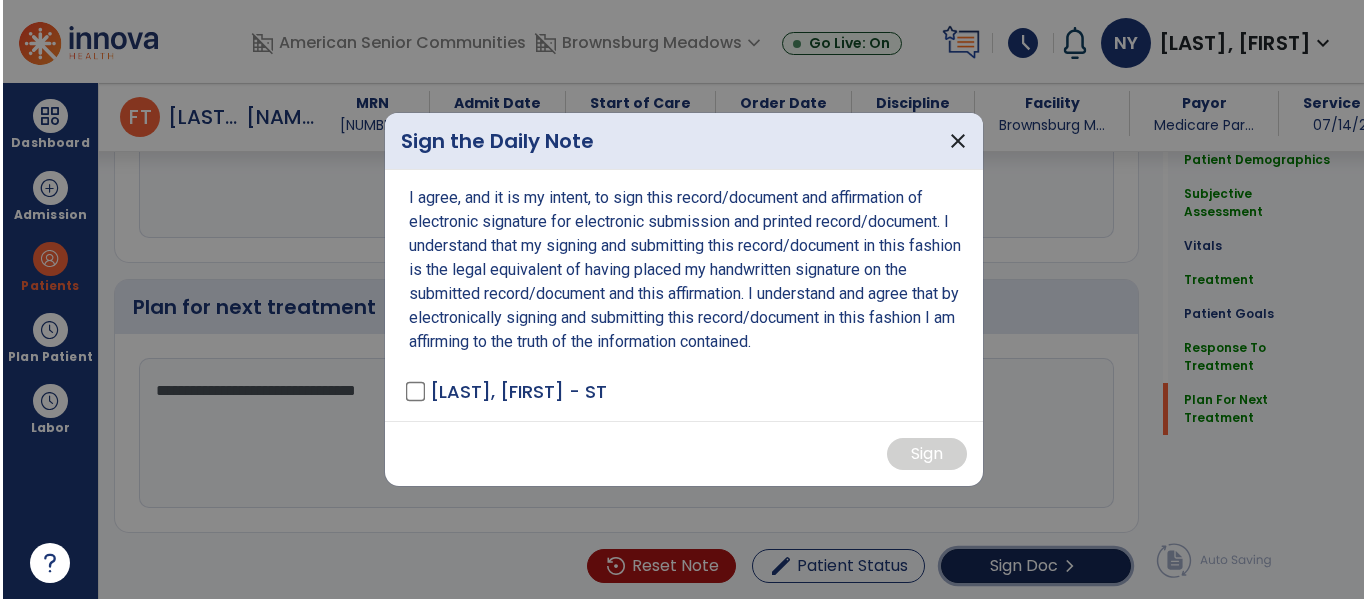 scroll, scrollTop: 2967, scrollLeft: 0, axis: vertical 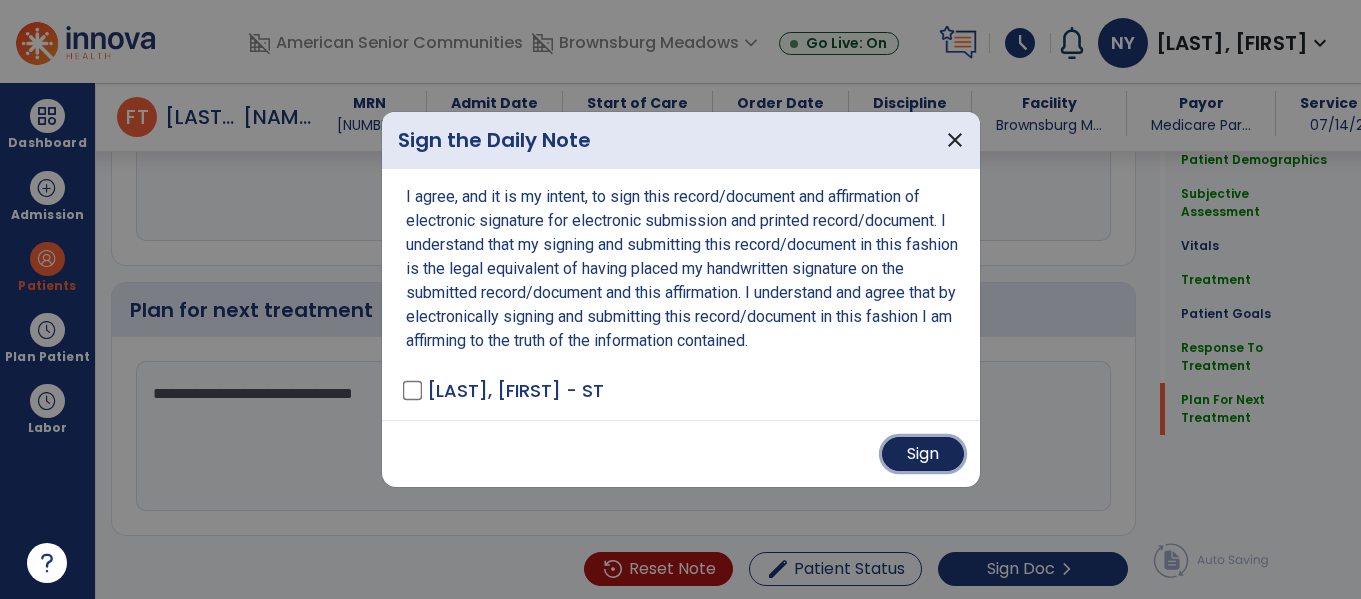 click on "Sign" at bounding box center [923, 454] 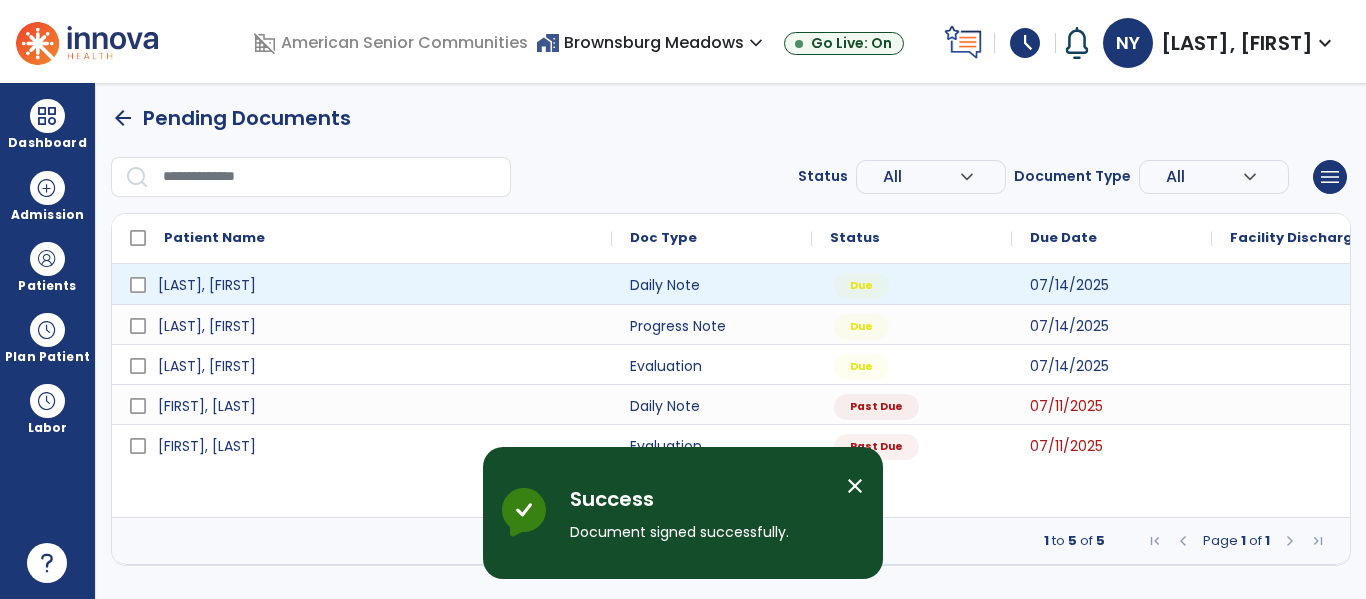 scroll, scrollTop: 0, scrollLeft: 0, axis: both 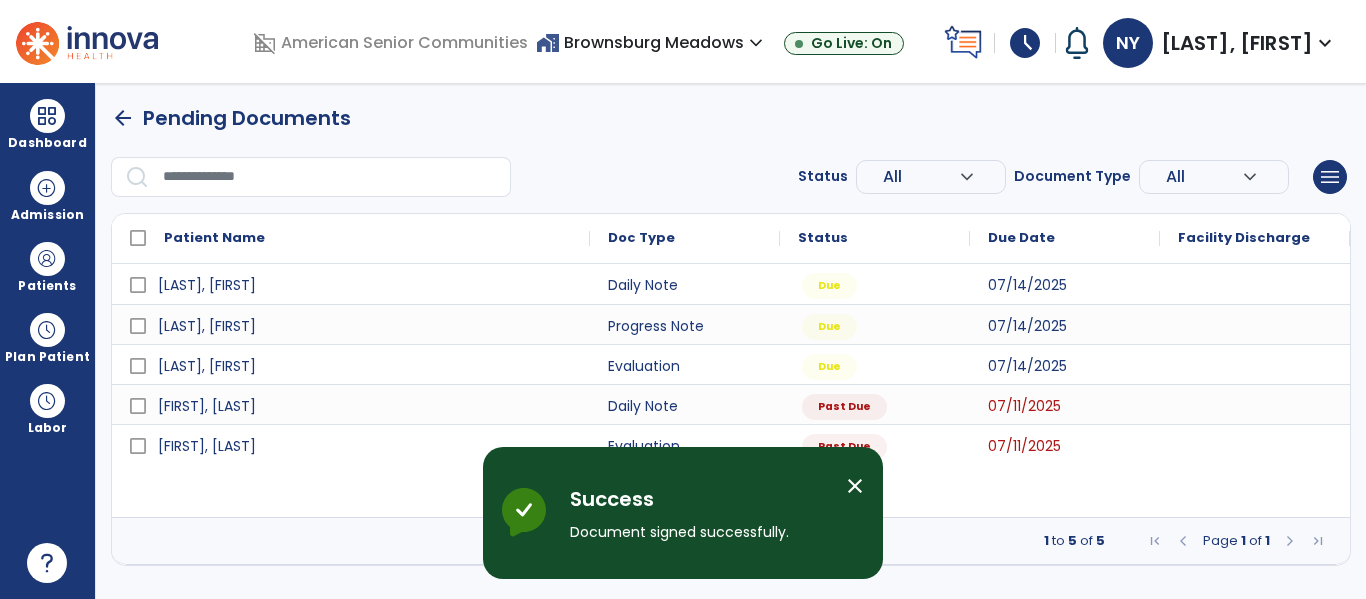 click on "close" at bounding box center (855, 486) 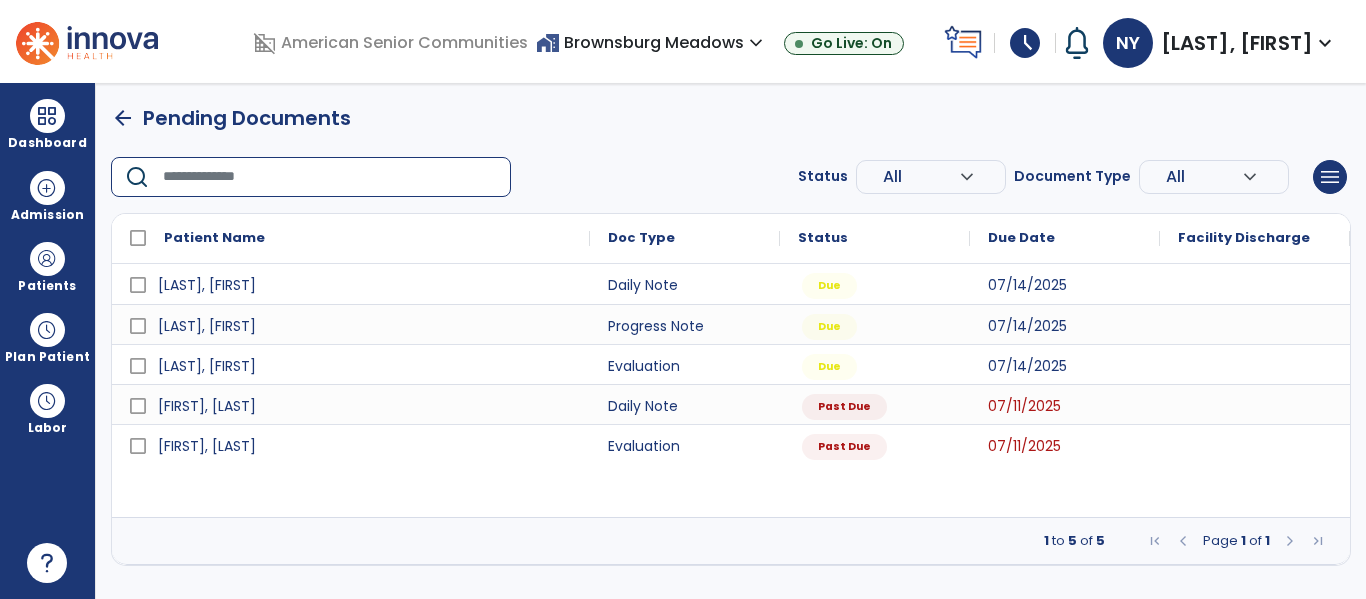 click at bounding box center (330, 177) 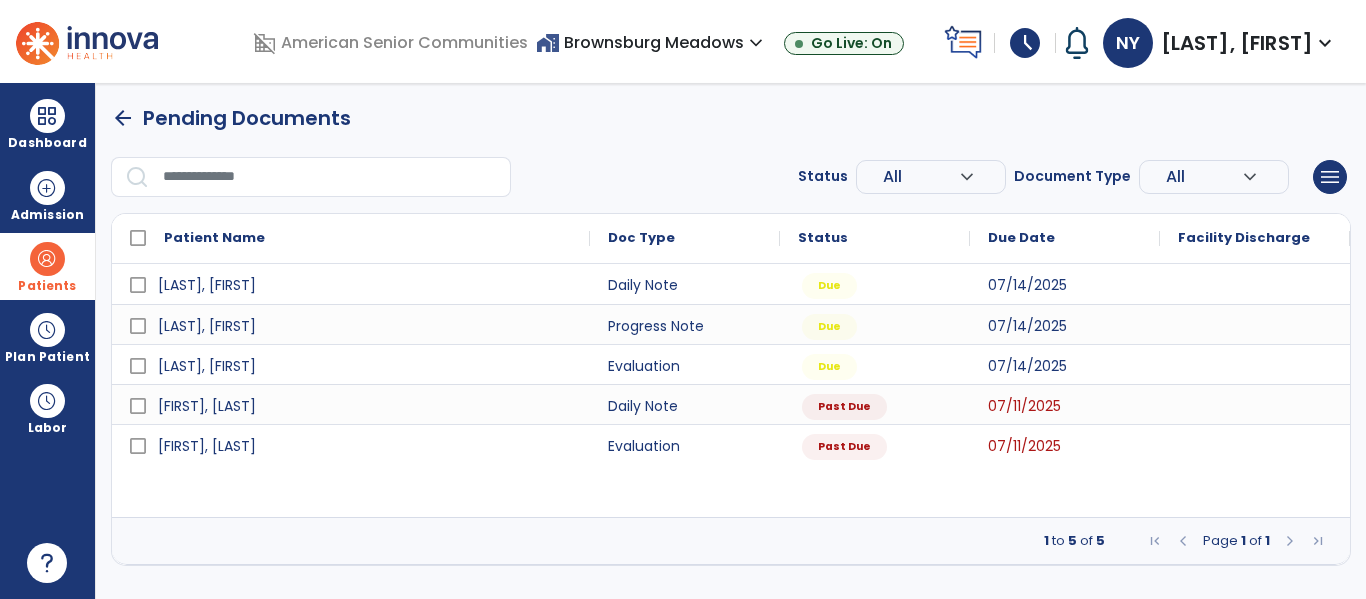 click at bounding box center (47, 259) 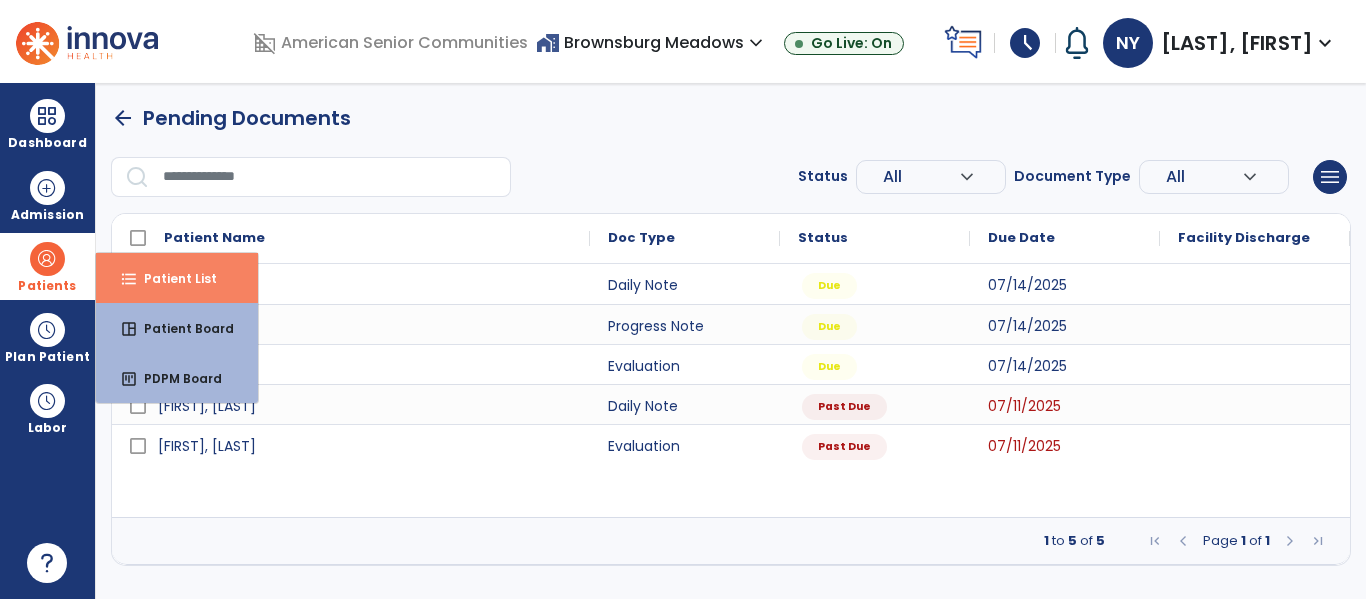 click on "format_list_bulleted  Patient List" at bounding box center [177, 278] 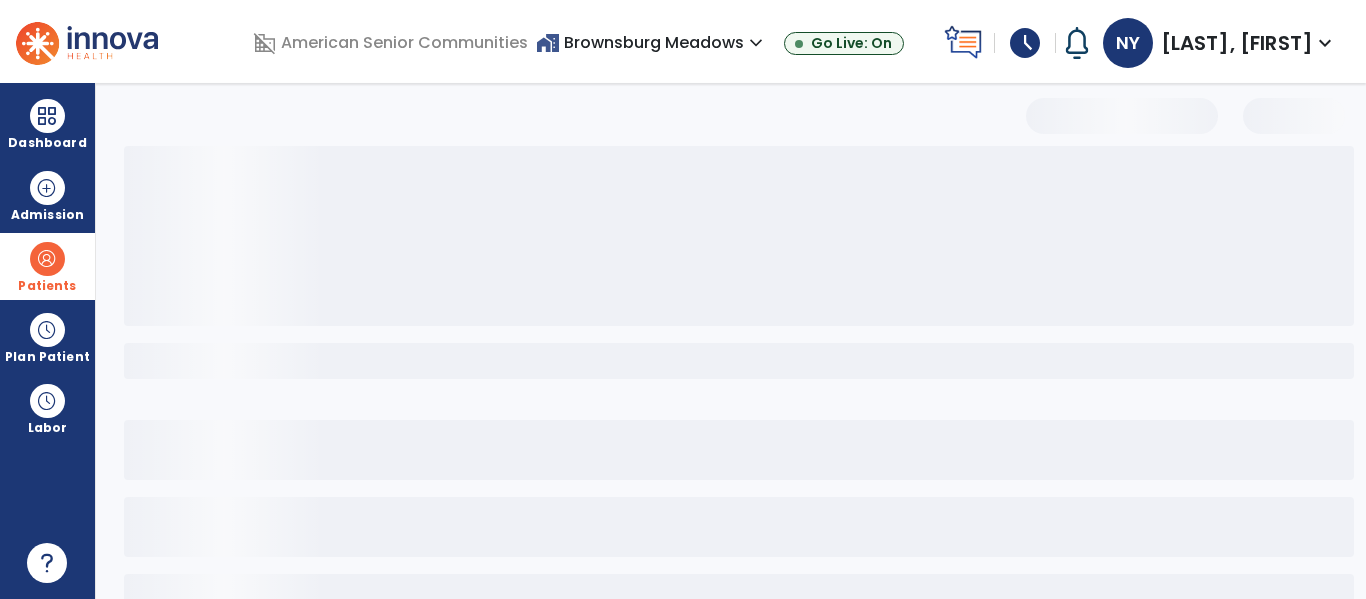select on "***" 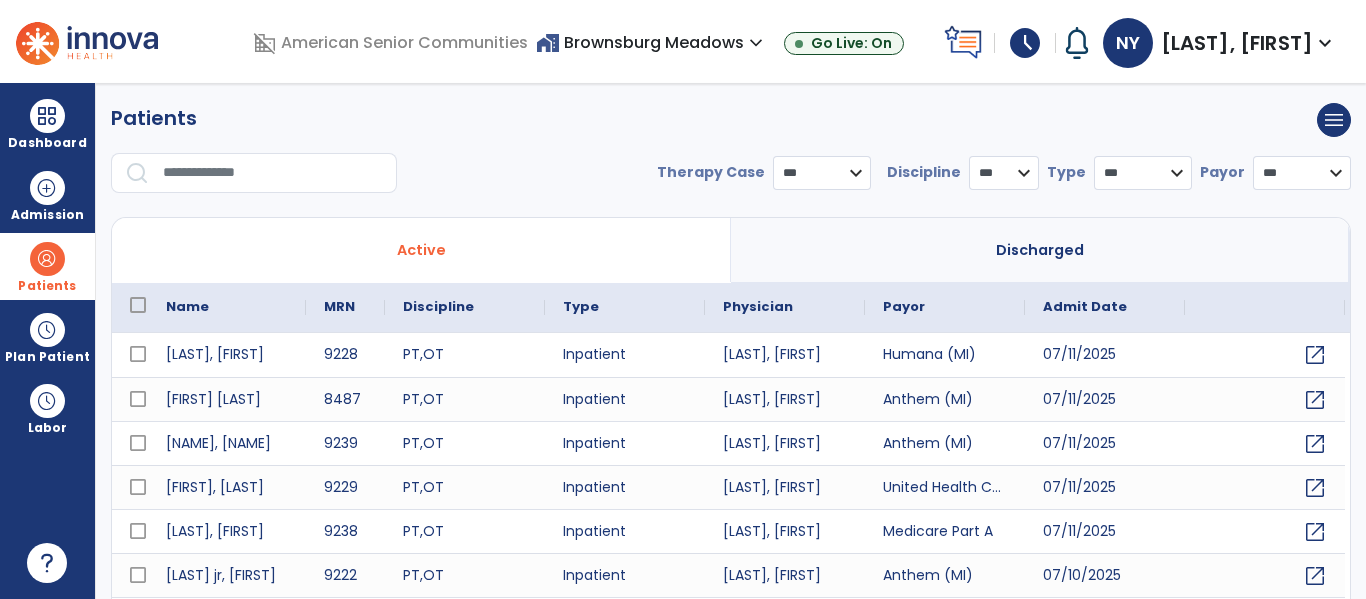 click at bounding box center [273, 173] 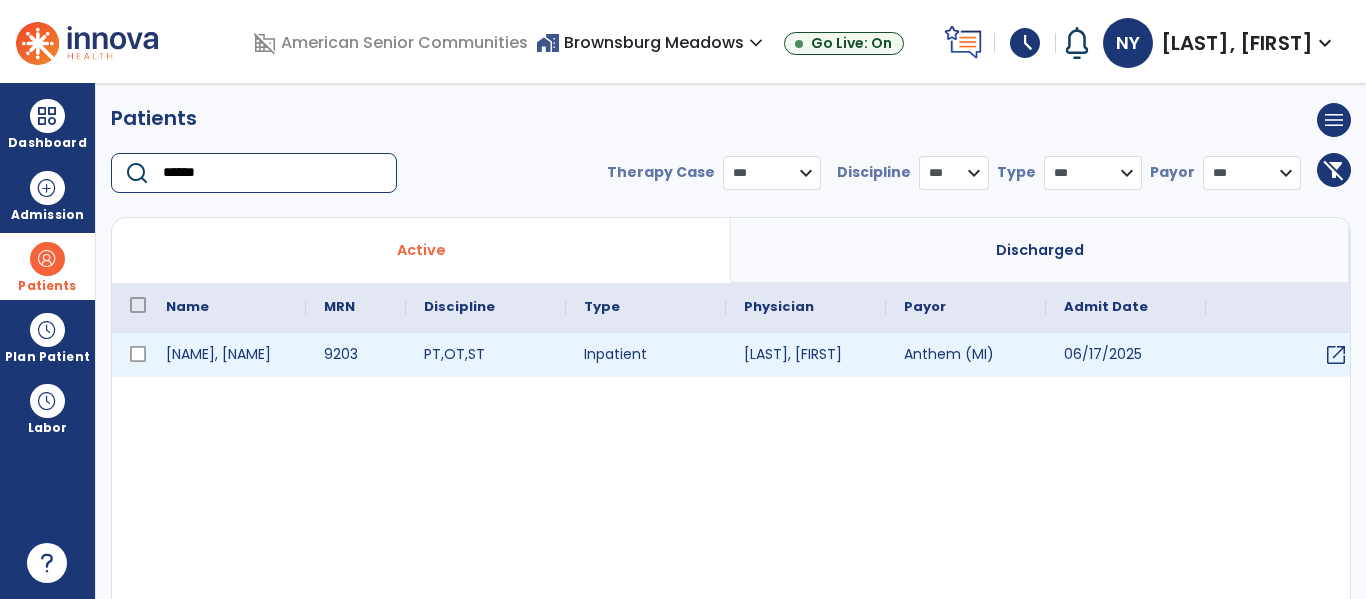 type on "******" 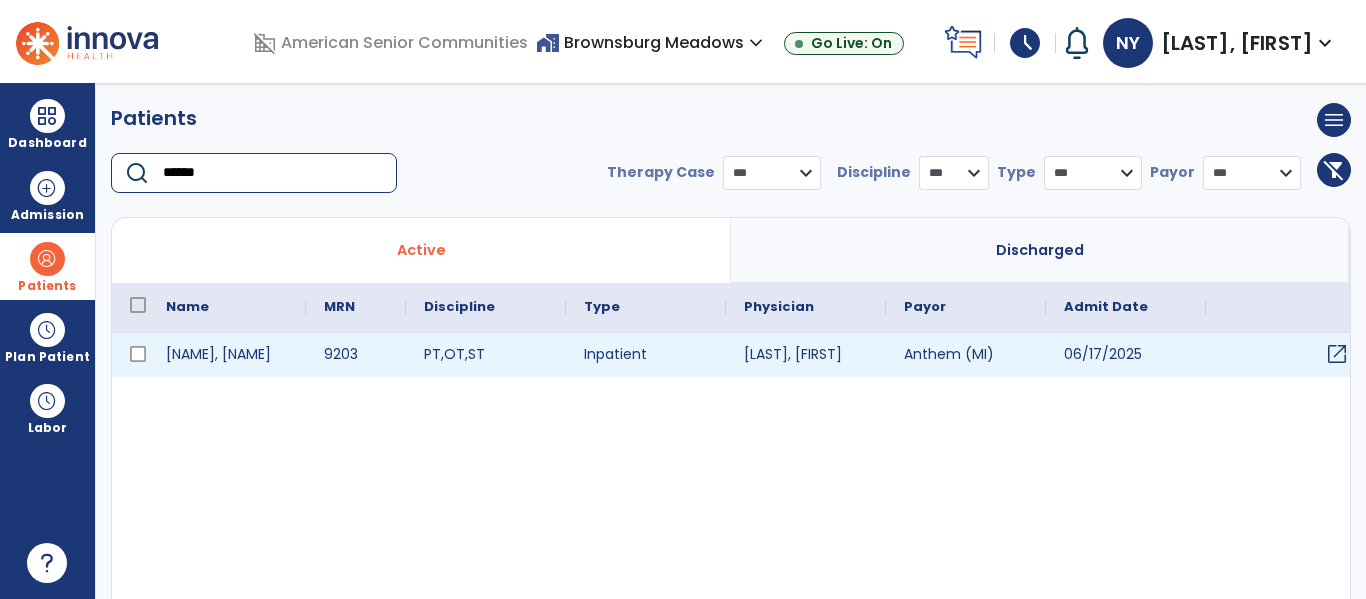 click on "open_in_new" at bounding box center (1286, 355) 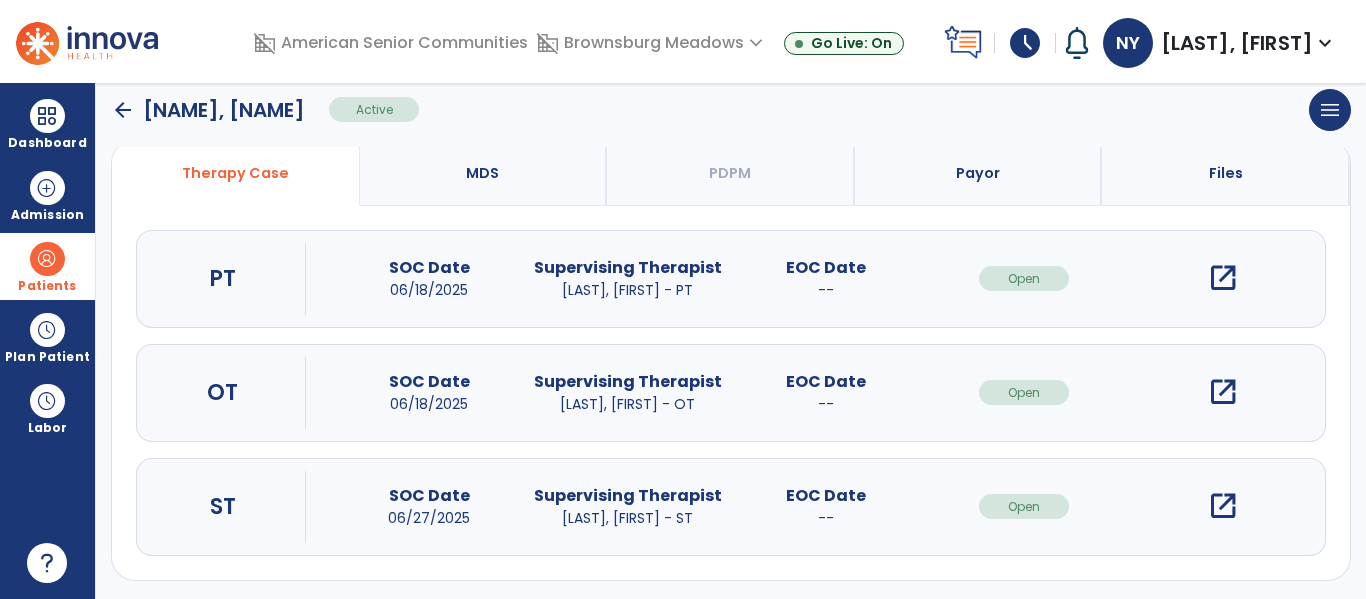 scroll, scrollTop: 162, scrollLeft: 0, axis: vertical 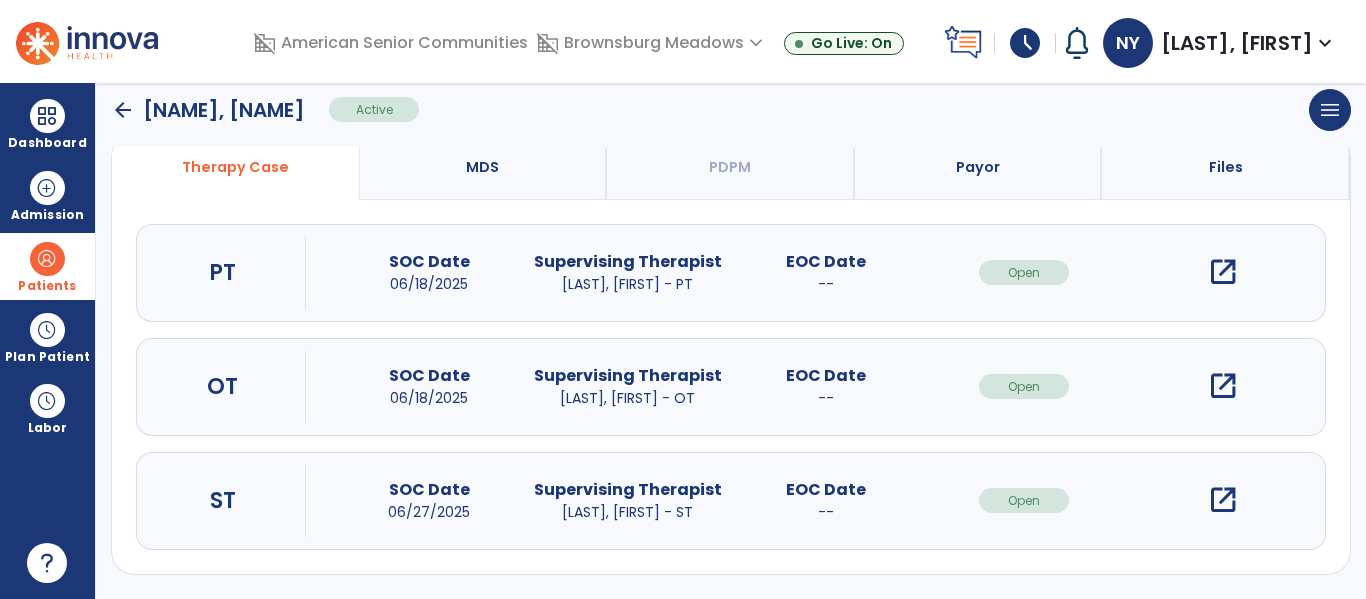 click on "open_in_new" at bounding box center (1223, 500) 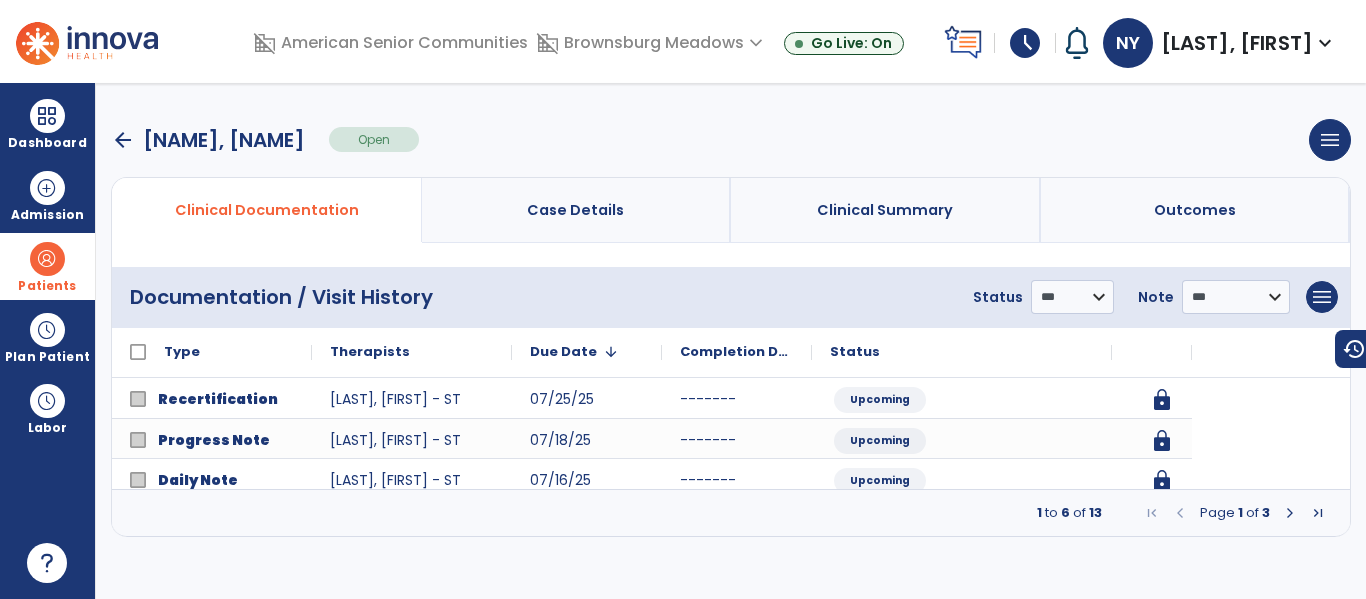 scroll, scrollTop: 0, scrollLeft: 0, axis: both 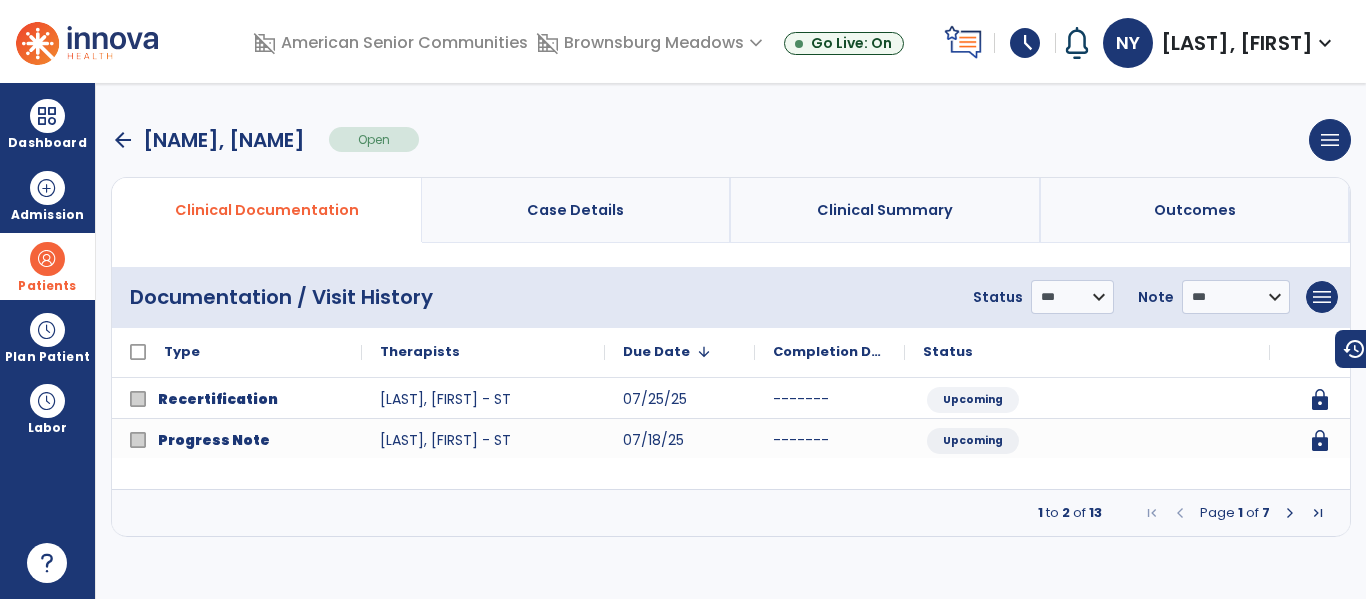click at bounding box center (1290, 513) 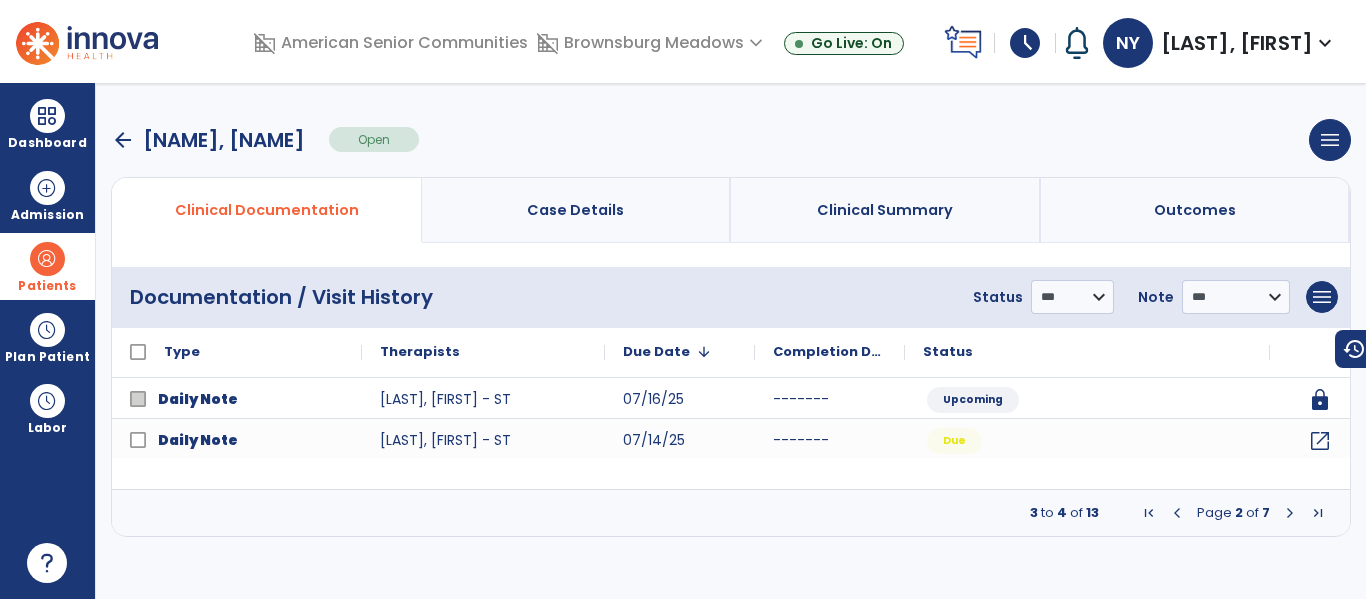 click at bounding box center [1290, 513] 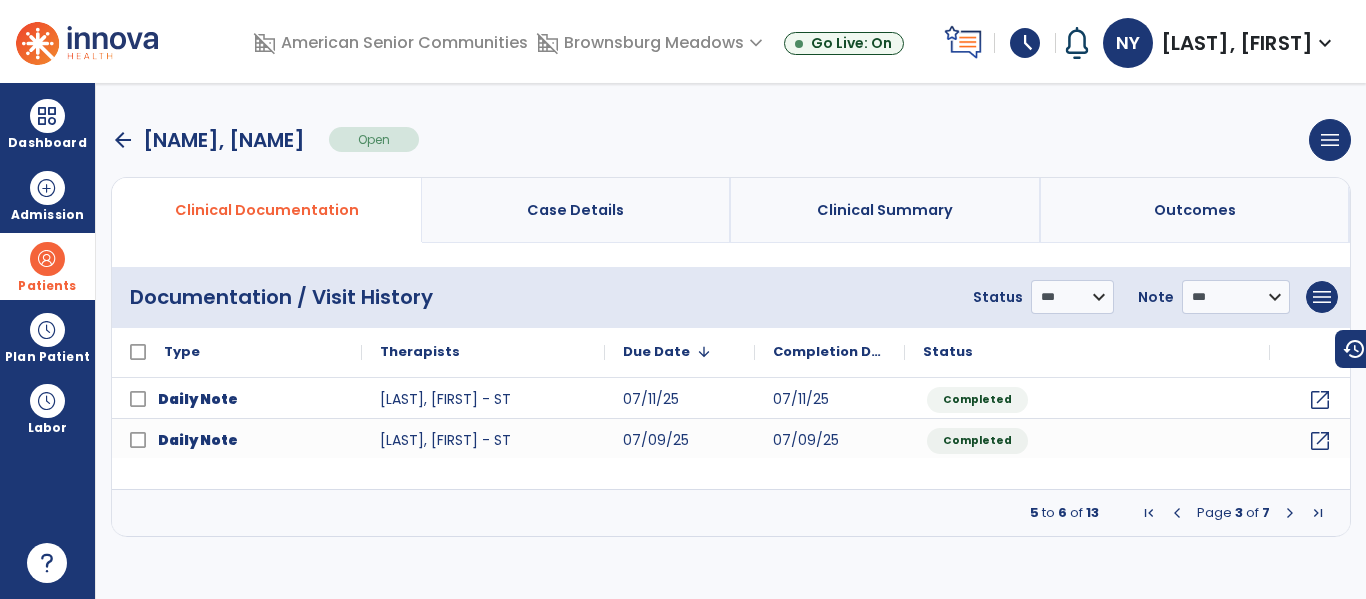 click at bounding box center [1290, 513] 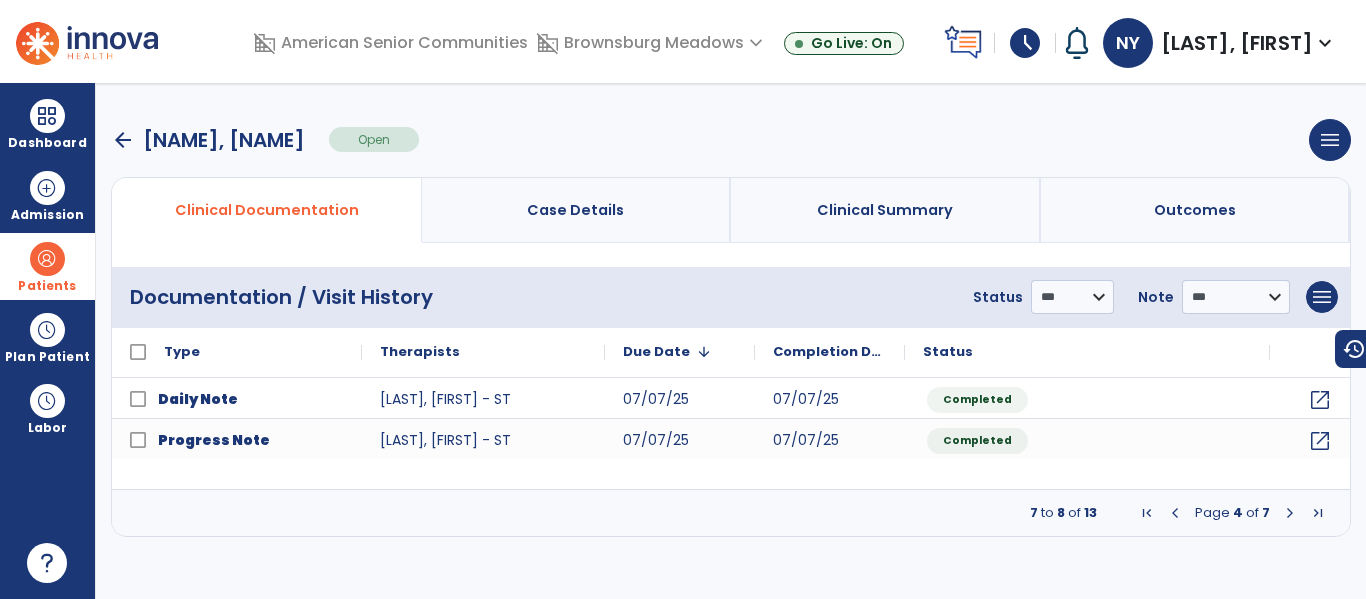 click at bounding box center (1290, 513) 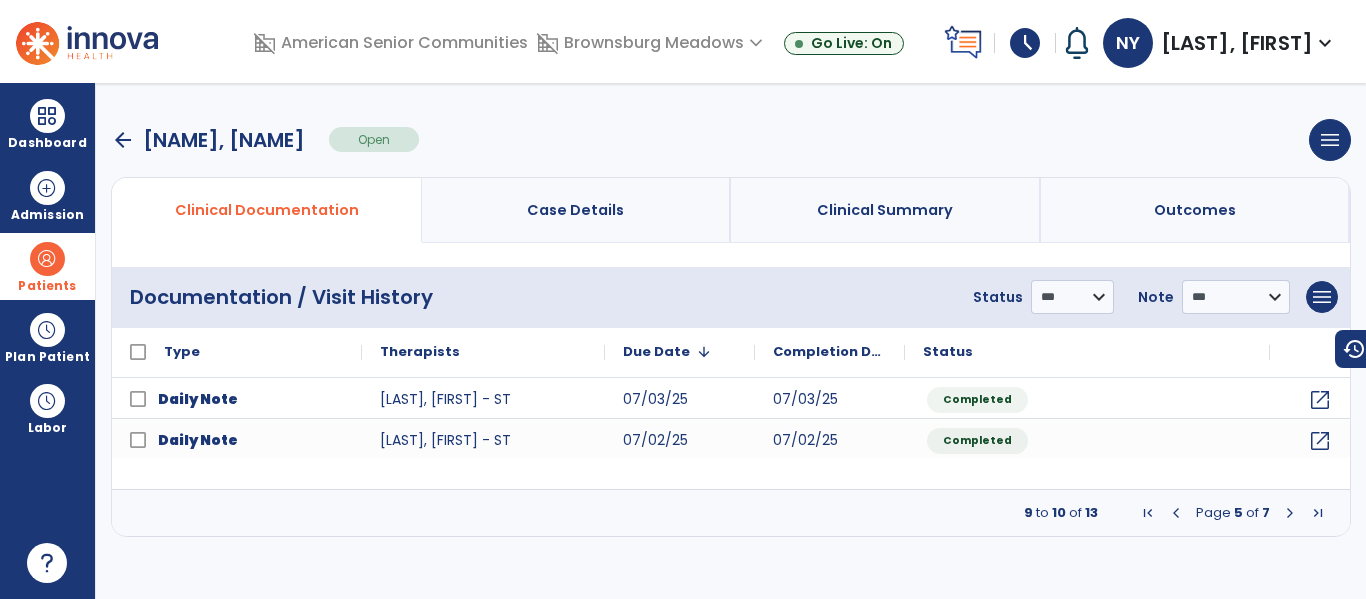 click at bounding box center (1290, 513) 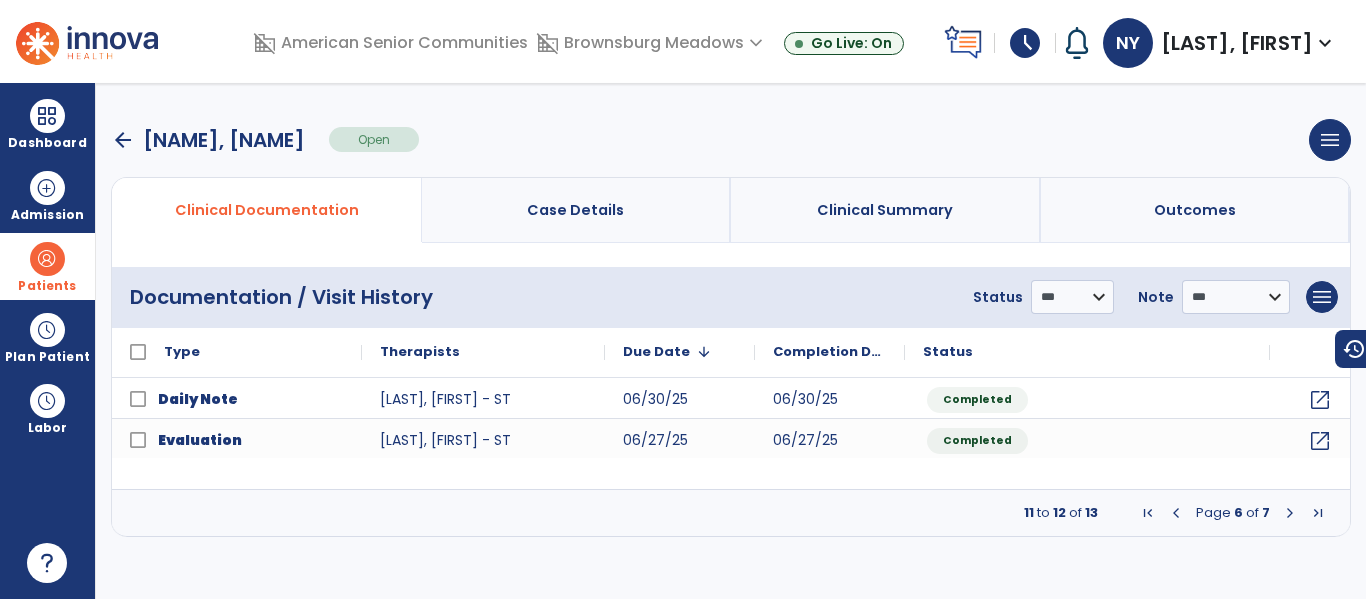 click at bounding box center [1290, 513] 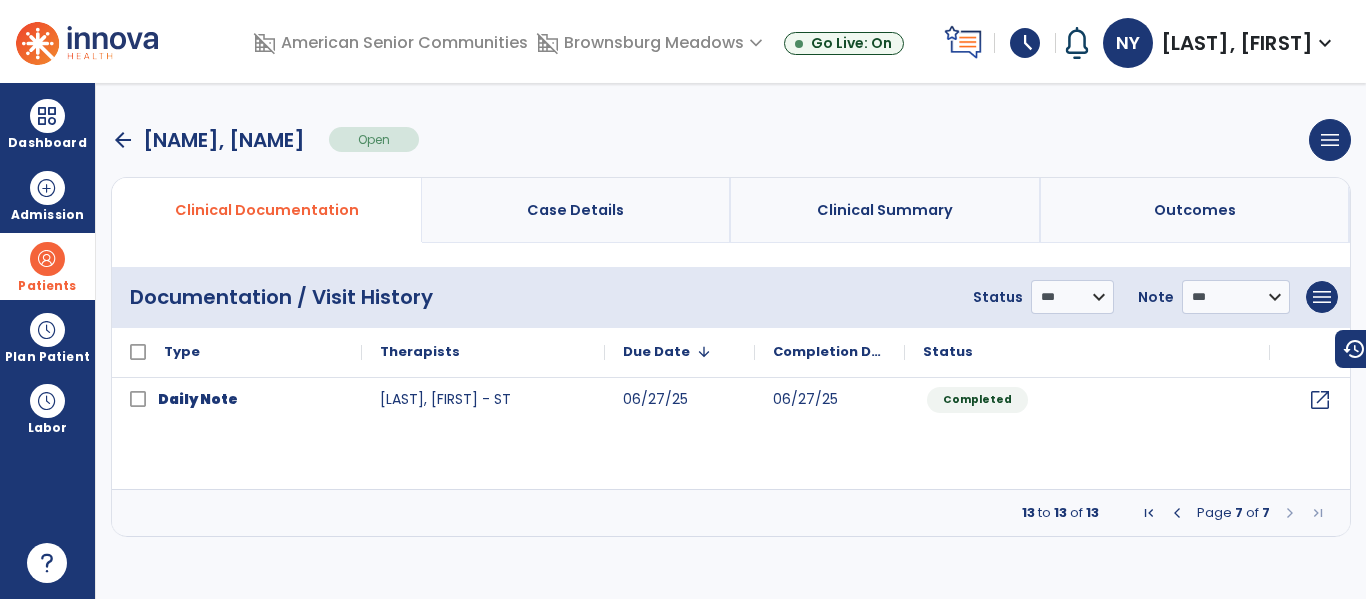click at bounding box center (1290, 513) 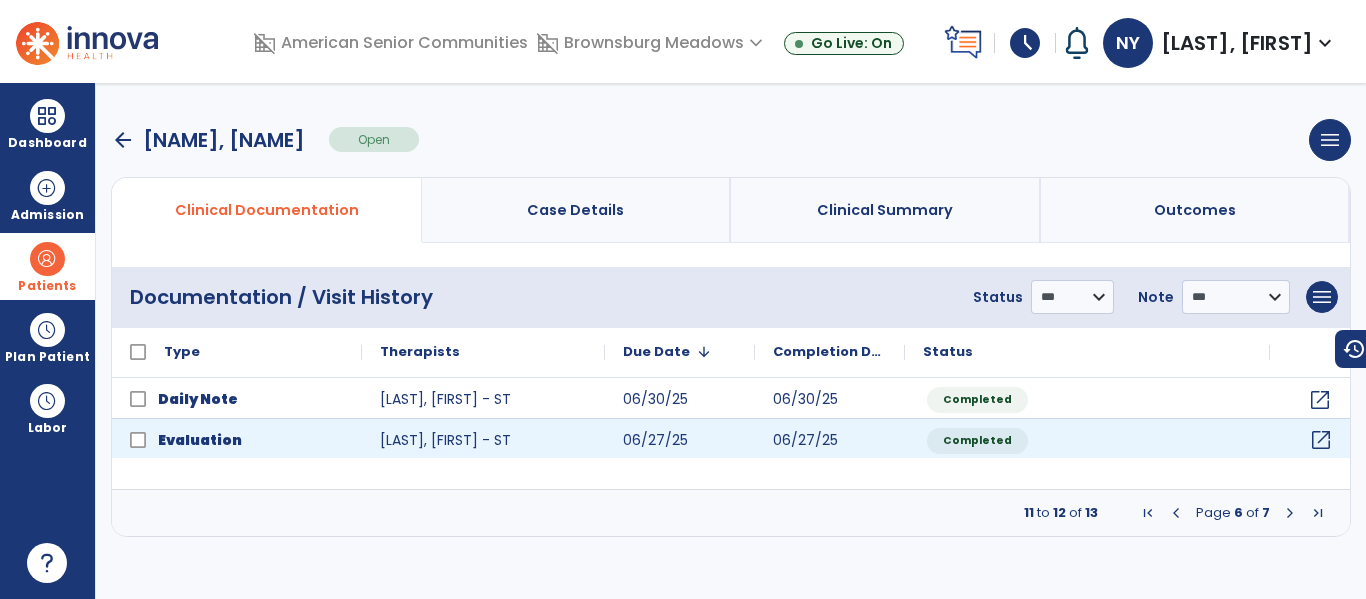 click on "open_in_new" 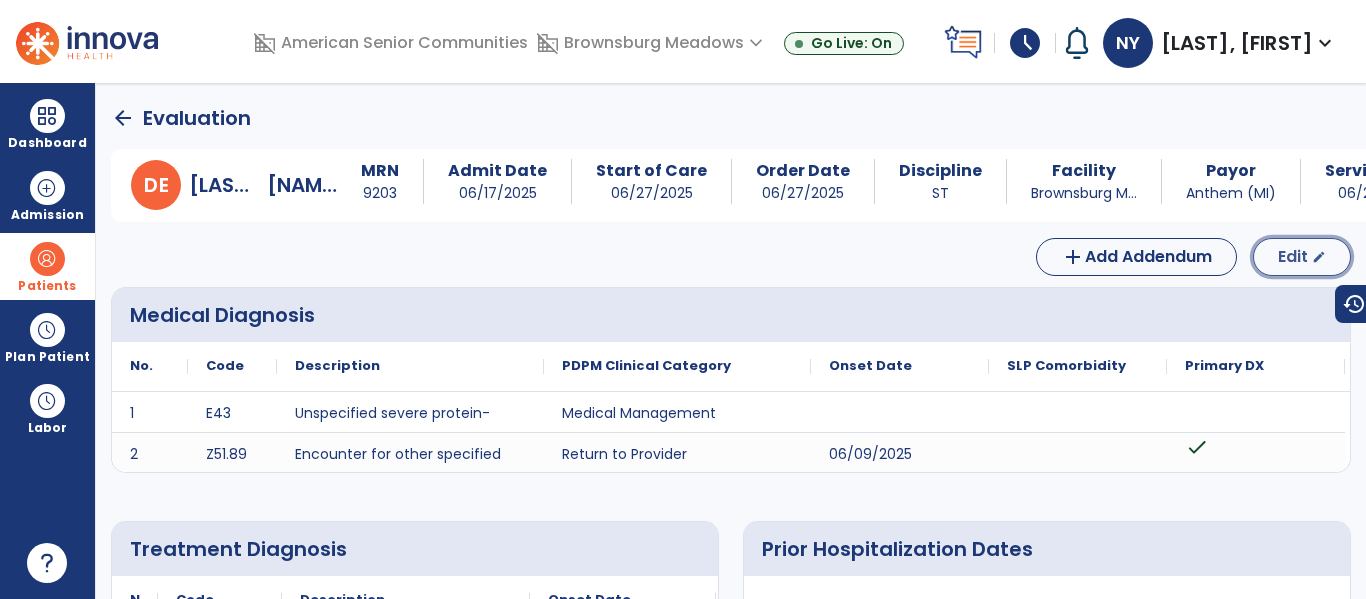 click on "Edit" 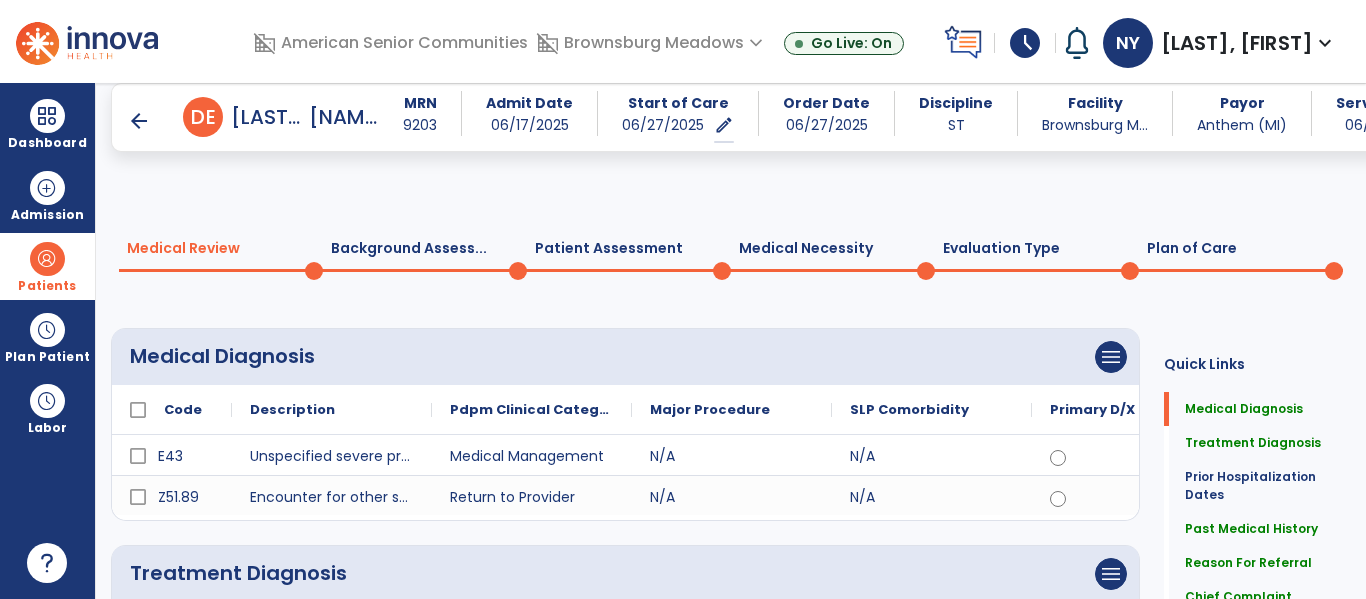 scroll, scrollTop: 1434, scrollLeft: 0, axis: vertical 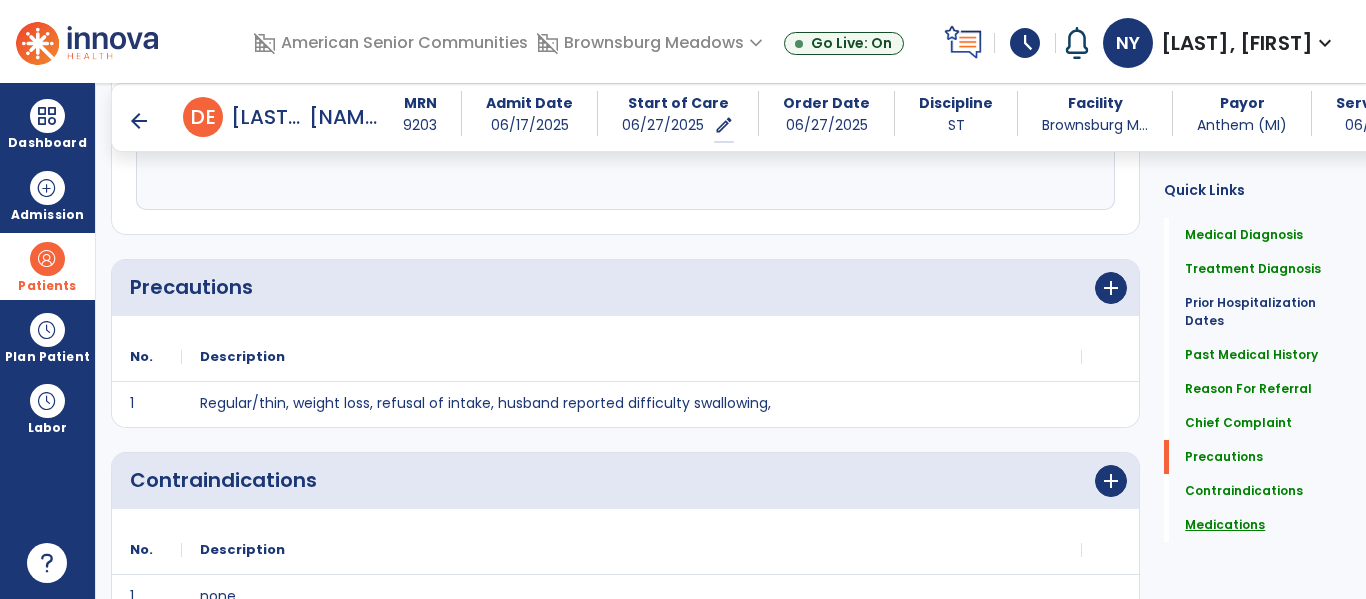 click on "Medications" 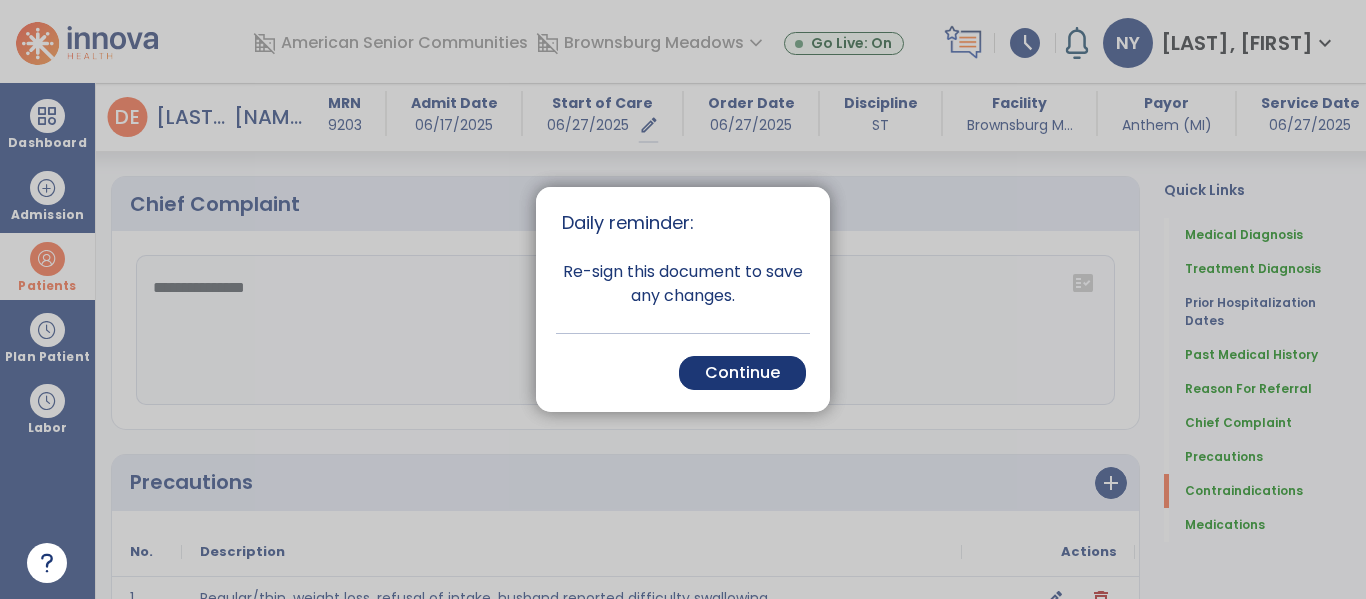 scroll, scrollTop: 1900, scrollLeft: 0, axis: vertical 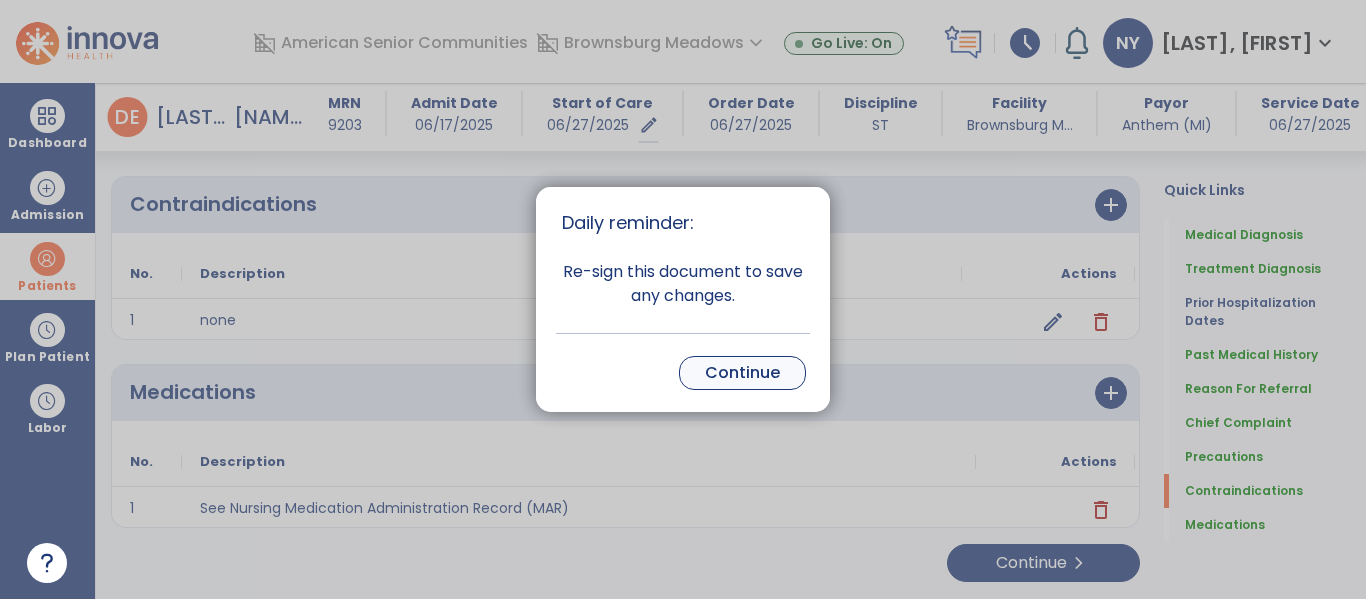 click on "Continue" at bounding box center (742, 373) 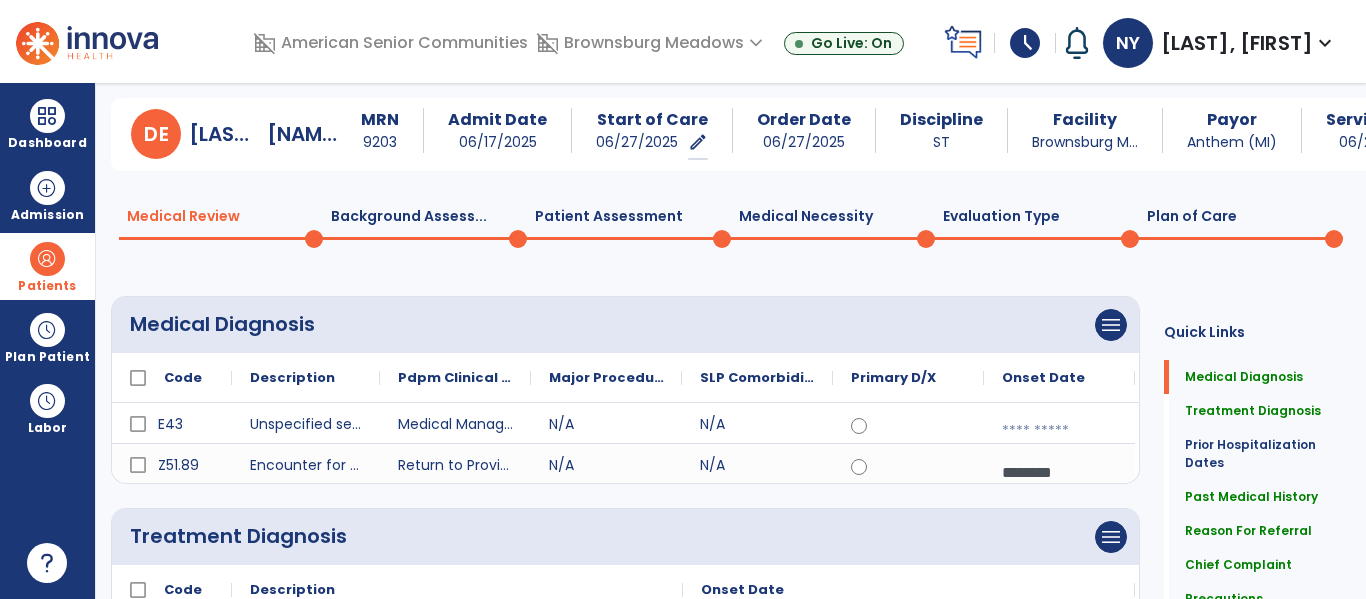 scroll, scrollTop: 0, scrollLeft: 0, axis: both 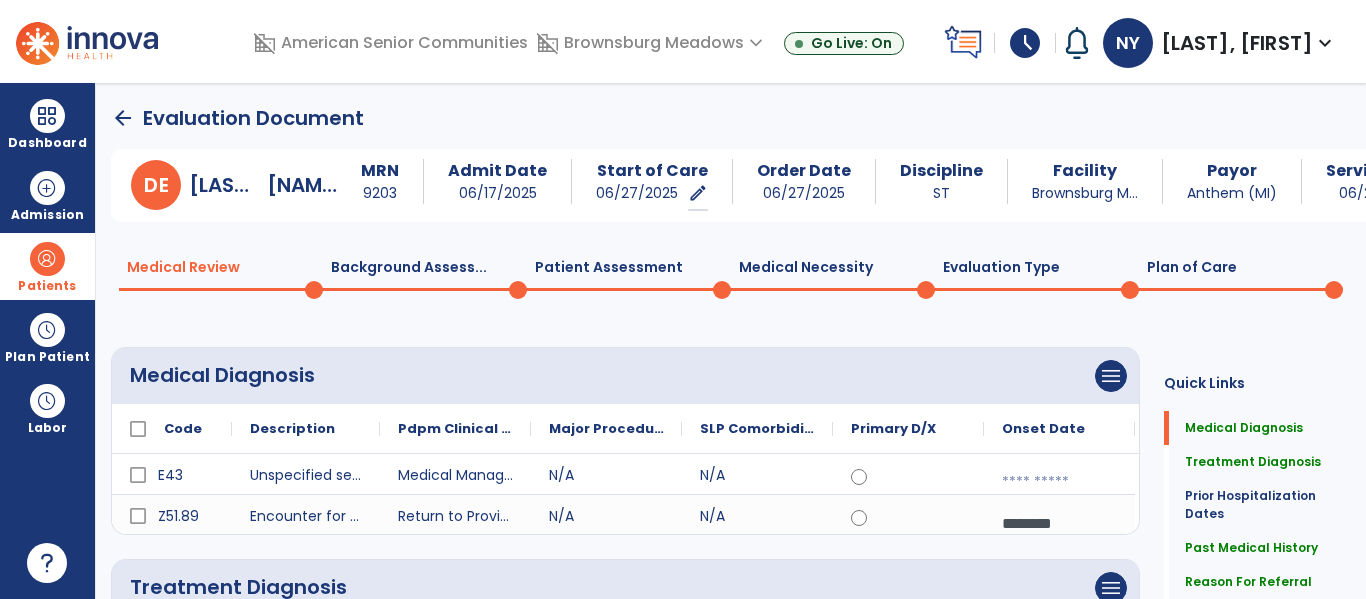 click on "Plan of Care  0" 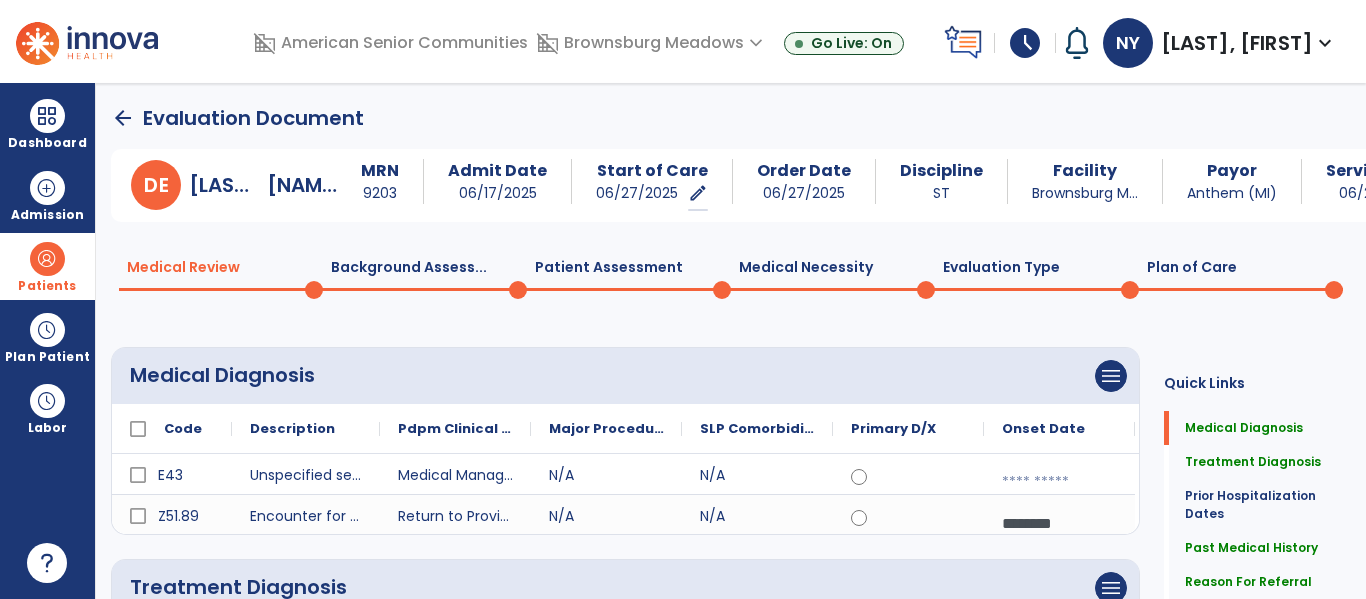 select on "**" 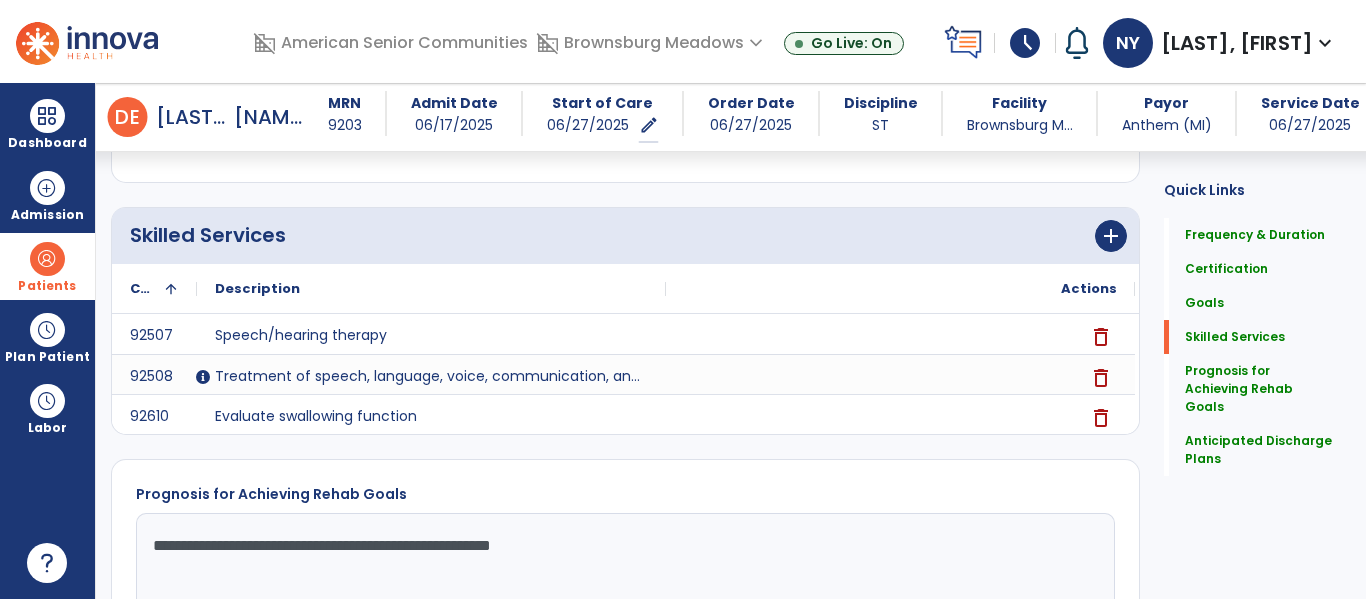 scroll, scrollTop: 1148, scrollLeft: 0, axis: vertical 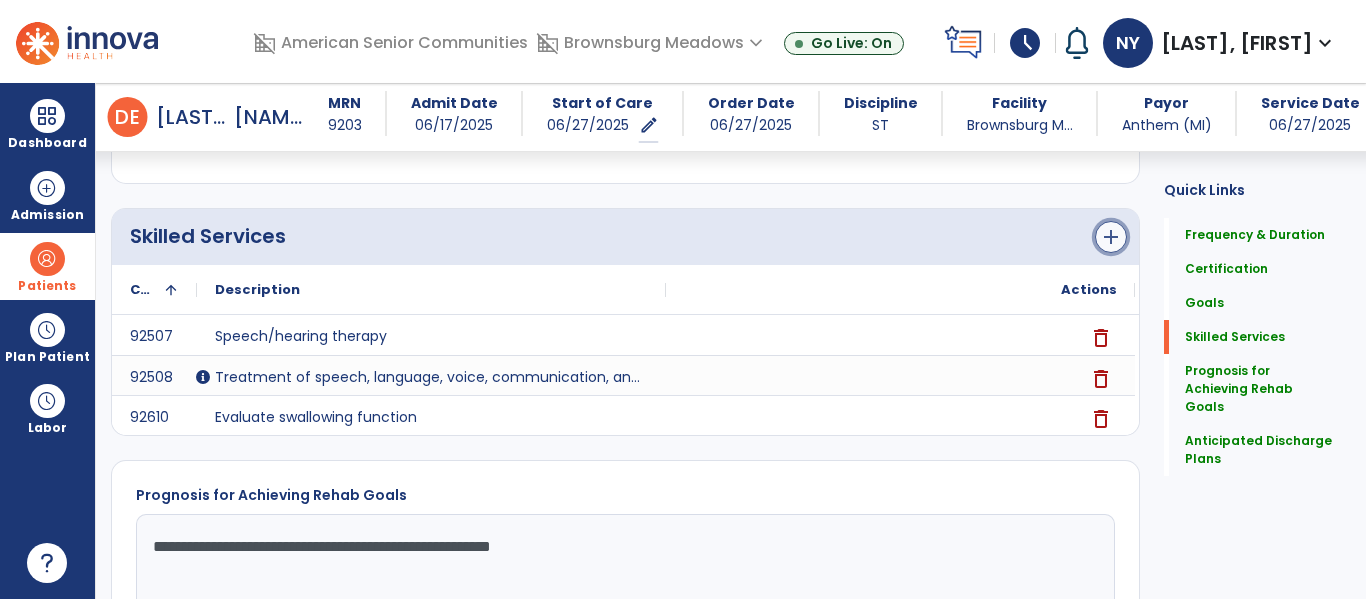 click on "add" 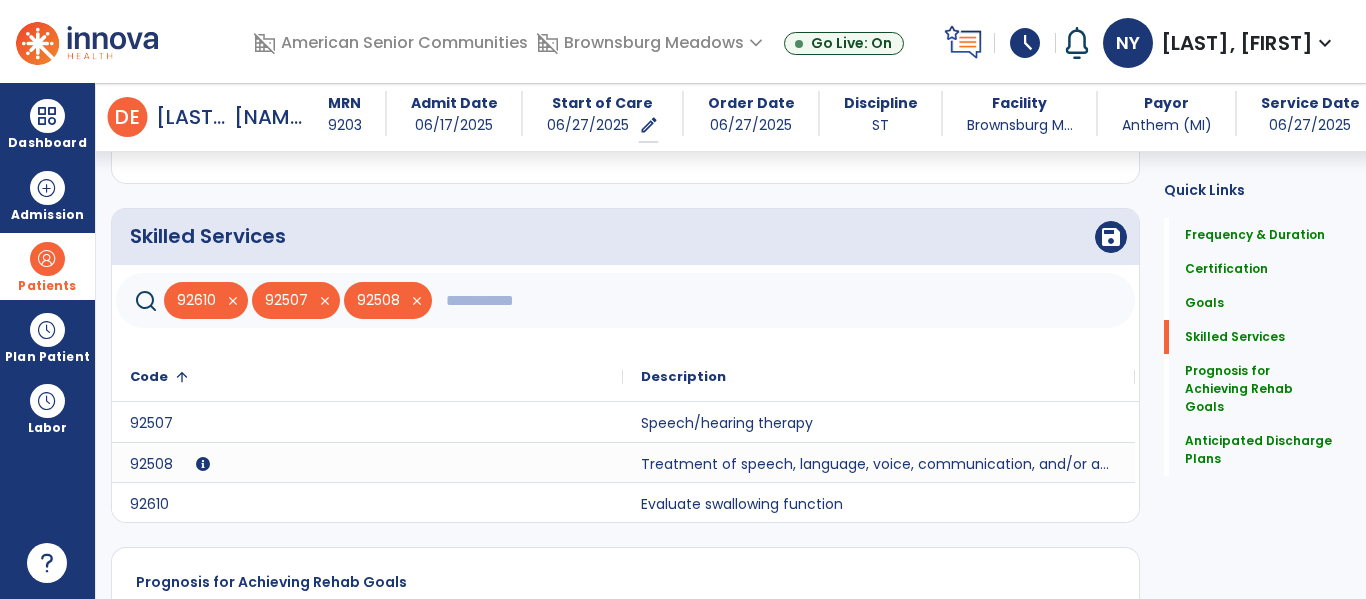 click 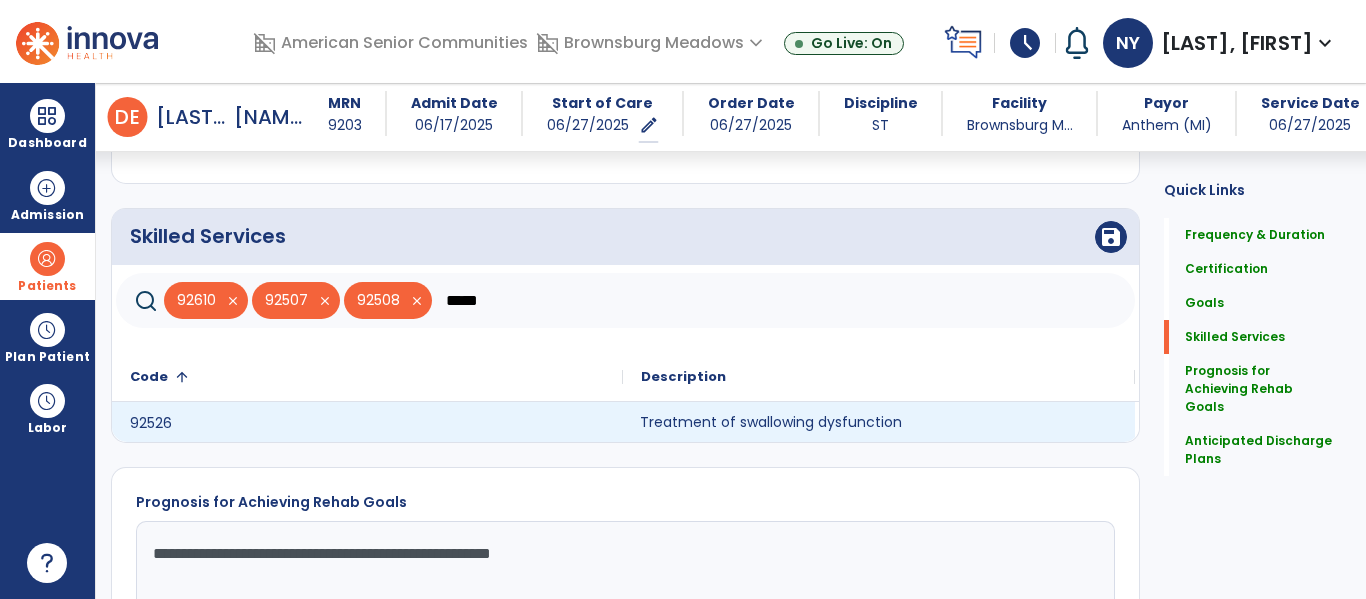 click on "Treatment of swallowing dysfunction" 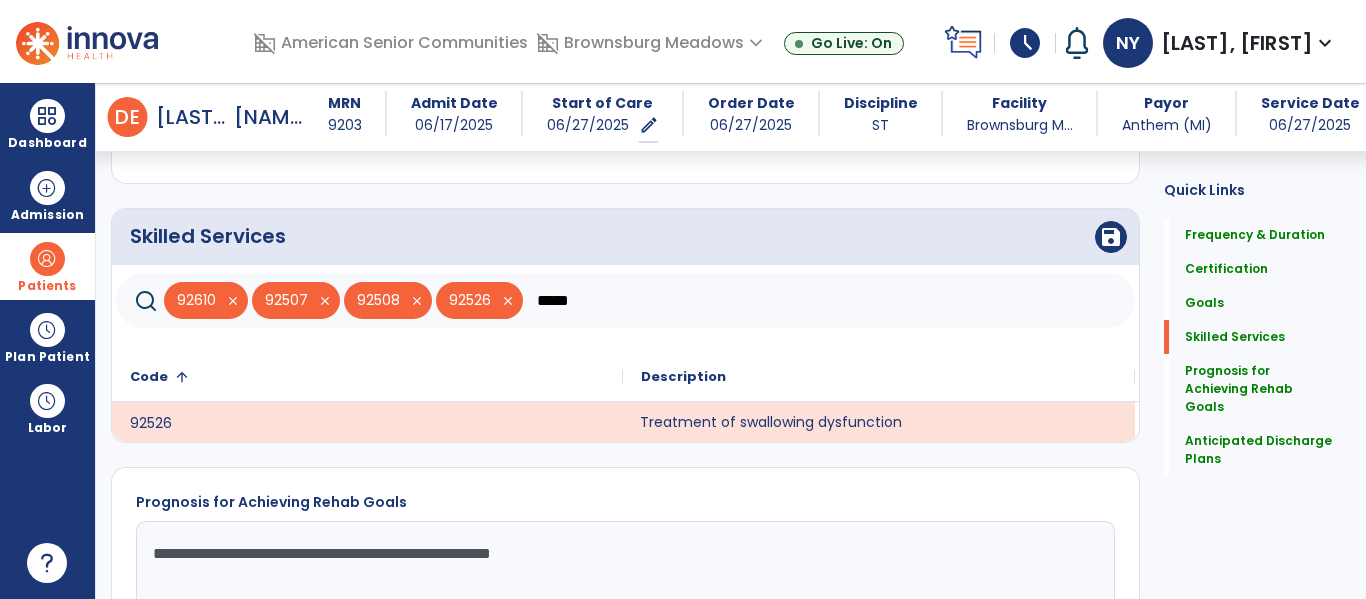 click on "close" 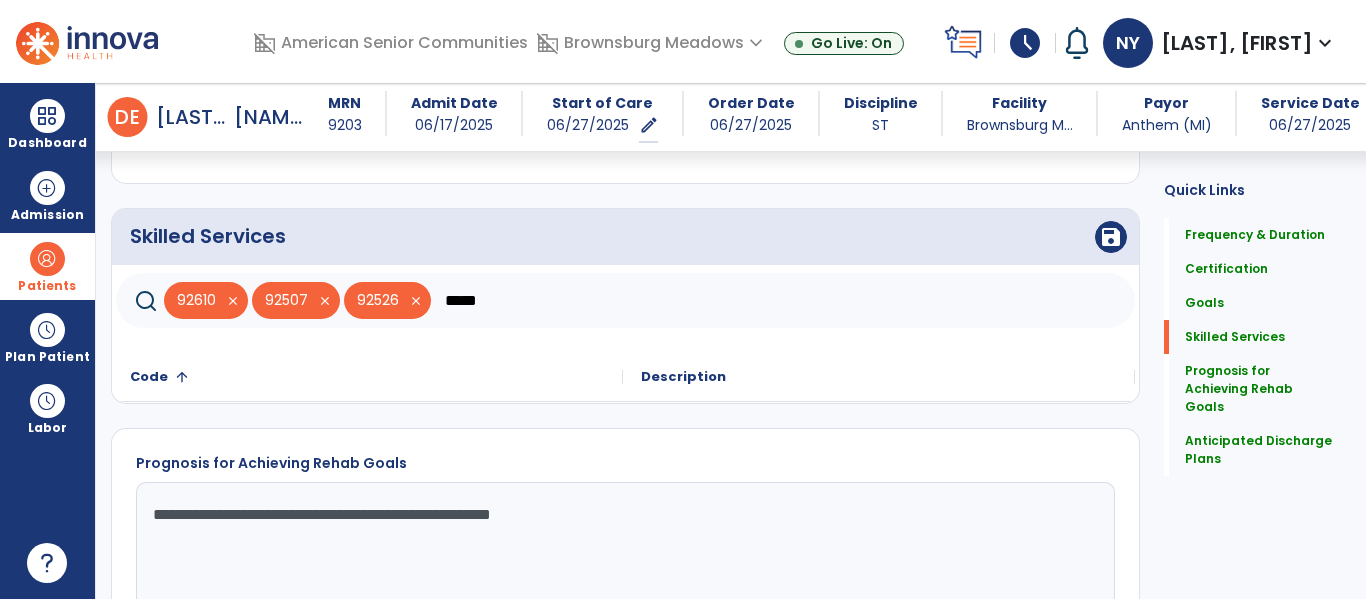 click on "close" 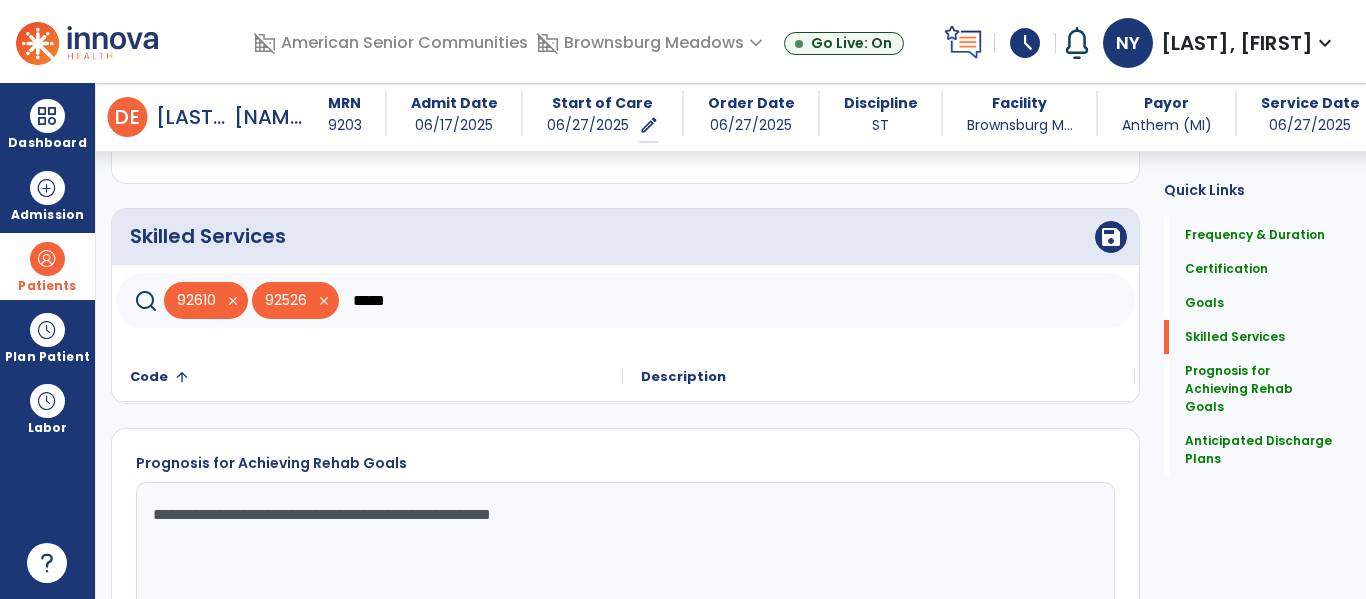 click on "*****" 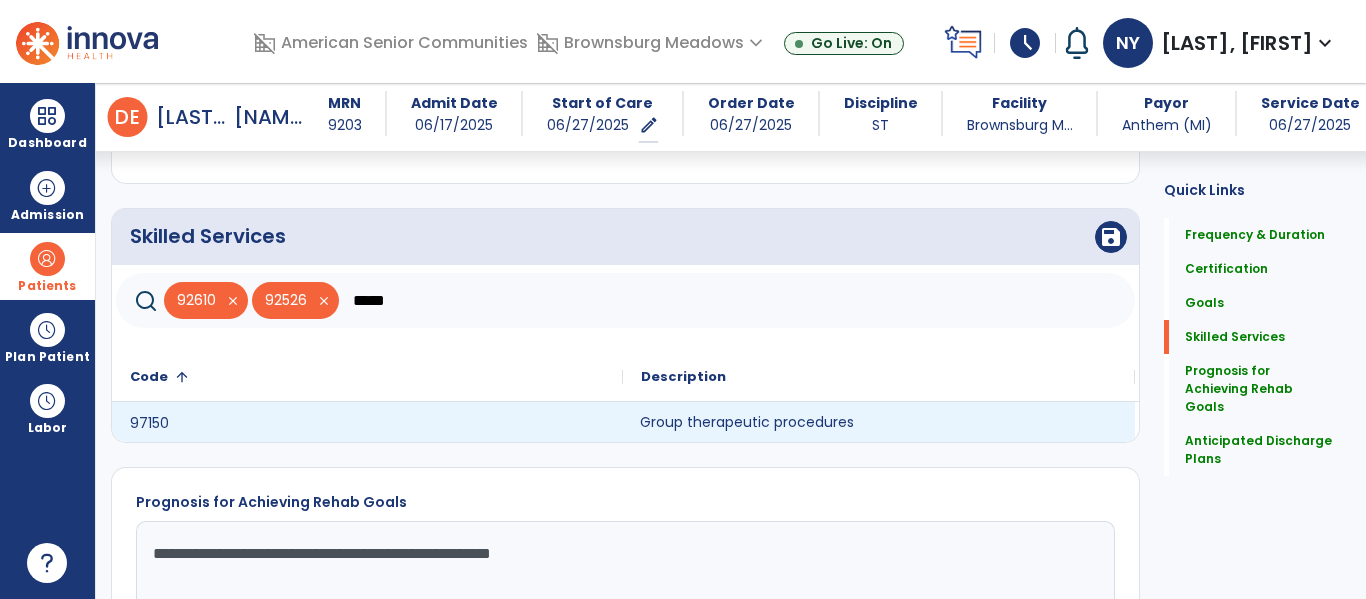 click on "Group therapeutic procedures" 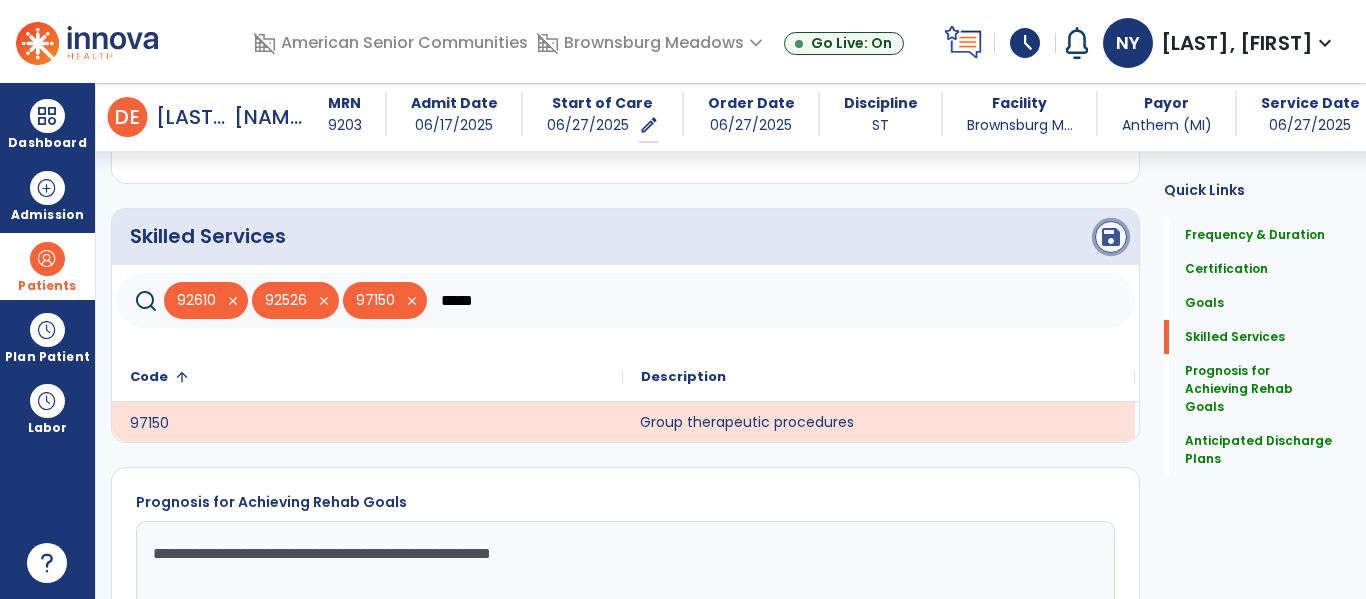 click on "save" 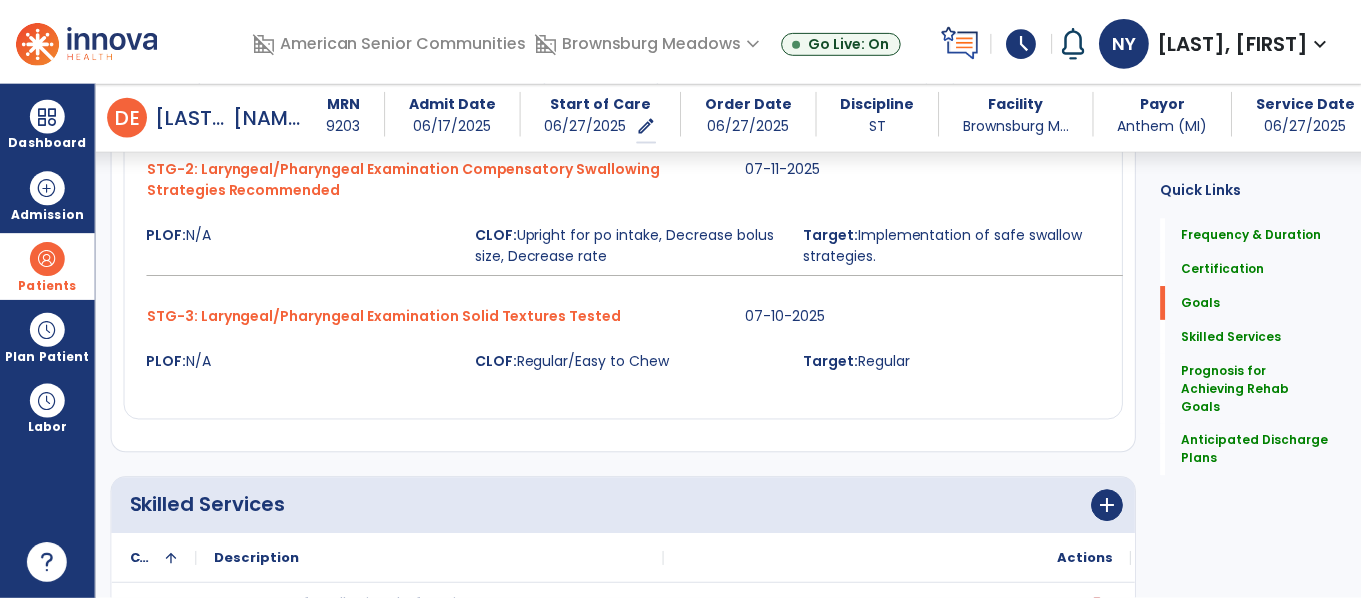 scroll, scrollTop: 1589, scrollLeft: 0, axis: vertical 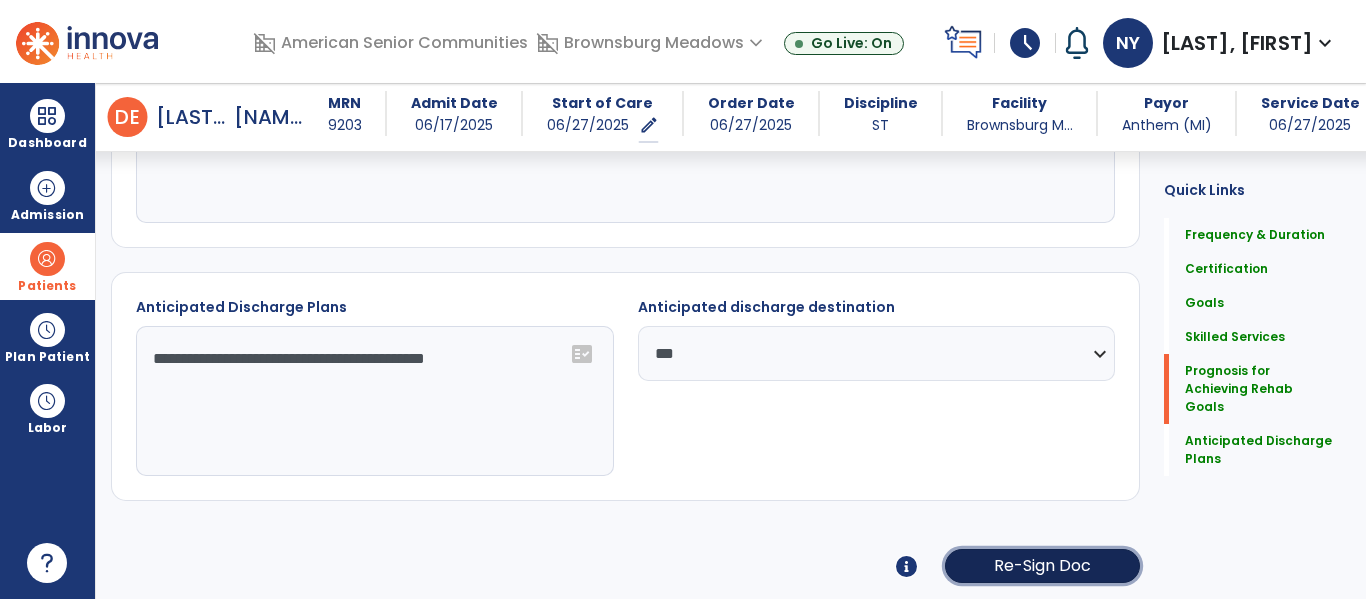 click on "Re-Sign Doc" 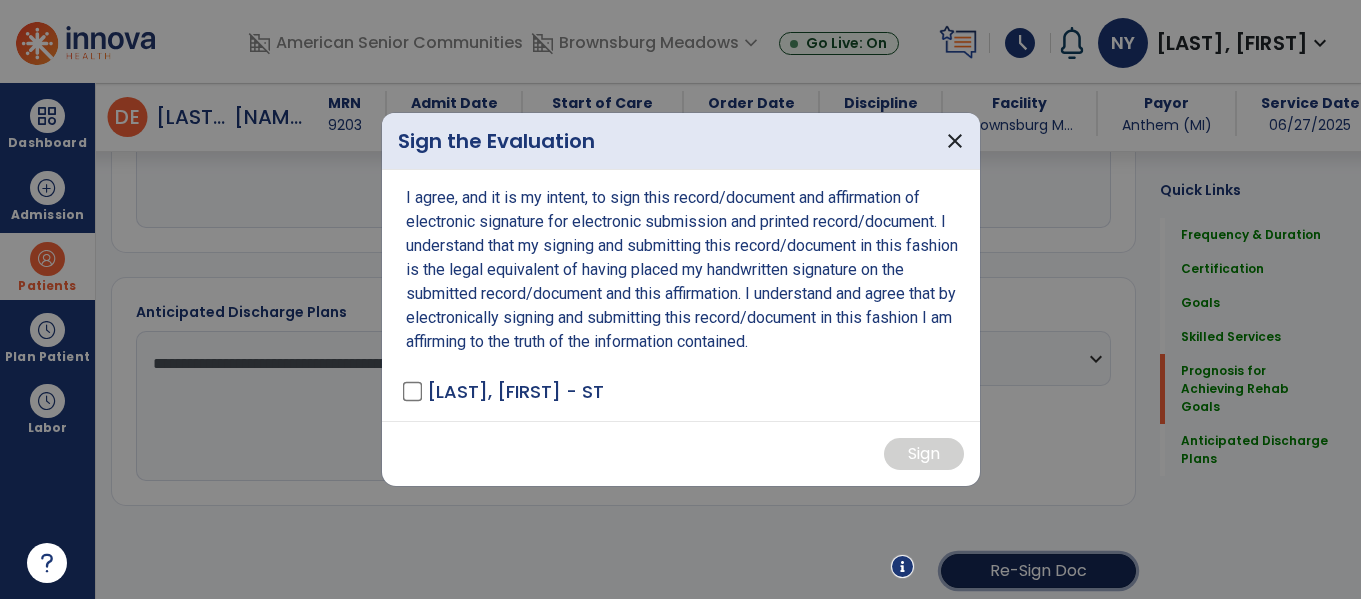 scroll, scrollTop: 1589, scrollLeft: 0, axis: vertical 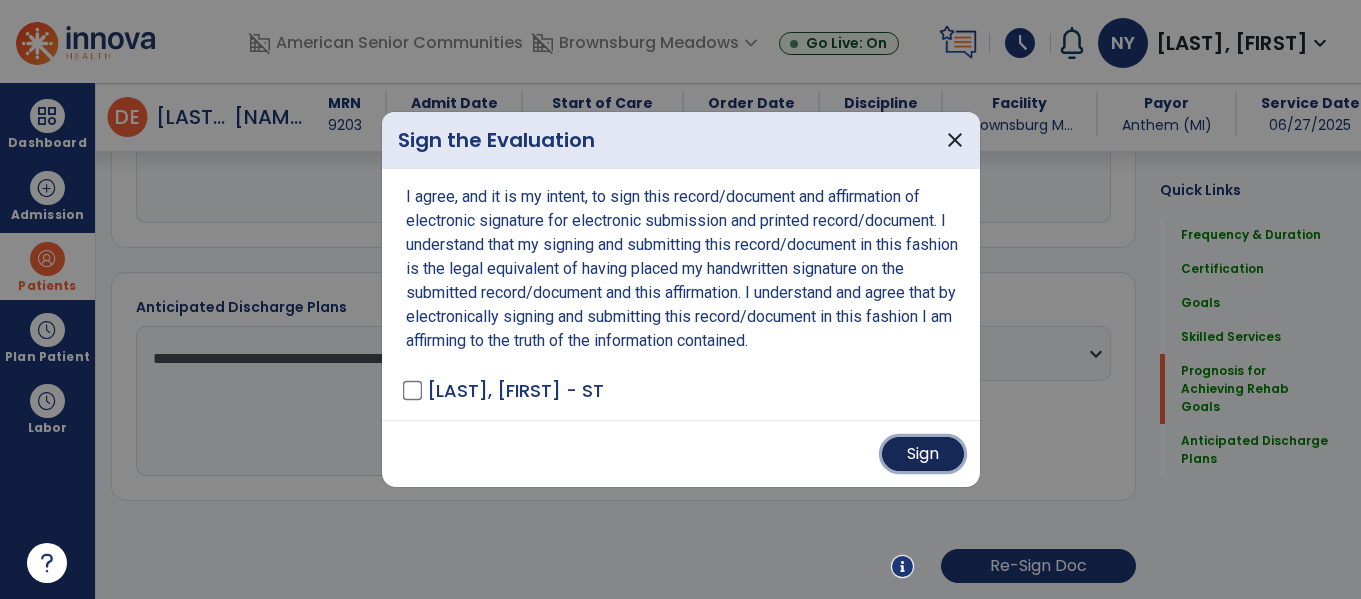 click on "Sign" at bounding box center [923, 454] 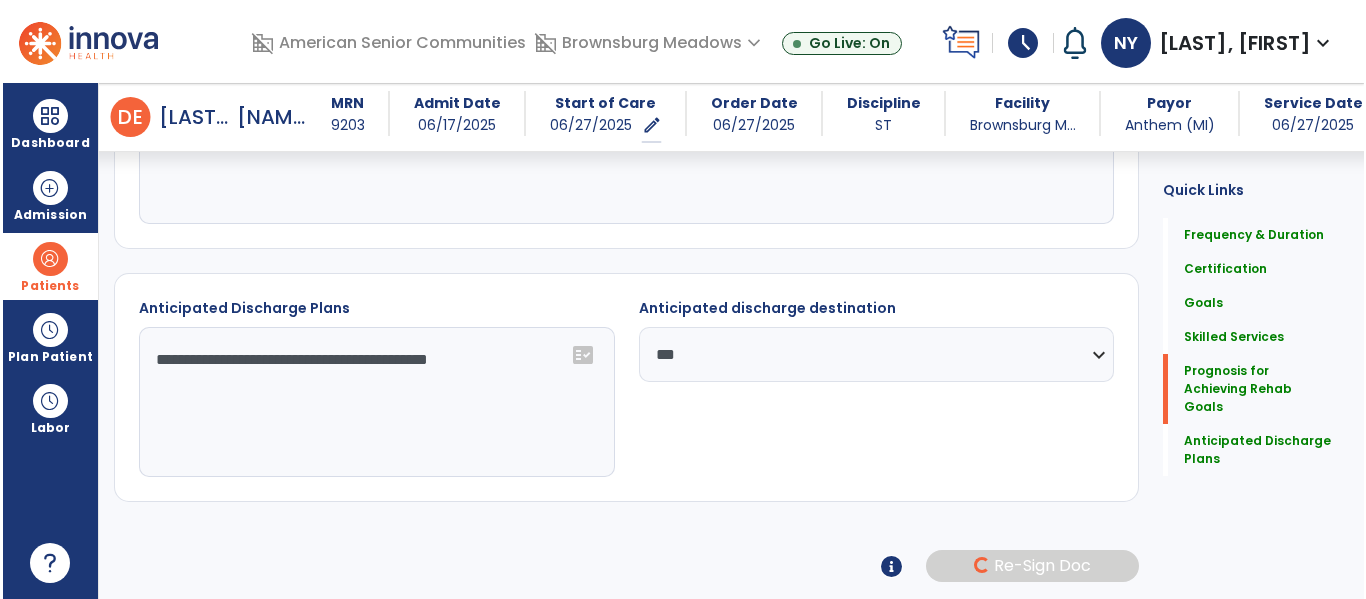 scroll, scrollTop: 1588, scrollLeft: 0, axis: vertical 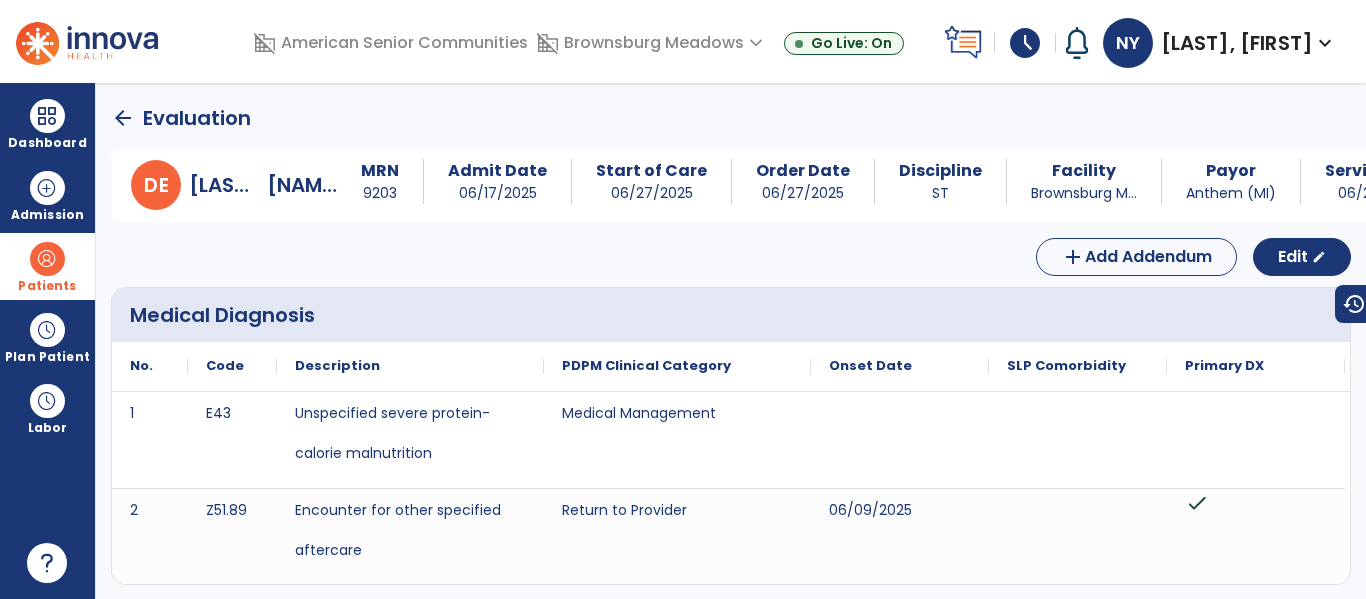 click on "arrow_back" 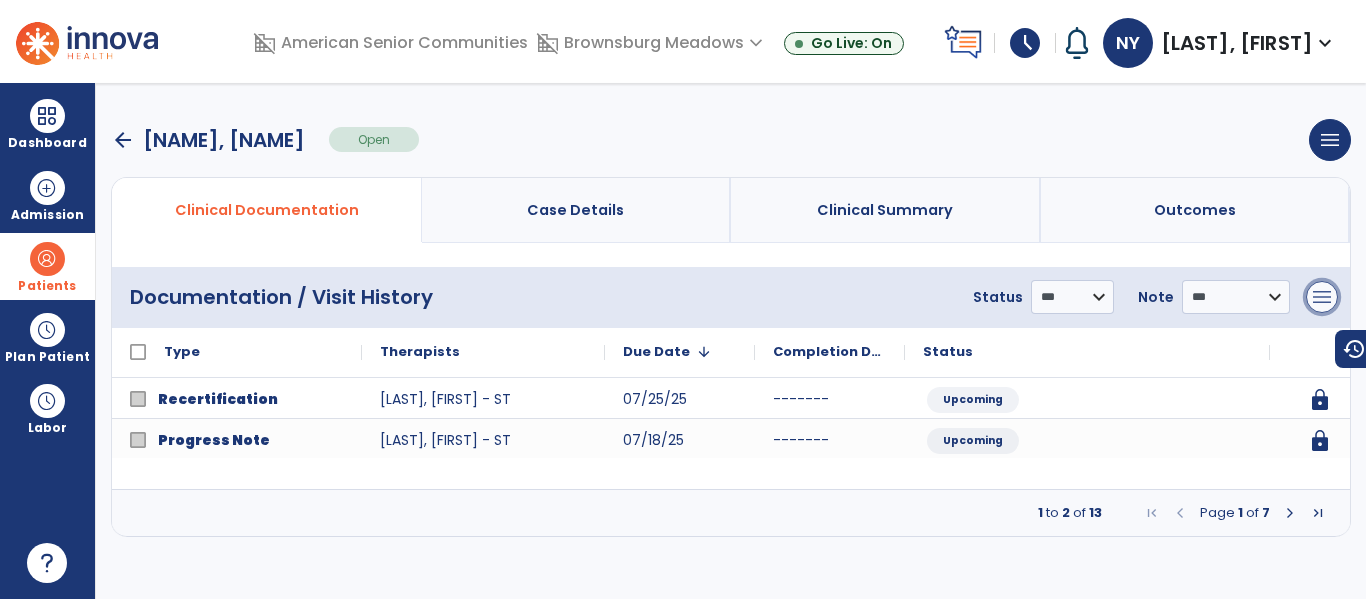 click on "menu" at bounding box center [1322, 297] 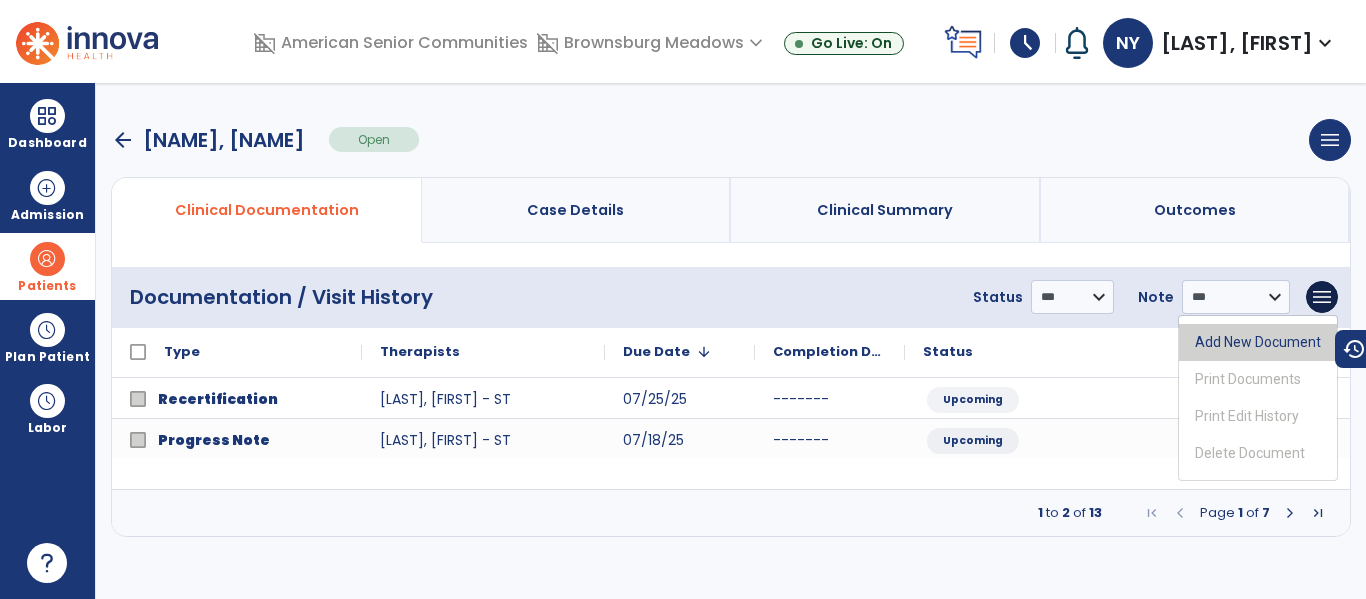 click on "Add New Document" at bounding box center (1258, 342) 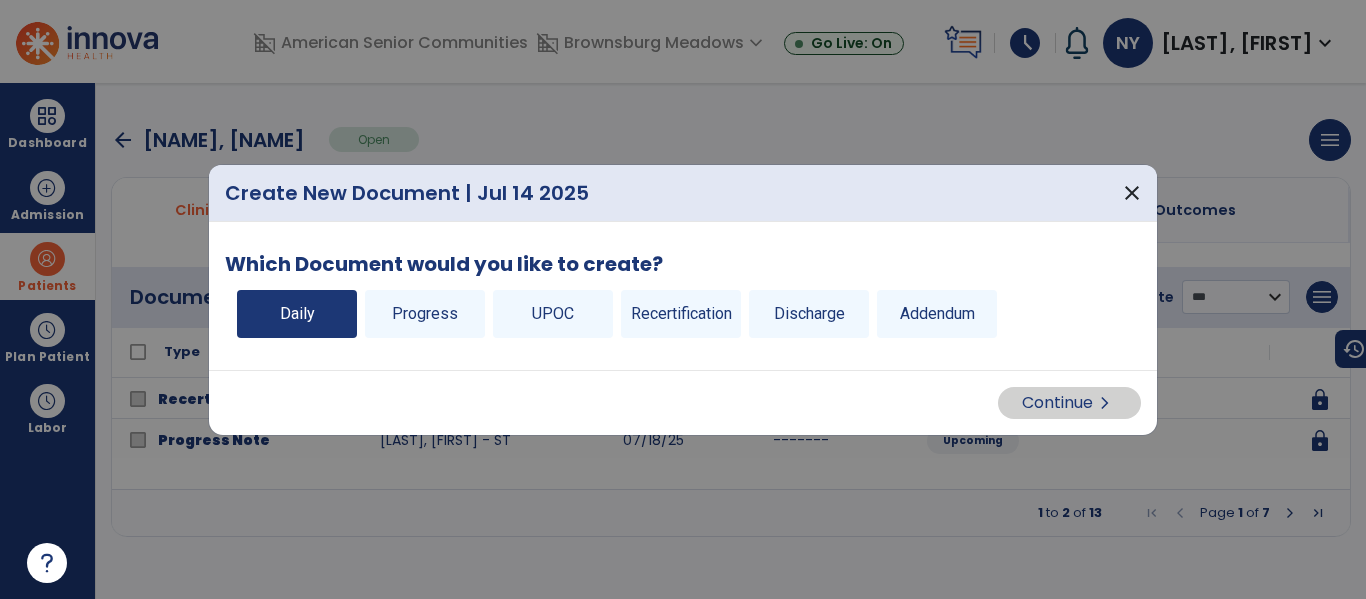 click on "Daily" at bounding box center [297, 314] 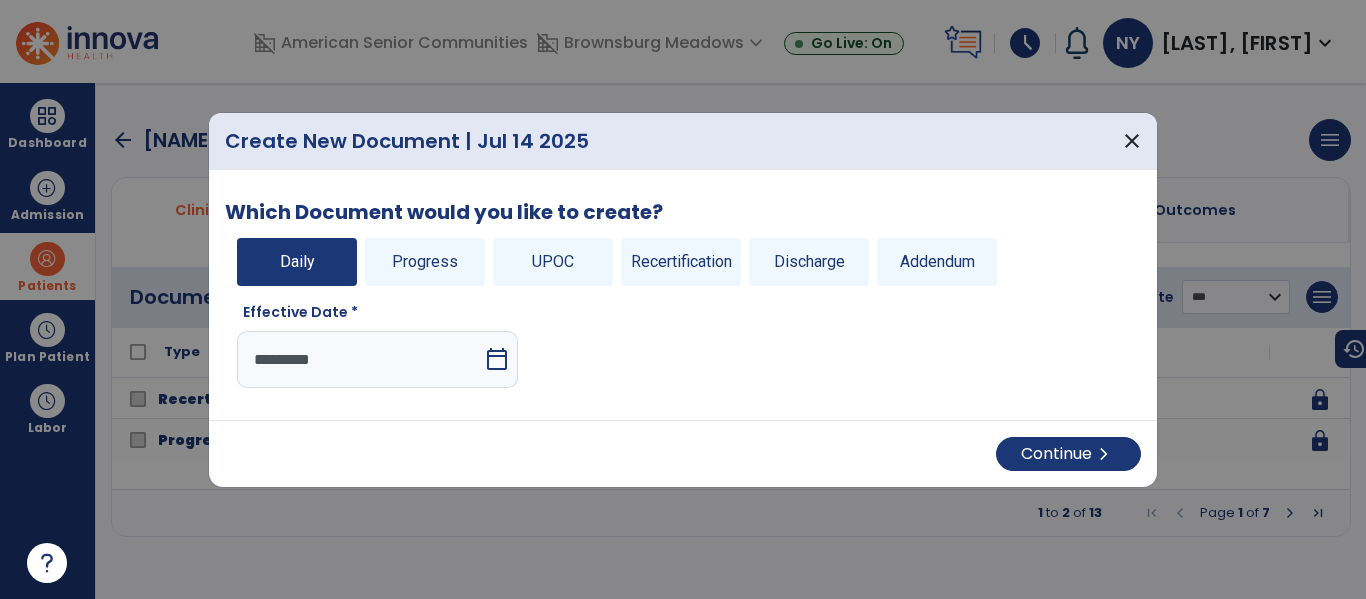 click on "calendar_today" at bounding box center (497, 359) 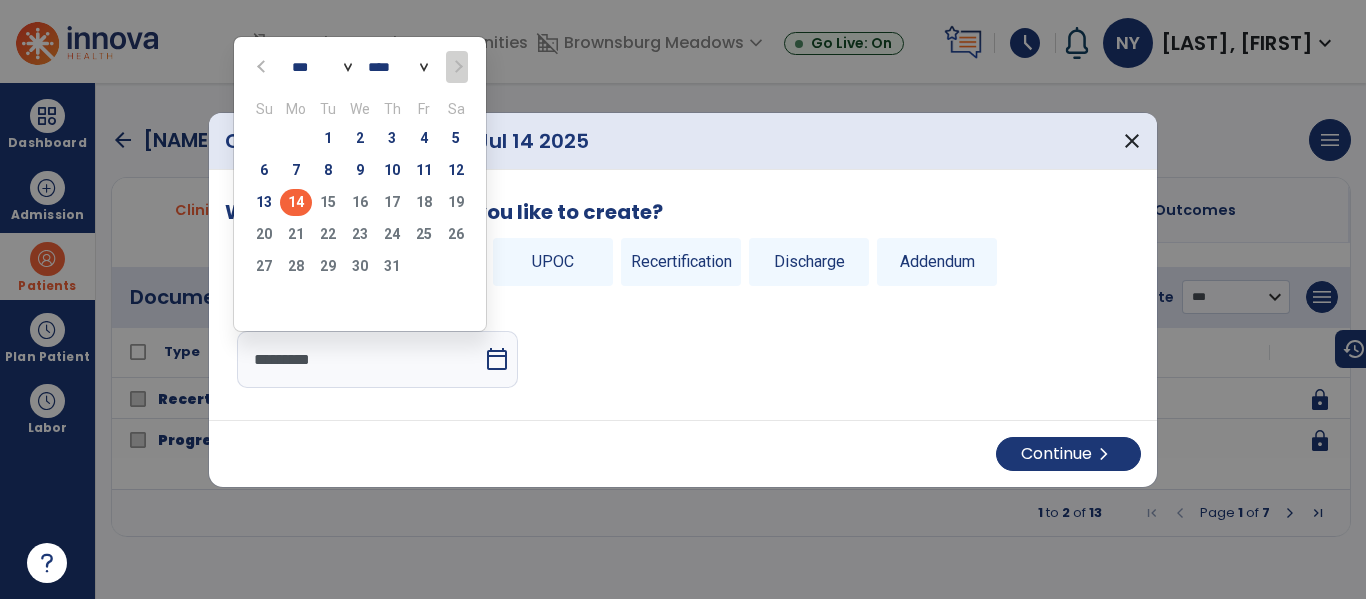click 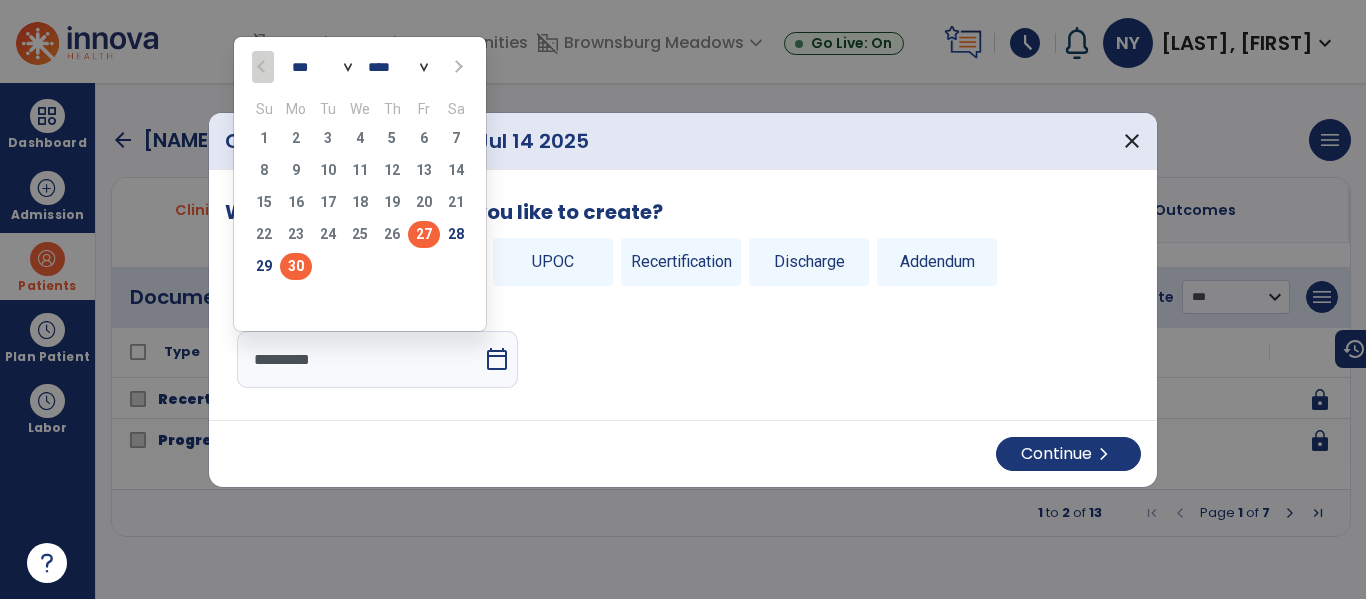 click on "30" 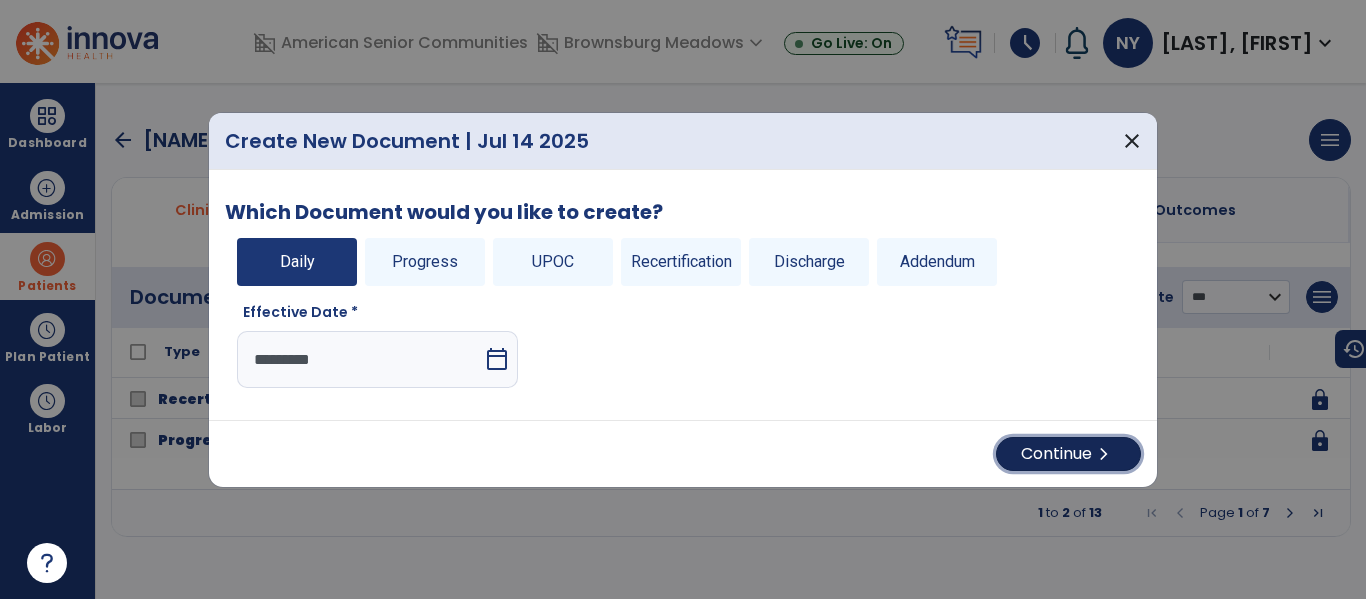 click on "Continue   chevron_right" at bounding box center (1068, 454) 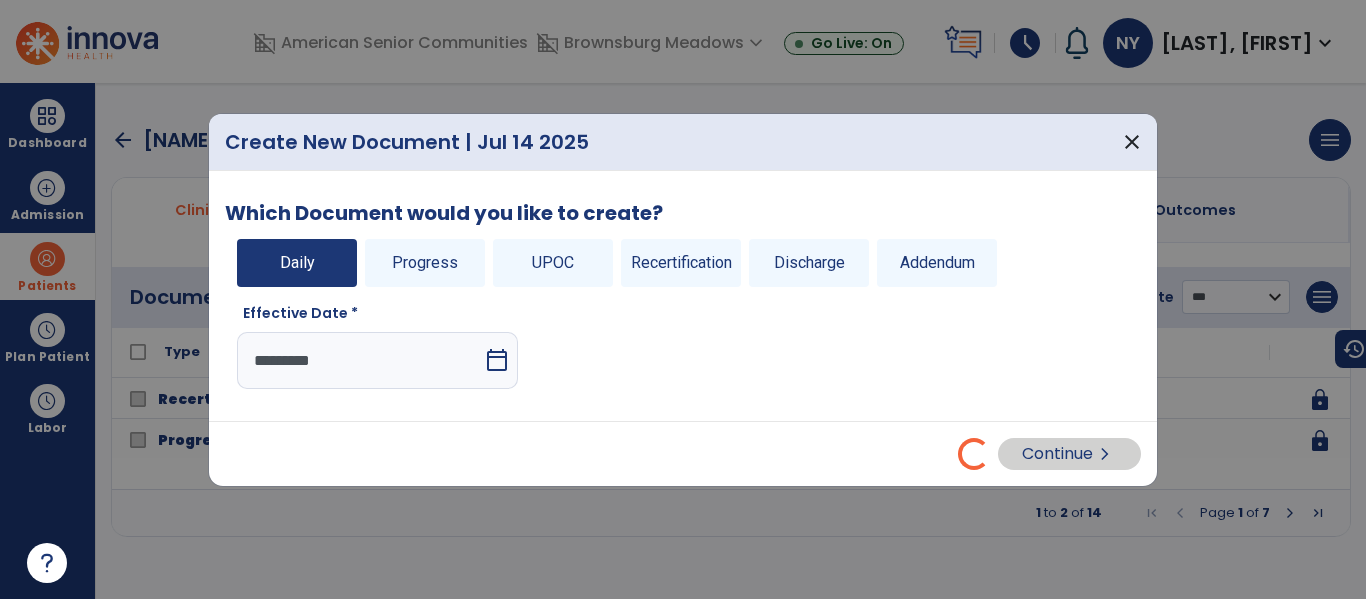 select on "*" 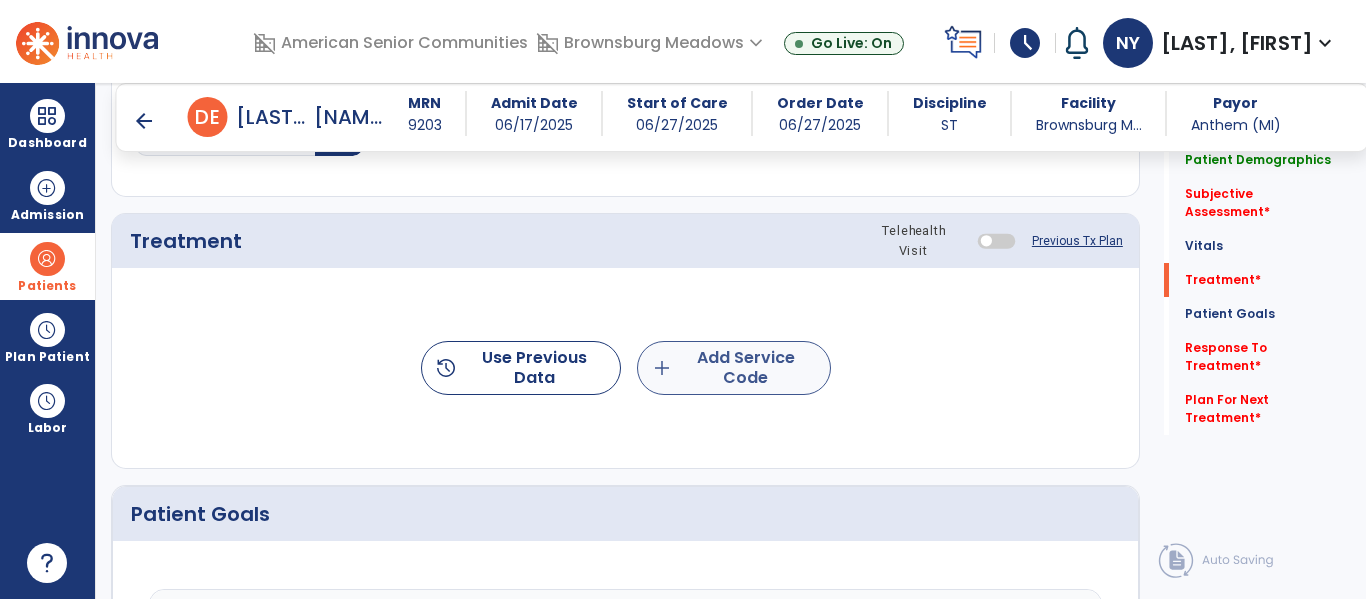 scroll, scrollTop: 1079, scrollLeft: 0, axis: vertical 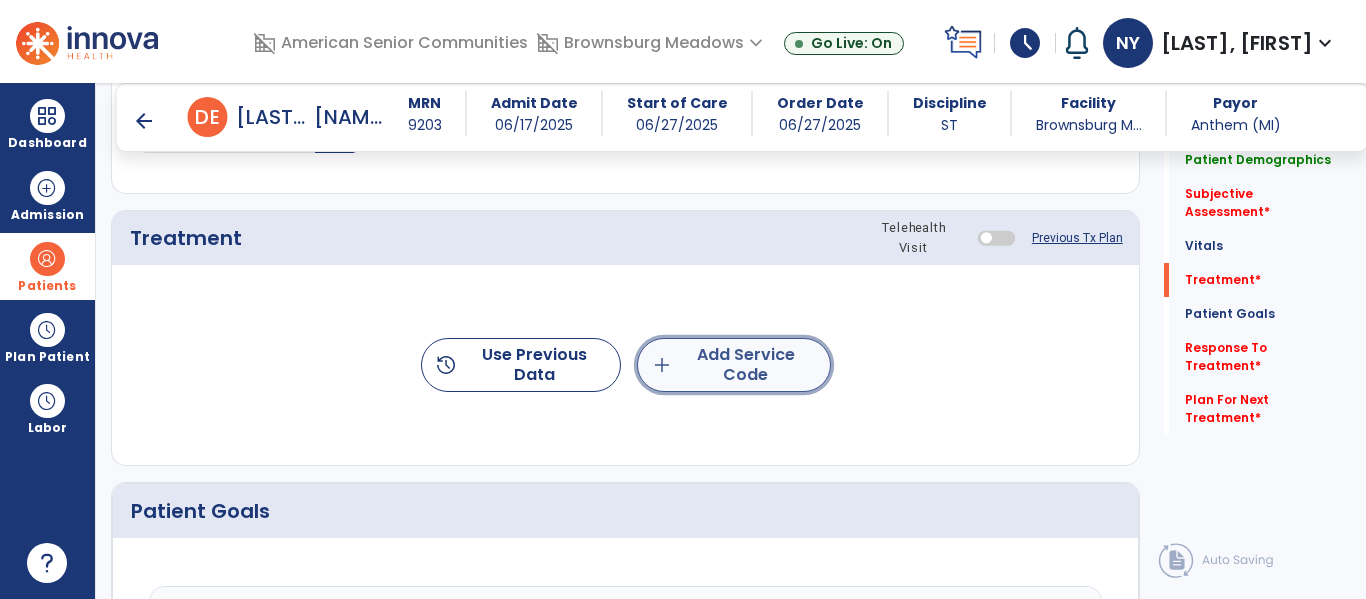 click on "add  Add Service Code" 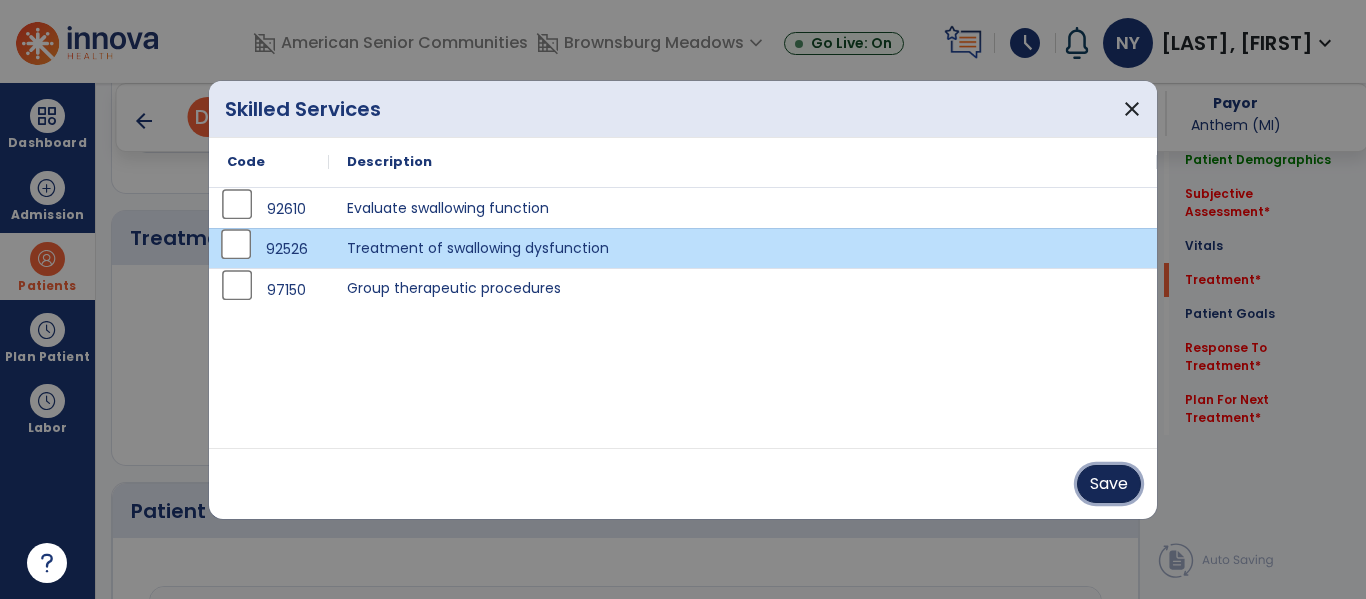 click on "Save" at bounding box center (1109, 484) 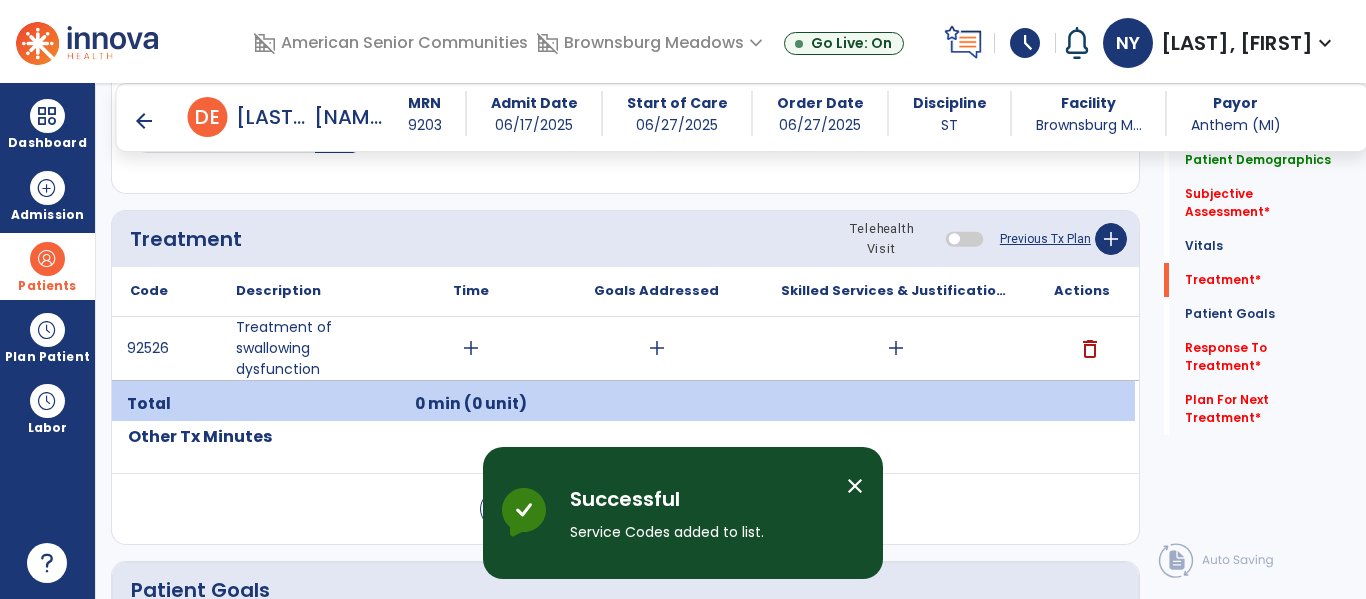 click on "arrow_back" at bounding box center [144, 121] 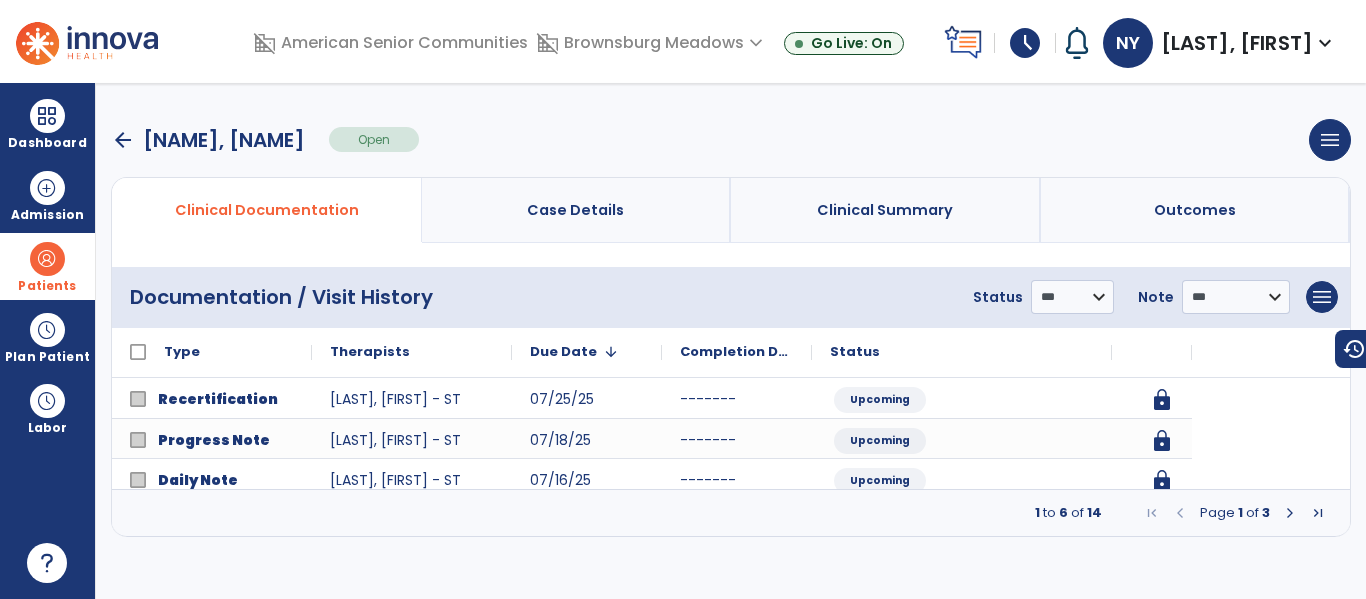 scroll, scrollTop: 0, scrollLeft: 0, axis: both 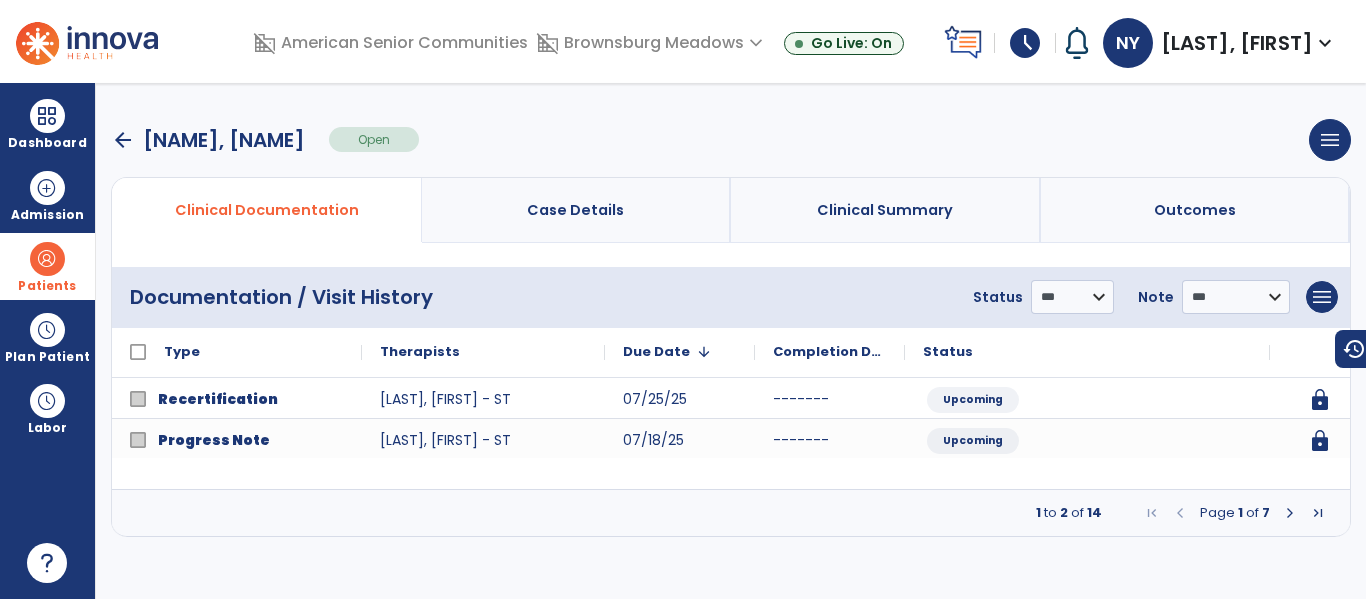 click at bounding box center (1180, 513) 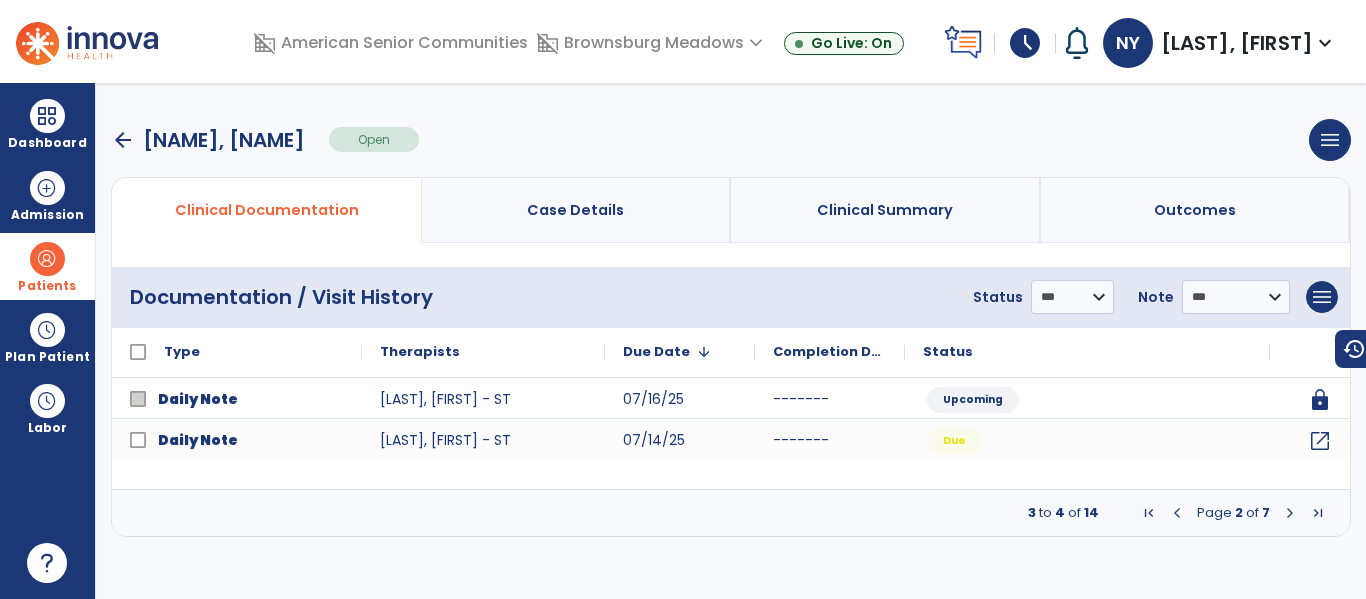 click at bounding box center (1290, 513) 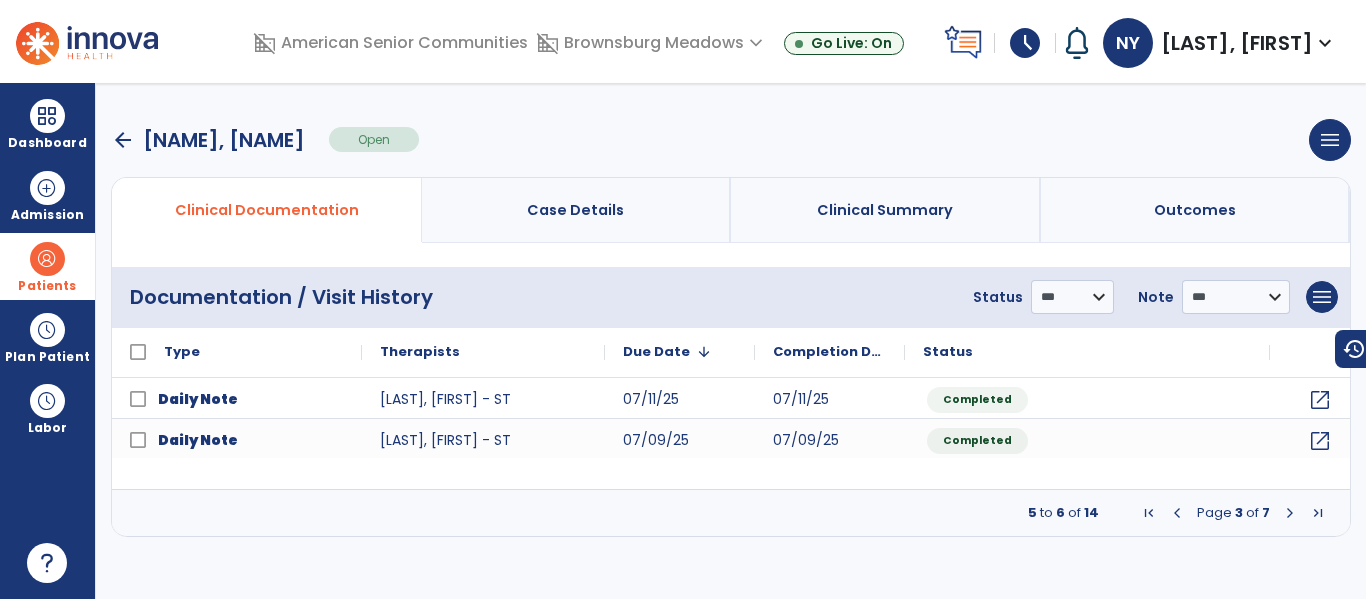 click at bounding box center (1290, 513) 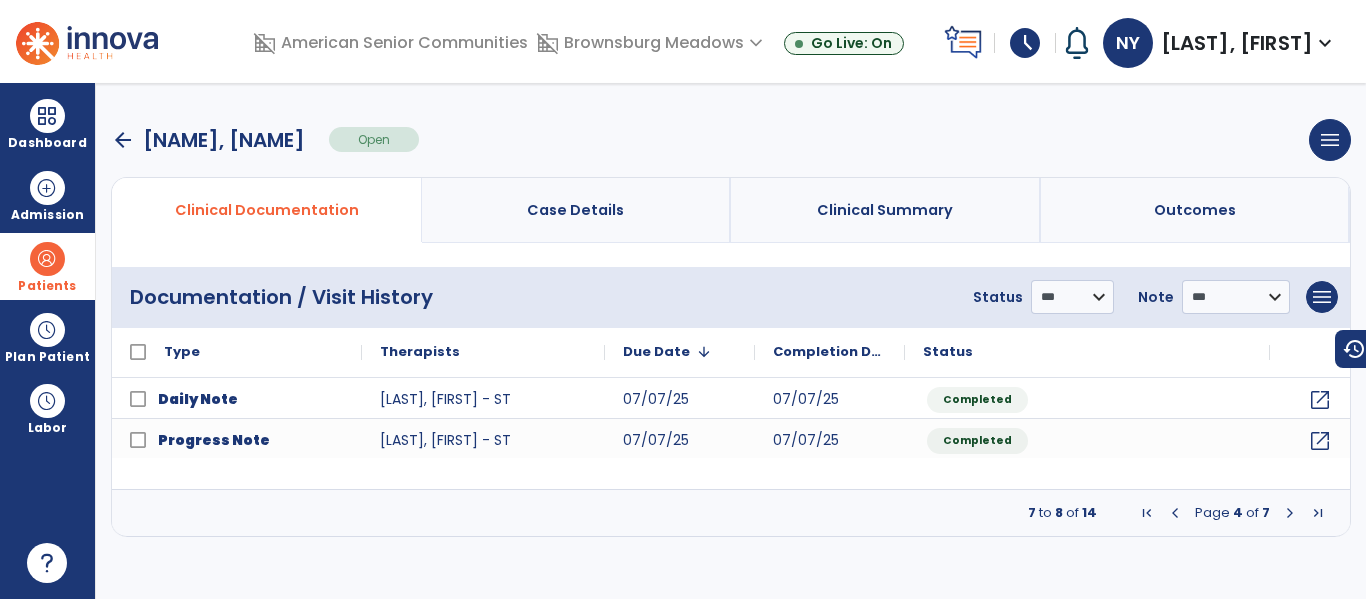 click at bounding box center [1290, 513] 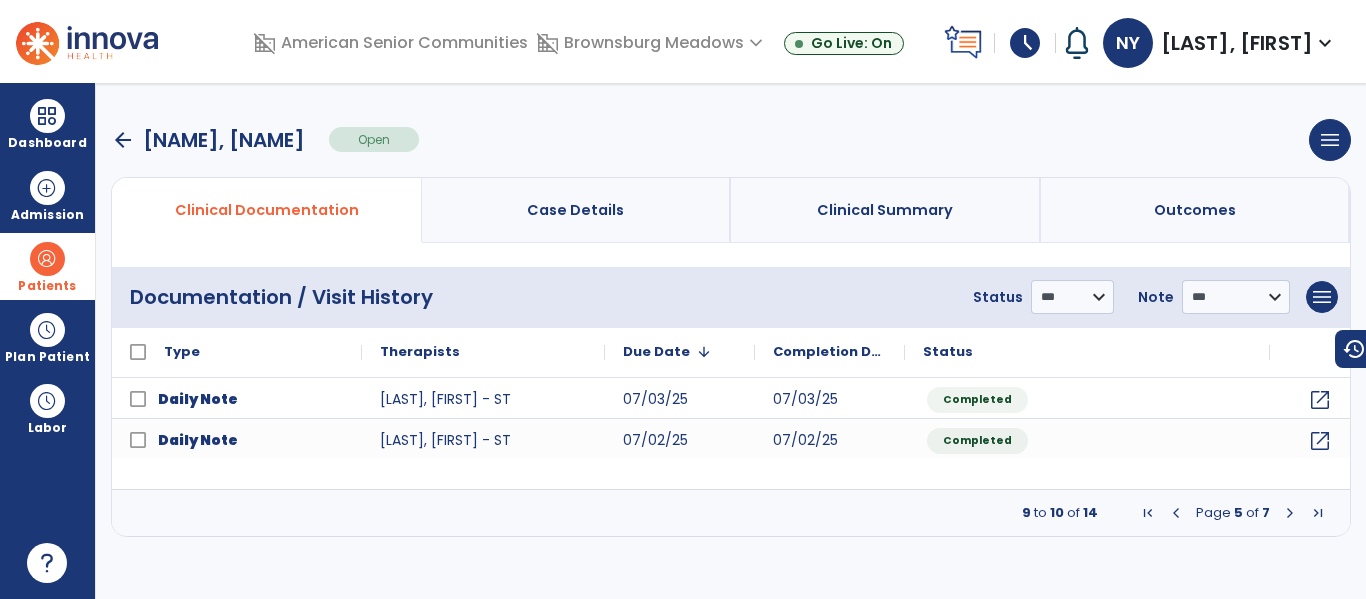 click at bounding box center [1290, 513] 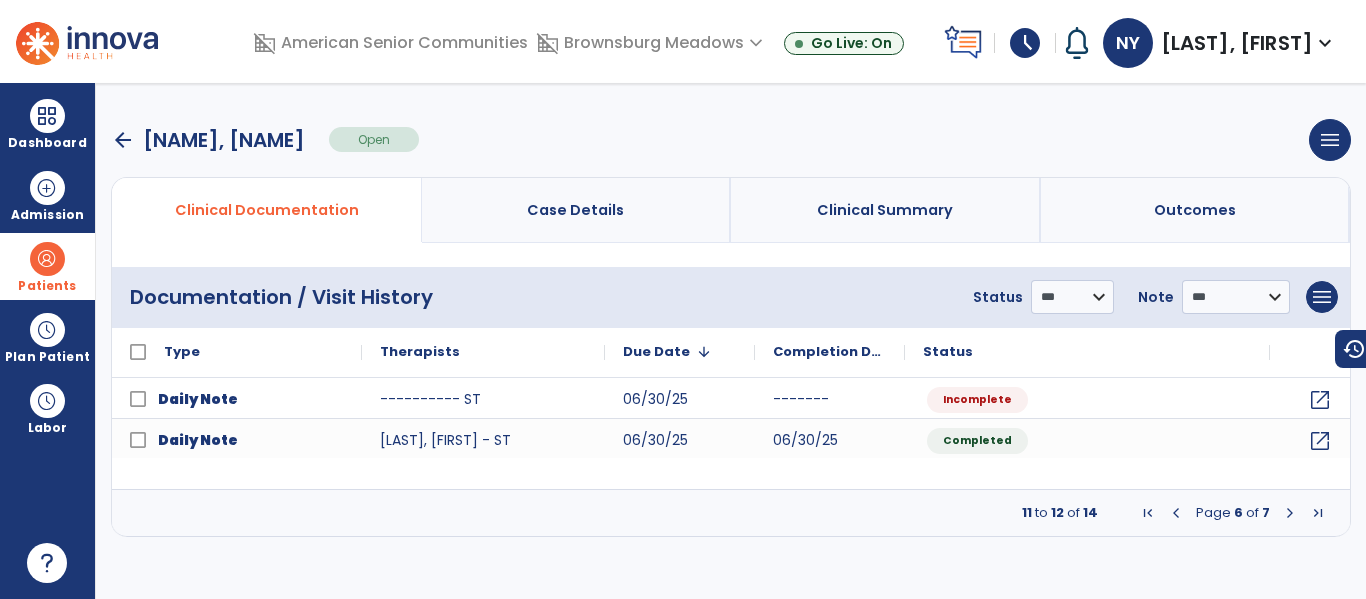 click at bounding box center [1290, 513] 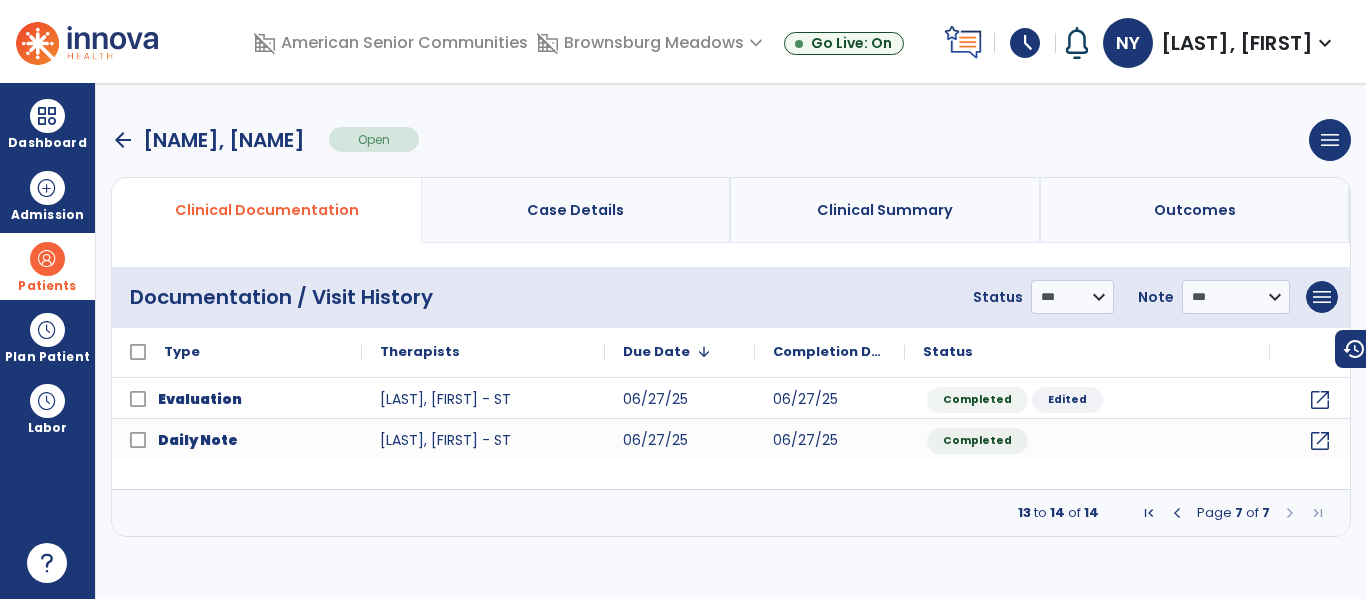 click at bounding box center (1290, 513) 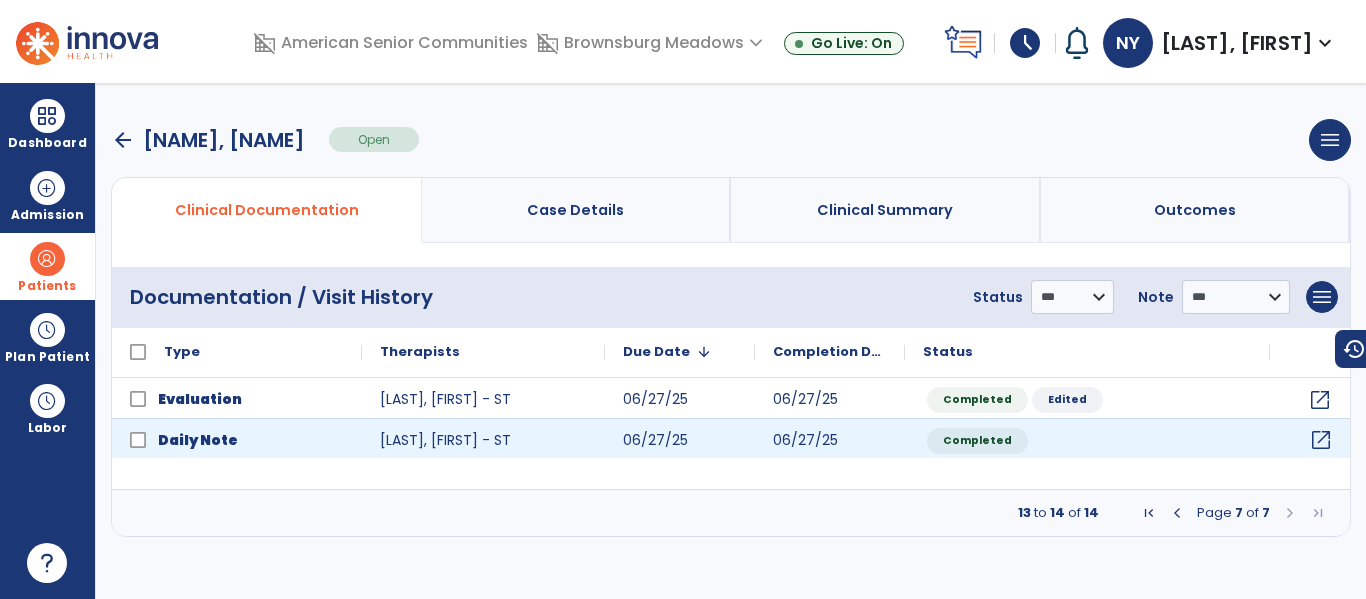 click on "open_in_new" 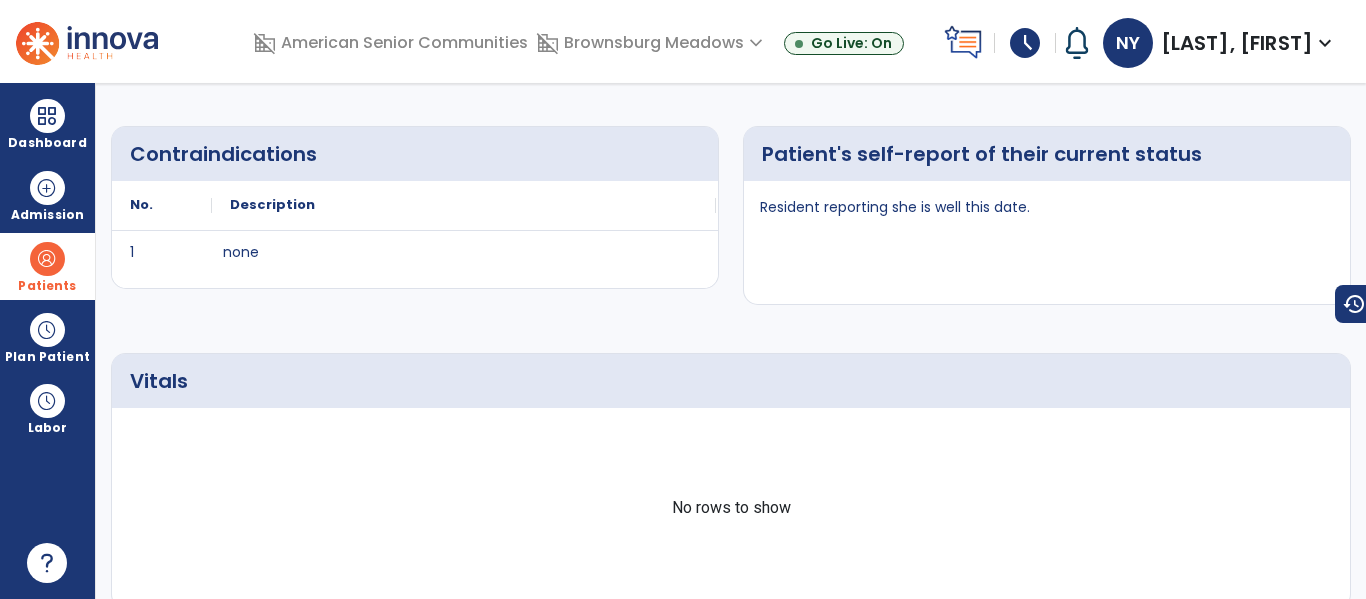 scroll, scrollTop: 0, scrollLeft: 0, axis: both 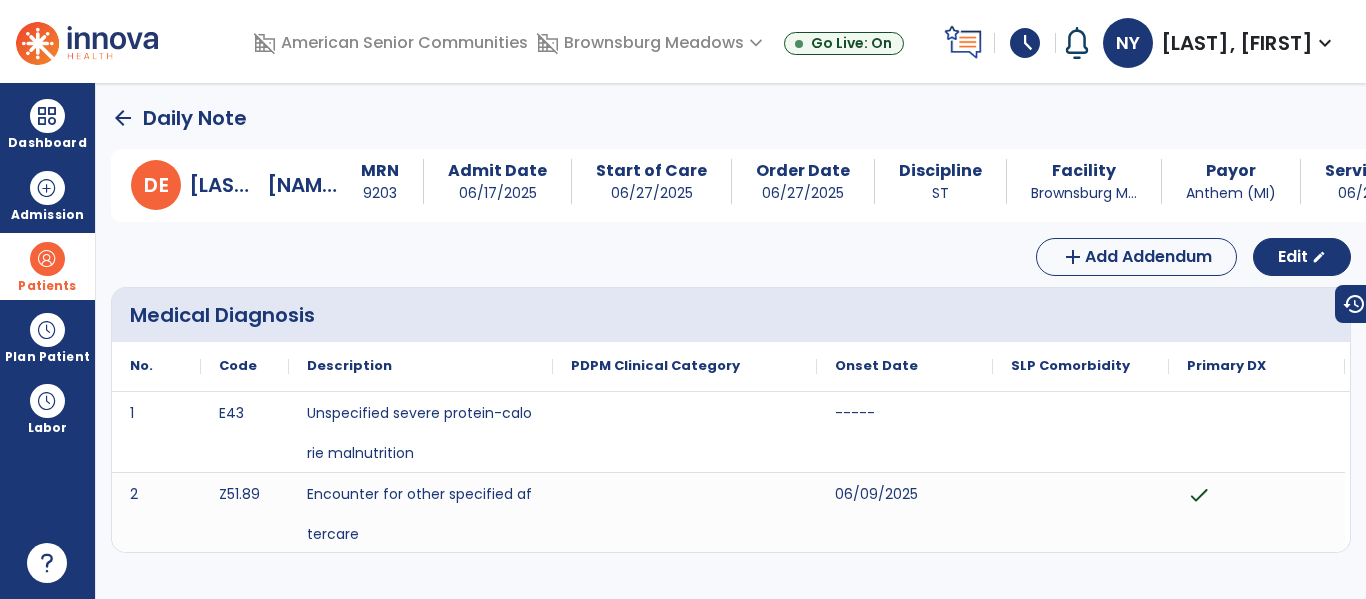 click on "arrow_back" 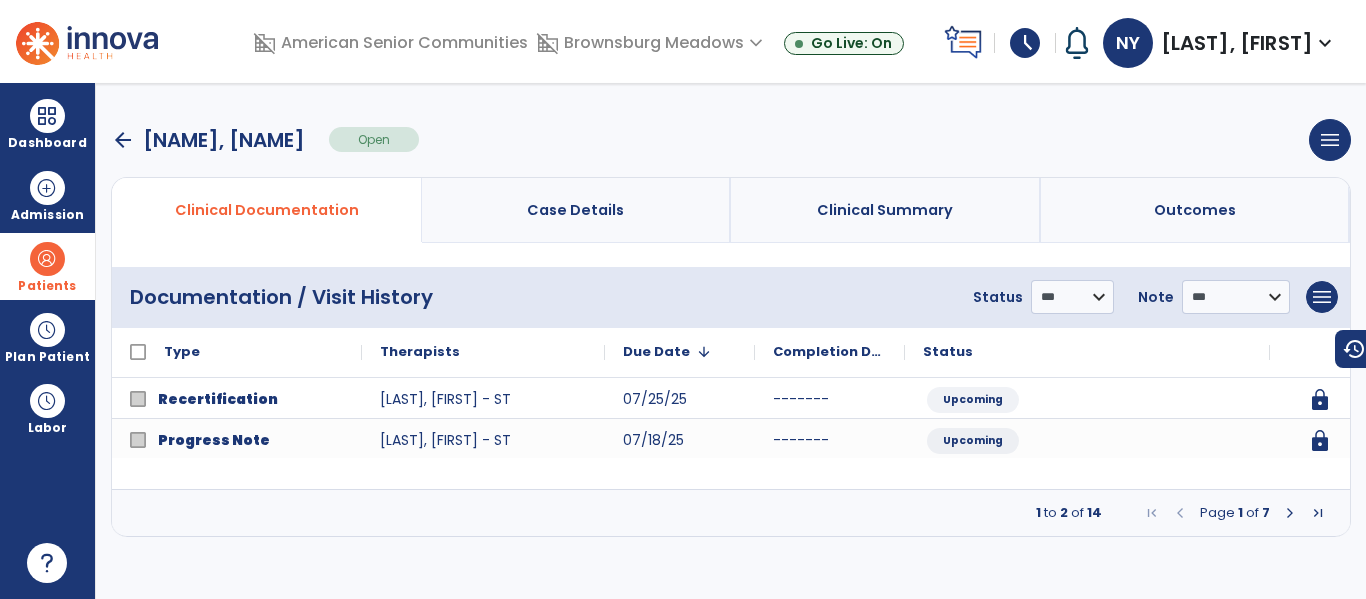 click at bounding box center (1290, 513) 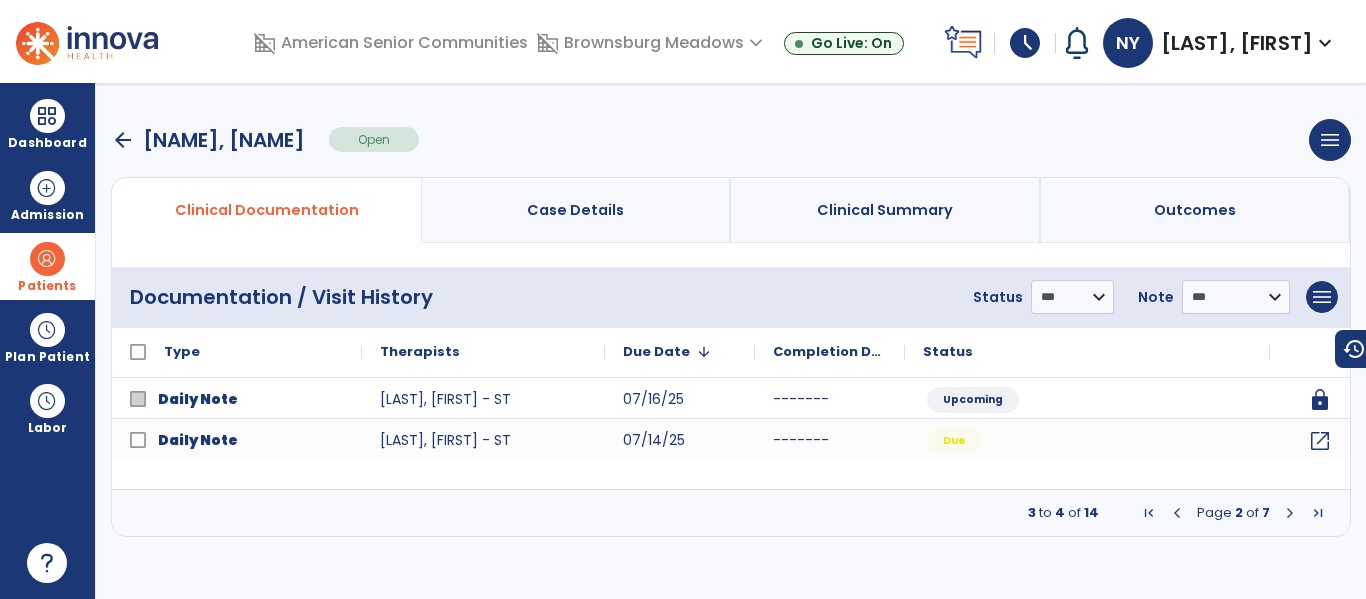click at bounding box center (1290, 513) 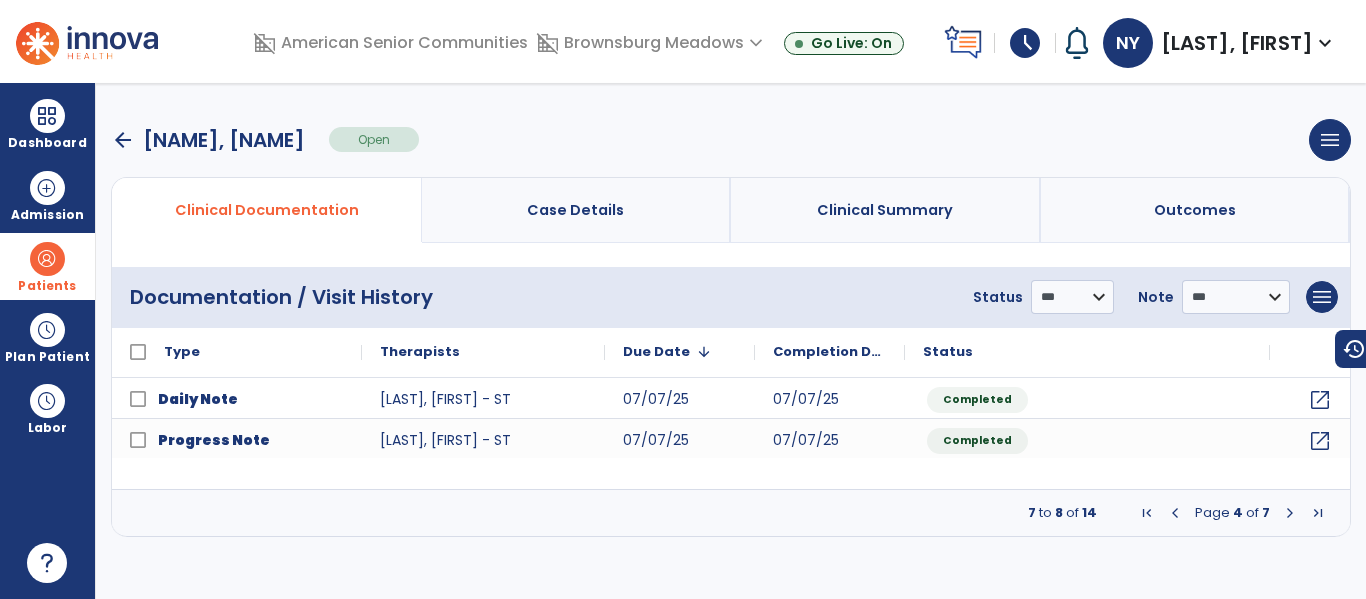 click at bounding box center (1290, 513) 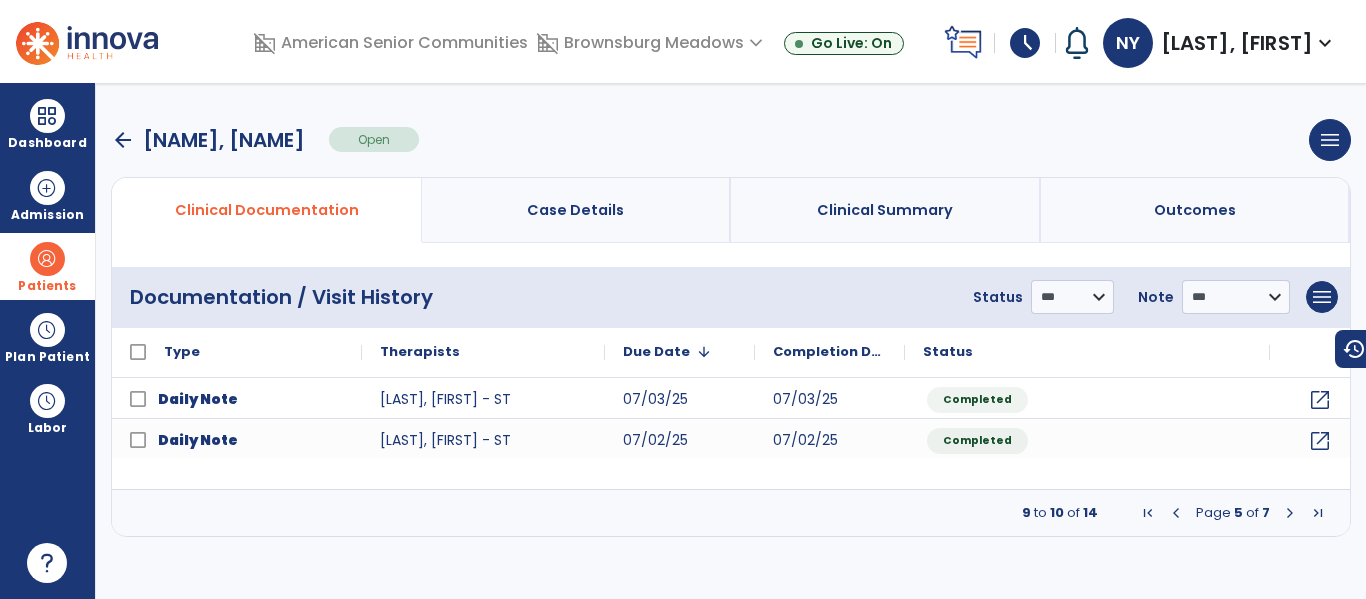 click at bounding box center (1290, 513) 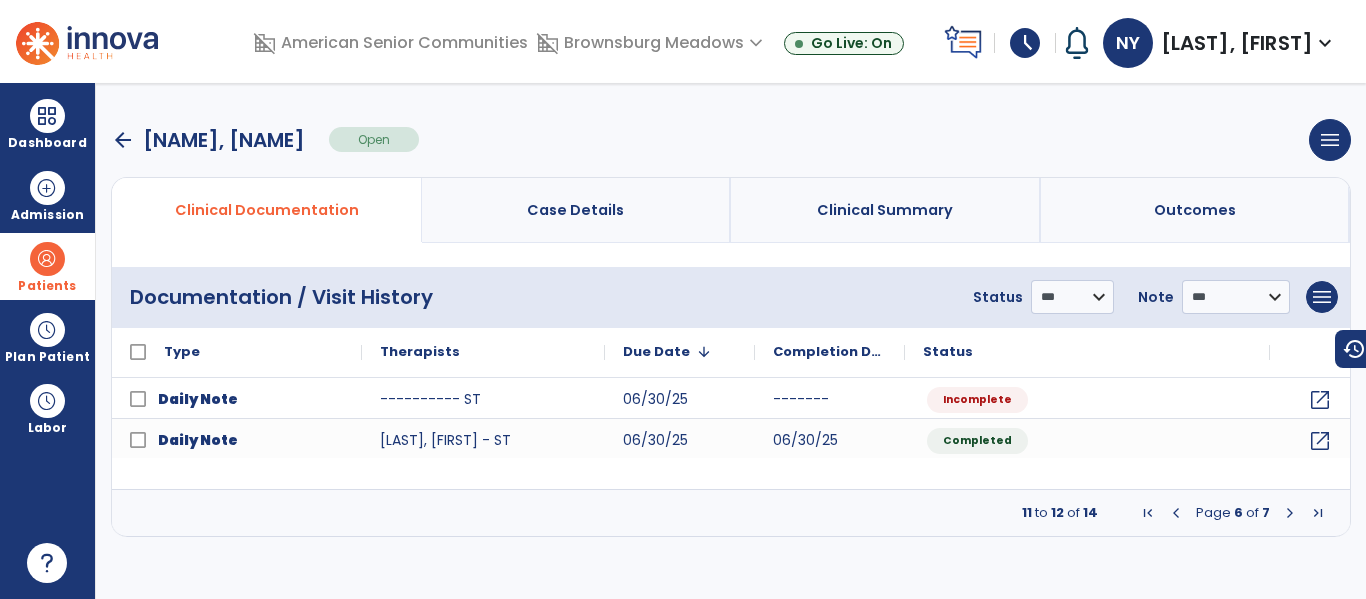 click at bounding box center (1290, 513) 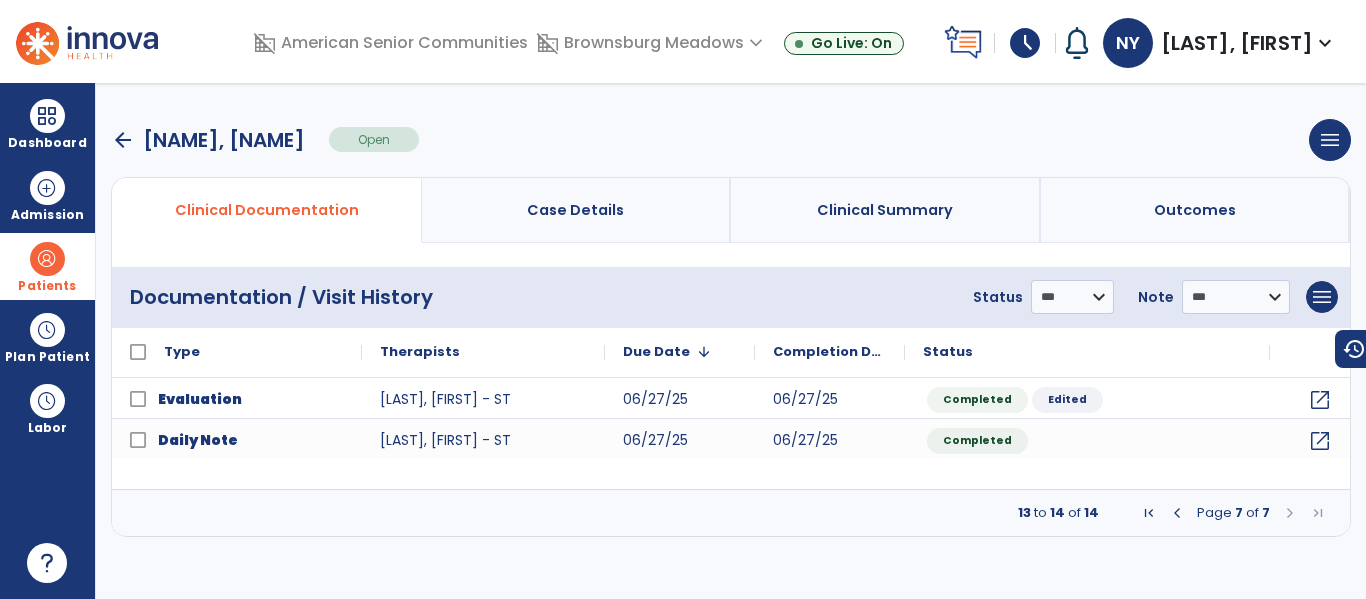 click at bounding box center [1177, 513] 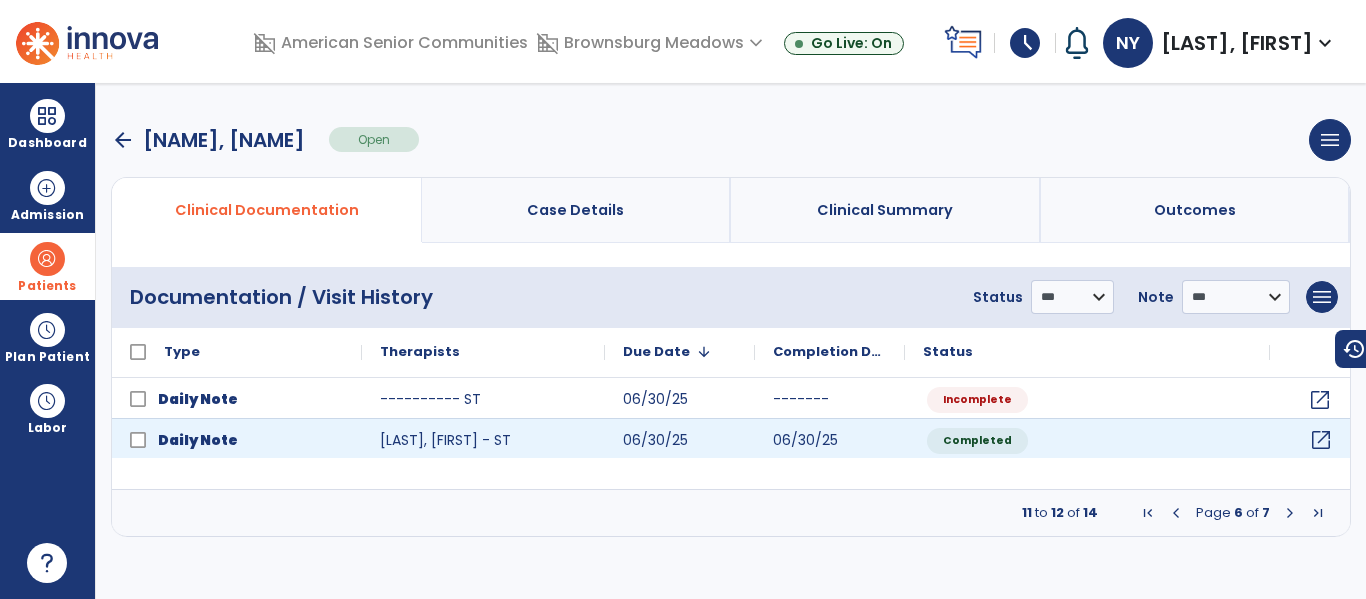 click on "open_in_new" 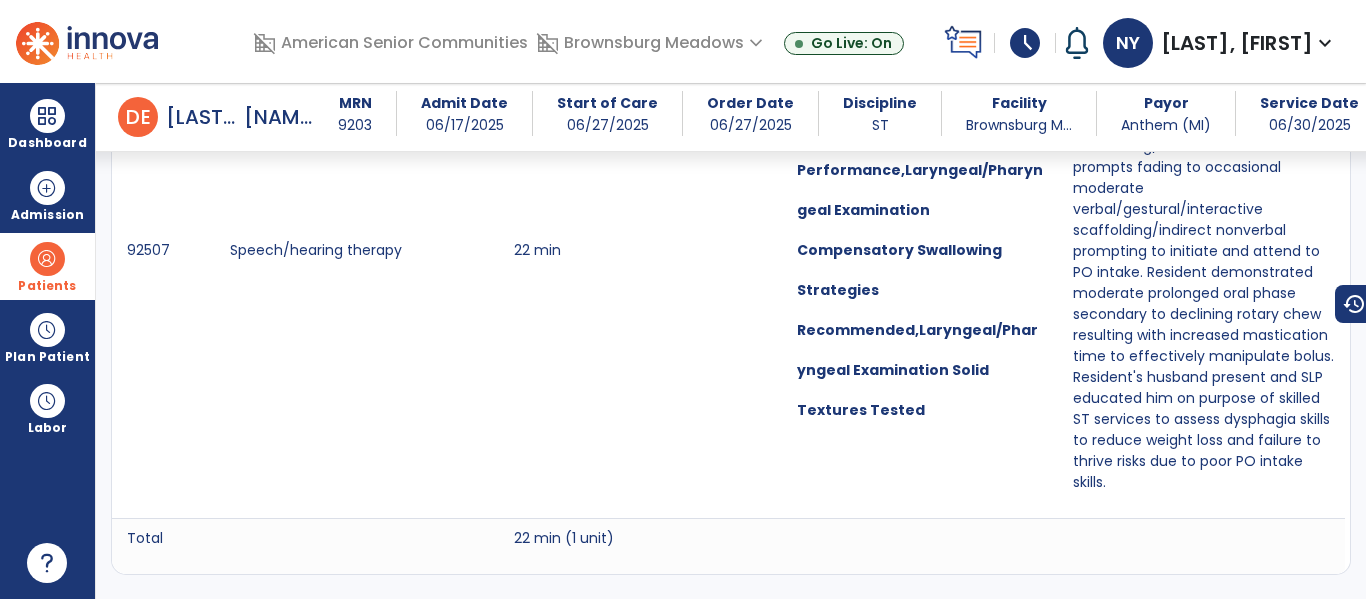 scroll, scrollTop: 1472, scrollLeft: 0, axis: vertical 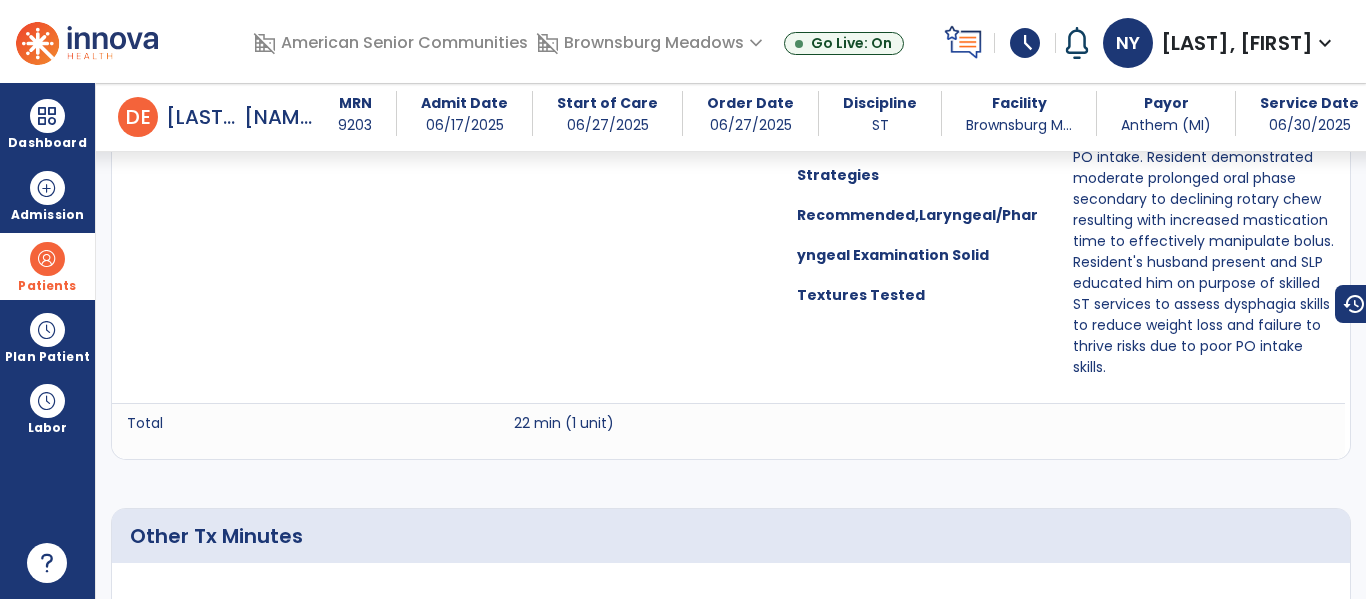 click on "Other Tx Minutes" at bounding box center [731, 536] 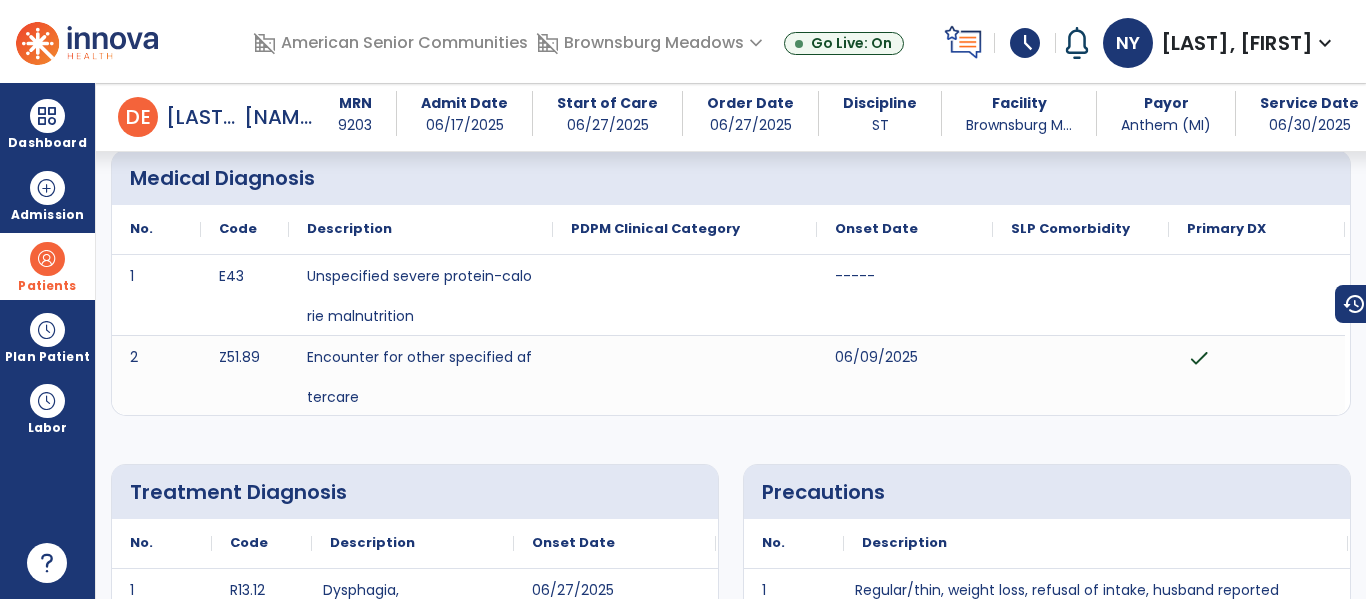 scroll, scrollTop: 0, scrollLeft: 0, axis: both 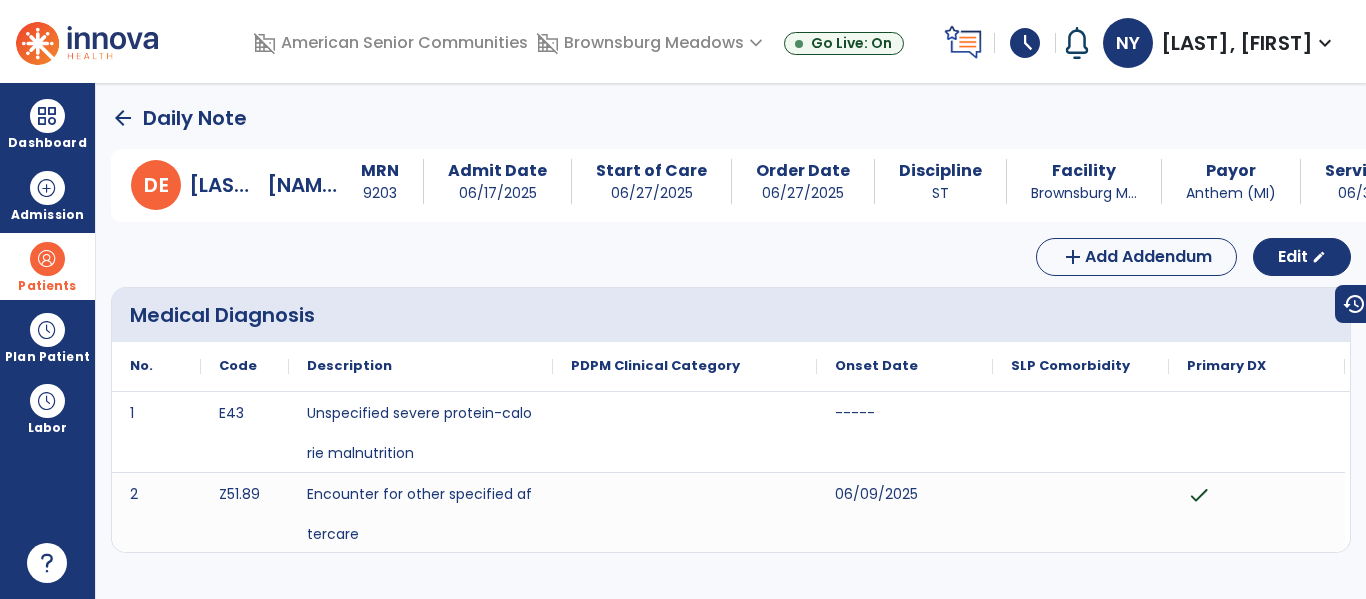 click on "arrow_back" 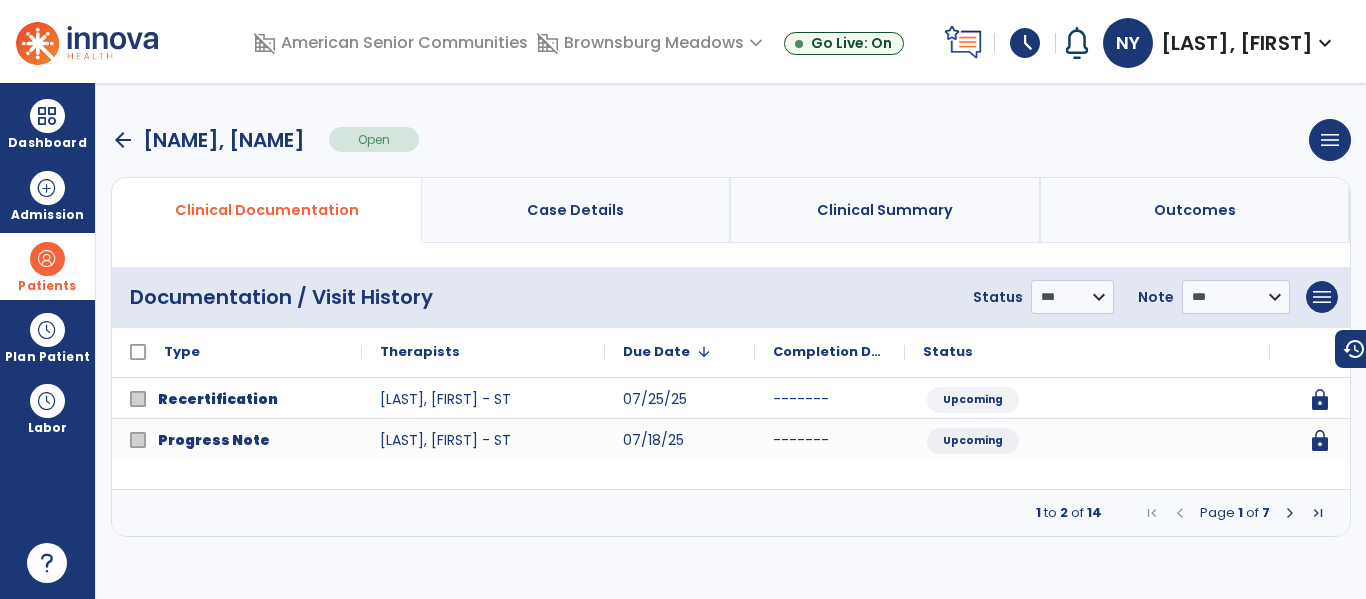 click at bounding box center (1290, 513) 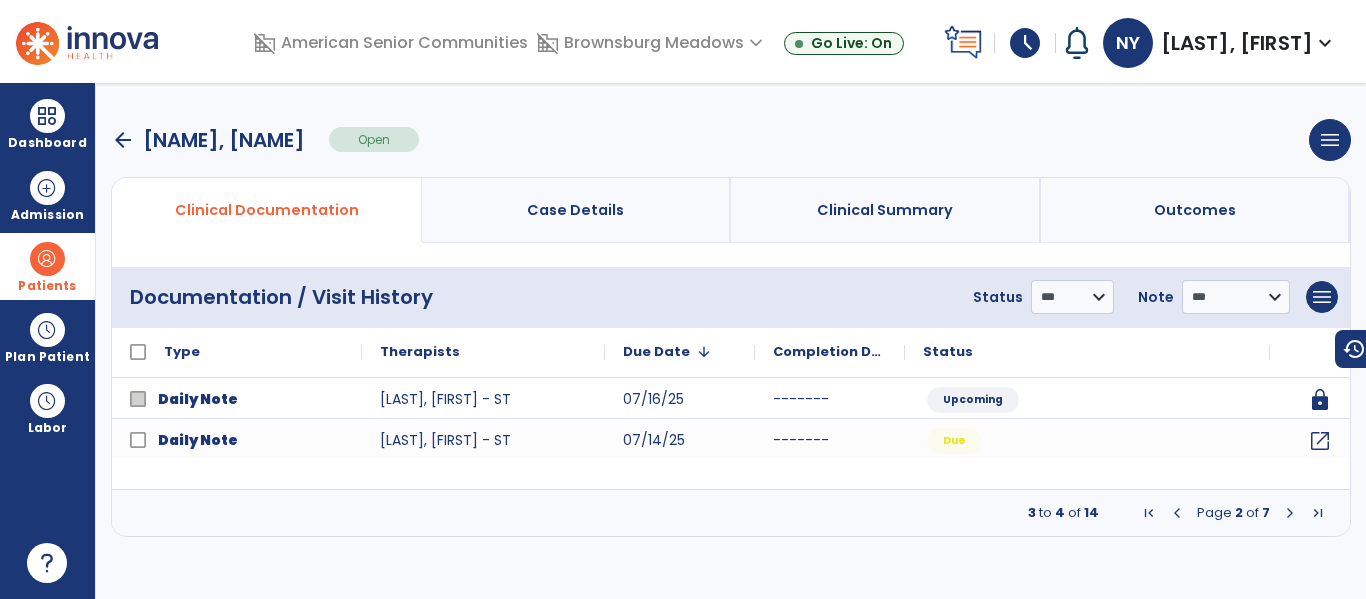 click at bounding box center (1290, 513) 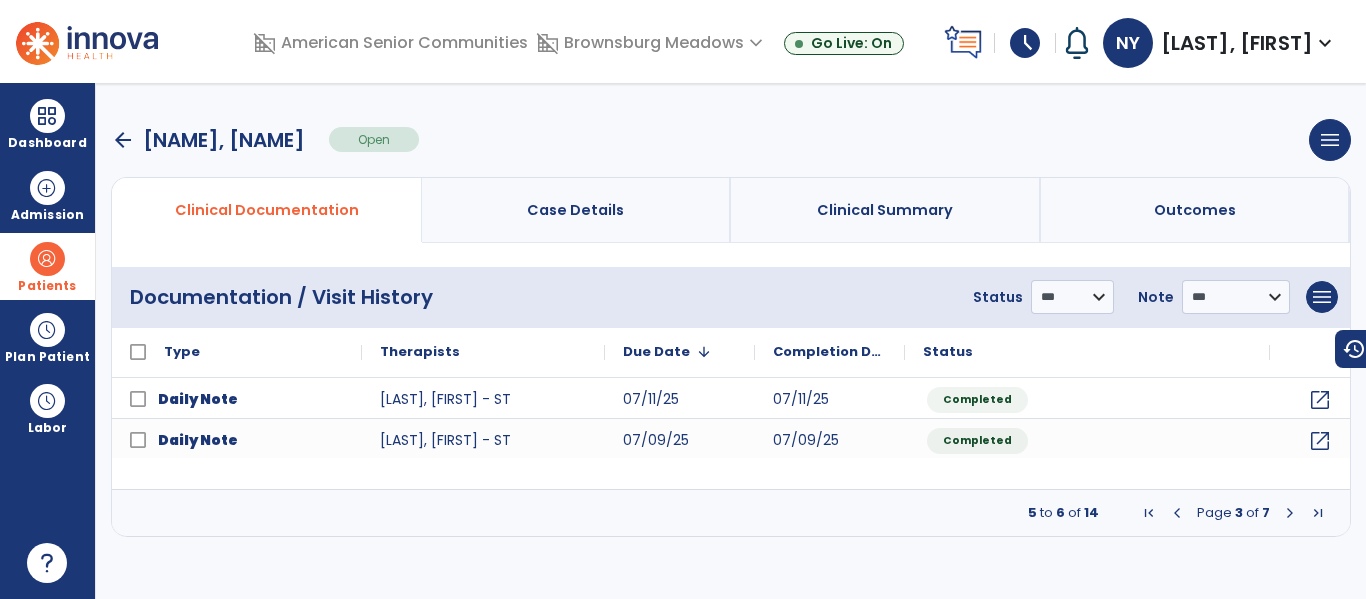 click at bounding box center [1290, 513] 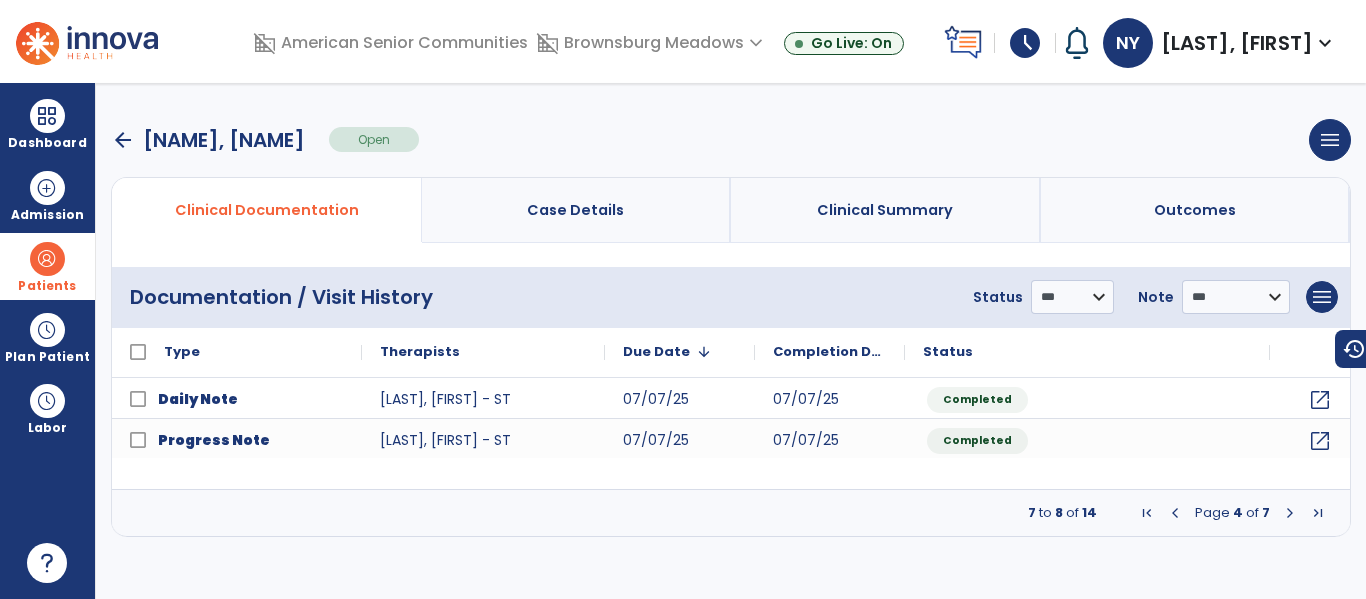click at bounding box center [1290, 513] 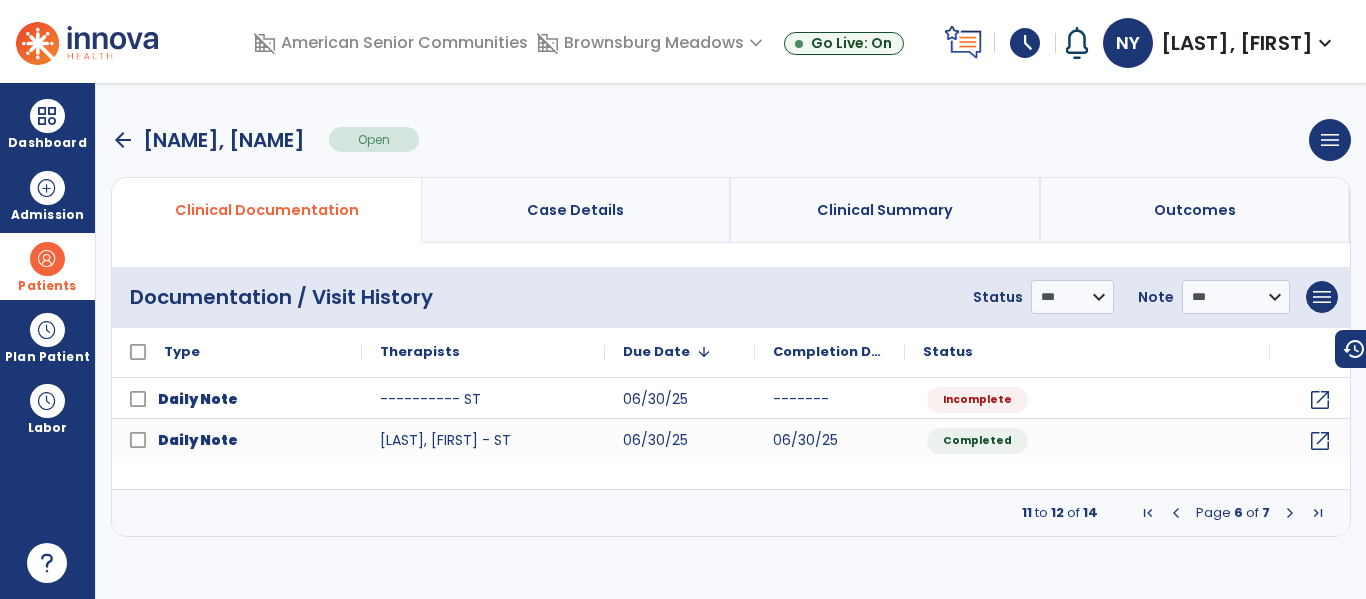 click at bounding box center (1290, 513) 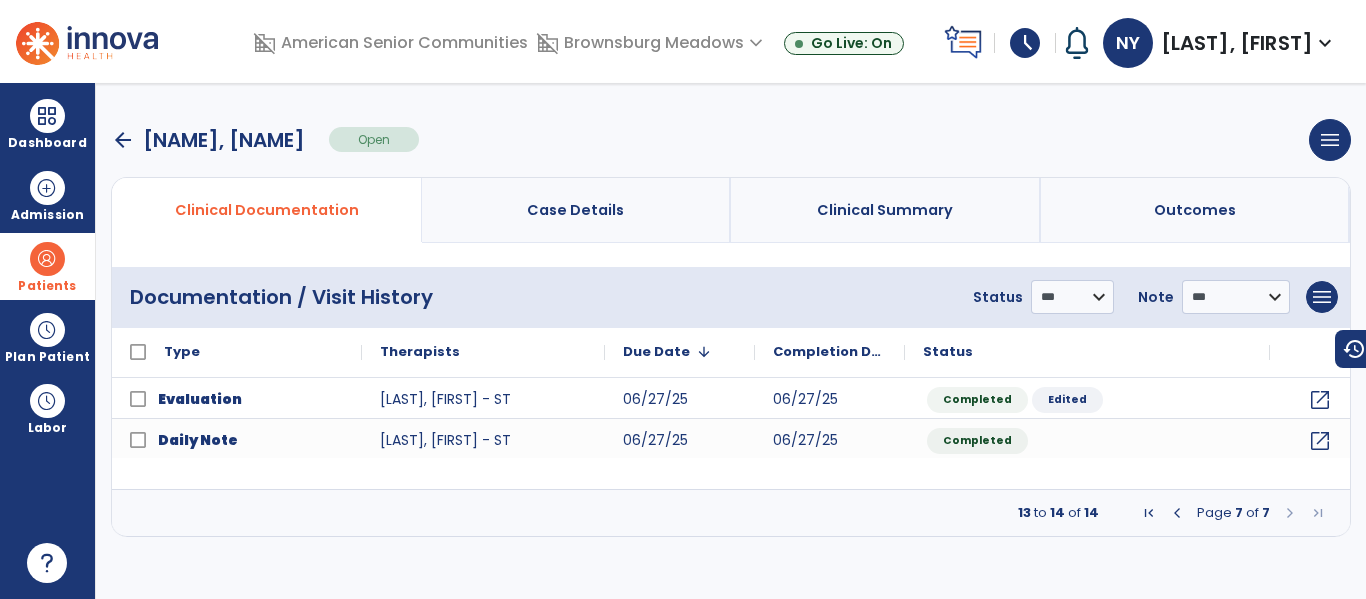click at bounding box center [1177, 513] 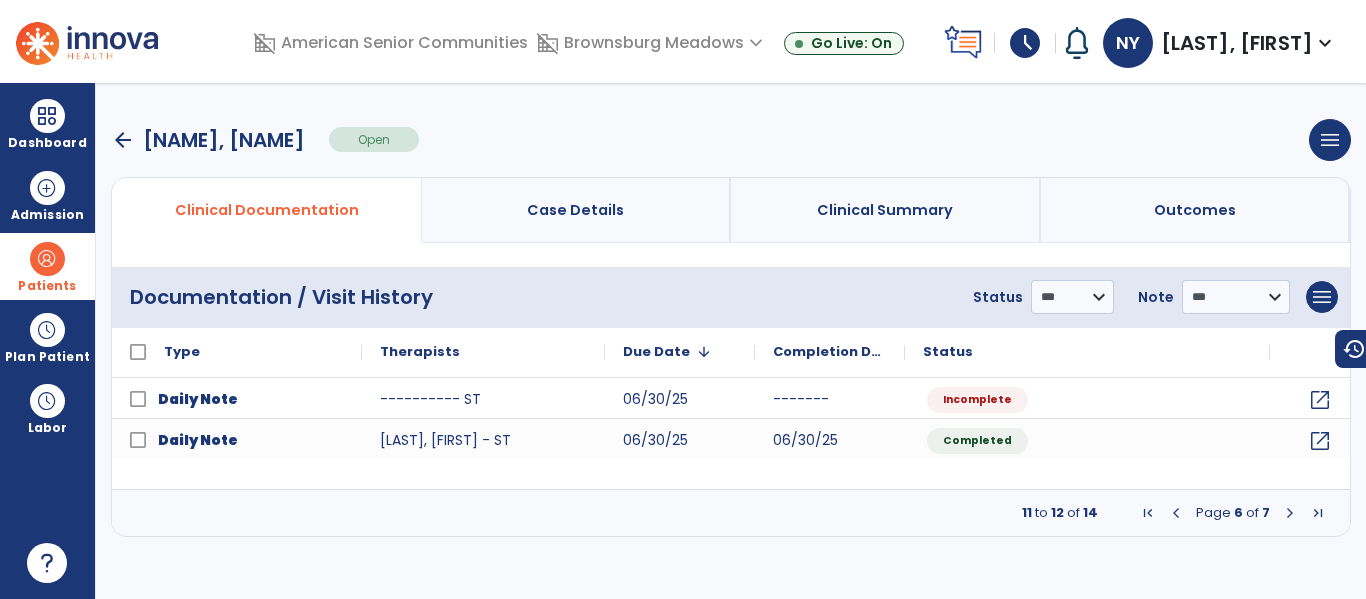 click at bounding box center (1176, 513) 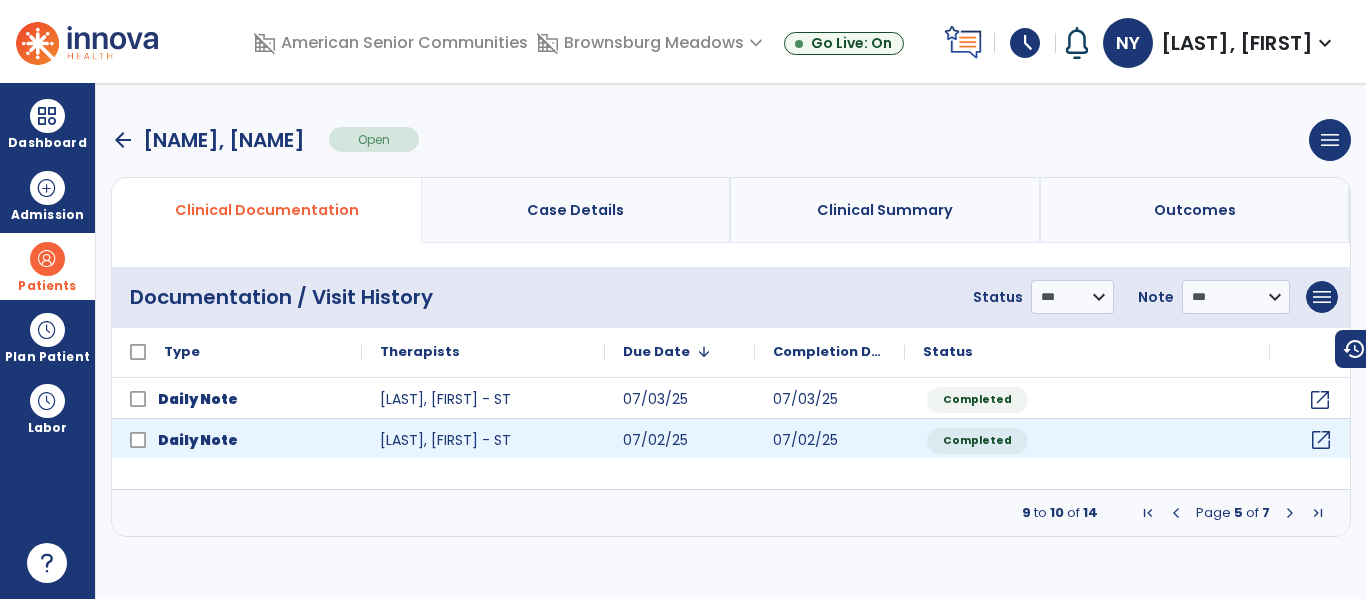 click on "open_in_new" 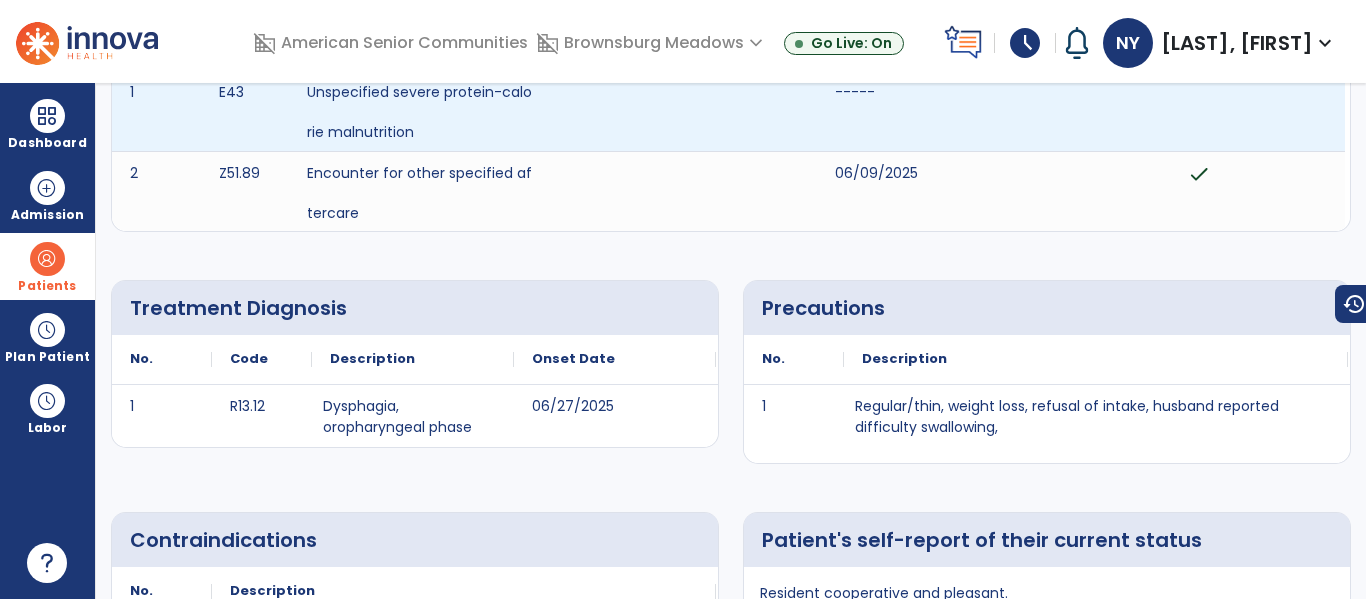 scroll, scrollTop: 0, scrollLeft: 0, axis: both 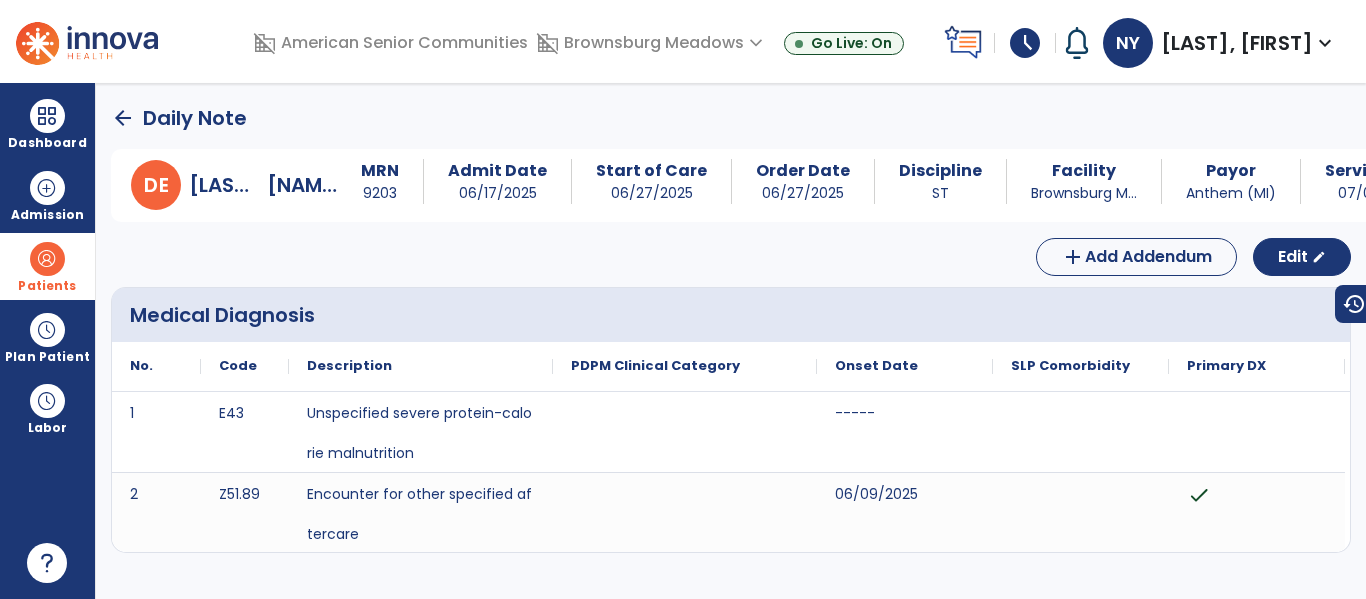 click on "arrow_back" 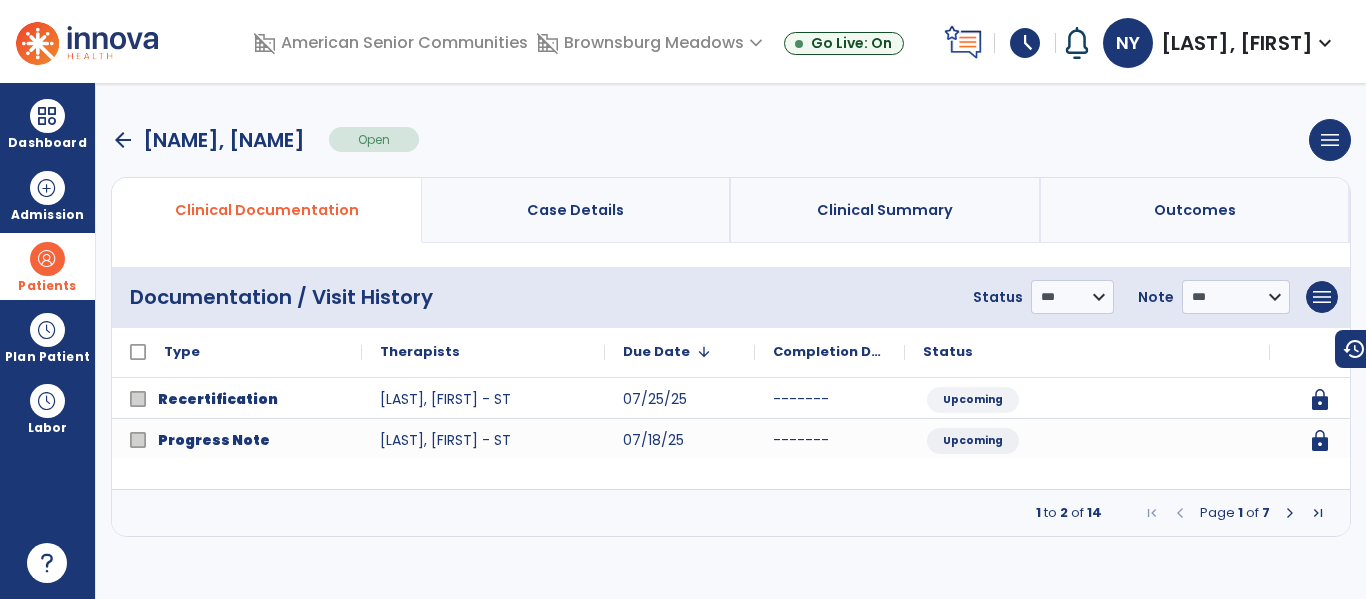 click at bounding box center [1290, 513] 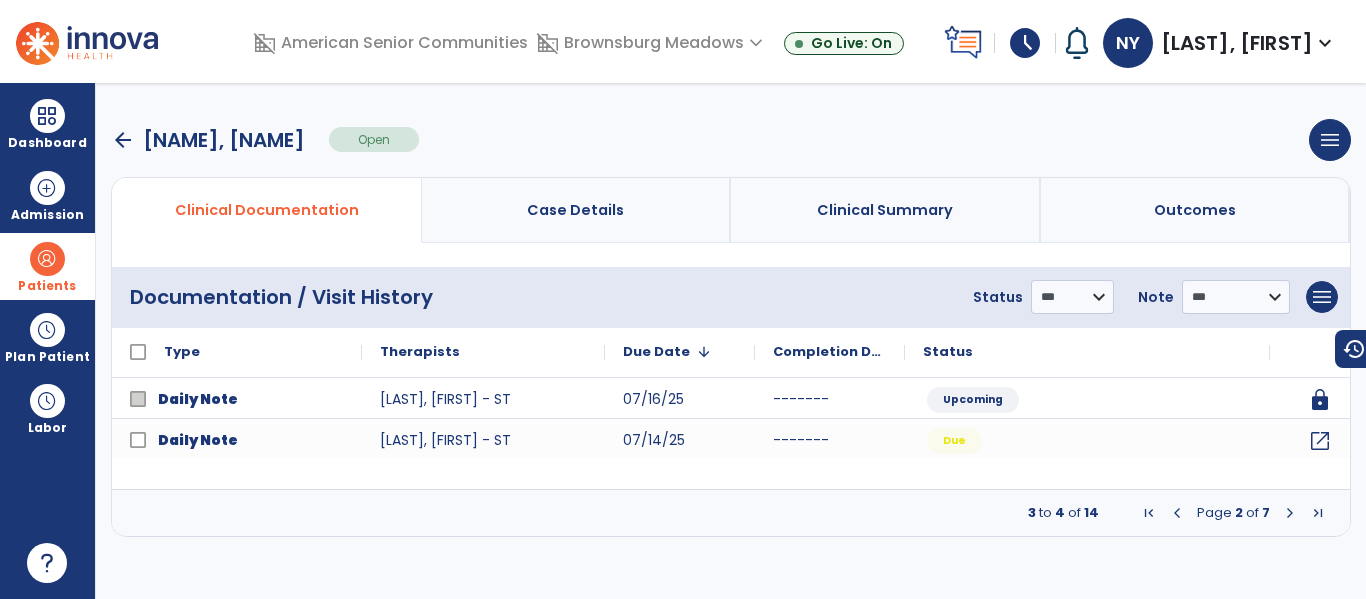 click at bounding box center [1290, 513] 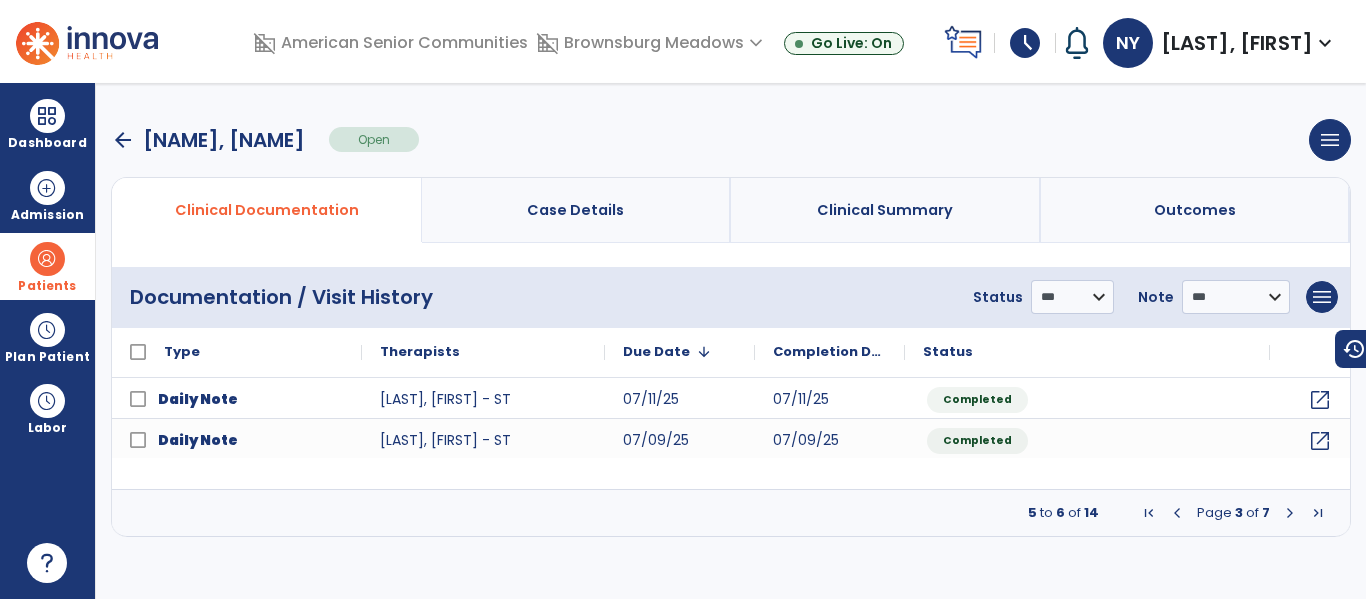 click at bounding box center [1290, 513] 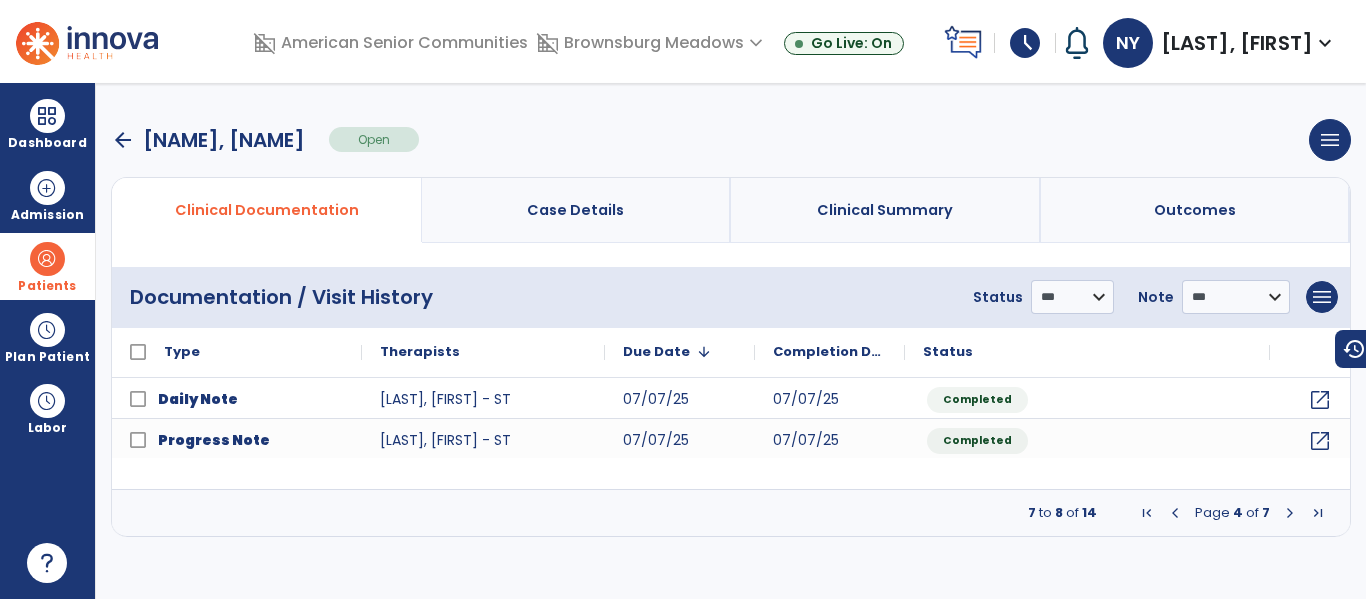 click at bounding box center (1290, 513) 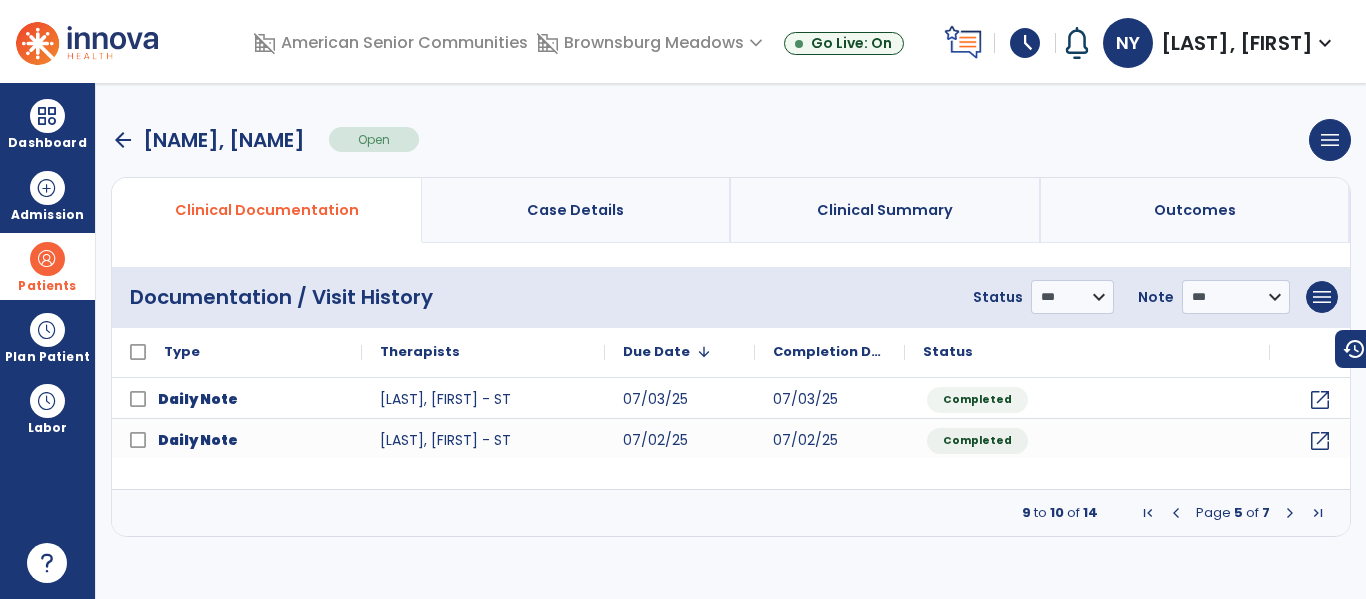 click at bounding box center [1290, 513] 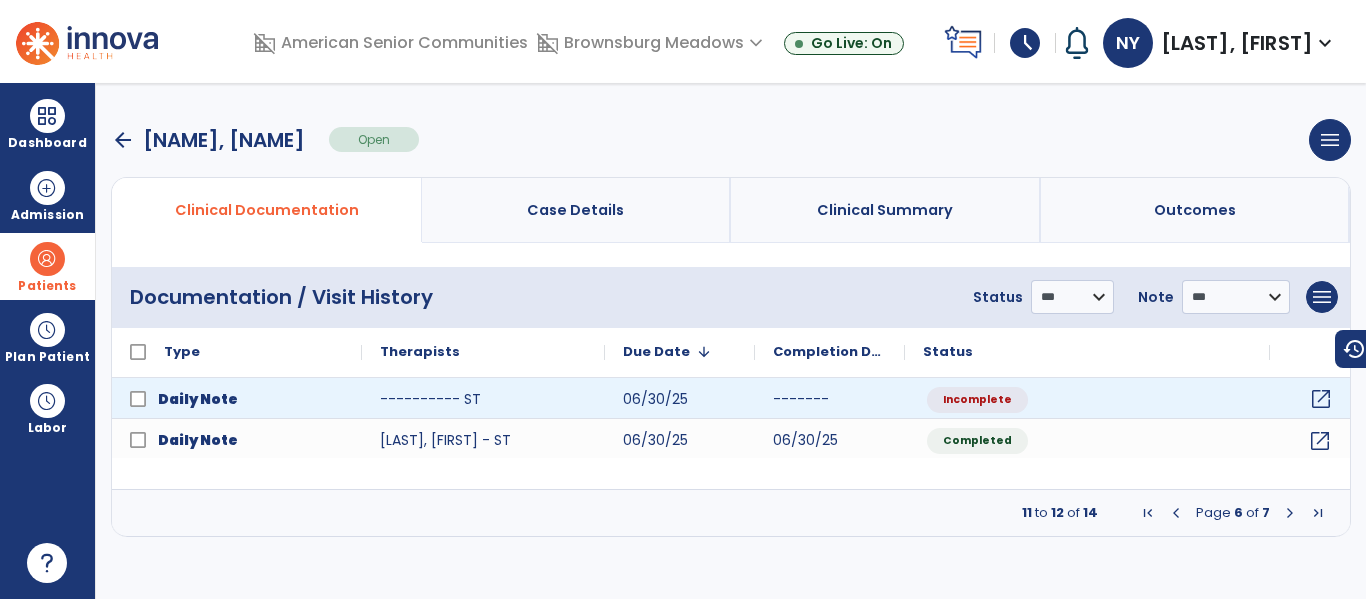click on "open_in_new" 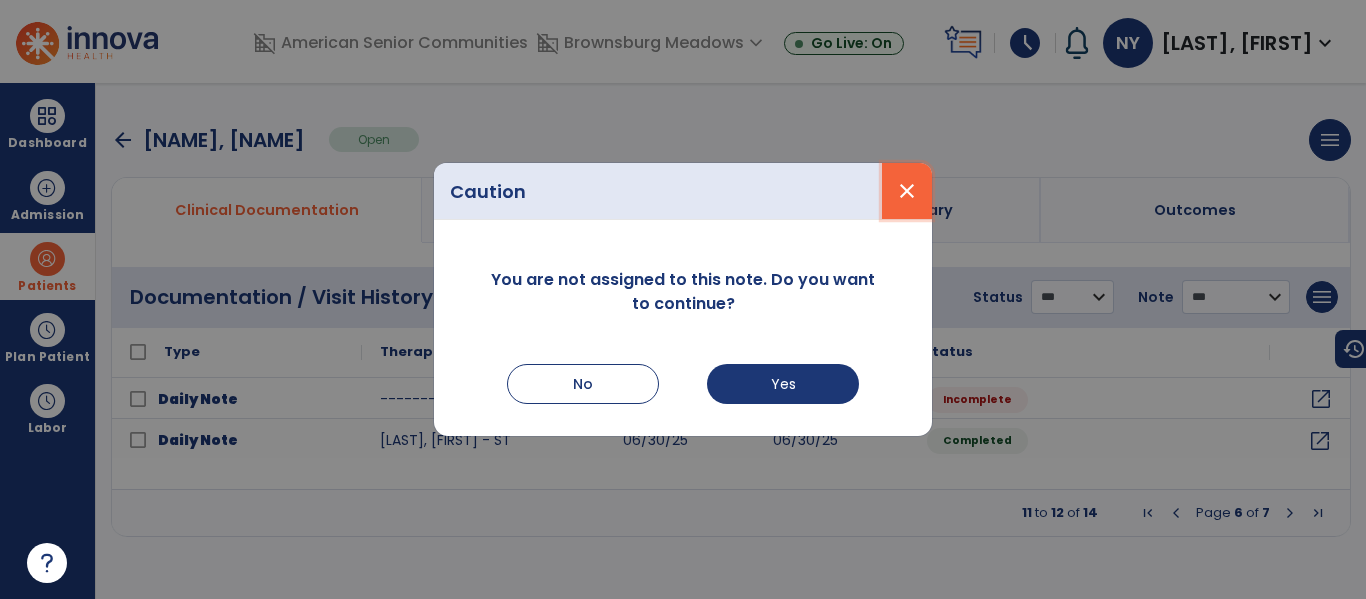 click on "close" at bounding box center [907, 191] 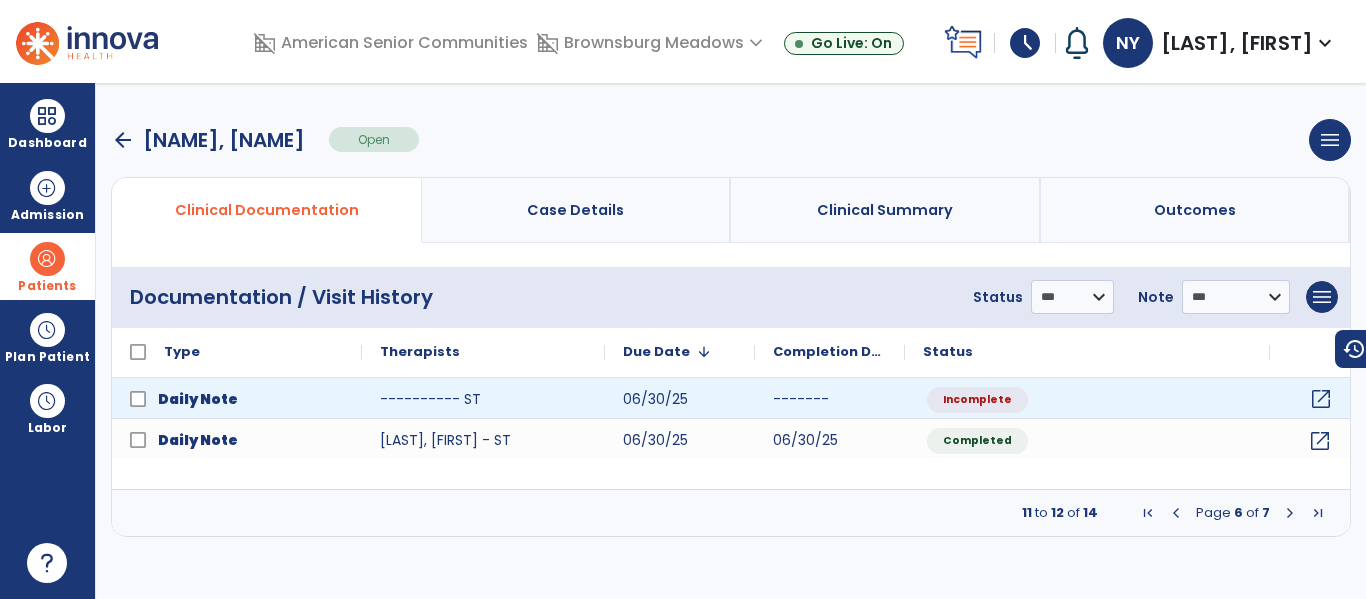 click on "open_in_new" 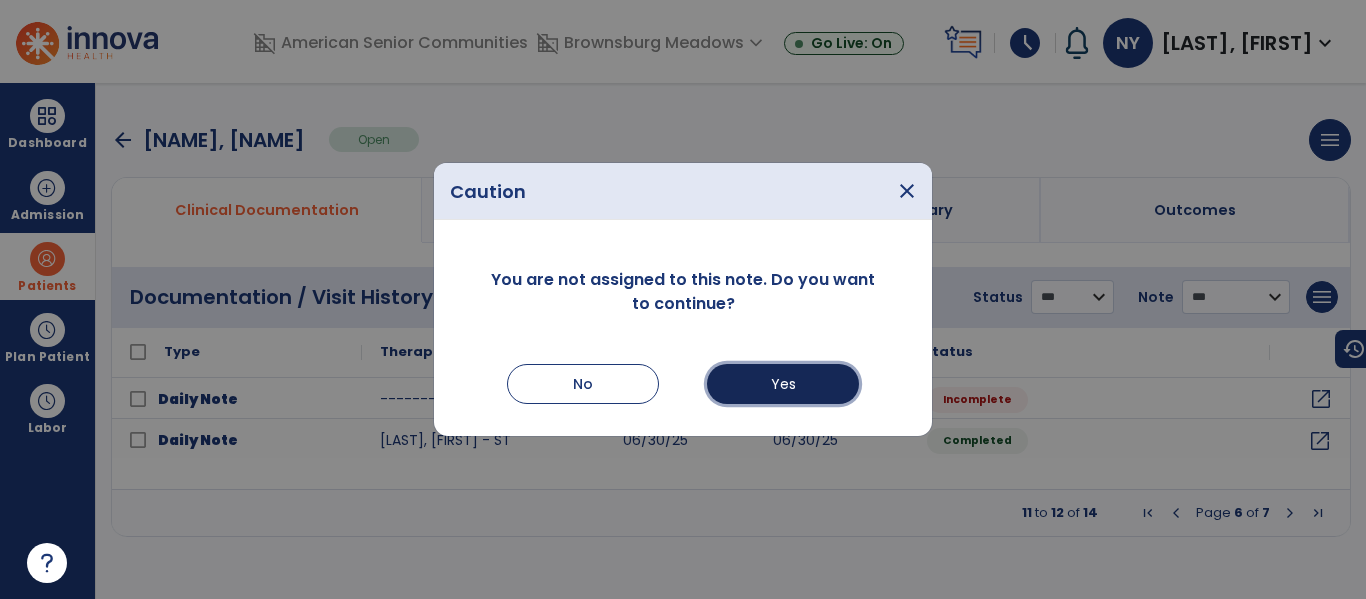 click on "Yes" at bounding box center [783, 384] 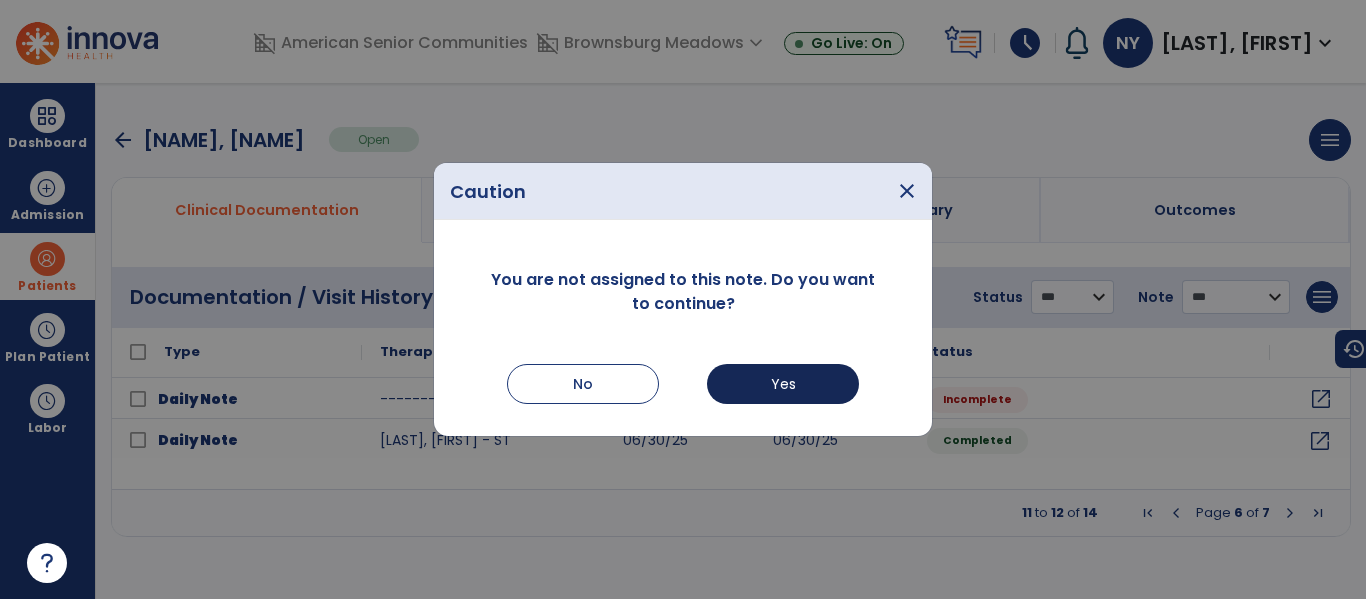 select on "*" 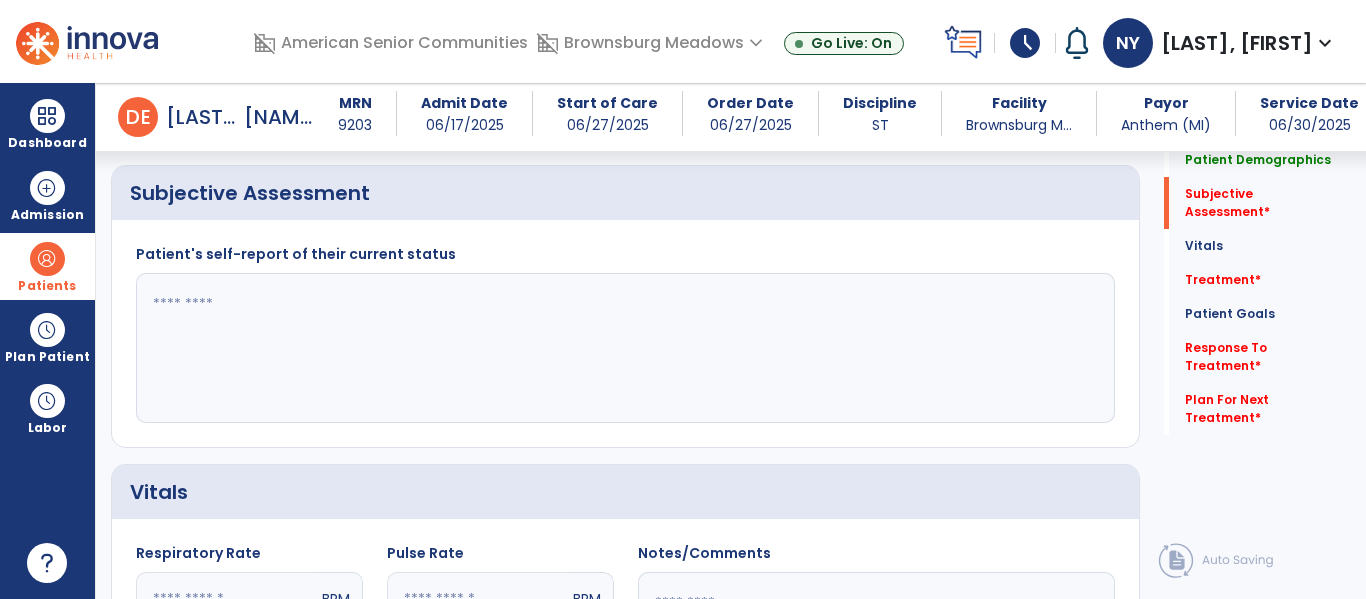 scroll, scrollTop: 406, scrollLeft: 0, axis: vertical 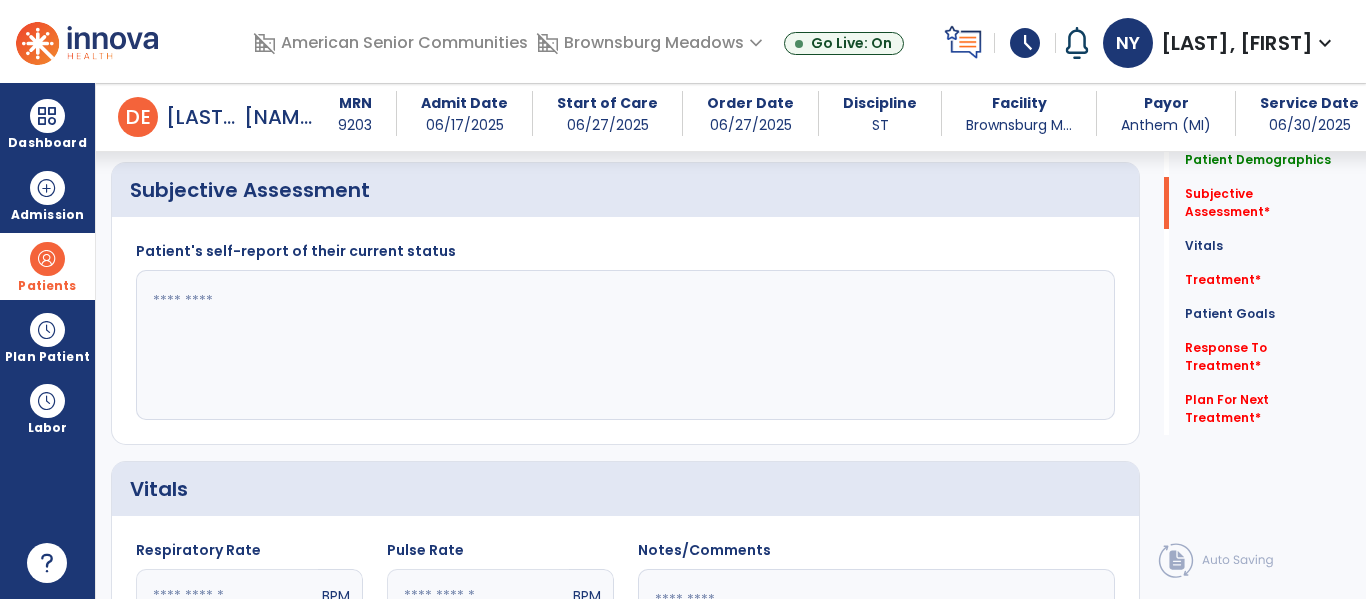 click 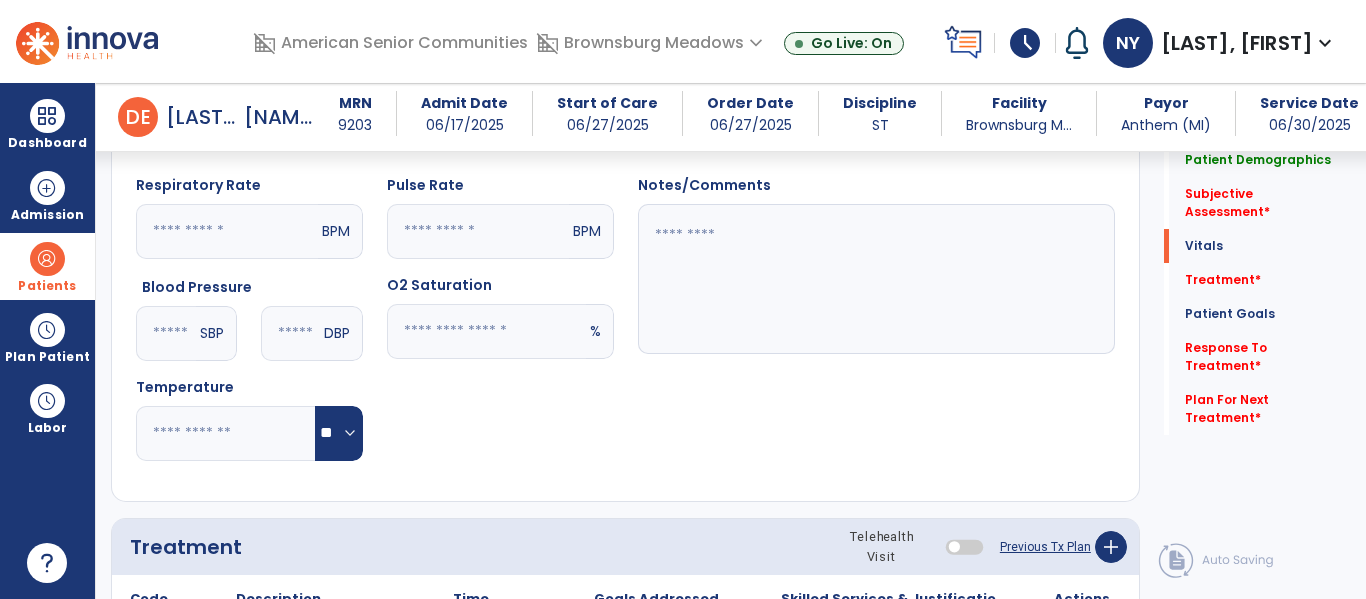 scroll, scrollTop: 721, scrollLeft: 0, axis: vertical 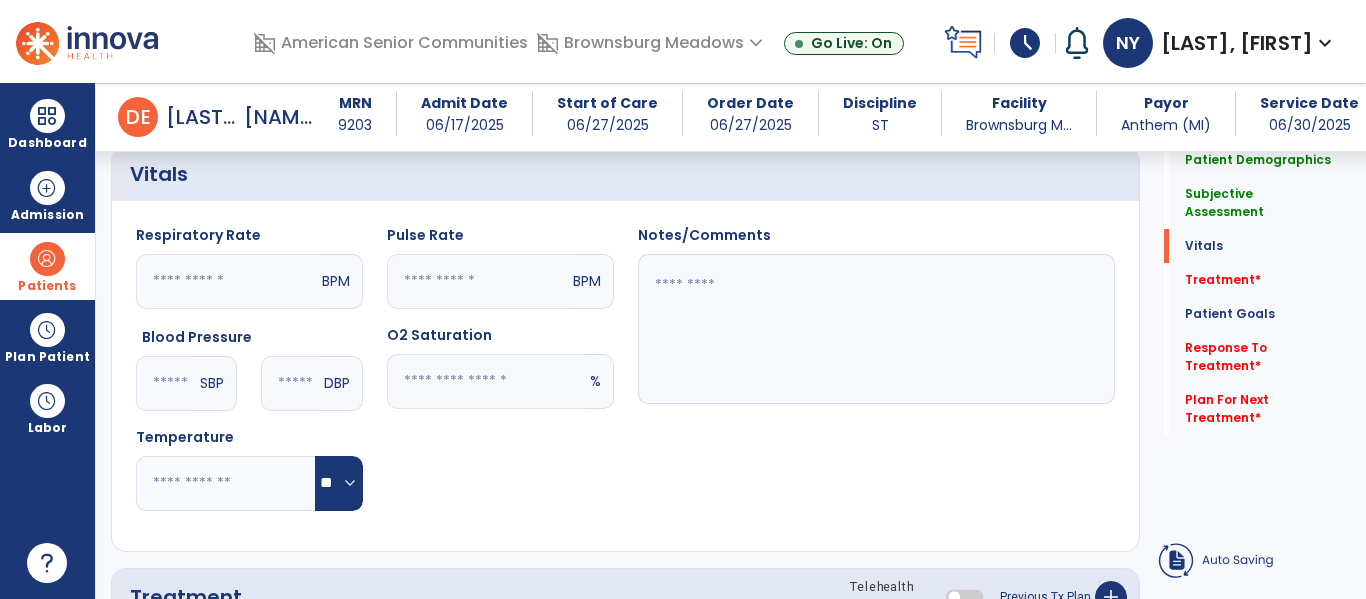 type on "**********" 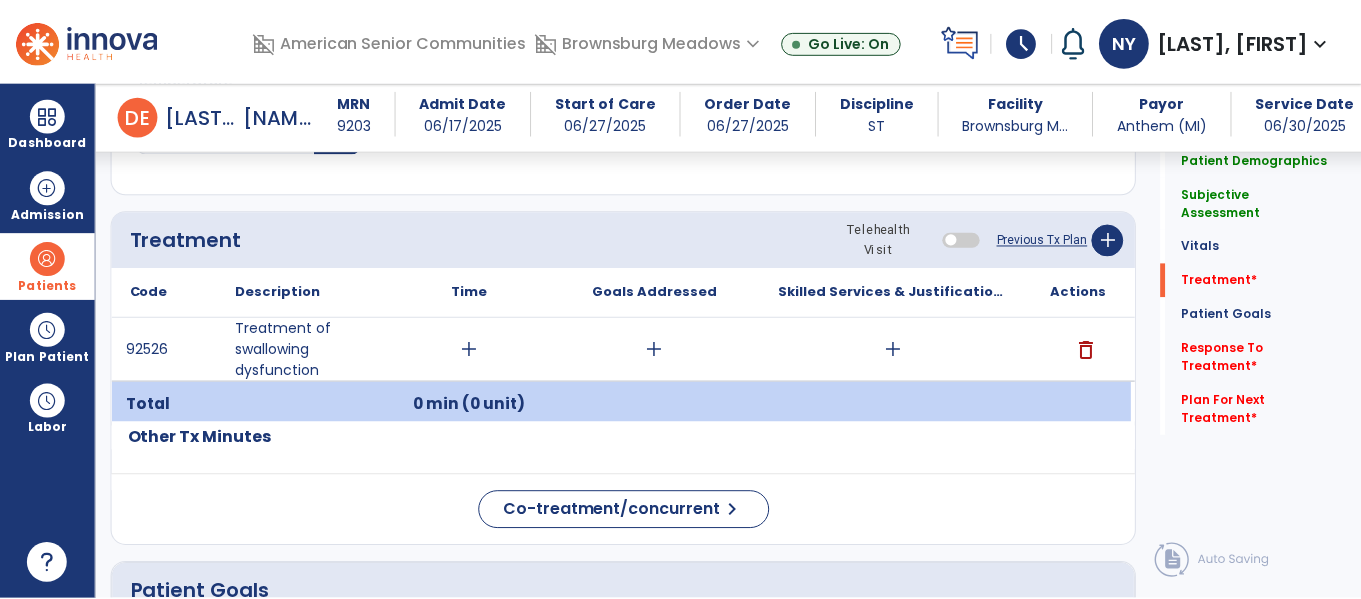 scroll, scrollTop: 1096, scrollLeft: 0, axis: vertical 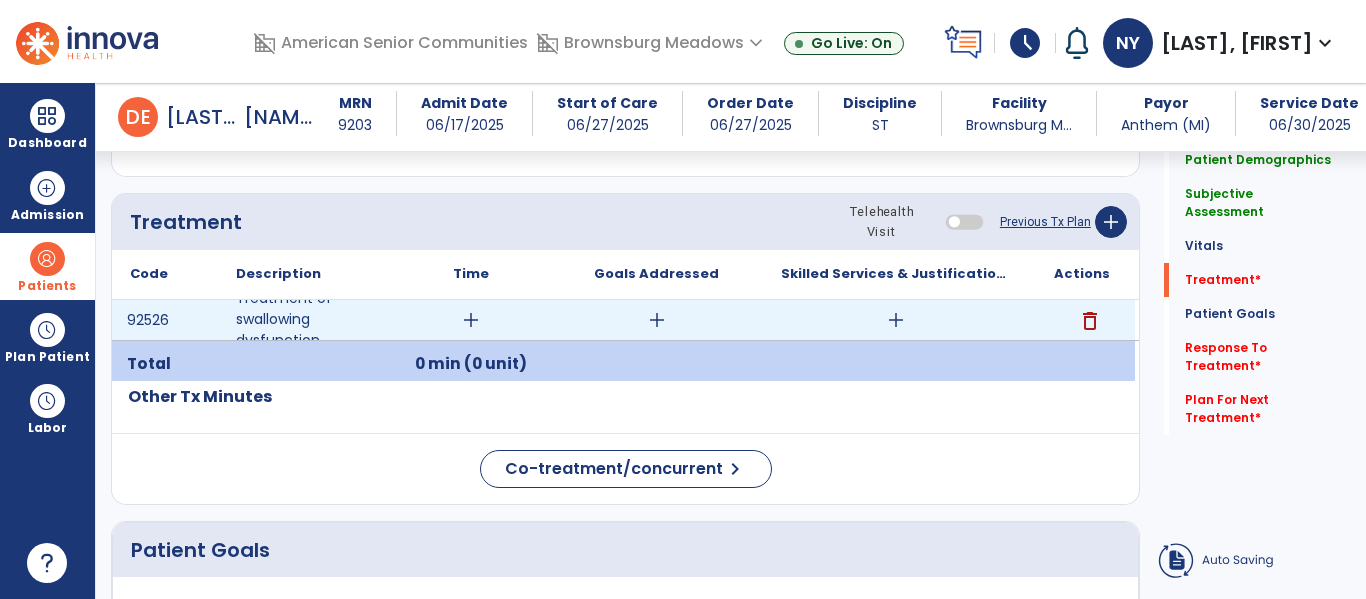 type on "**" 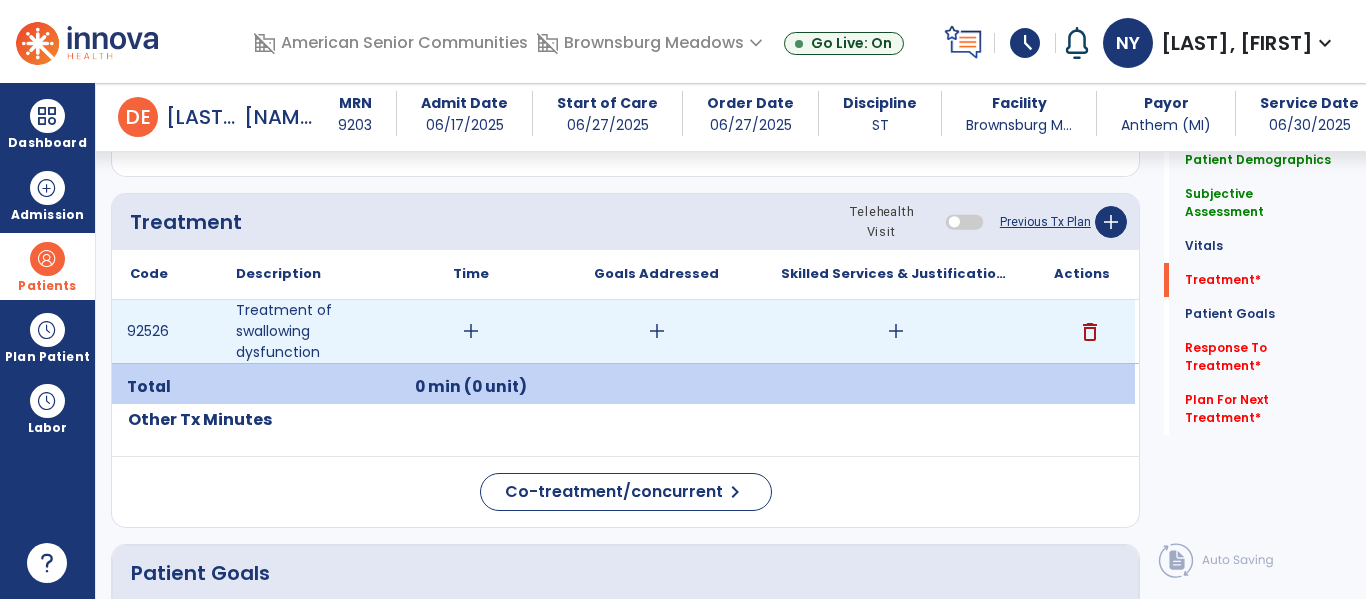 click on "add" at bounding box center [471, 331] 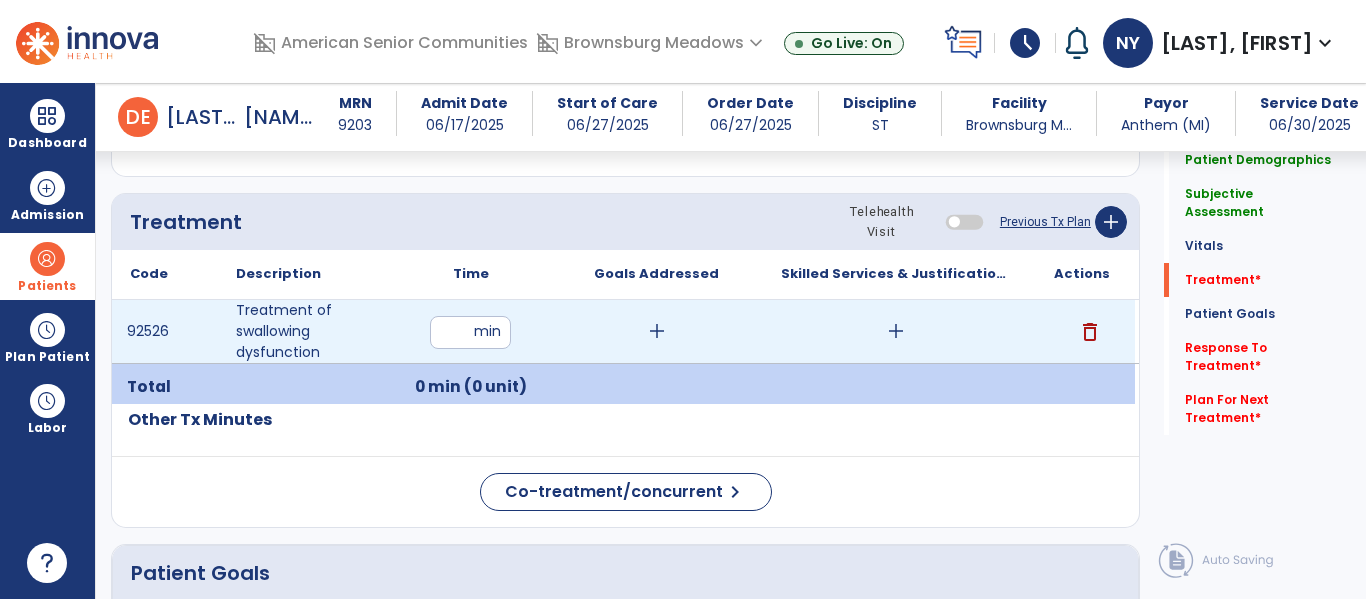 type on "**" 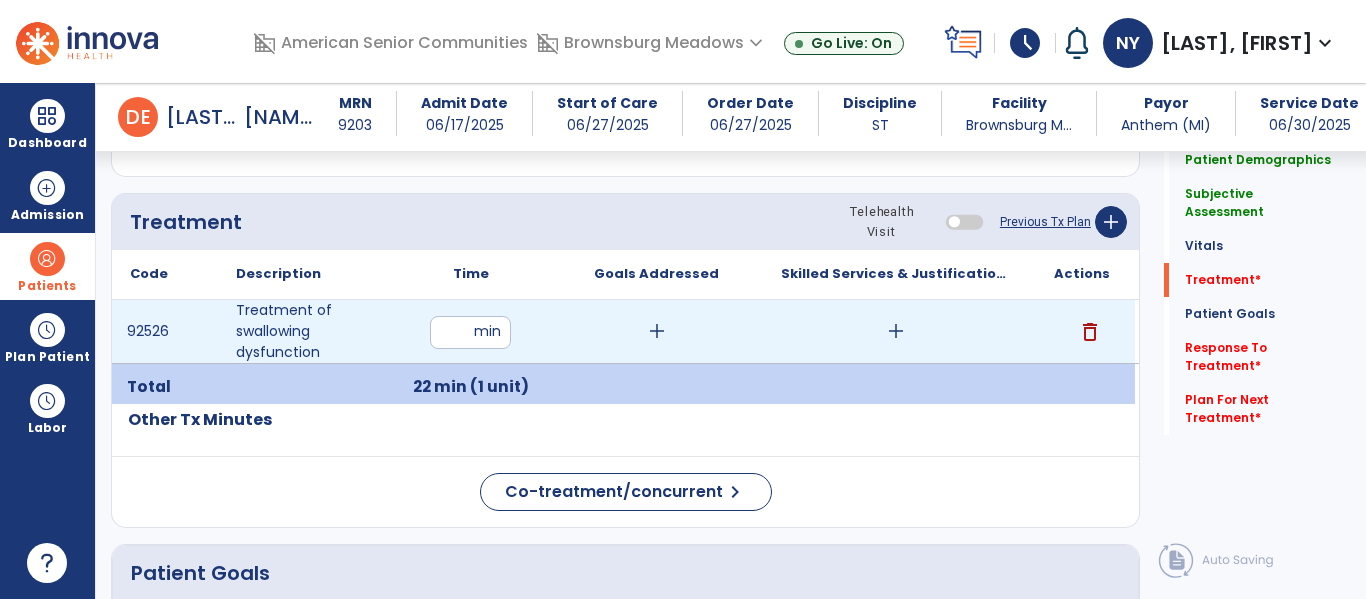 click on "add" at bounding box center (657, 331) 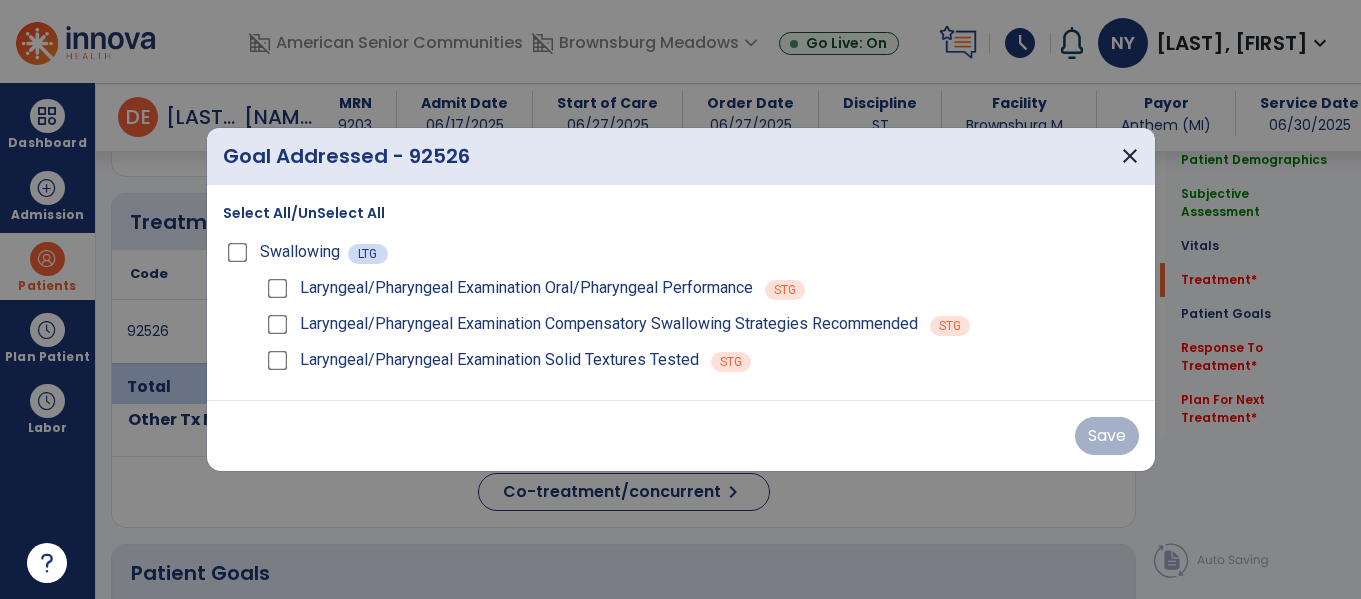 scroll, scrollTop: 1096, scrollLeft: 0, axis: vertical 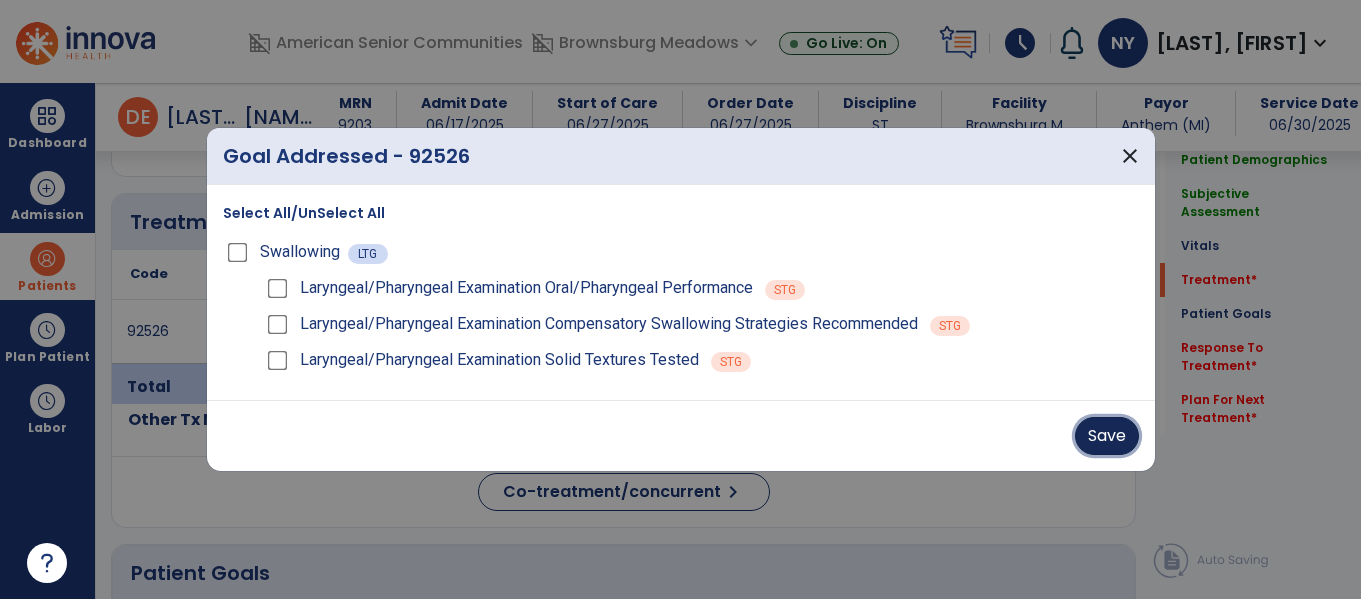 click on "Save" at bounding box center (1107, 436) 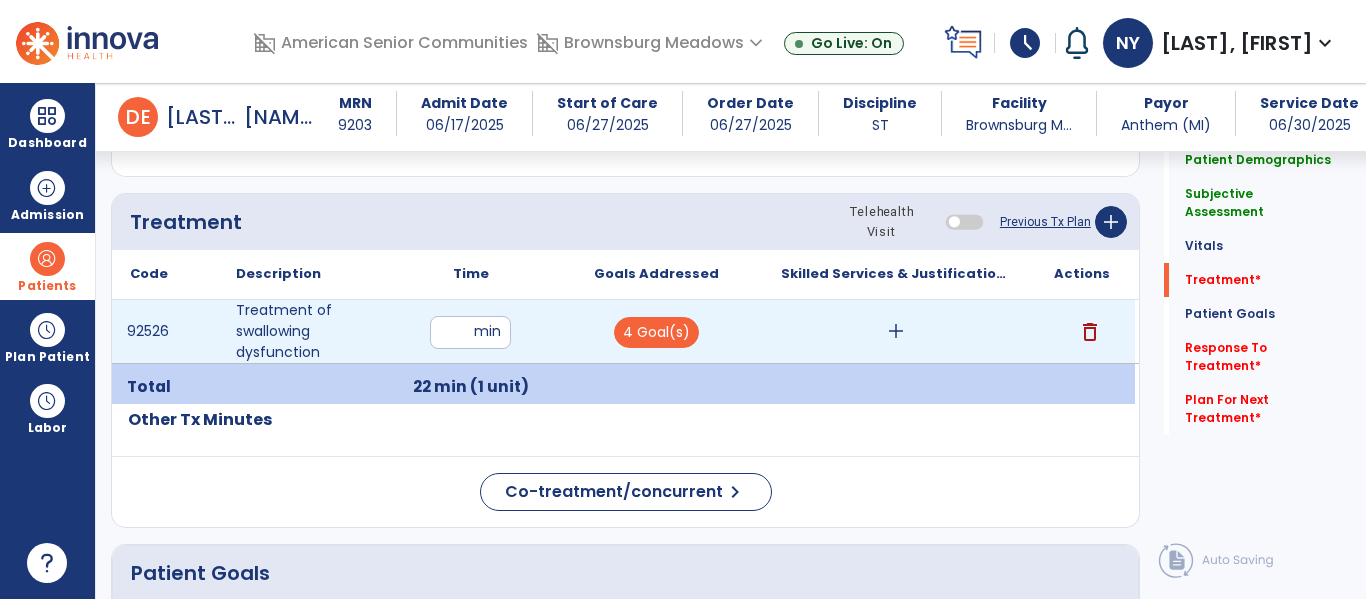 click on "add" at bounding box center [896, 331] 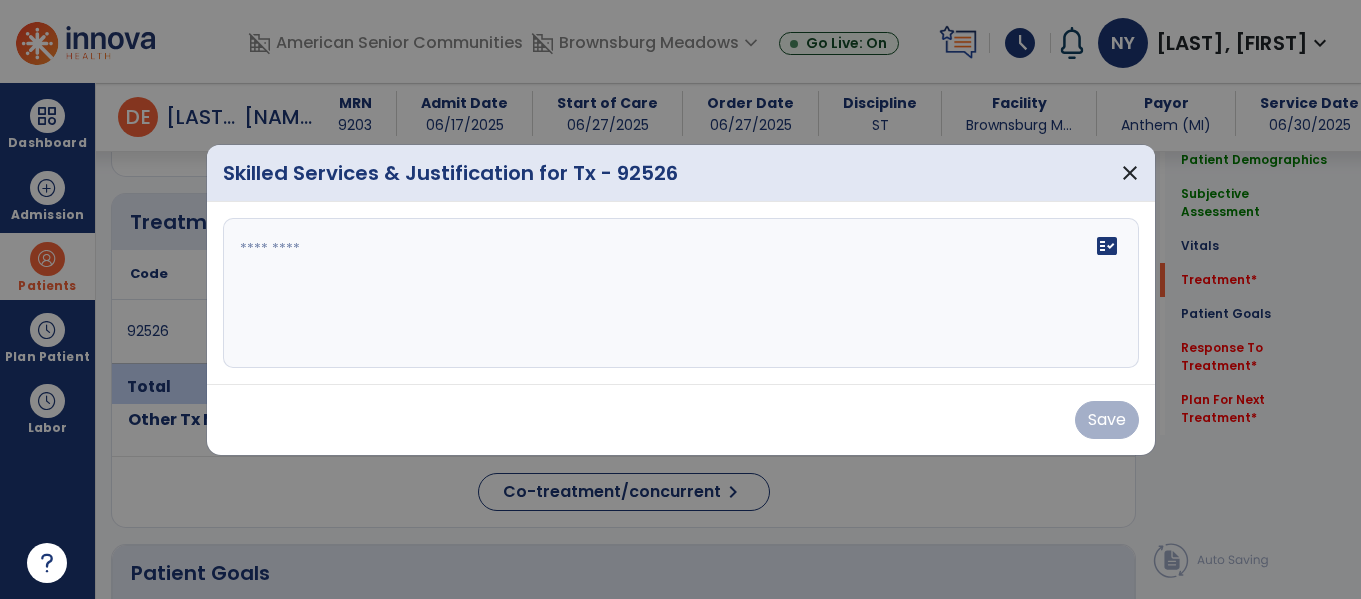 scroll, scrollTop: 1096, scrollLeft: 0, axis: vertical 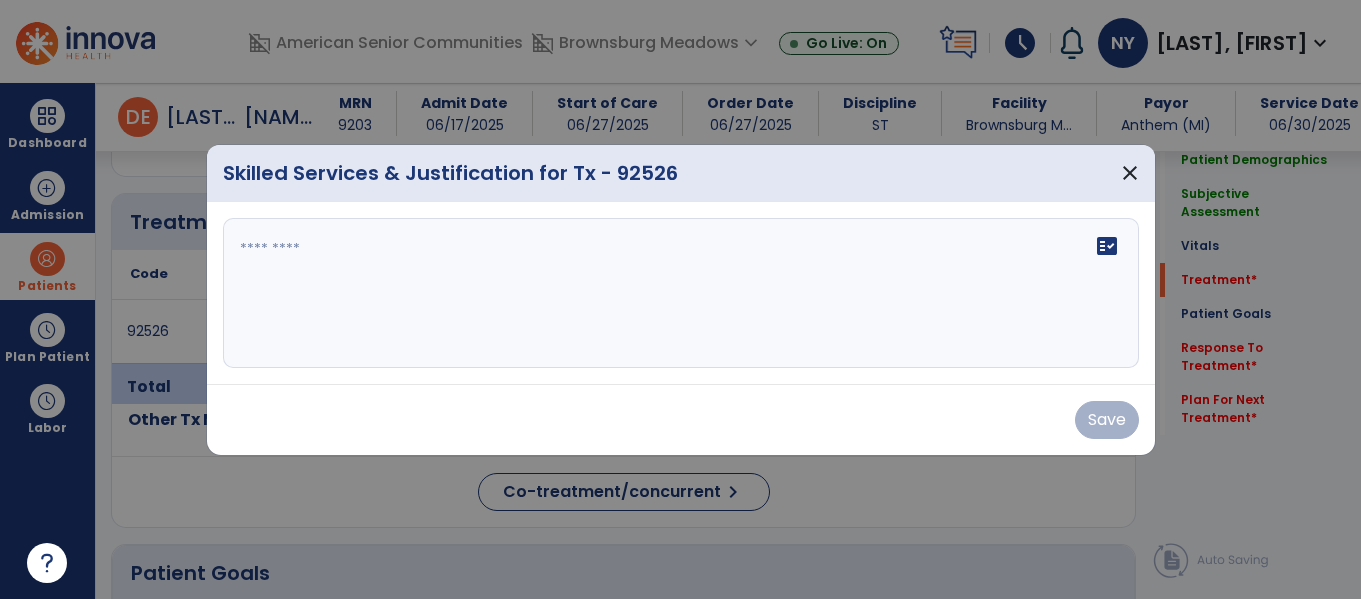 click on "fact_check" at bounding box center [681, 293] 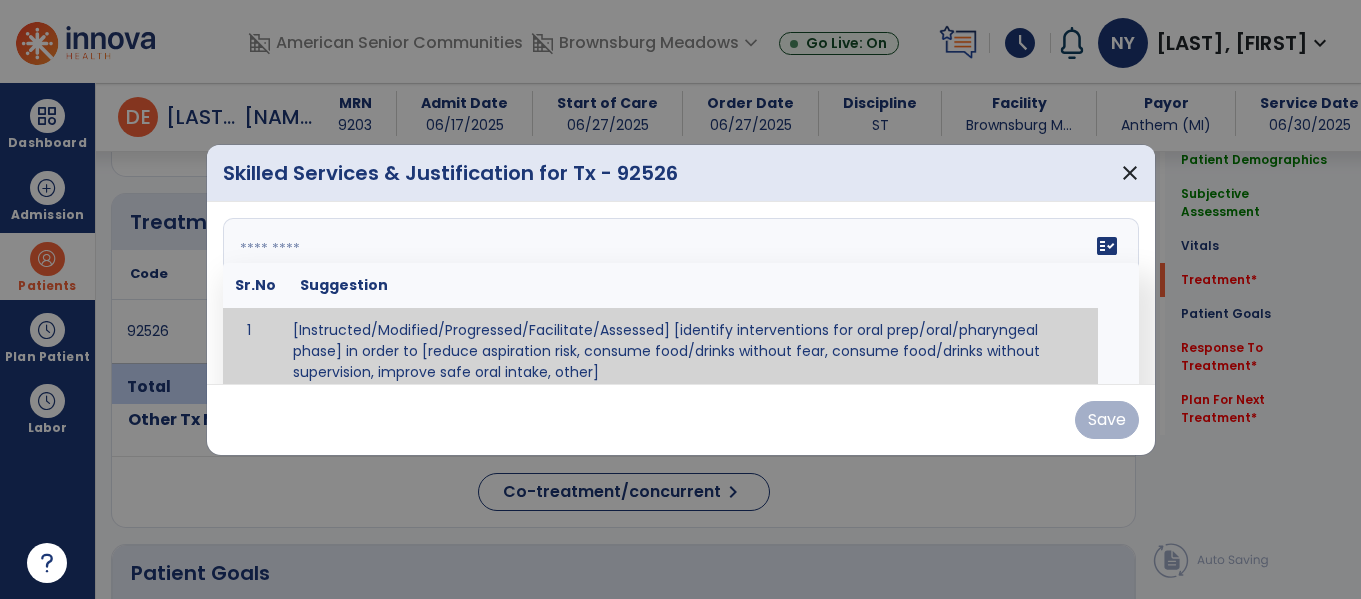 paste on "**********" 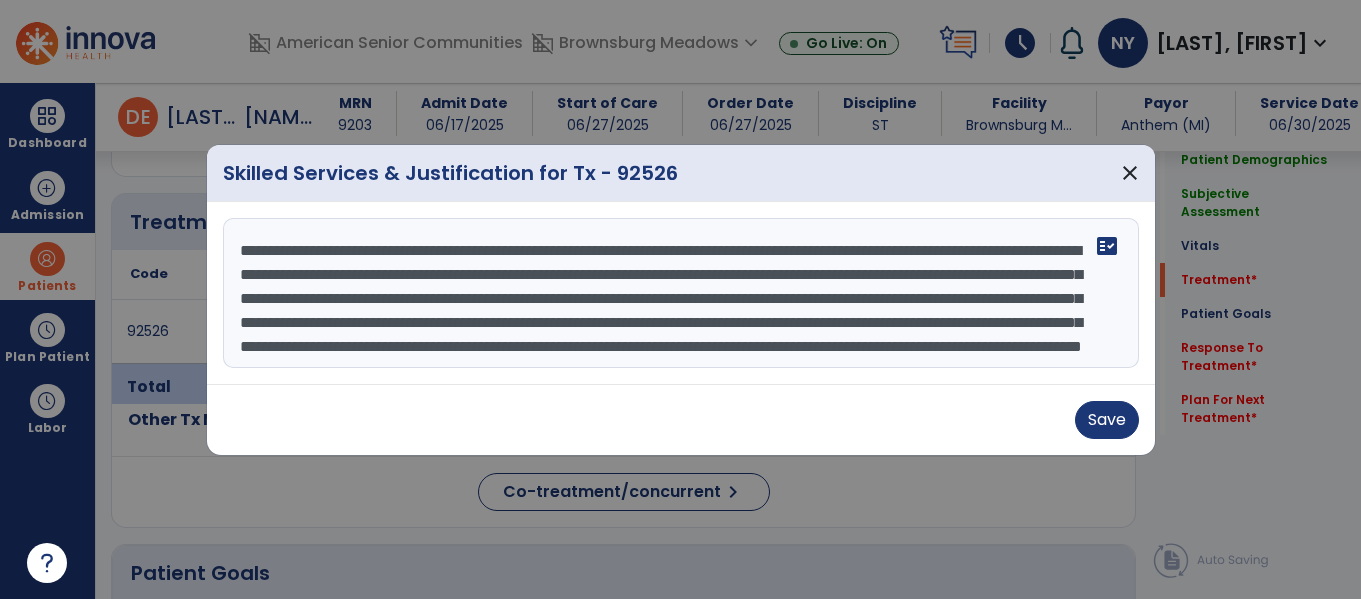 scroll, scrollTop: 0, scrollLeft: 0, axis: both 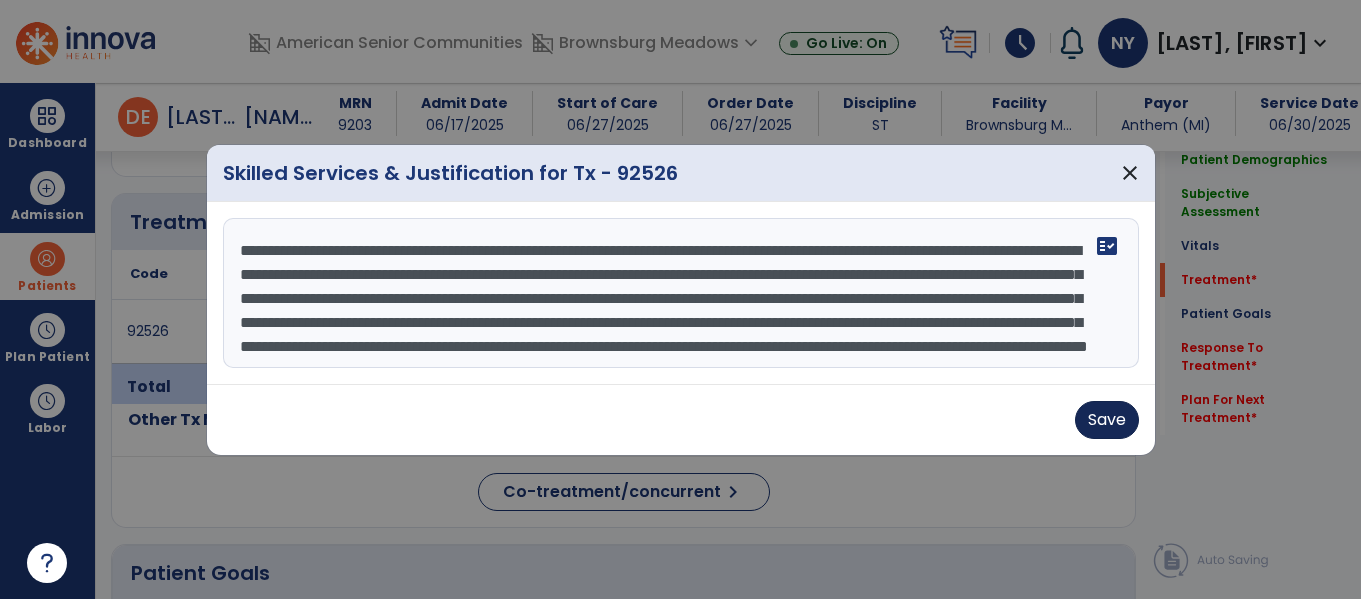 type on "**********" 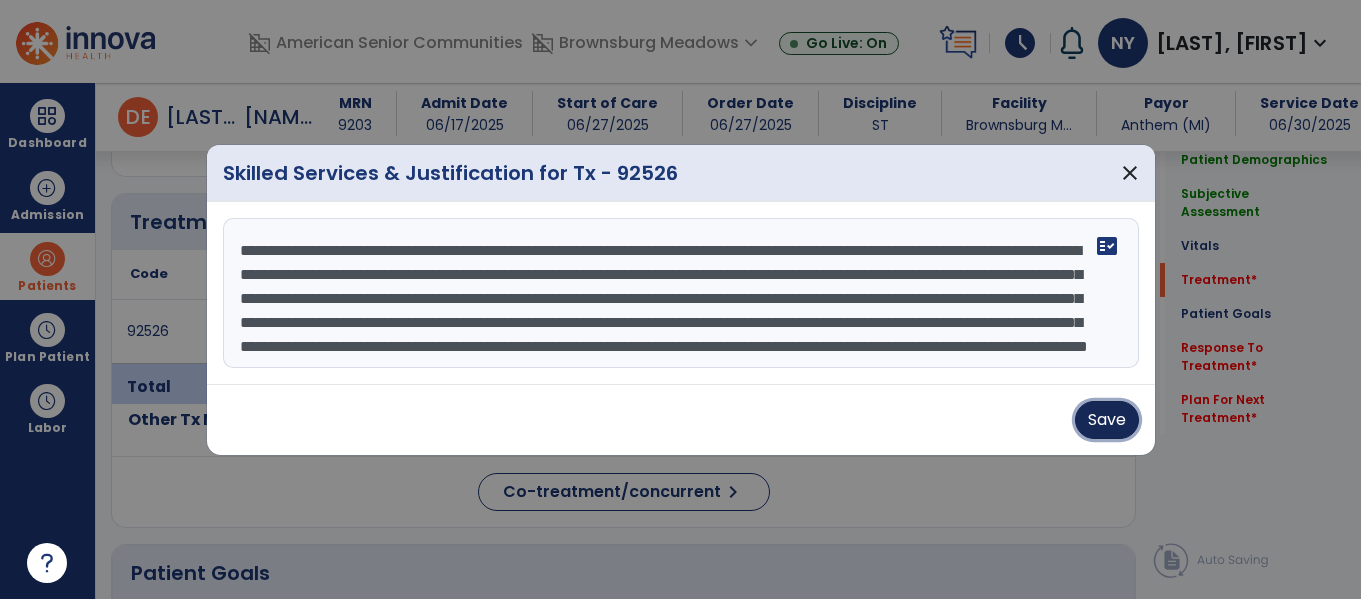 click on "Save" at bounding box center (1107, 420) 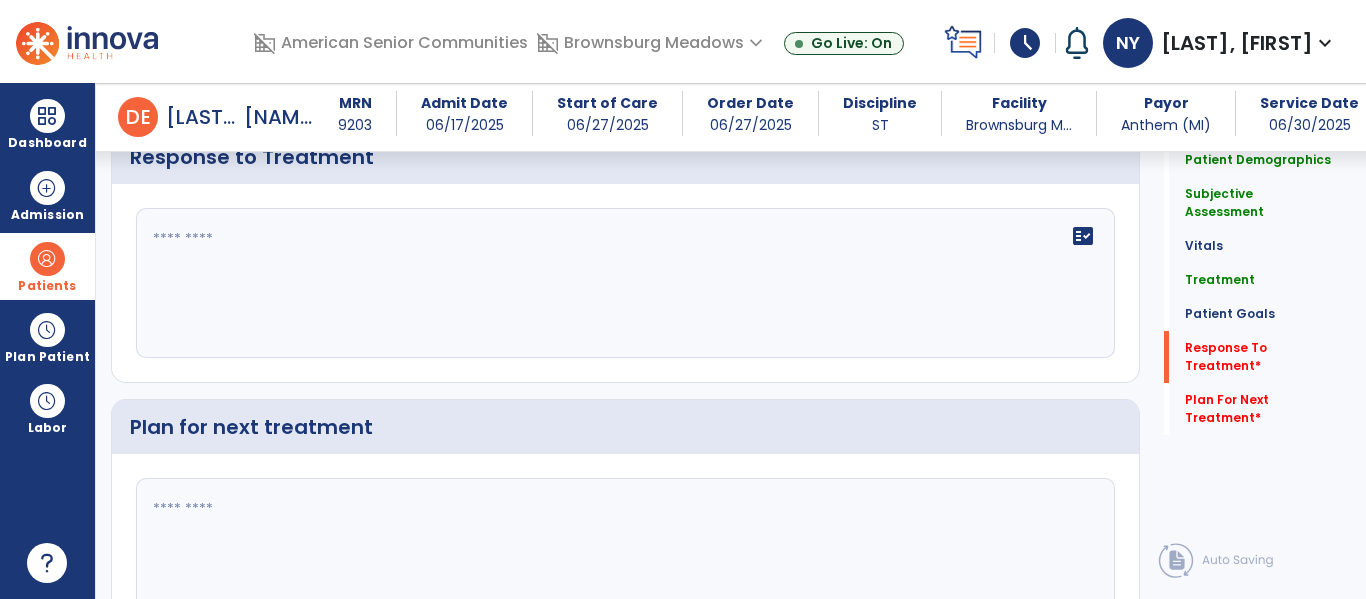 scroll, scrollTop: 2314, scrollLeft: 0, axis: vertical 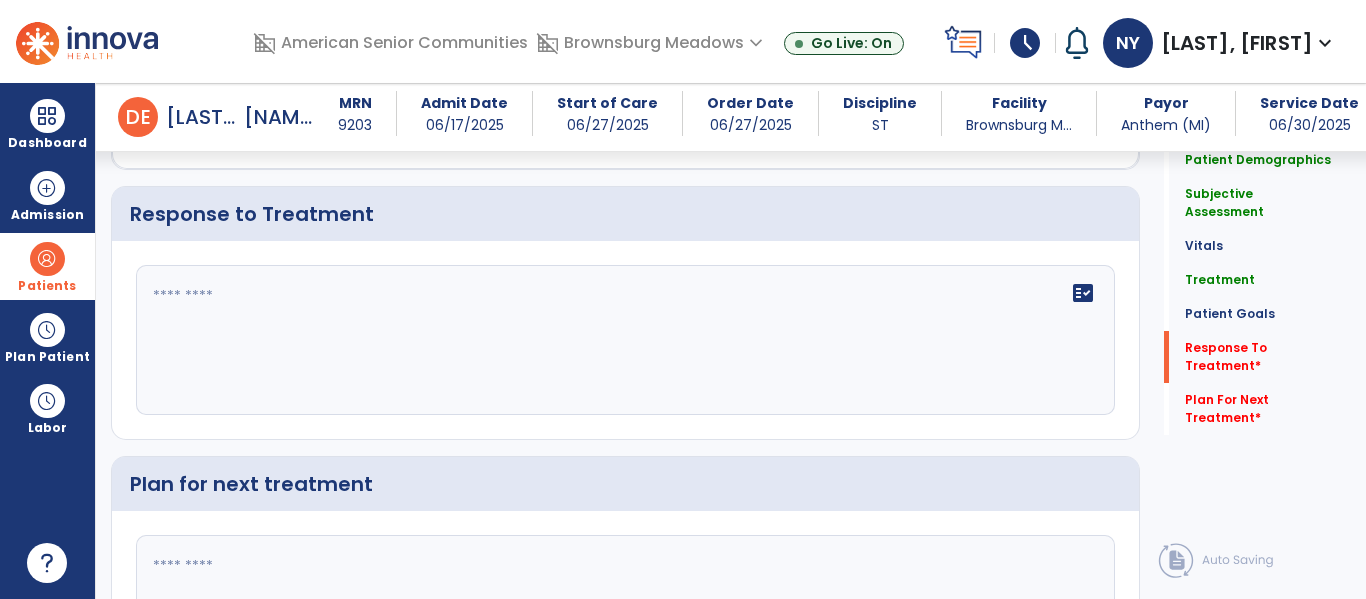 click on "fact_check" 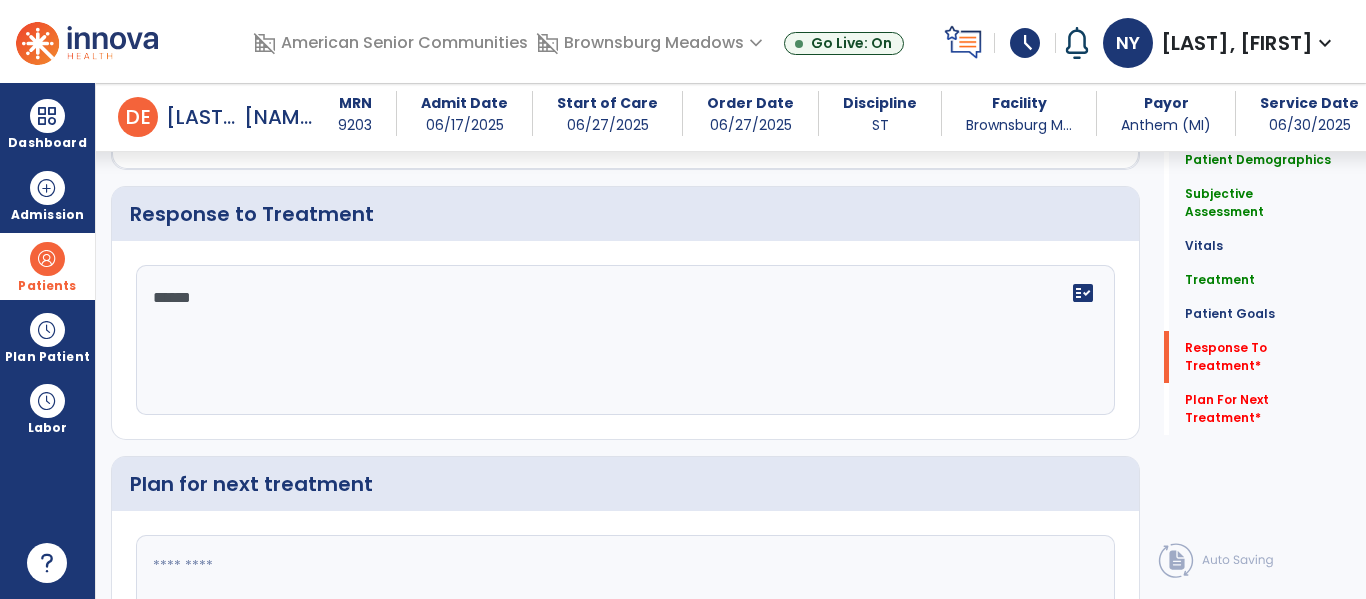 type on "*******" 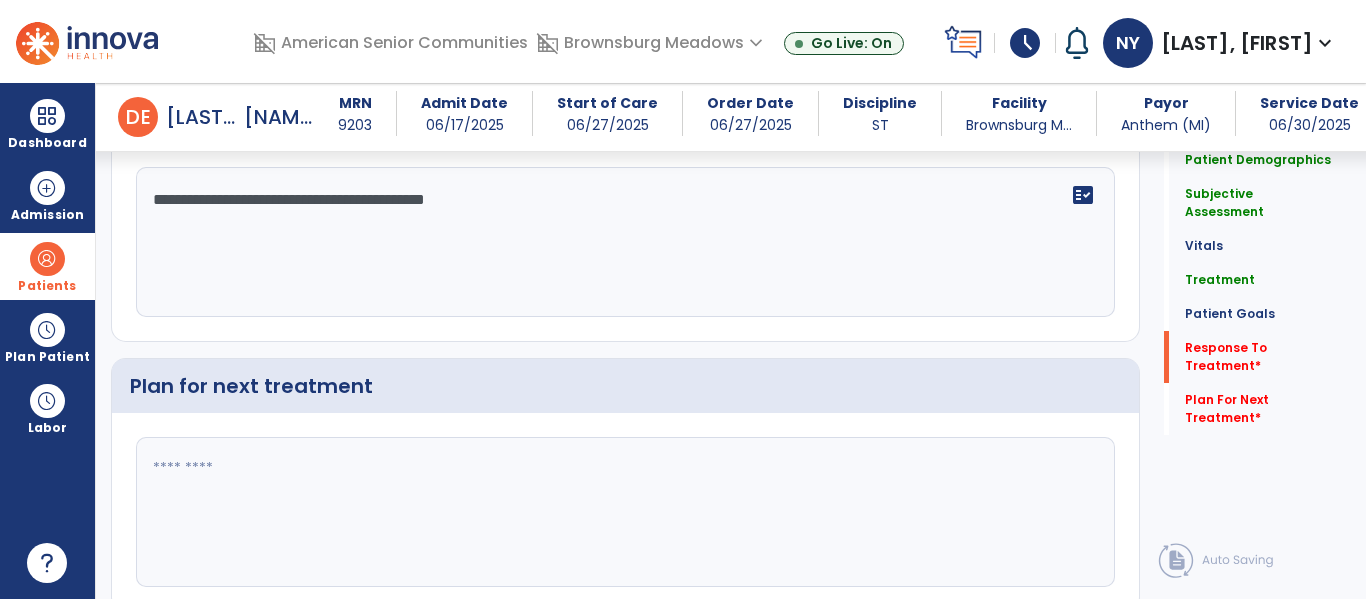 scroll, scrollTop: 2415, scrollLeft: 0, axis: vertical 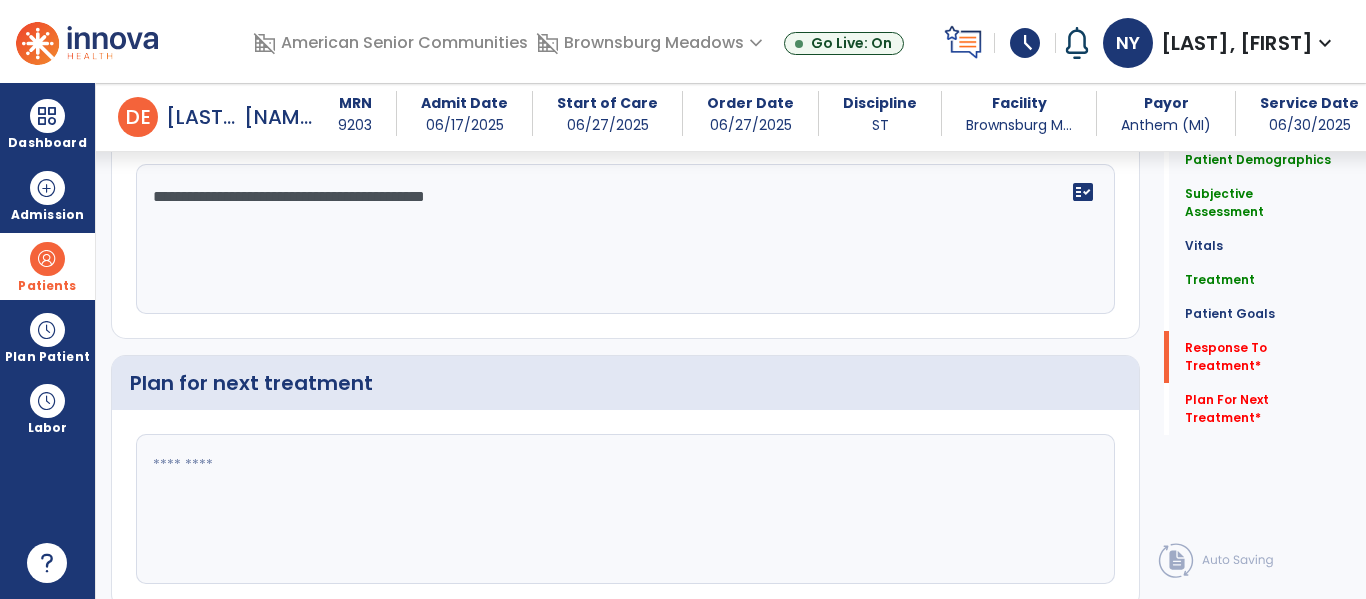 type on "**********" 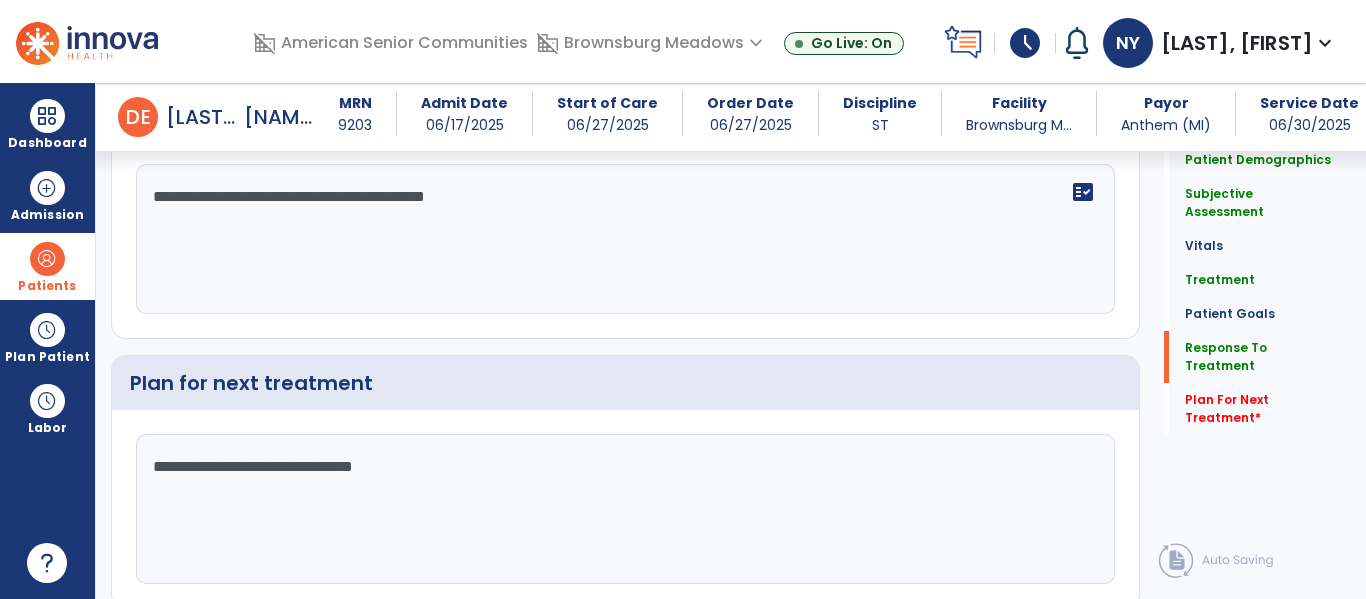 scroll, scrollTop: 2491, scrollLeft: 0, axis: vertical 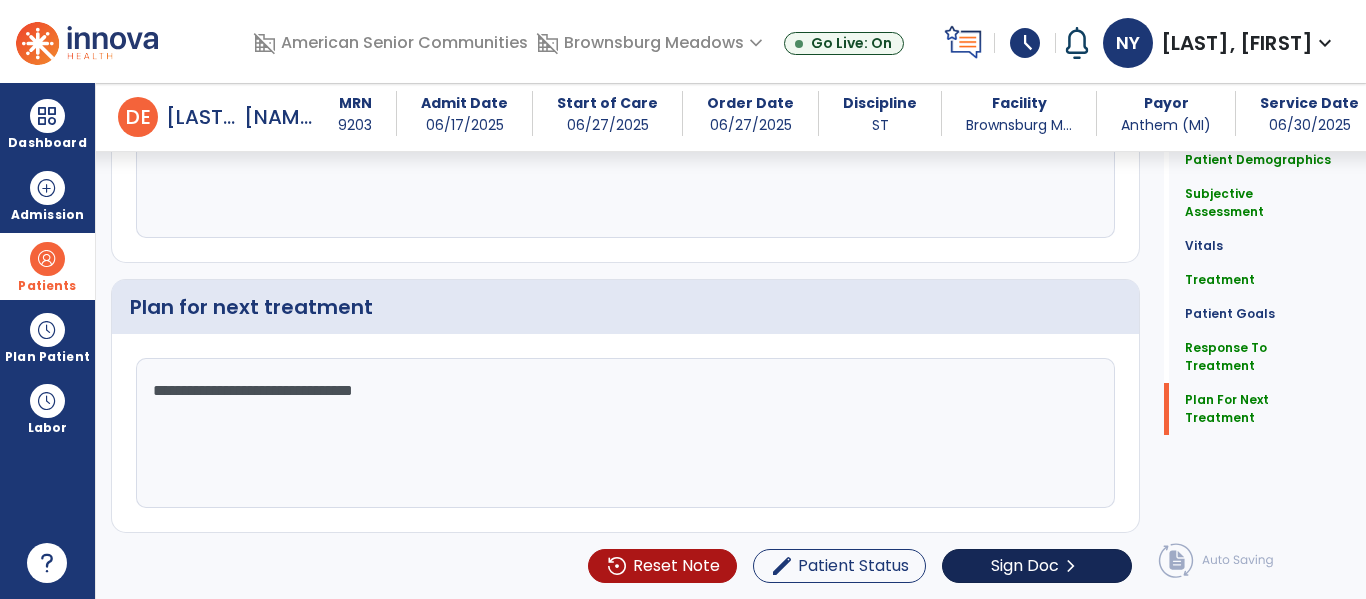 type on "**********" 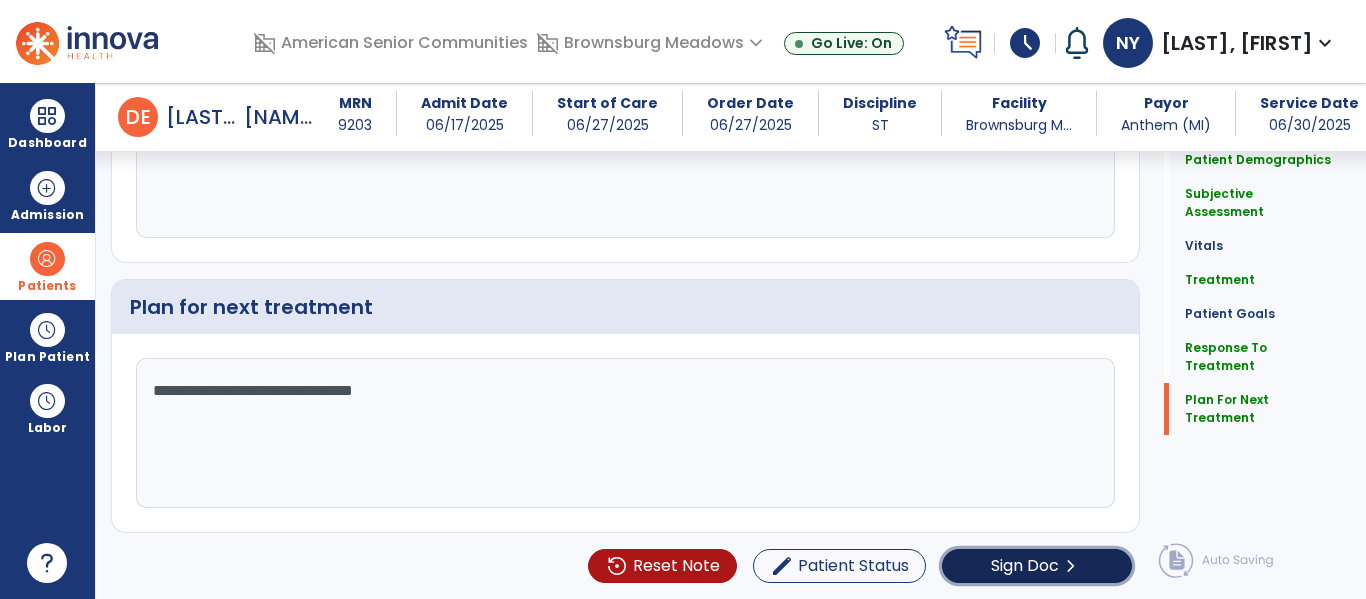 click on "chevron_right" 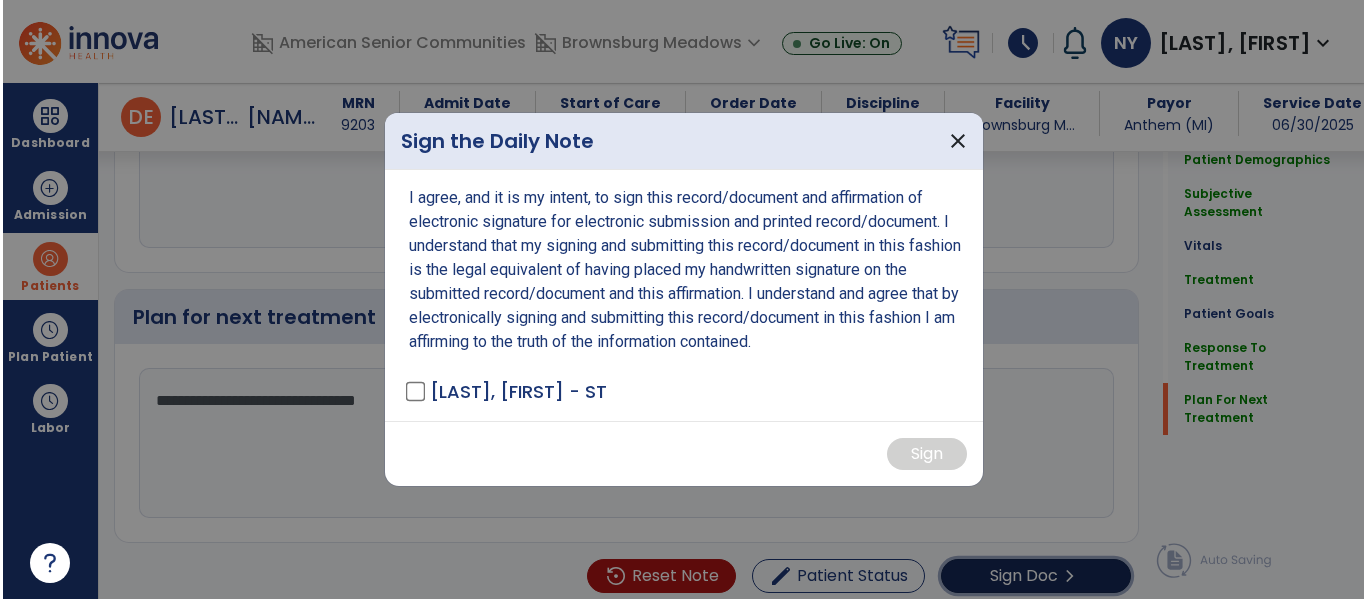 scroll, scrollTop: 2491, scrollLeft: 0, axis: vertical 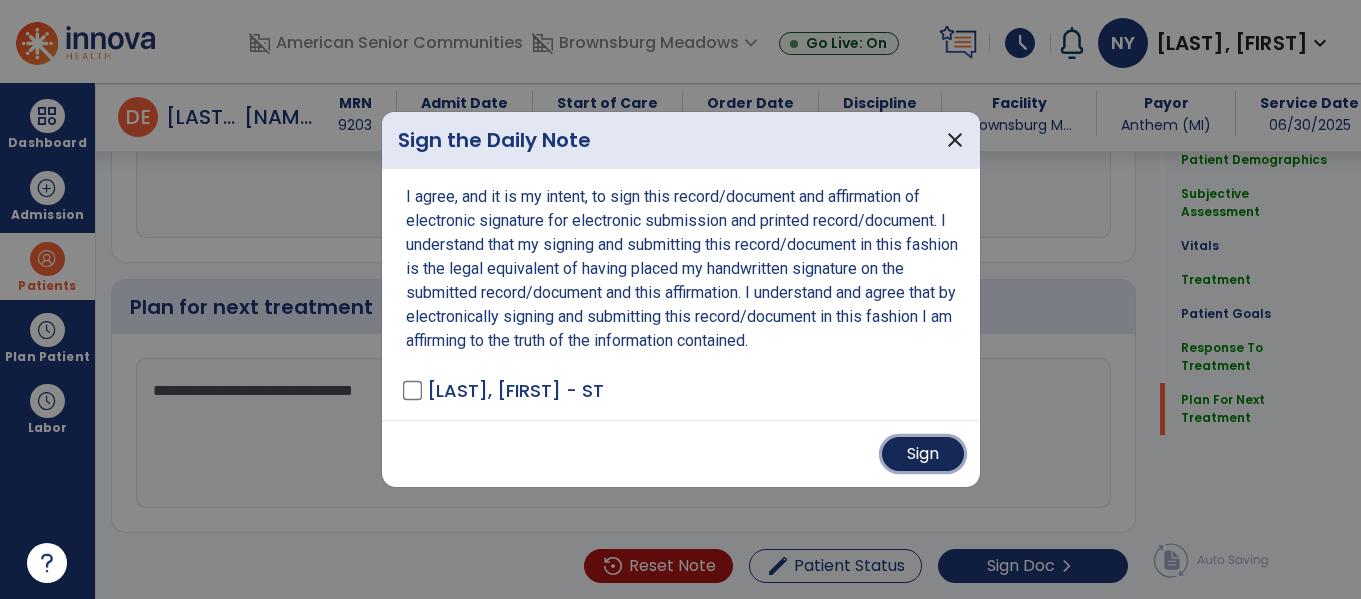 click on "Sign" at bounding box center [923, 454] 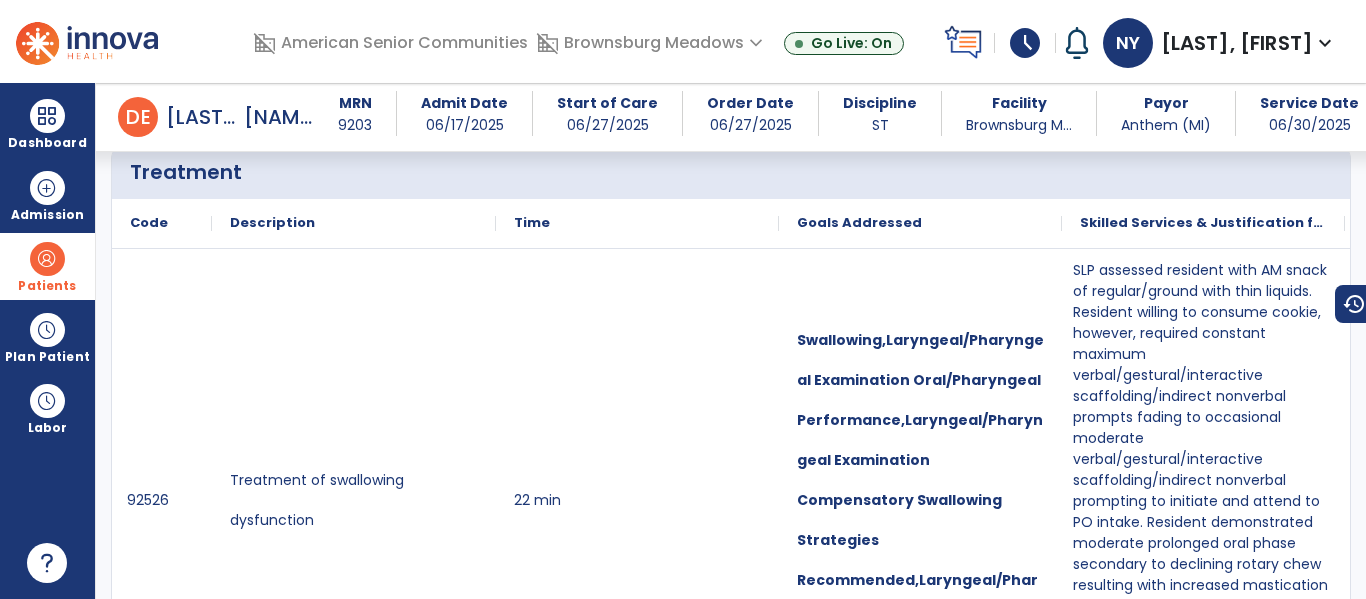 scroll, scrollTop: 0, scrollLeft: 0, axis: both 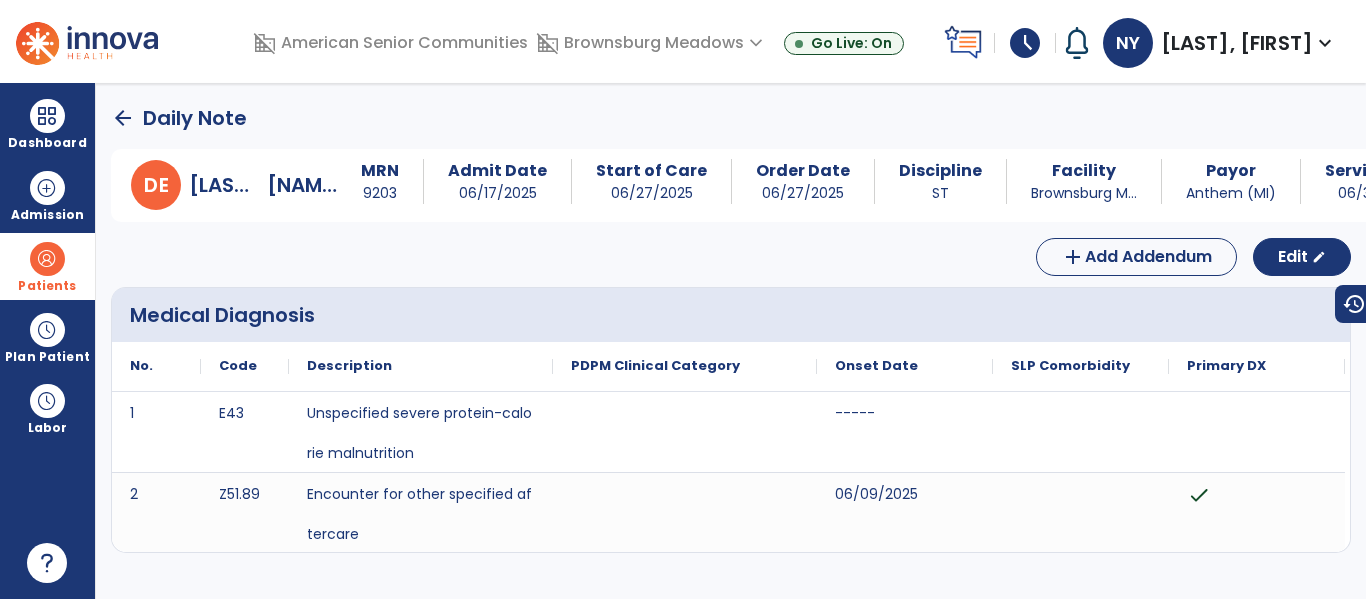 click on "Treatment Diagnosis
No.
Code
Description
1 R13.12" 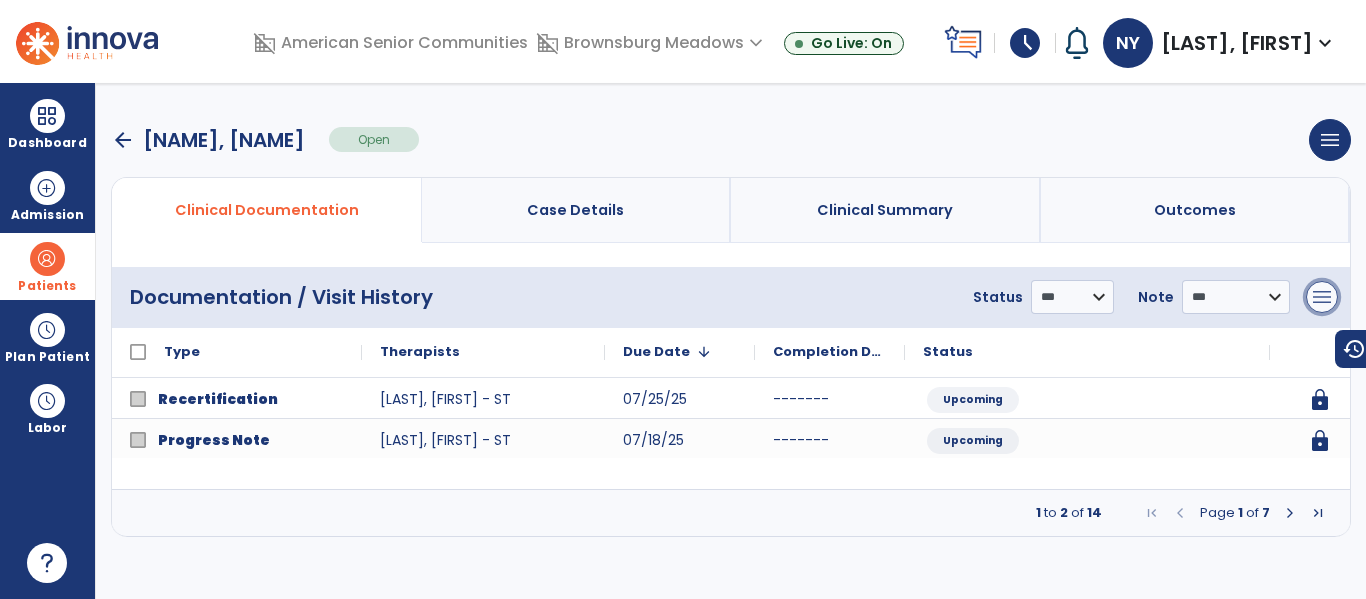 click on "menu" at bounding box center [1322, 297] 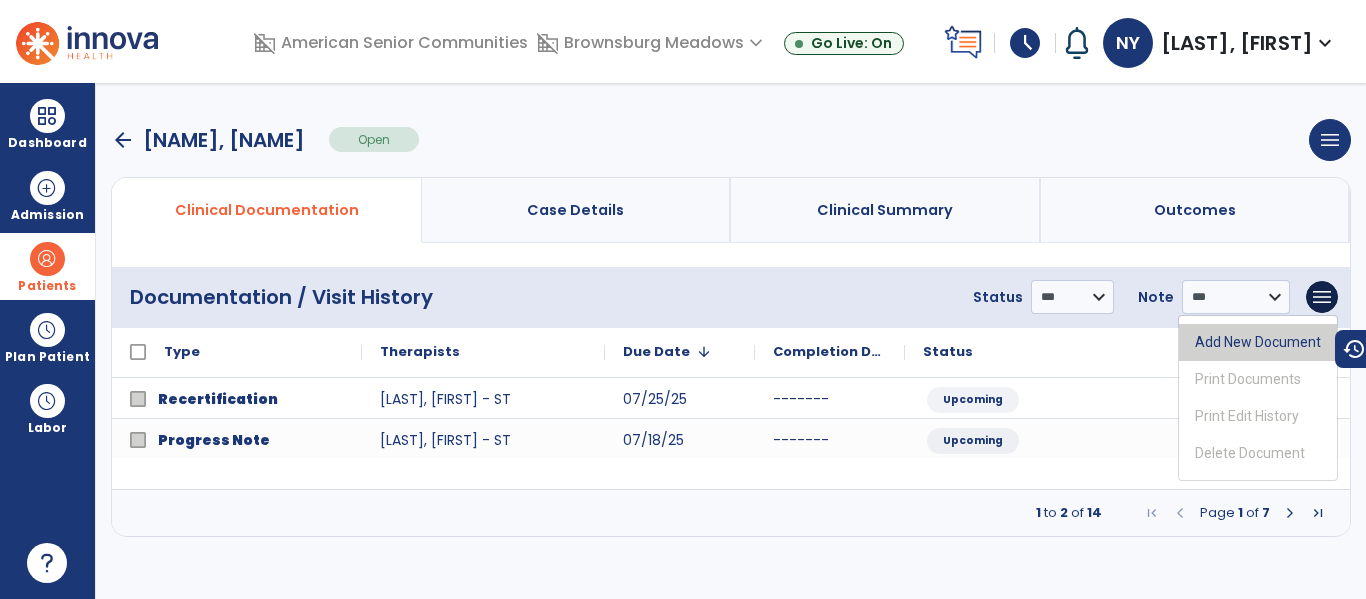 click on "Add New Document" at bounding box center (1258, 342) 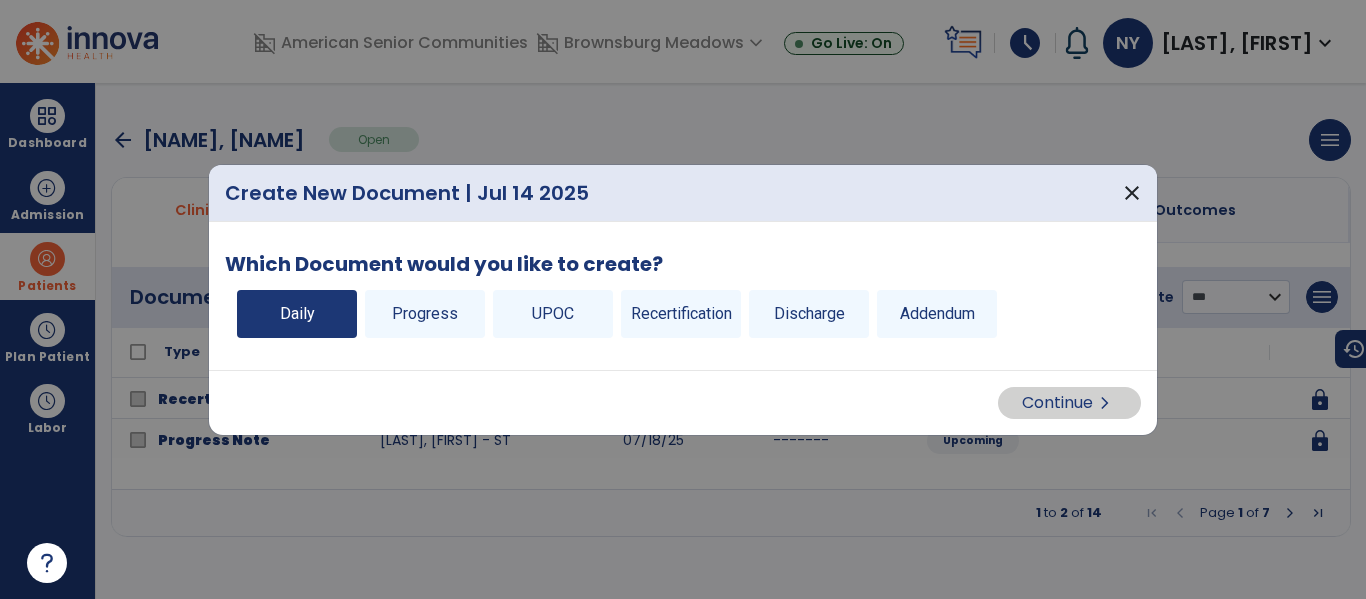 click on "Daily" at bounding box center [297, 314] 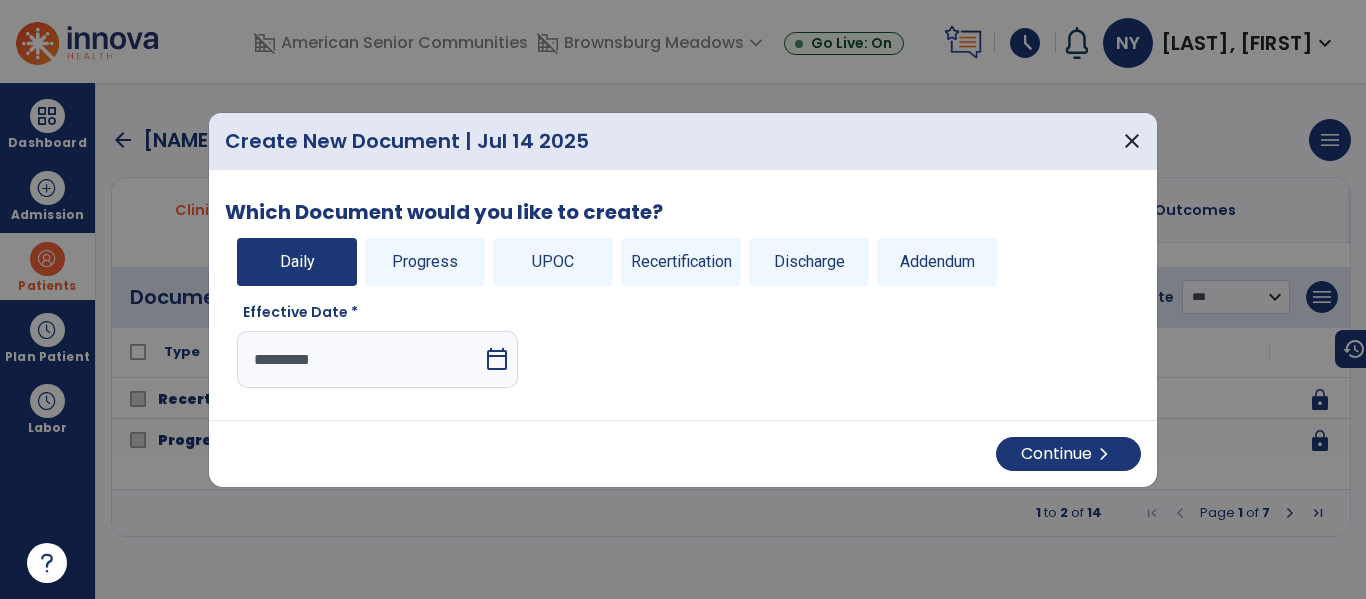 click on "calendar_today" at bounding box center (497, 359) 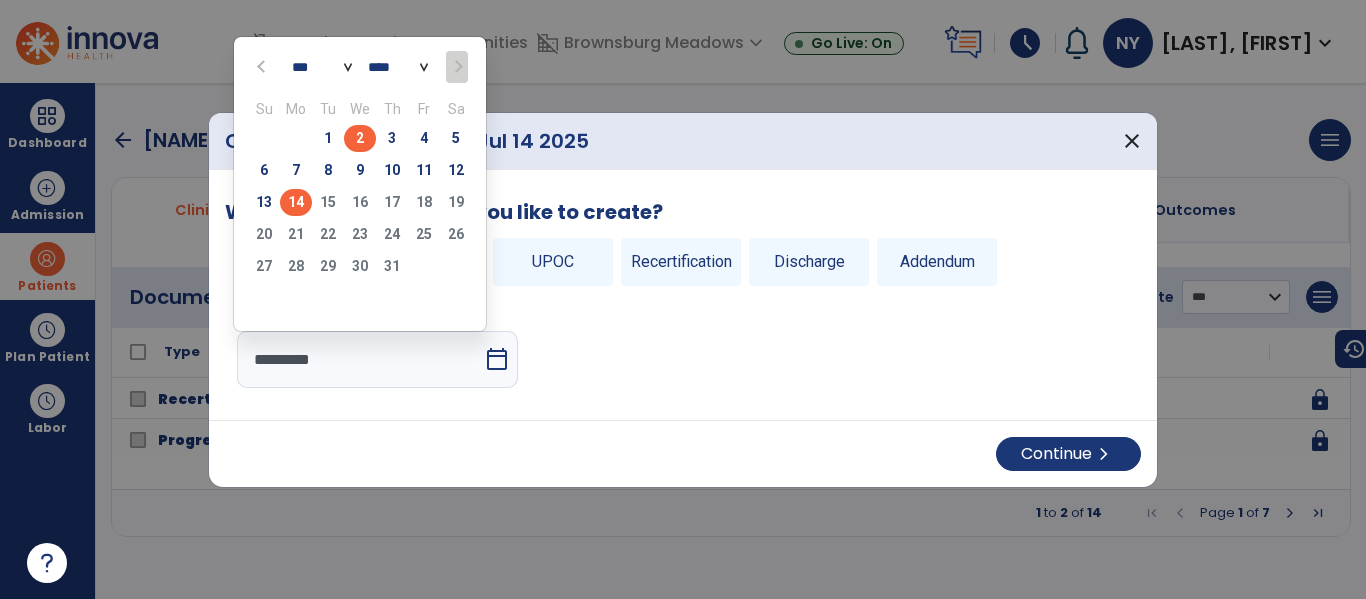click on "2" 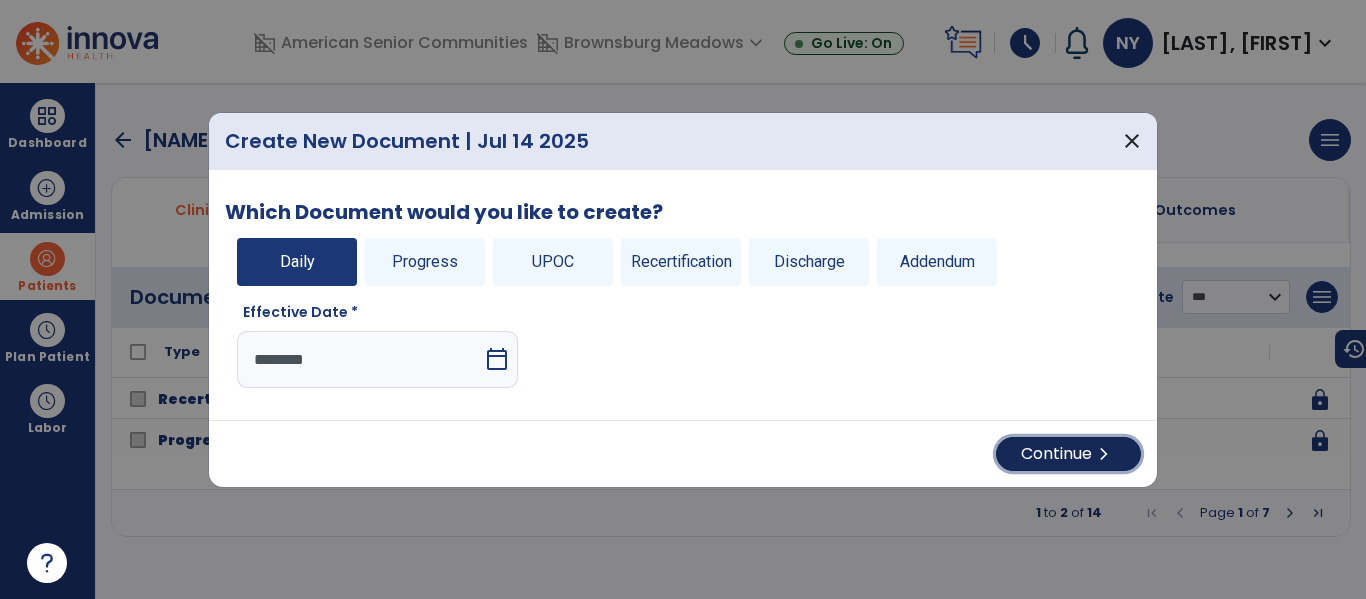 click on "Continue   chevron_right" at bounding box center [1068, 454] 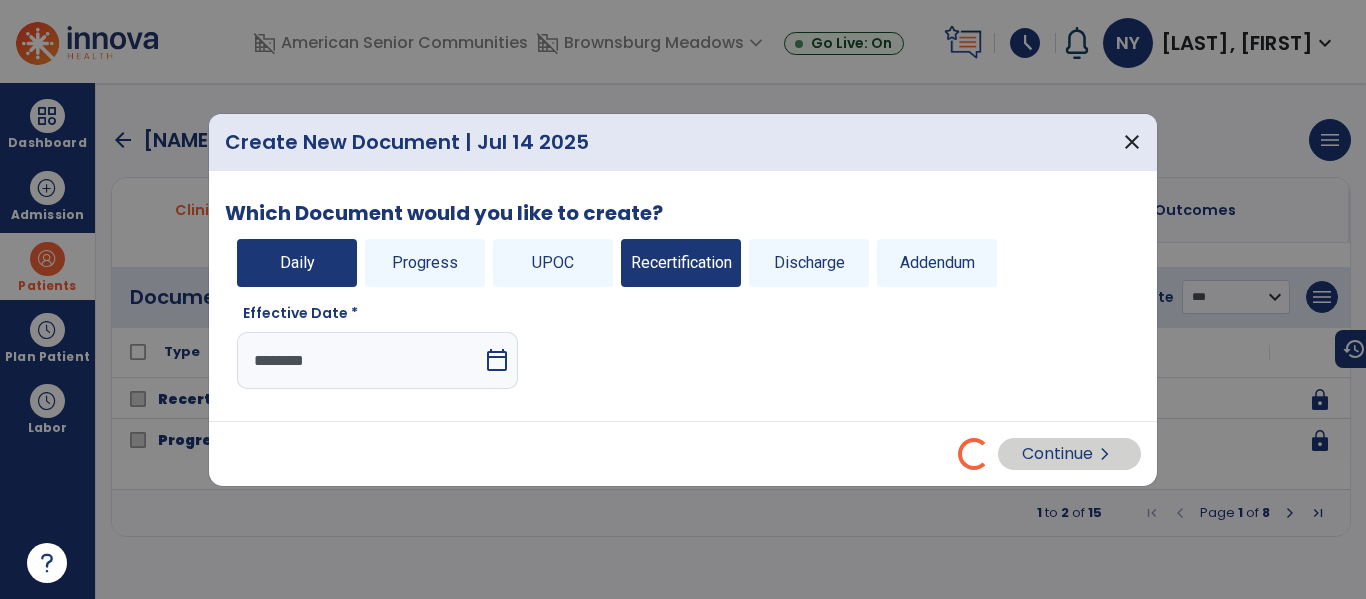 select on "*" 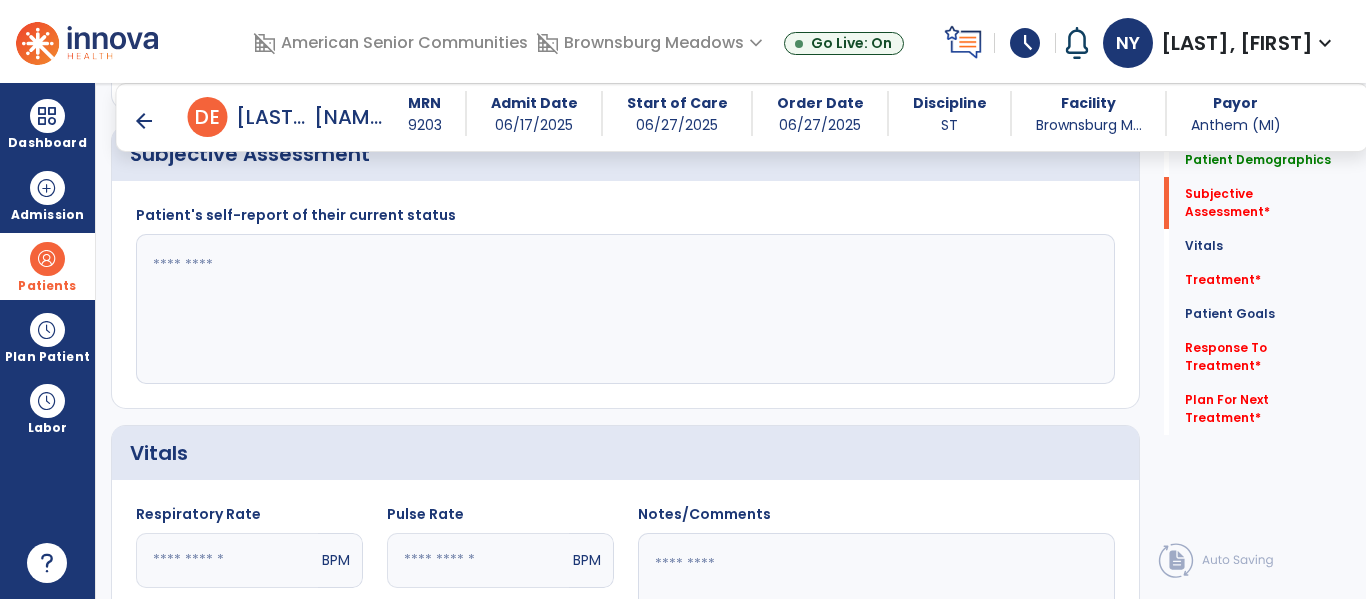 scroll, scrollTop: 443, scrollLeft: 0, axis: vertical 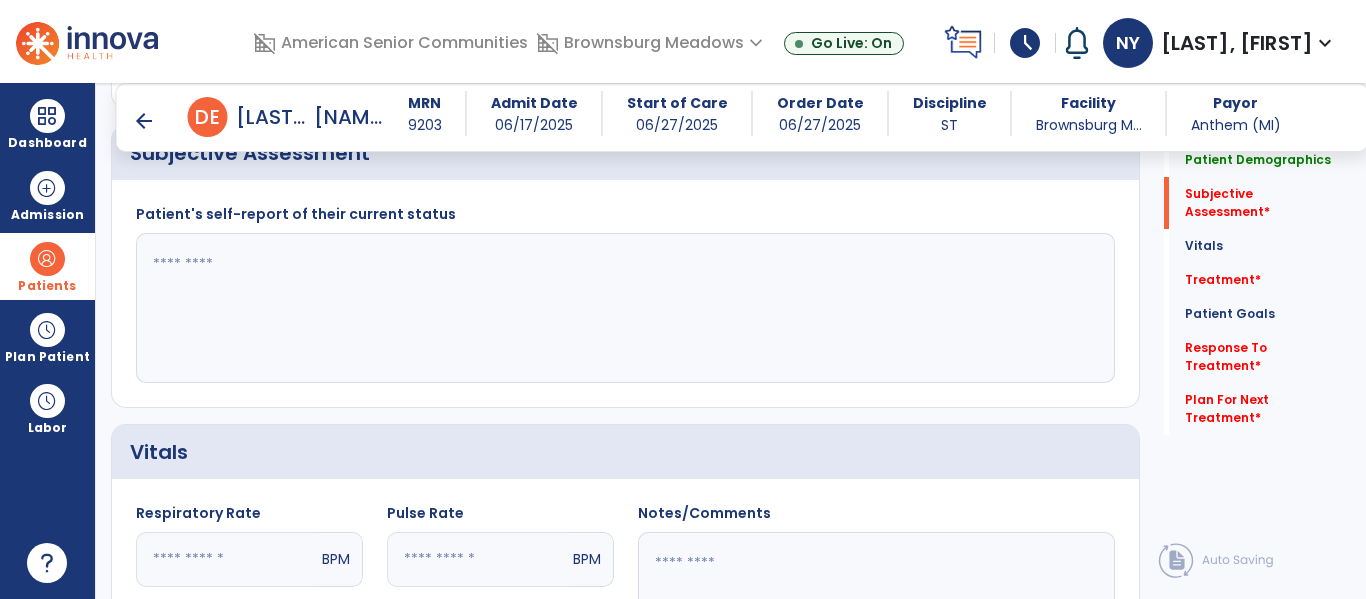 click 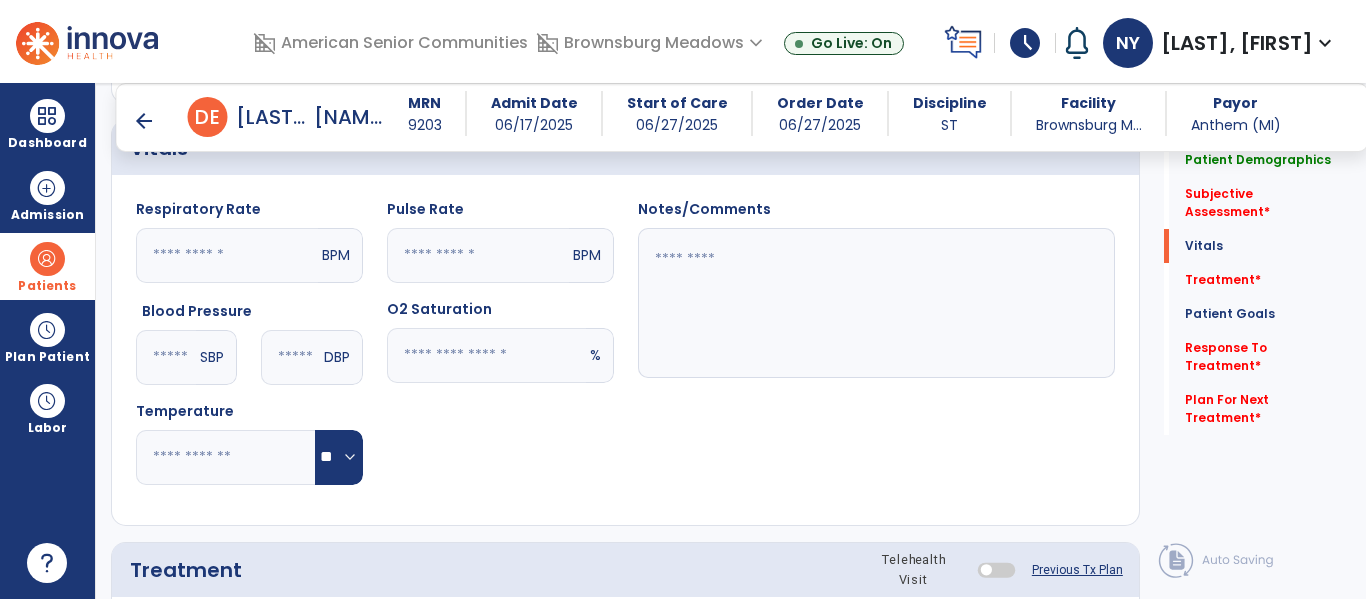 scroll, scrollTop: 754, scrollLeft: 0, axis: vertical 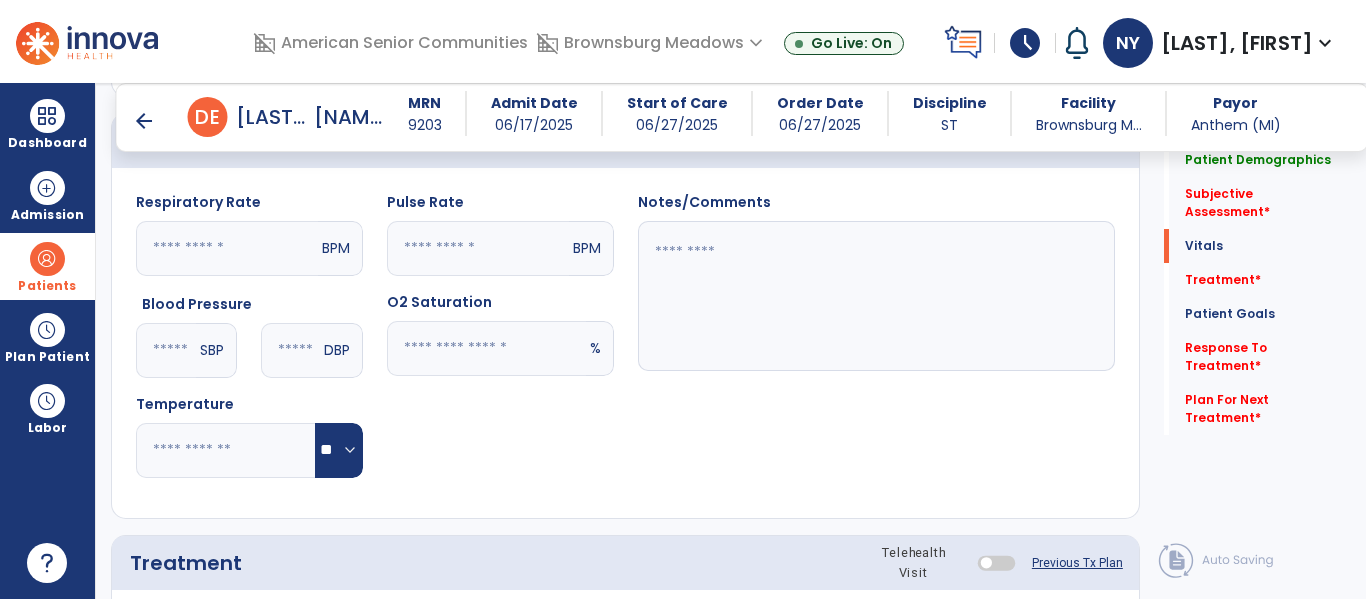 type on "**********" 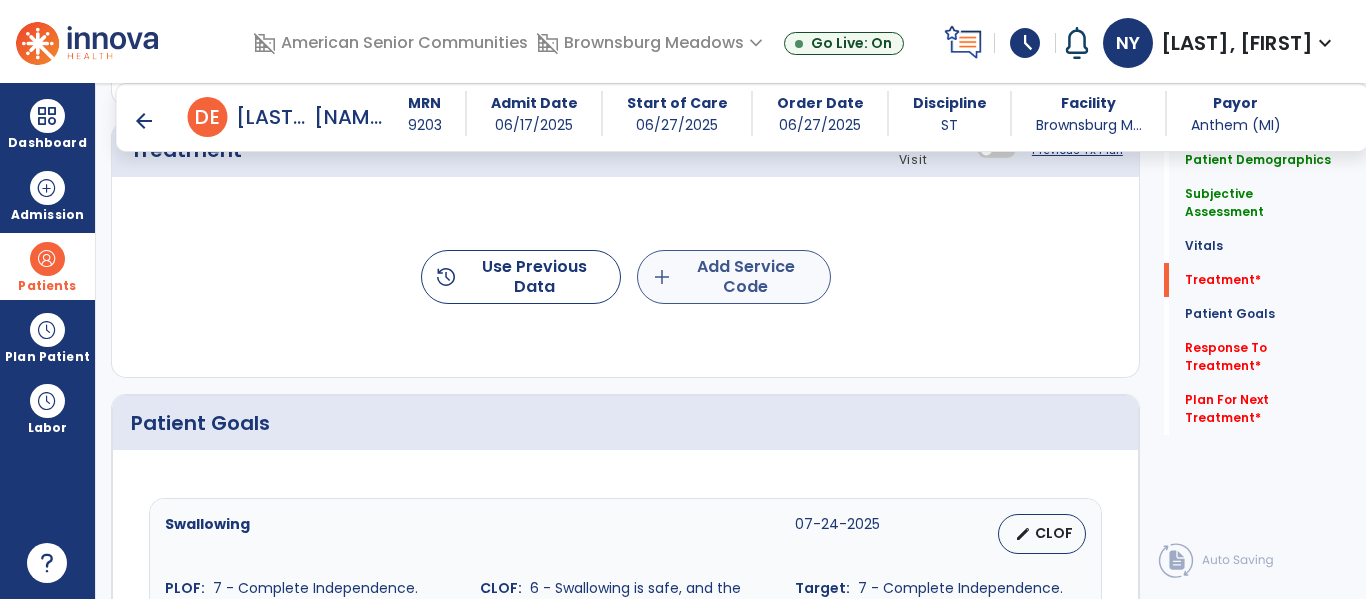 scroll, scrollTop: 1174, scrollLeft: 0, axis: vertical 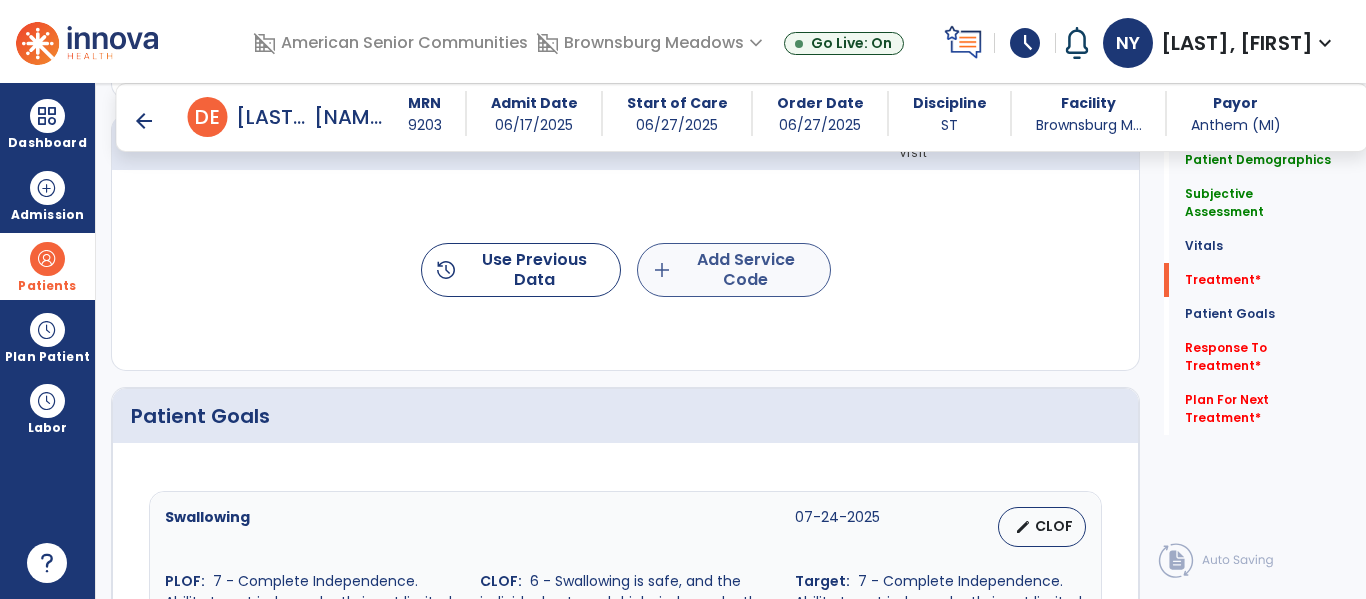 type on "**" 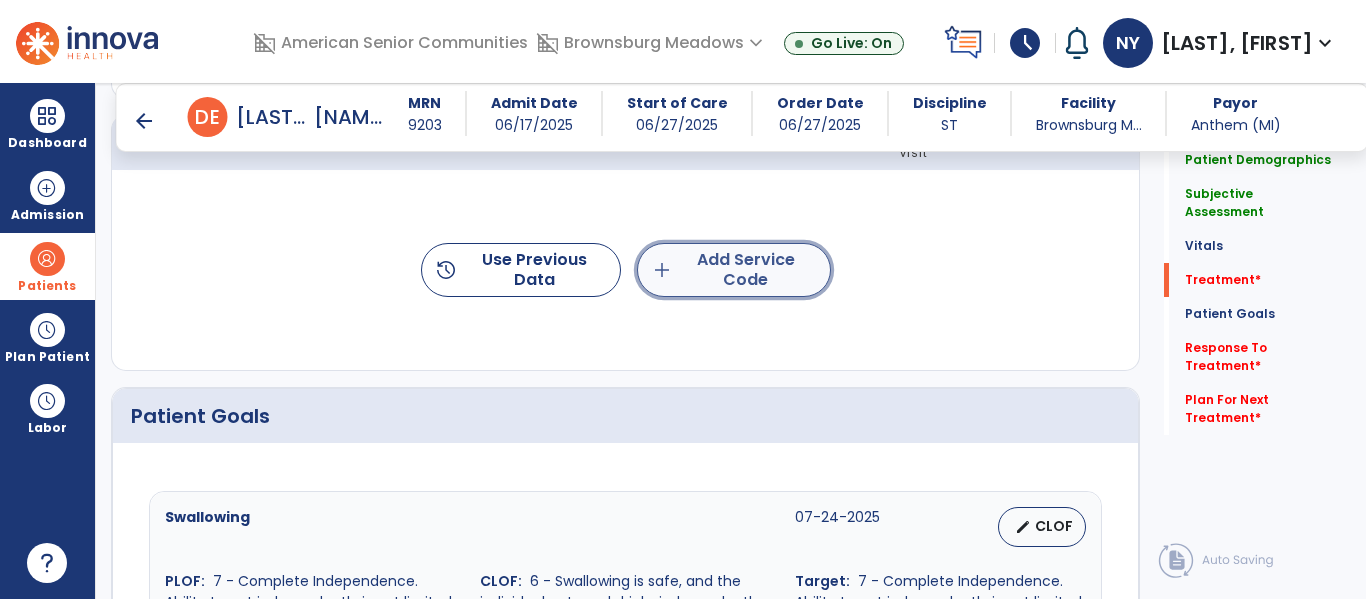 click on "add  Add Service Code" 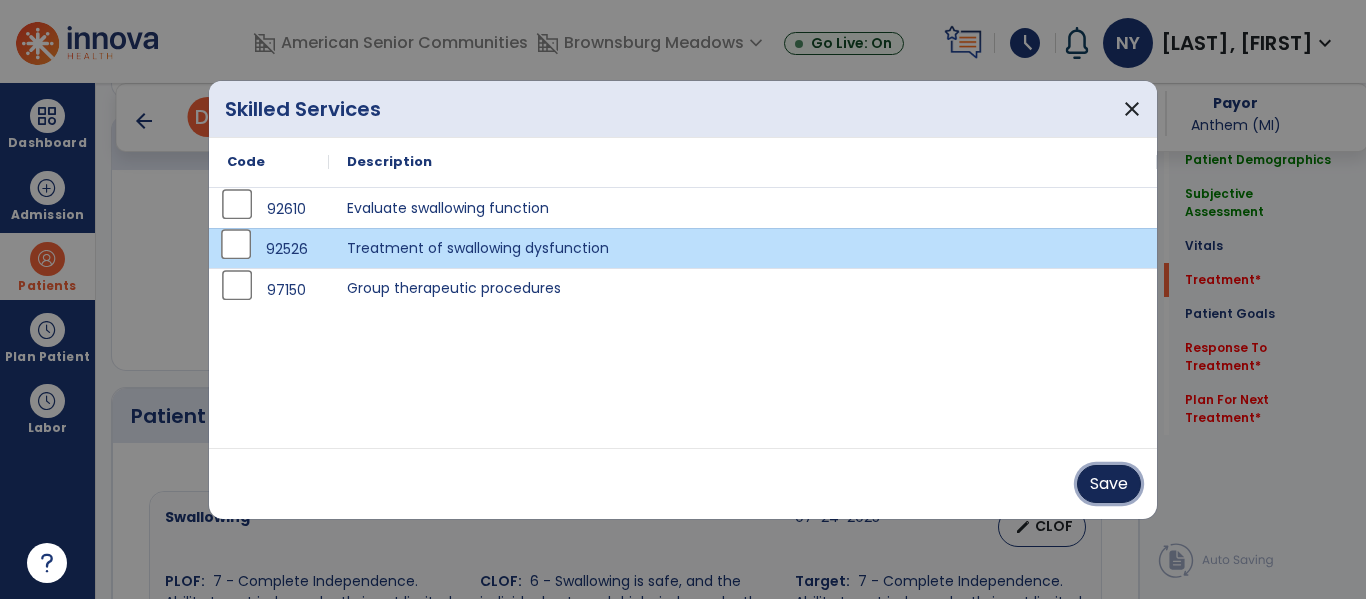 click on "Save" at bounding box center [1109, 484] 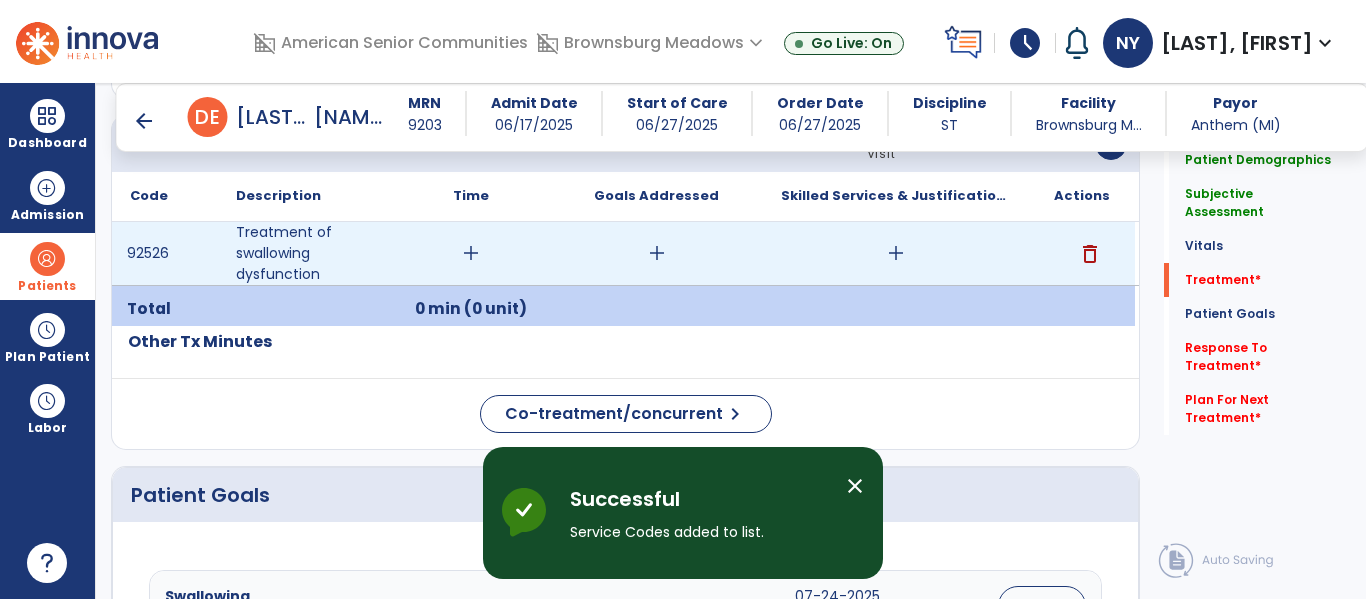 click on "add" at bounding box center (471, 253) 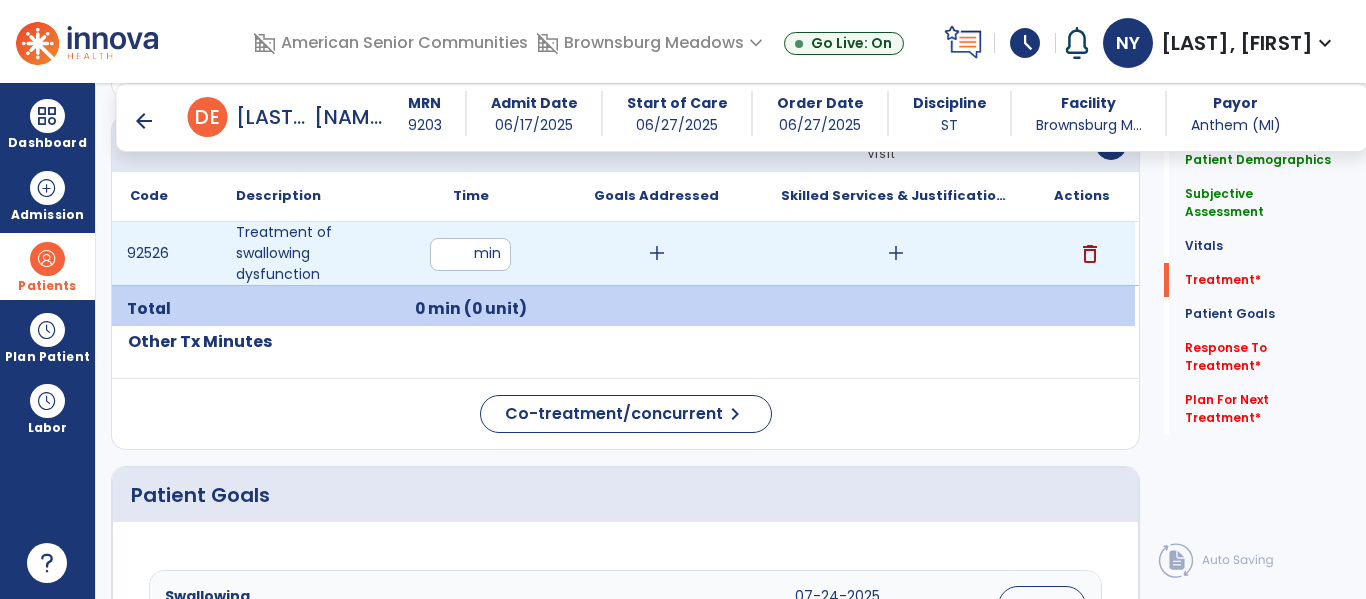 type on "**" 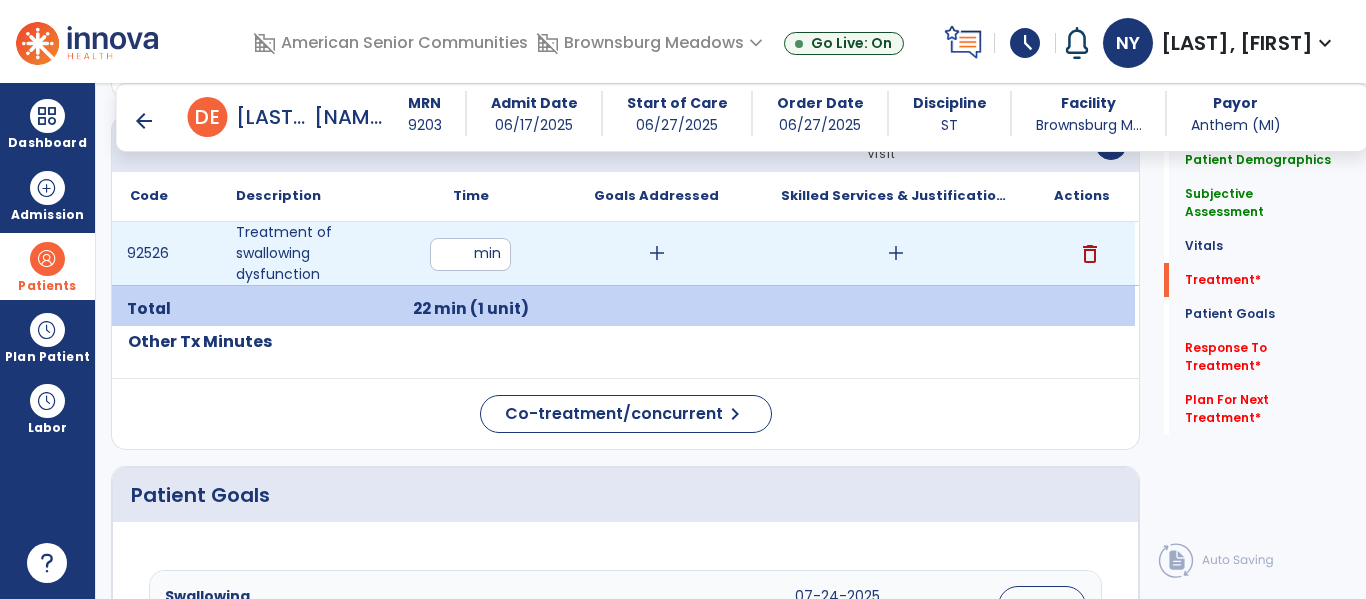click on "add" at bounding box center [657, 253] 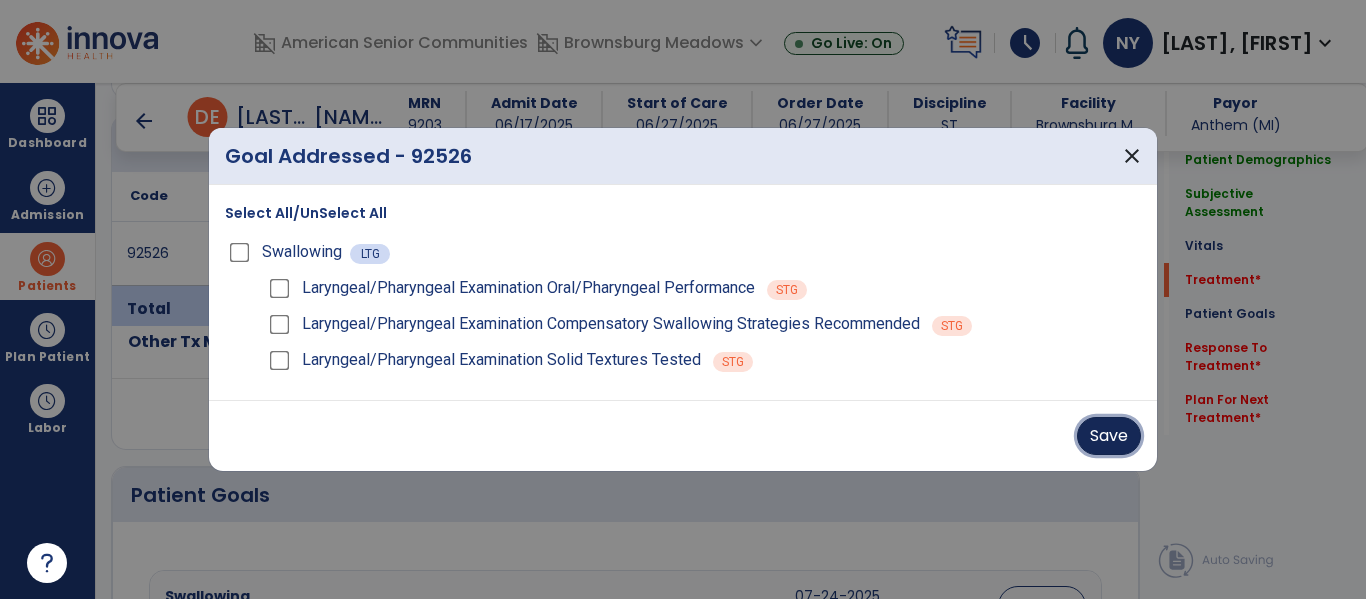 click on "Save" at bounding box center (1109, 436) 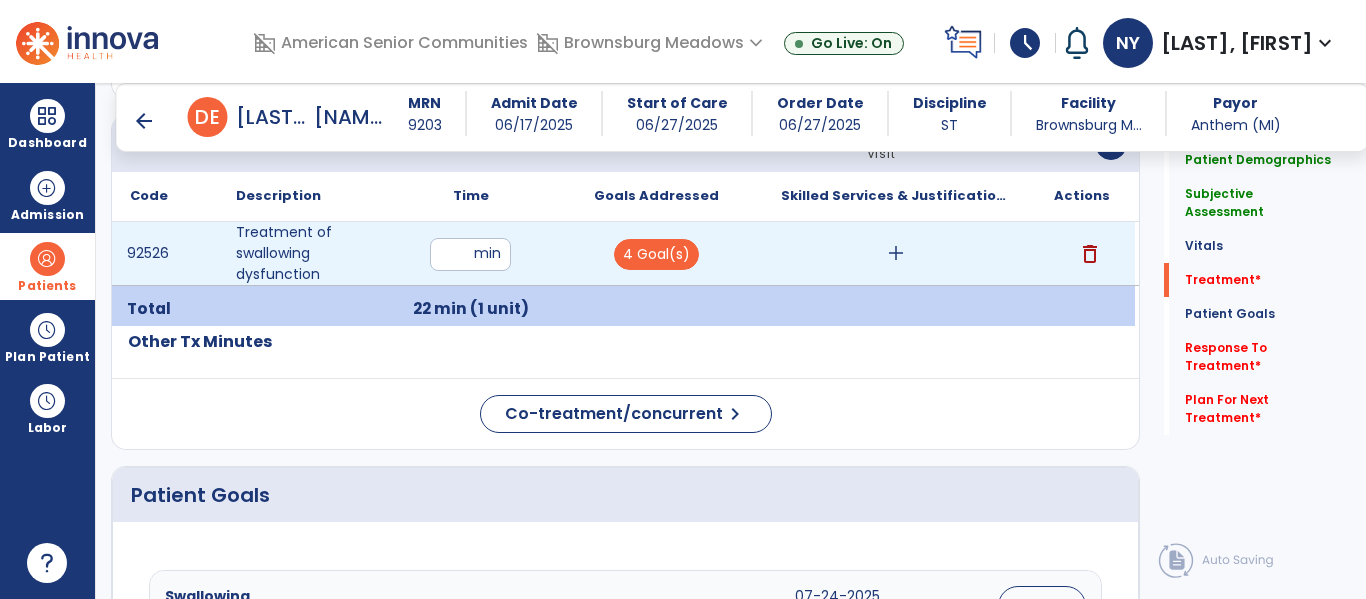 click on "add" at bounding box center (896, 253) 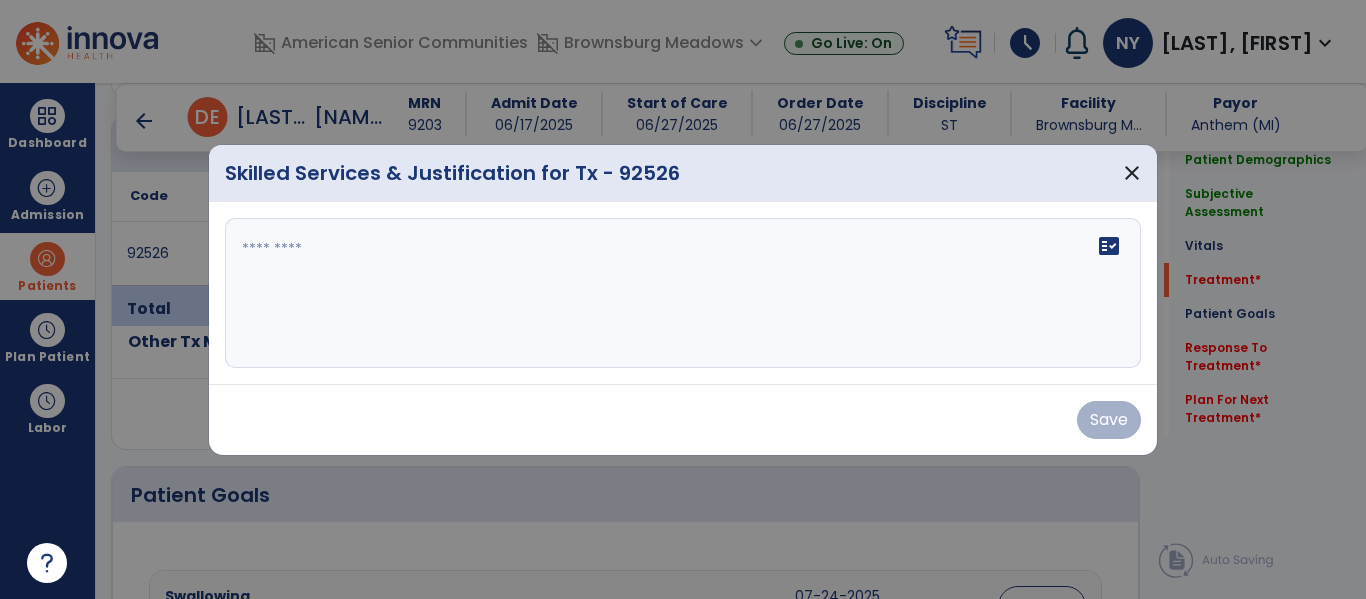 click on "fact_check" at bounding box center (683, 293) 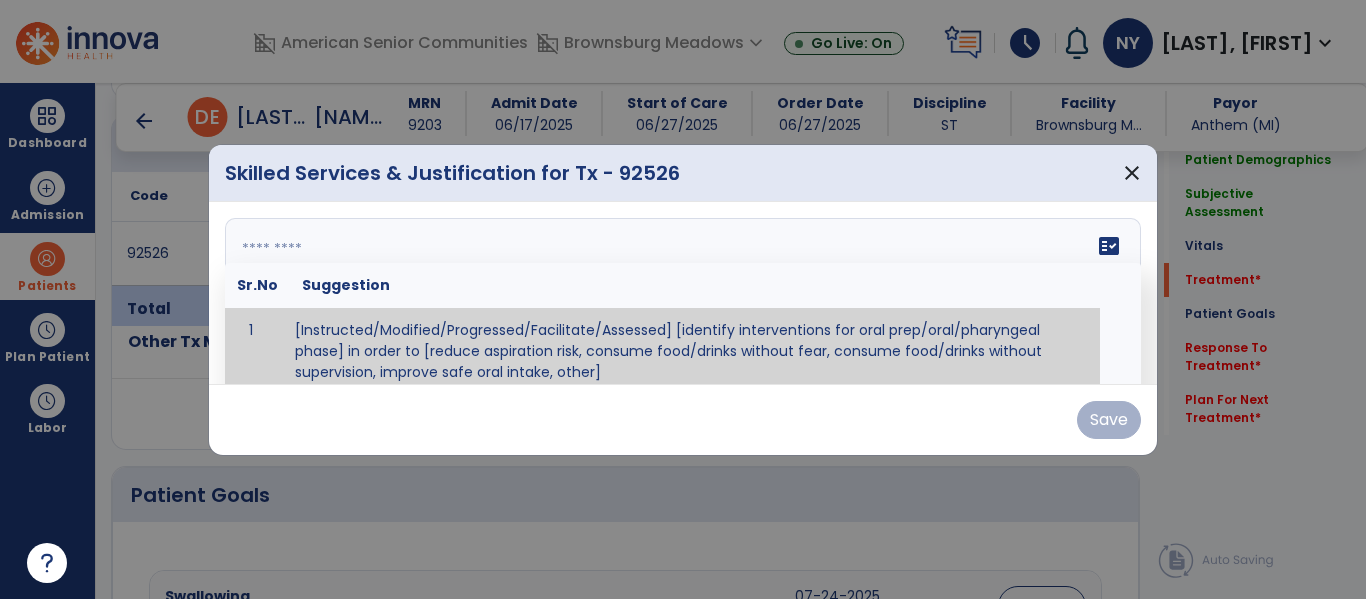 scroll, scrollTop: 12, scrollLeft: 0, axis: vertical 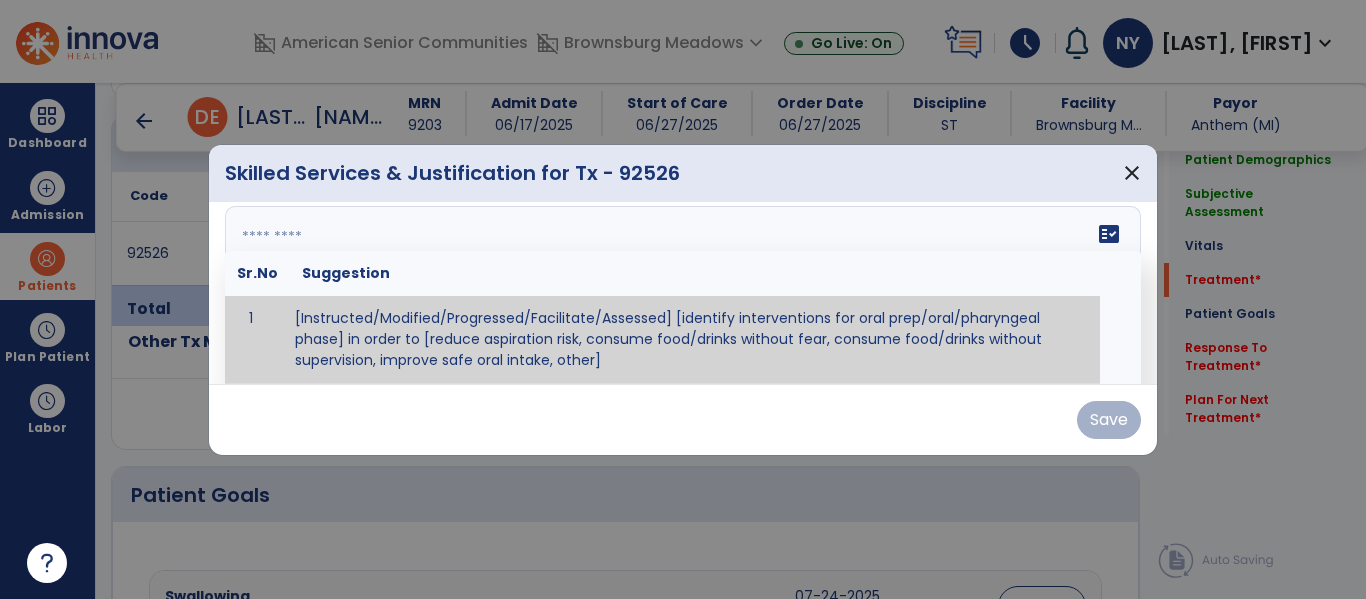 paste on "**********" 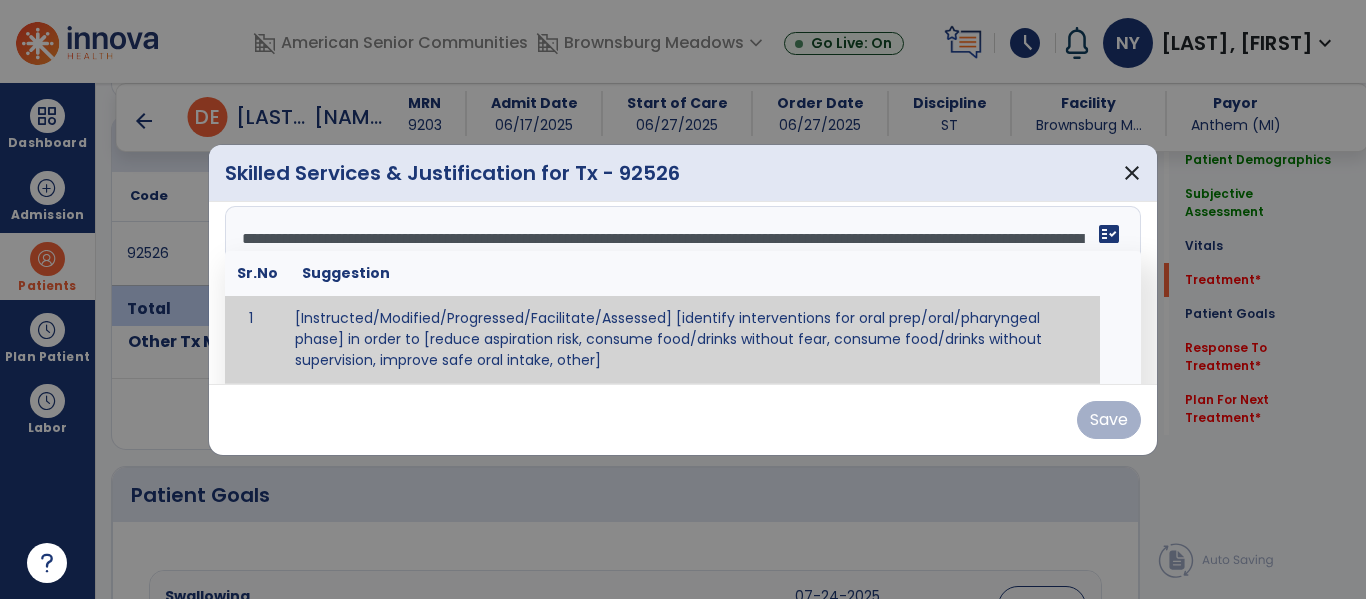 scroll, scrollTop: 16, scrollLeft: 0, axis: vertical 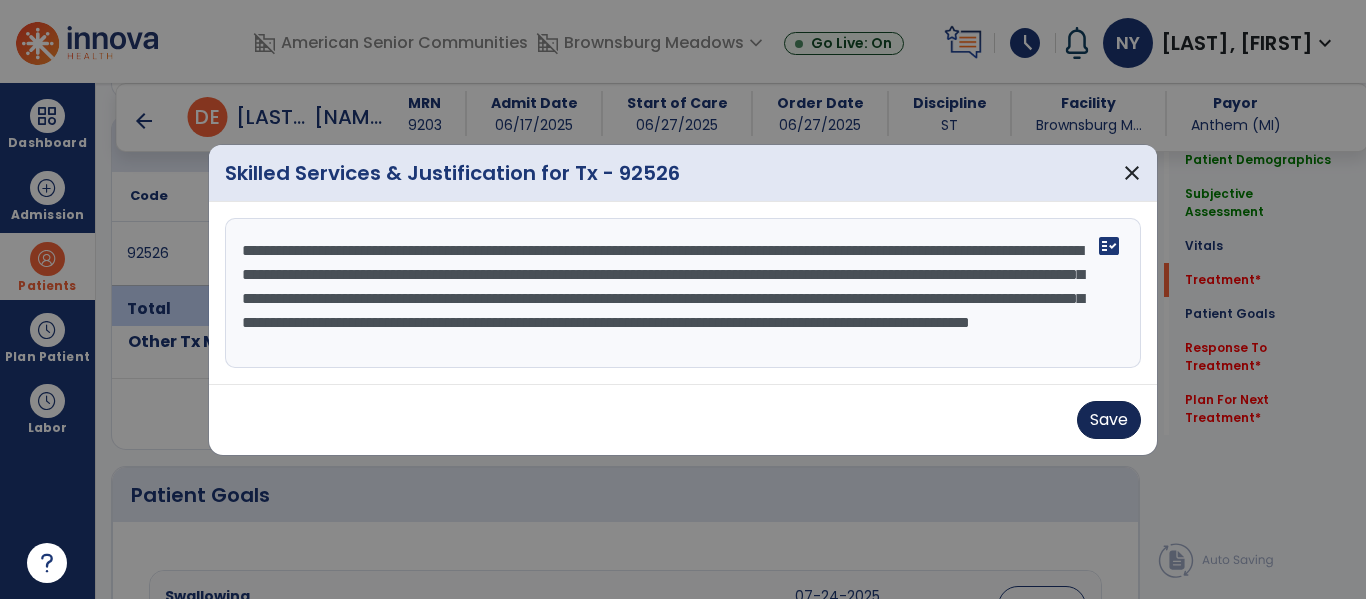 type on "**********" 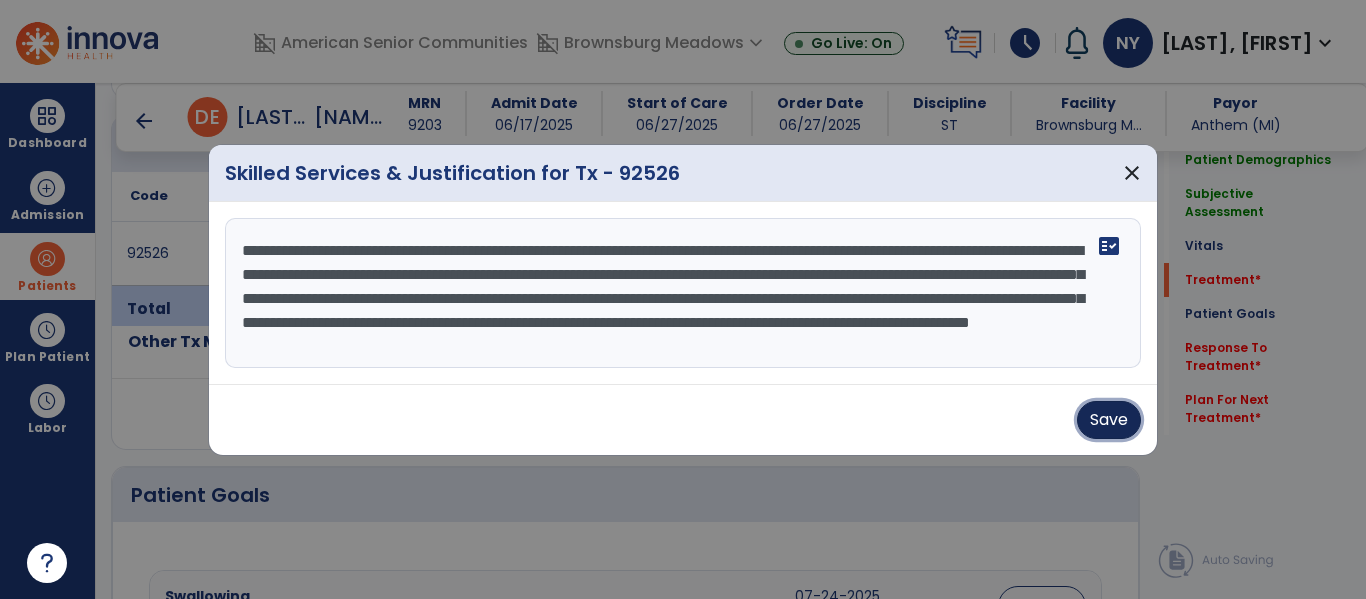 click on "Save" at bounding box center [1109, 420] 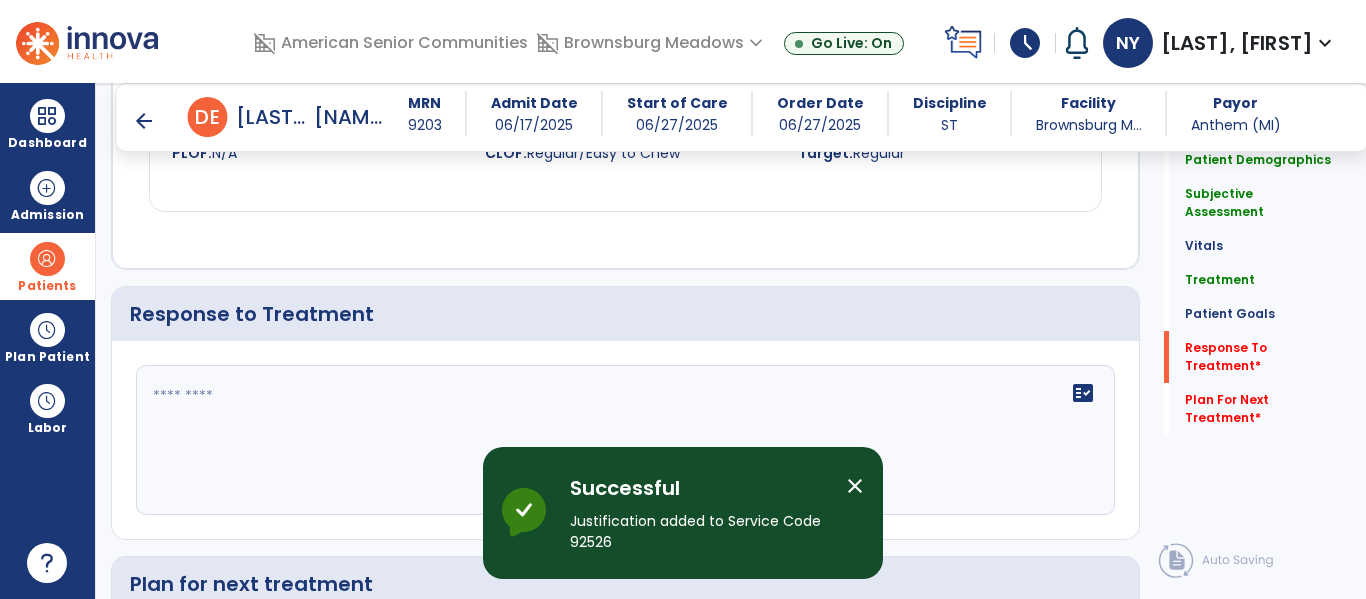 scroll, scrollTop: 2302, scrollLeft: 0, axis: vertical 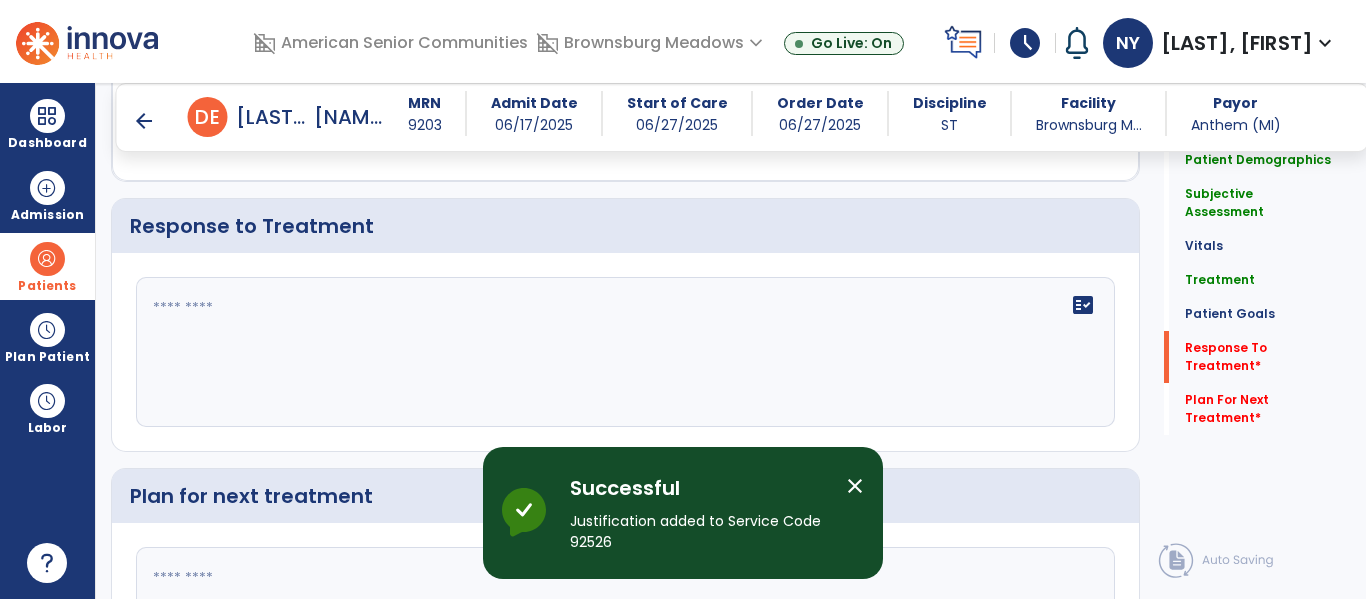 click on "fact_check" 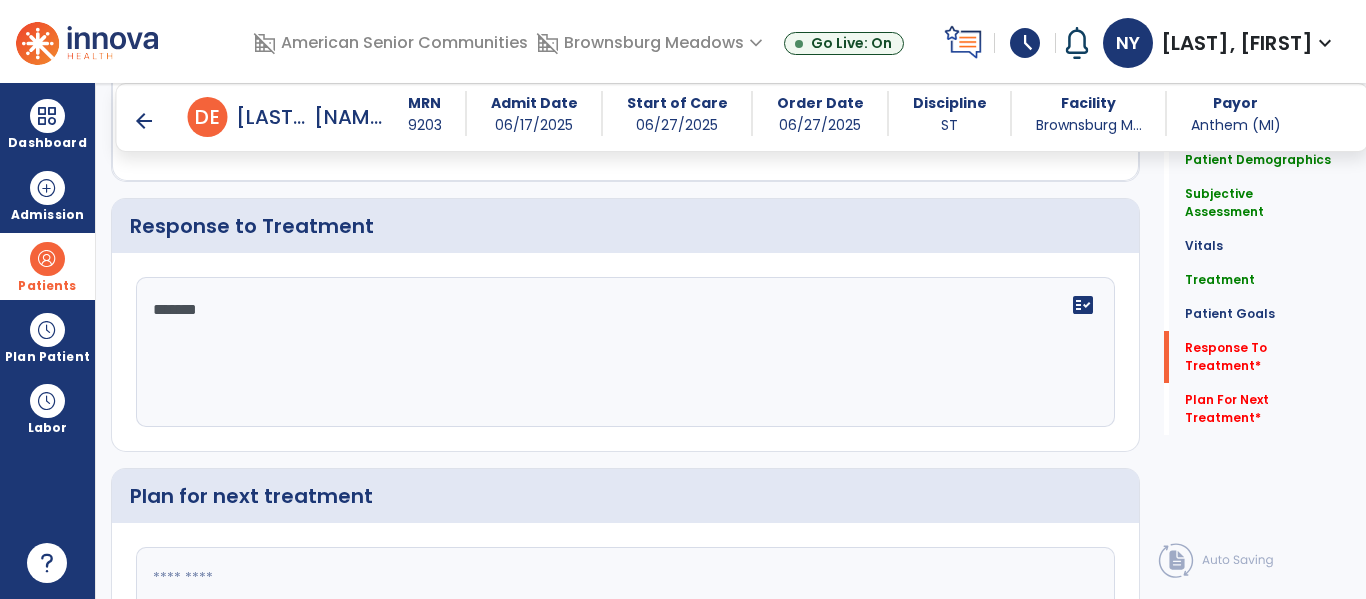 type on "********" 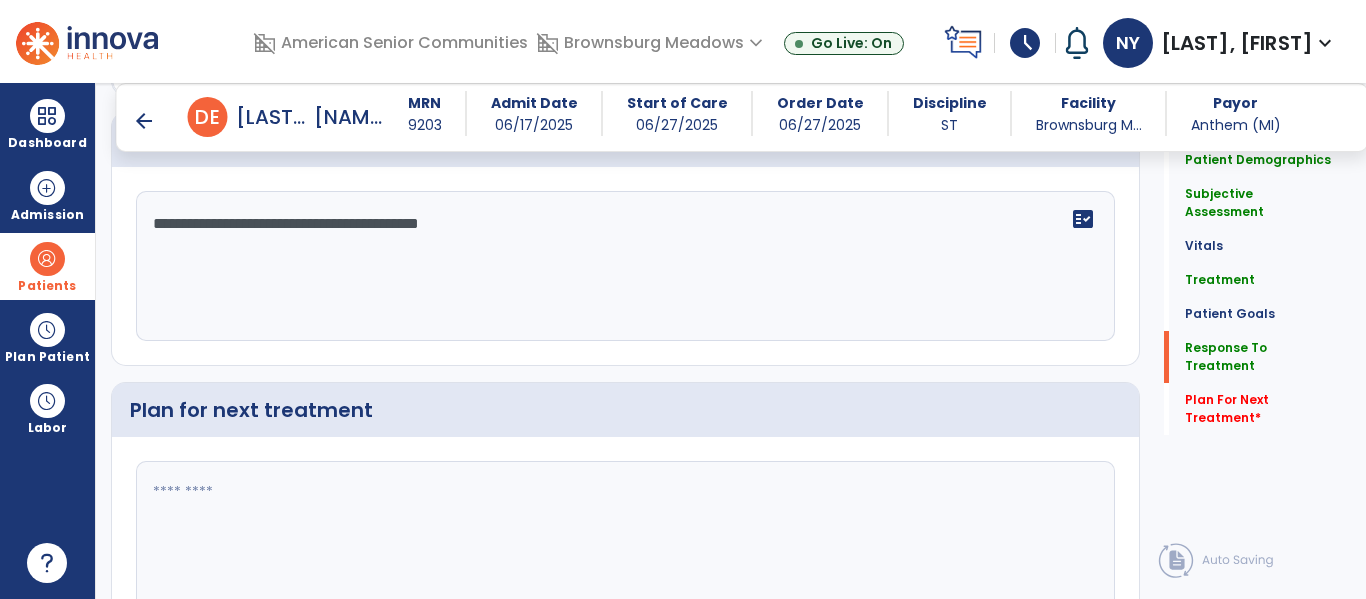 scroll, scrollTop: 2432, scrollLeft: 0, axis: vertical 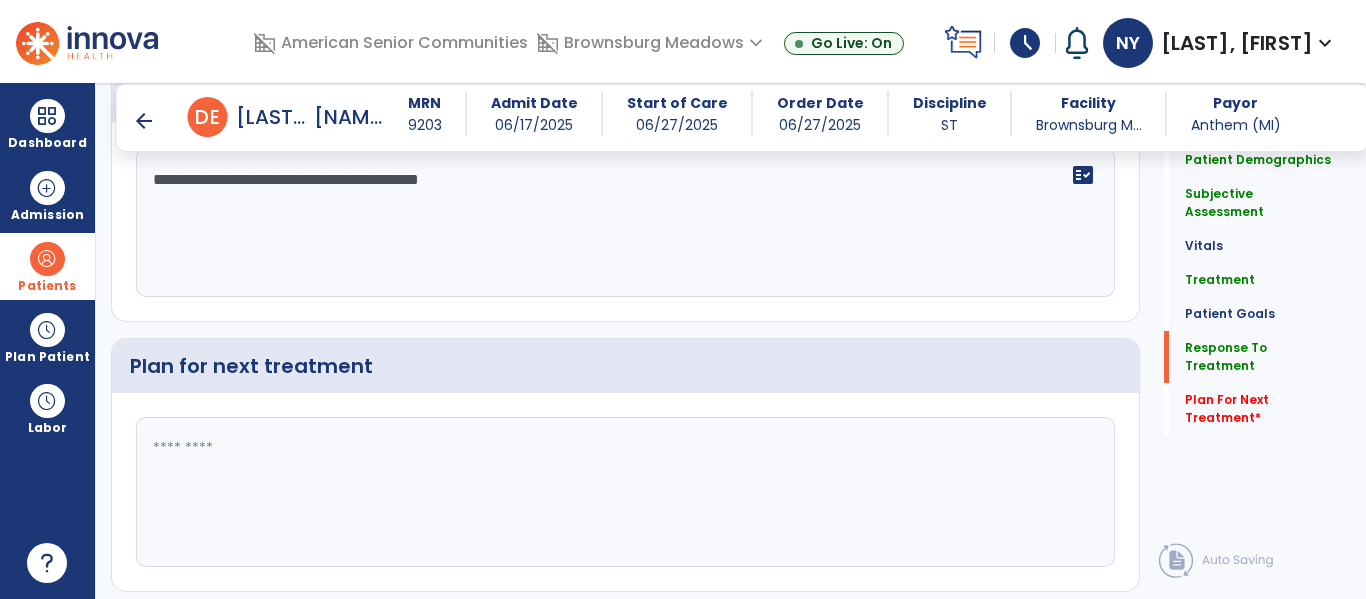 type on "**********" 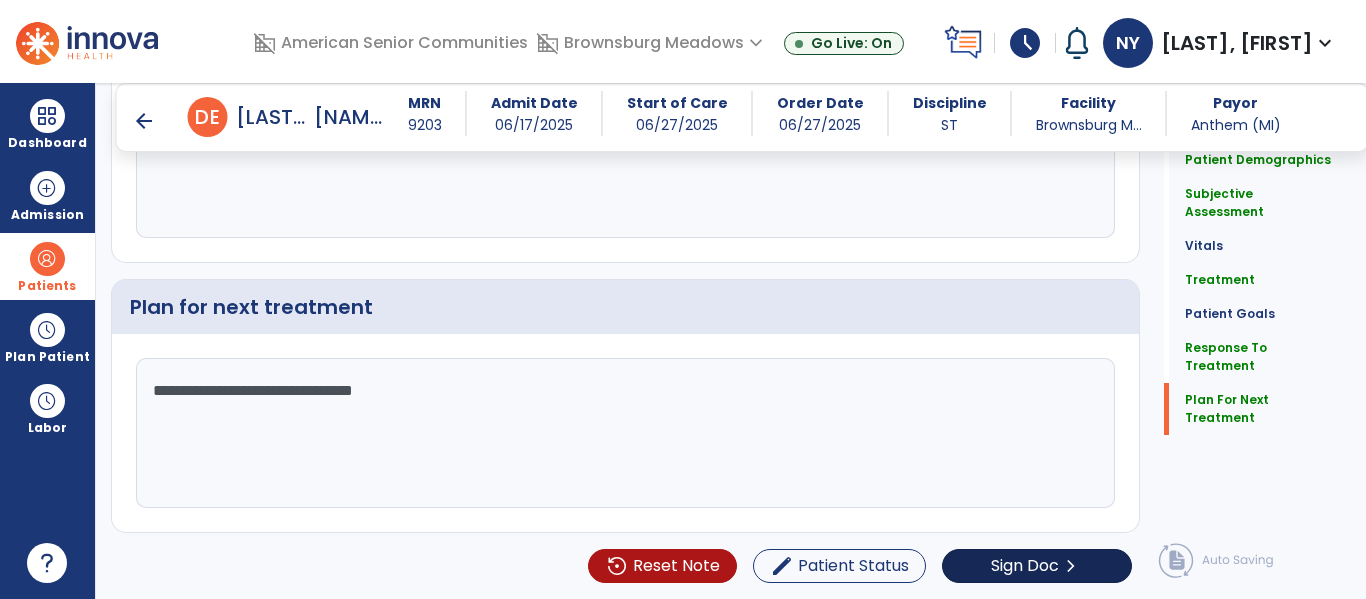 scroll, scrollTop: 2491, scrollLeft: 0, axis: vertical 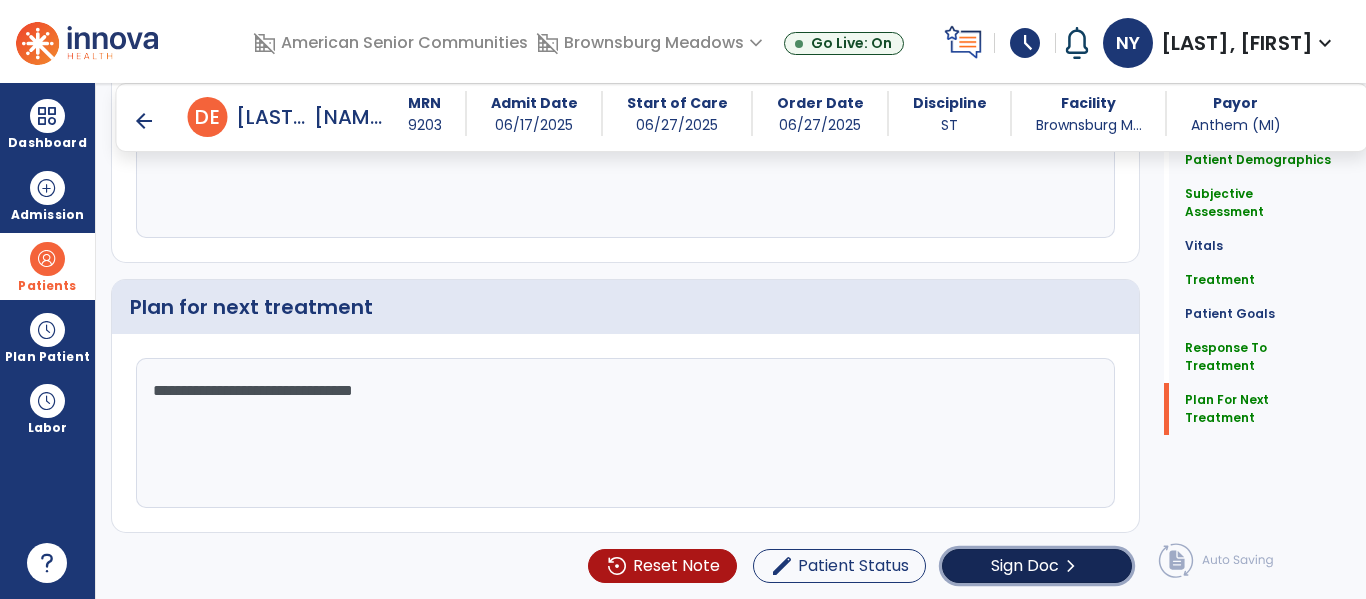 click on "Sign Doc" 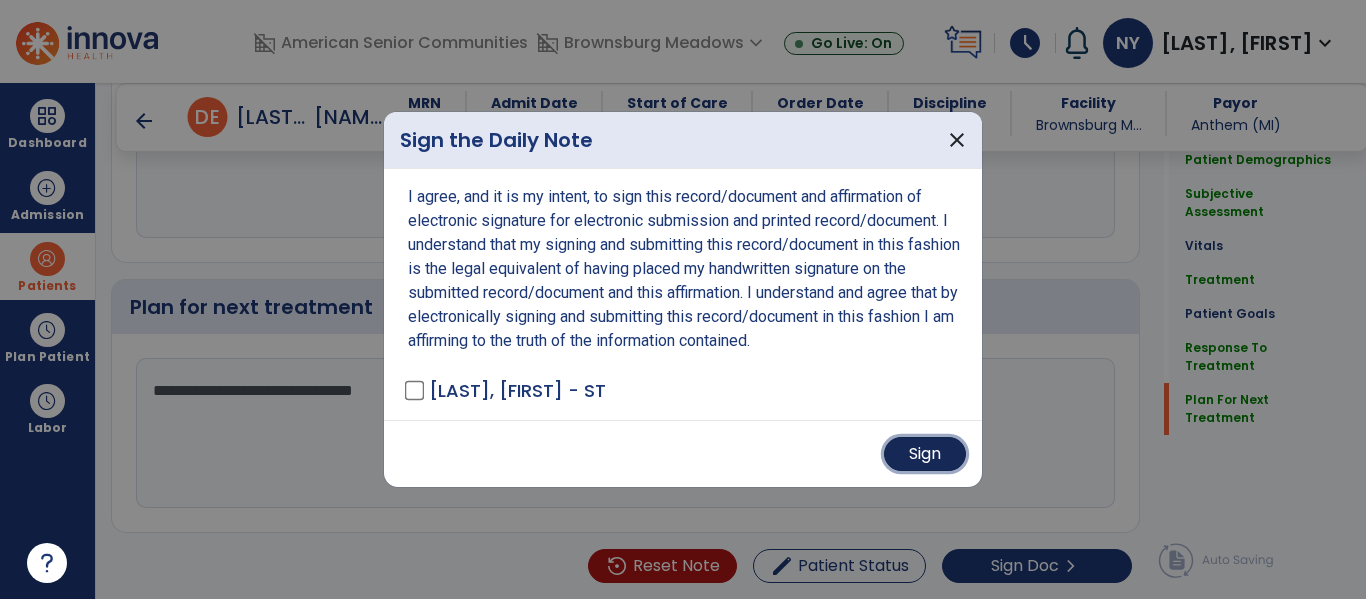 click on "Sign" at bounding box center (925, 454) 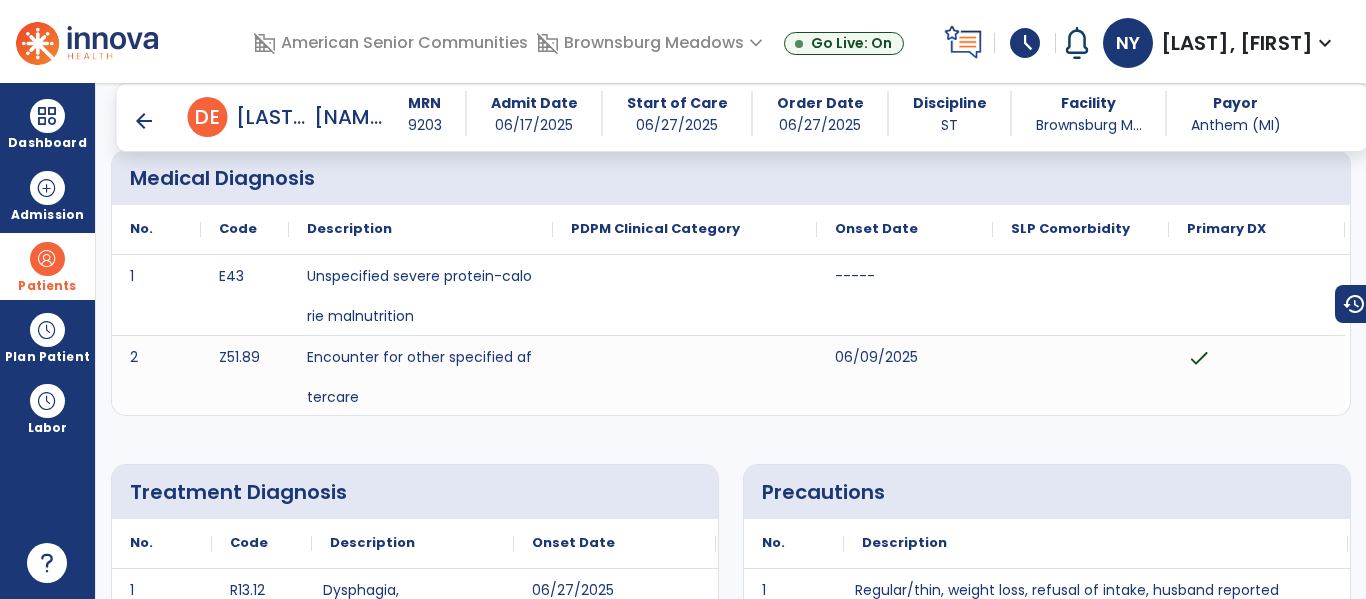 scroll, scrollTop: 0, scrollLeft: 0, axis: both 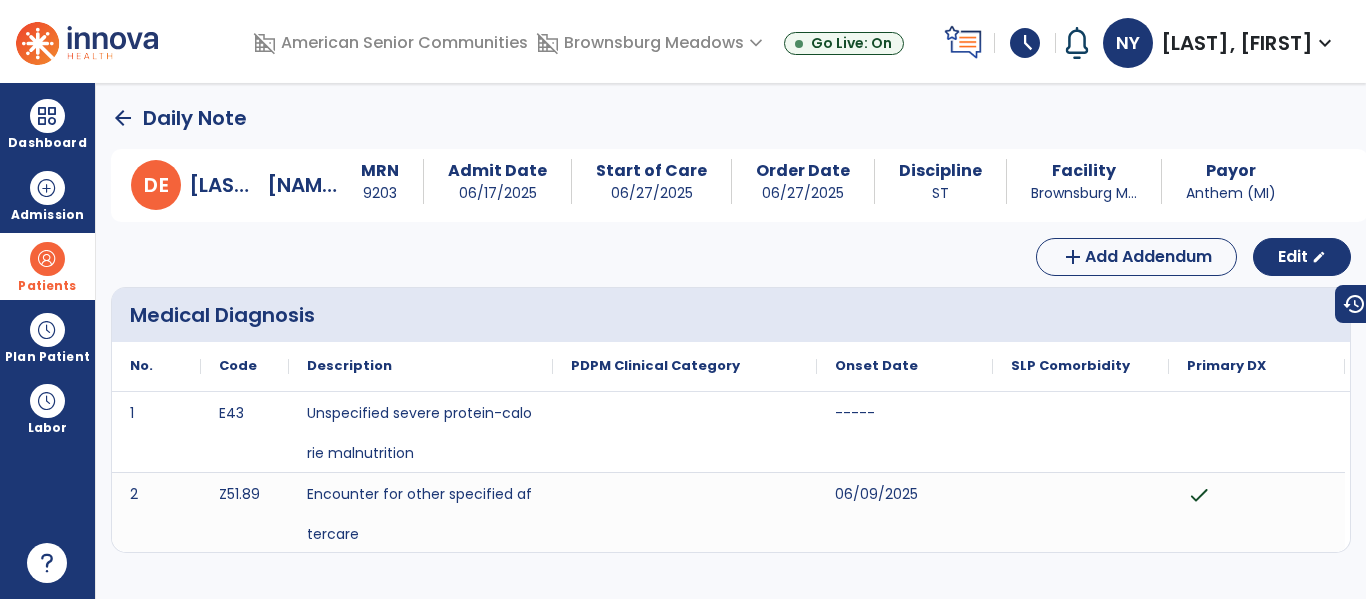click on "arrow_back" 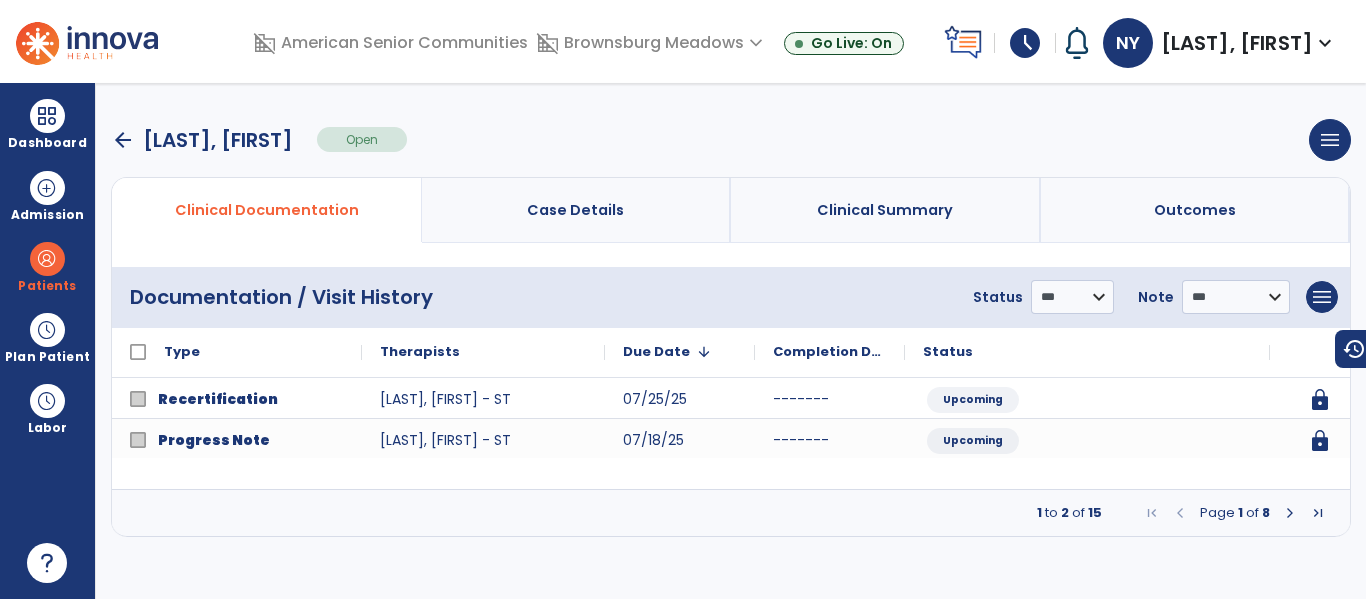 scroll, scrollTop: 0, scrollLeft: 0, axis: both 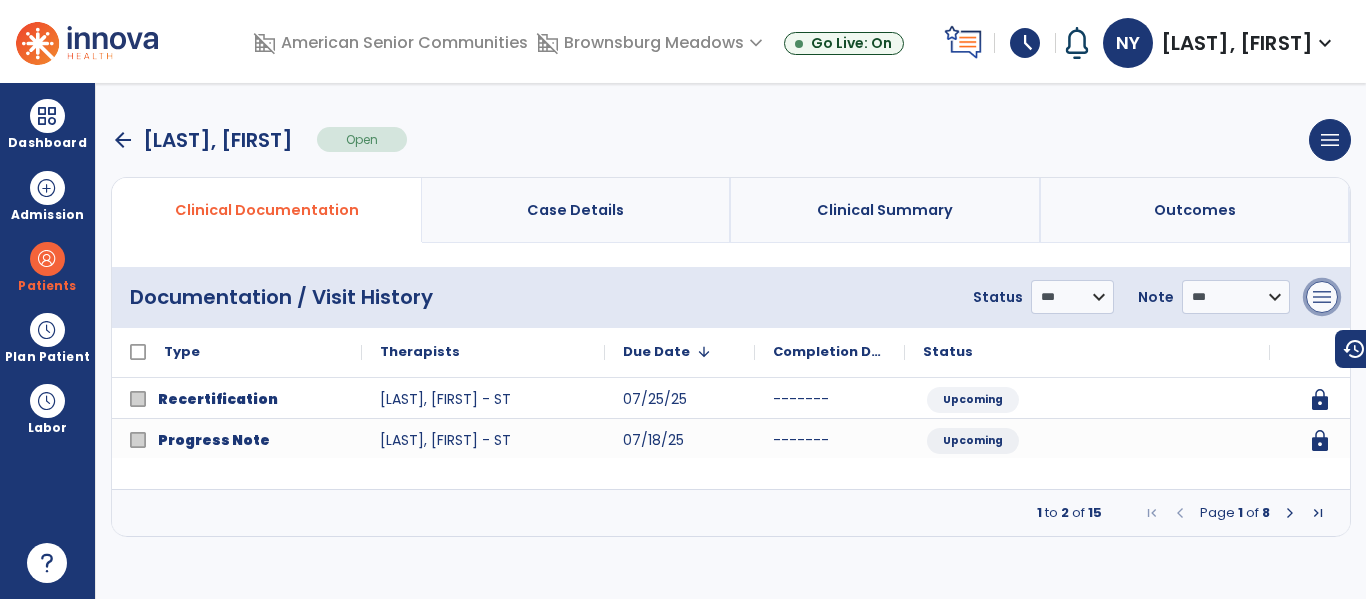 click on "menu" at bounding box center (1322, 297) 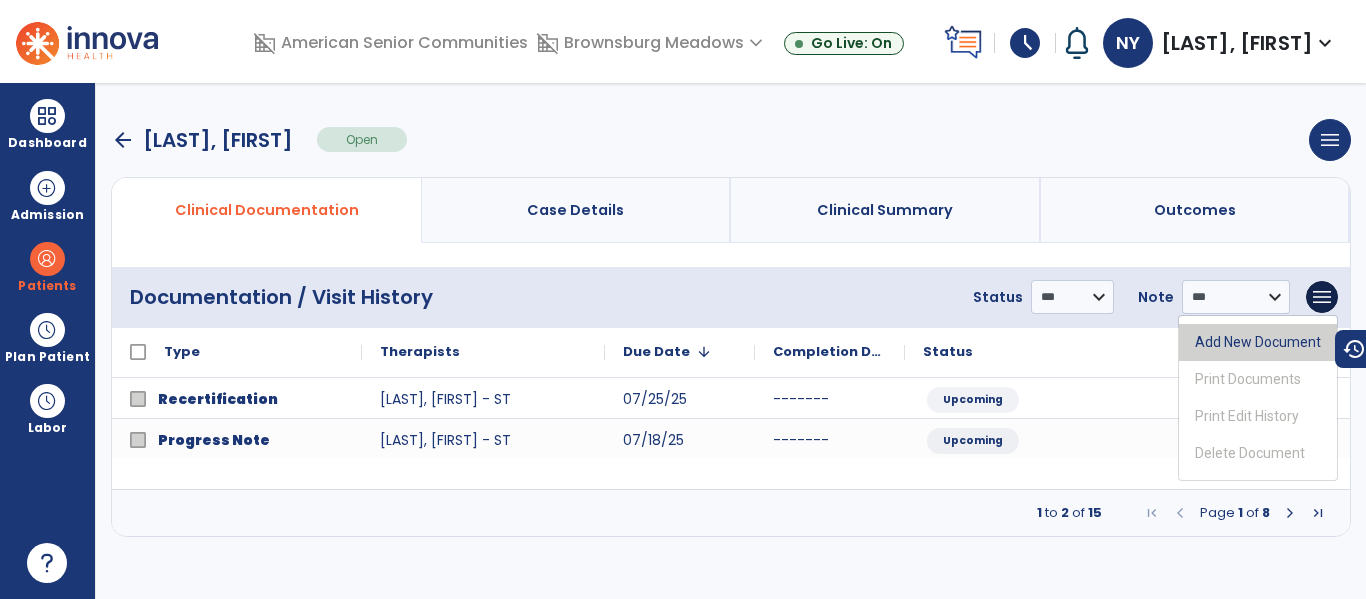 click on "Add New Document" at bounding box center (1258, 342) 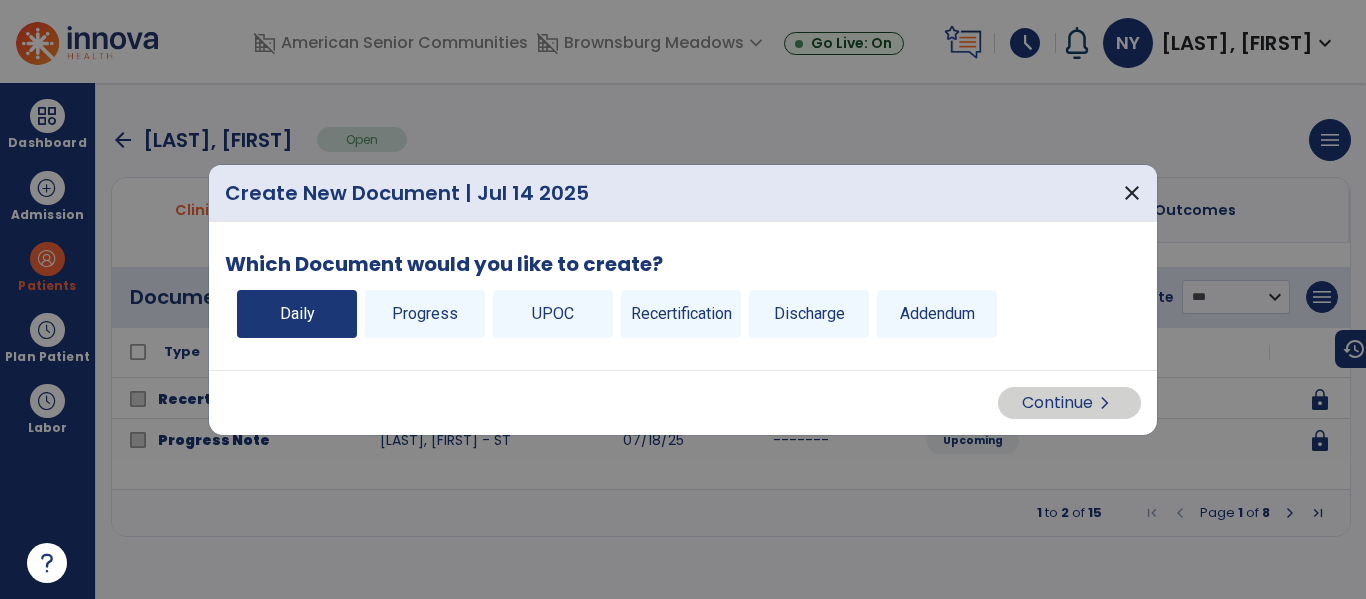 click on "Daily" at bounding box center (297, 314) 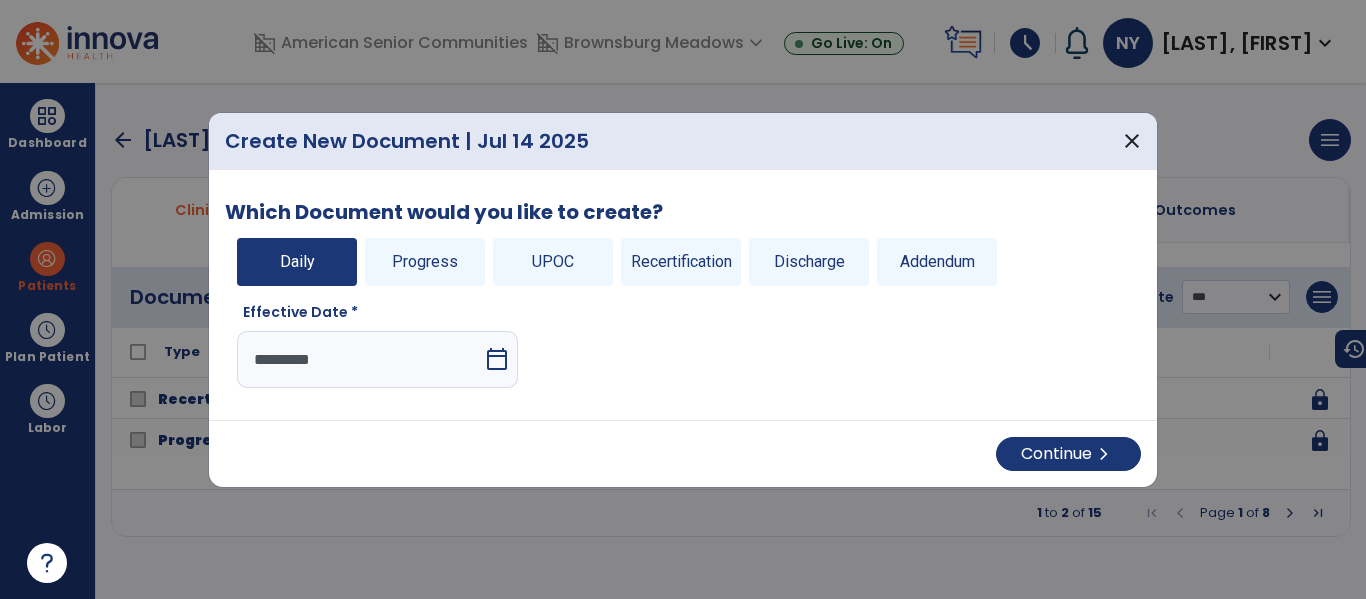 click on "calendar_today" at bounding box center [497, 359] 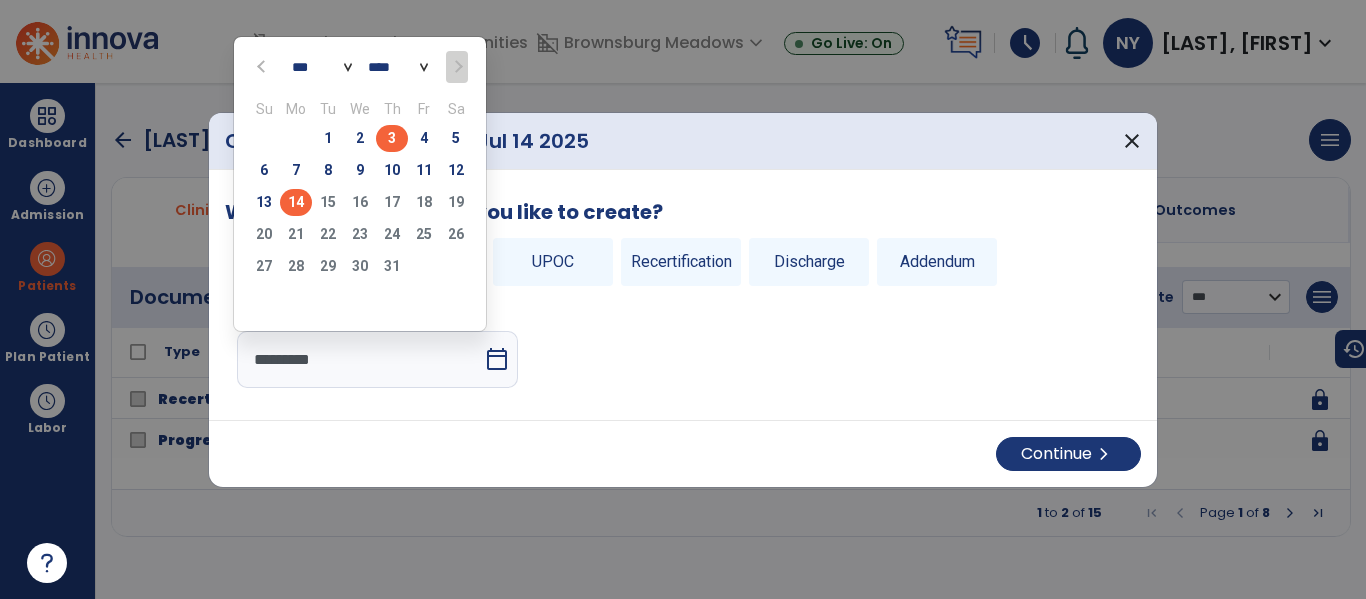 click on "3" 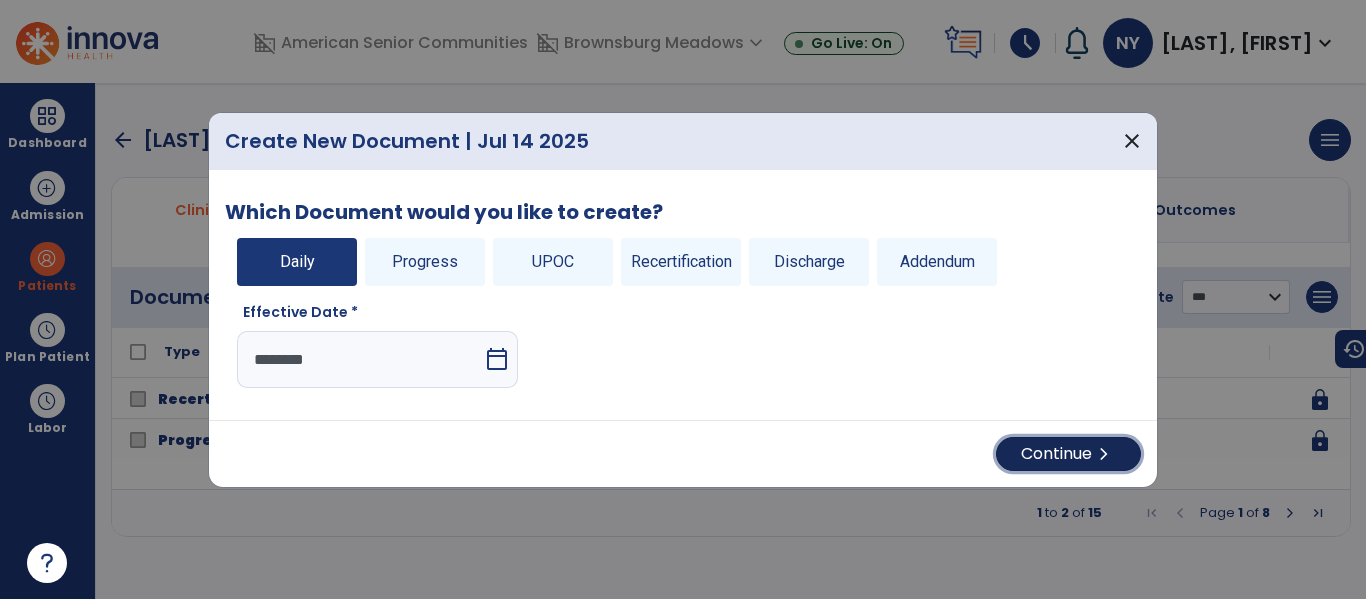 click on "Continue   chevron_right" at bounding box center [1068, 454] 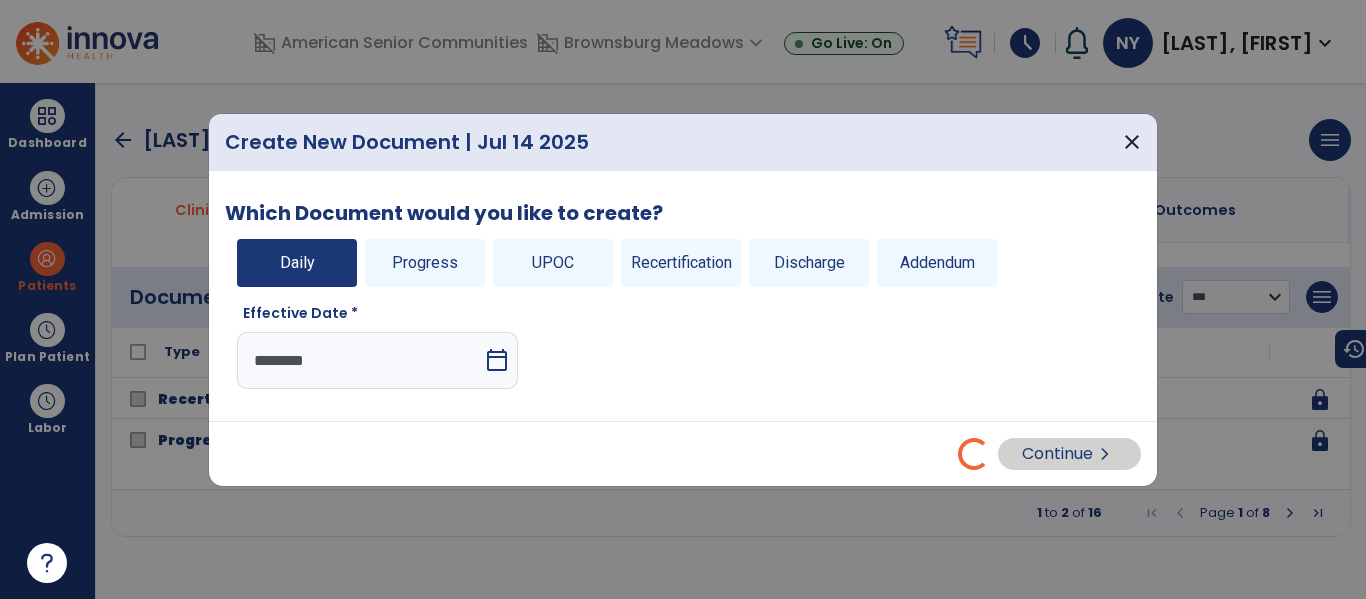 select on "*" 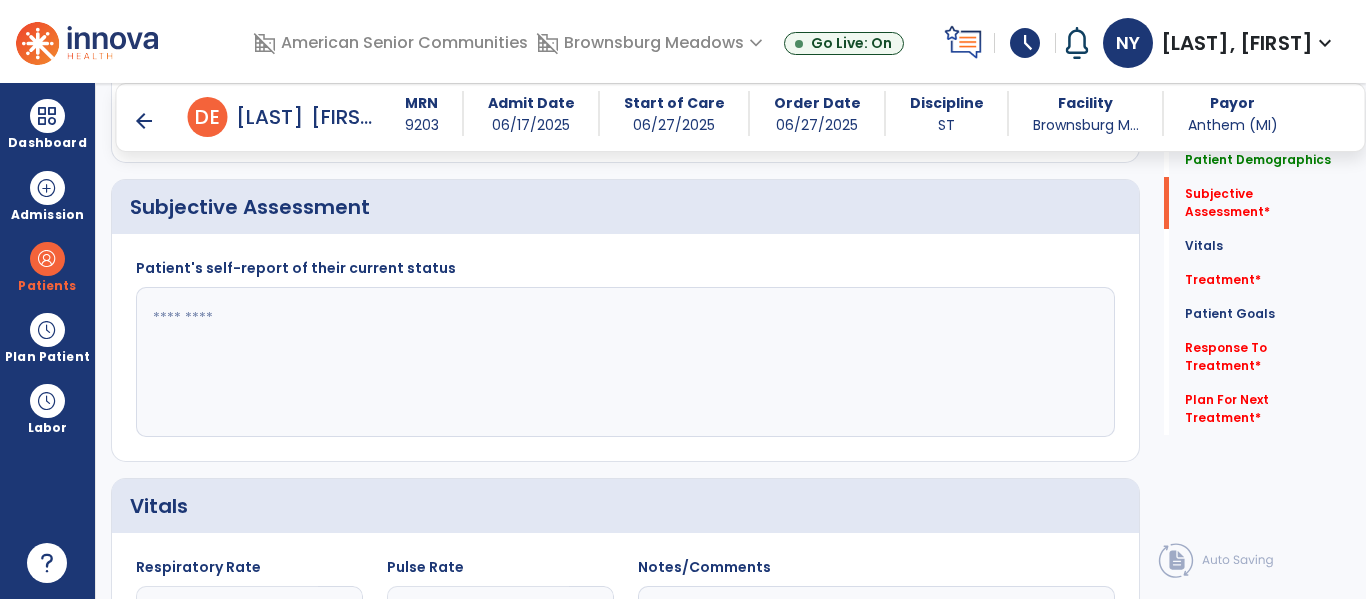 scroll, scrollTop: 388, scrollLeft: 0, axis: vertical 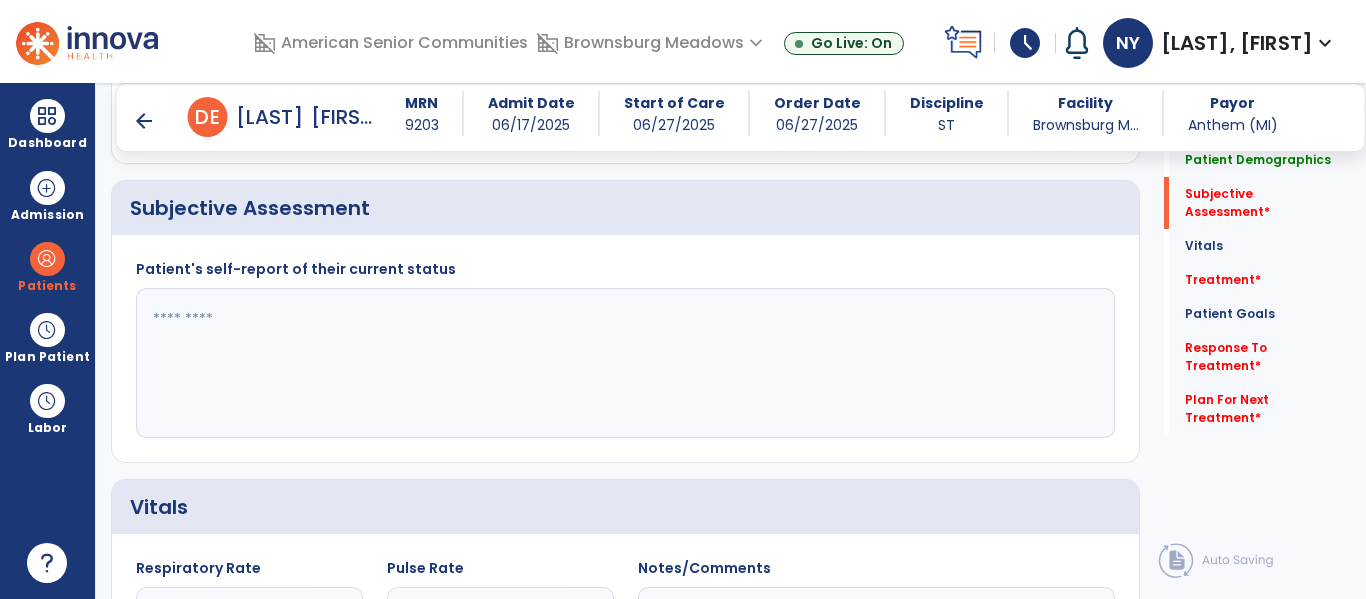 click 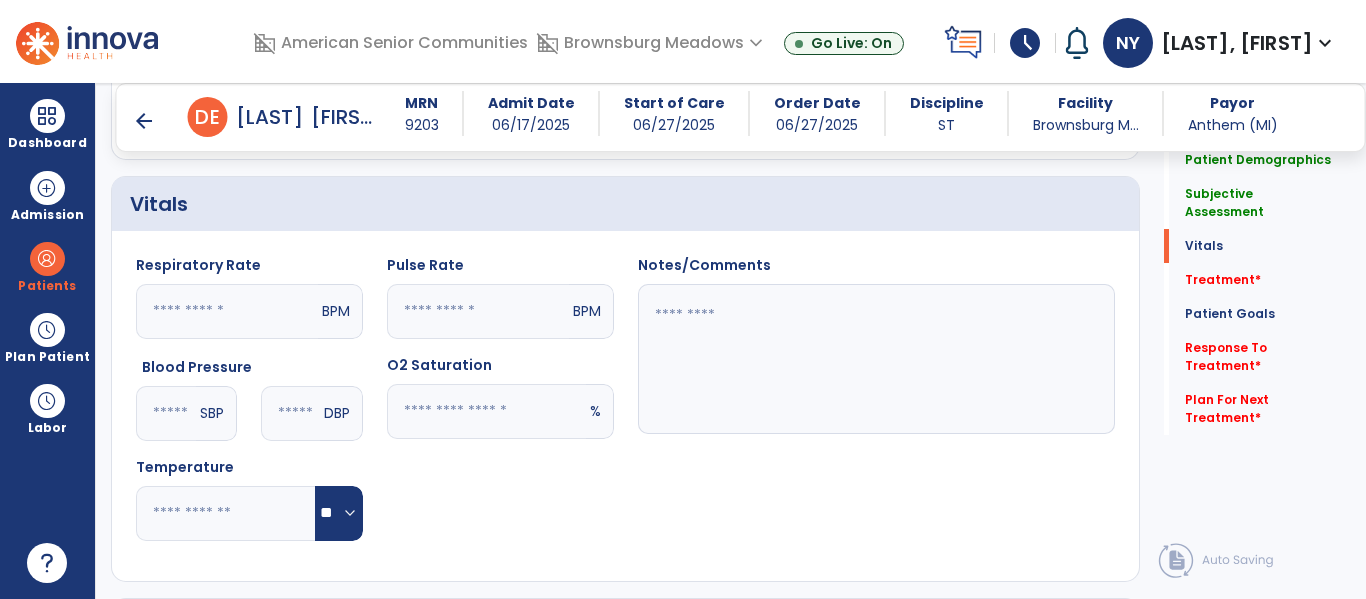 scroll, scrollTop: 692, scrollLeft: 0, axis: vertical 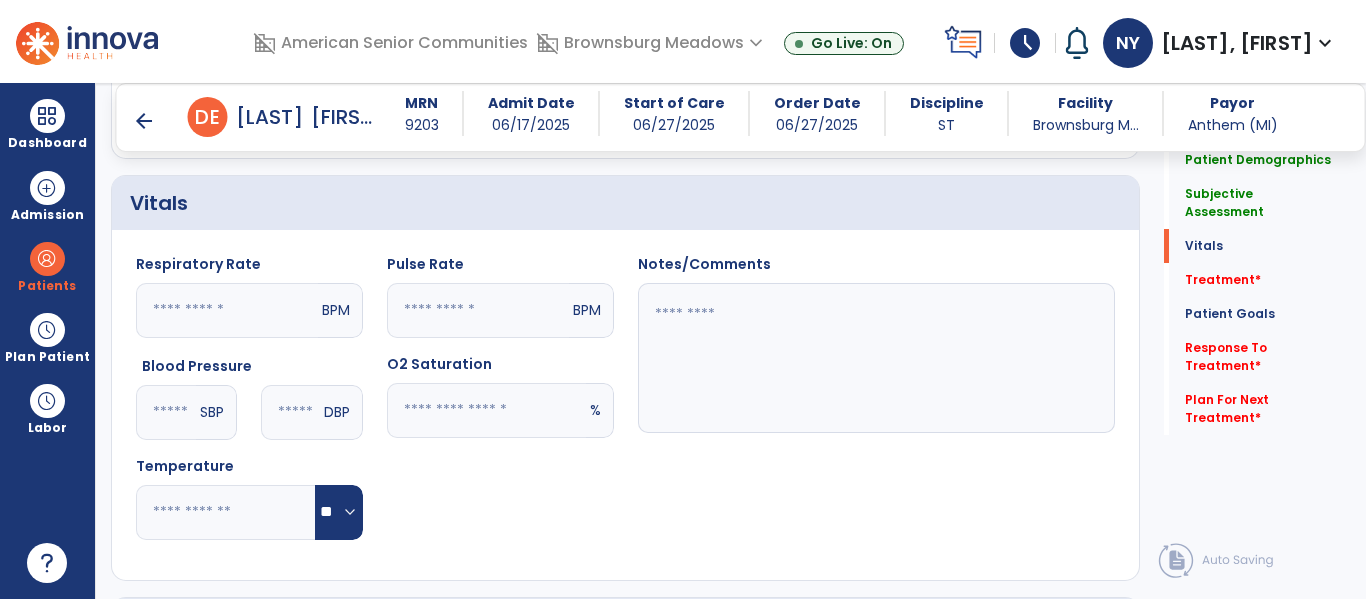 type on "**********" 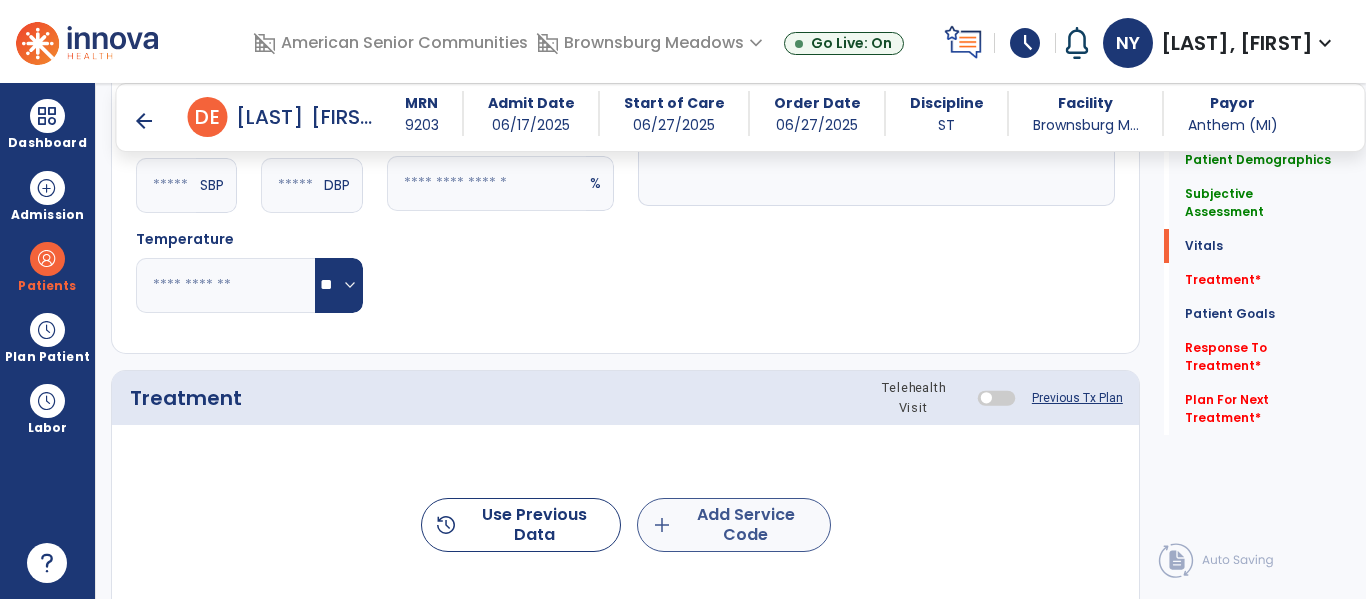 scroll, scrollTop: 924, scrollLeft: 0, axis: vertical 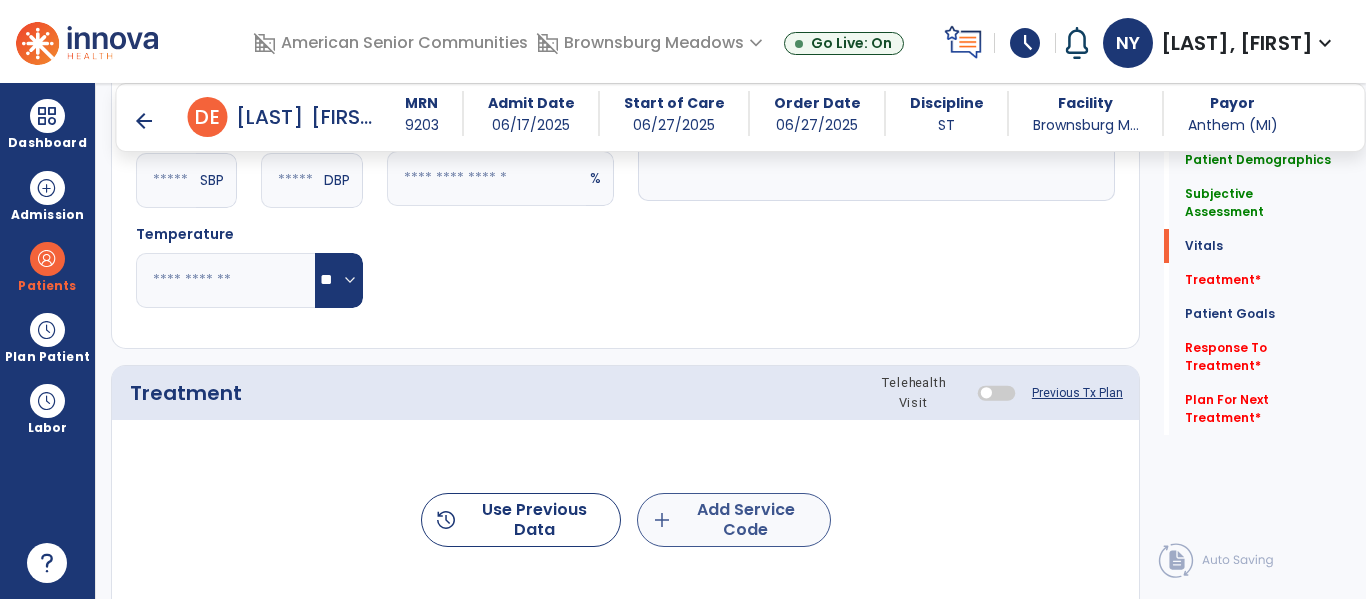 type on "**" 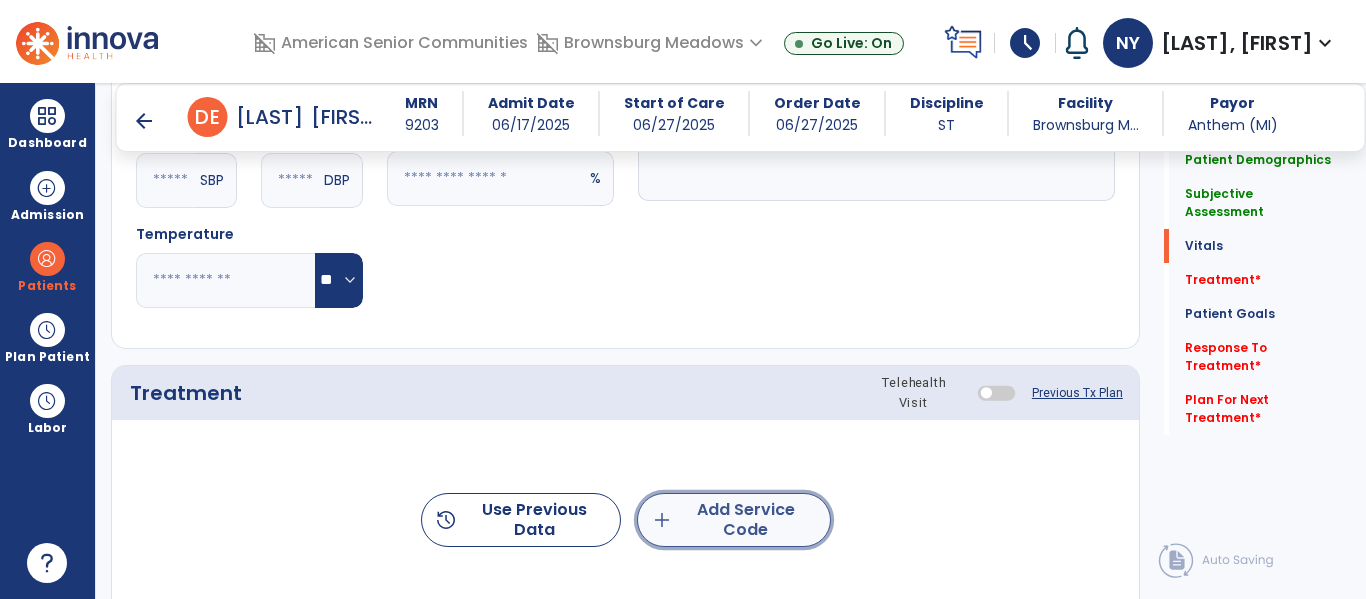 click on "add  Add Service Code" 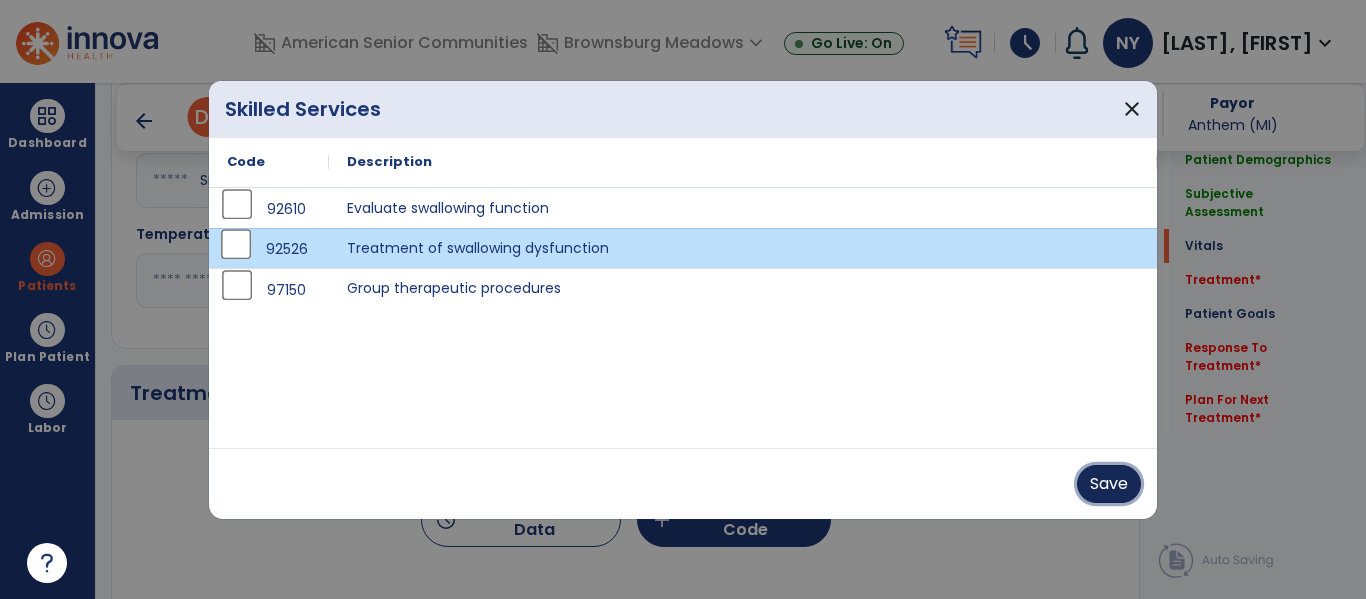 click on "Save" at bounding box center [1109, 484] 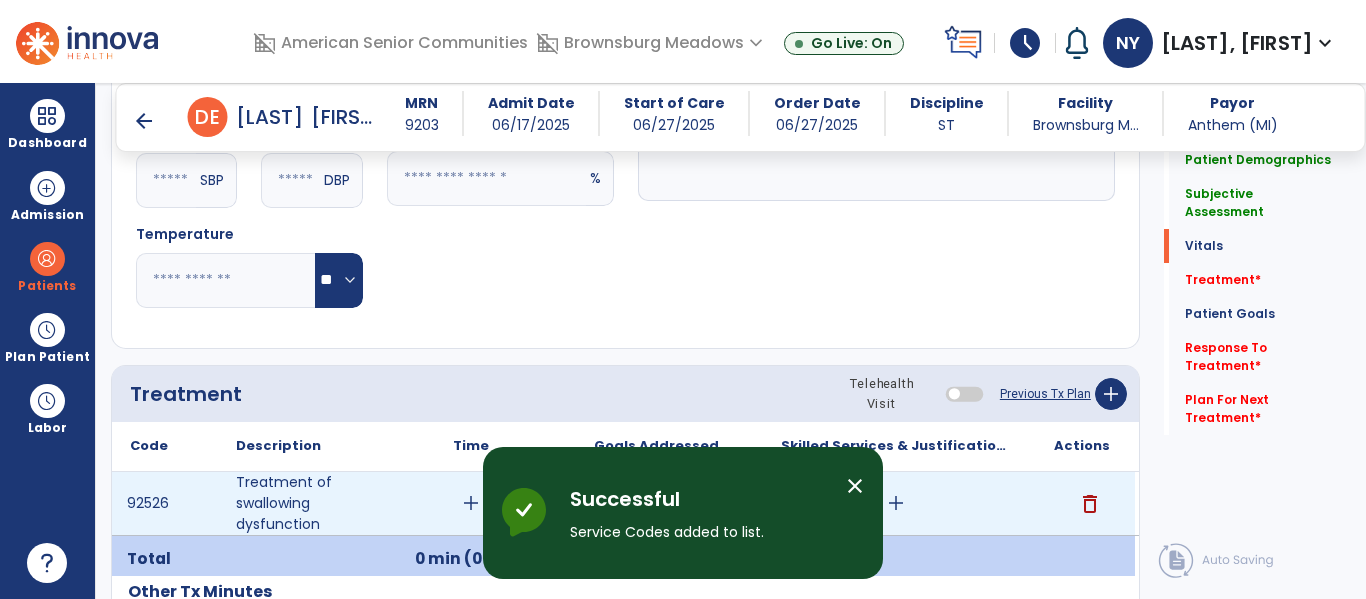 click on "add" at bounding box center [471, 503] 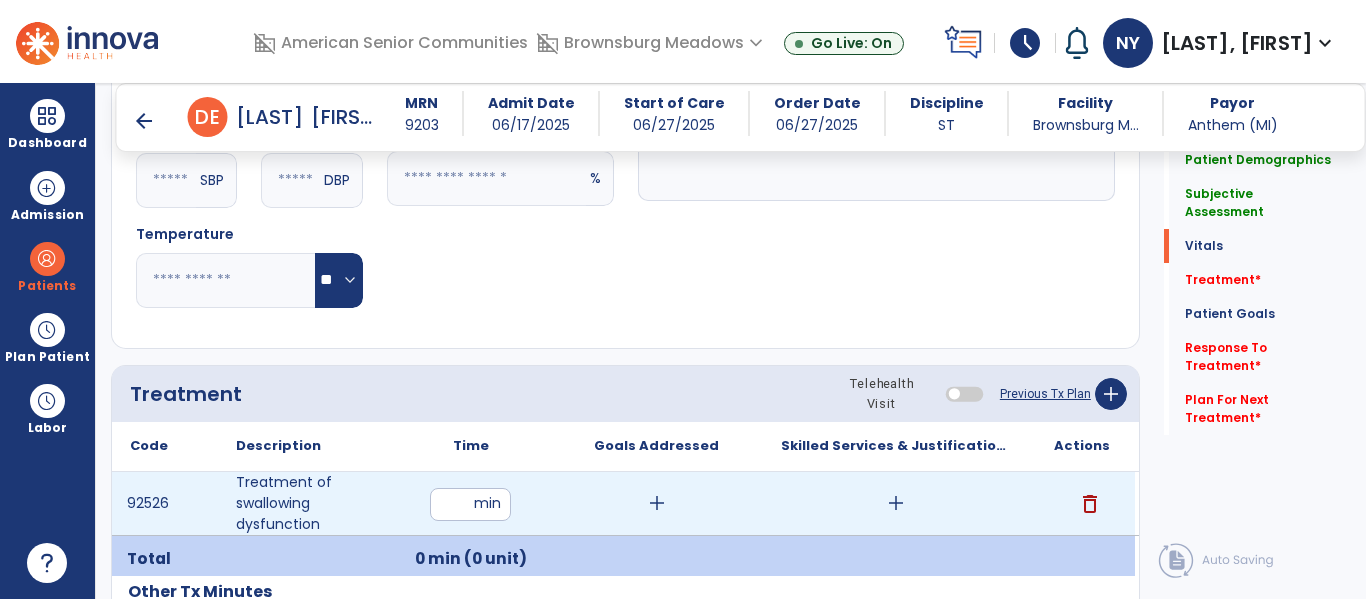 type on "**" 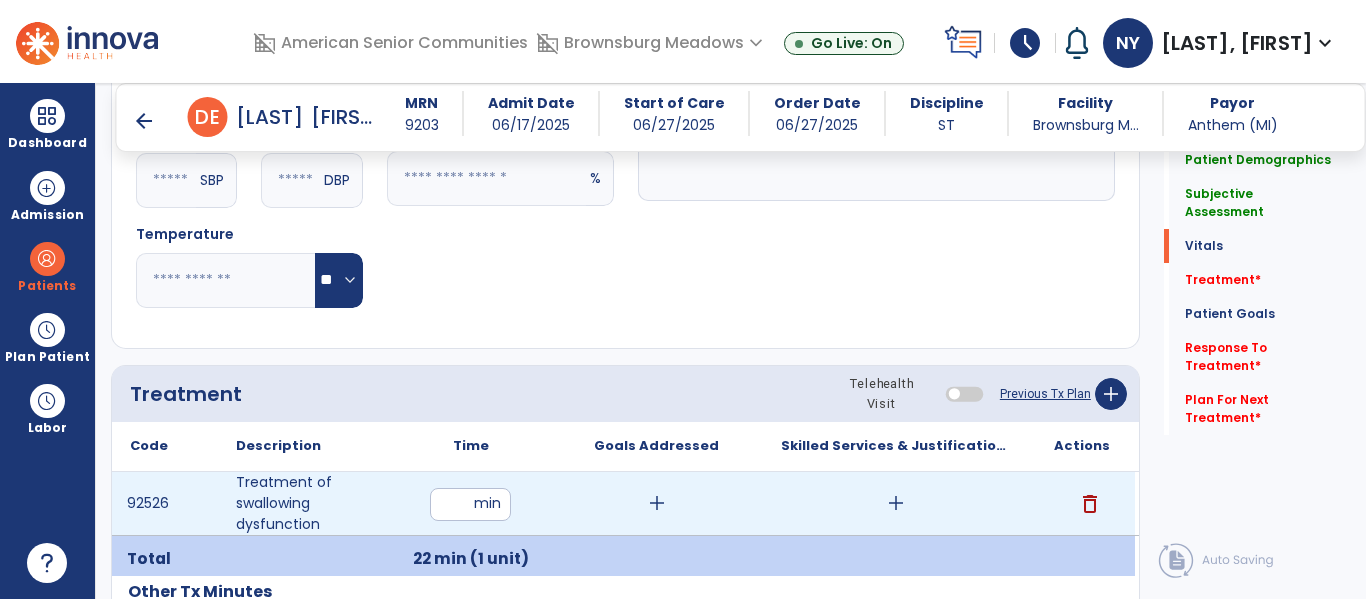 click on "add" at bounding box center (657, 503) 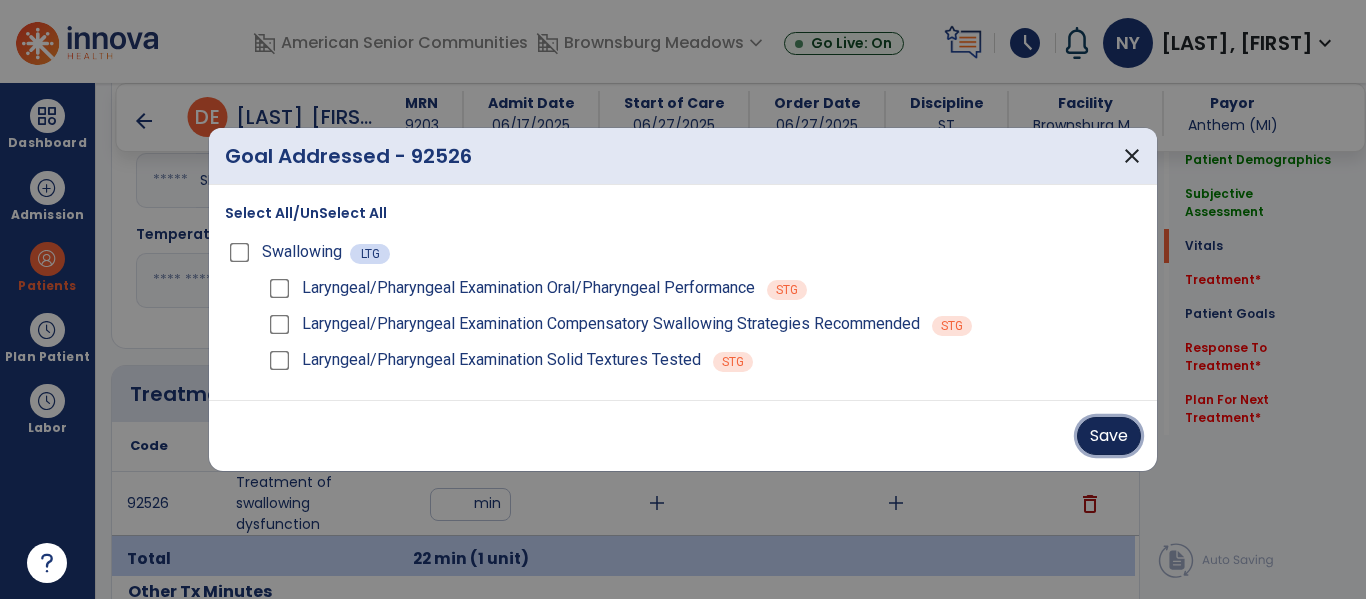 click on "Save" at bounding box center [1109, 436] 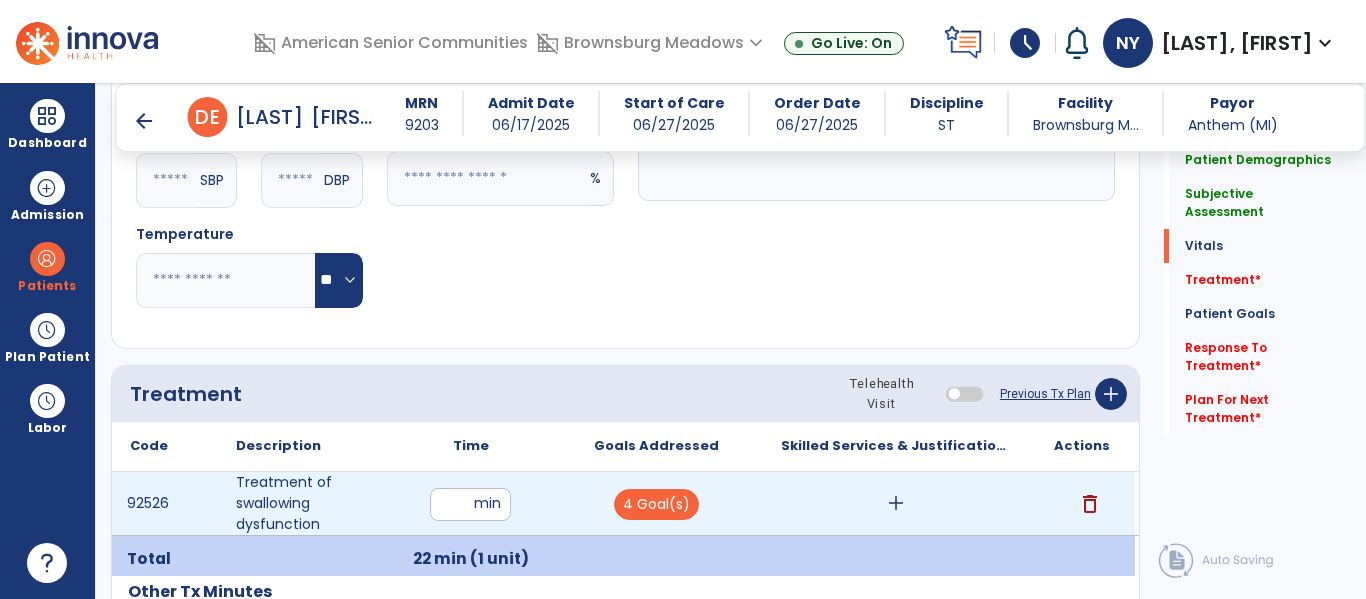 click on "add" at bounding box center (896, 503) 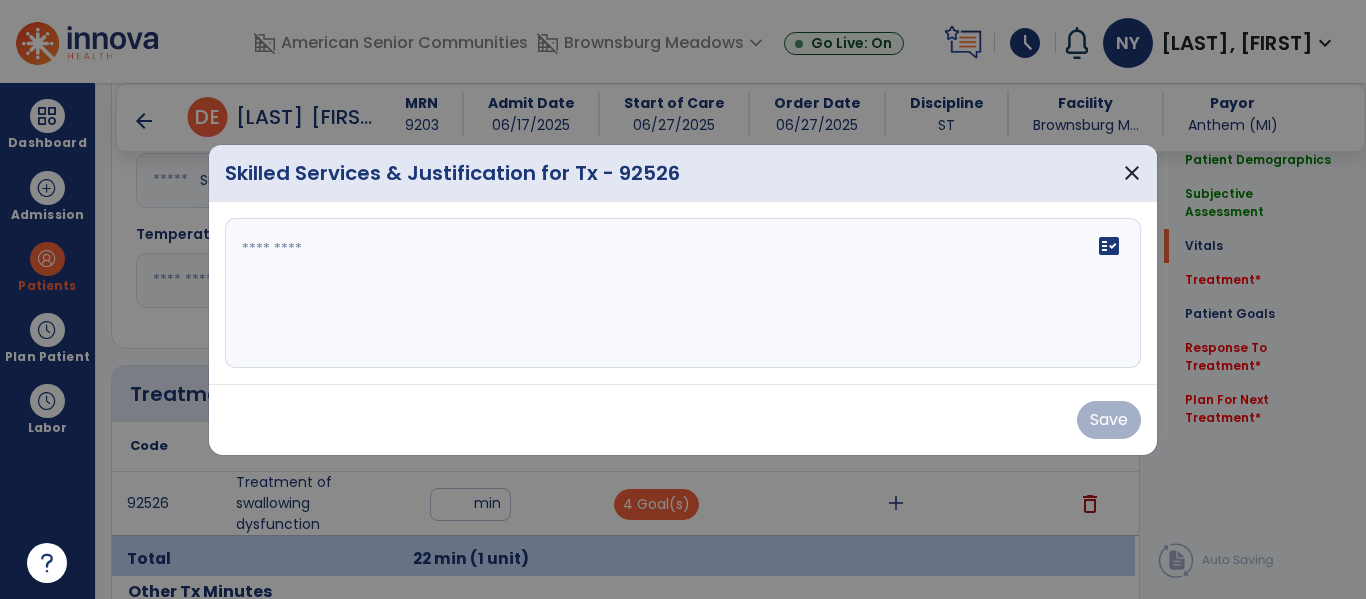 click on "fact_check" at bounding box center (683, 293) 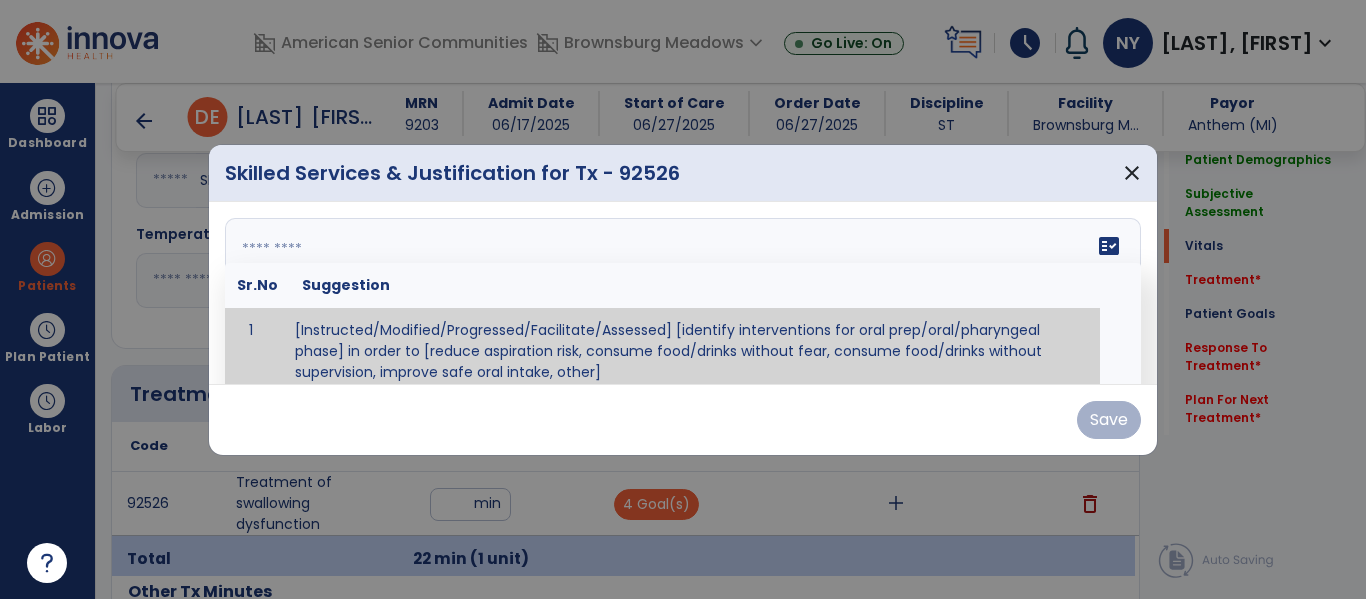 scroll, scrollTop: 12, scrollLeft: 0, axis: vertical 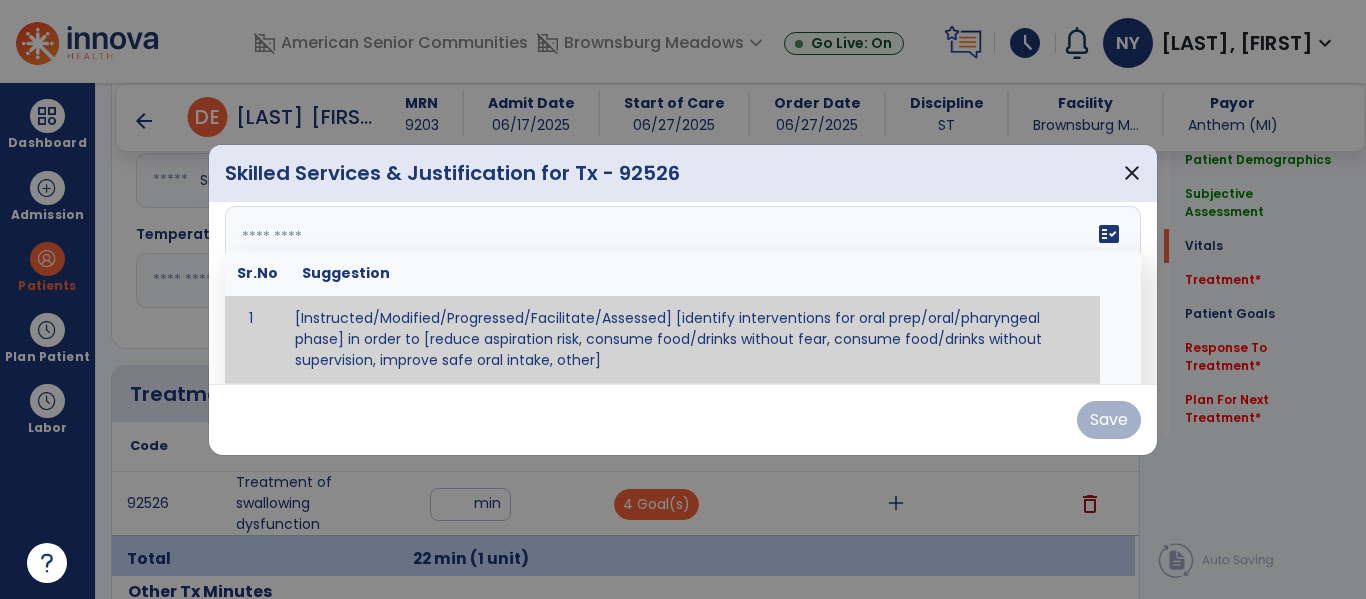 paste on "**********" 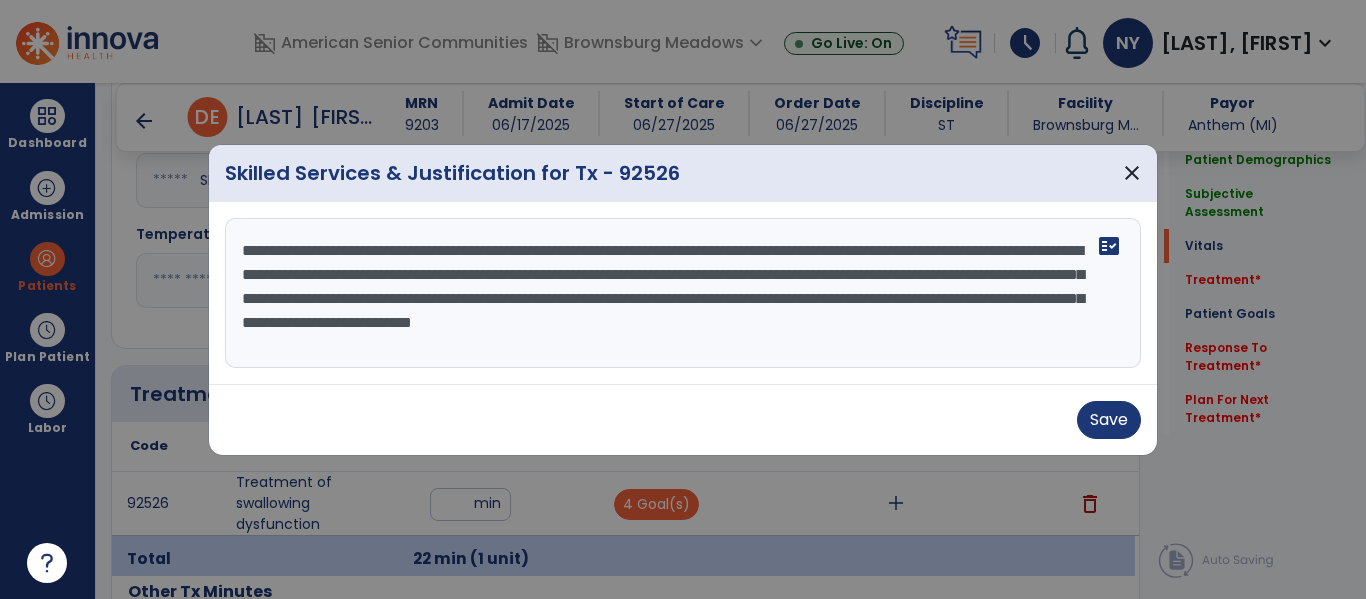 scroll, scrollTop: 0, scrollLeft: 0, axis: both 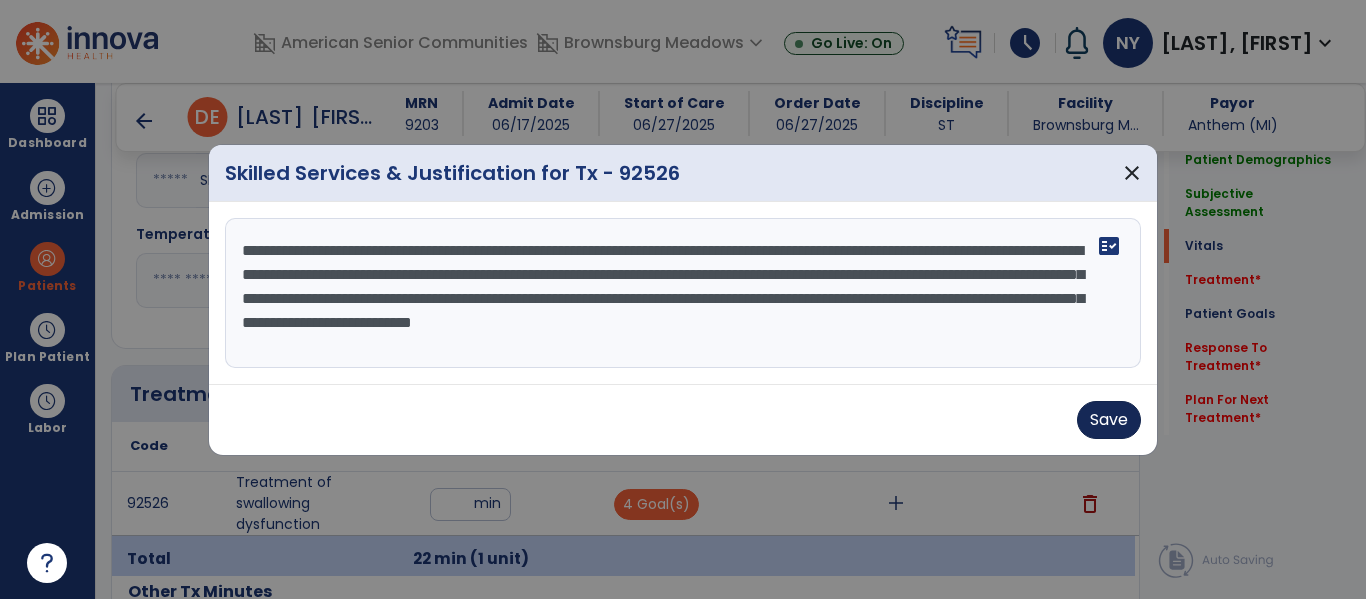 type on "**********" 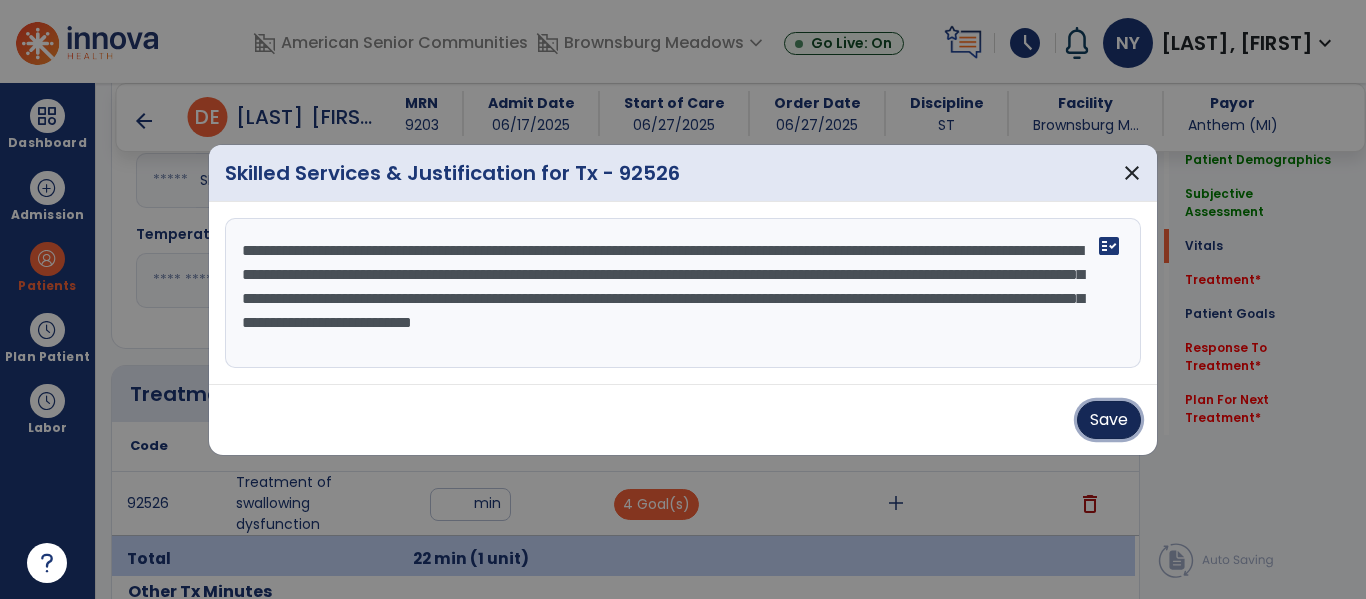 click on "Save" at bounding box center [1109, 420] 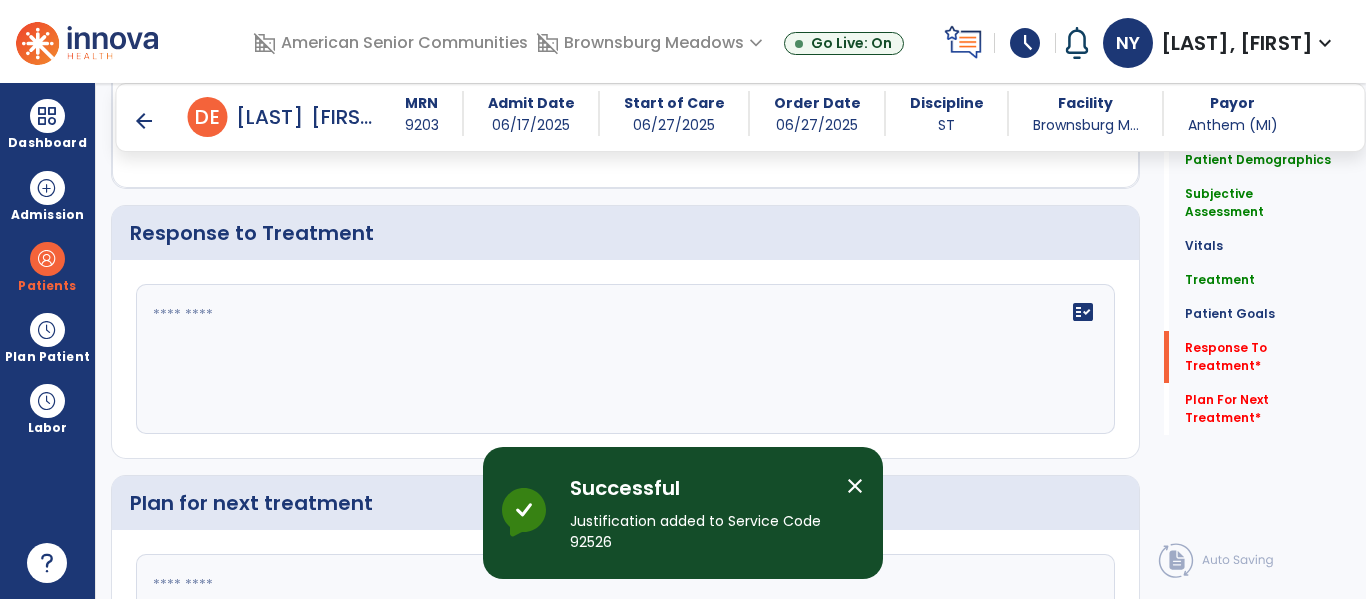 scroll, scrollTop: 2297, scrollLeft: 0, axis: vertical 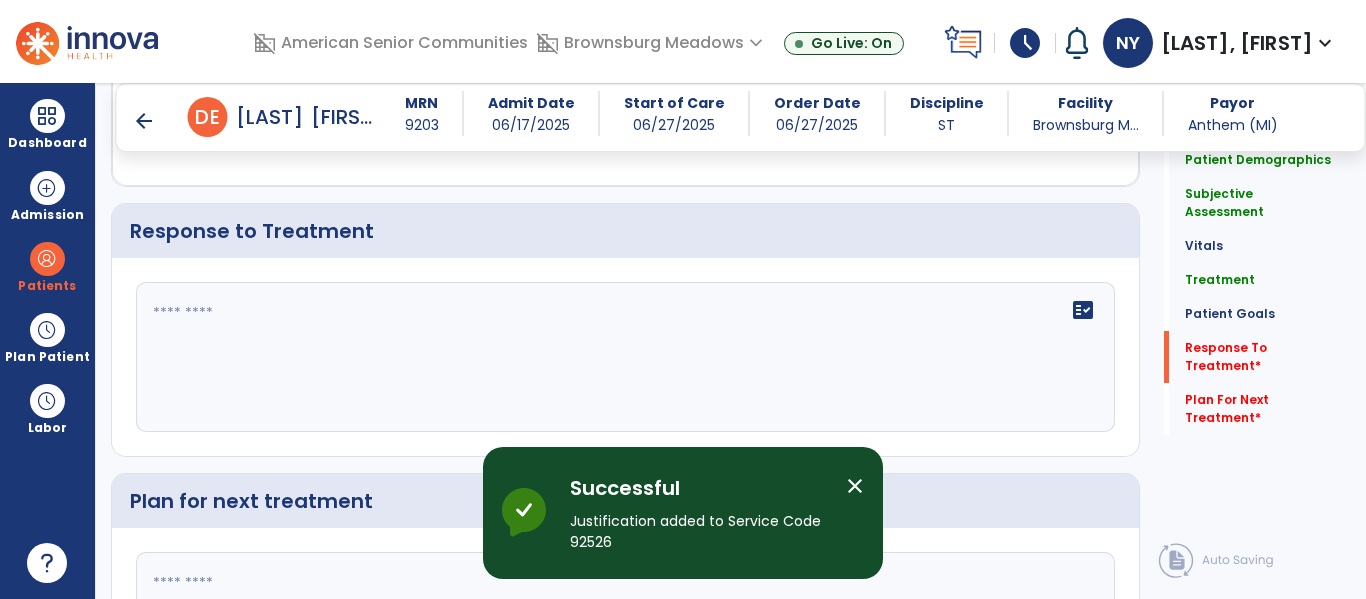 click on "fact_check" 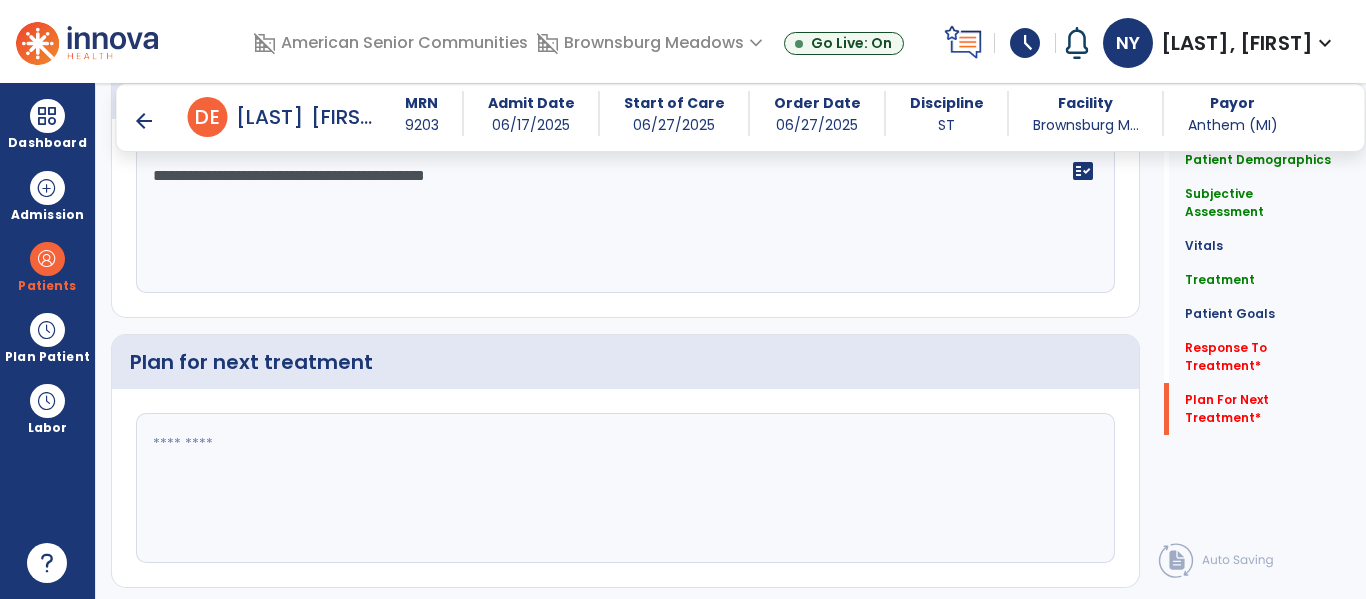 scroll, scrollTop: 2491, scrollLeft: 0, axis: vertical 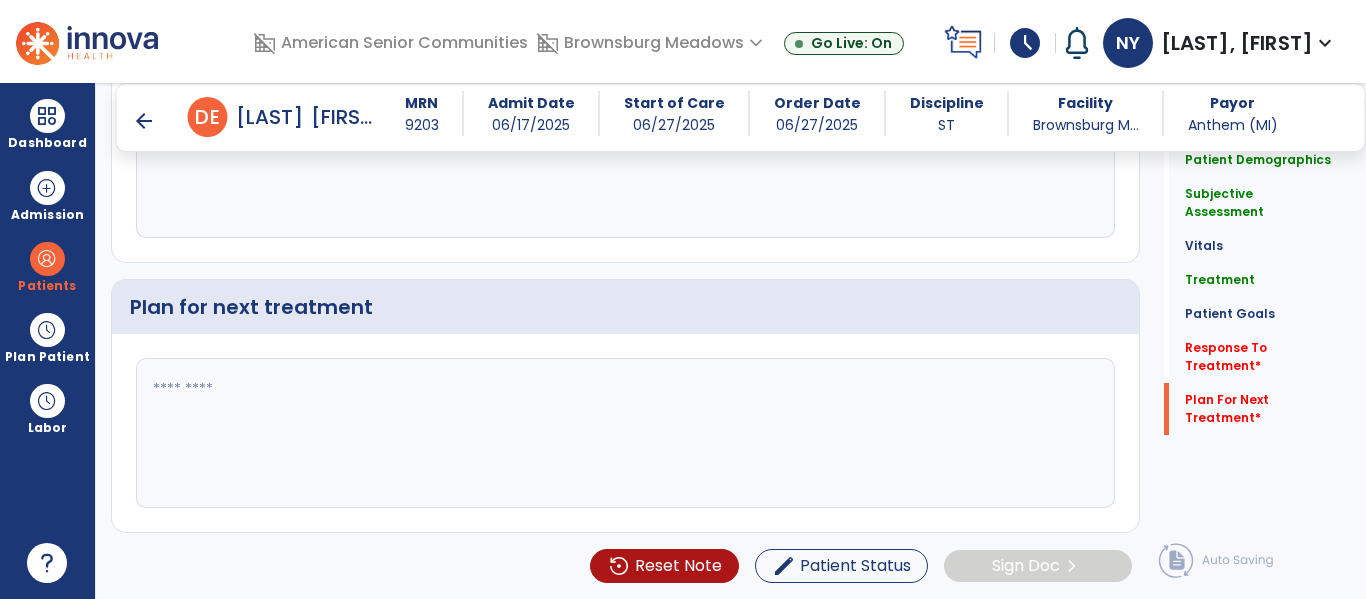 type on "**********" 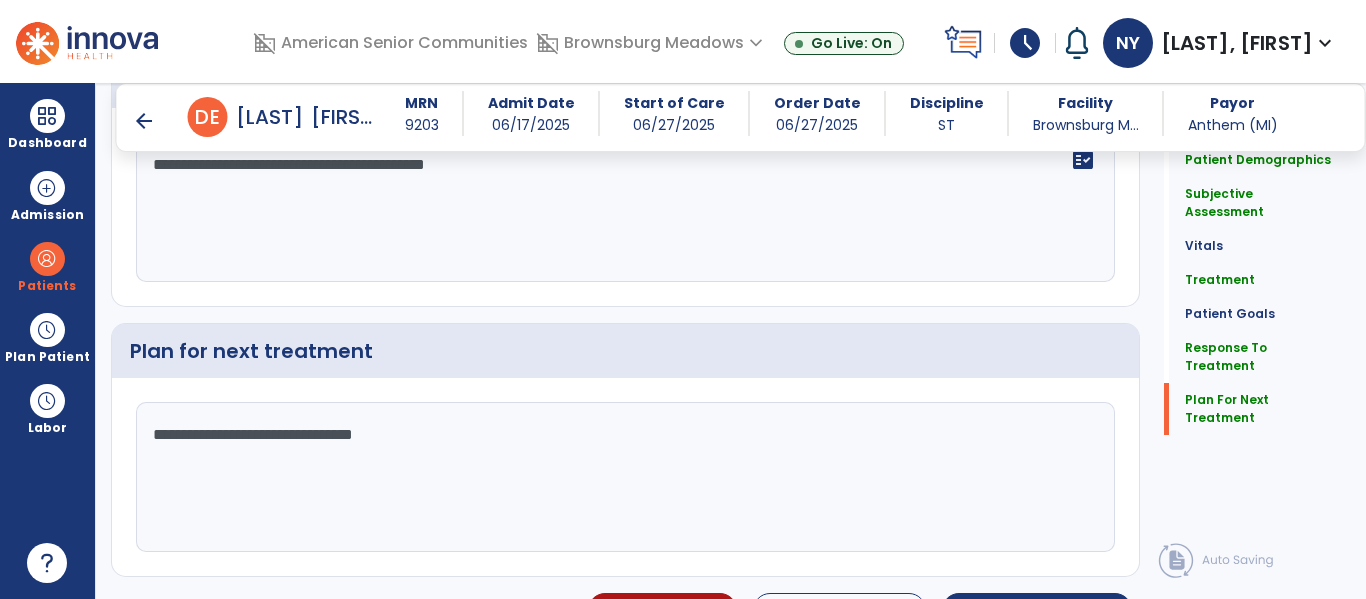 scroll, scrollTop: 2491, scrollLeft: 0, axis: vertical 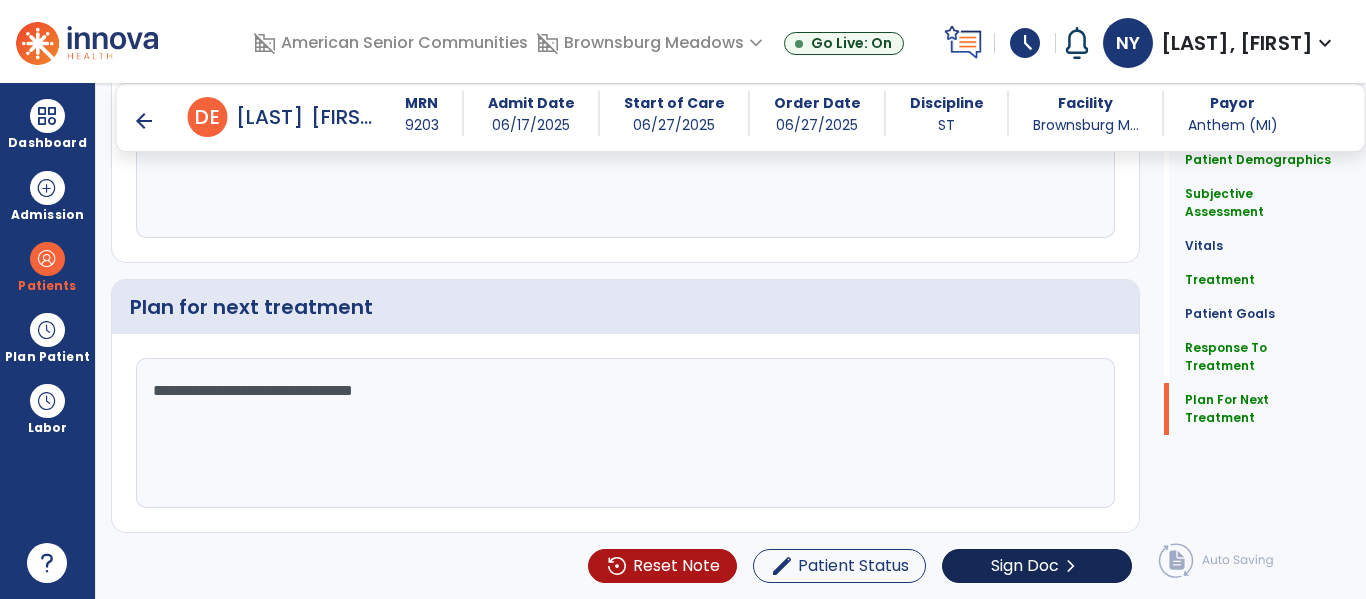 type on "**********" 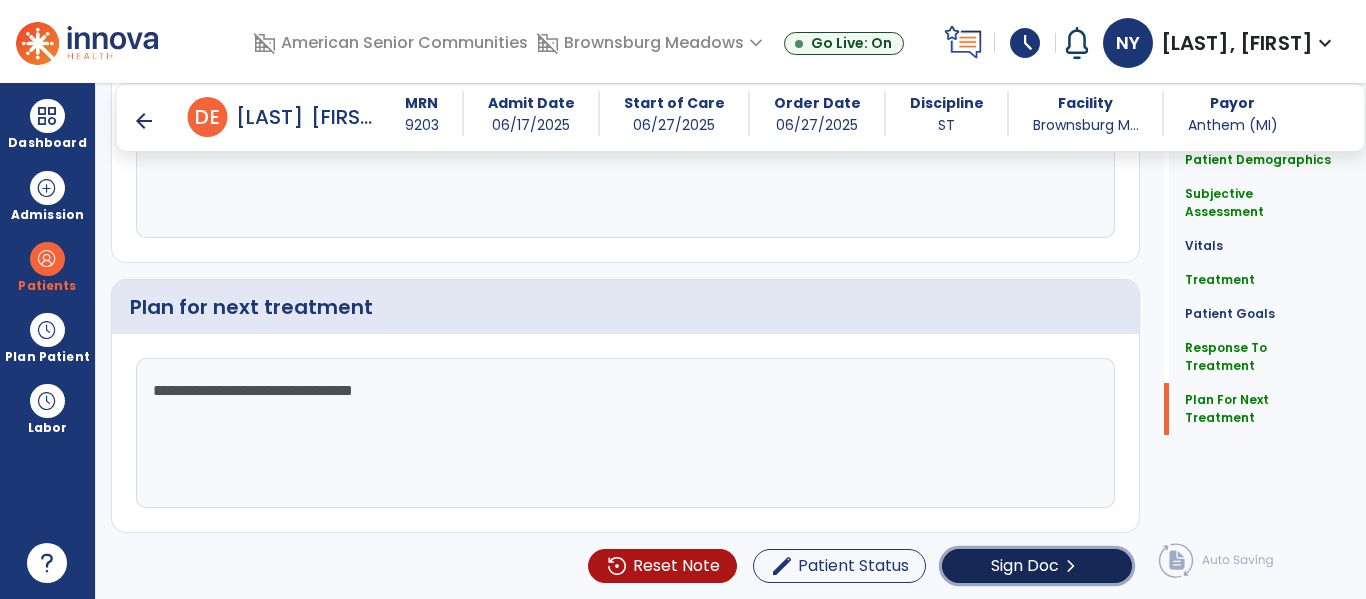 click on "Sign Doc" 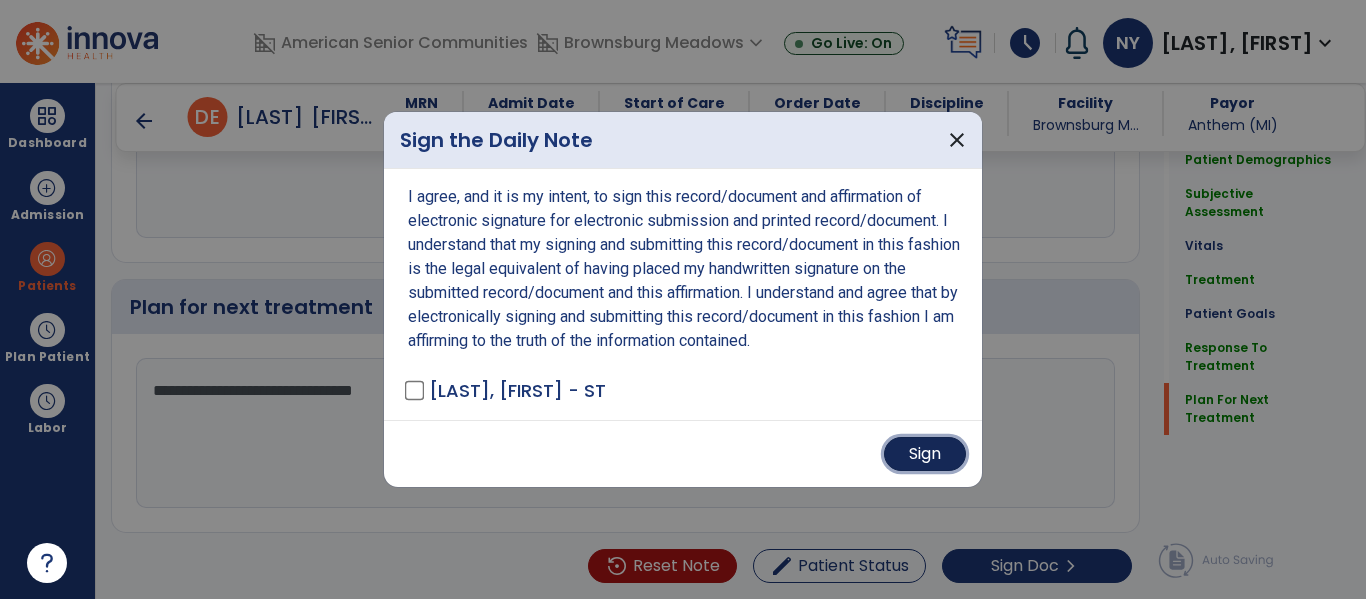 click on "Sign" at bounding box center (925, 454) 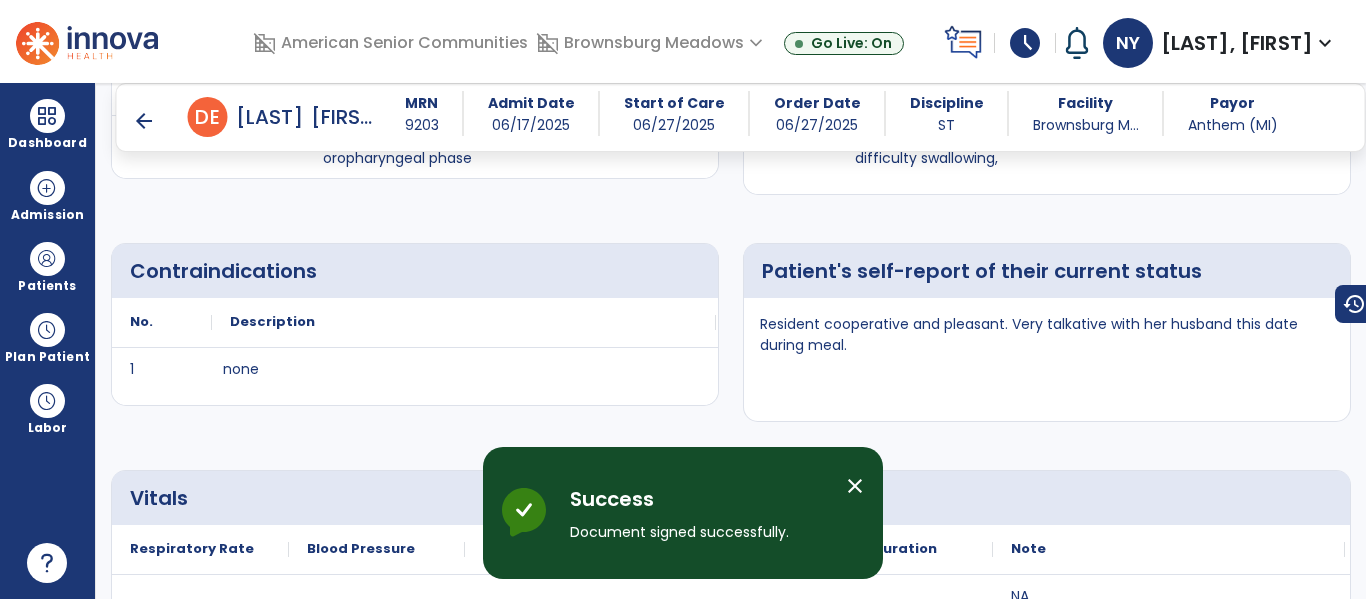 scroll, scrollTop: 0, scrollLeft: 0, axis: both 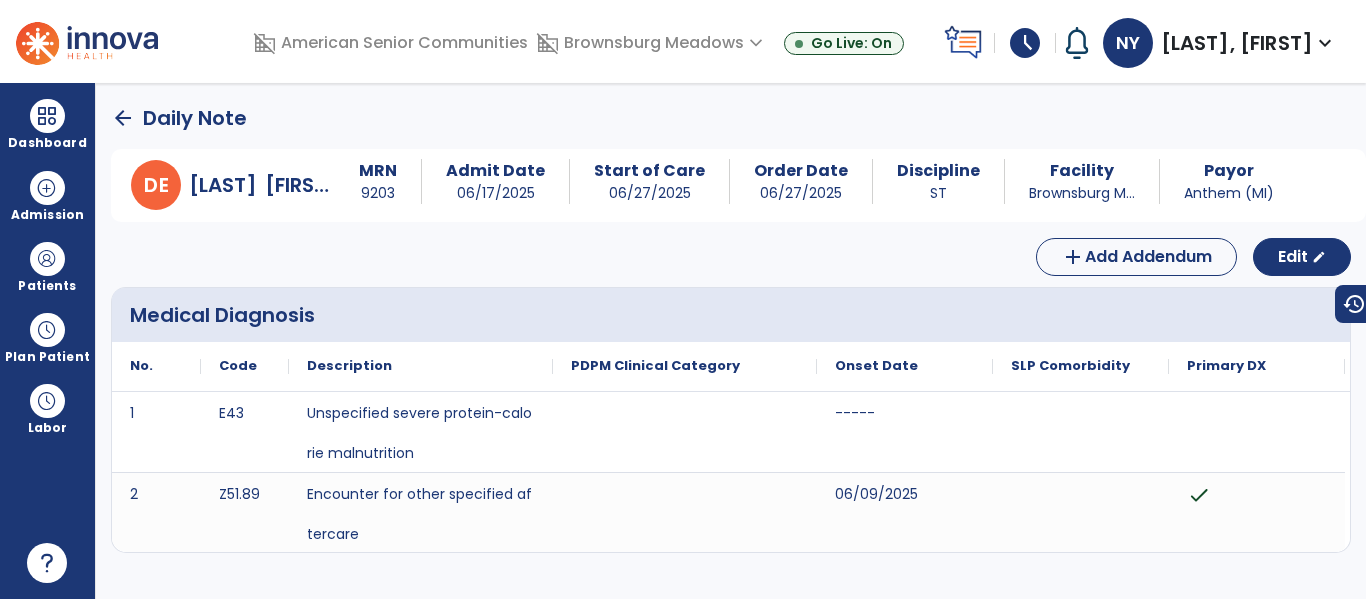 click on "arrow_back" 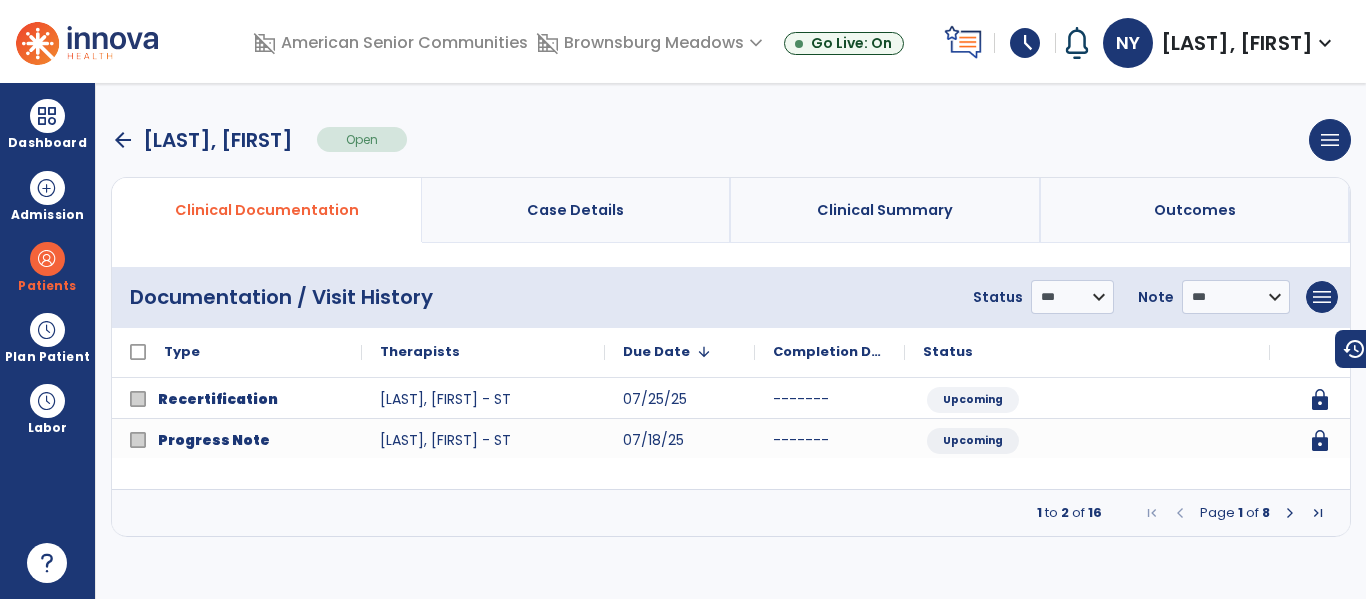 click at bounding box center (1290, 513) 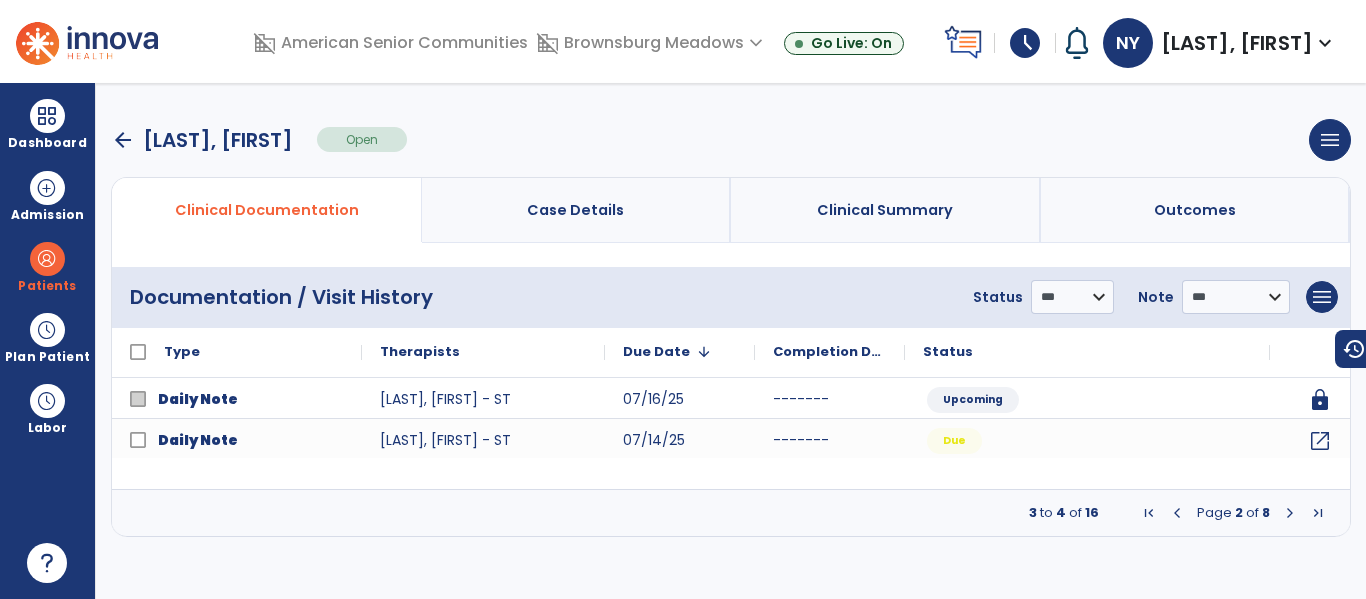 click at bounding box center (1290, 513) 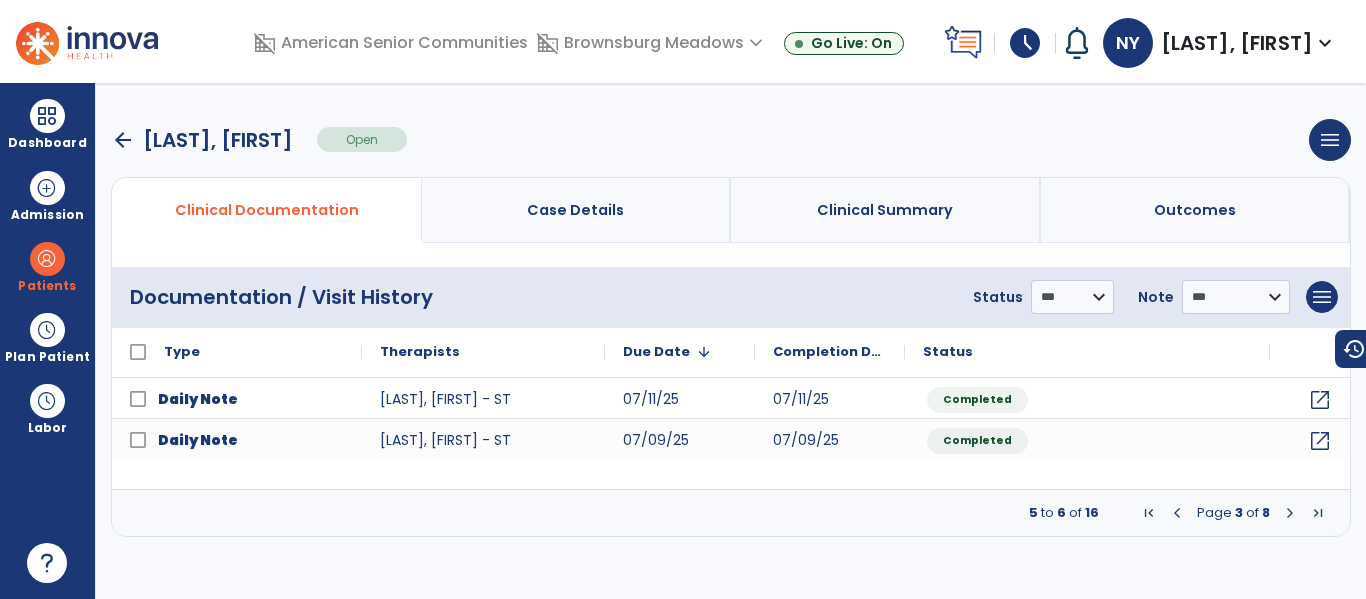 click at bounding box center (1290, 513) 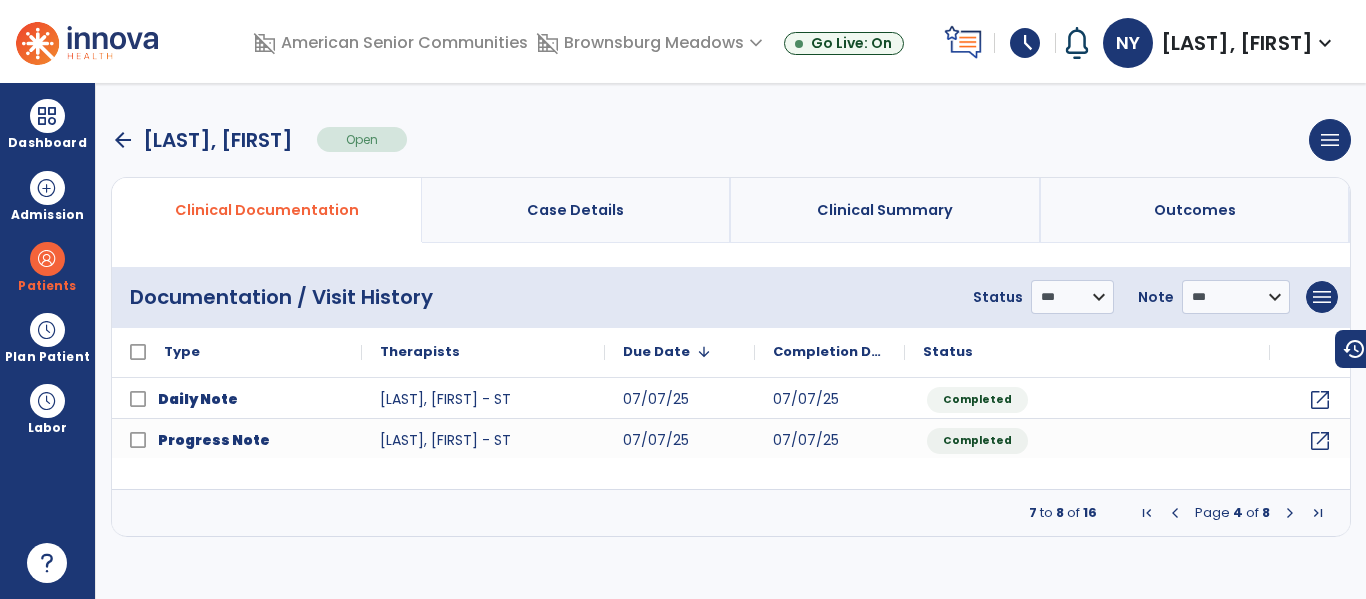 click at bounding box center (1290, 513) 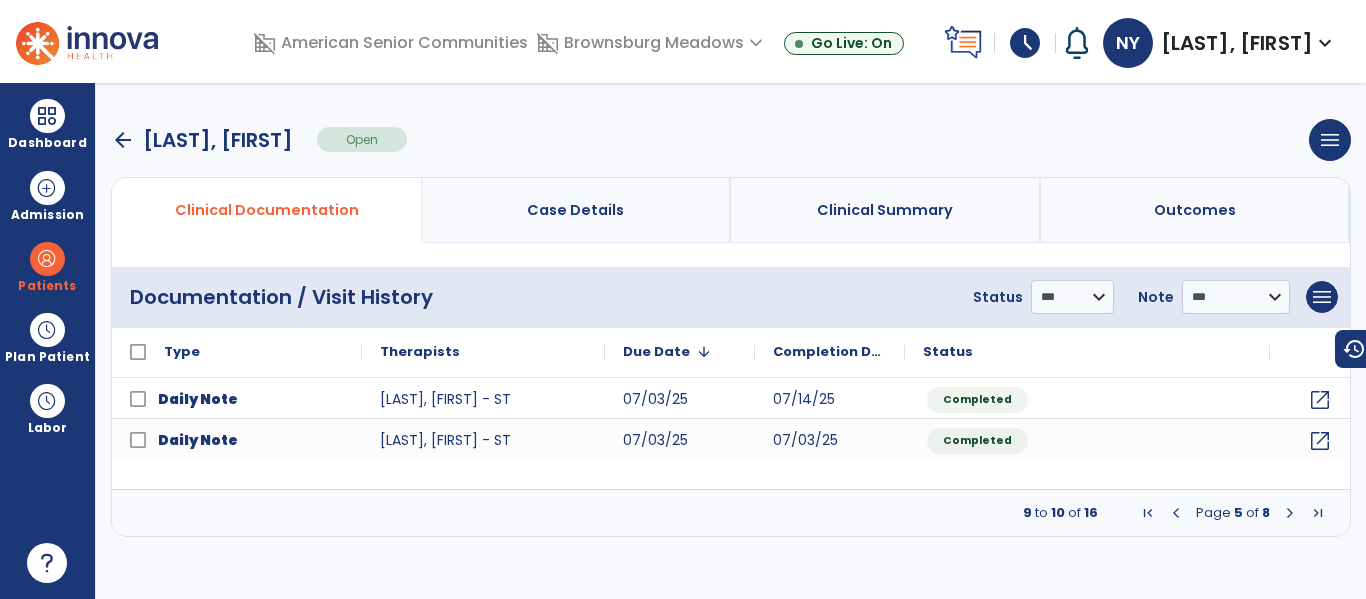 click at bounding box center (1290, 513) 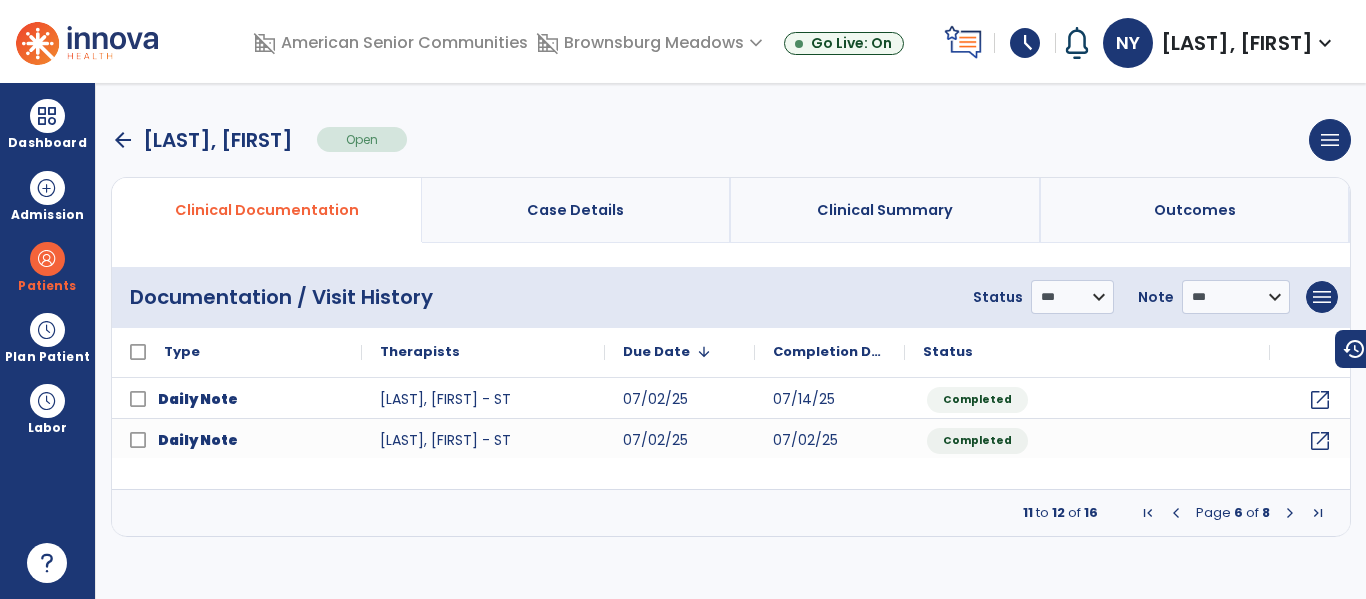 click at bounding box center (1290, 513) 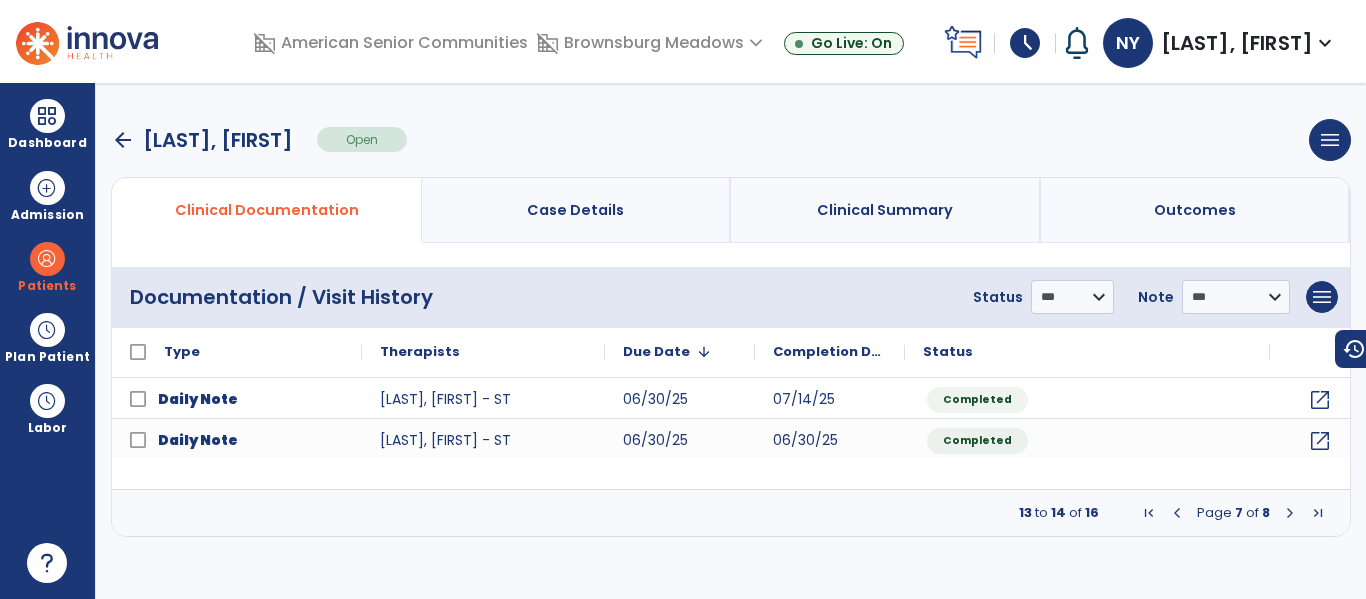 click at bounding box center [1290, 513] 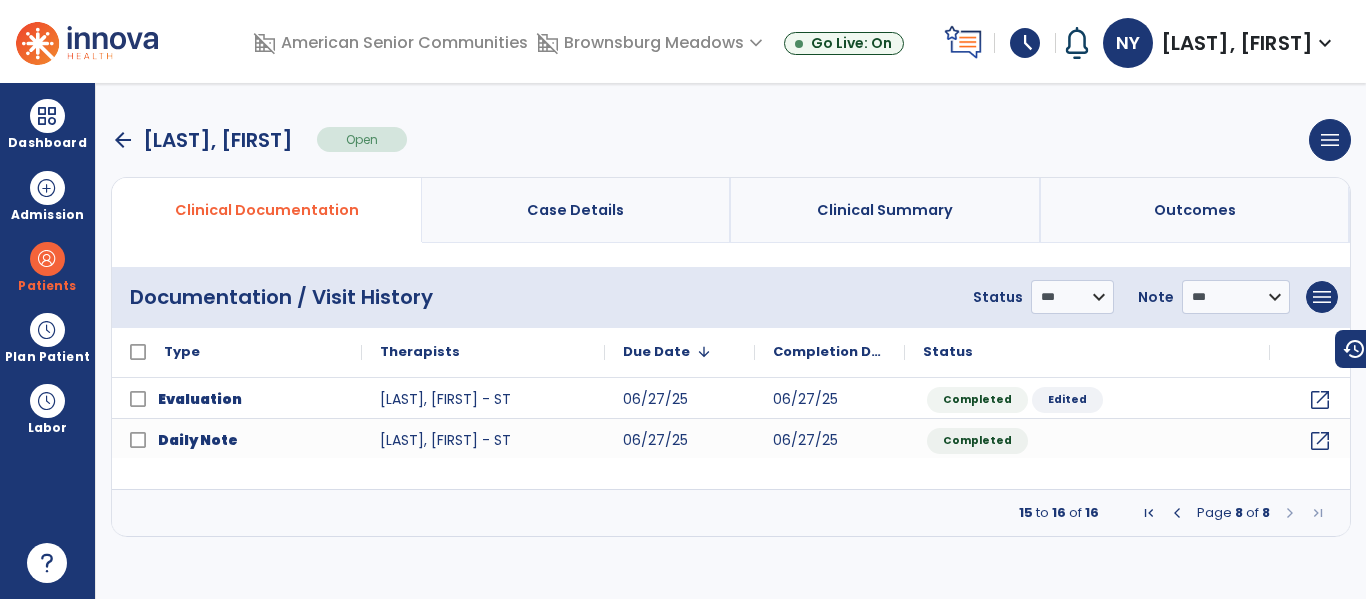 click at bounding box center [1177, 513] 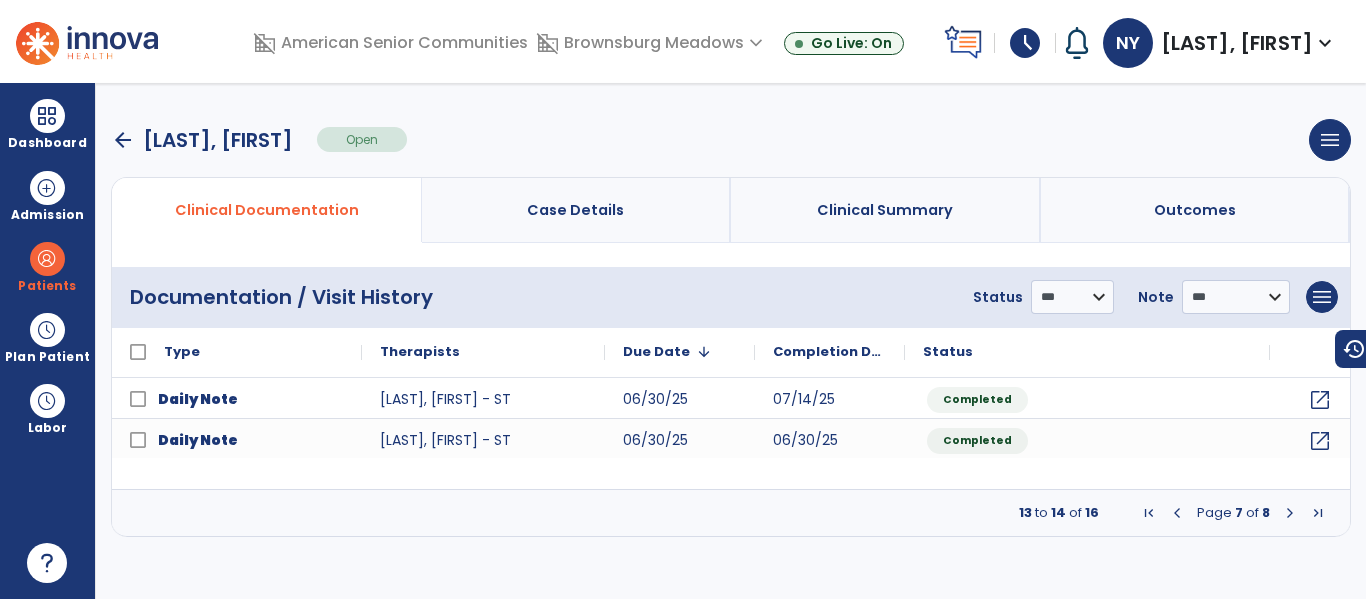 click at bounding box center [1290, 513] 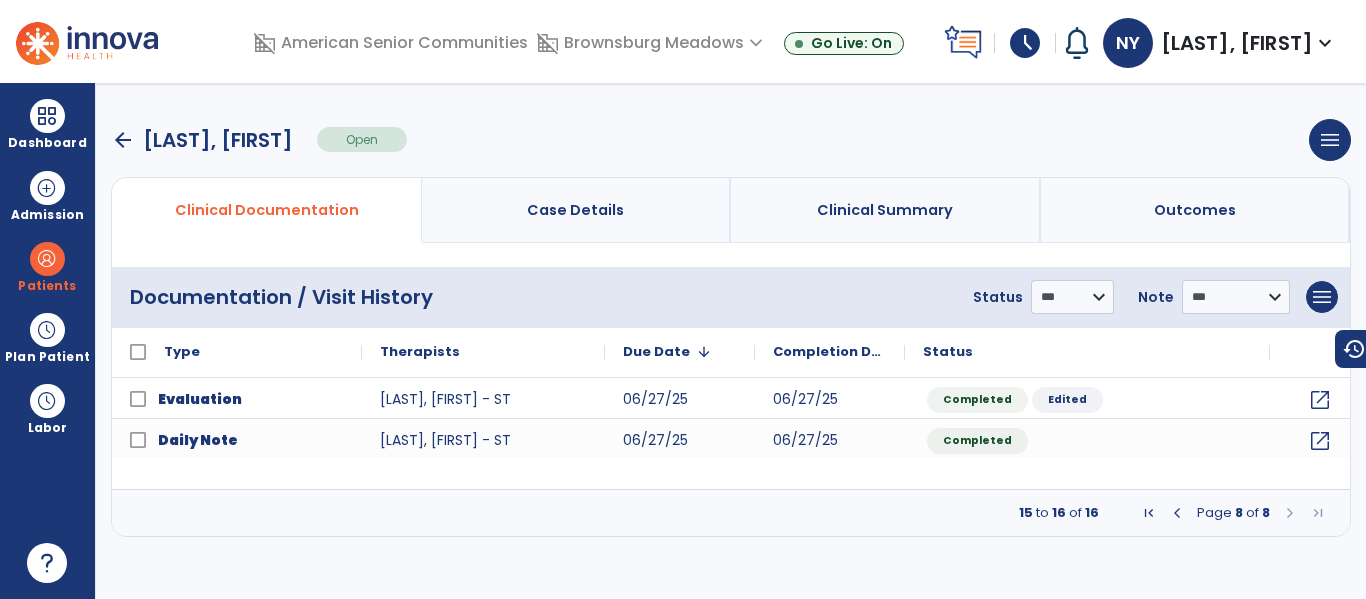 click at bounding box center (1177, 513) 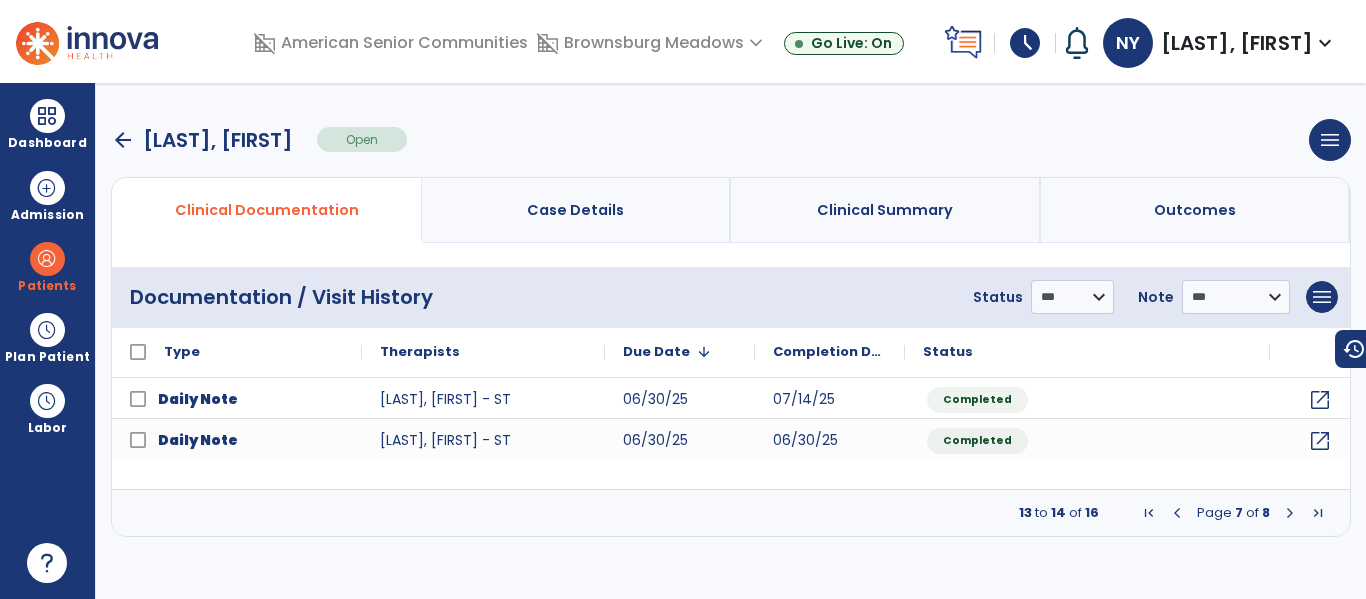 click at bounding box center [1177, 513] 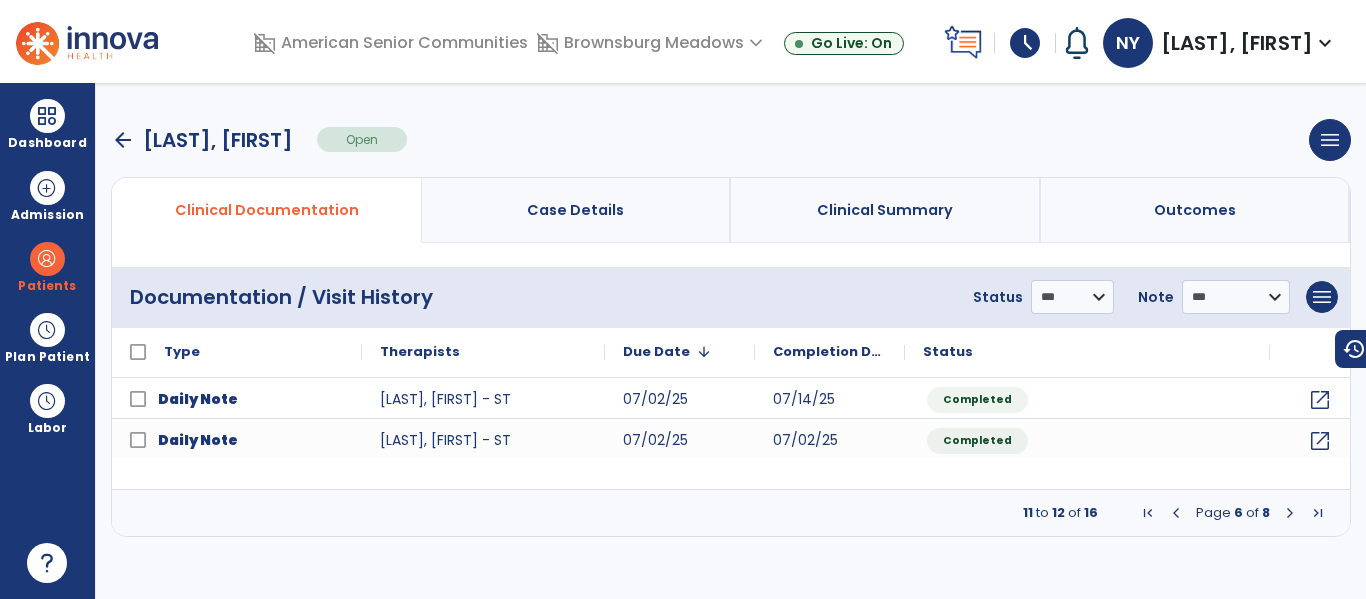 click at bounding box center (1176, 513) 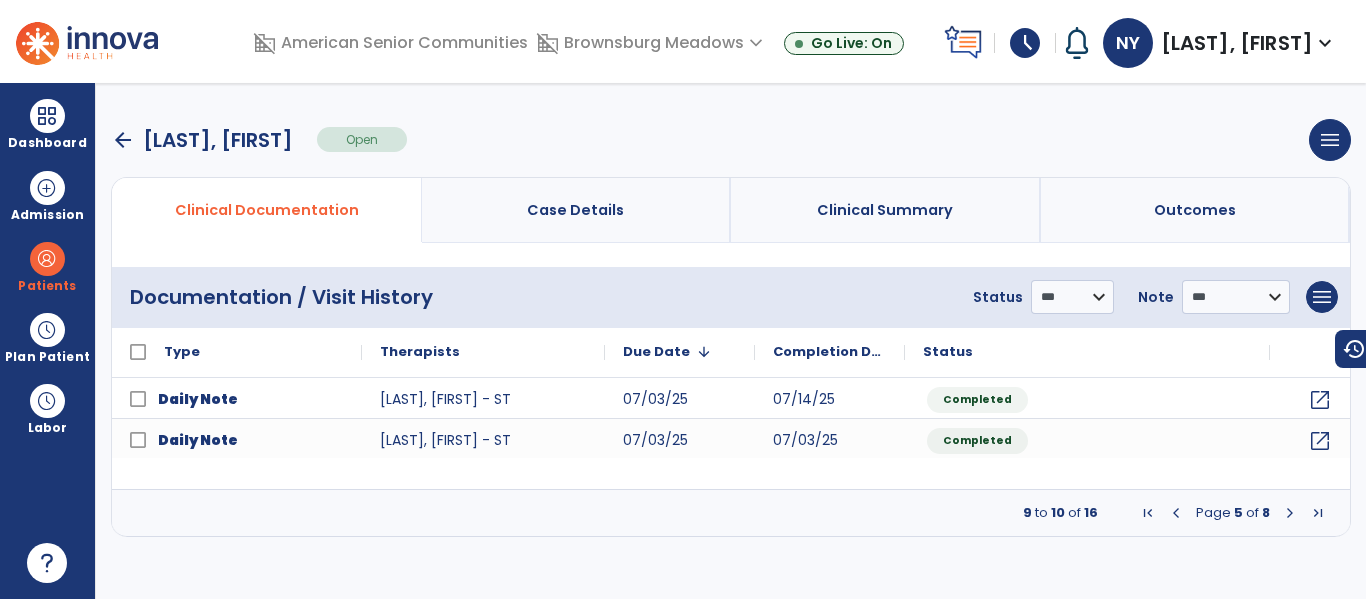 click at bounding box center (1176, 513) 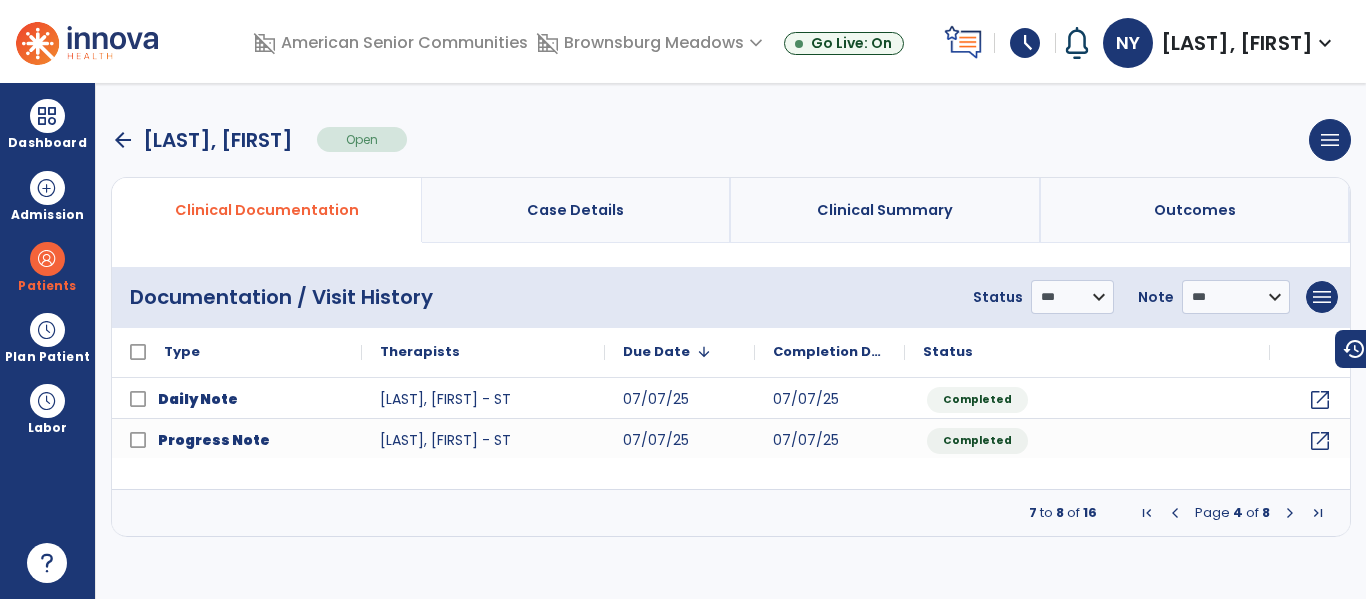 click at bounding box center (1175, 513) 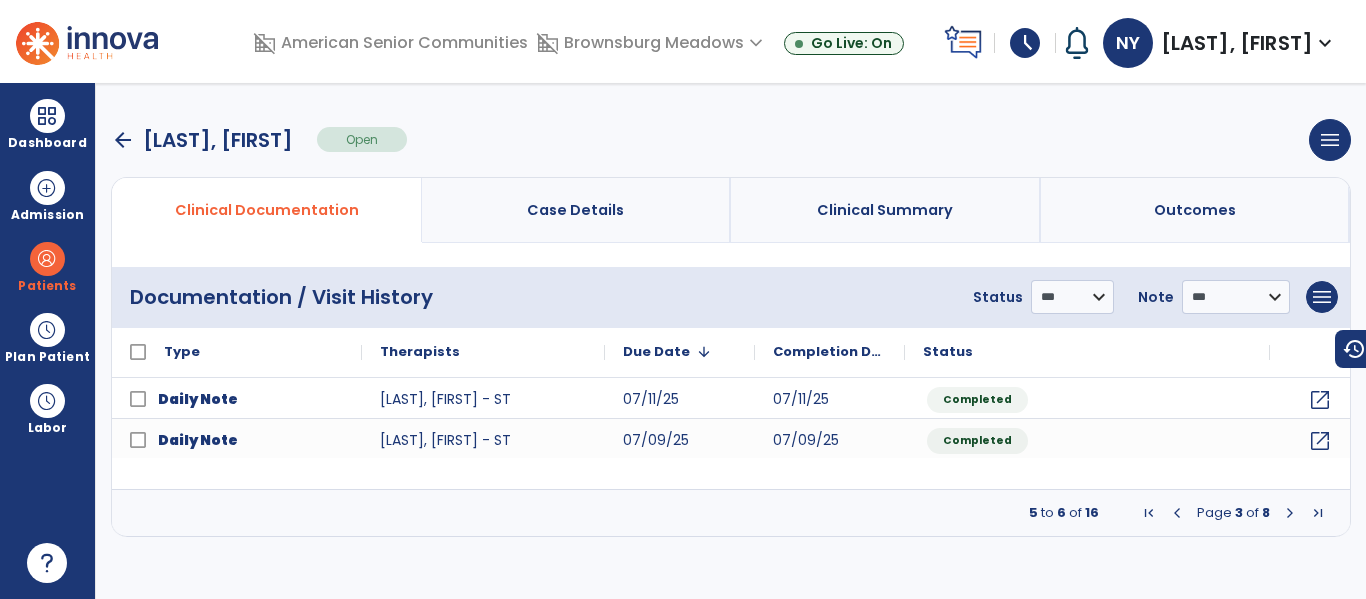 click at bounding box center [1177, 513] 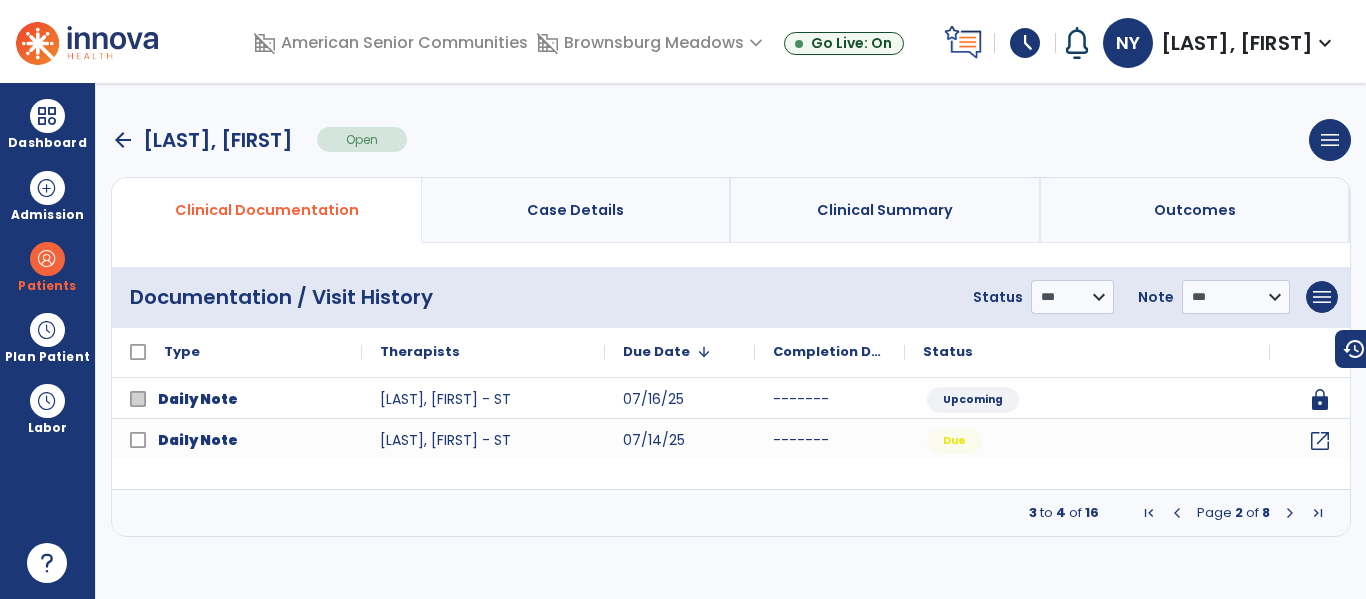 click at bounding box center (1177, 513) 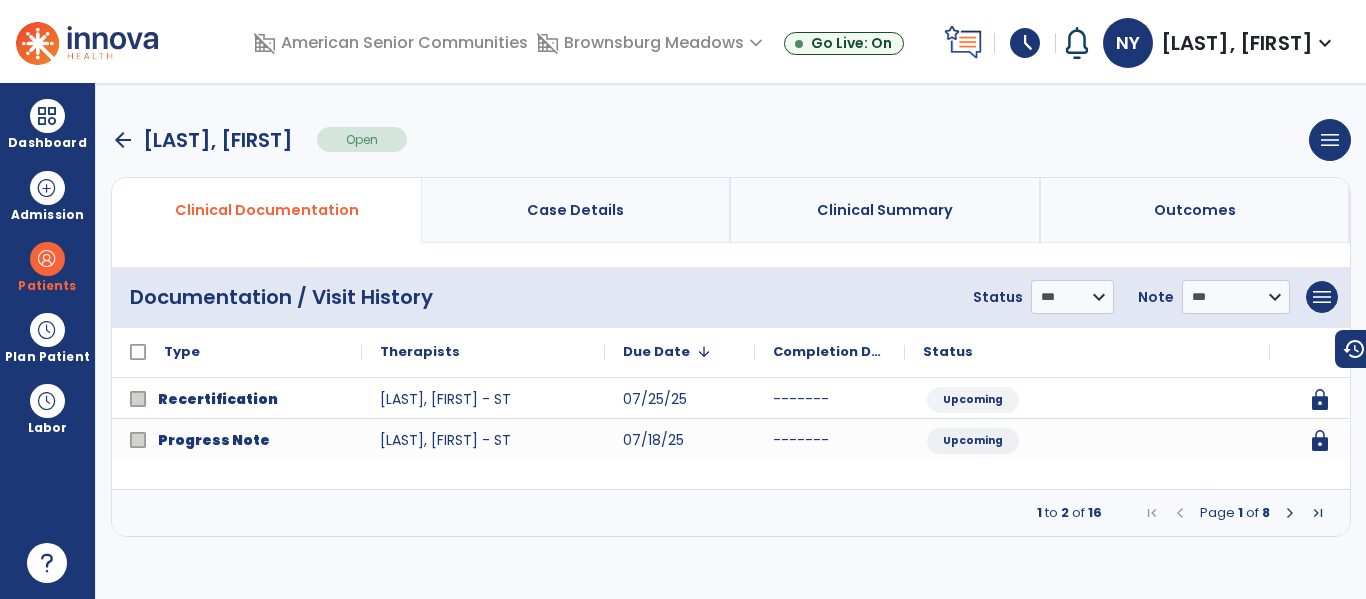 click at bounding box center [1290, 513] 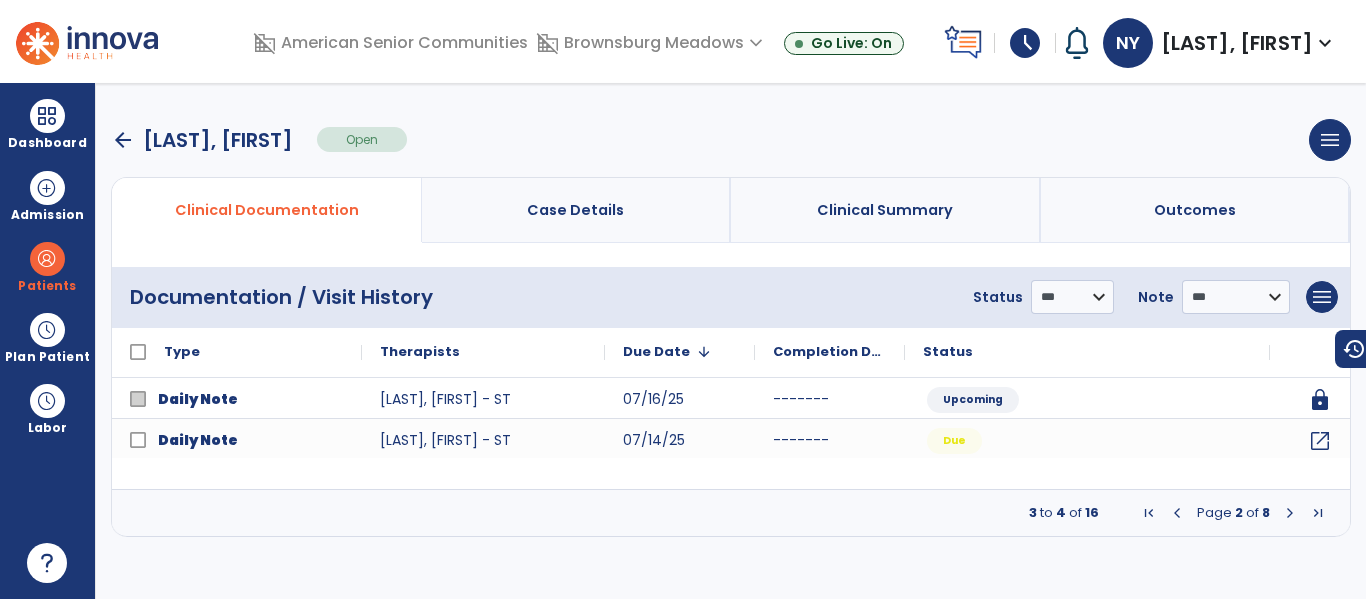 click at bounding box center [1290, 513] 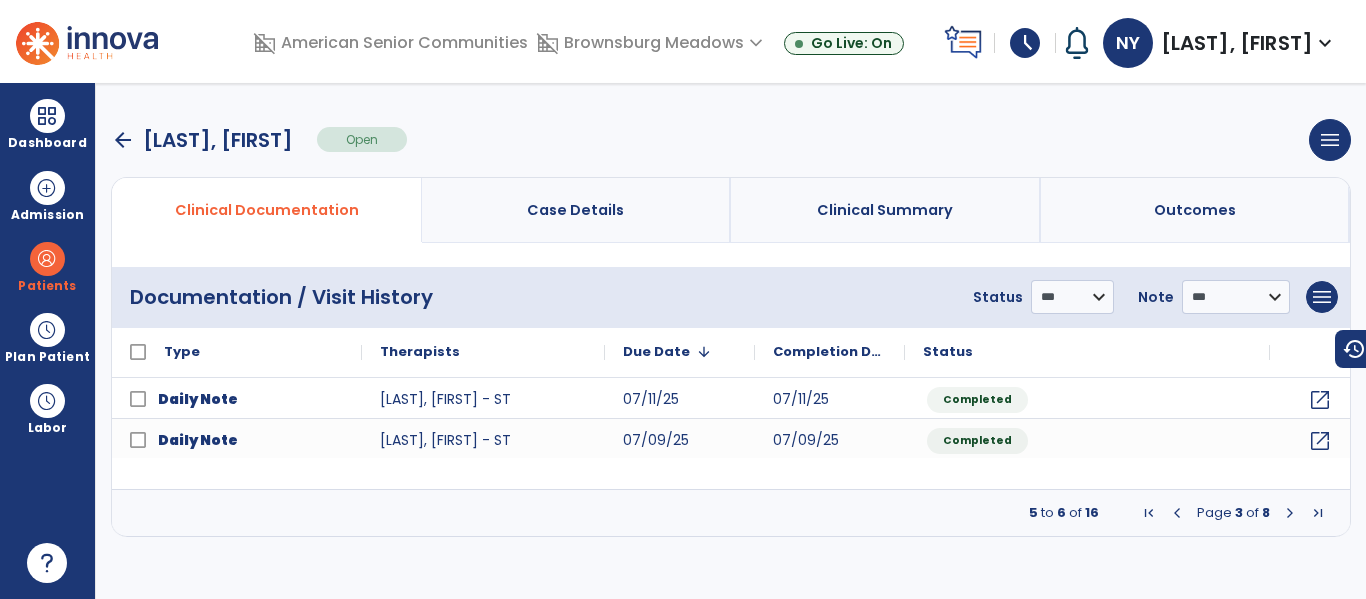 click at bounding box center [1290, 513] 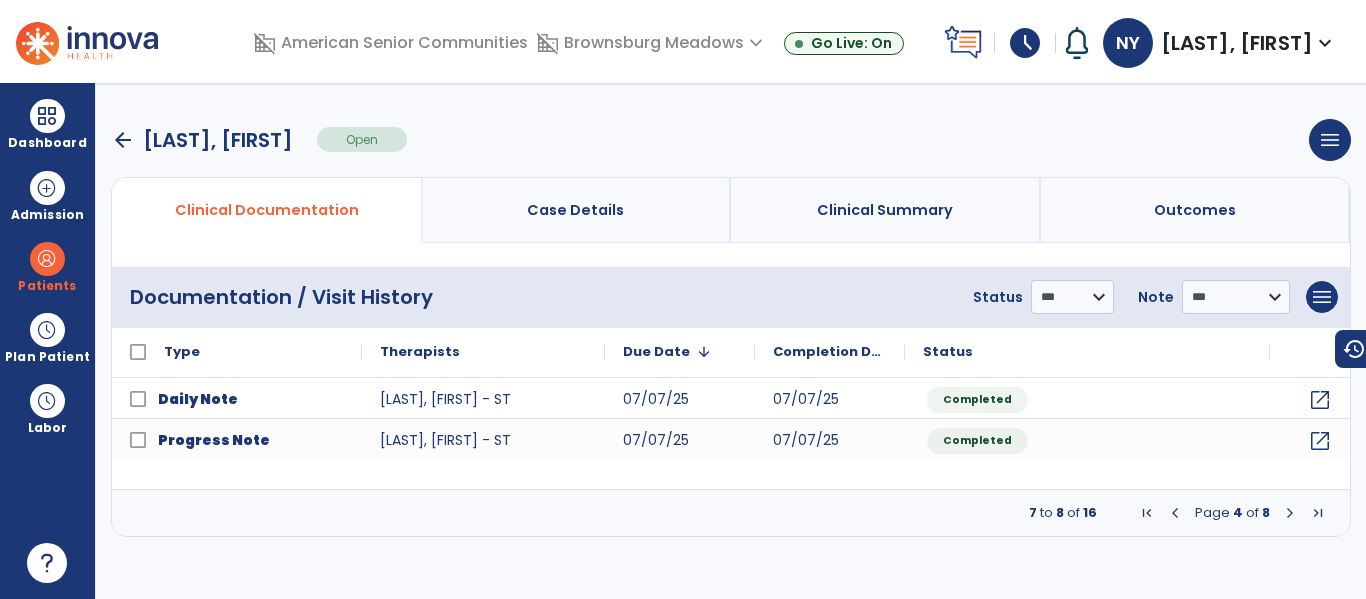 click at bounding box center [1290, 513] 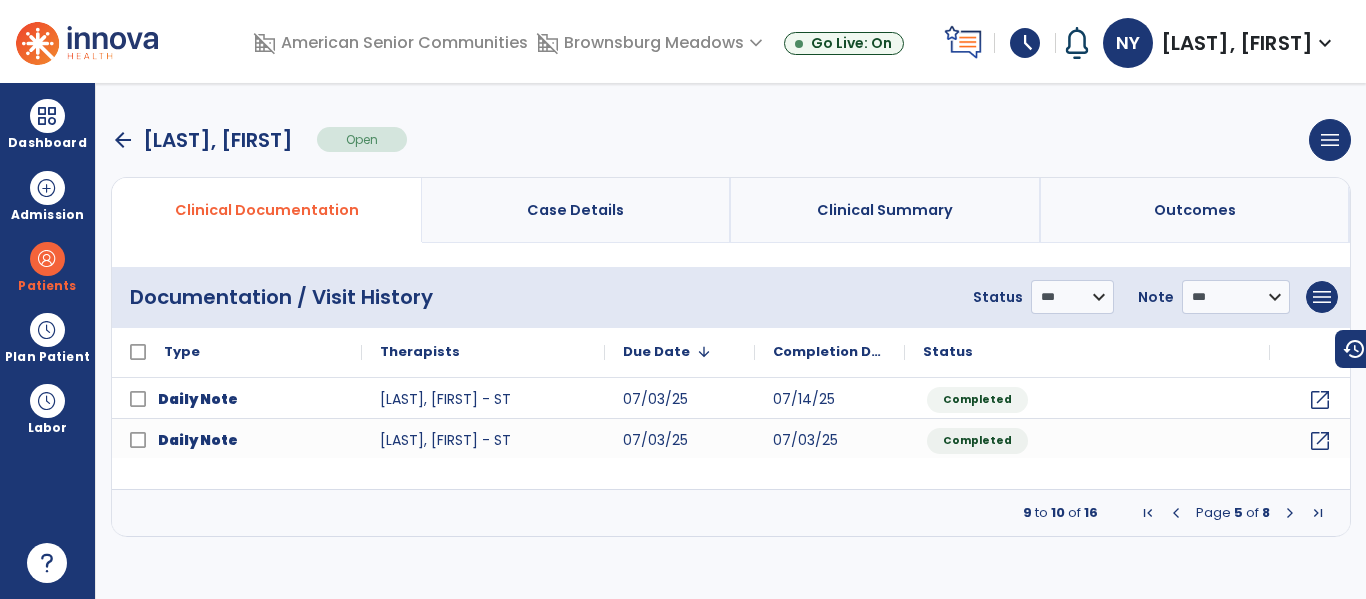 click at bounding box center [1290, 513] 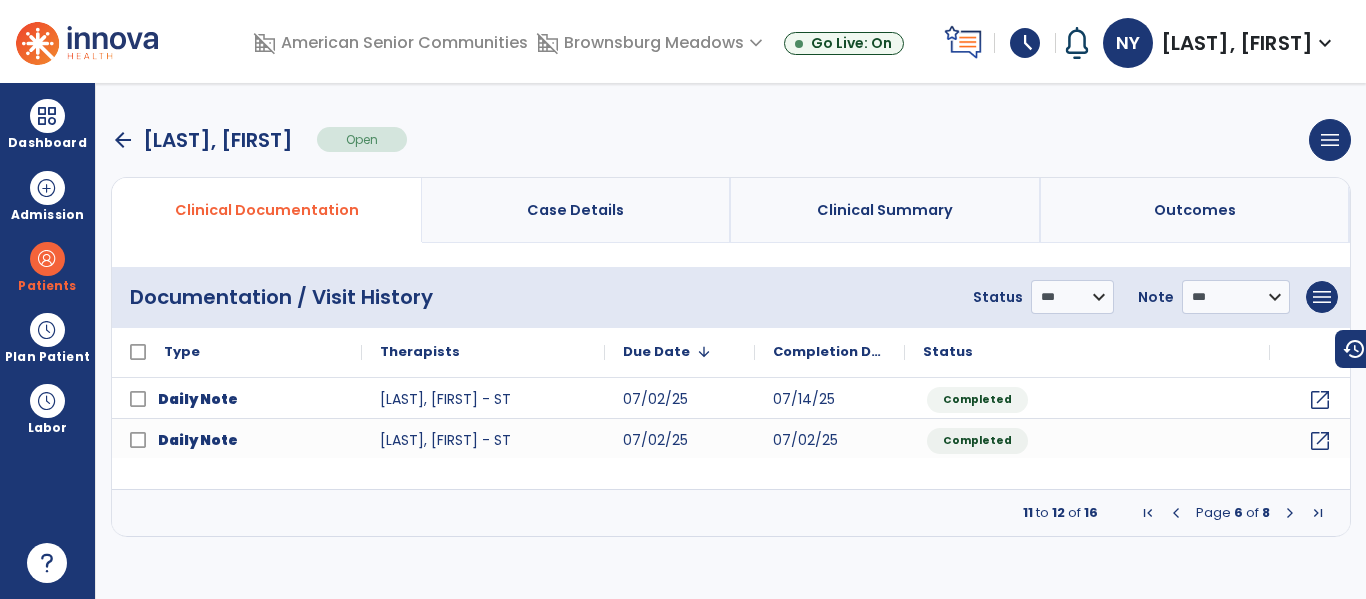 click at bounding box center (1290, 513) 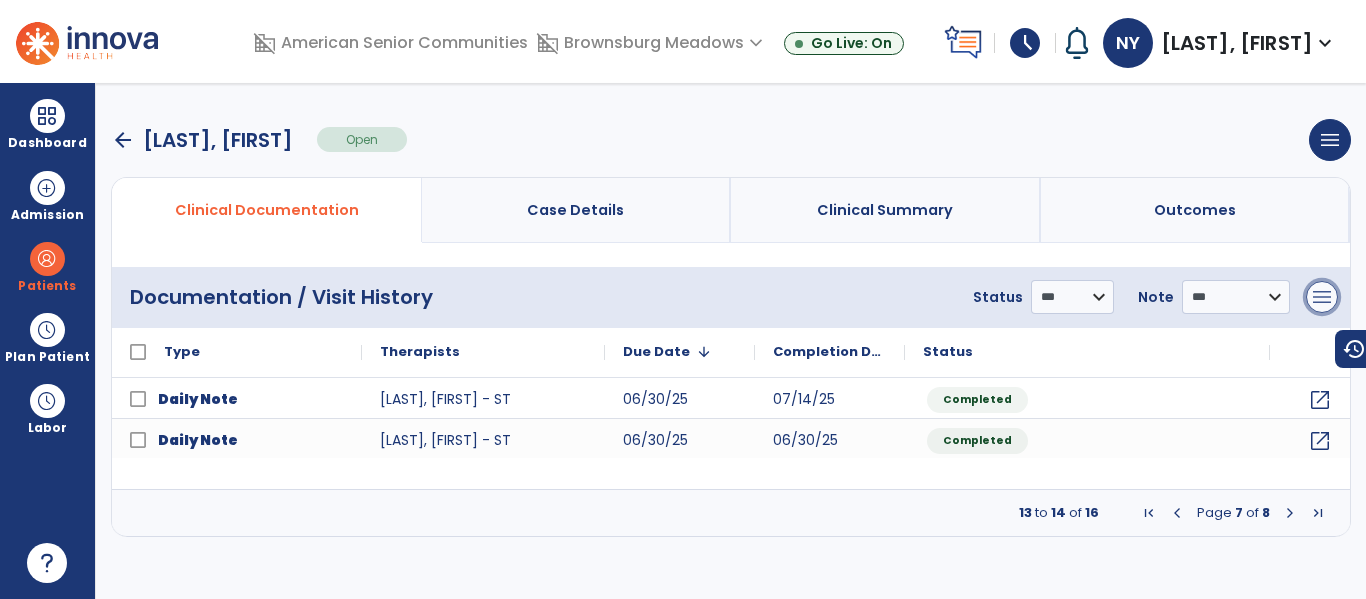 click on "menu" at bounding box center (1322, 297) 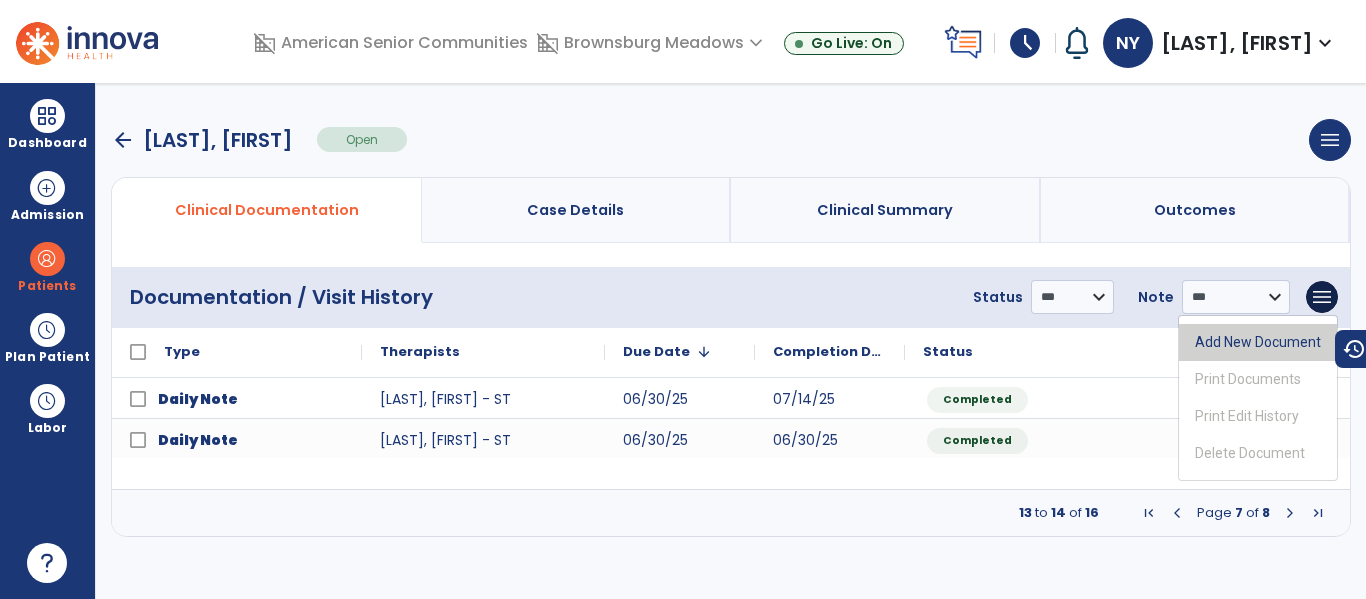 click on "Add New Document" at bounding box center [1258, 342] 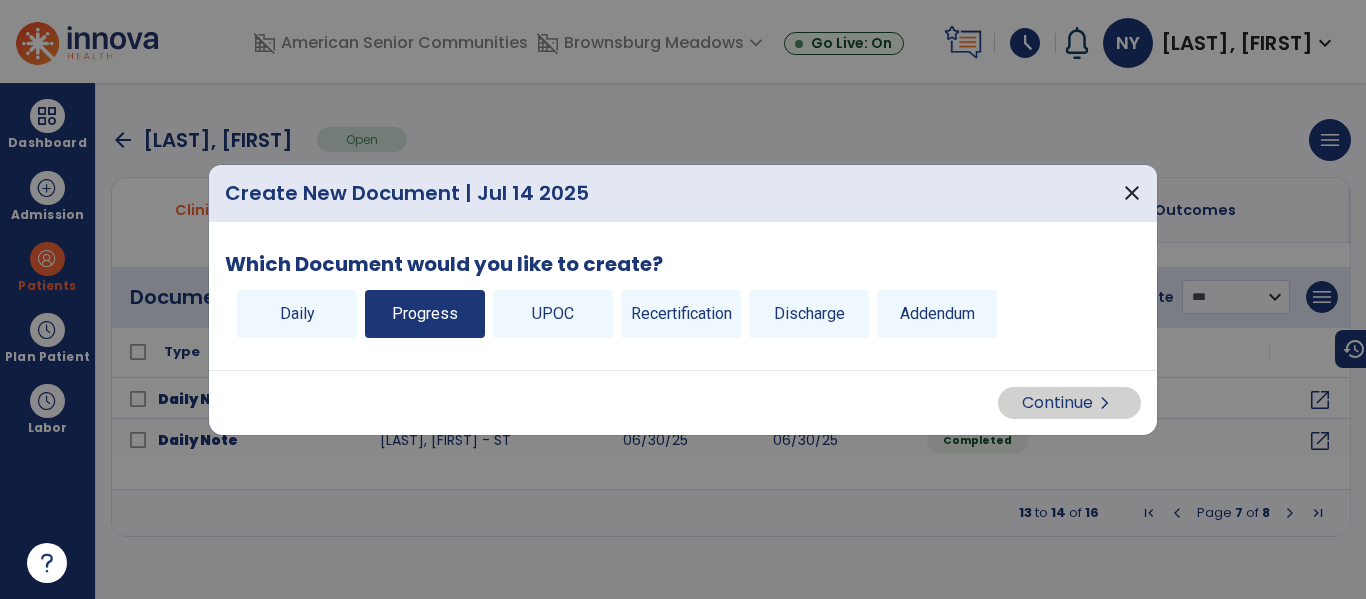 click on "Progress" at bounding box center [425, 314] 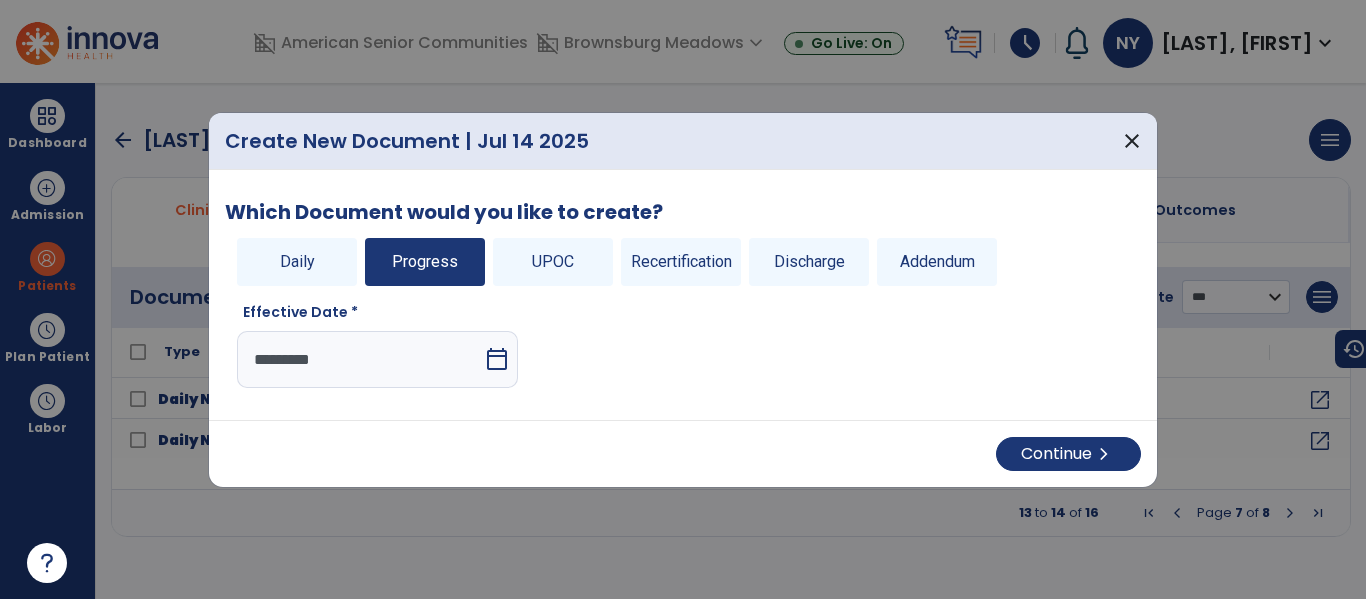 click on "calendar_today" at bounding box center (497, 359) 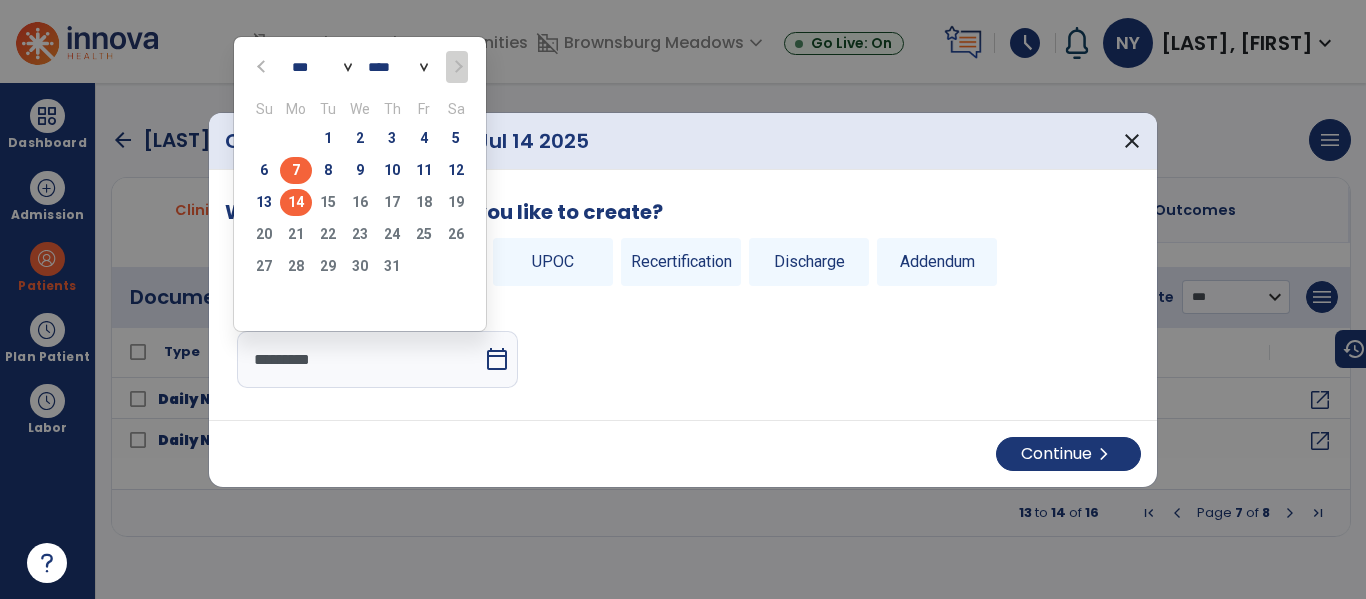click on "7" 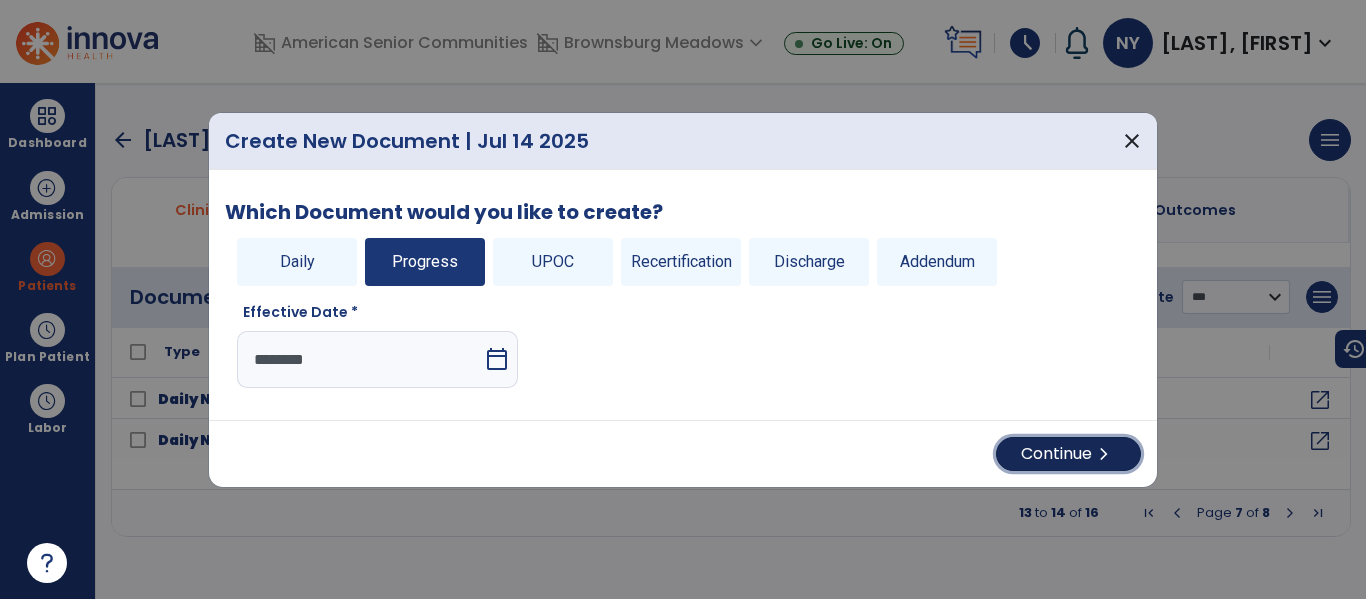 click on "Continue   chevron_right" at bounding box center (1068, 454) 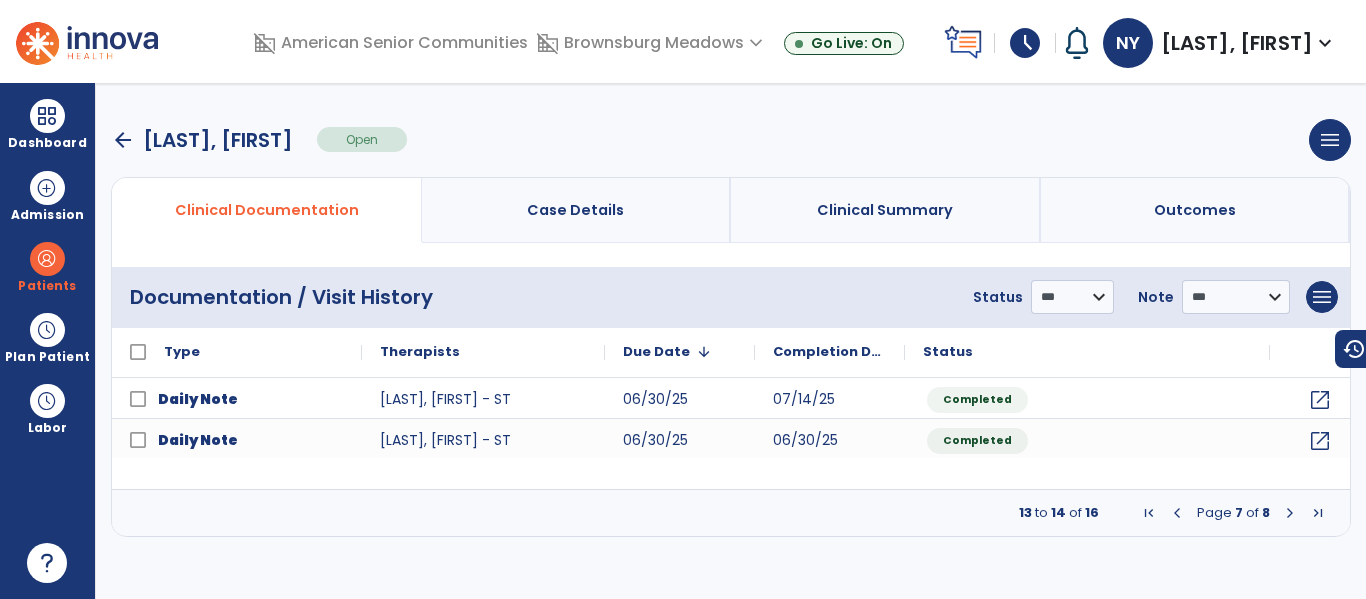 click at bounding box center [1290, 513] 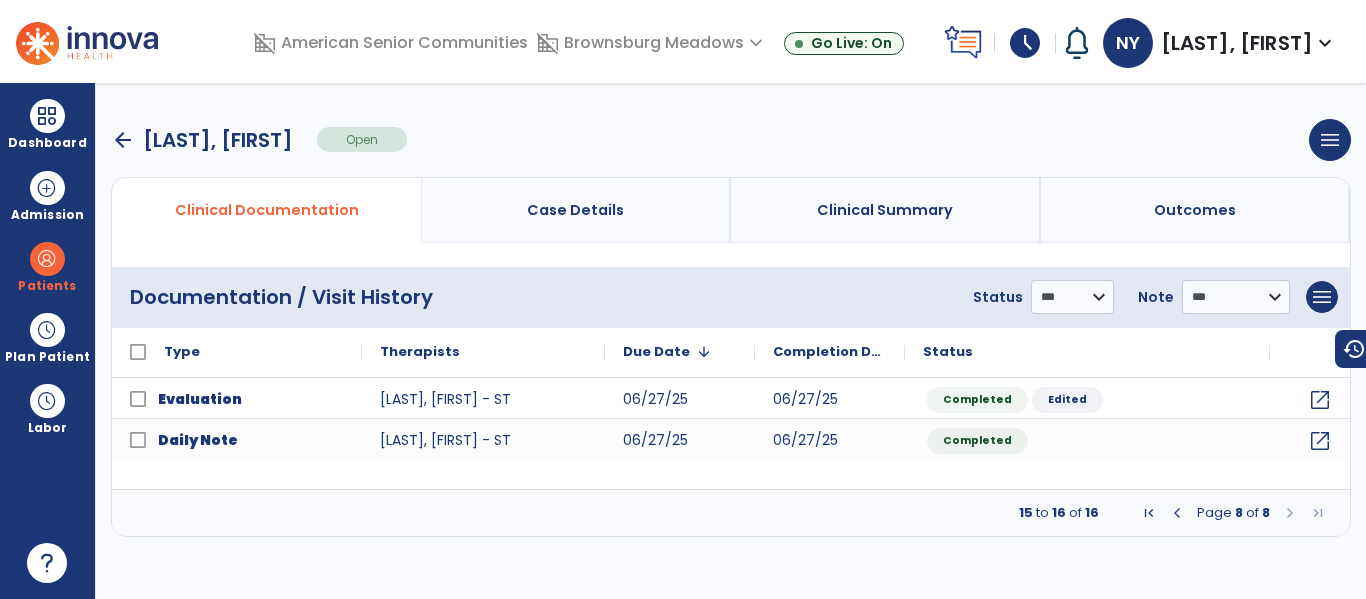 click at bounding box center (1290, 513) 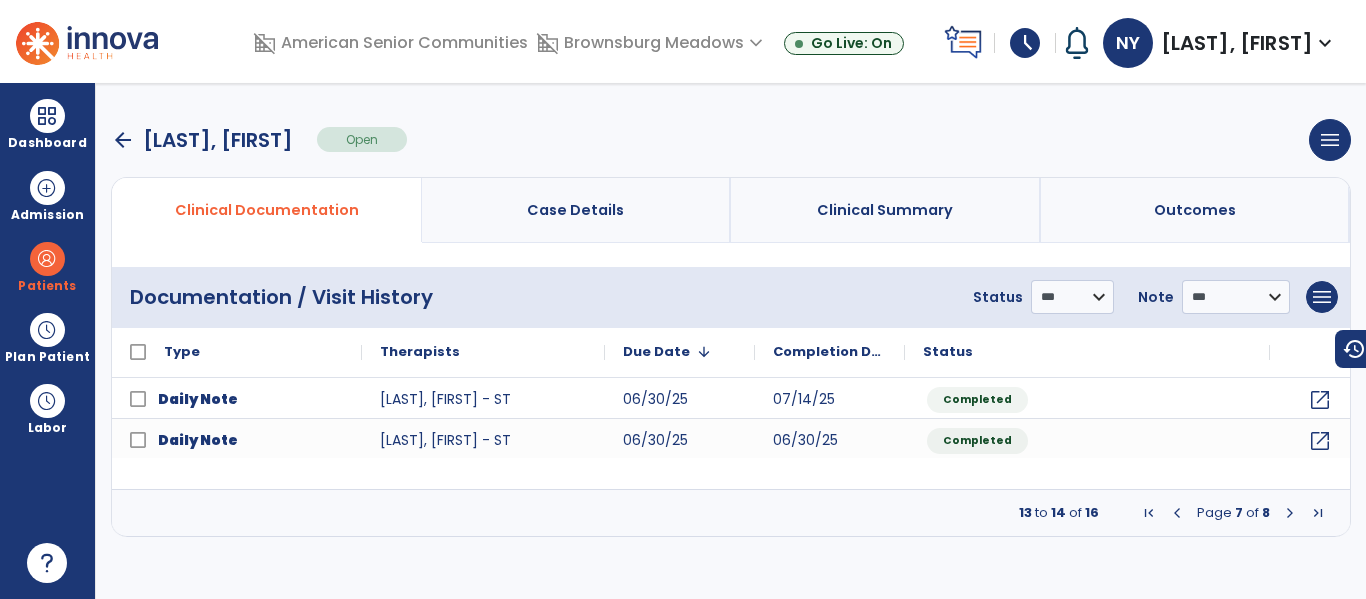 click at bounding box center [1177, 513] 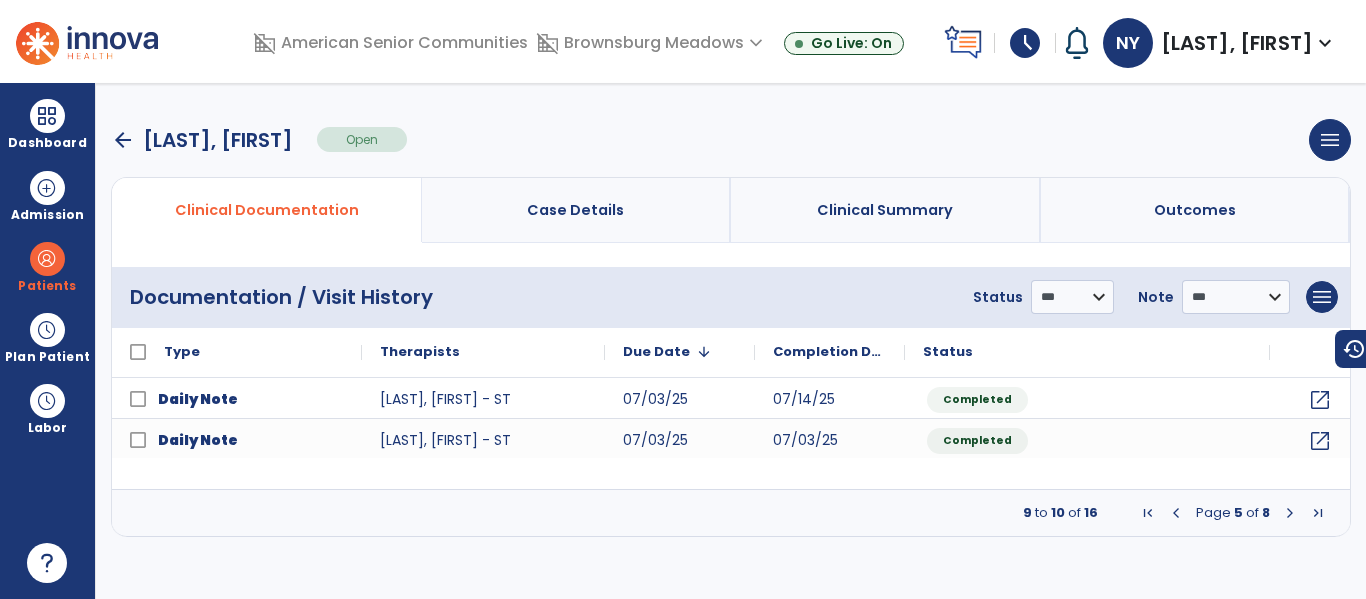 click at bounding box center (1176, 513) 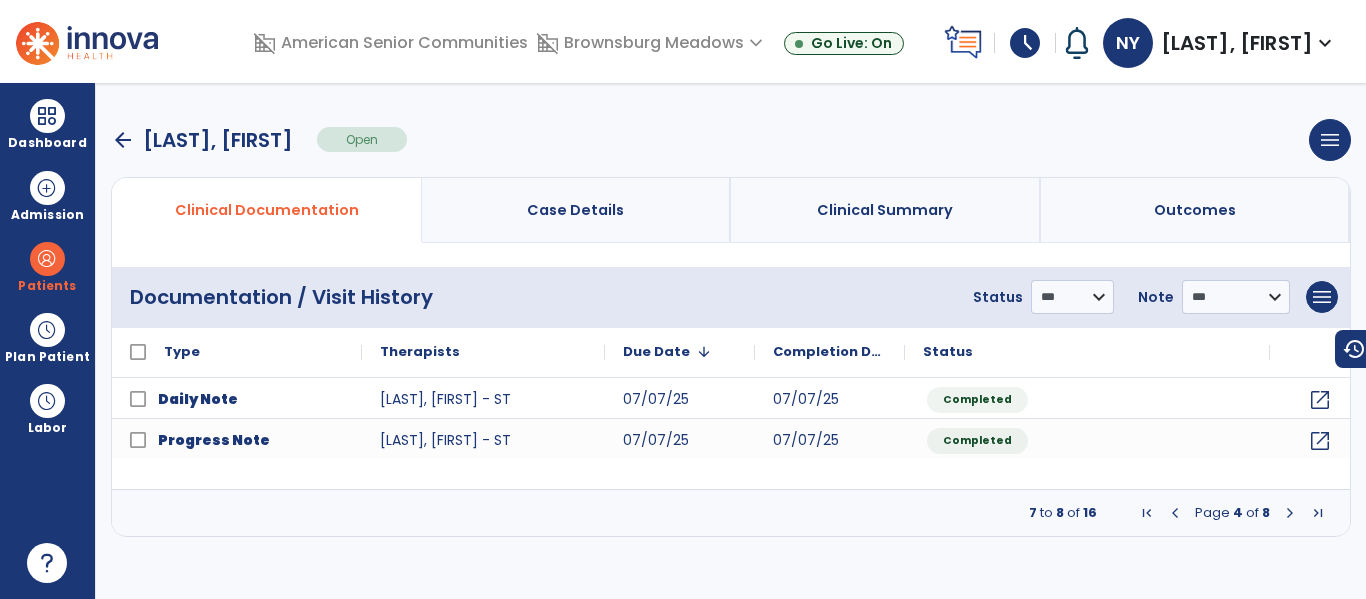 click at bounding box center [1175, 513] 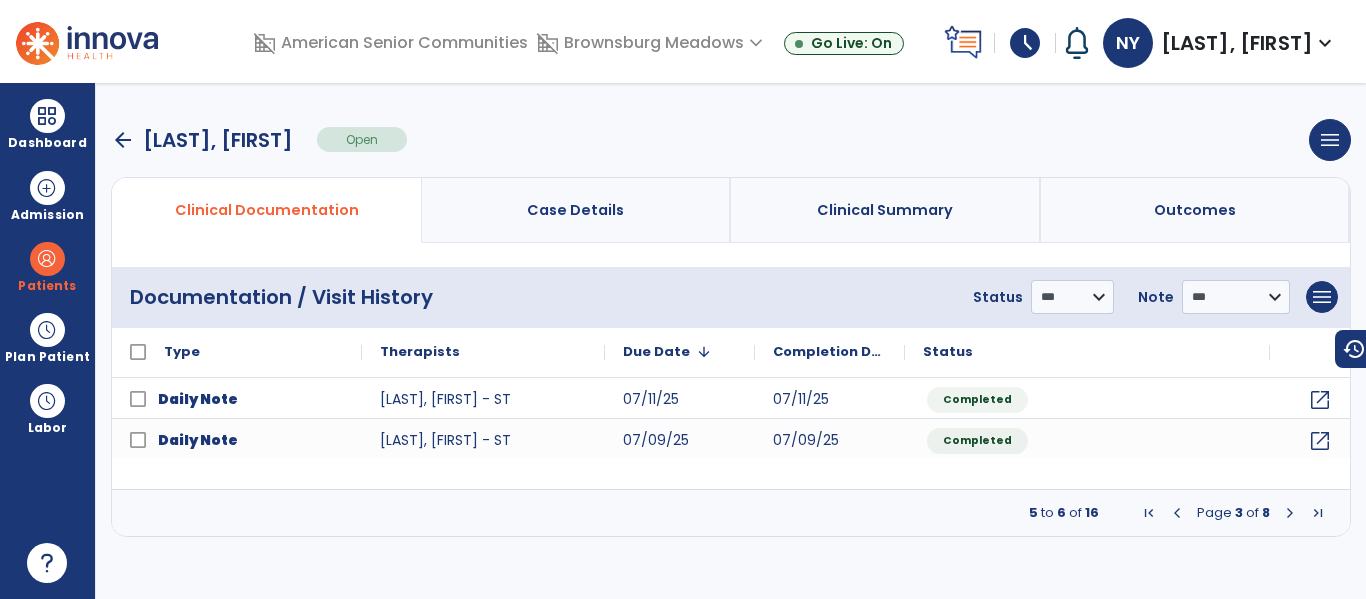 click at bounding box center [1177, 513] 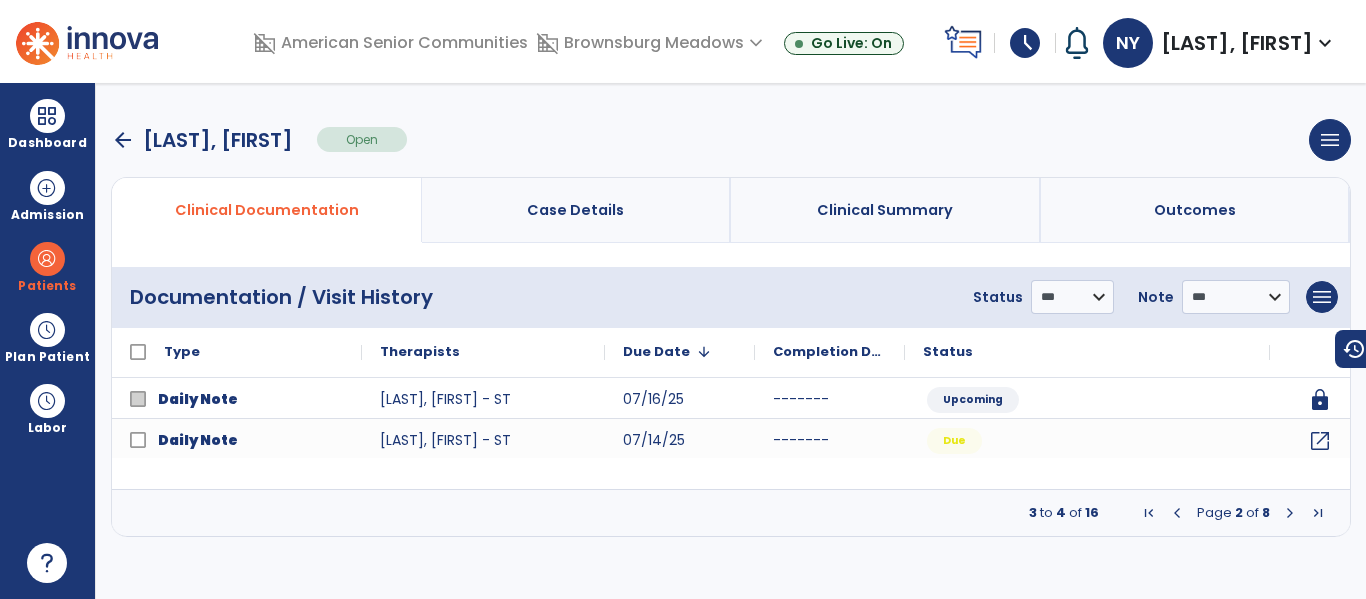 click at bounding box center [1177, 513] 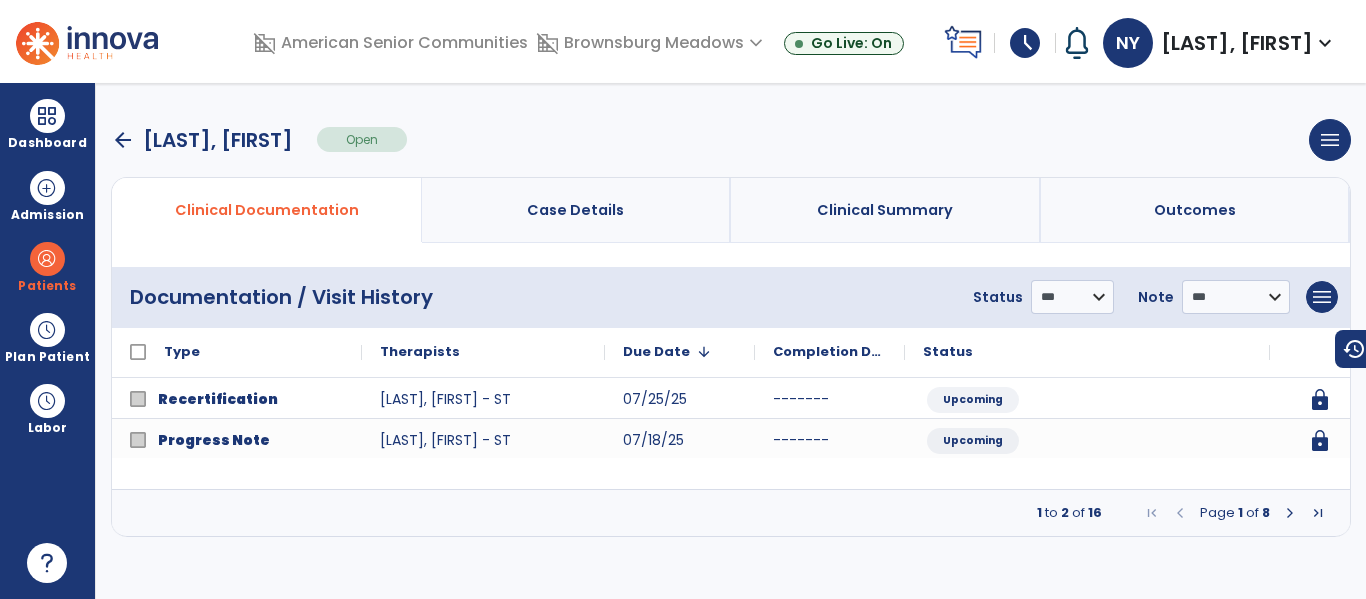 click at bounding box center [1290, 513] 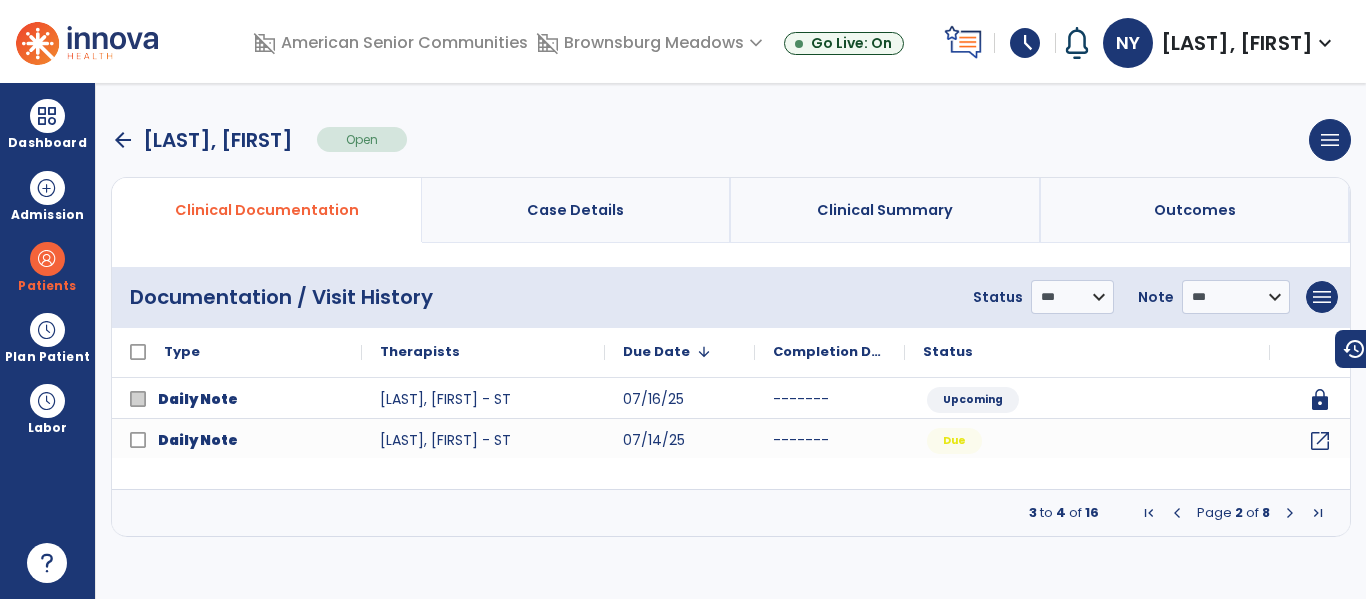 click at bounding box center [1290, 513] 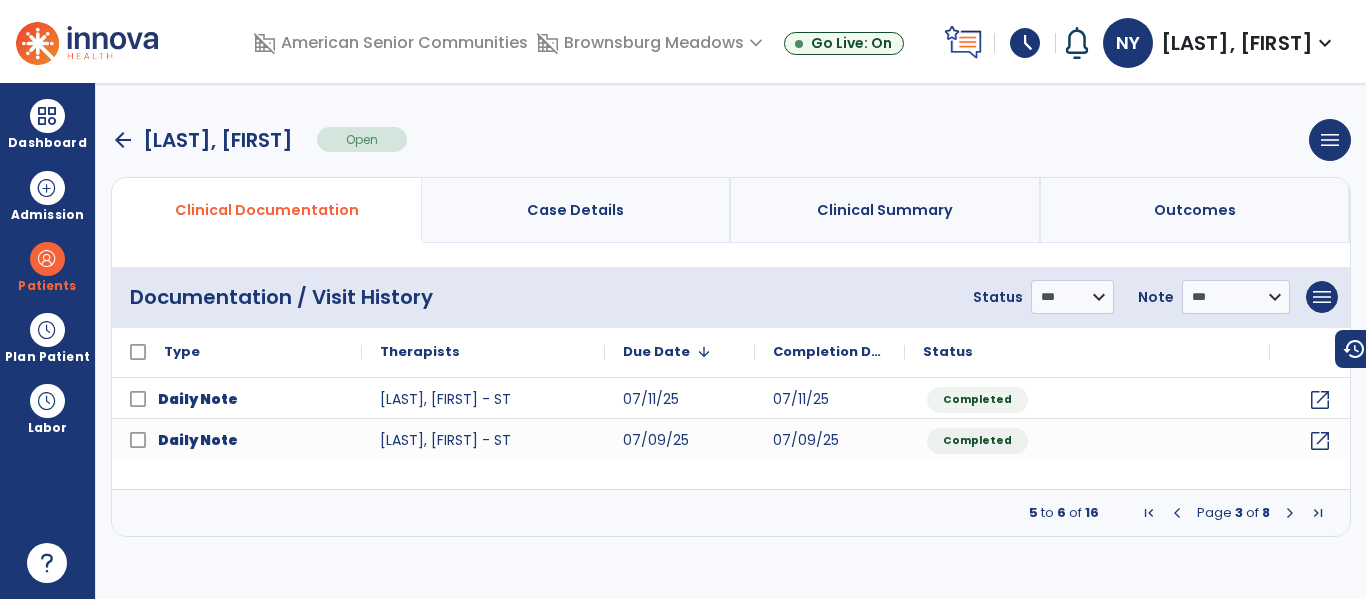 click at bounding box center (1290, 513) 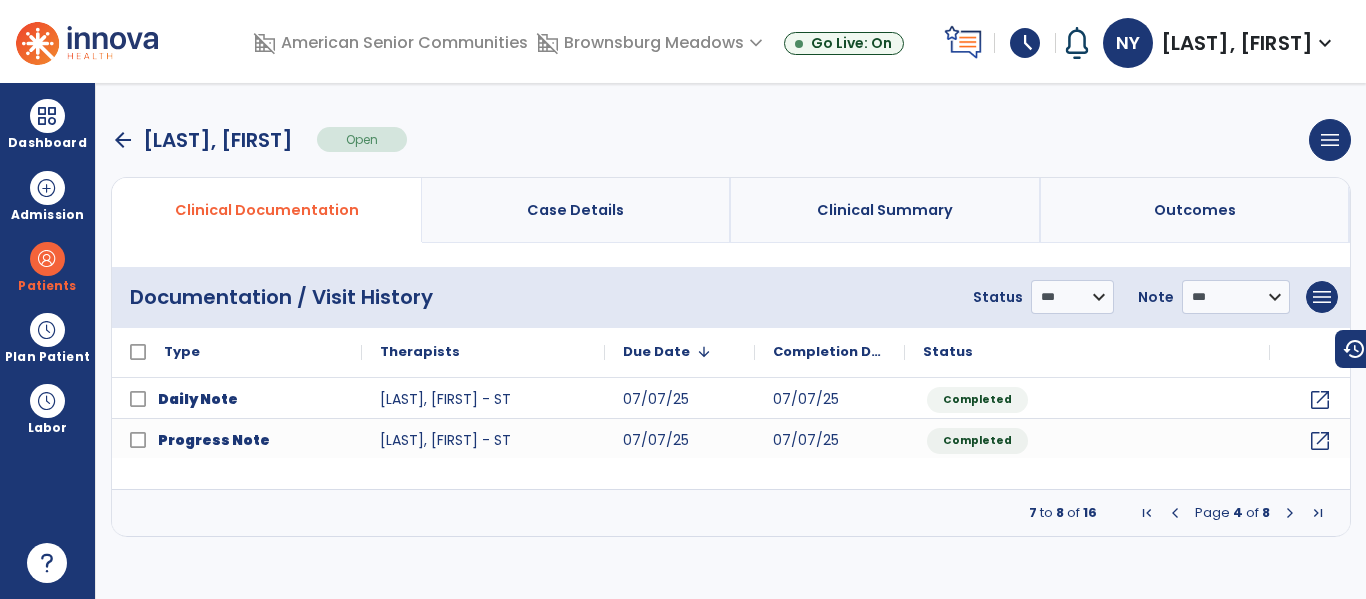 click at bounding box center [1290, 513] 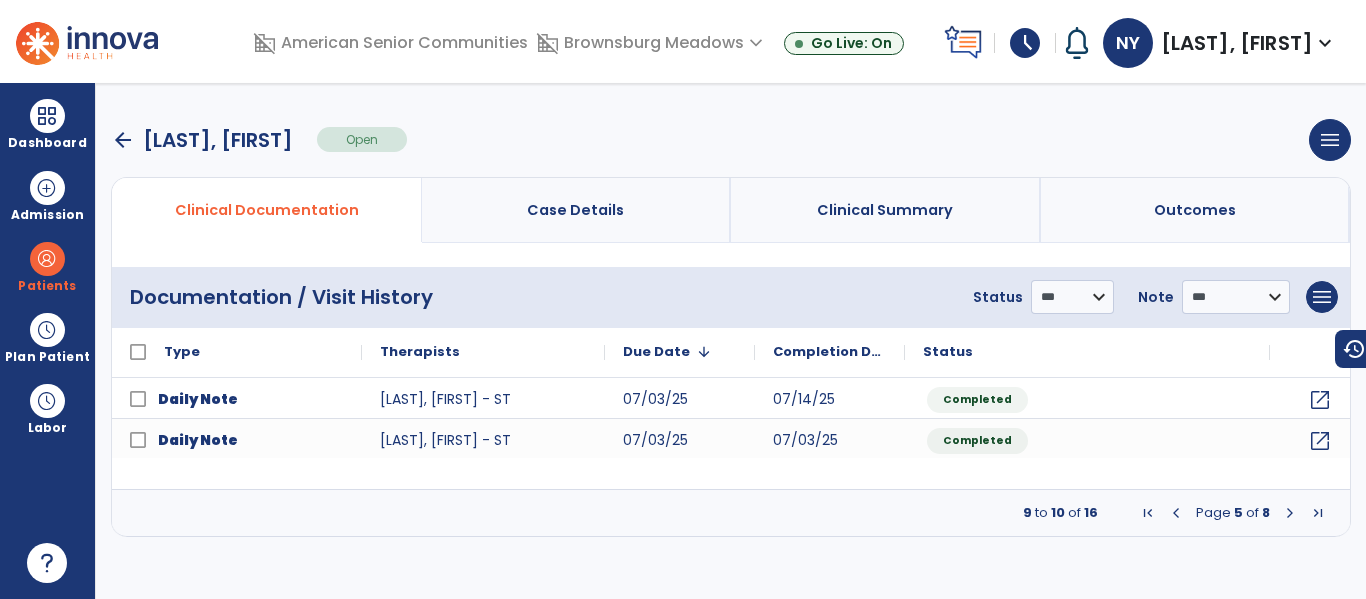 click at bounding box center (1290, 513) 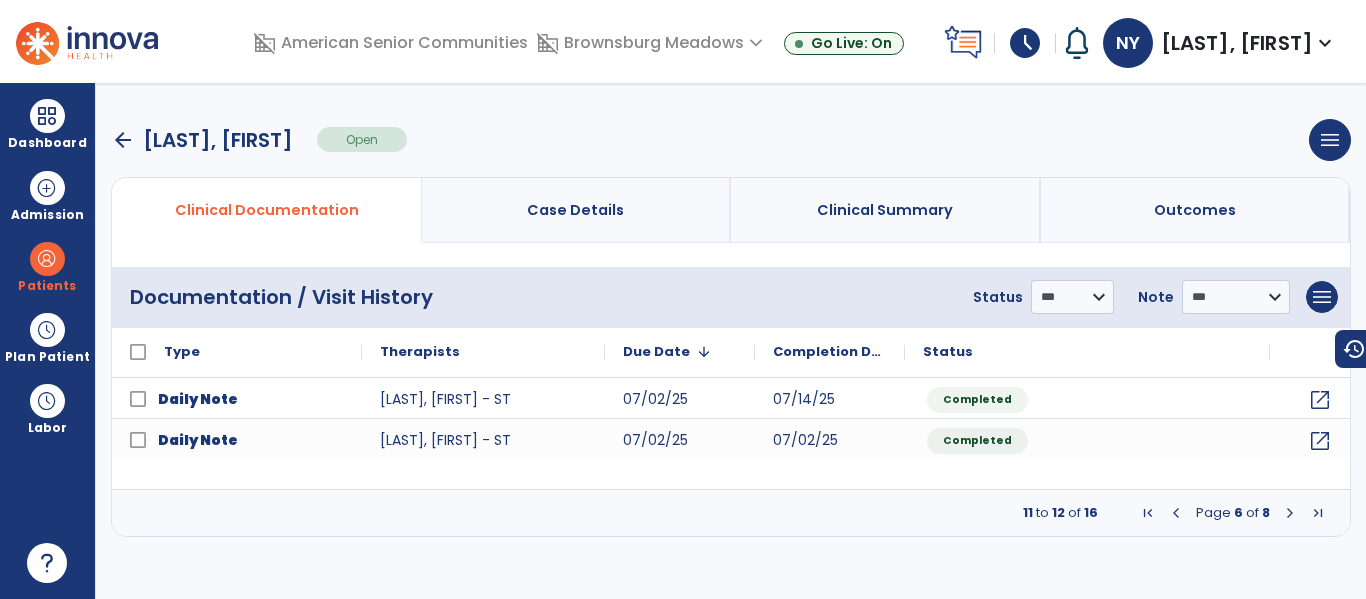 click at bounding box center [1176, 513] 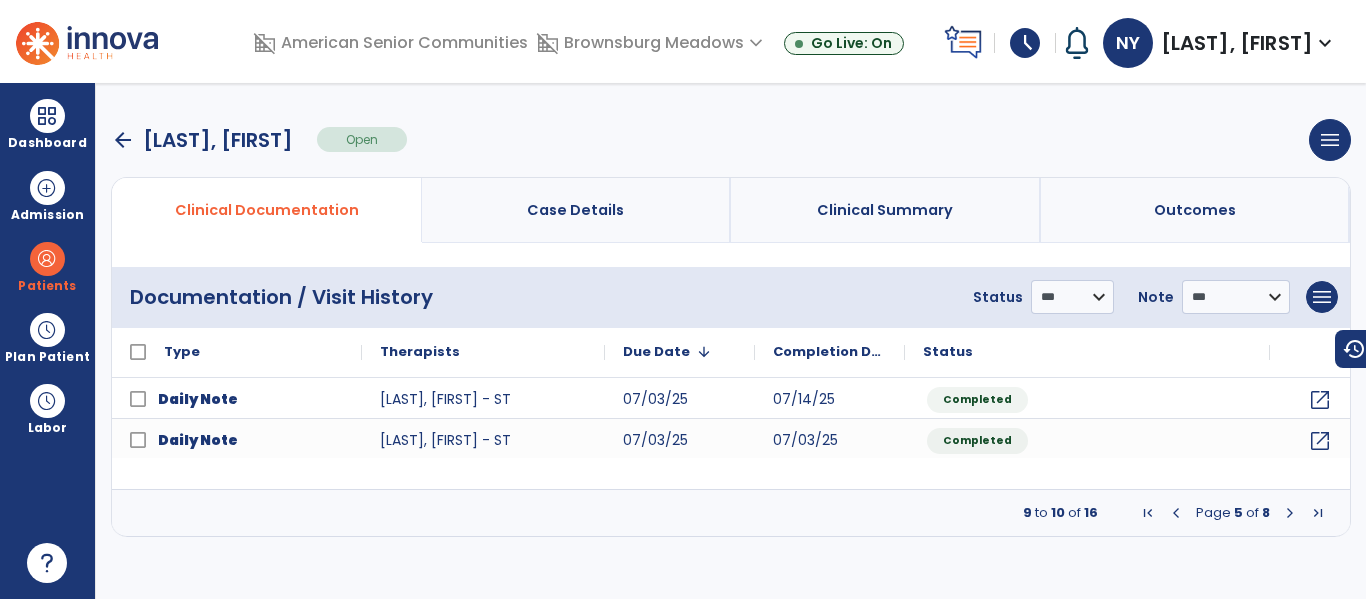 click at bounding box center (1176, 513) 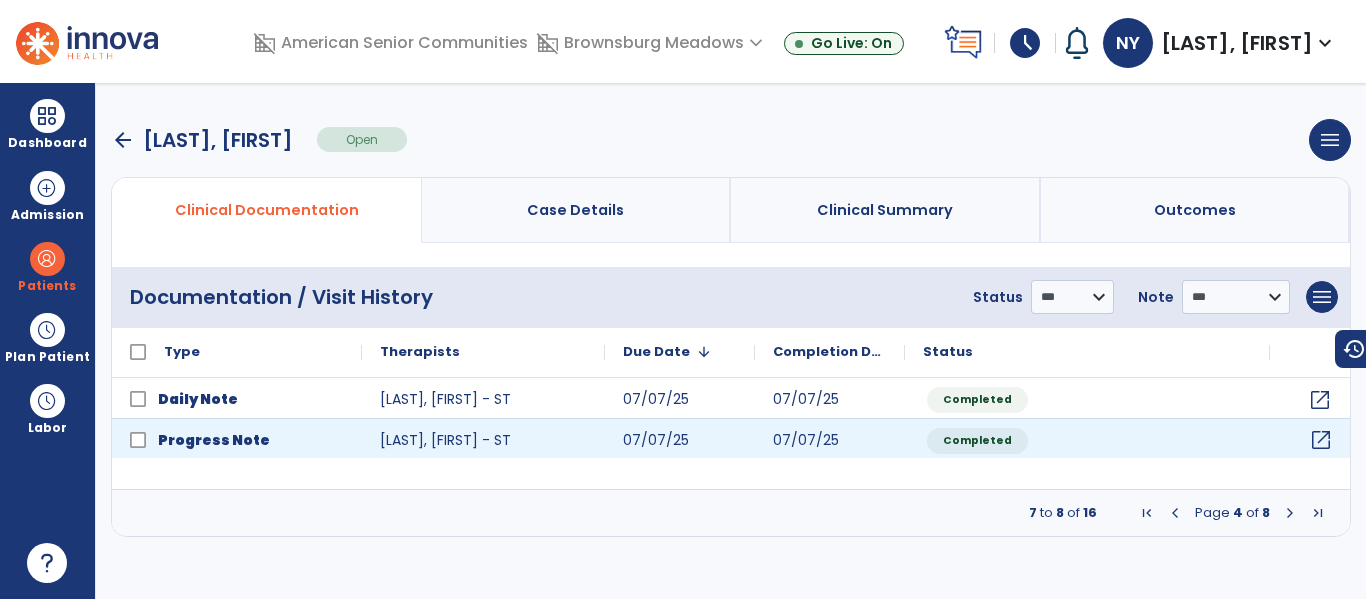 click on "open_in_new" 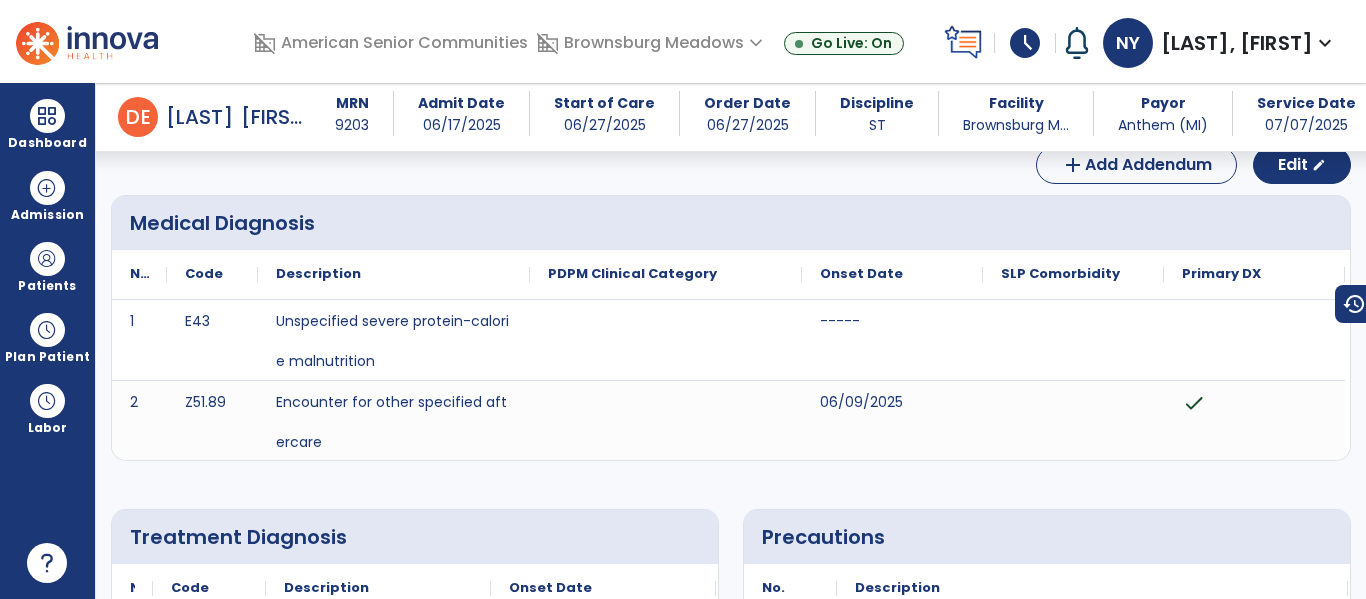 scroll, scrollTop: 0, scrollLeft: 0, axis: both 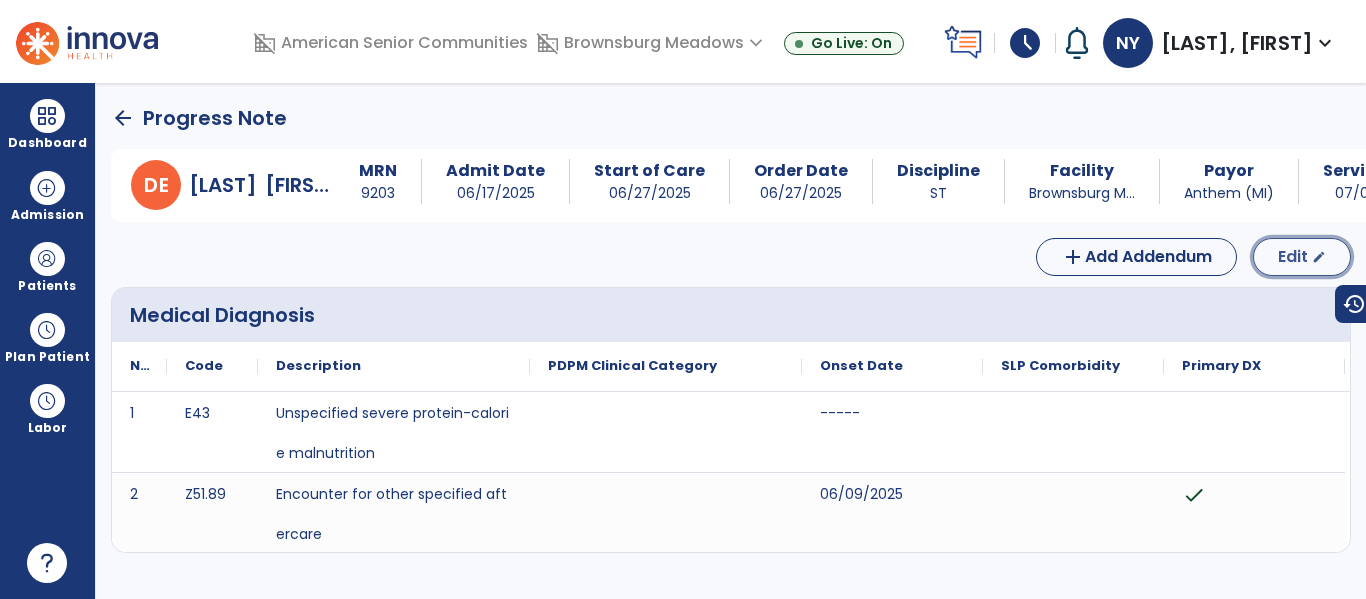 click on "edit" 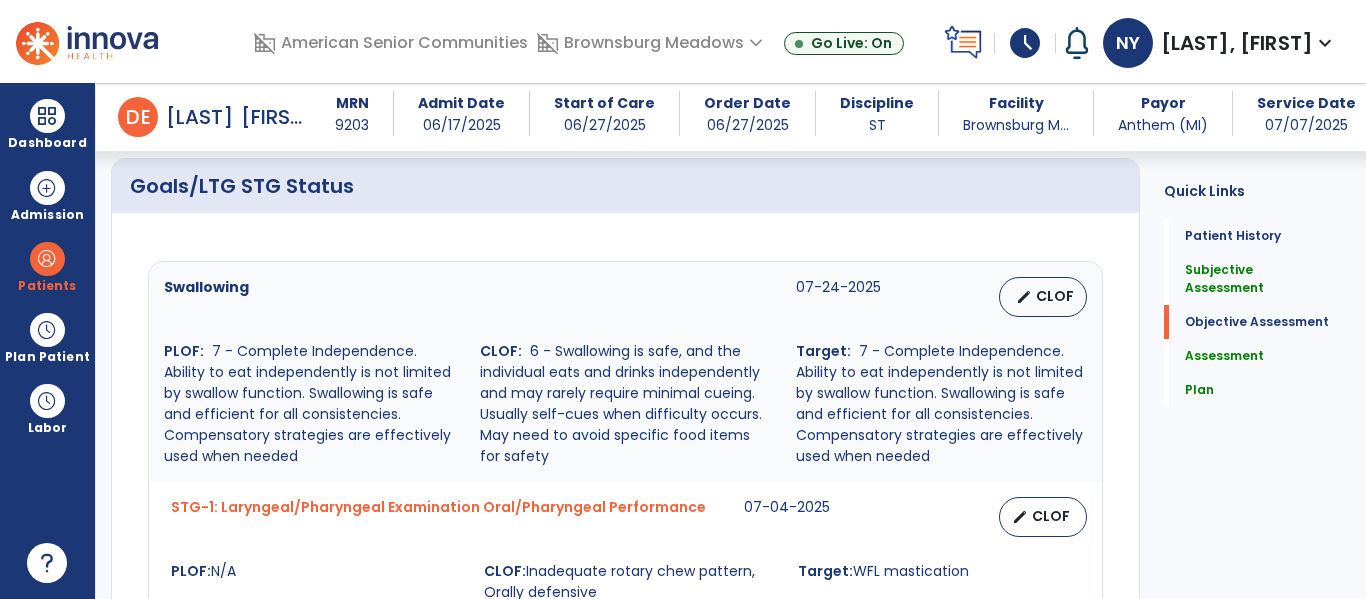 scroll, scrollTop: 0, scrollLeft: 0, axis: both 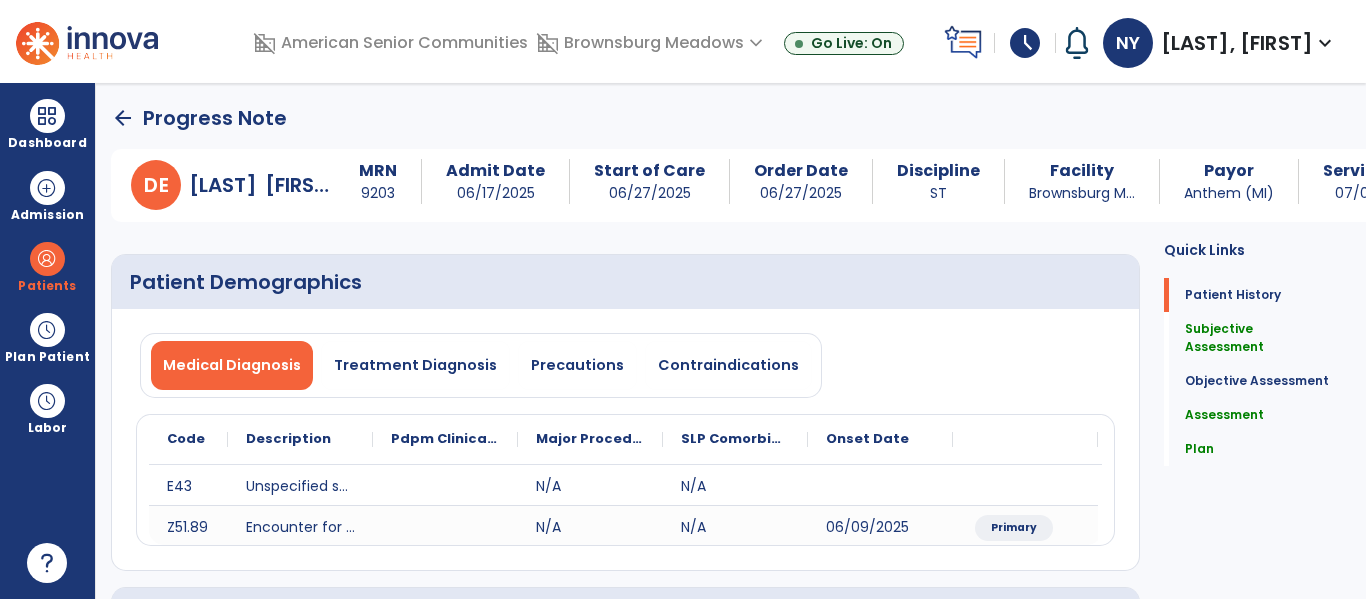 click on "arrow_back" 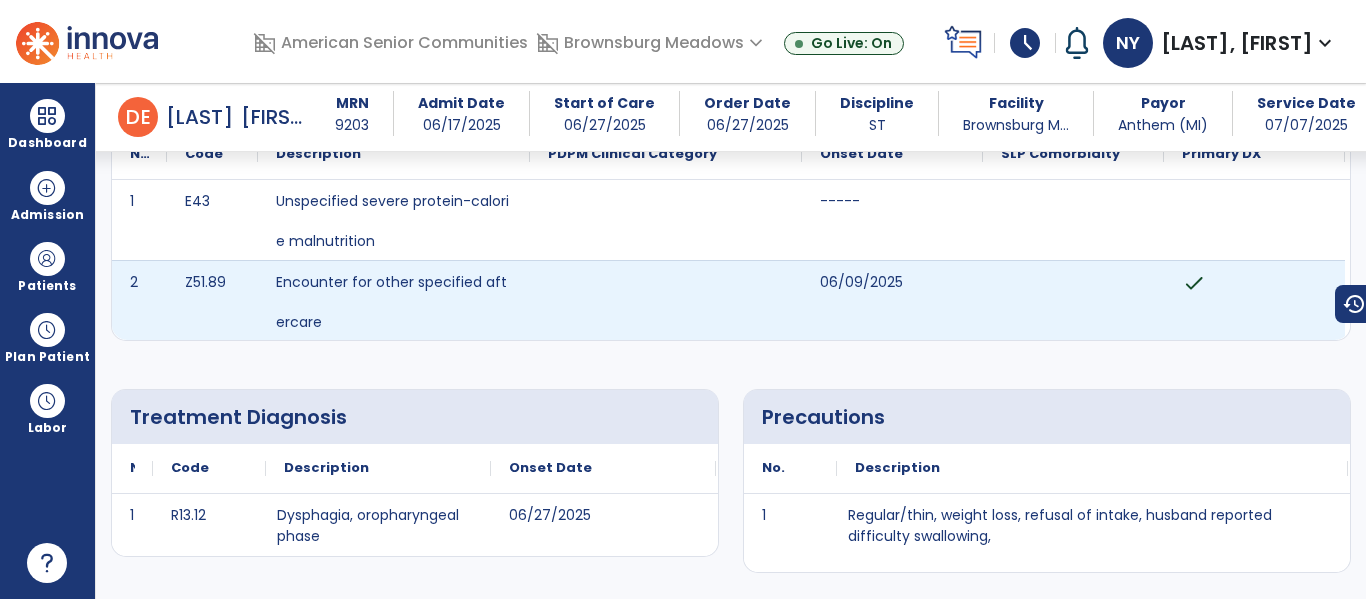 scroll, scrollTop: 0, scrollLeft: 0, axis: both 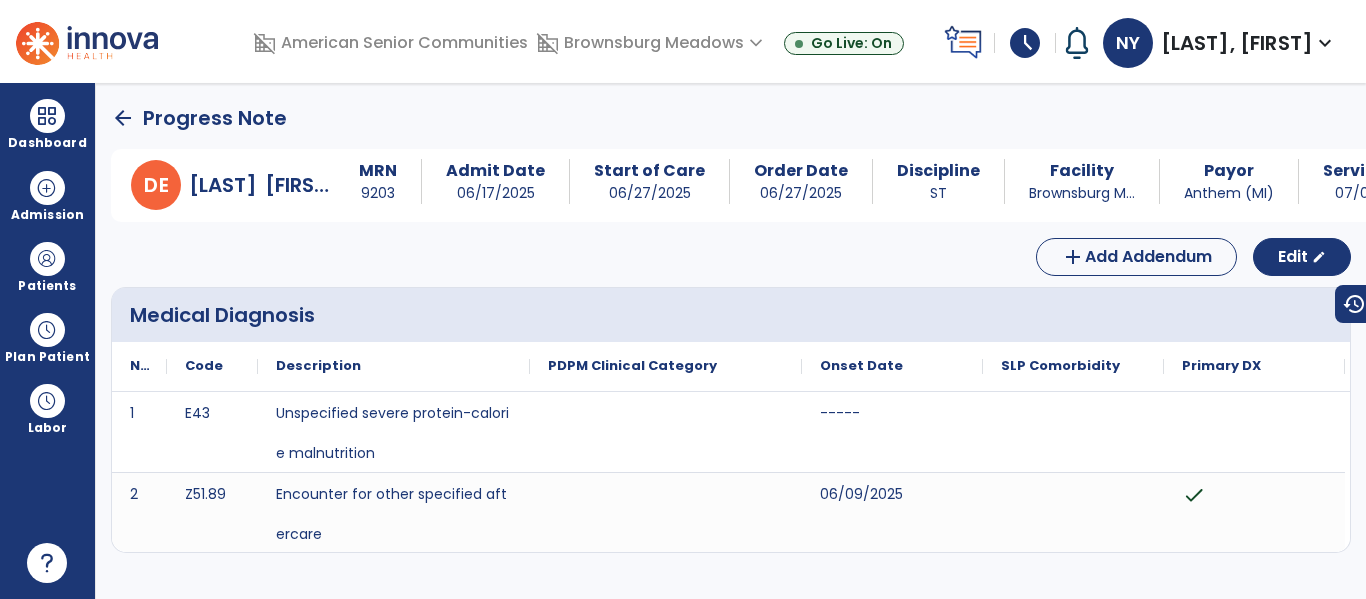 click on "arrow_back" 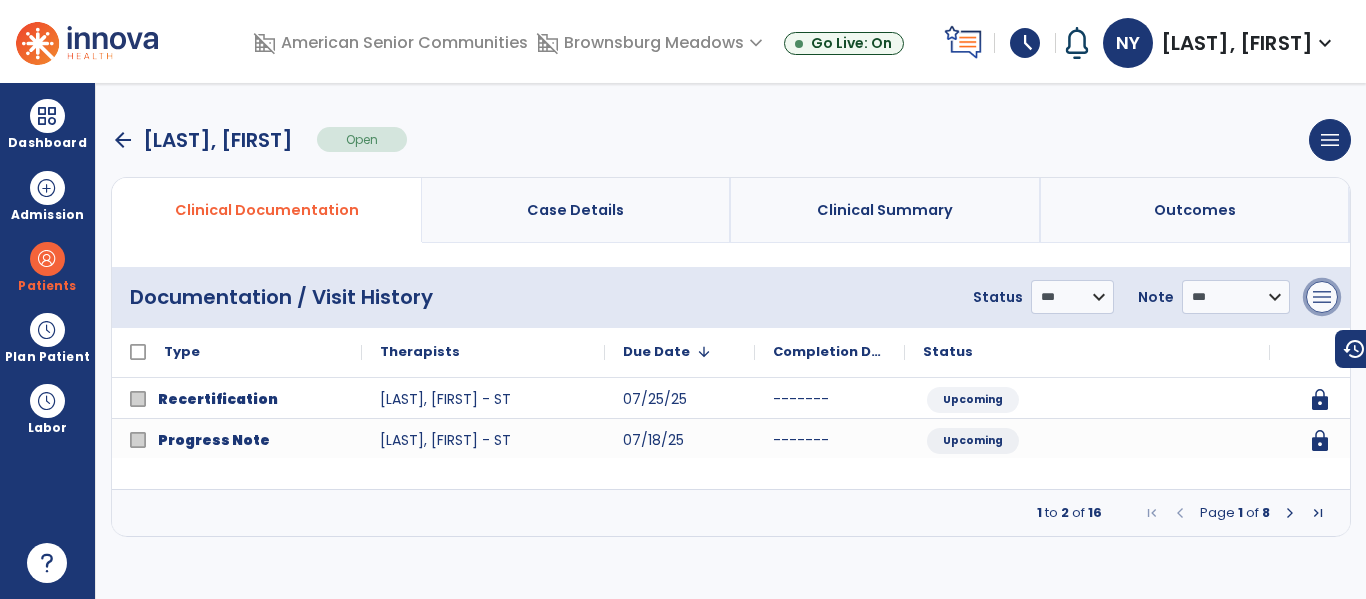click on "menu" at bounding box center (1322, 297) 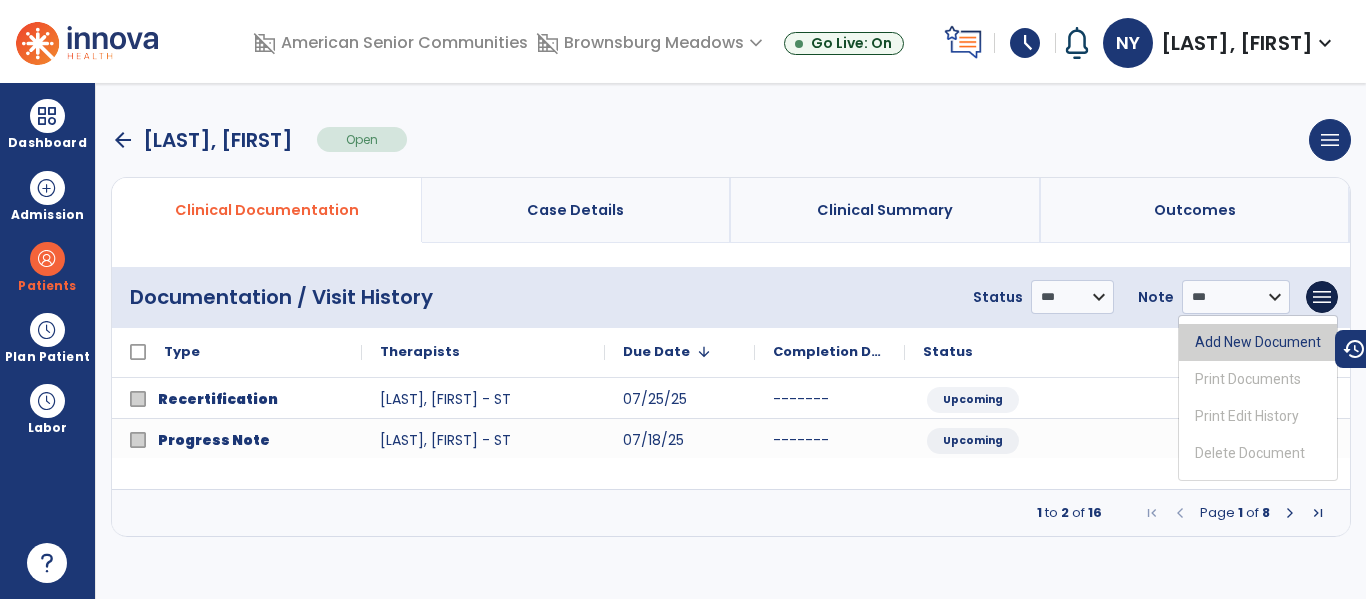 click on "Add New Document" at bounding box center [1258, 342] 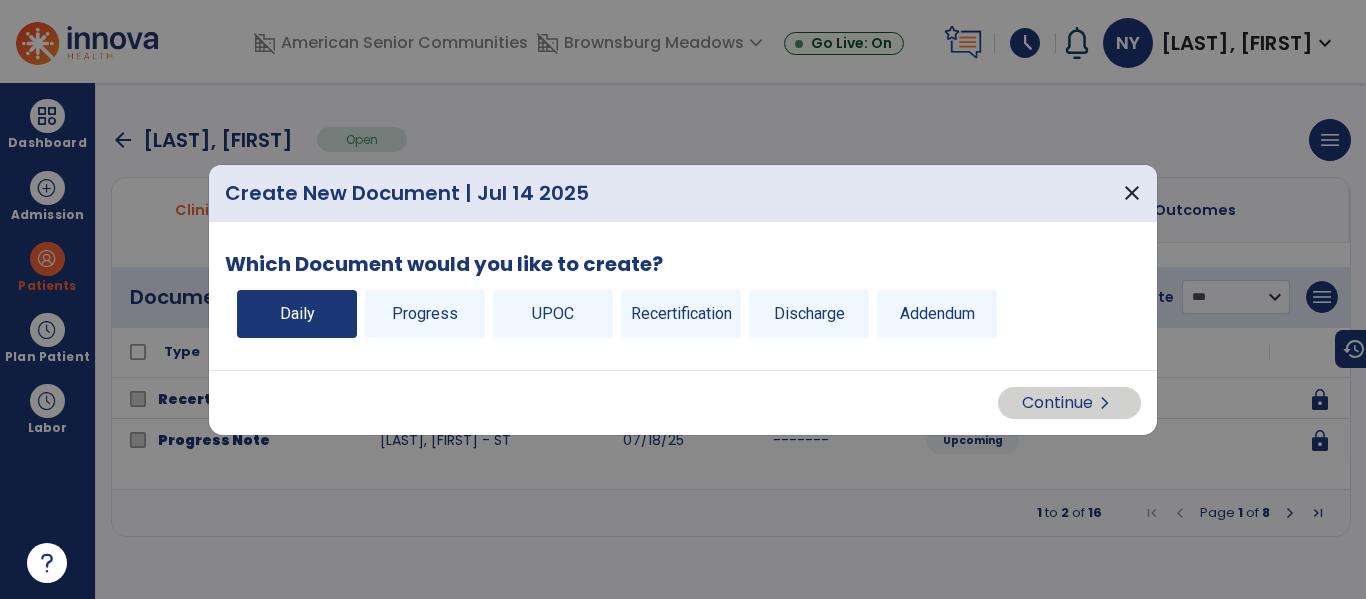 click on "Daily" at bounding box center [297, 314] 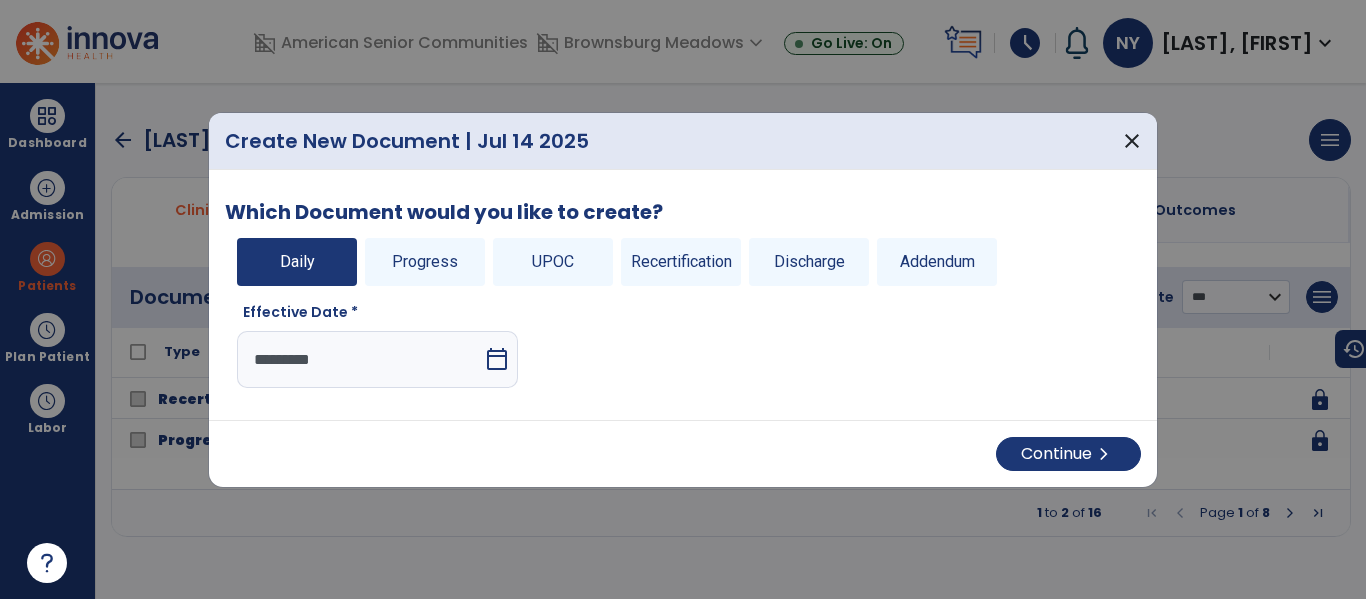 click on "calendar_today" at bounding box center (497, 359) 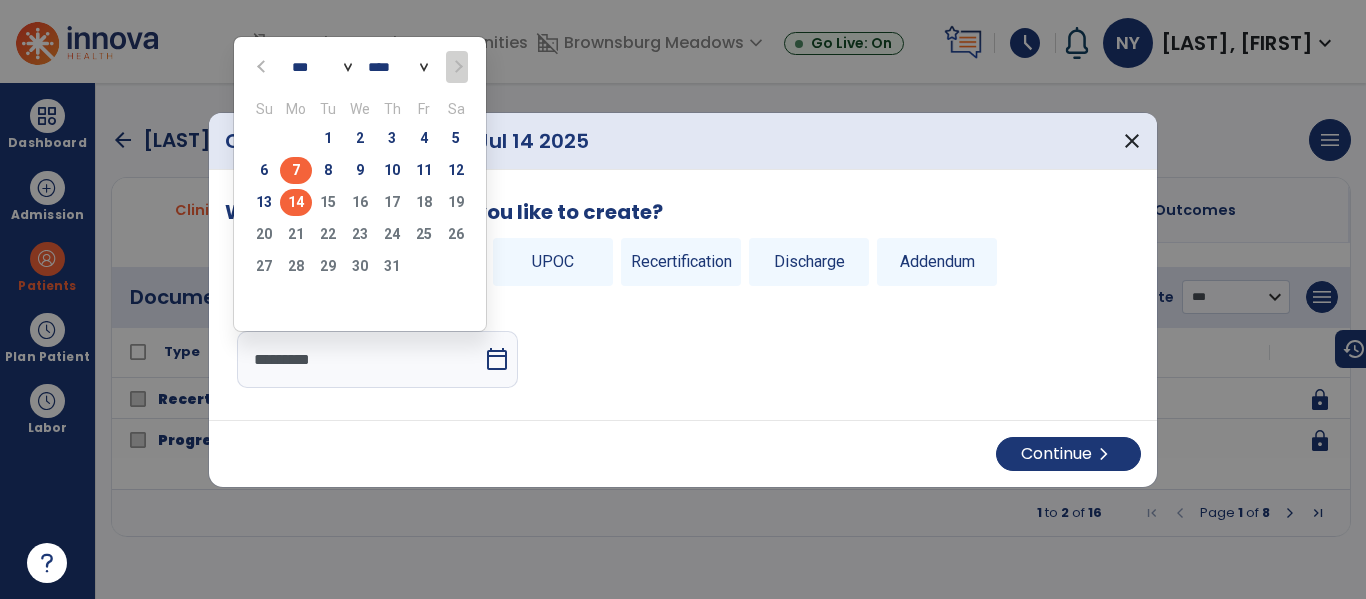 click on "7" 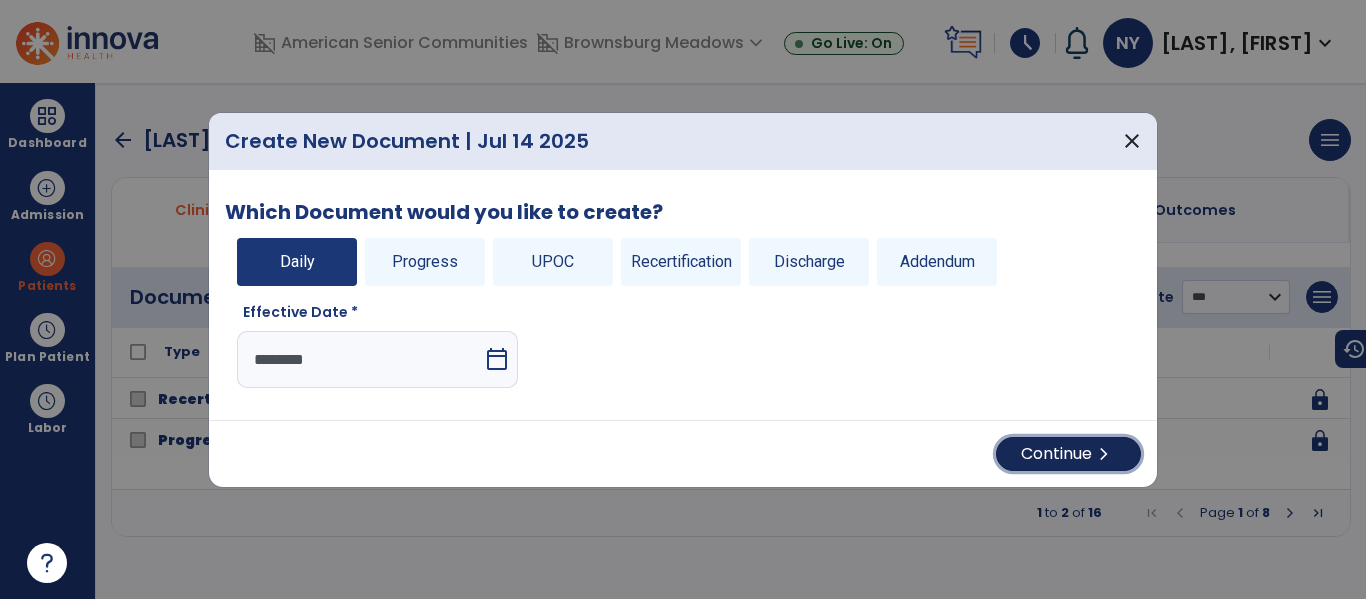 click on "Continue   chevron_right" at bounding box center [1068, 454] 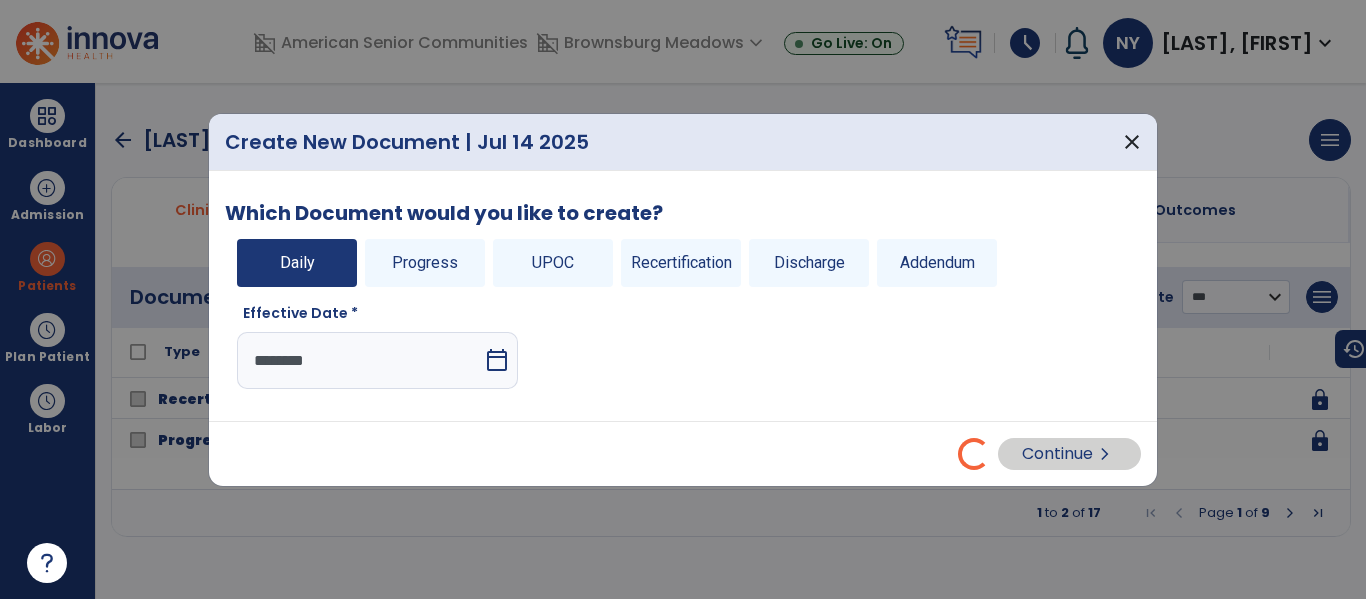 select on "*" 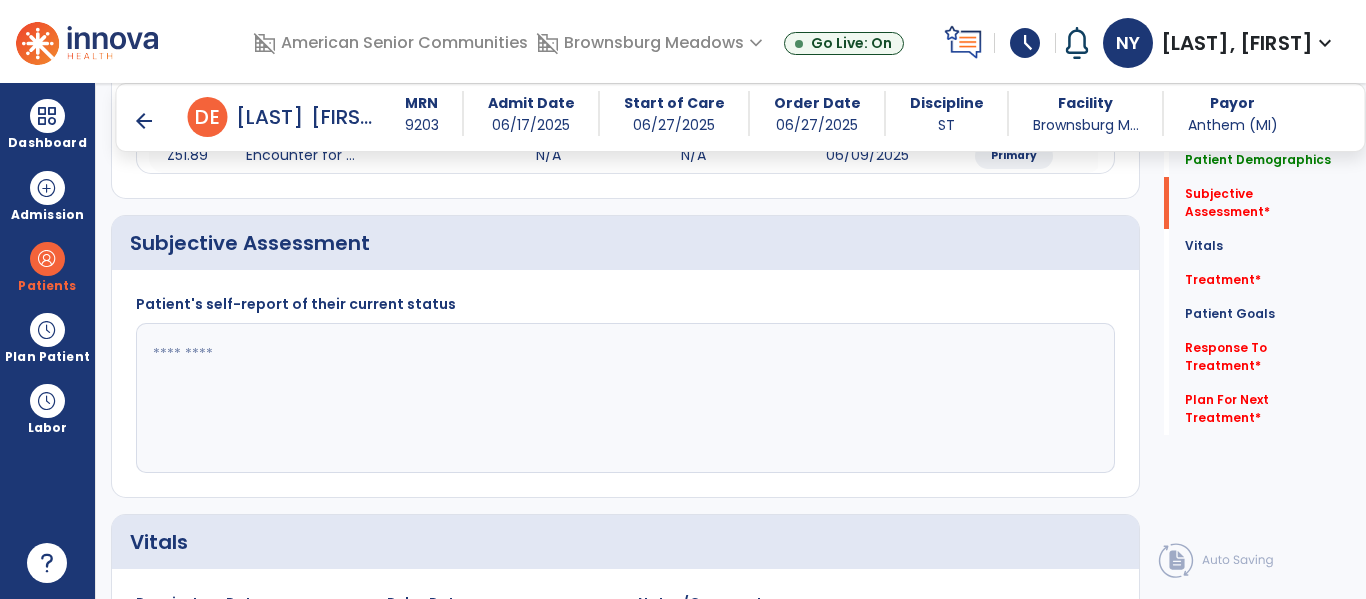 scroll, scrollTop: 356, scrollLeft: 0, axis: vertical 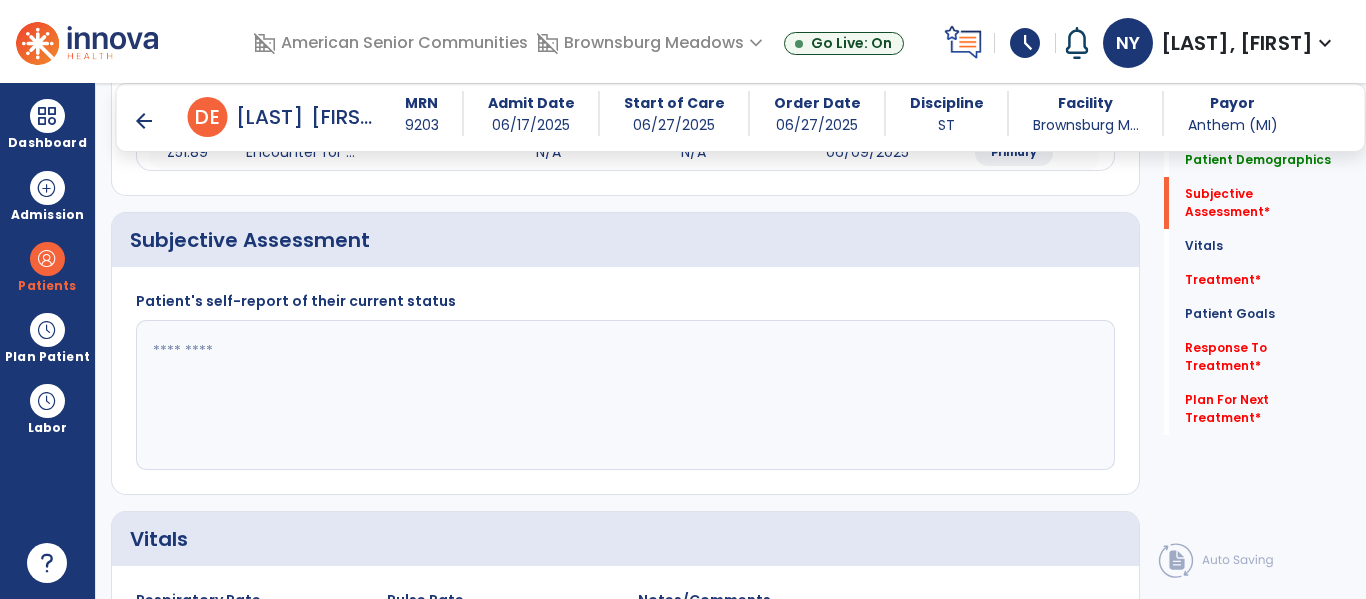 click 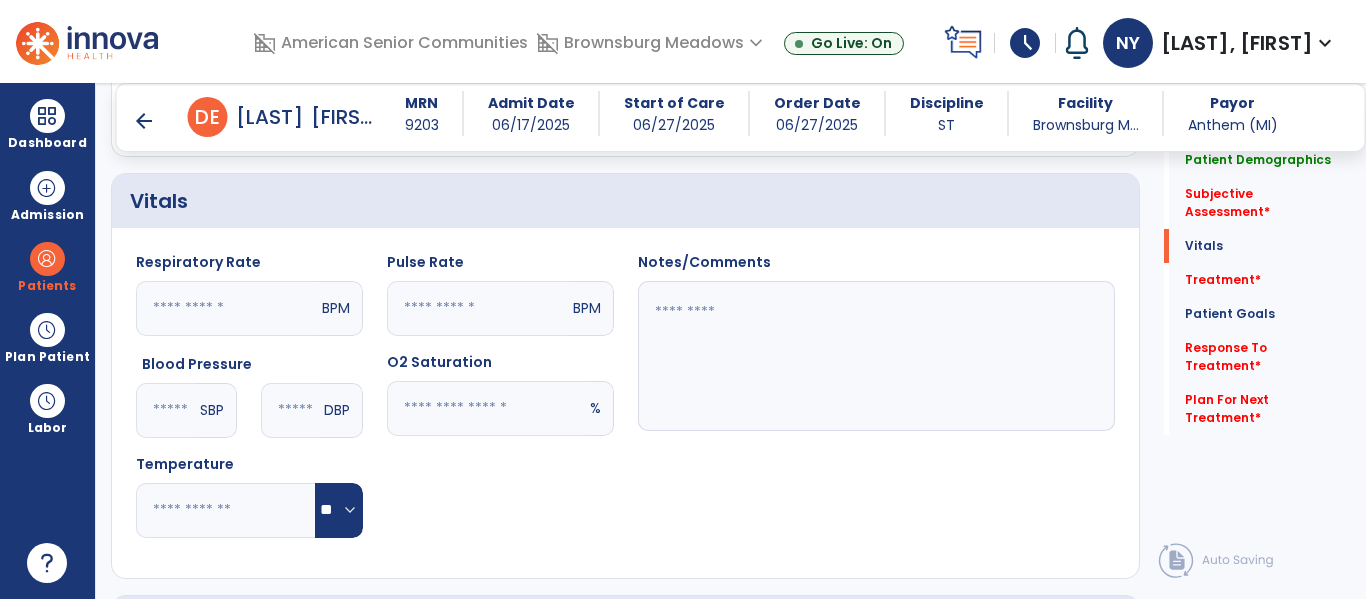 scroll, scrollTop: 699, scrollLeft: 0, axis: vertical 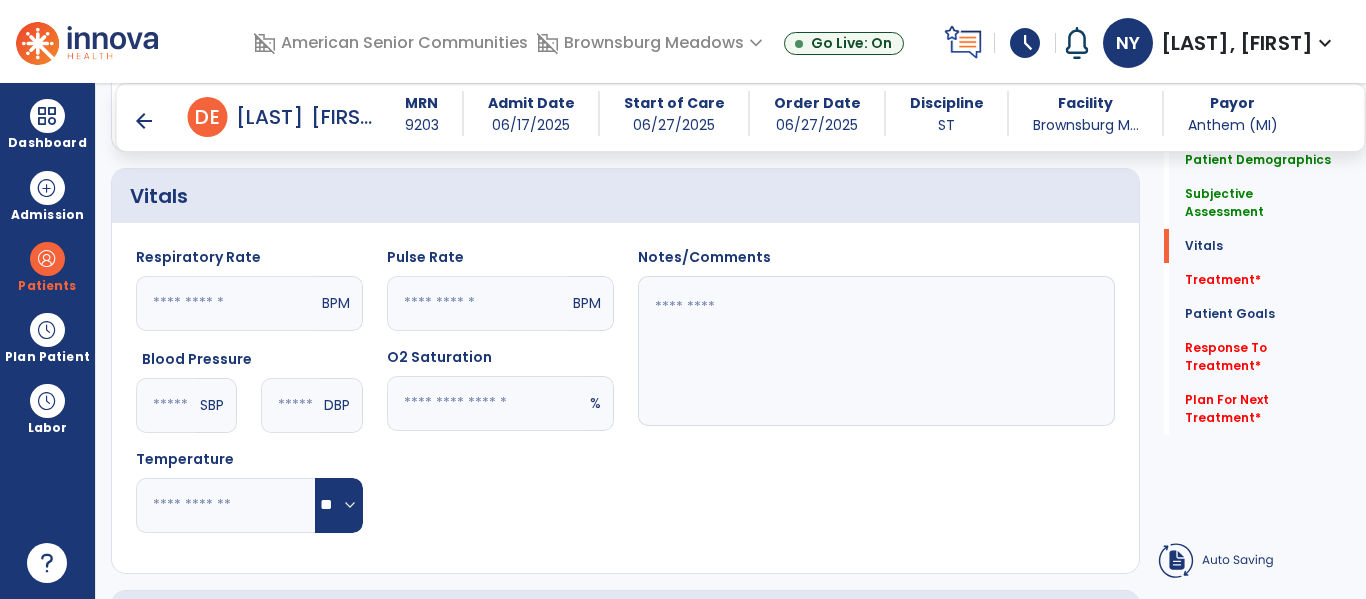 type on "**********" 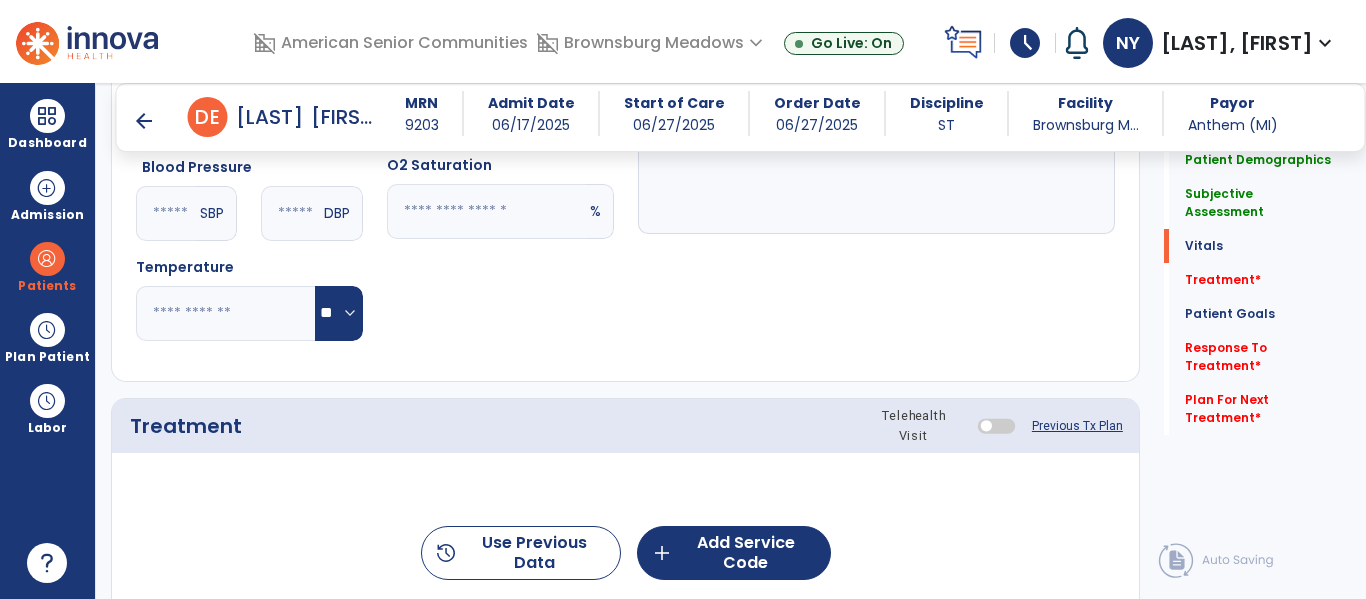 scroll, scrollTop: 898, scrollLeft: 0, axis: vertical 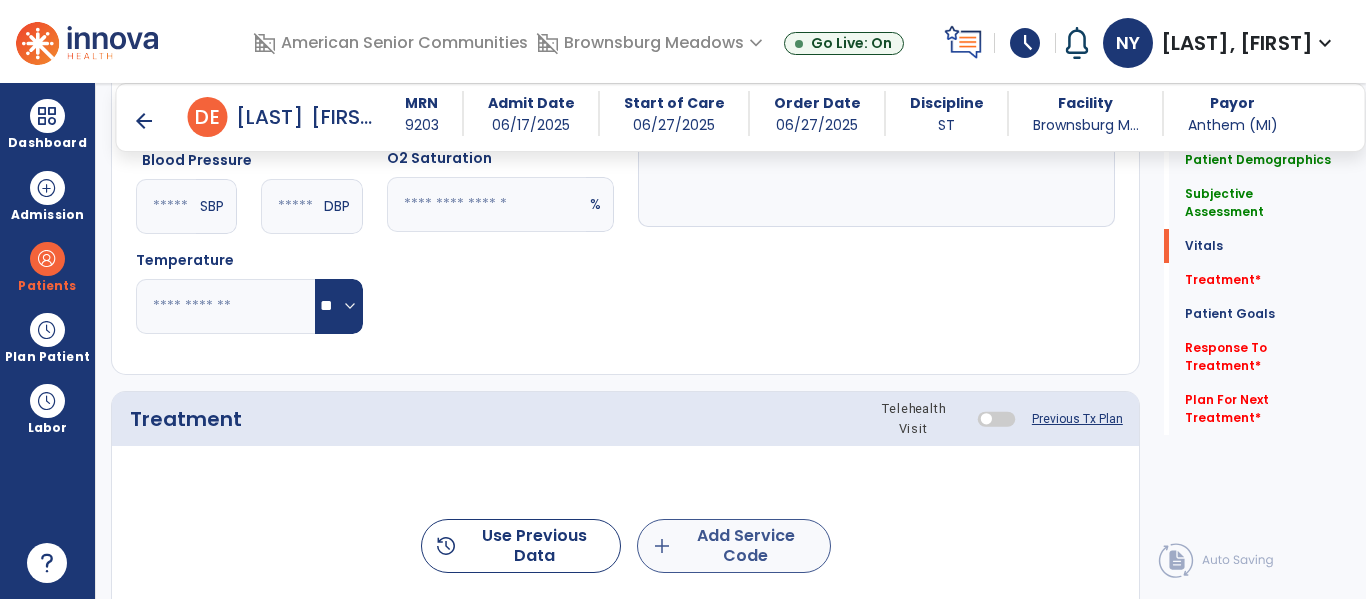type on "**" 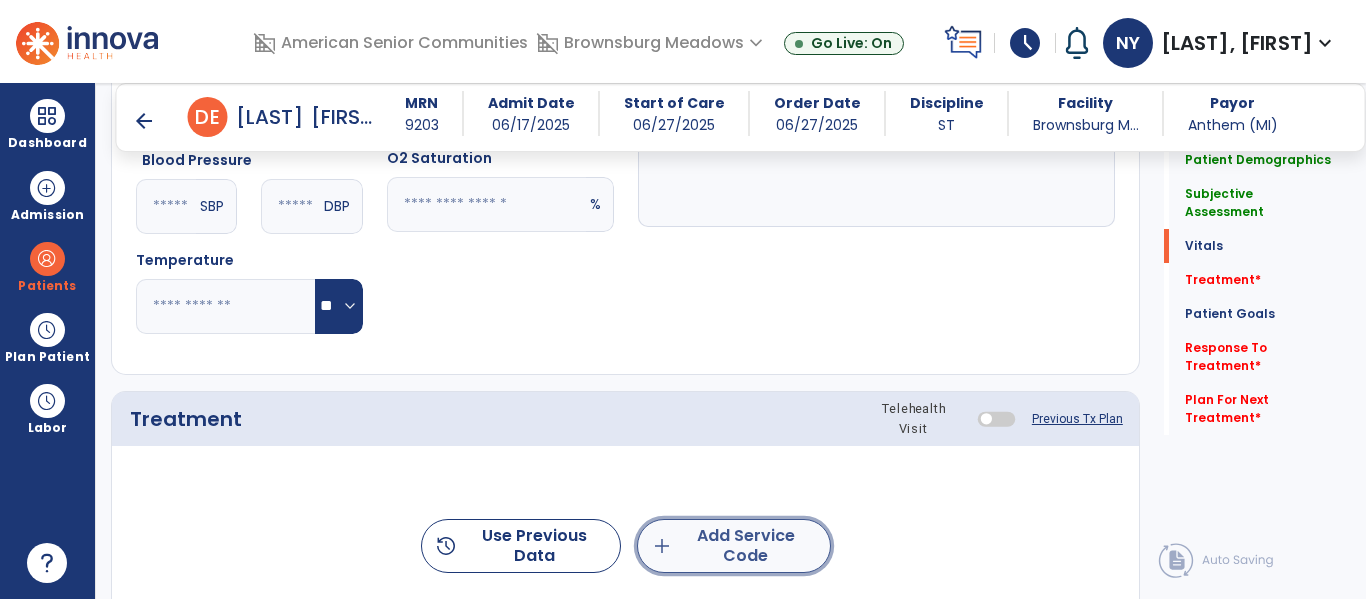 click on "add  Add Service Code" 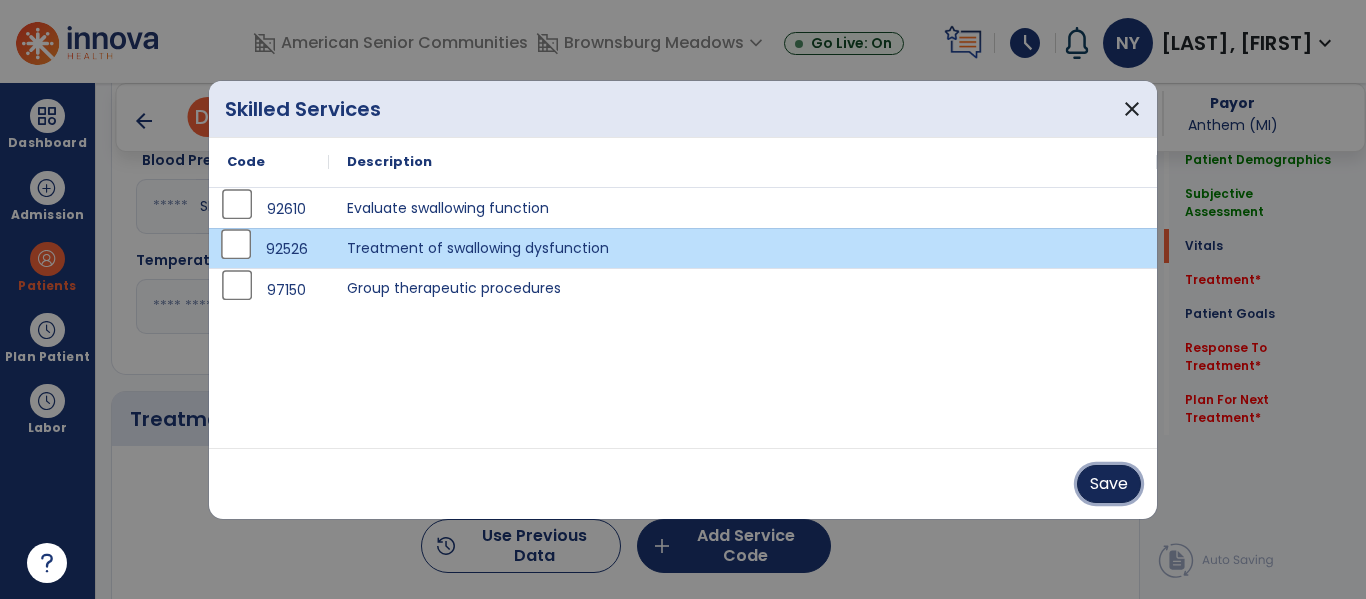 click on "Save" at bounding box center (1109, 484) 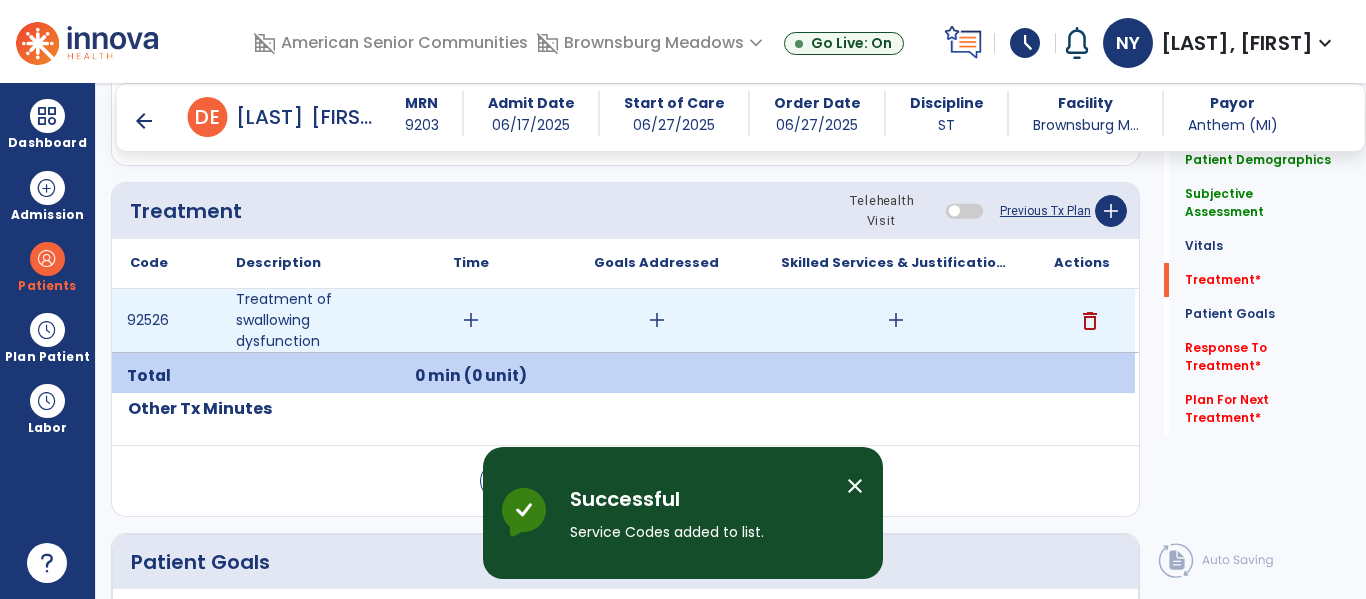 scroll, scrollTop: 1129, scrollLeft: 0, axis: vertical 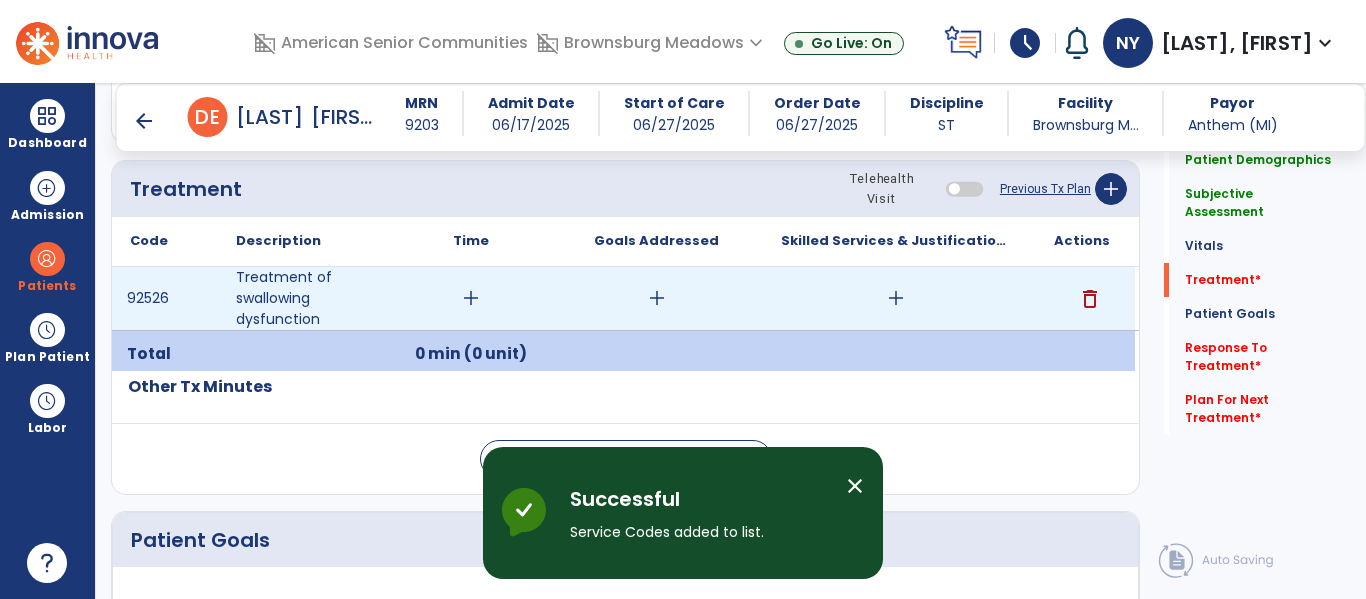 click on "add" at bounding box center [471, 298] 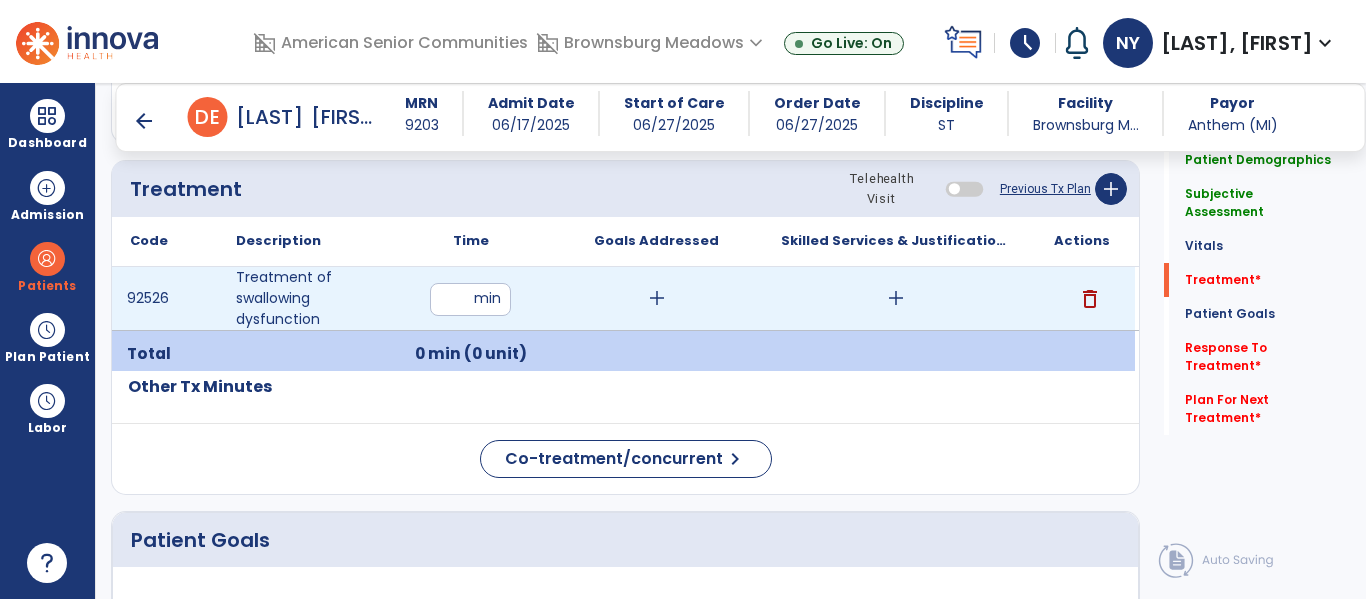 type on "**" 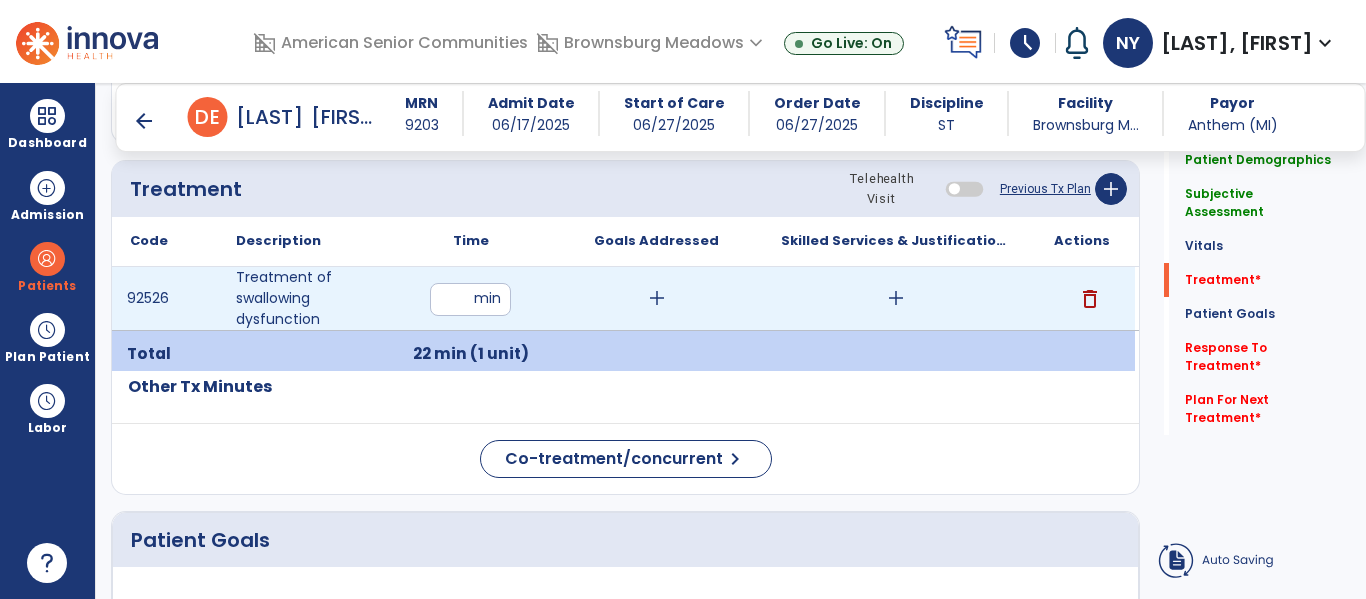 click on "add" at bounding box center (657, 298) 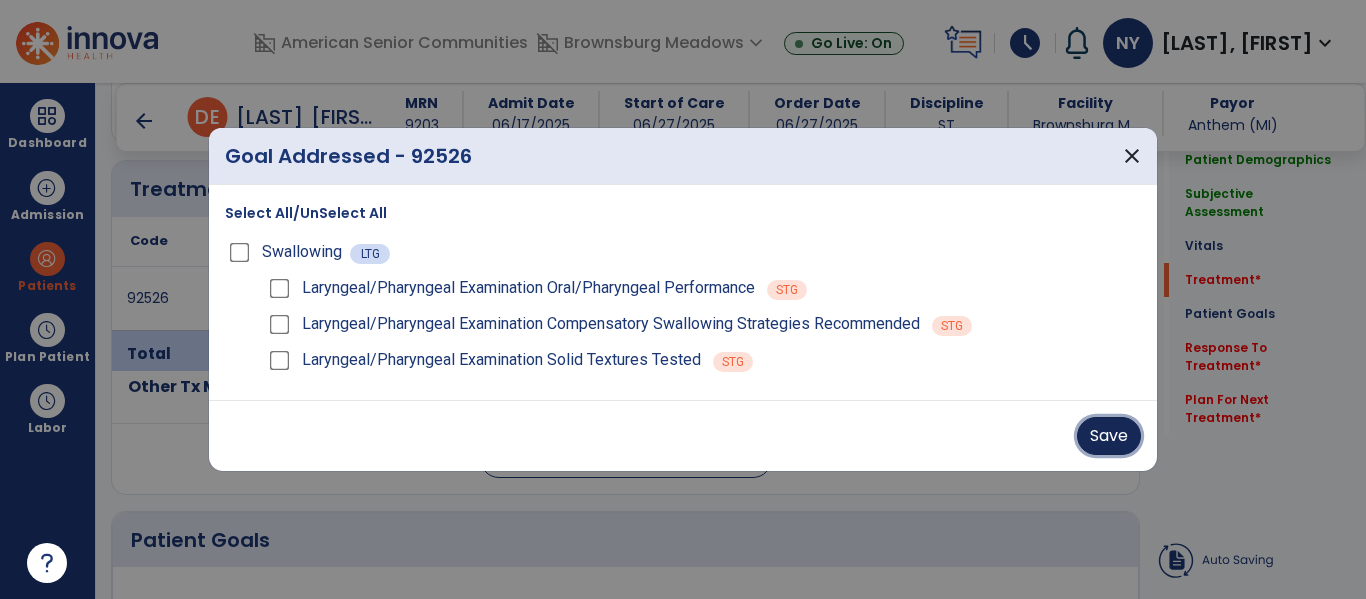 click on "Save" at bounding box center (1109, 436) 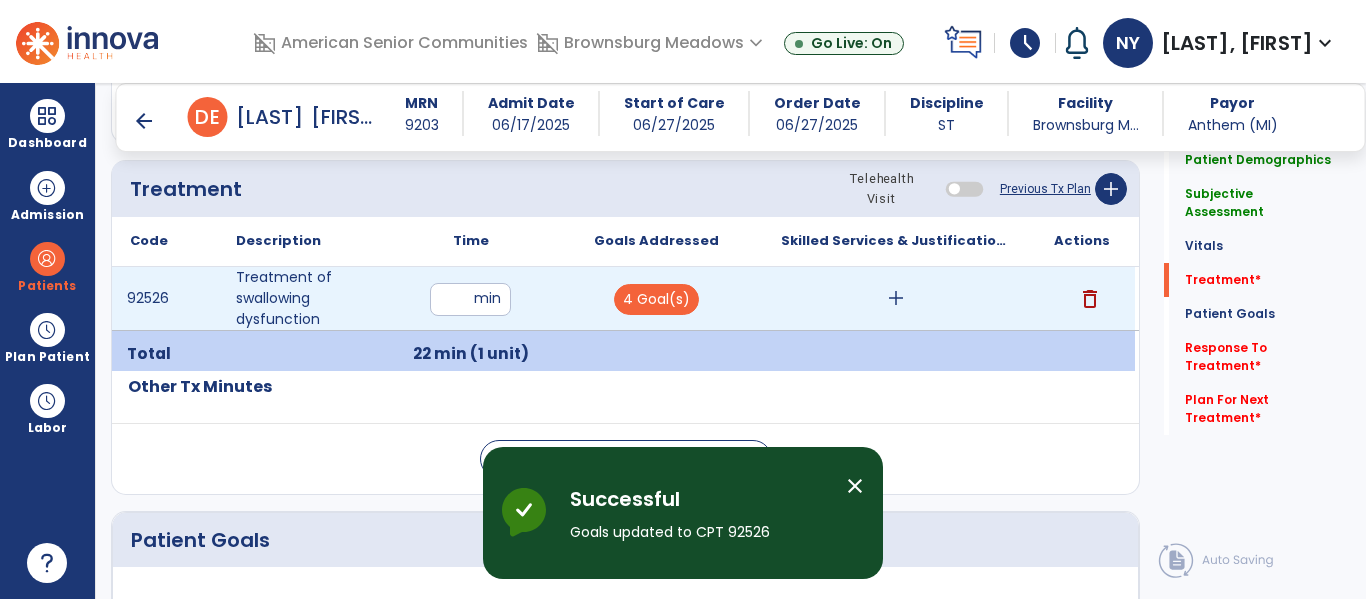 click on "add" at bounding box center (896, 298) 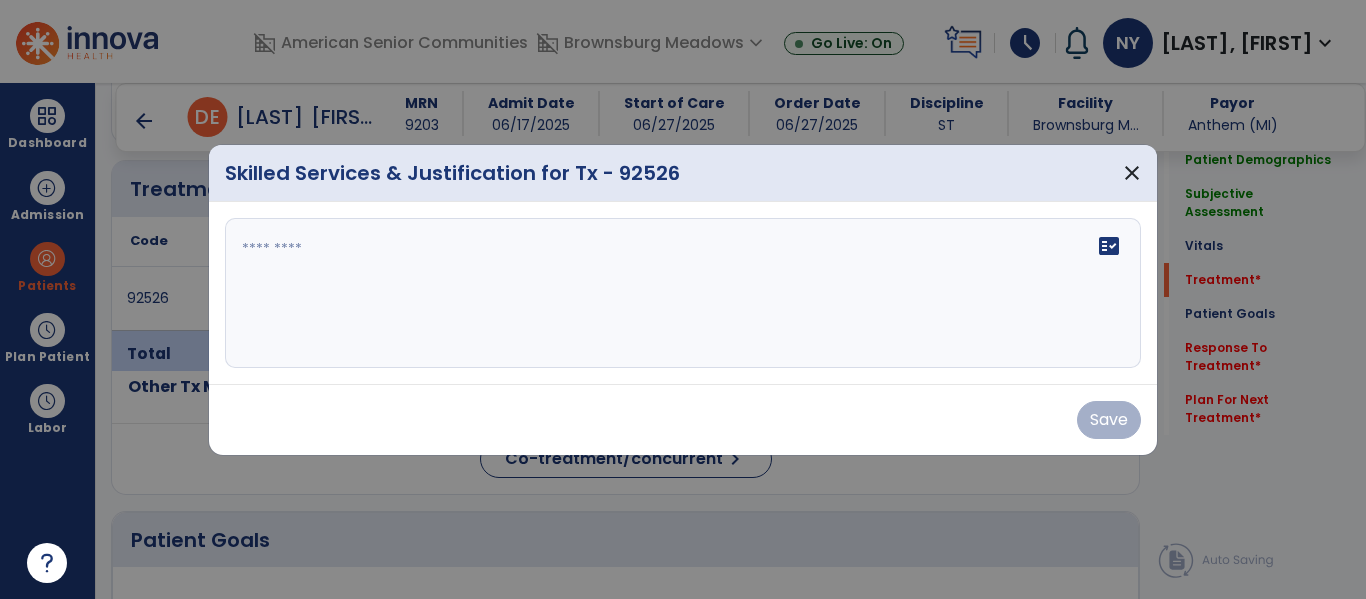 click at bounding box center [683, 293] 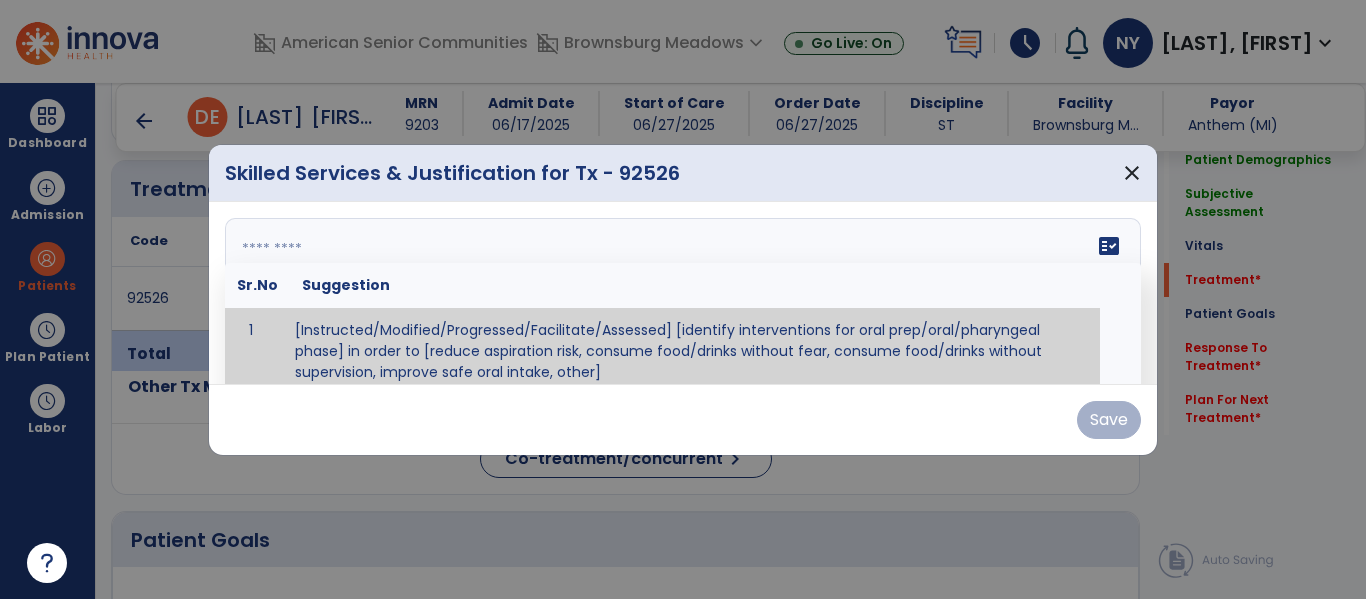 paste on "**********" 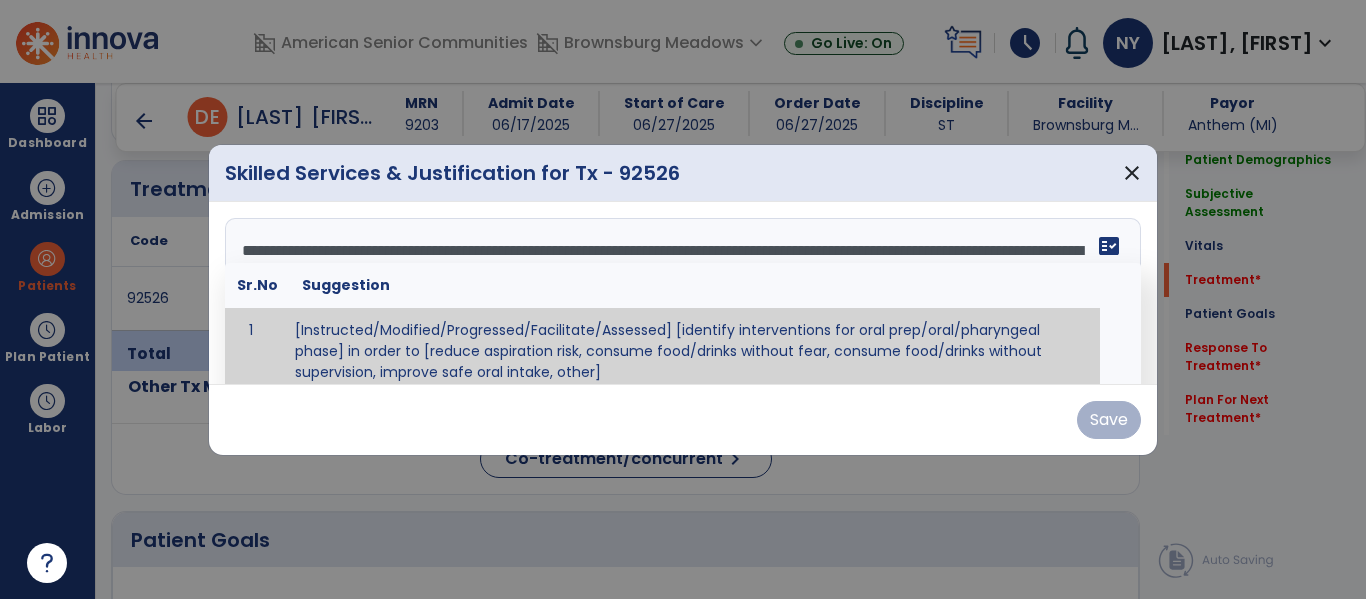scroll, scrollTop: 0, scrollLeft: 0, axis: both 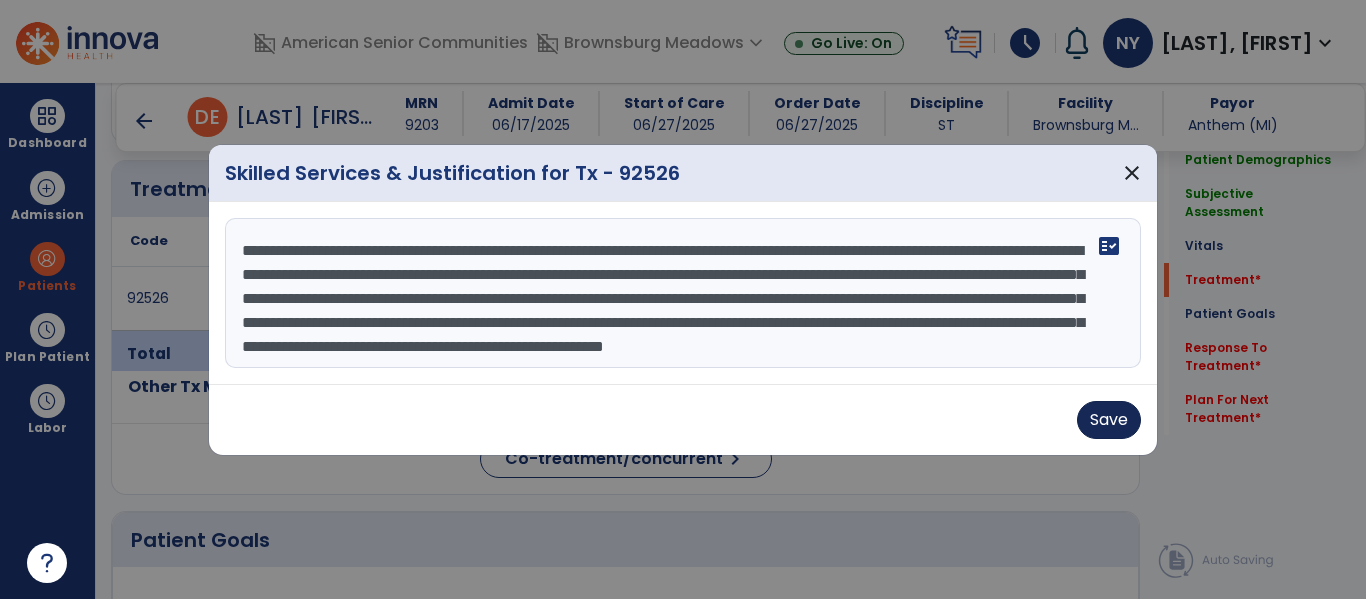 type on "**********" 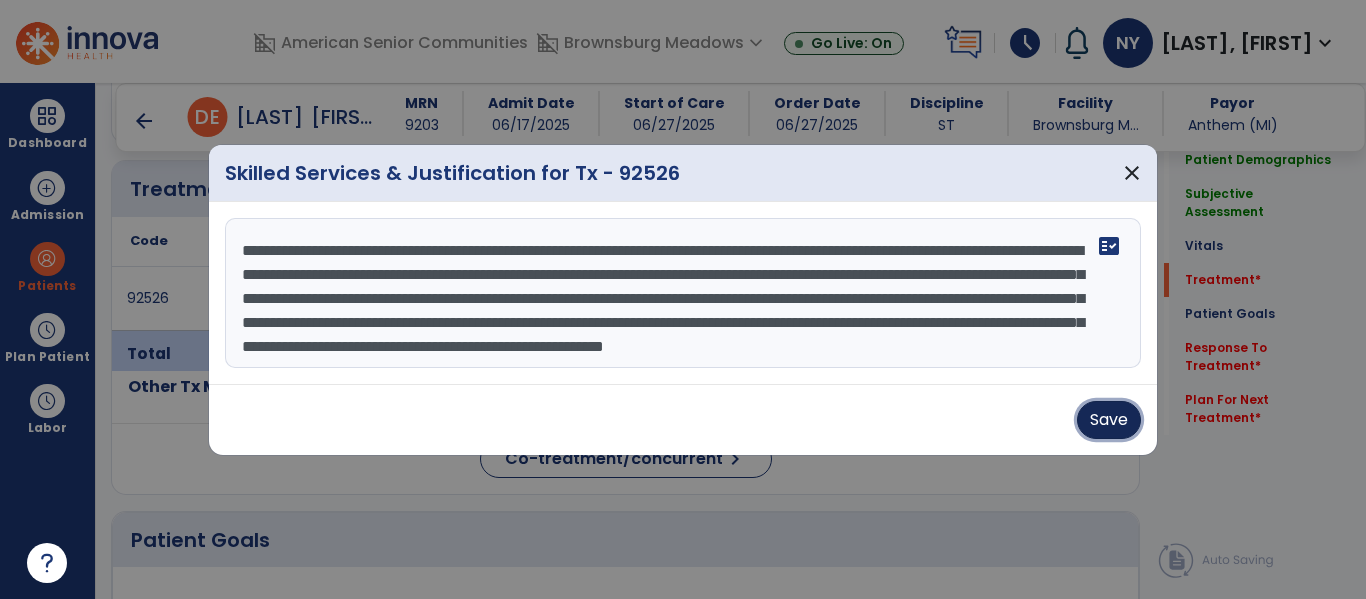 click on "Save" at bounding box center [1109, 420] 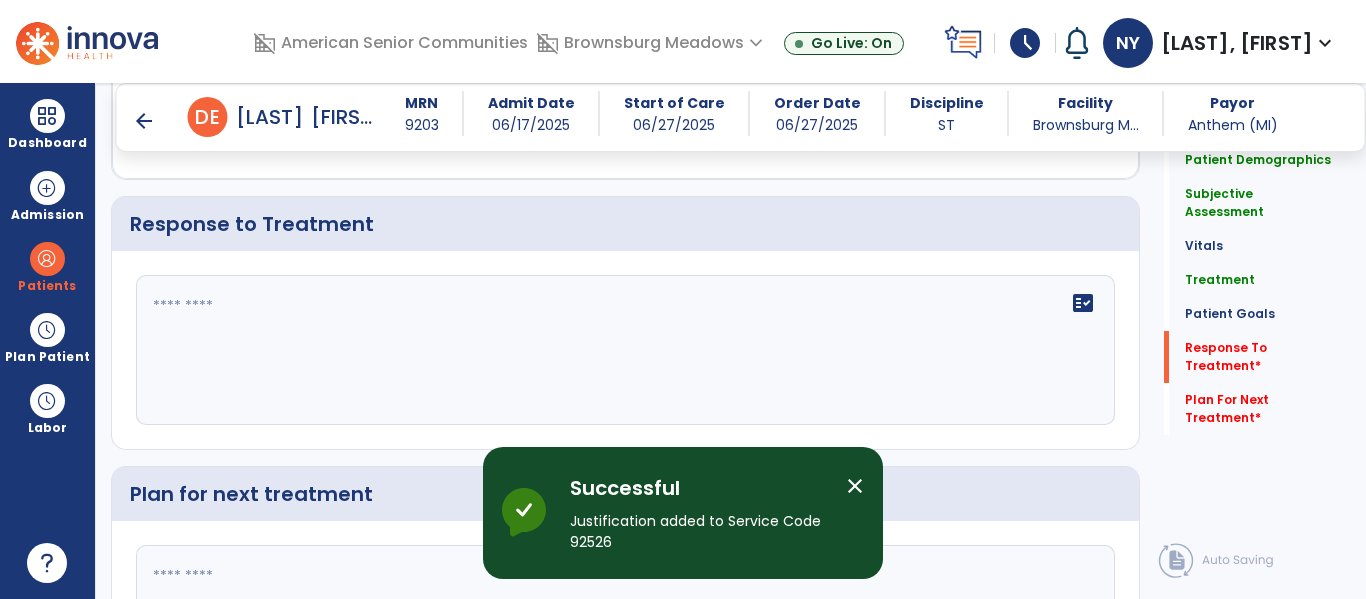 scroll, scrollTop: 2246, scrollLeft: 0, axis: vertical 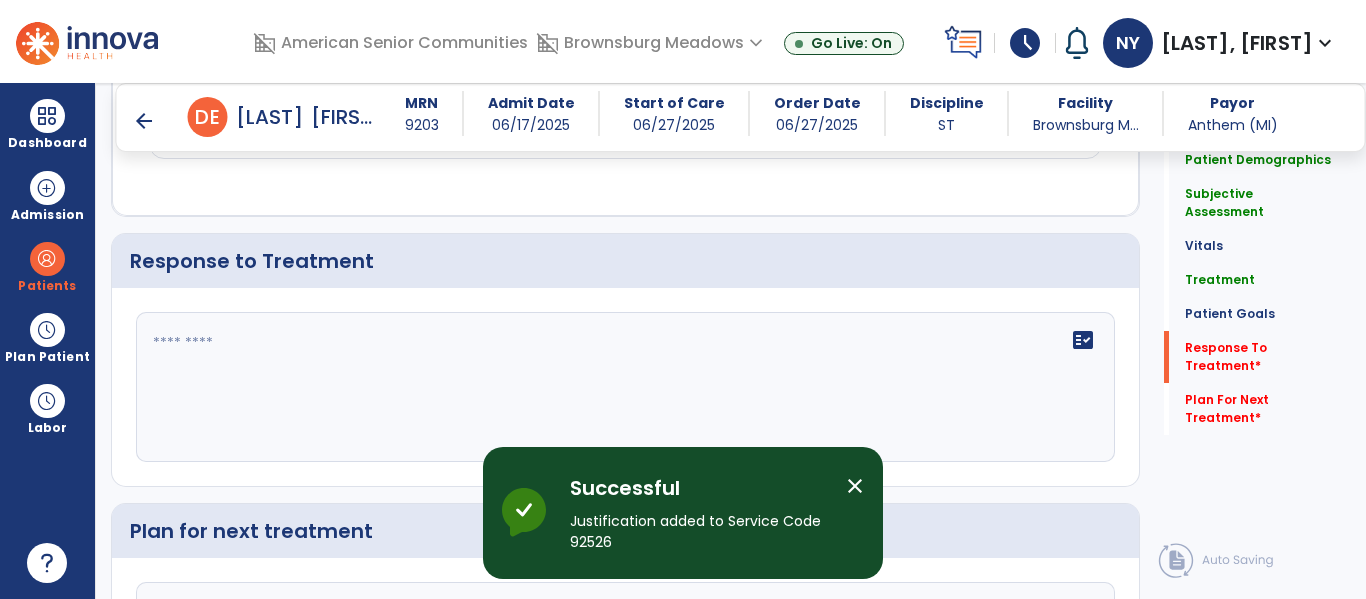 click 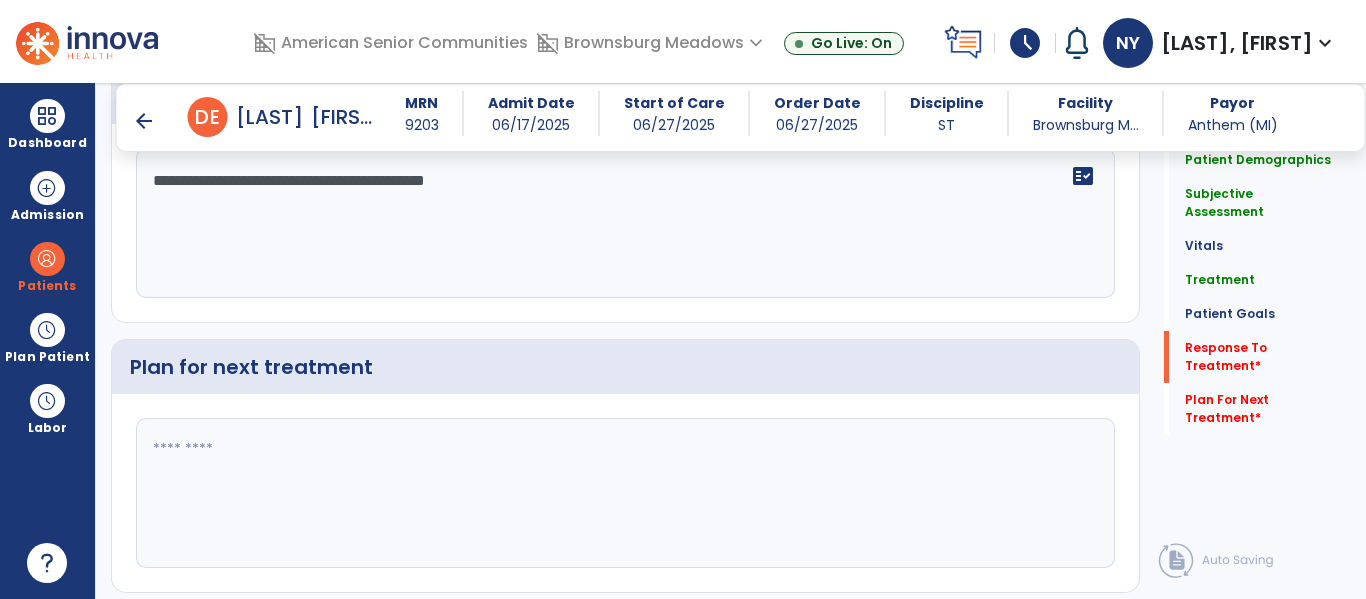 scroll, scrollTop: 2411, scrollLeft: 0, axis: vertical 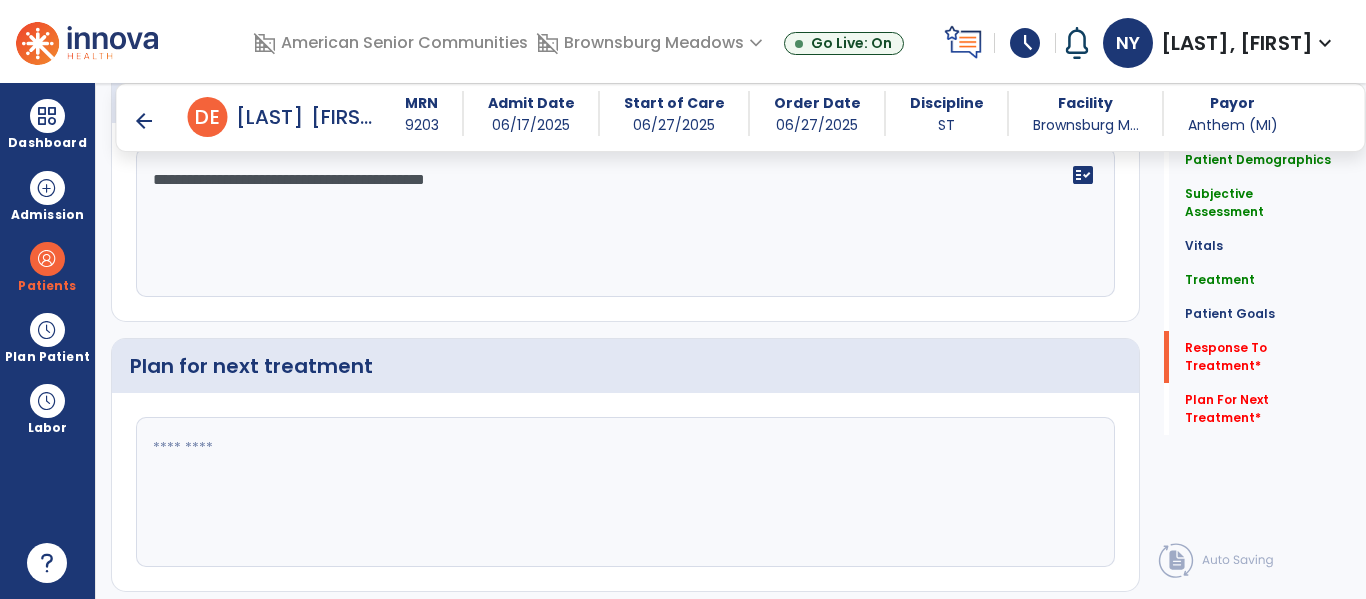 type on "**********" 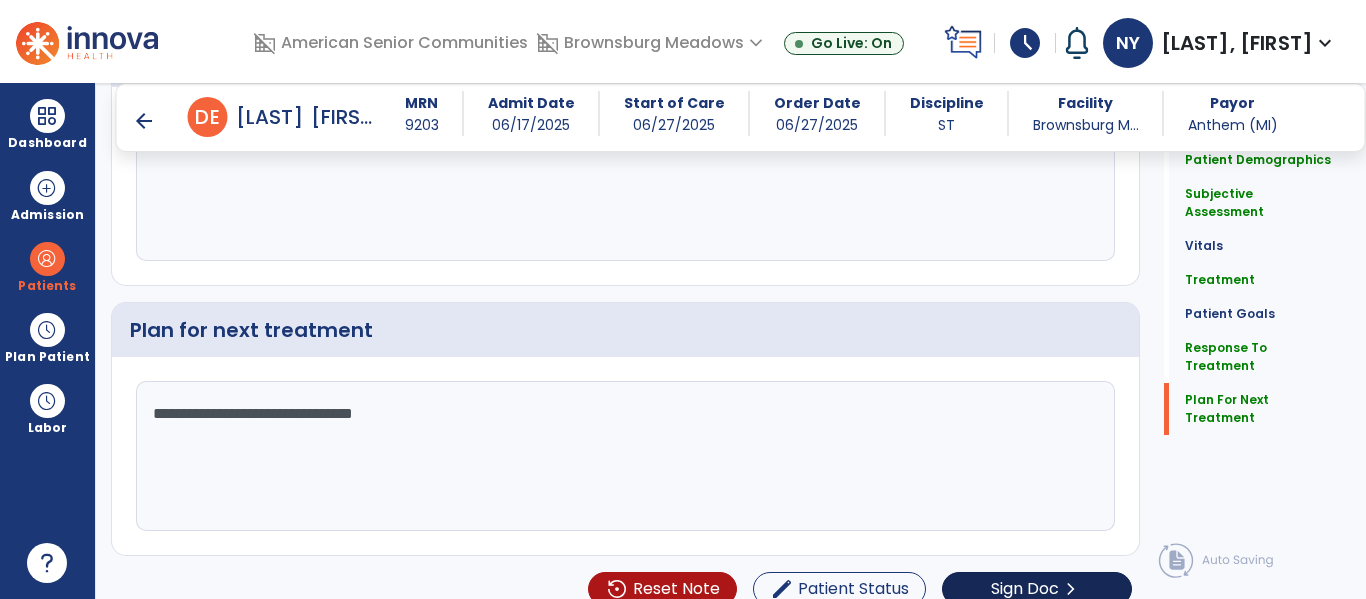 scroll, scrollTop: 2470, scrollLeft: 0, axis: vertical 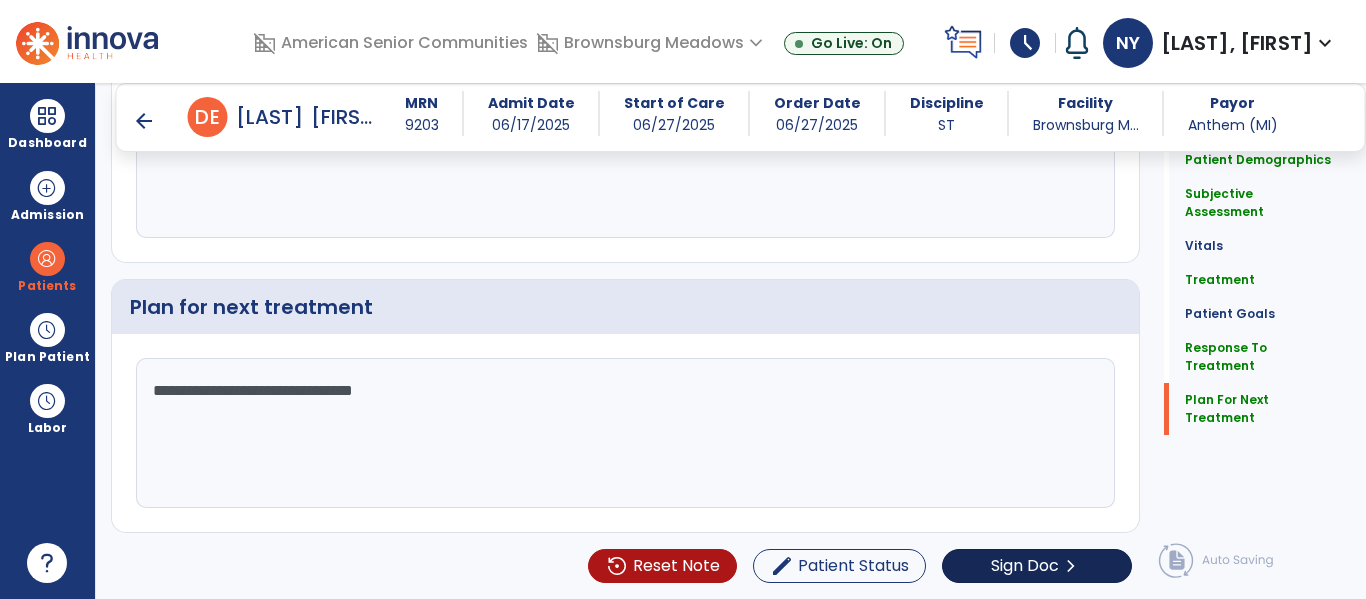 type on "**********" 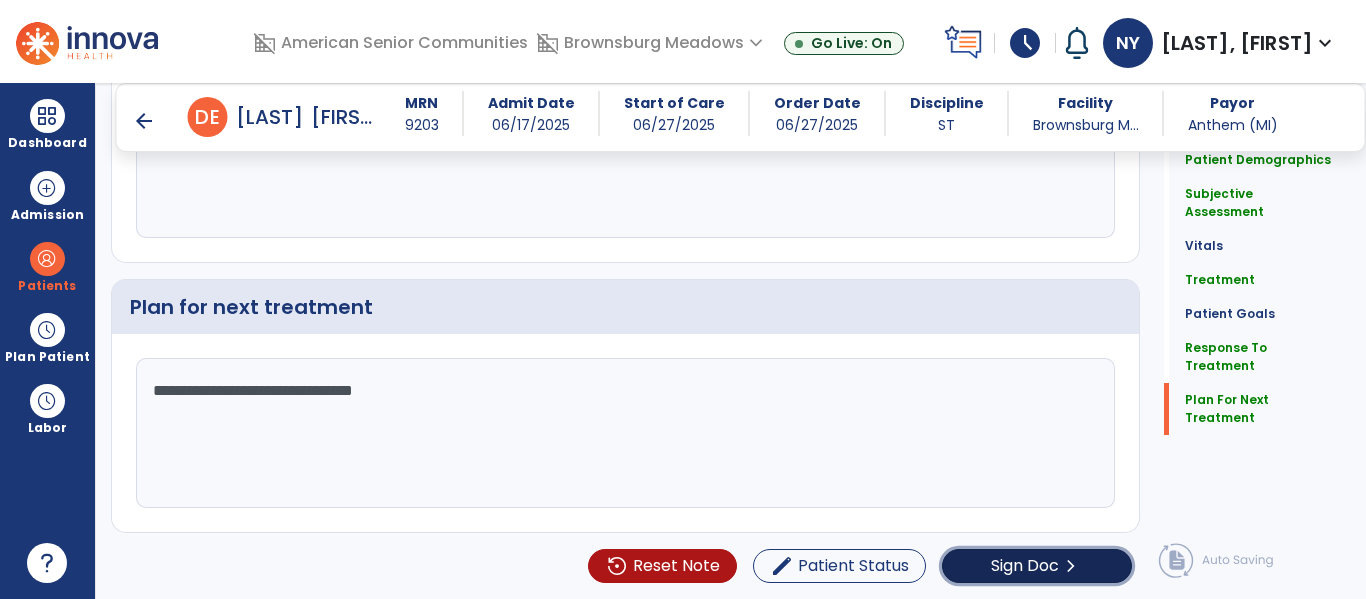 click on "Sign Doc" 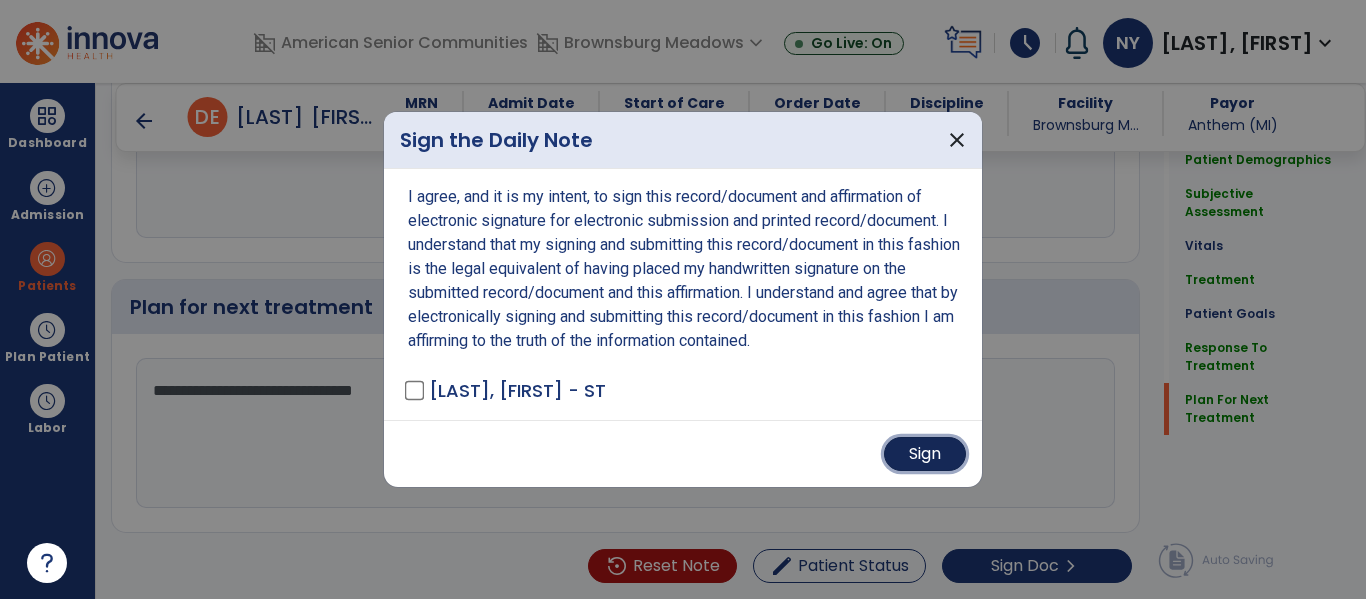 click on "Sign" at bounding box center [925, 454] 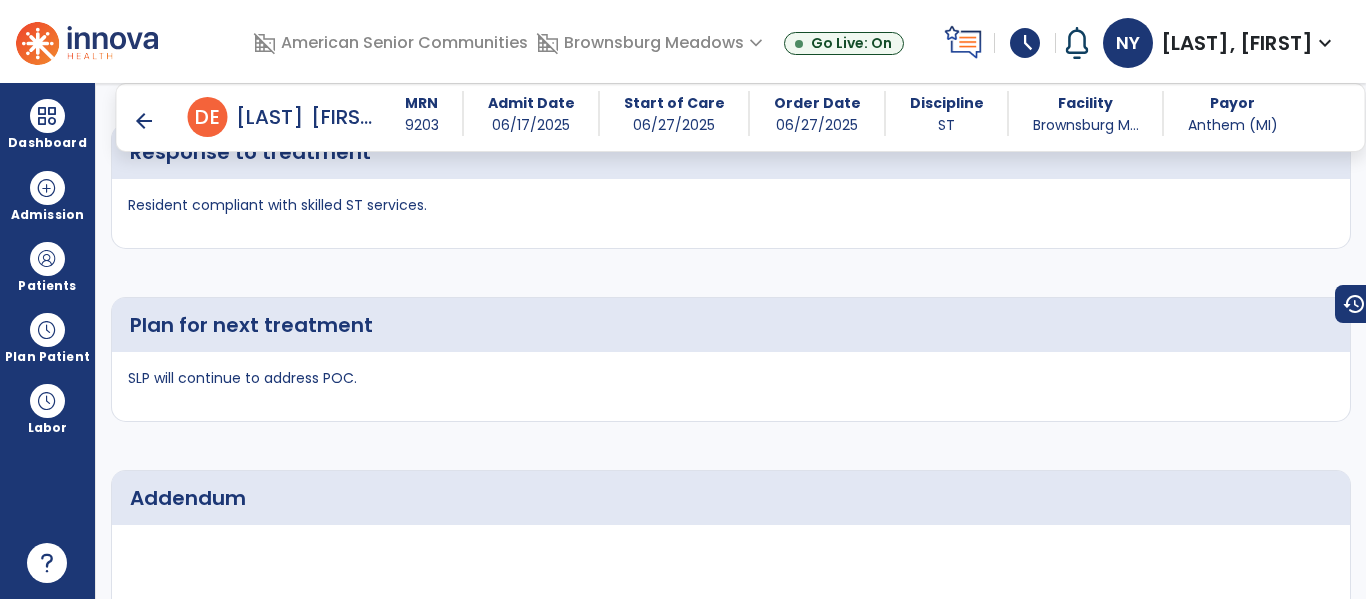scroll, scrollTop: 3436, scrollLeft: 0, axis: vertical 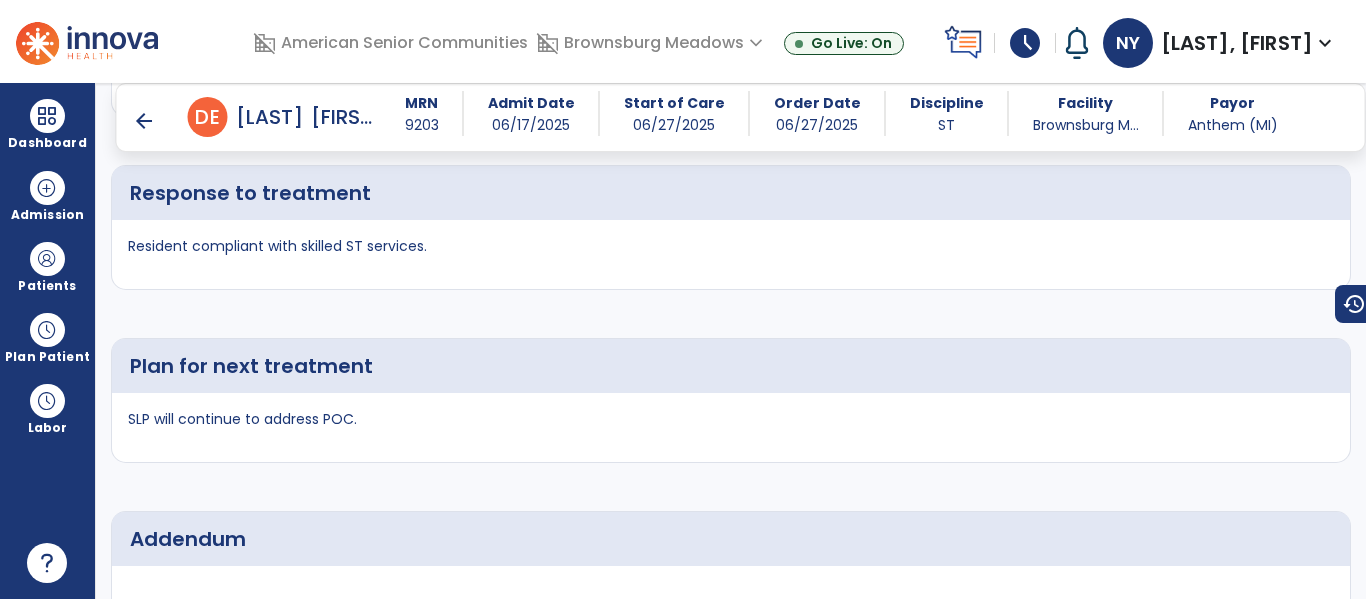 click on "arrow_back" at bounding box center (144, 121) 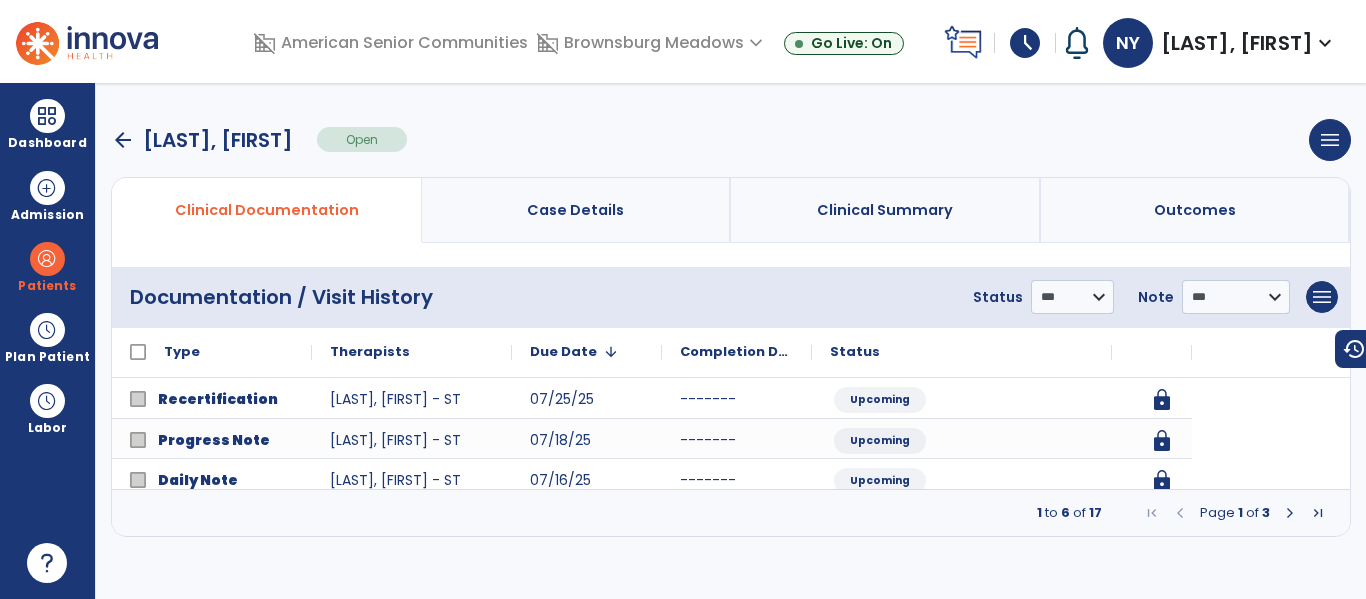 scroll, scrollTop: 0, scrollLeft: 0, axis: both 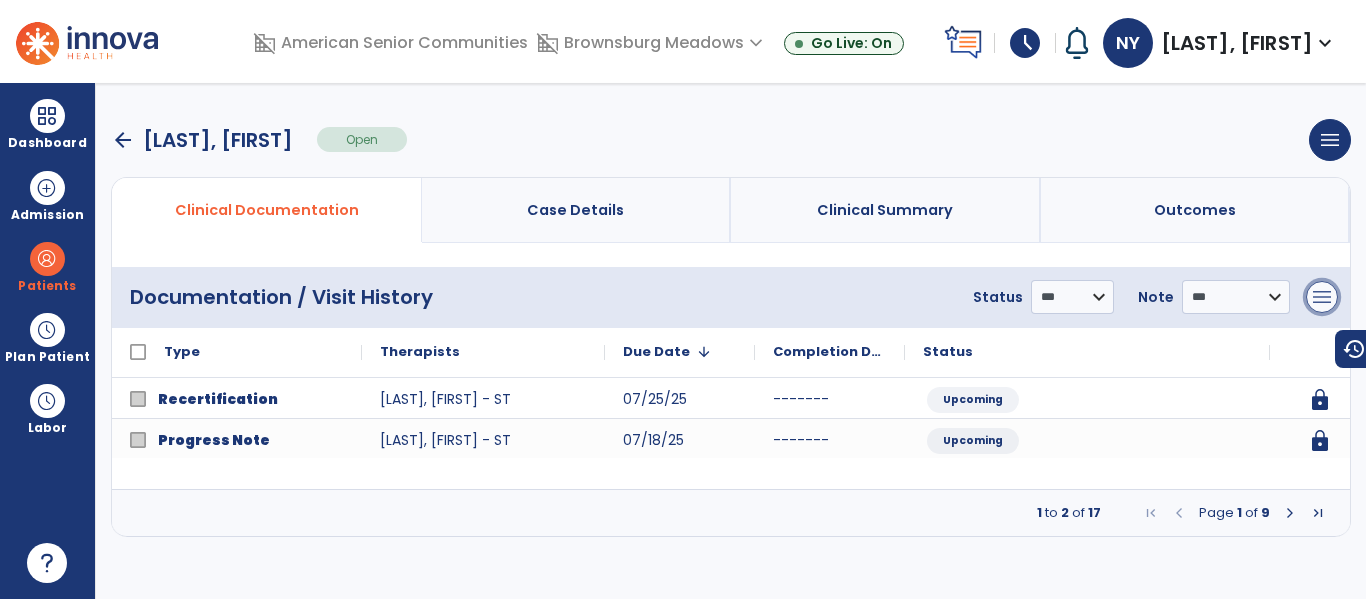 click on "menu" at bounding box center (1322, 297) 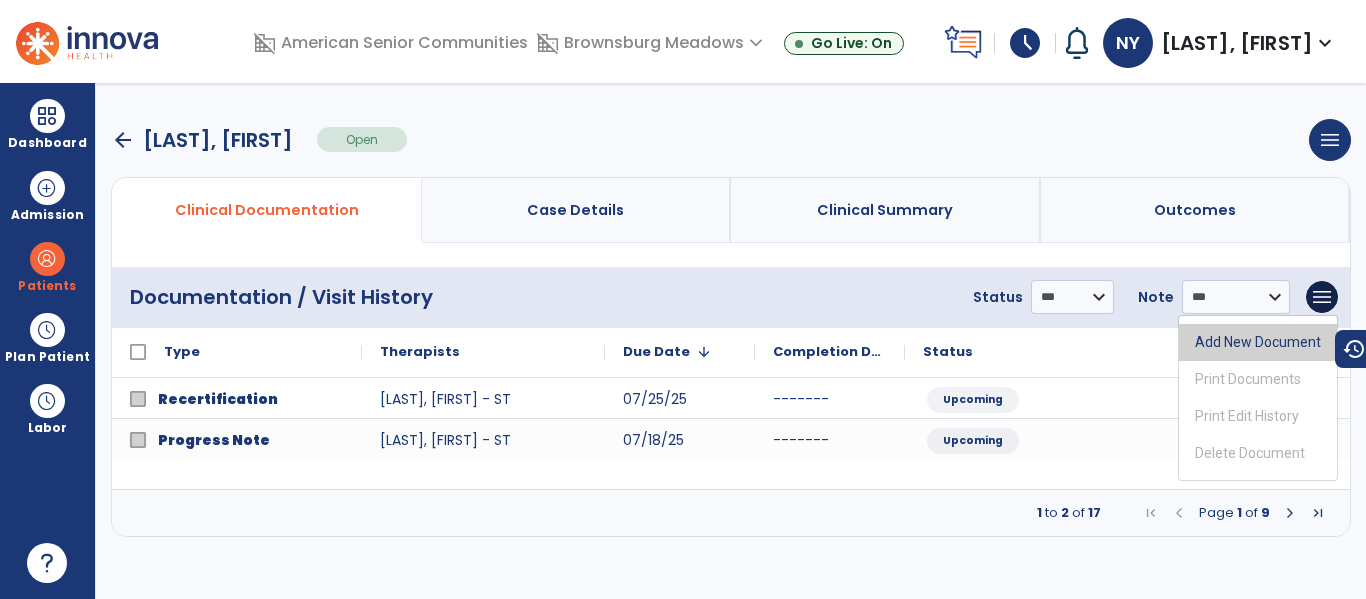 click on "Add New Document" at bounding box center (1258, 342) 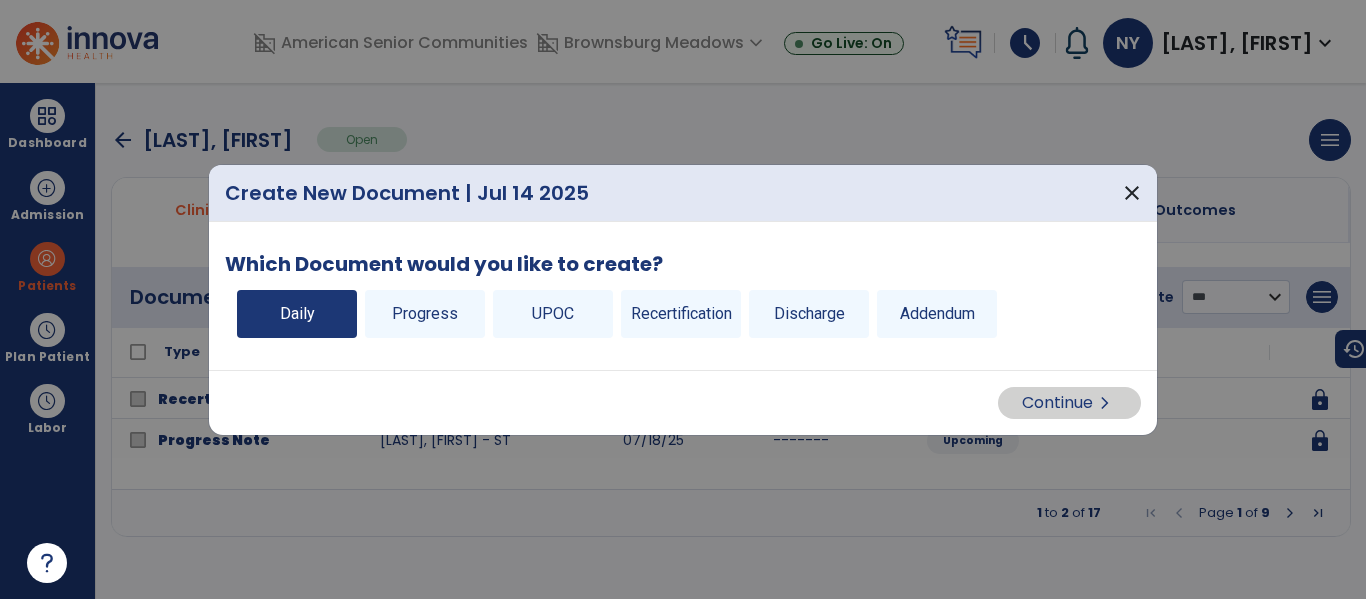 click on "Daily" at bounding box center [297, 314] 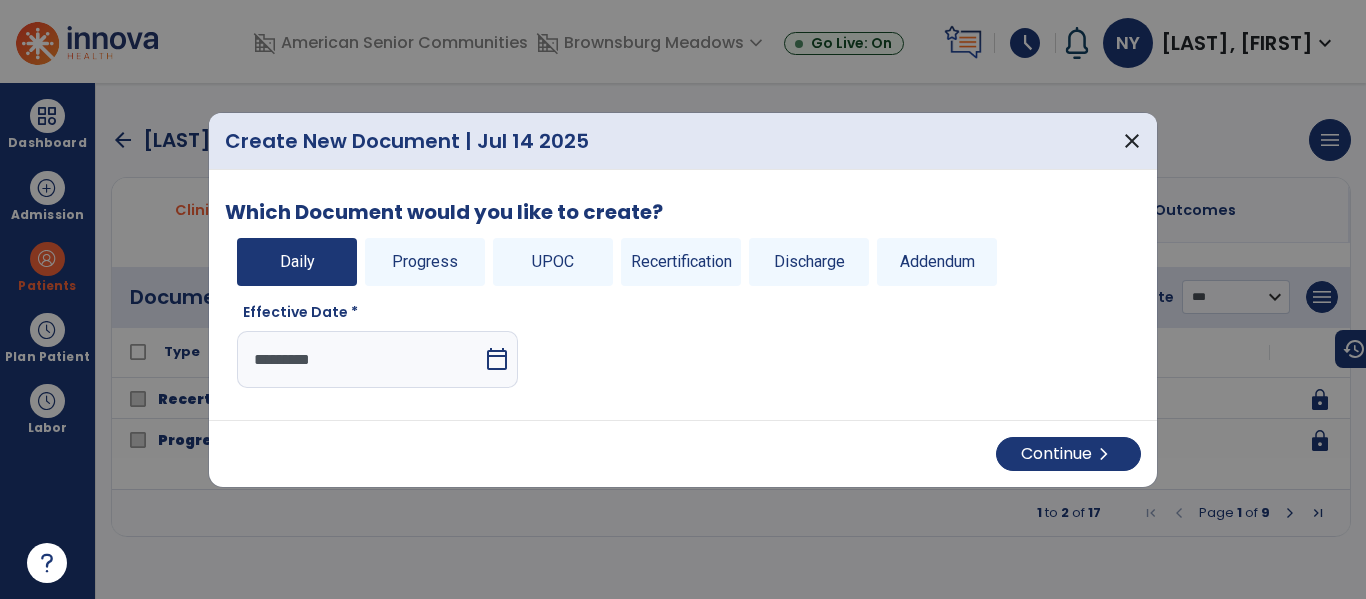 click on "calendar_today" at bounding box center (497, 359) 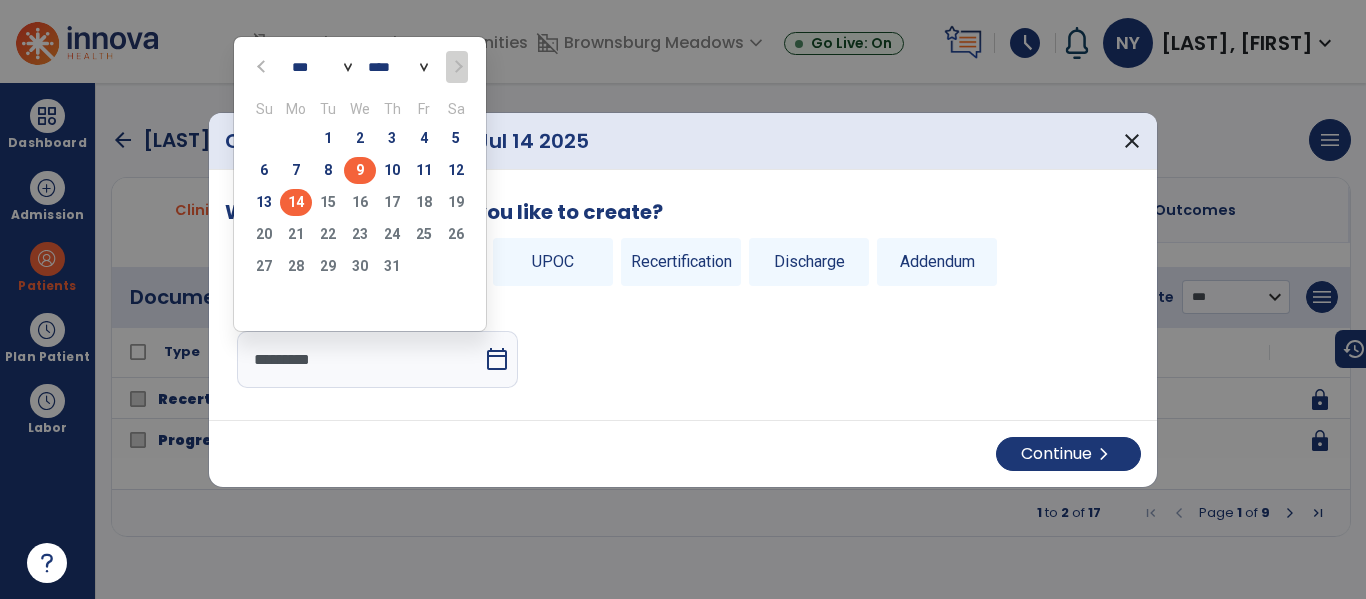click on "9" 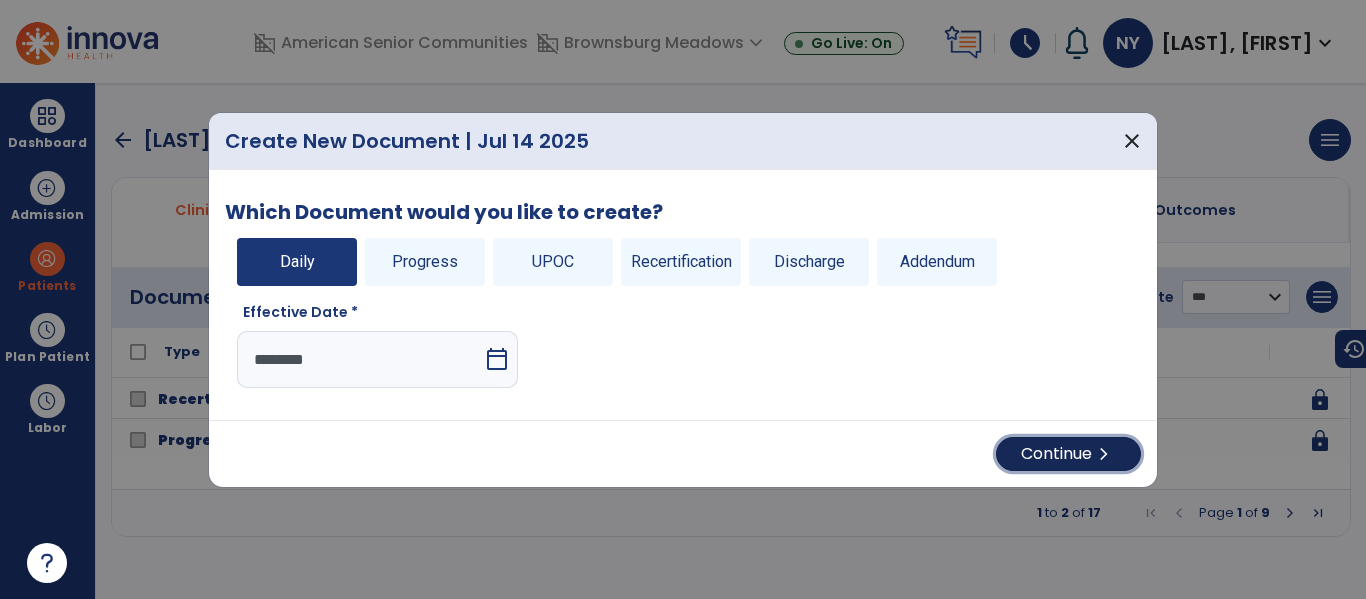click on "Continue   chevron_right" at bounding box center [1068, 454] 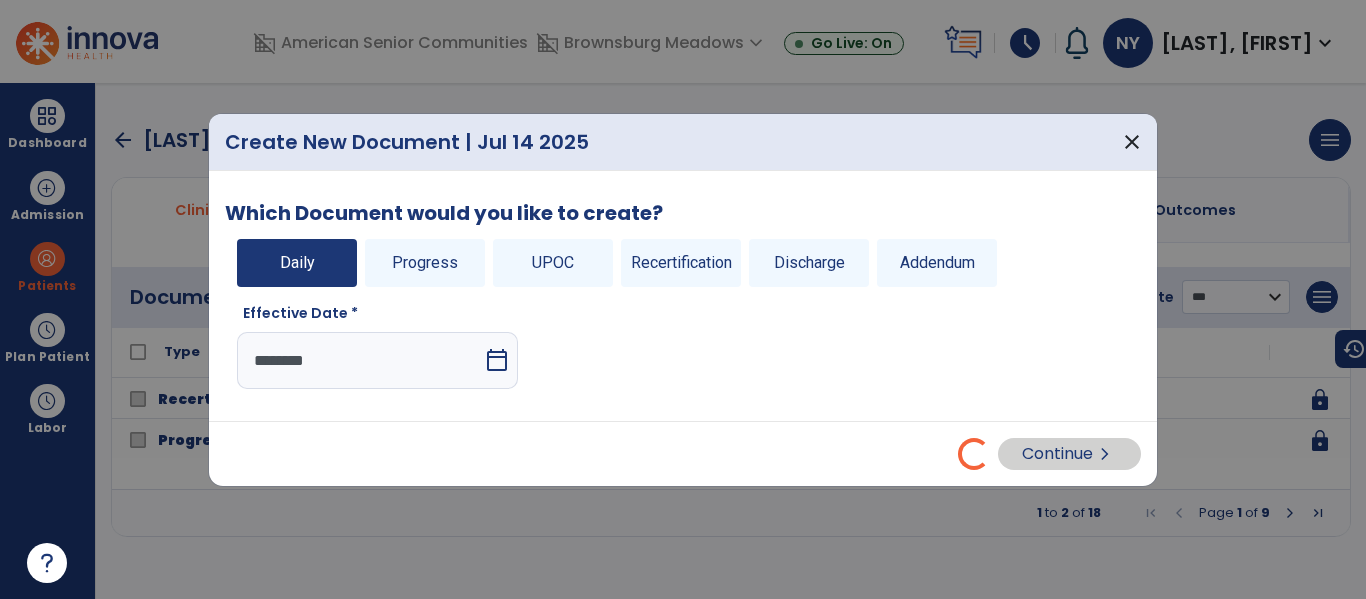 select on "*" 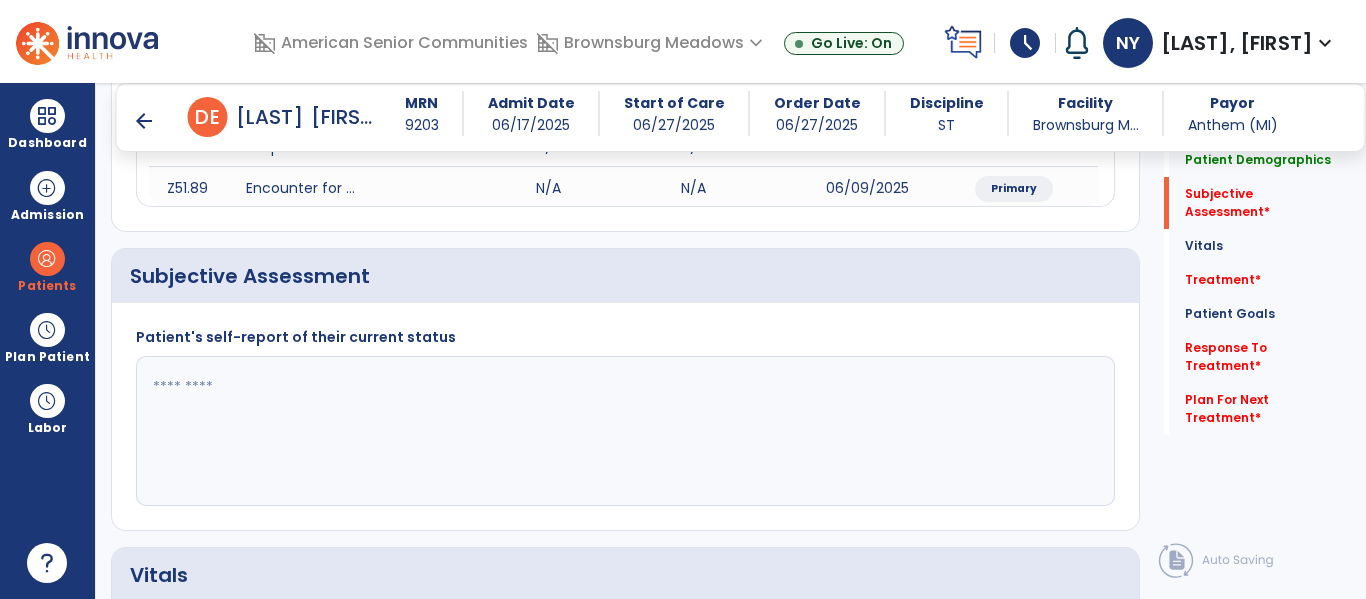 scroll, scrollTop: 326, scrollLeft: 0, axis: vertical 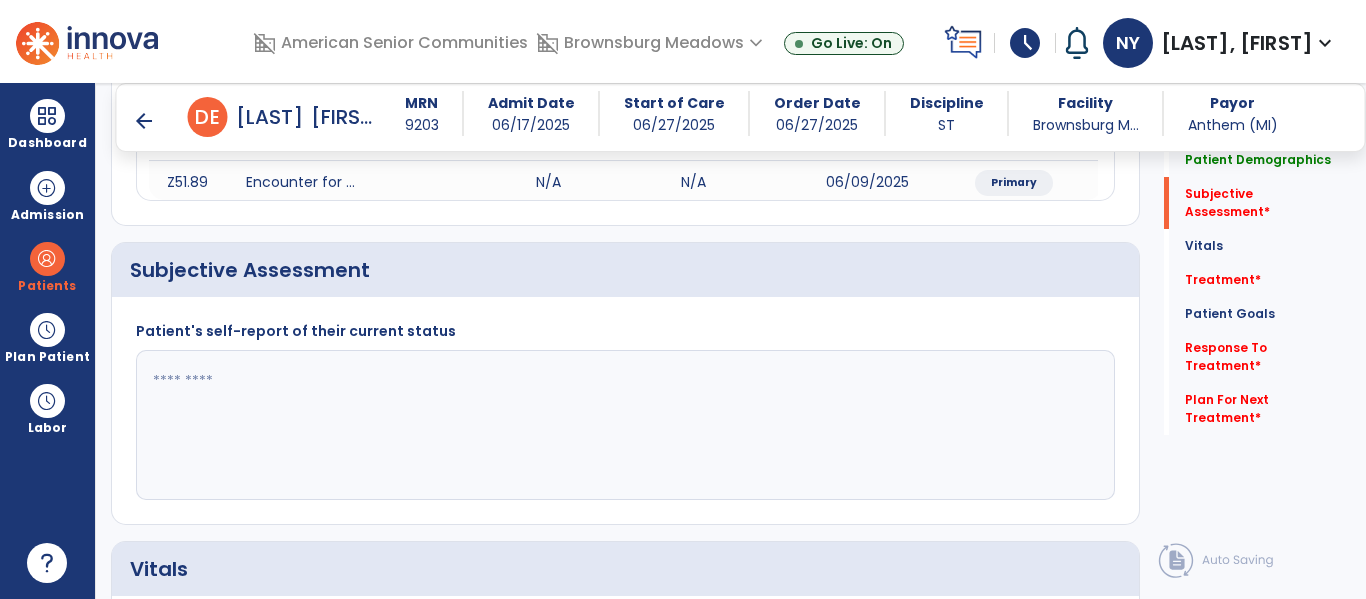 click 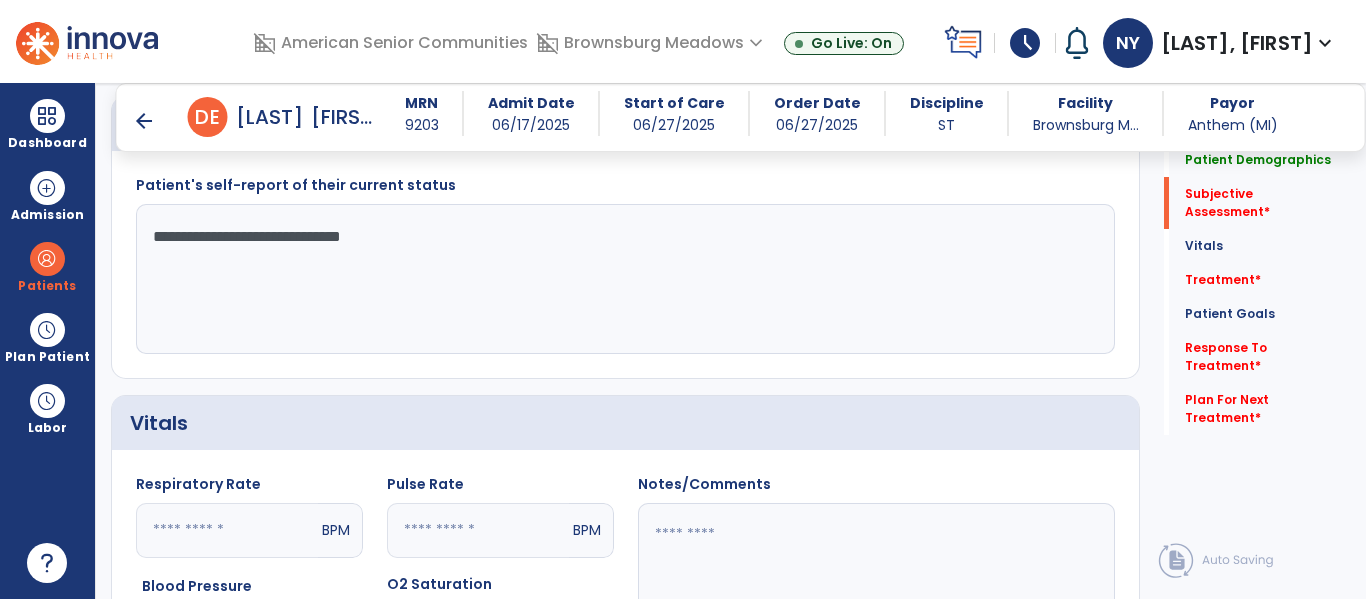 scroll, scrollTop: 592, scrollLeft: 0, axis: vertical 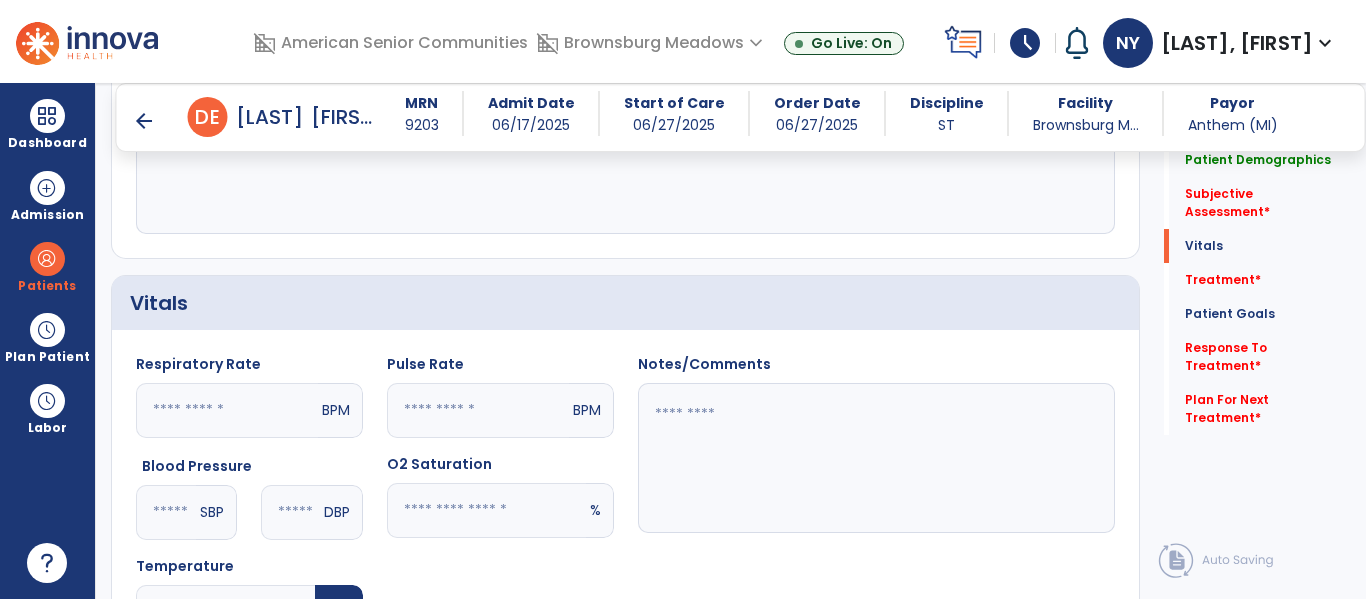 type on "**********" 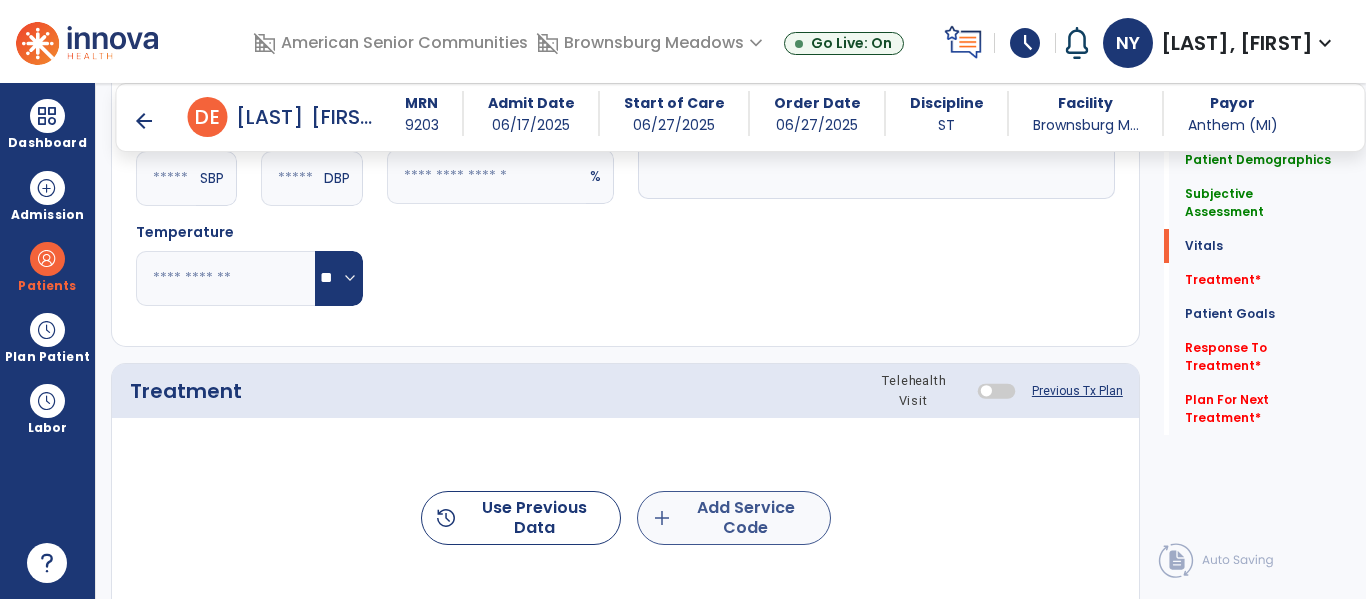 scroll, scrollTop: 968, scrollLeft: 0, axis: vertical 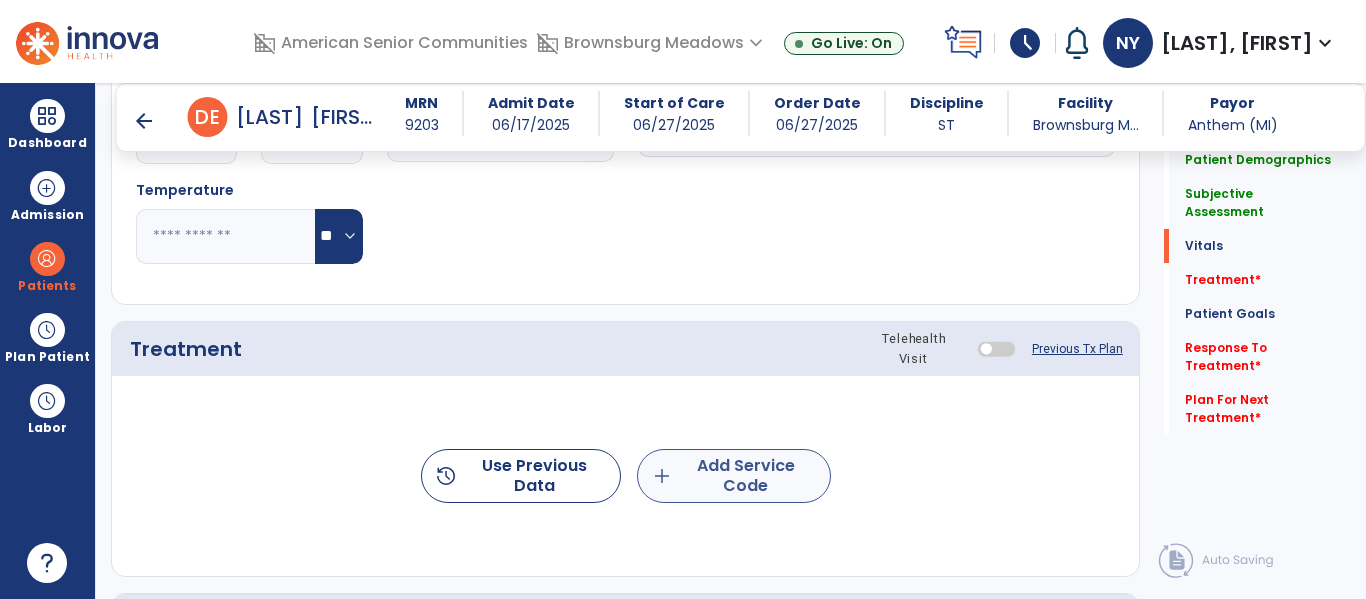 type on "**" 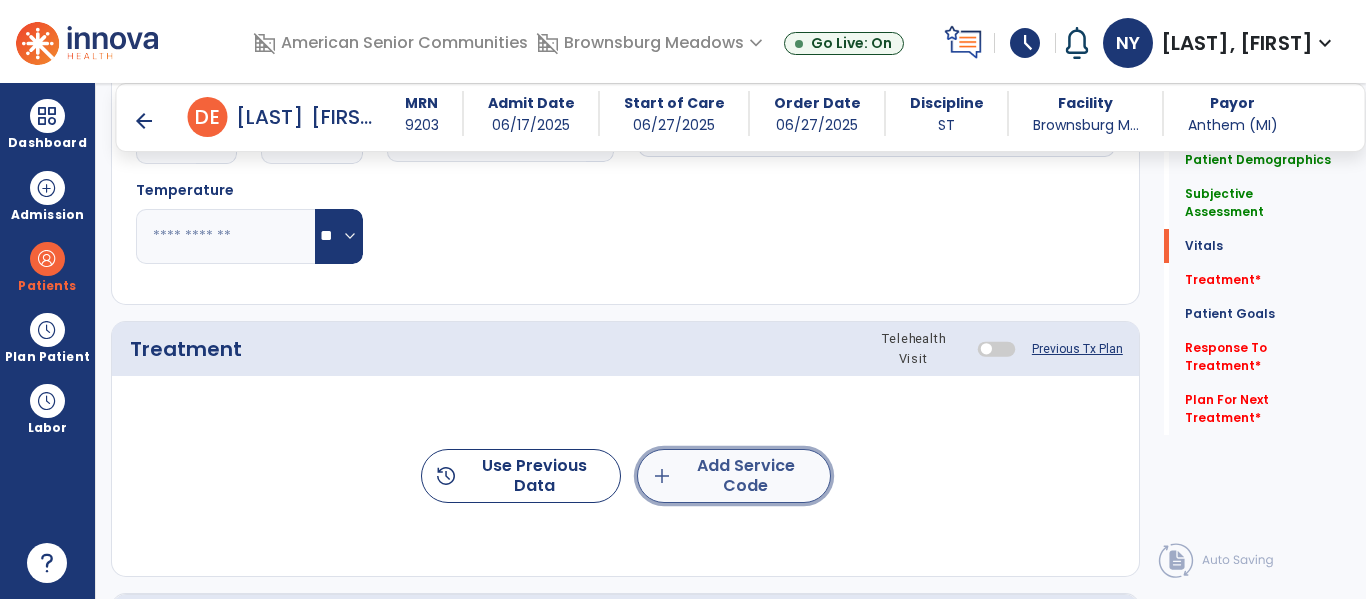 click on "add  Add Service Code" 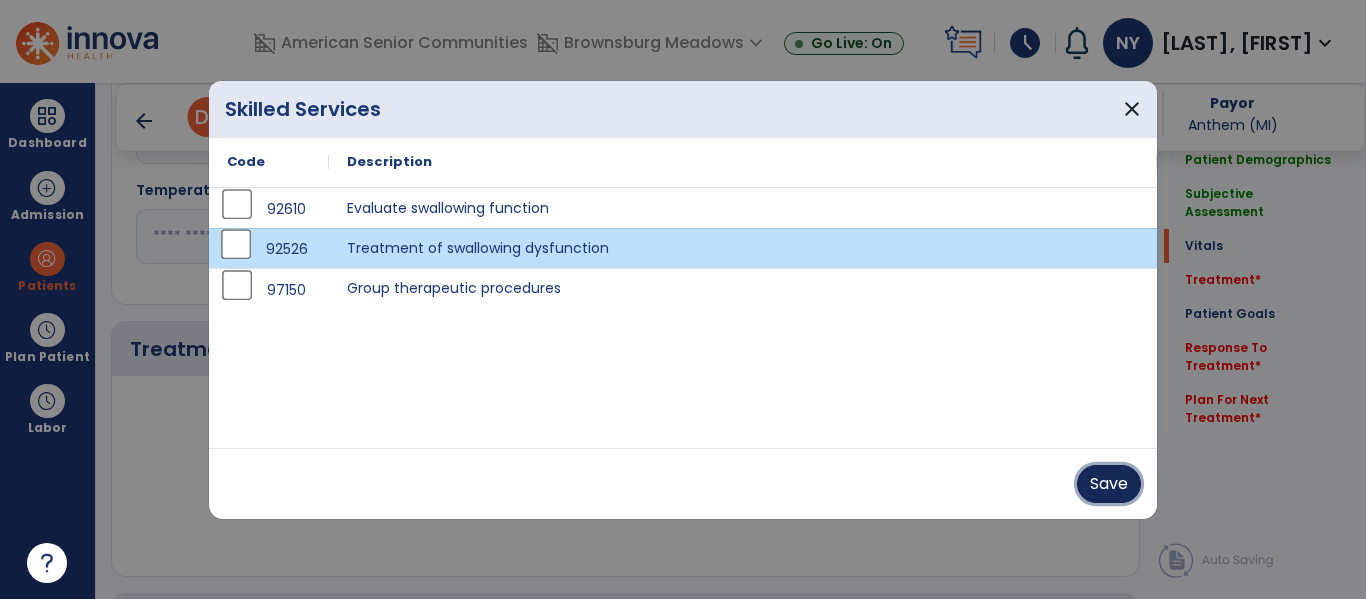 click on "Save" at bounding box center (1109, 484) 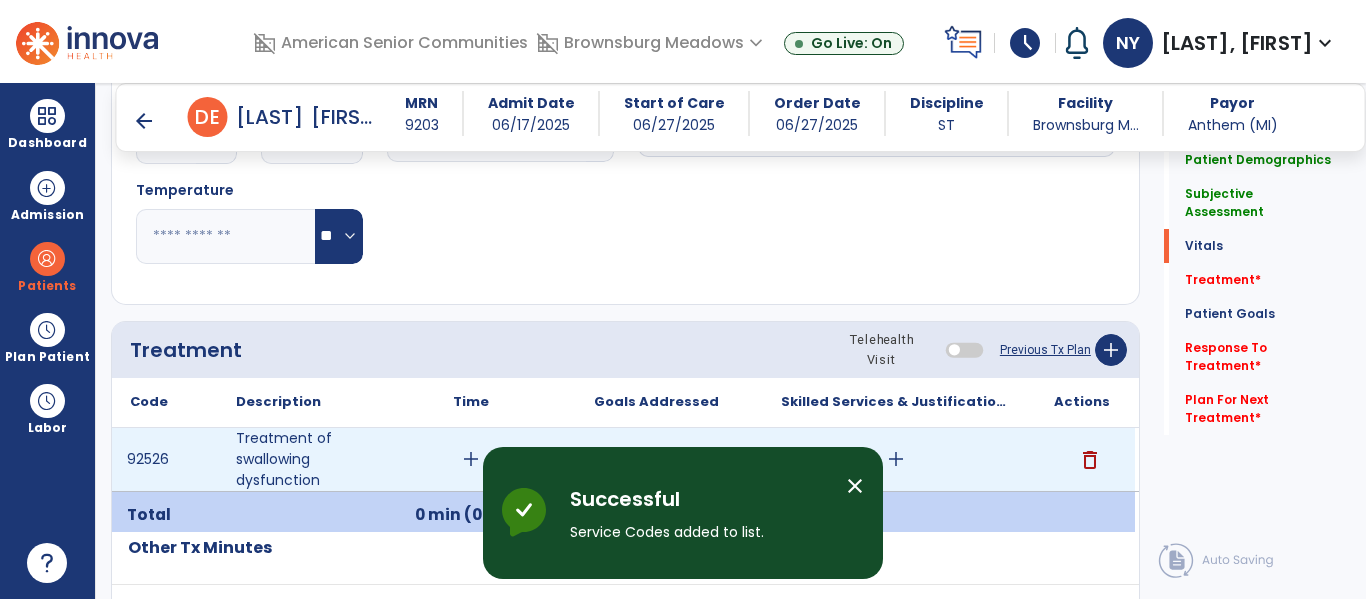 click on "add" at bounding box center [471, 459] 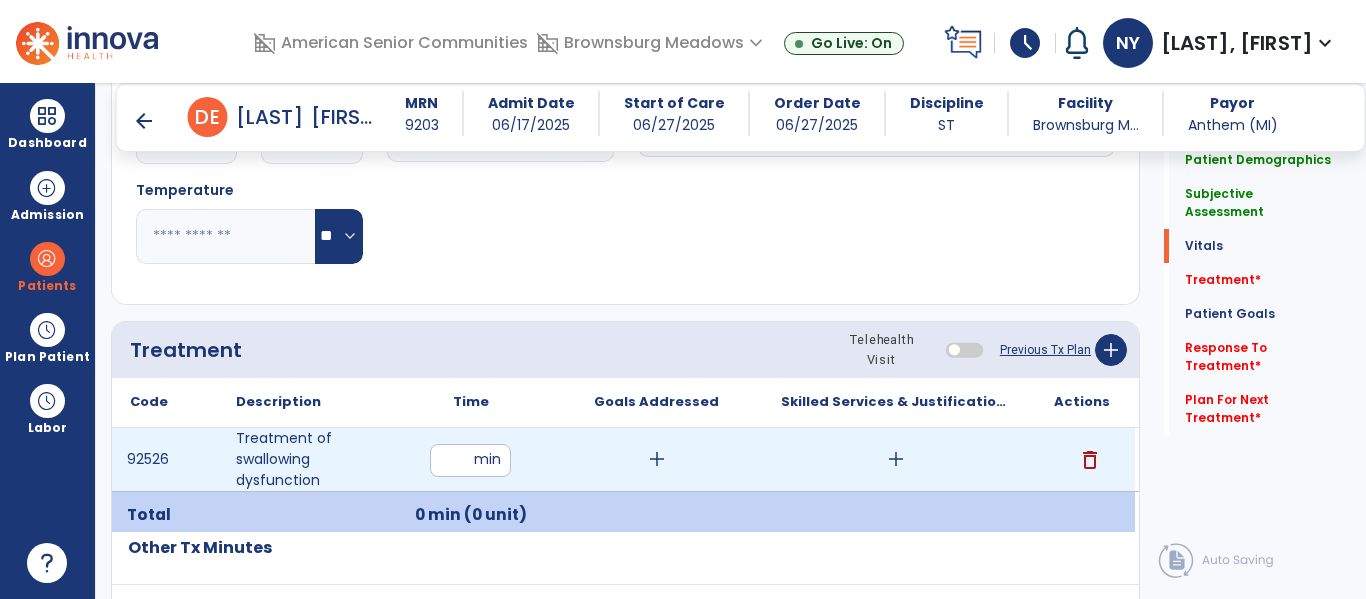 type on "**" 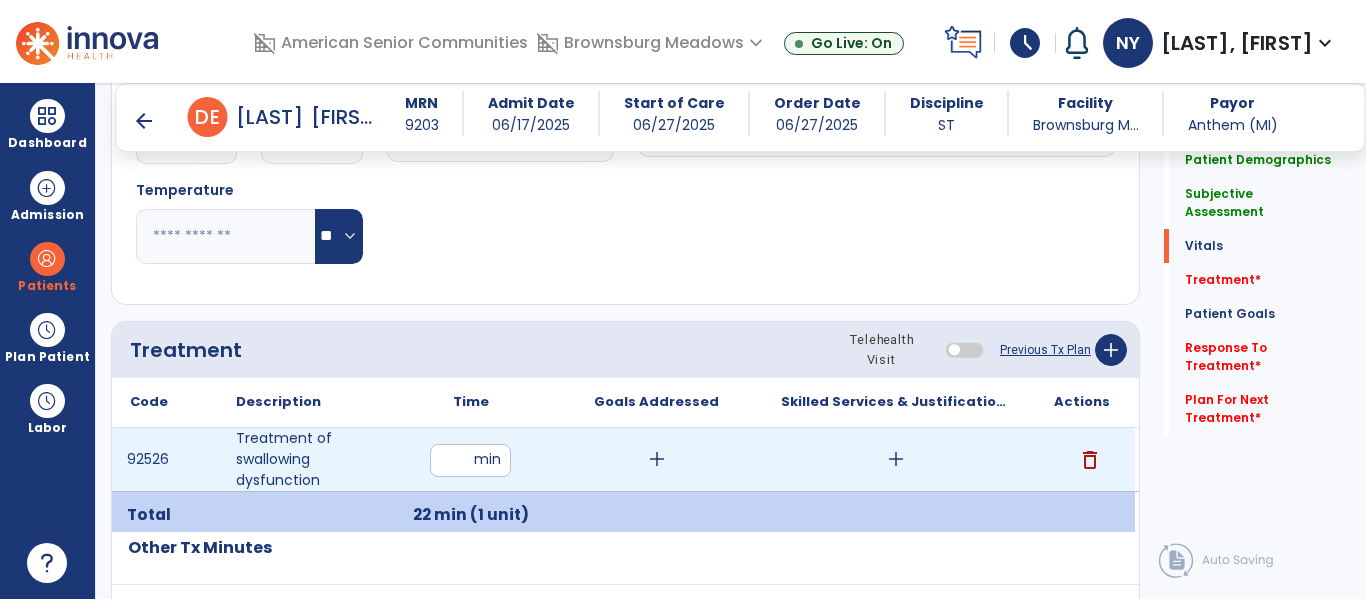 click on "add" at bounding box center (657, 459) 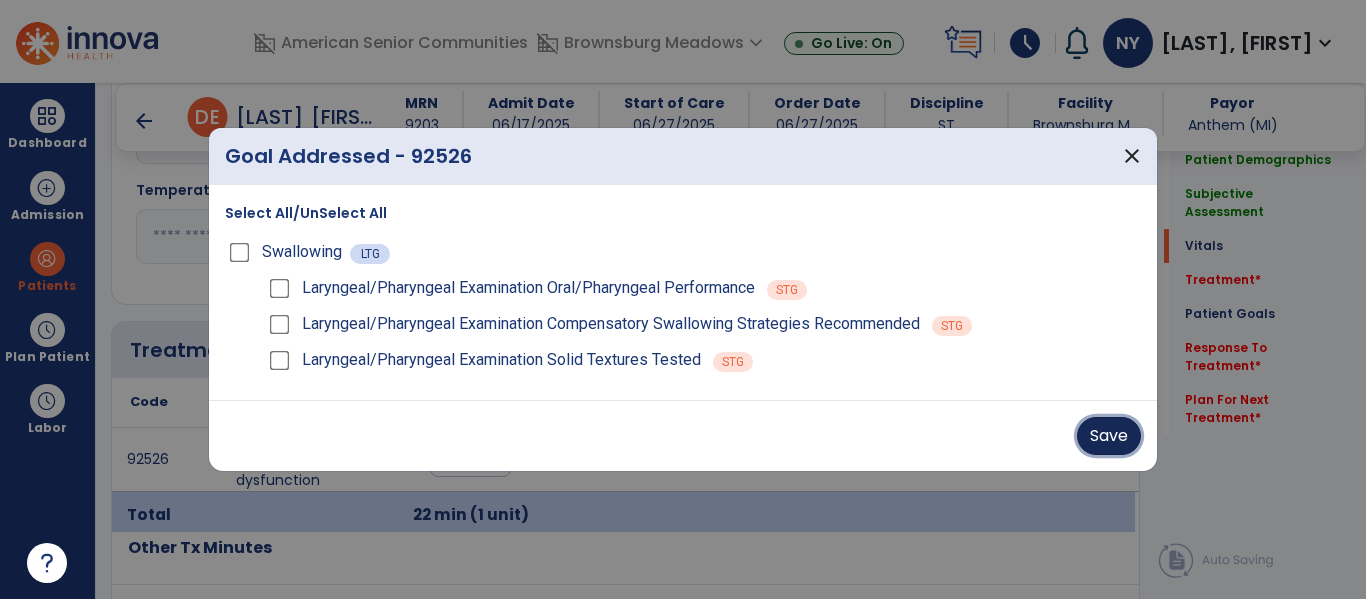 click on "Save" at bounding box center [1109, 436] 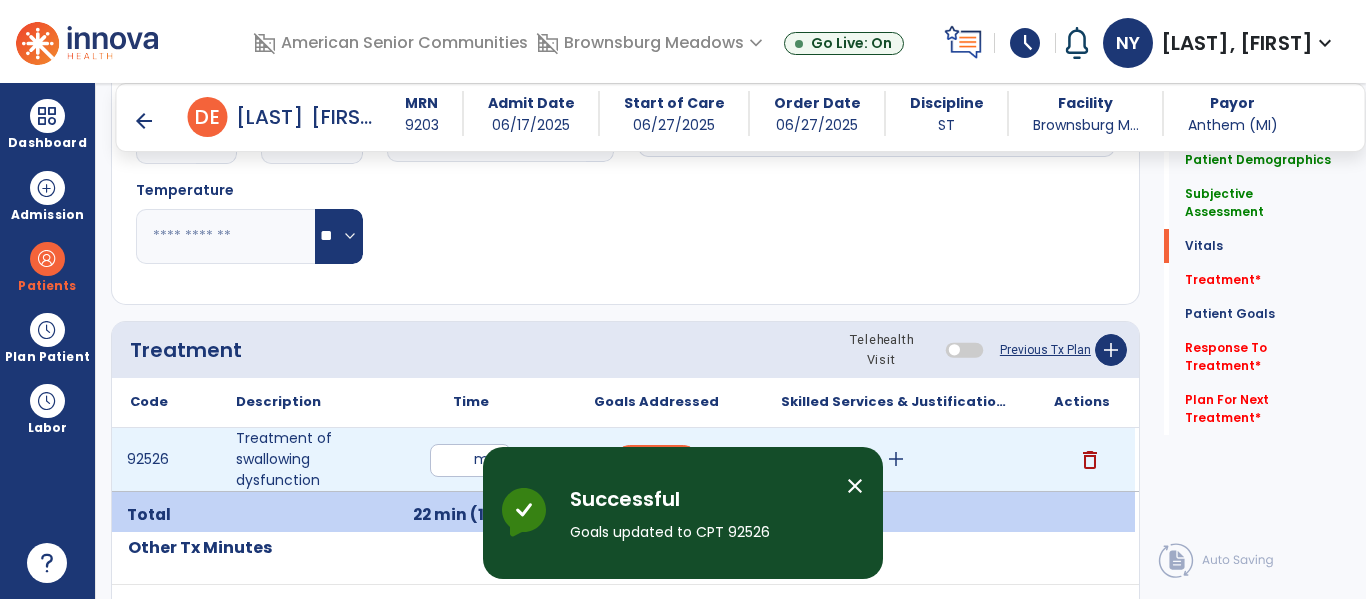 click on "add" at bounding box center [896, 459] 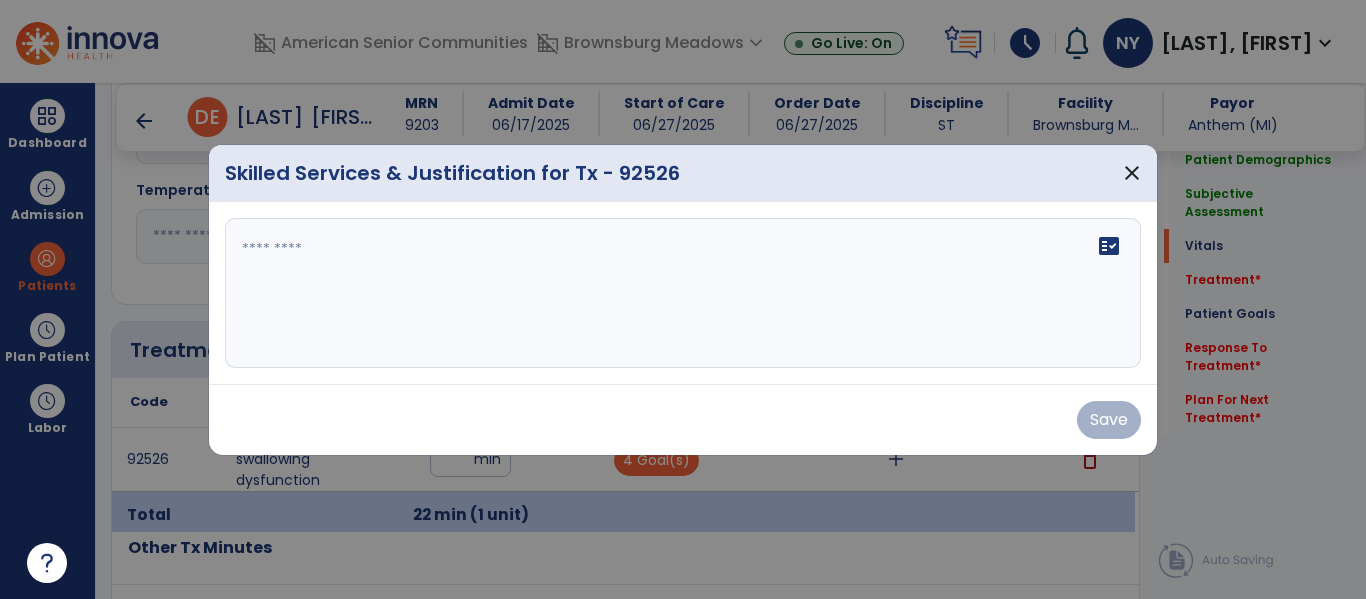click at bounding box center (683, 293) 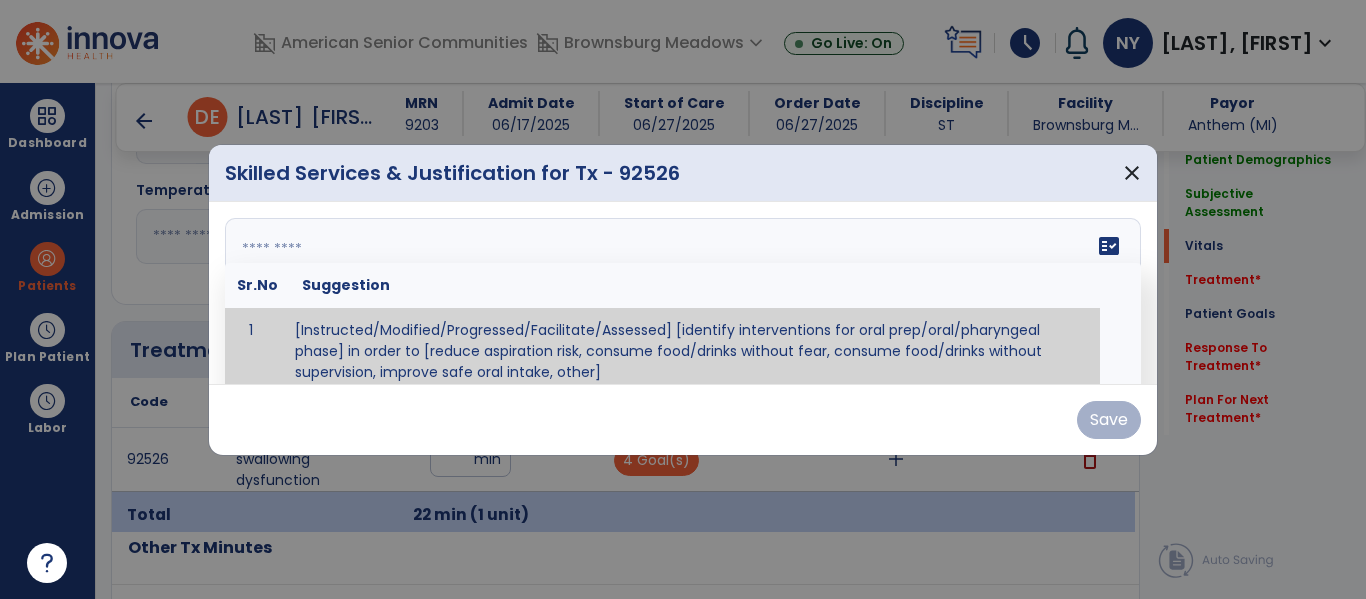 paste on "**********" 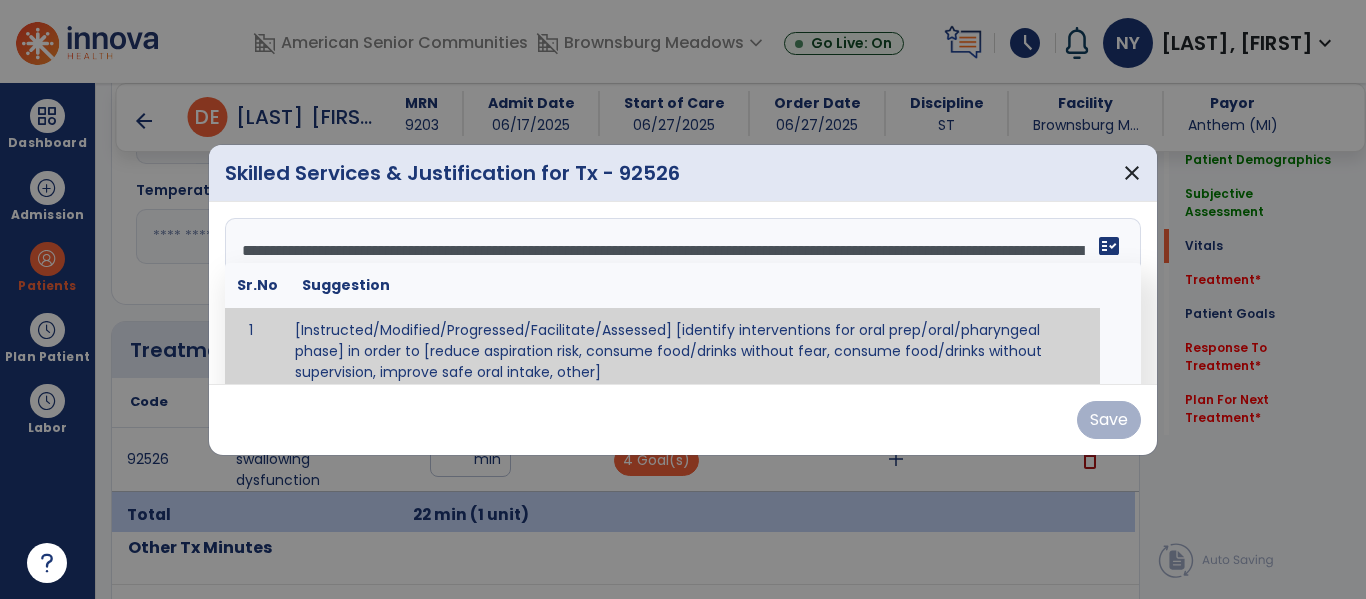 scroll, scrollTop: 0, scrollLeft: 0, axis: both 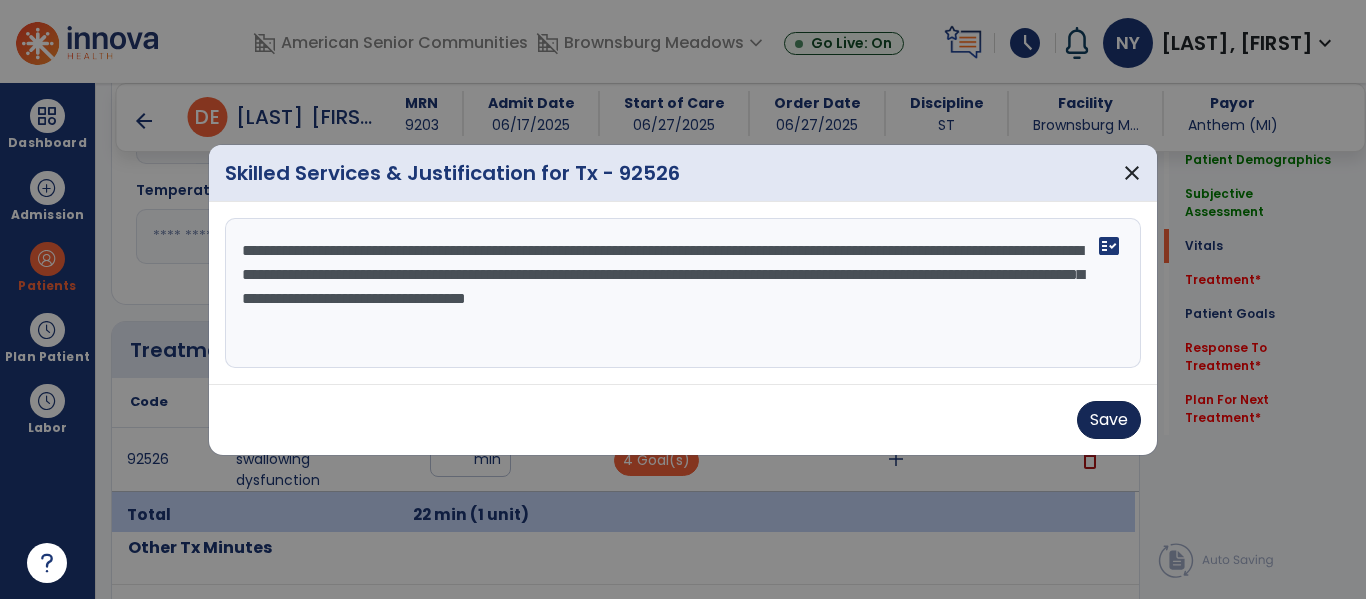 type on "**********" 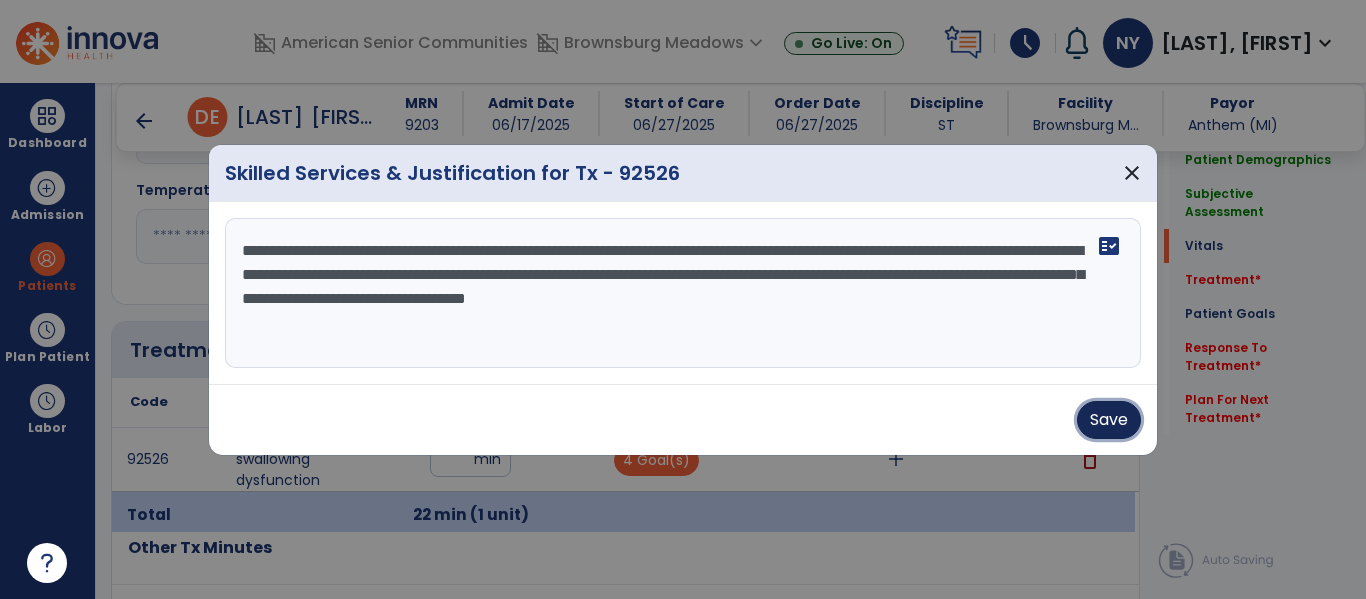 click on "Save" at bounding box center [1109, 420] 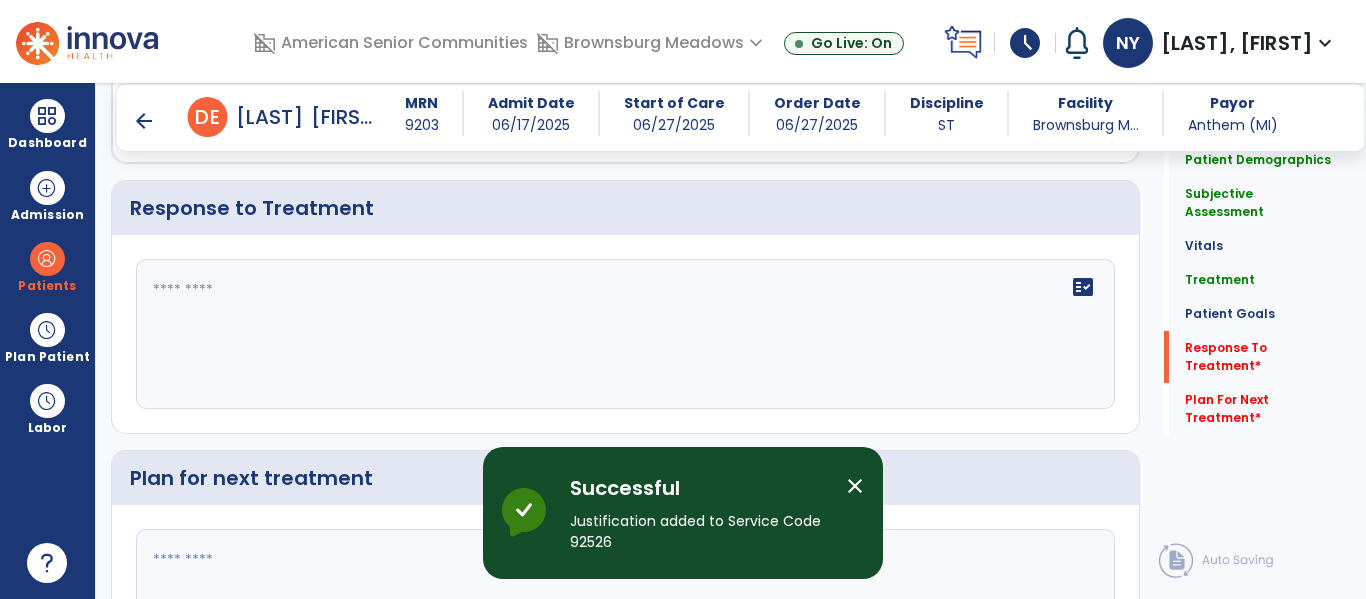 scroll, scrollTop: 2348, scrollLeft: 0, axis: vertical 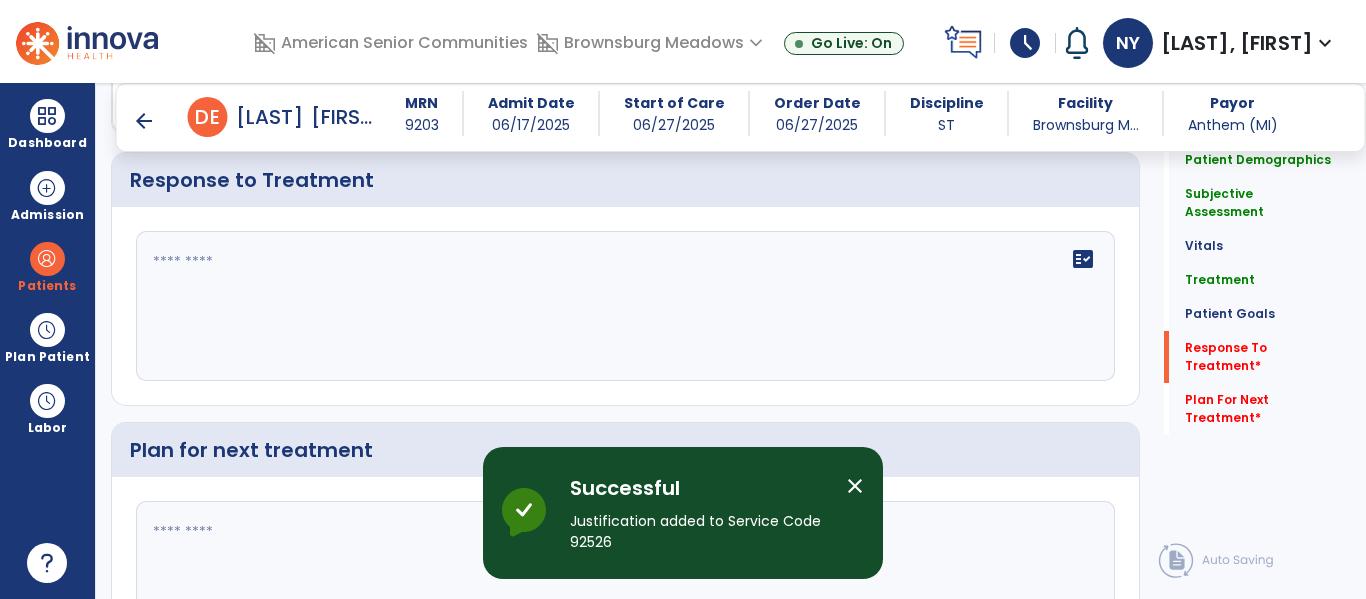click on "fact_check" 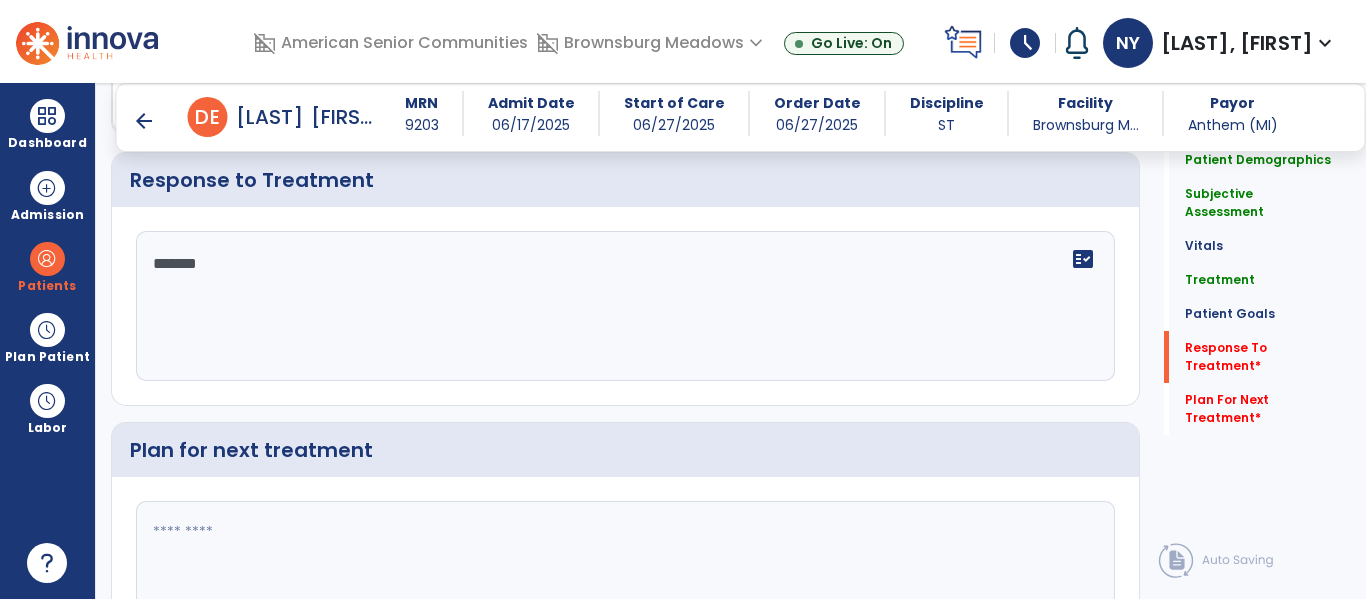 type on "********" 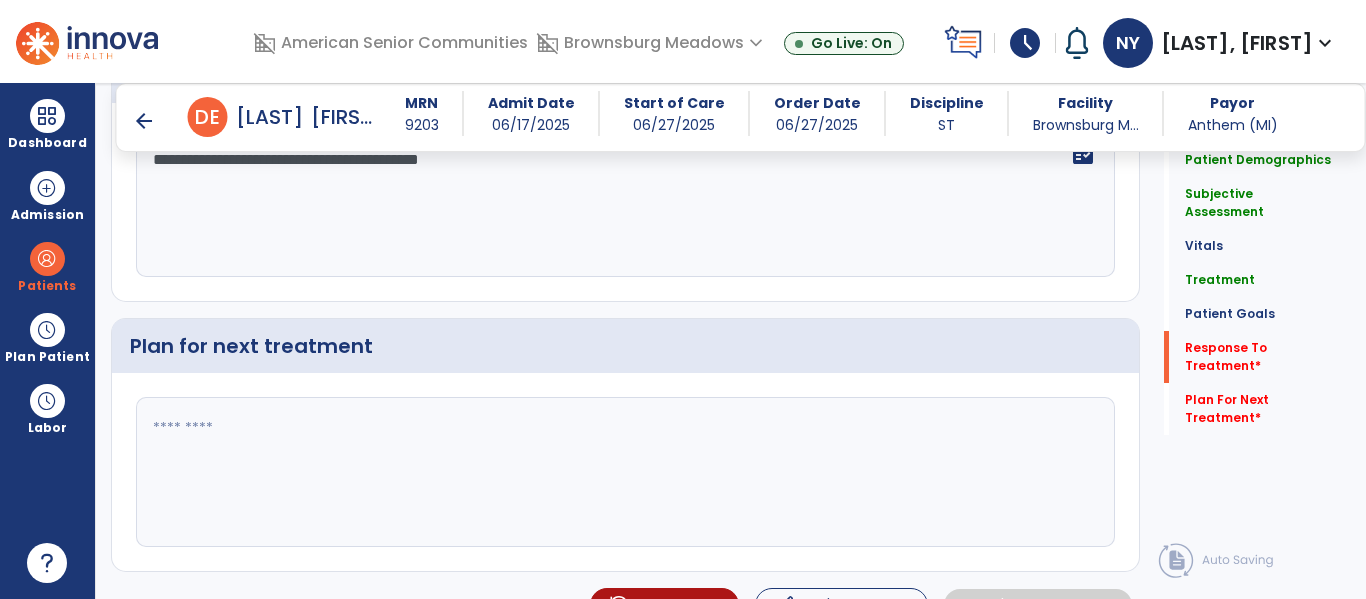 scroll, scrollTop: 2491, scrollLeft: 0, axis: vertical 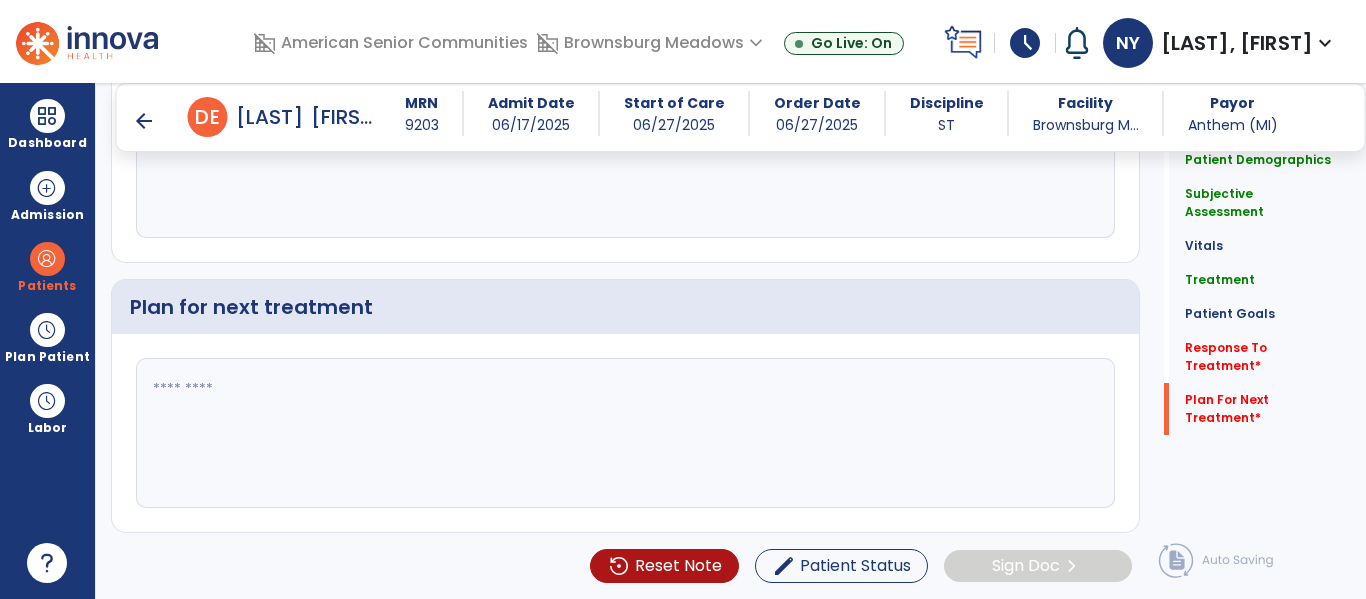 type on "**********" 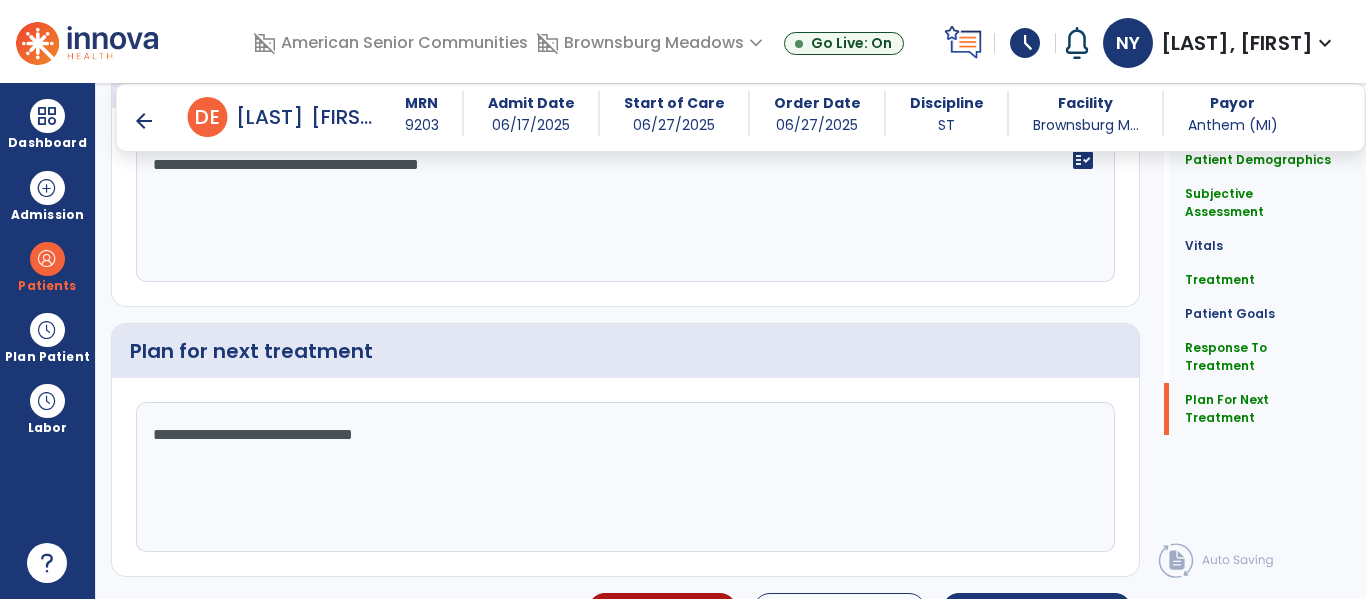 scroll, scrollTop: 2491, scrollLeft: 0, axis: vertical 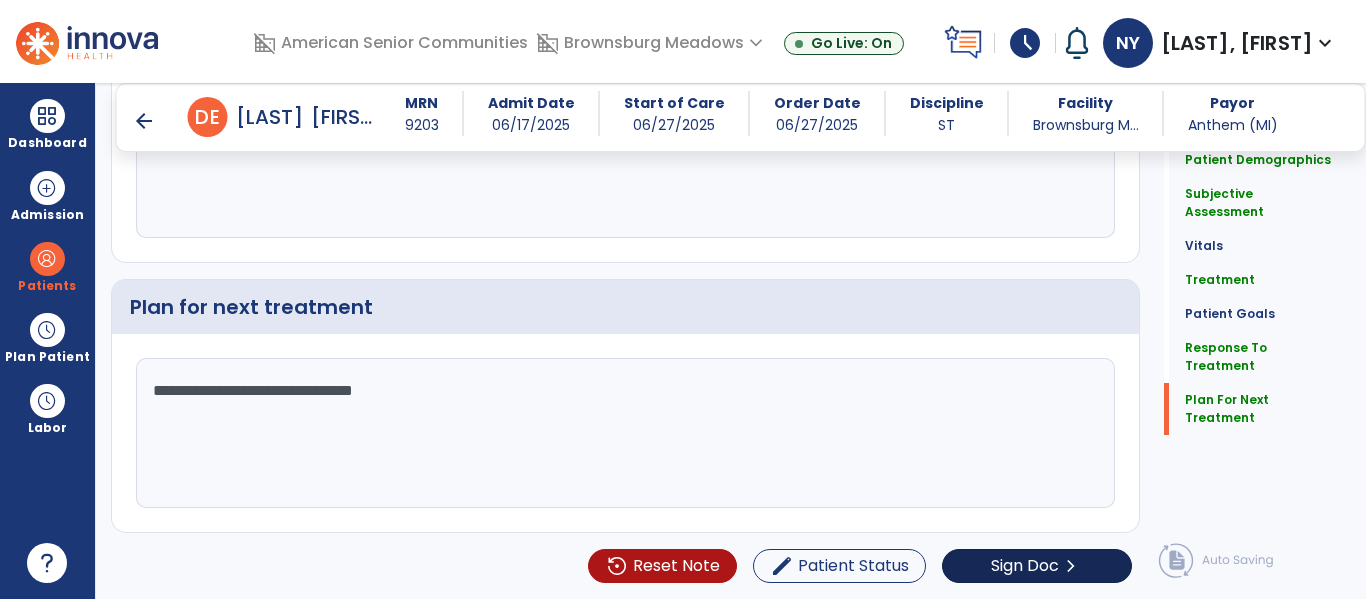type on "**********" 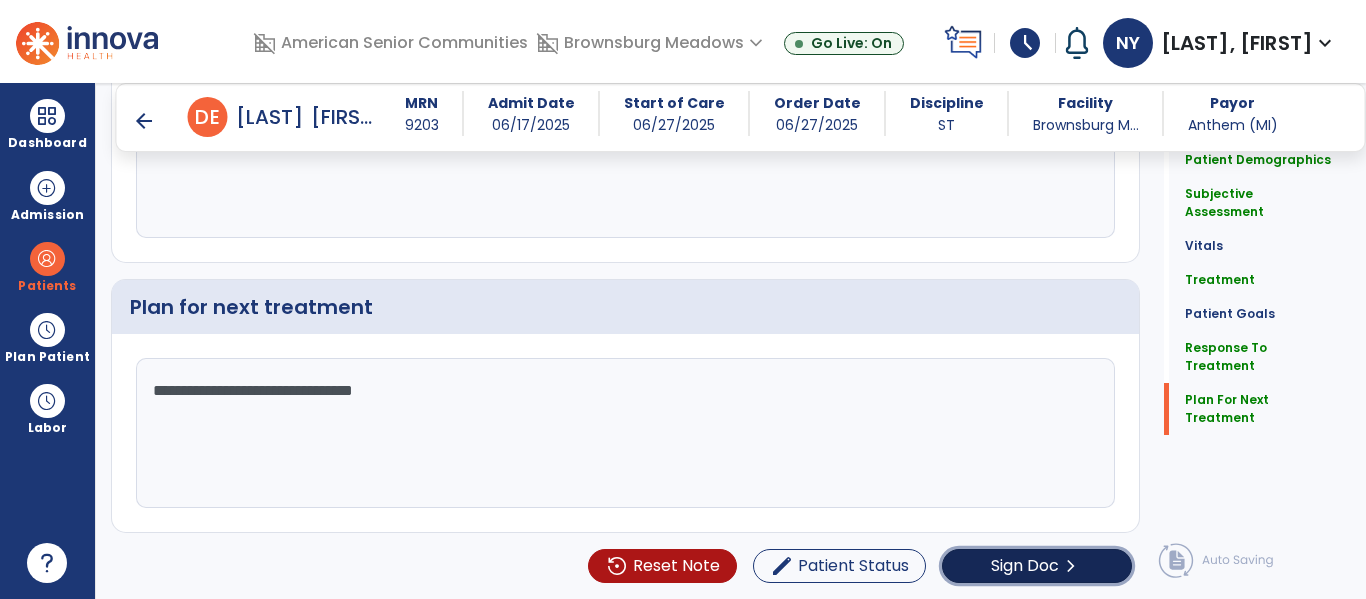 click on "Sign Doc" 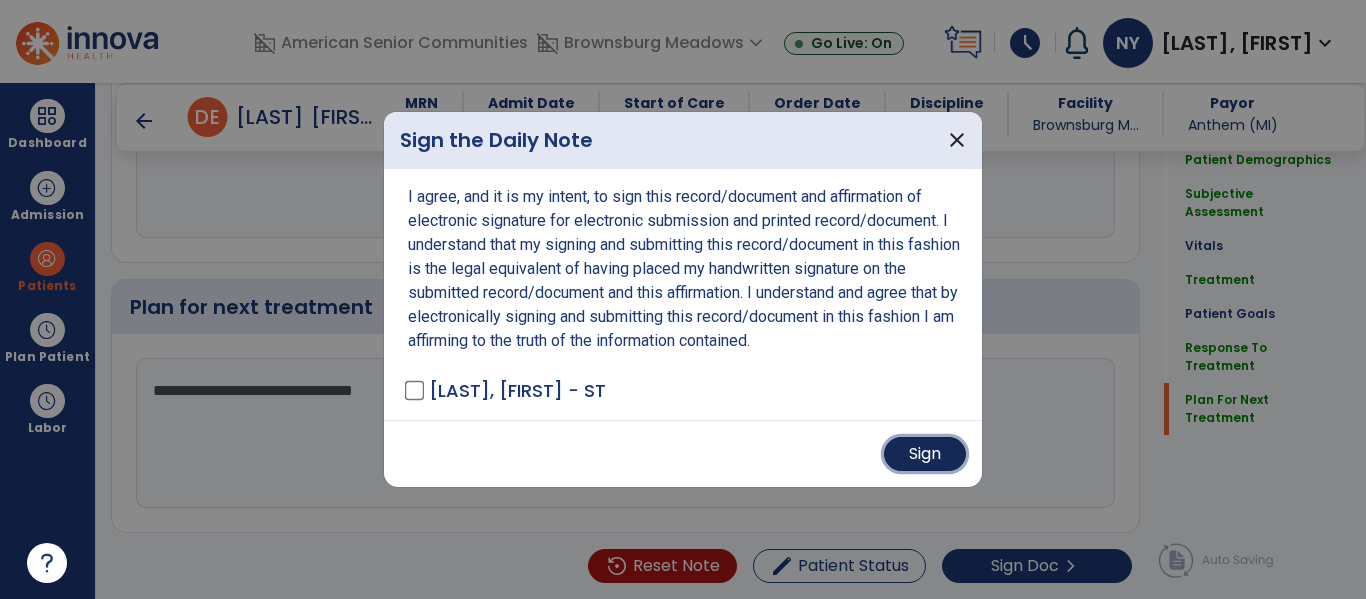 click on "Sign" at bounding box center (925, 454) 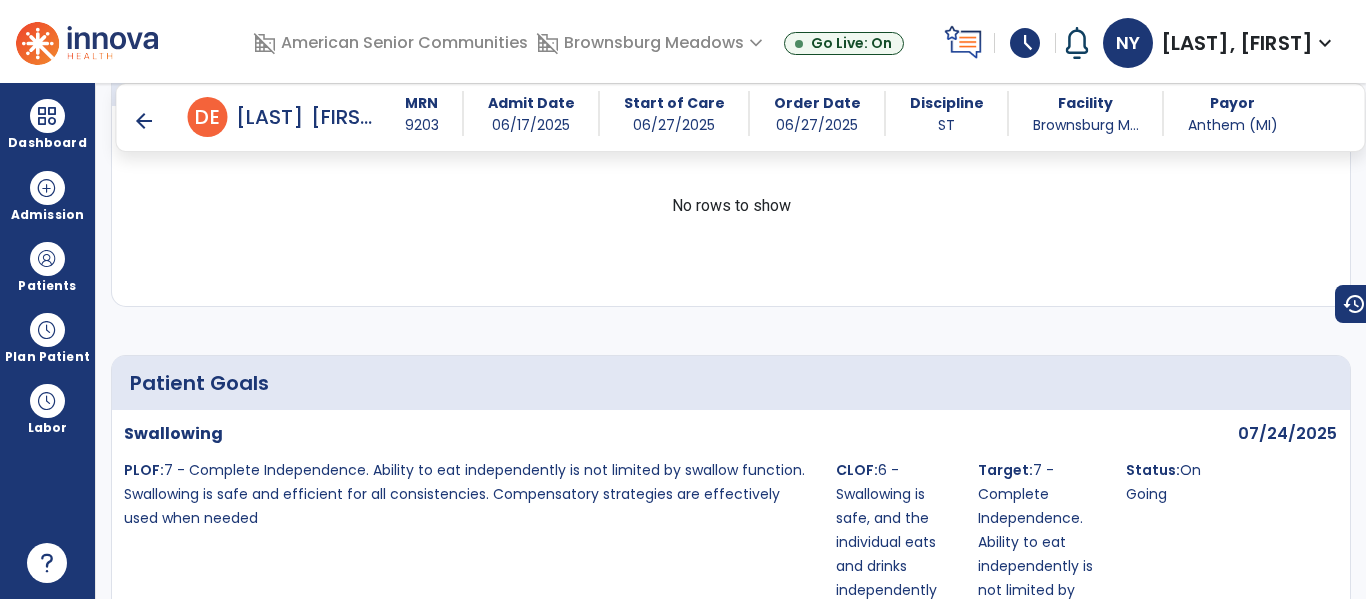 scroll, scrollTop: 1551, scrollLeft: 0, axis: vertical 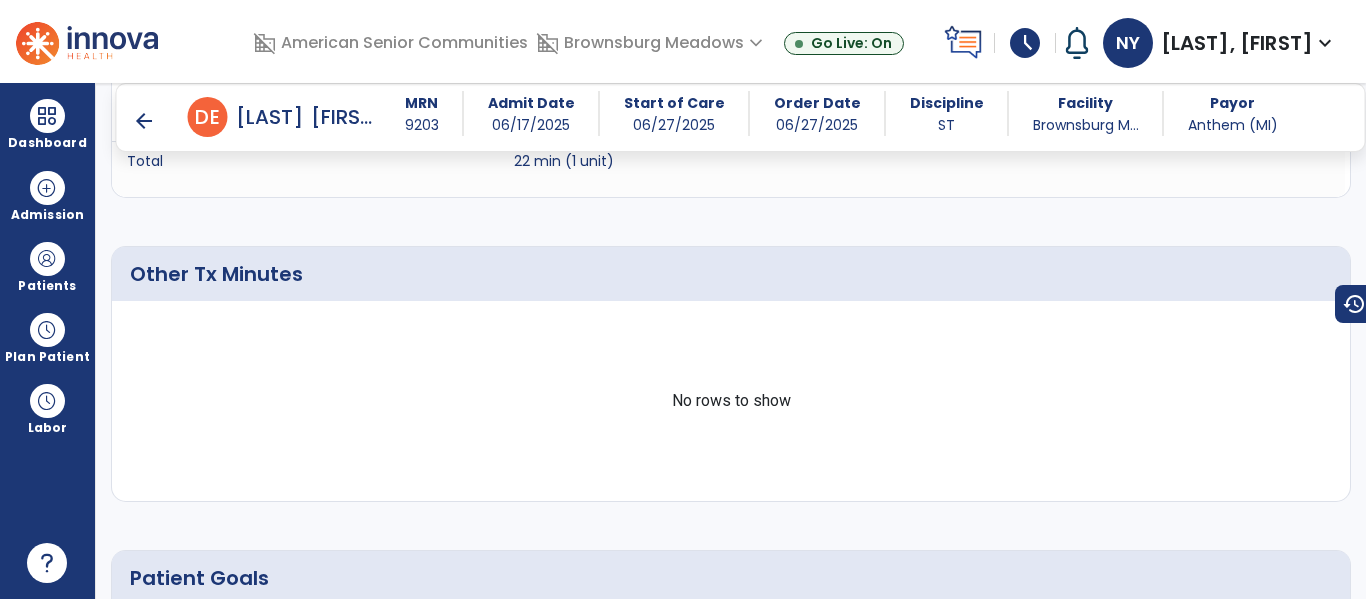 click on "arrow_back" at bounding box center [144, 121] 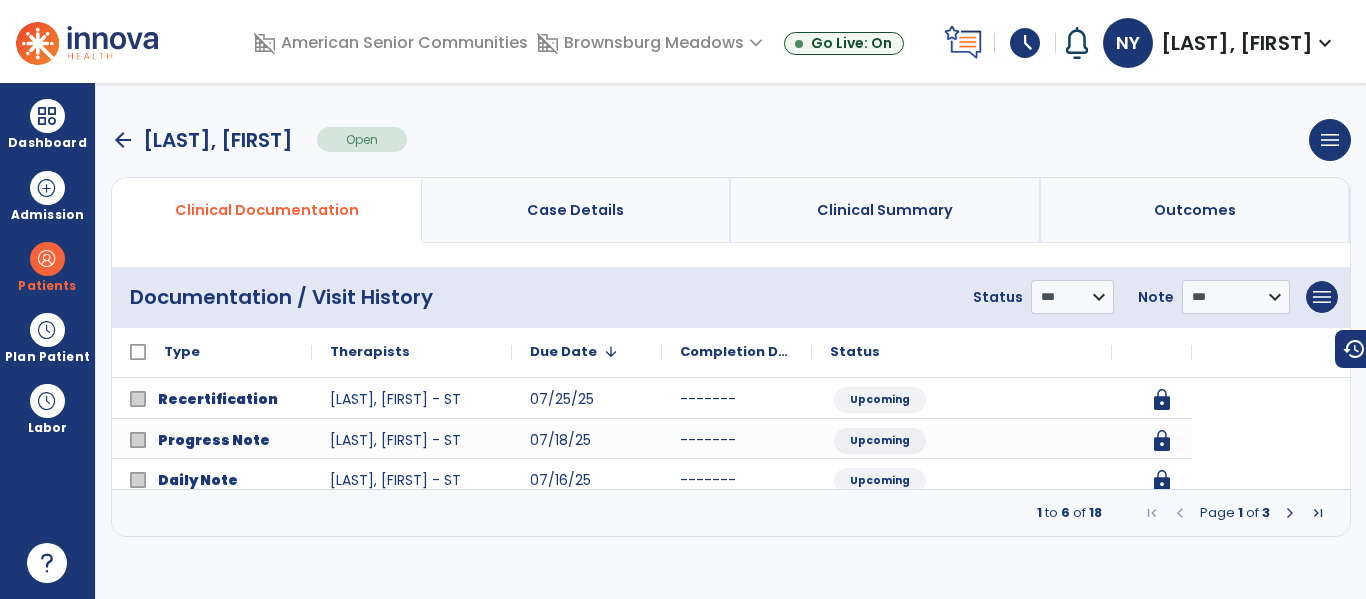 scroll, scrollTop: 0, scrollLeft: 0, axis: both 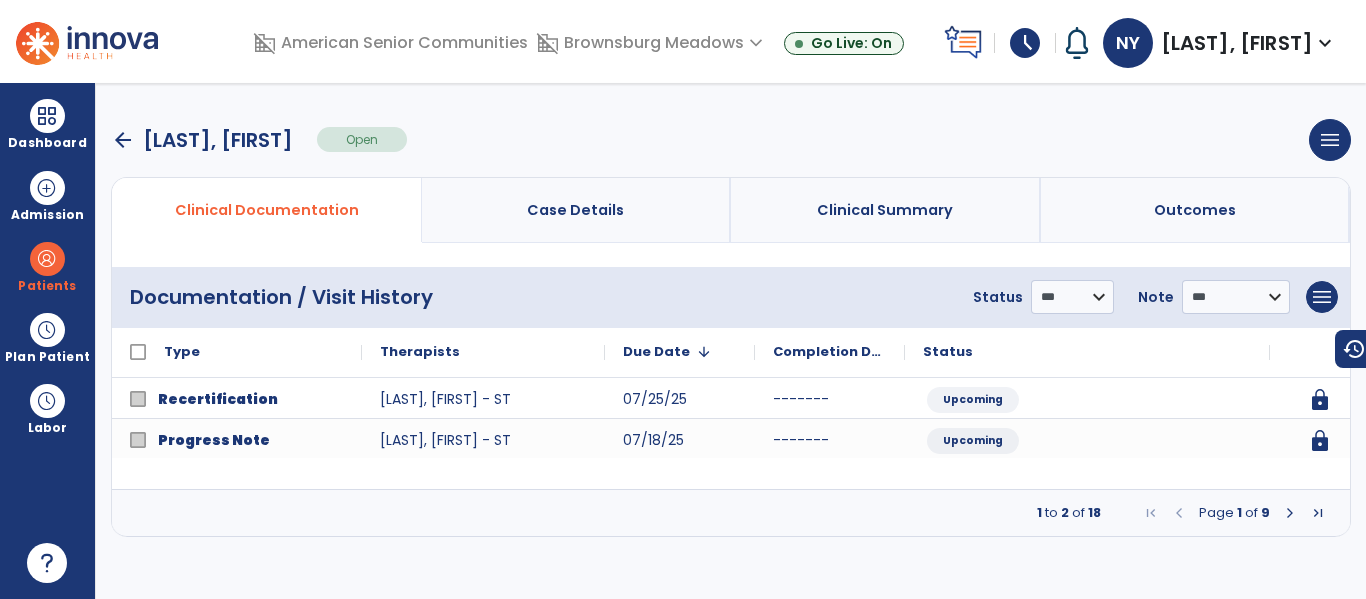 click at bounding box center (1290, 513) 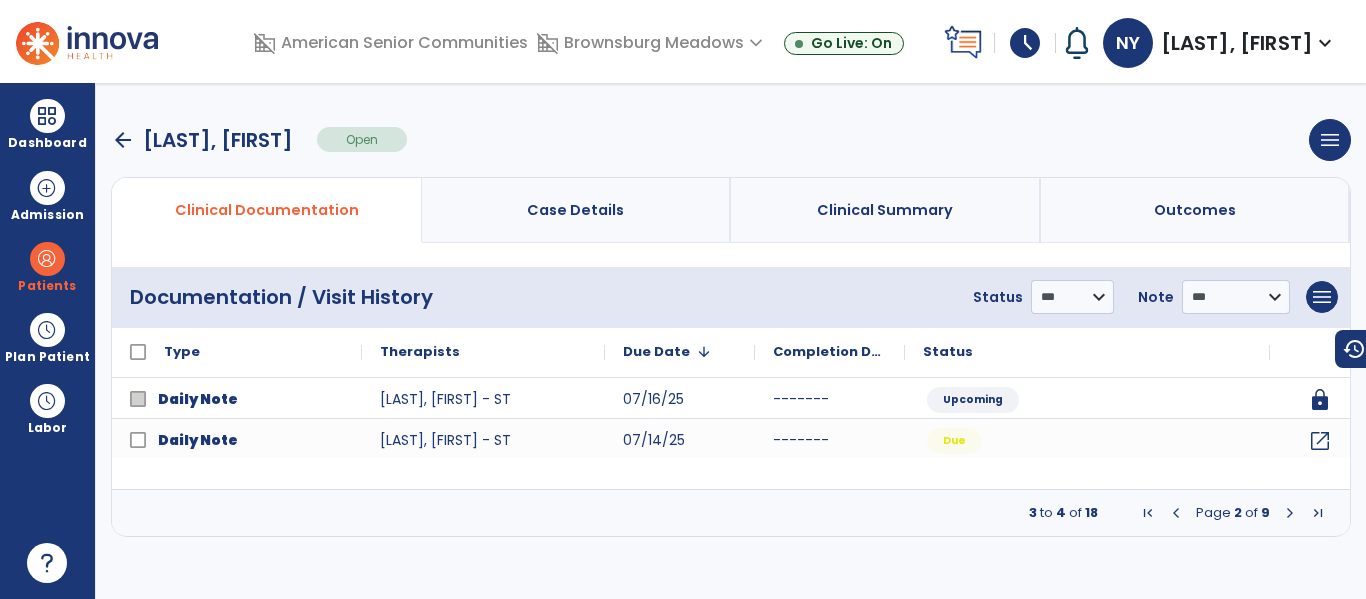 click at bounding box center (1290, 513) 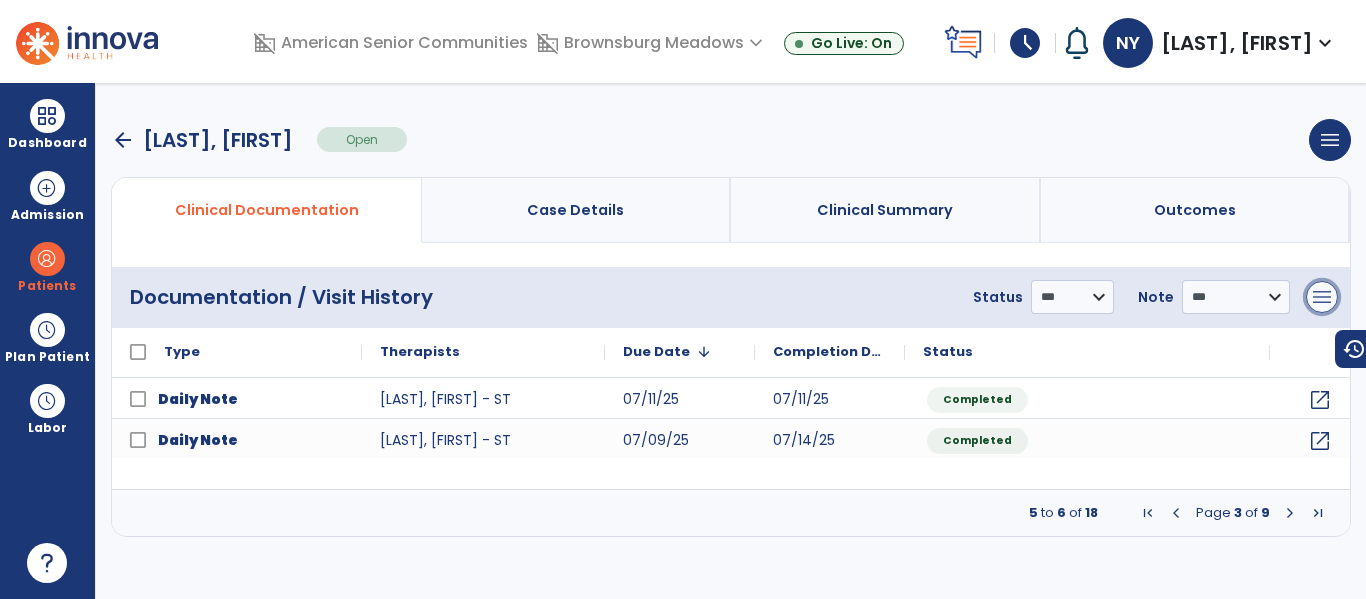 click on "menu" at bounding box center (1322, 297) 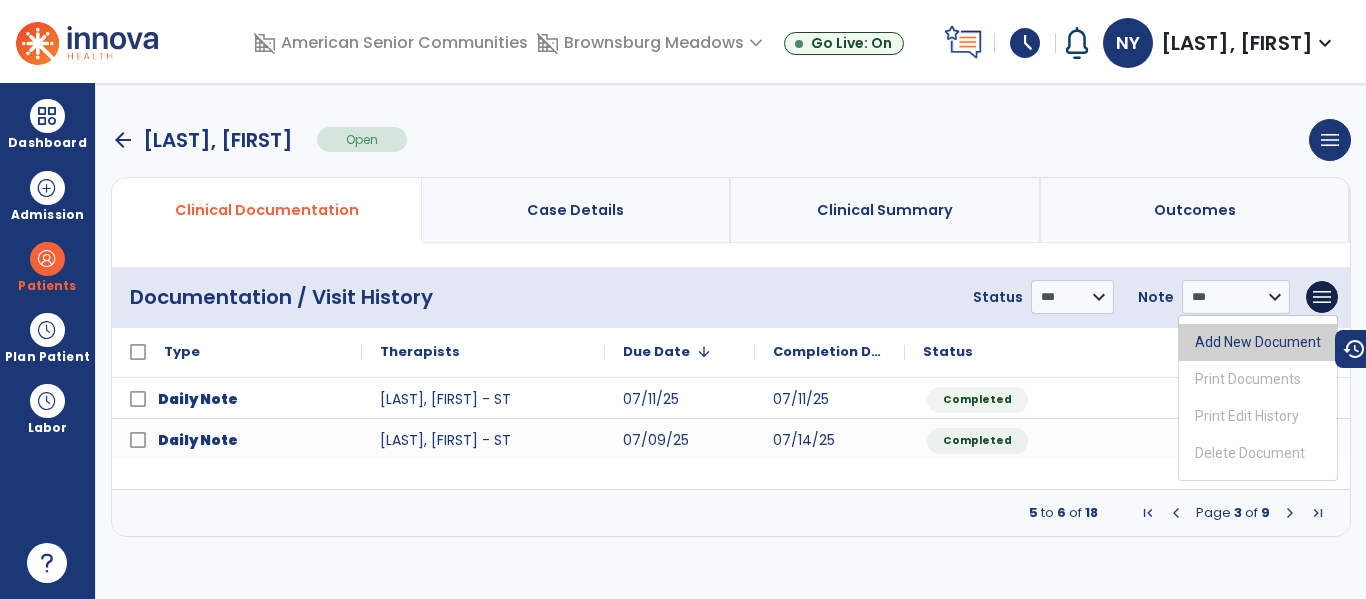 click on "Add New Document" at bounding box center [1258, 342] 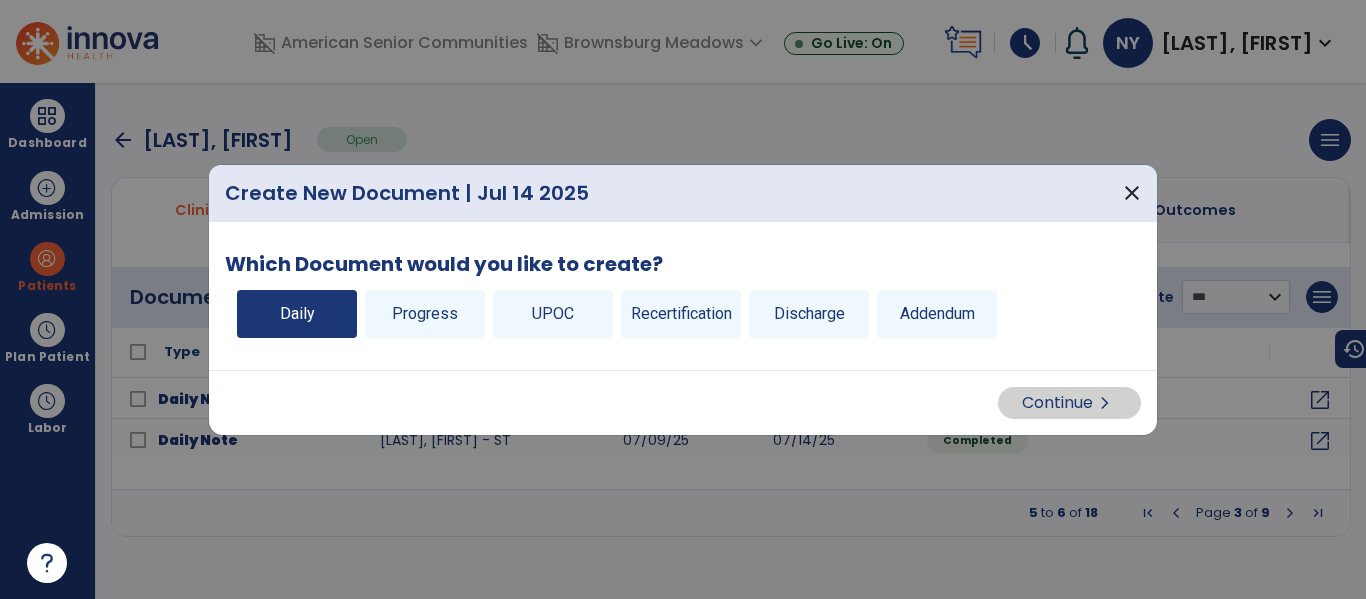 click on "Daily" at bounding box center (297, 314) 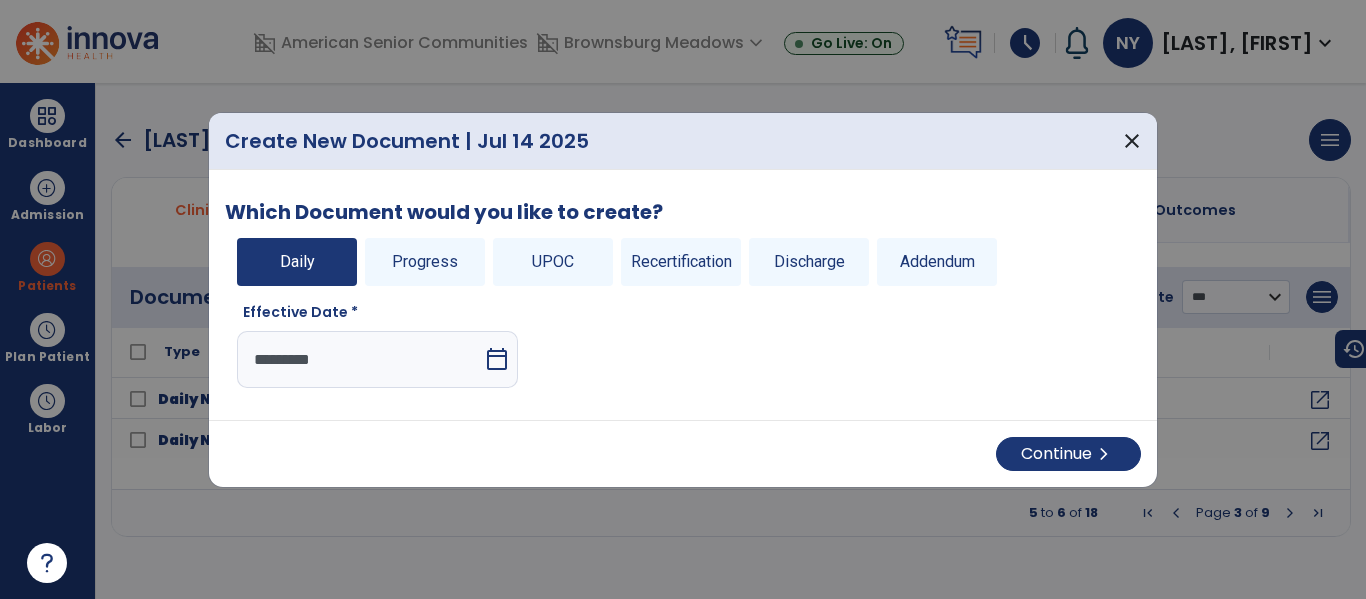 click on "calendar_today" at bounding box center (497, 359) 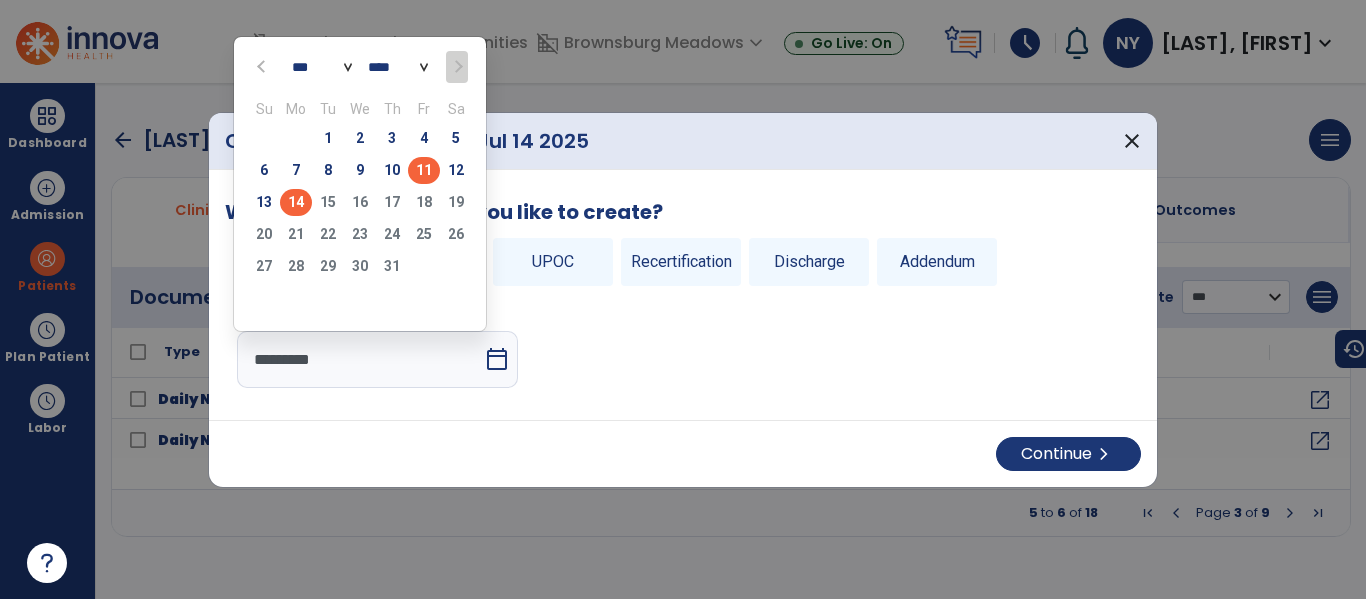 click on "11" 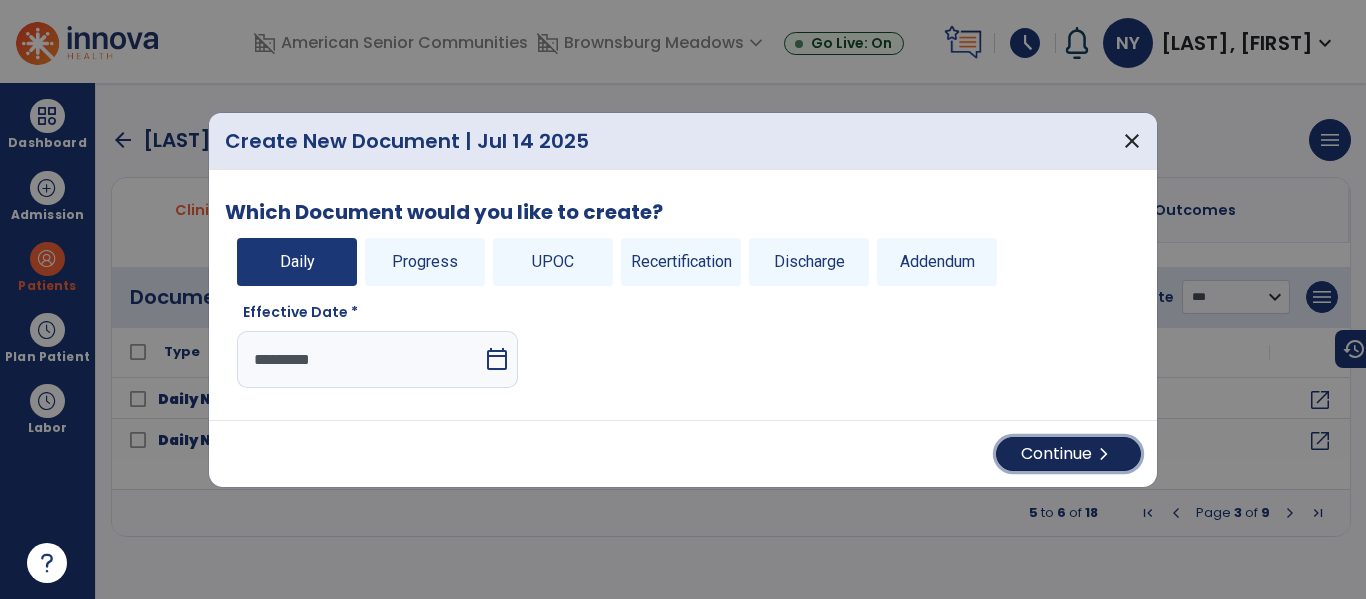 click on "Continue   chevron_right" at bounding box center (1068, 454) 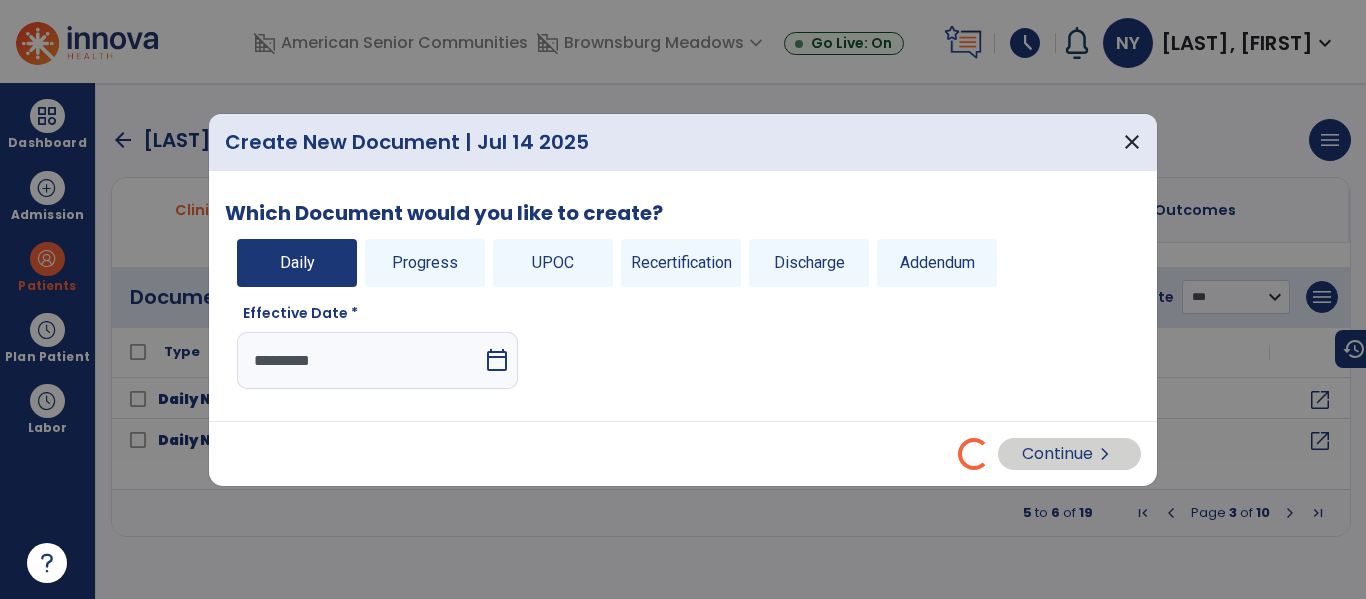 select on "*" 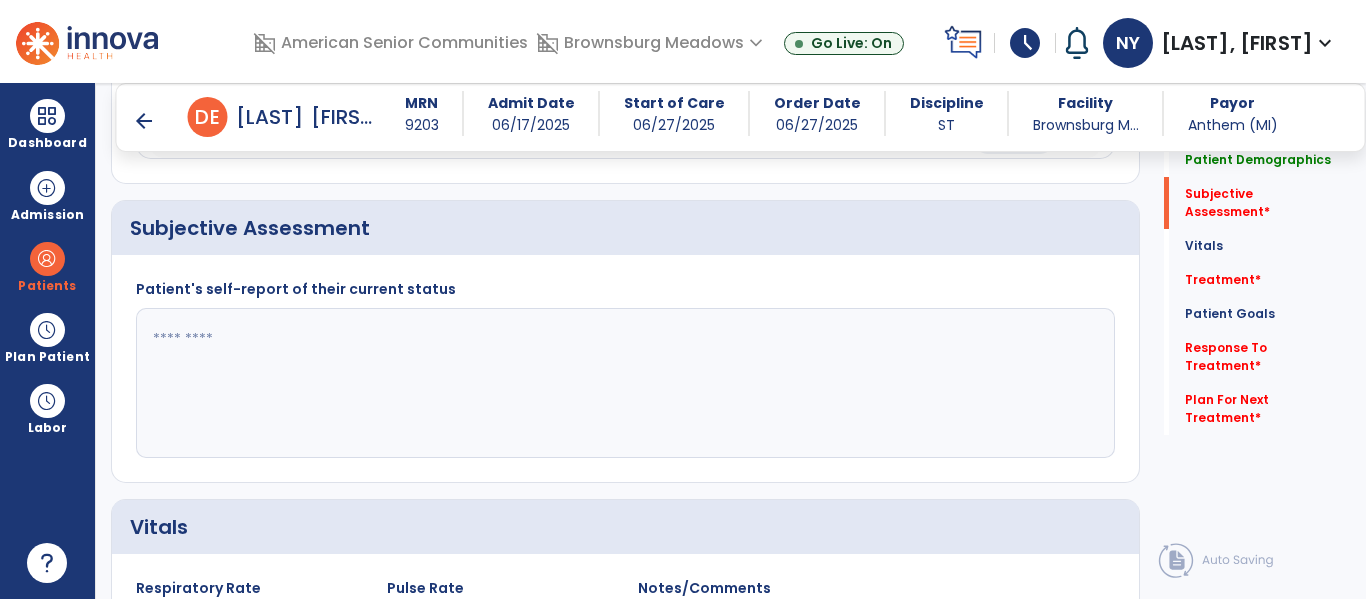 scroll, scrollTop: 372, scrollLeft: 0, axis: vertical 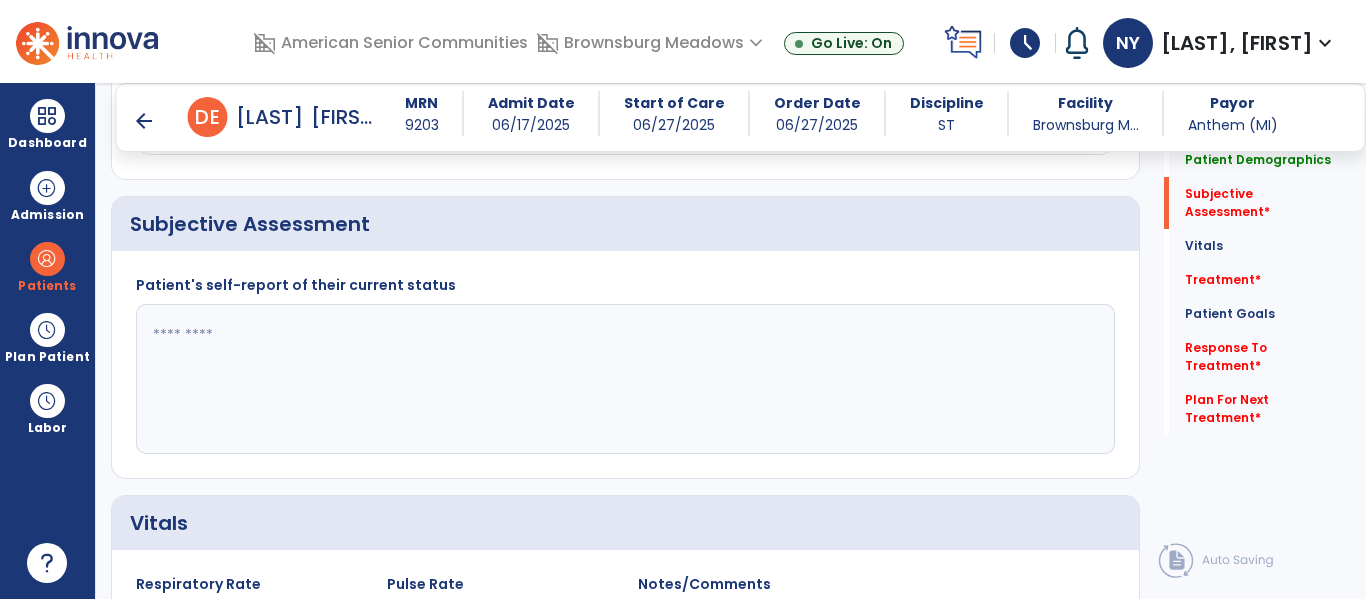 click 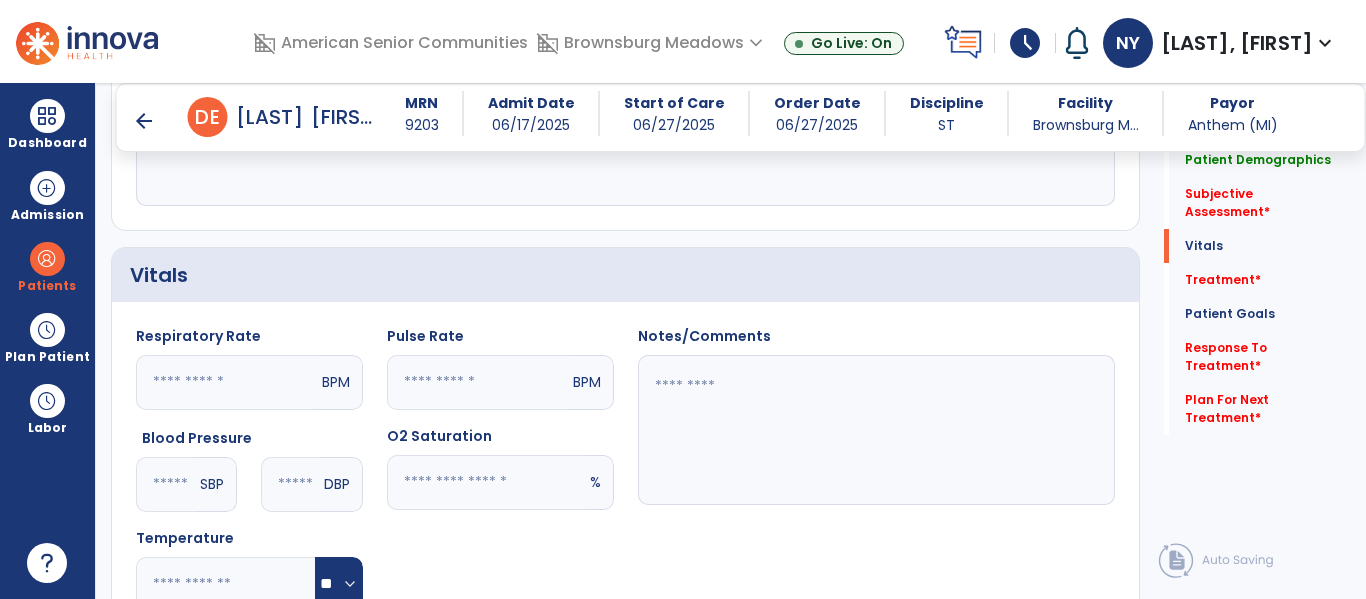 scroll, scrollTop: 621, scrollLeft: 0, axis: vertical 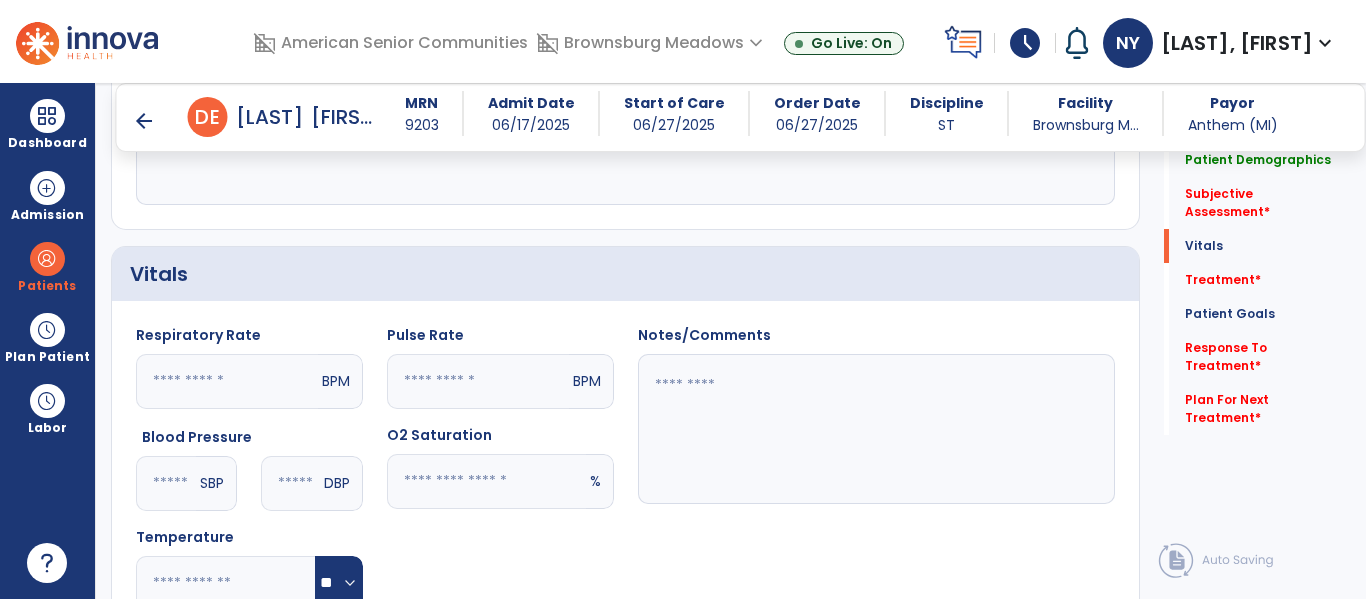 type on "**********" 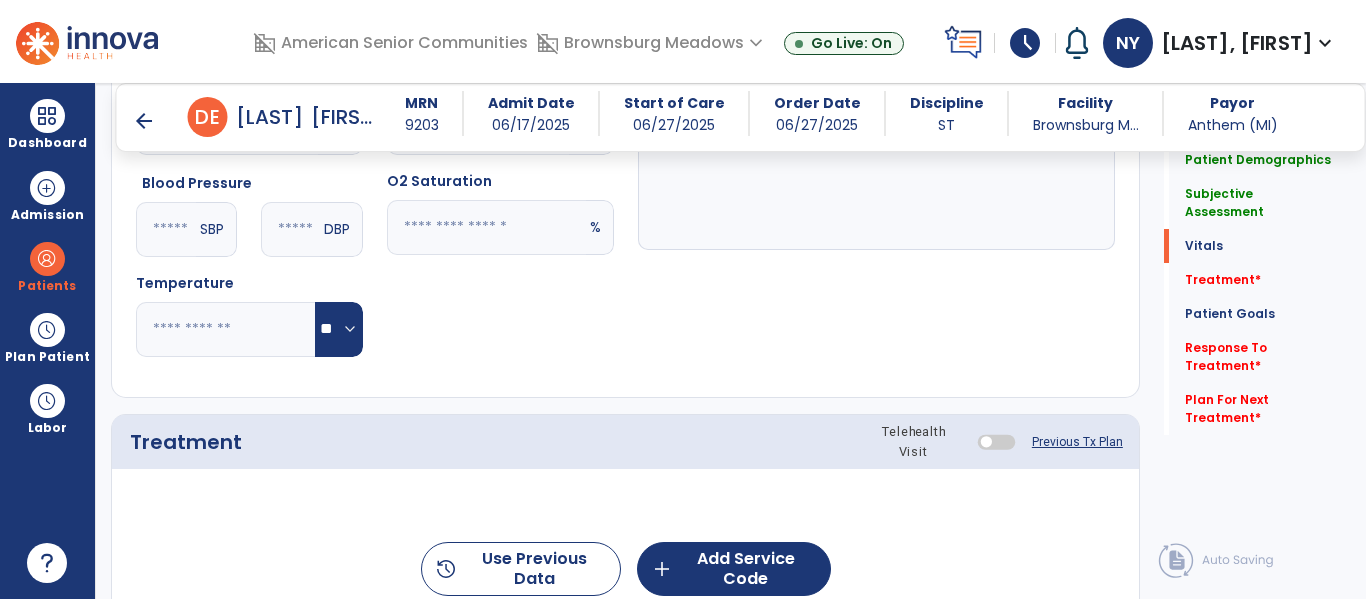 scroll, scrollTop: 1114, scrollLeft: 0, axis: vertical 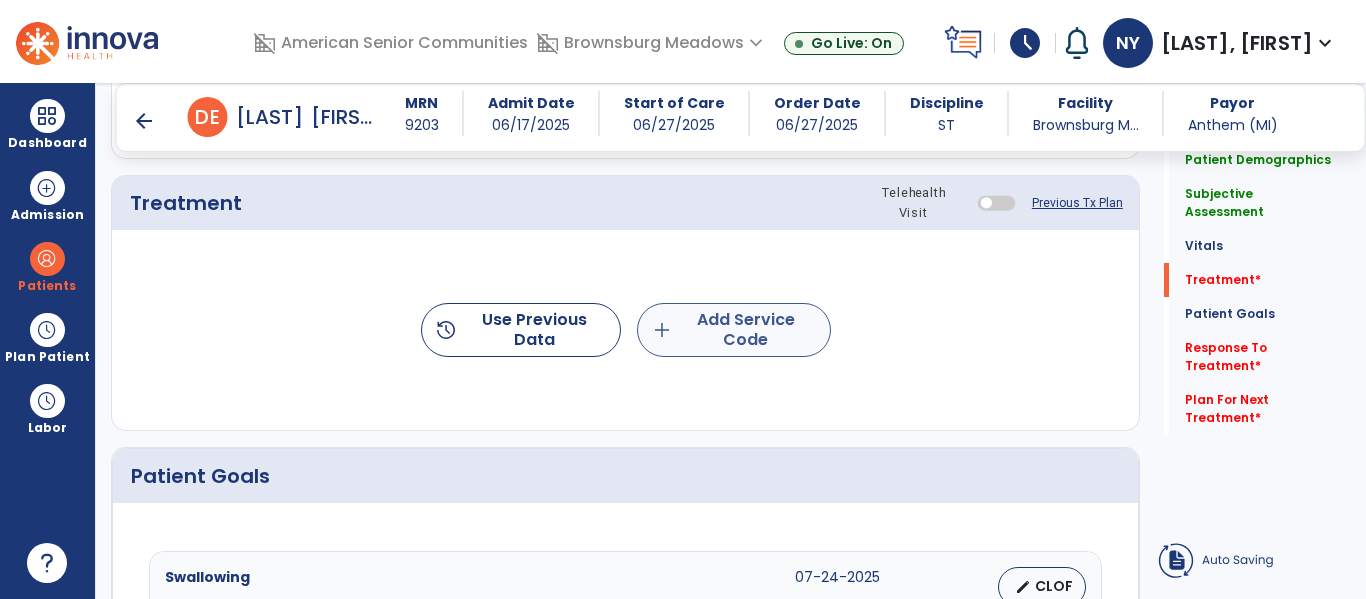 type on "**" 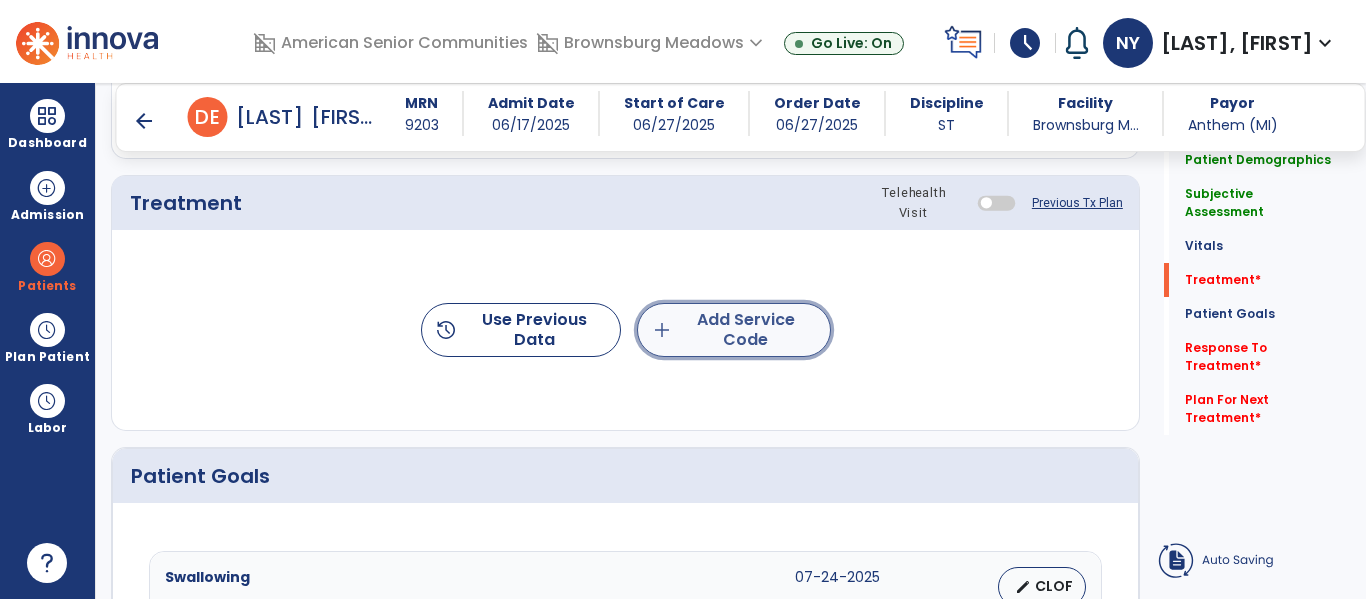 click on "add  Add Service Code" 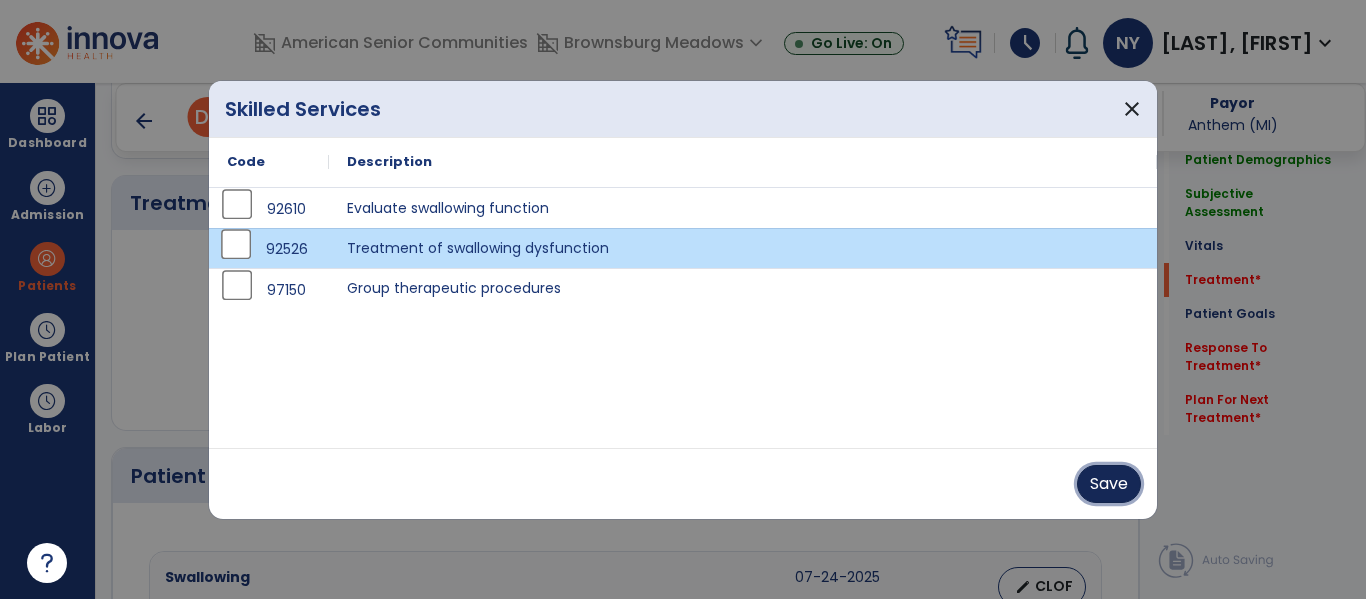 click on "Save" at bounding box center [1109, 484] 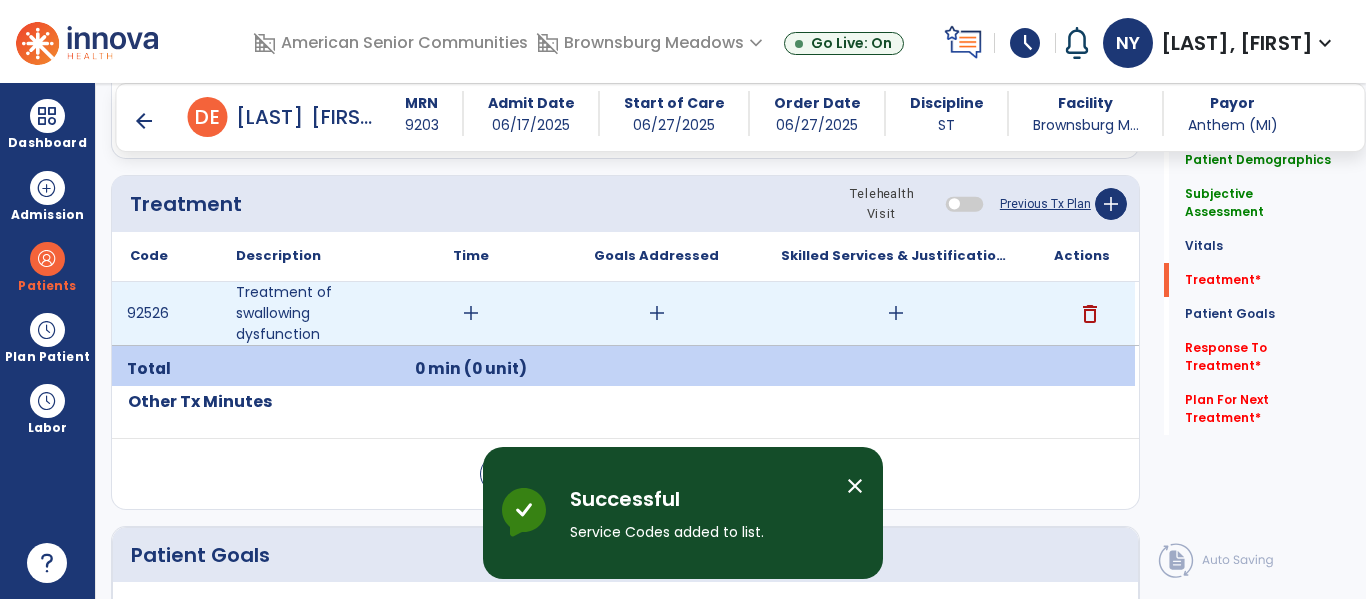 click on "add" at bounding box center (471, 313) 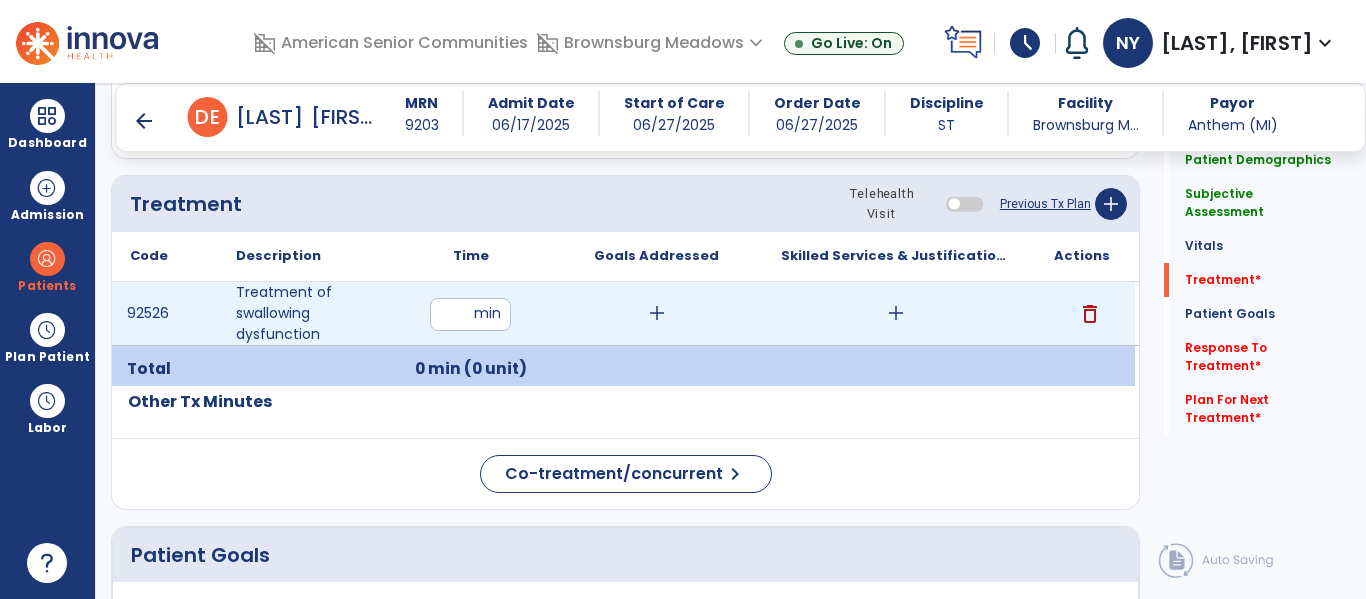 type on "**" 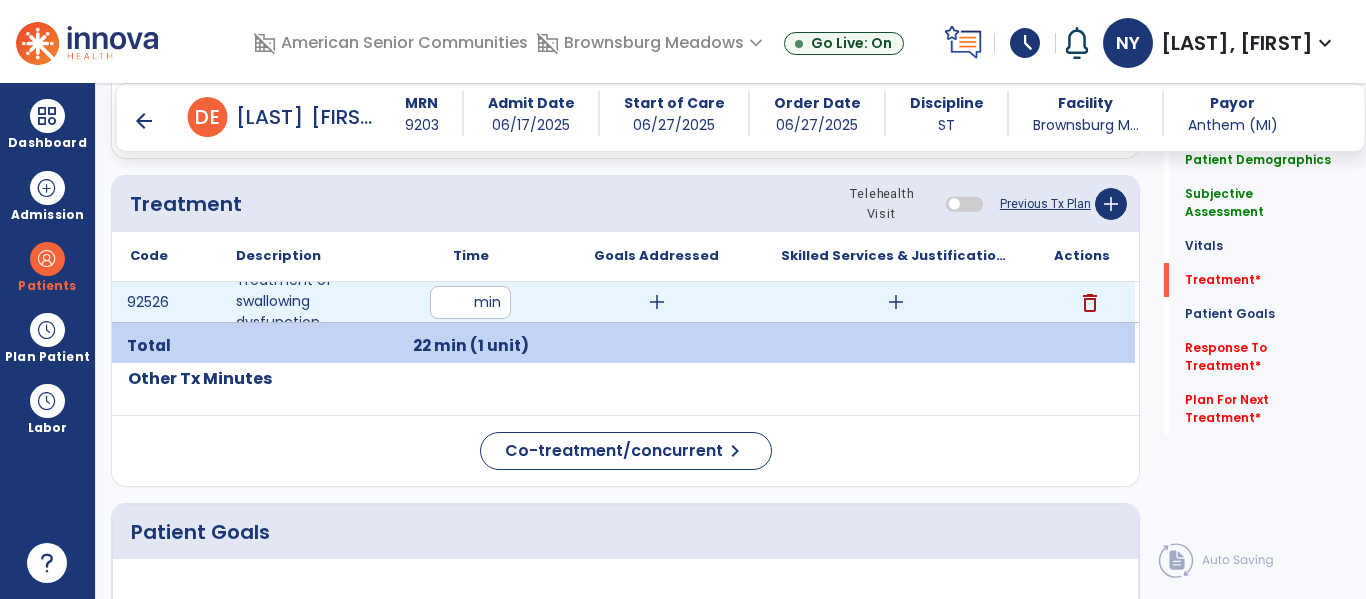 click on "add" at bounding box center [657, 302] 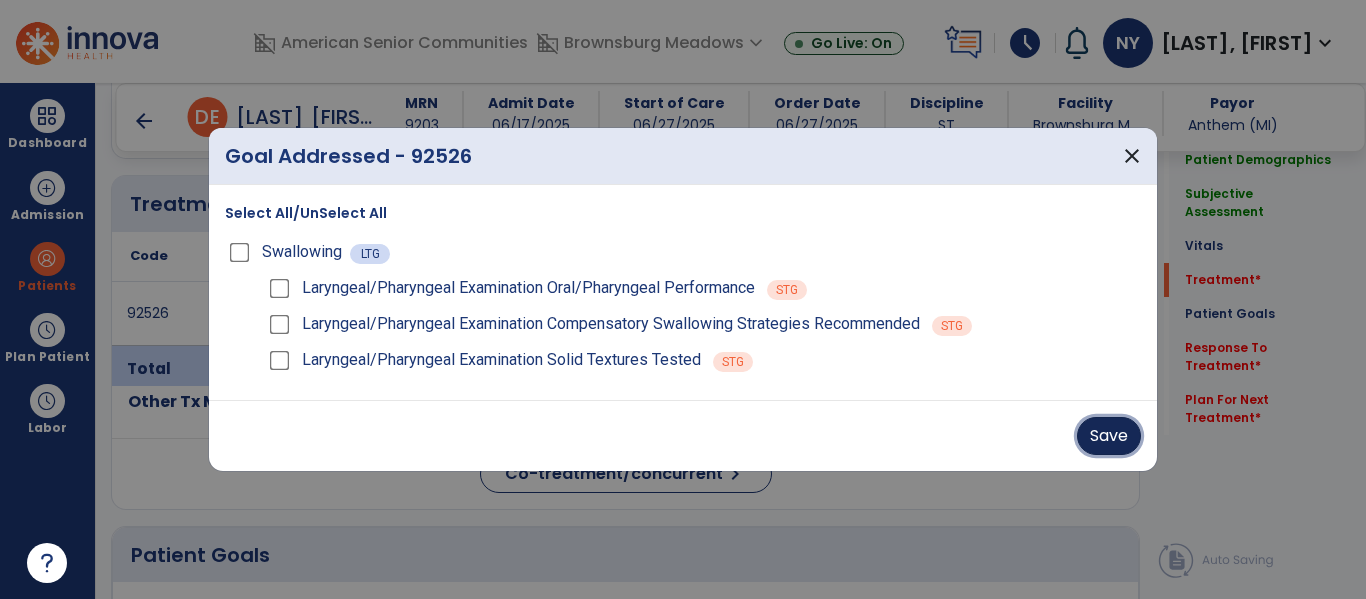 click on "Save" at bounding box center [1109, 436] 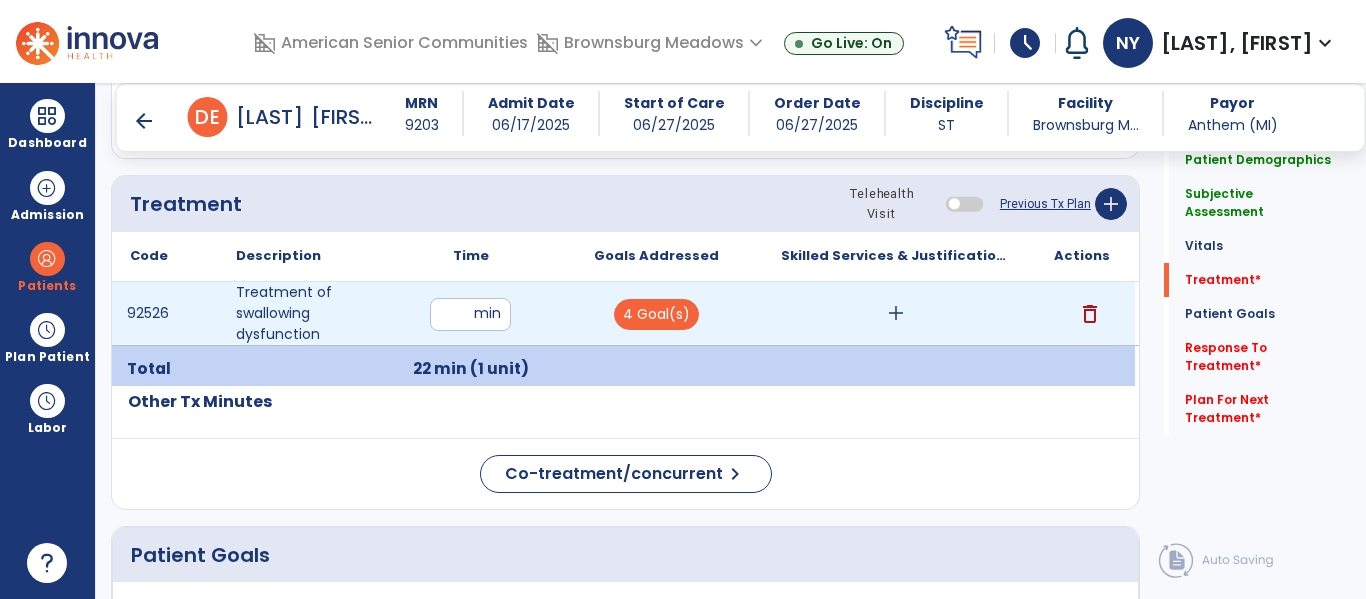 click on "add" at bounding box center [896, 313] 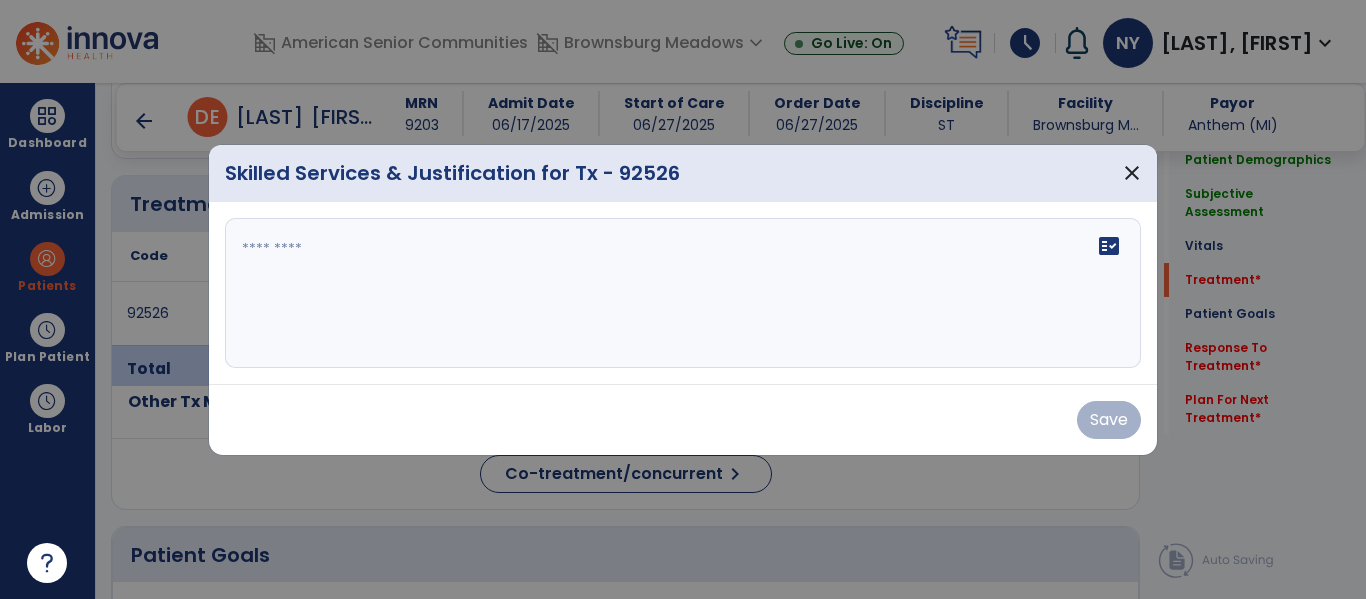 click on "fact_check" at bounding box center [683, 293] 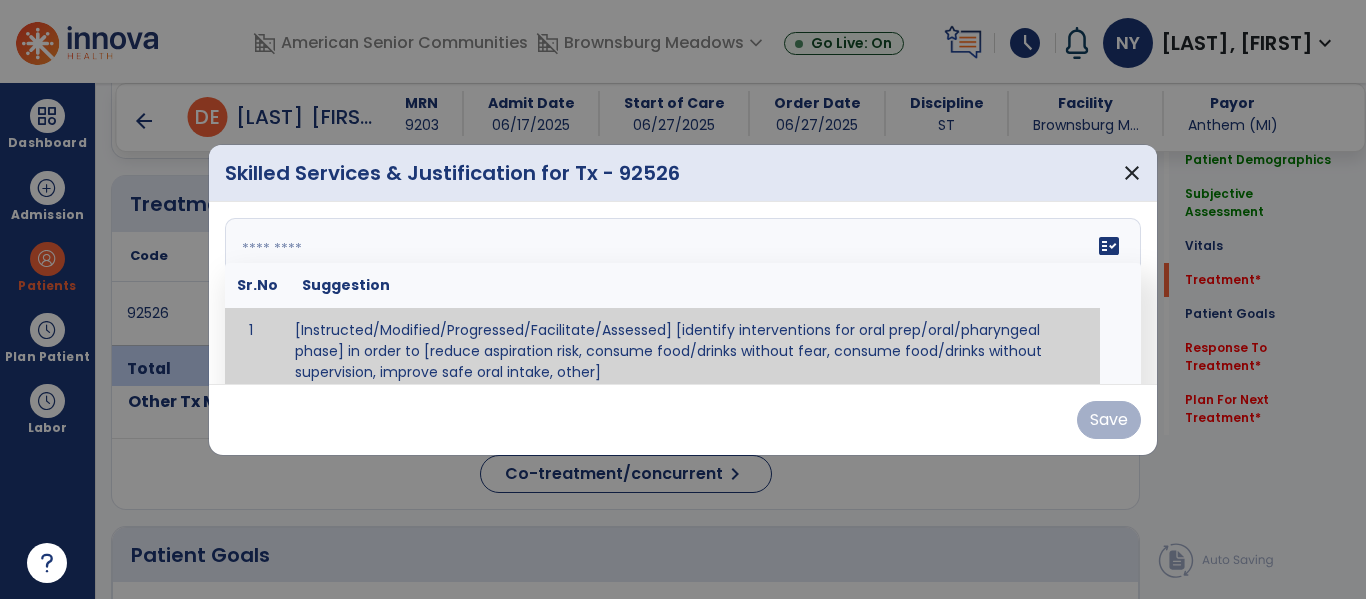 scroll, scrollTop: 12, scrollLeft: 0, axis: vertical 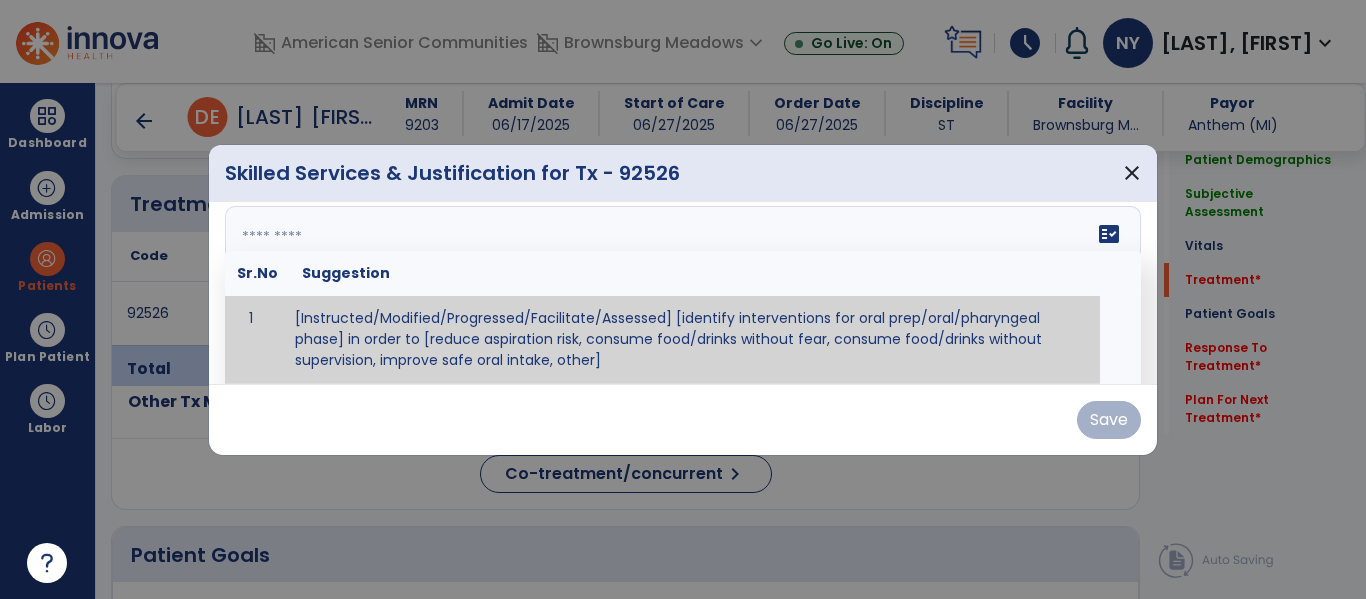 paste on "**********" 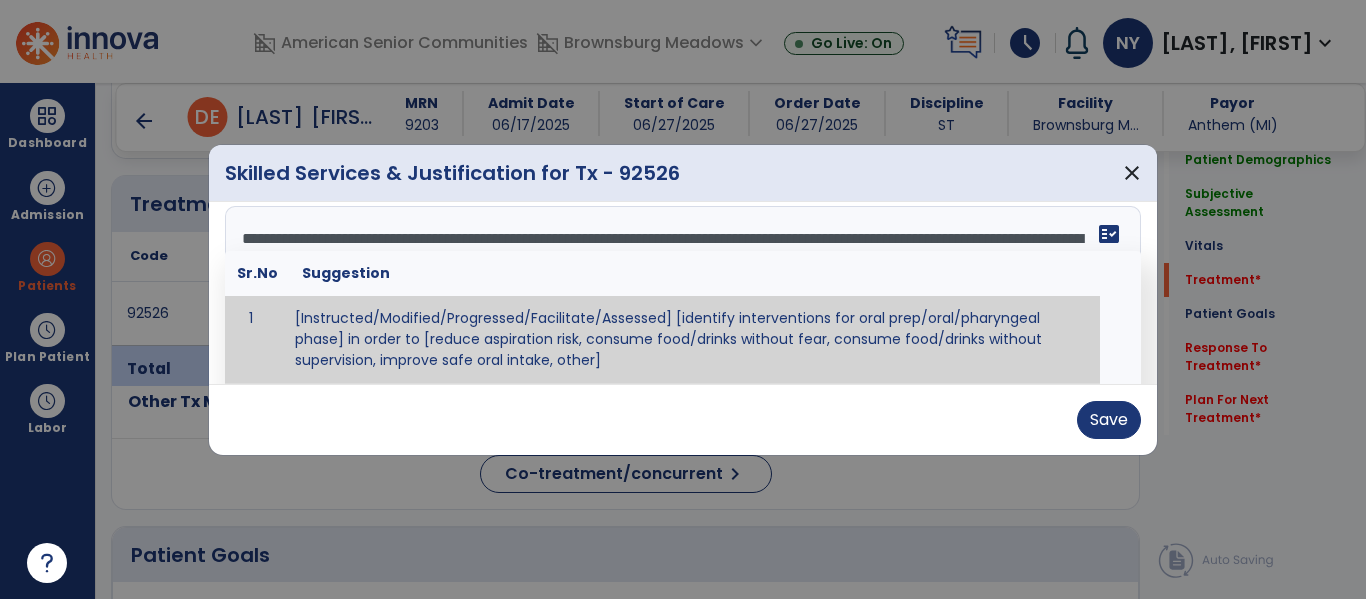 scroll, scrollTop: 0, scrollLeft: 0, axis: both 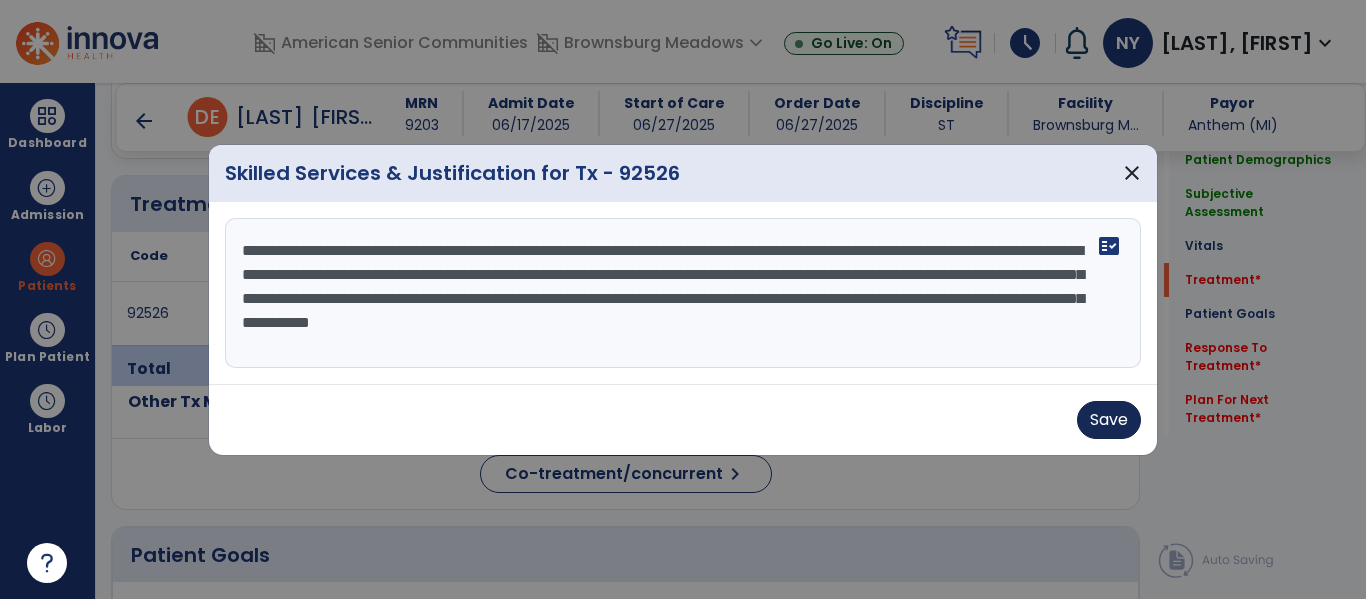 type on "**********" 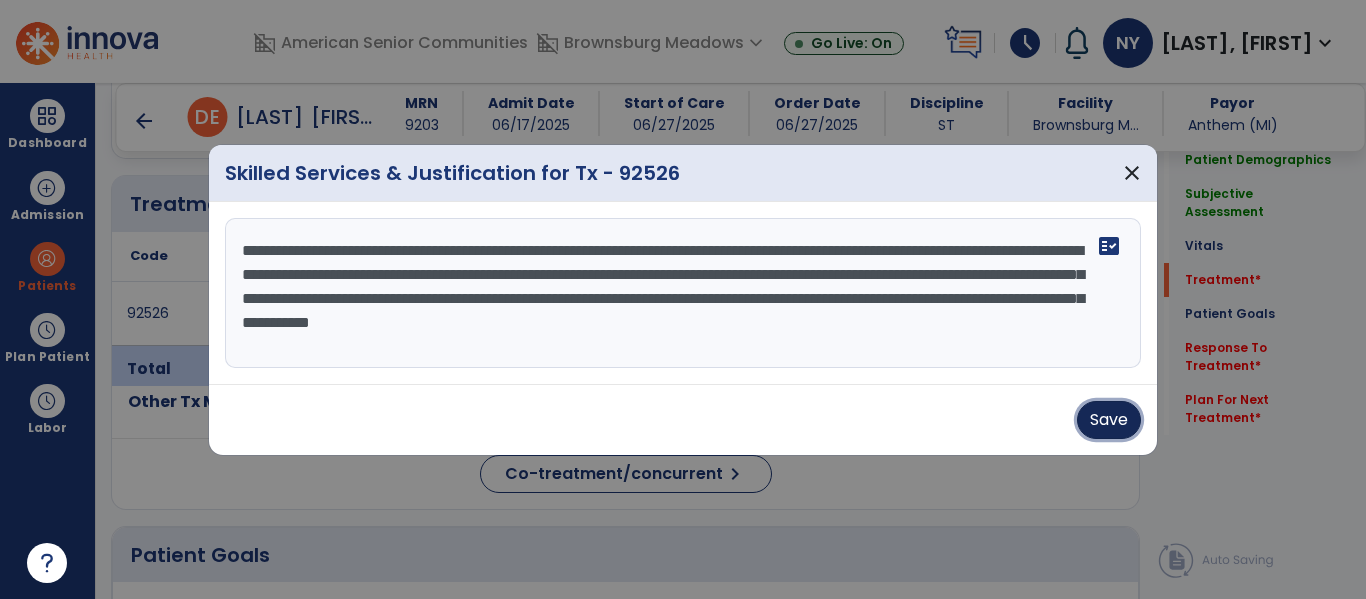 click on "Save" at bounding box center (1109, 420) 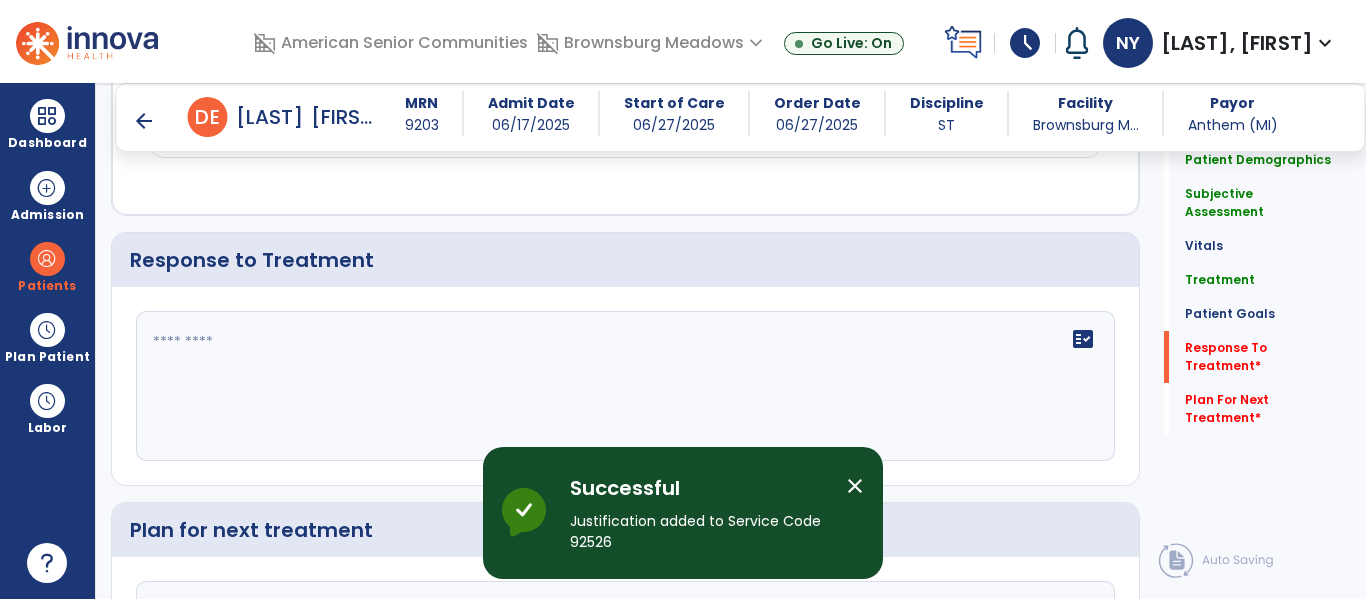 scroll, scrollTop: 2280, scrollLeft: 0, axis: vertical 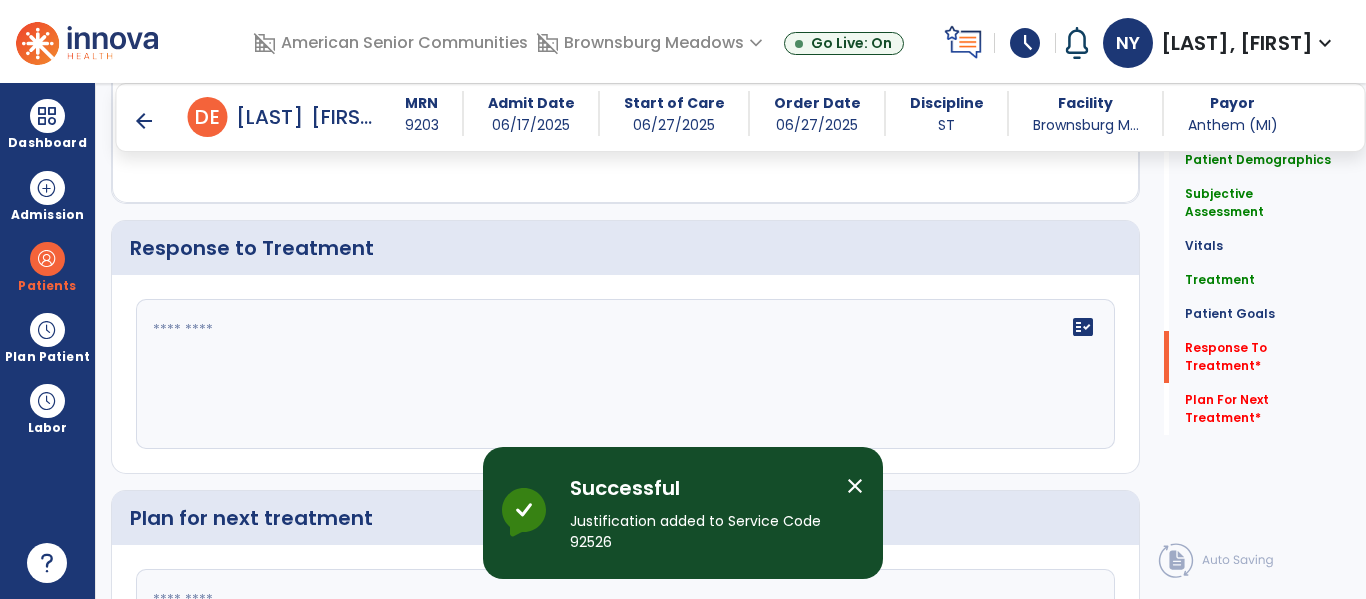 click on "fact_check" 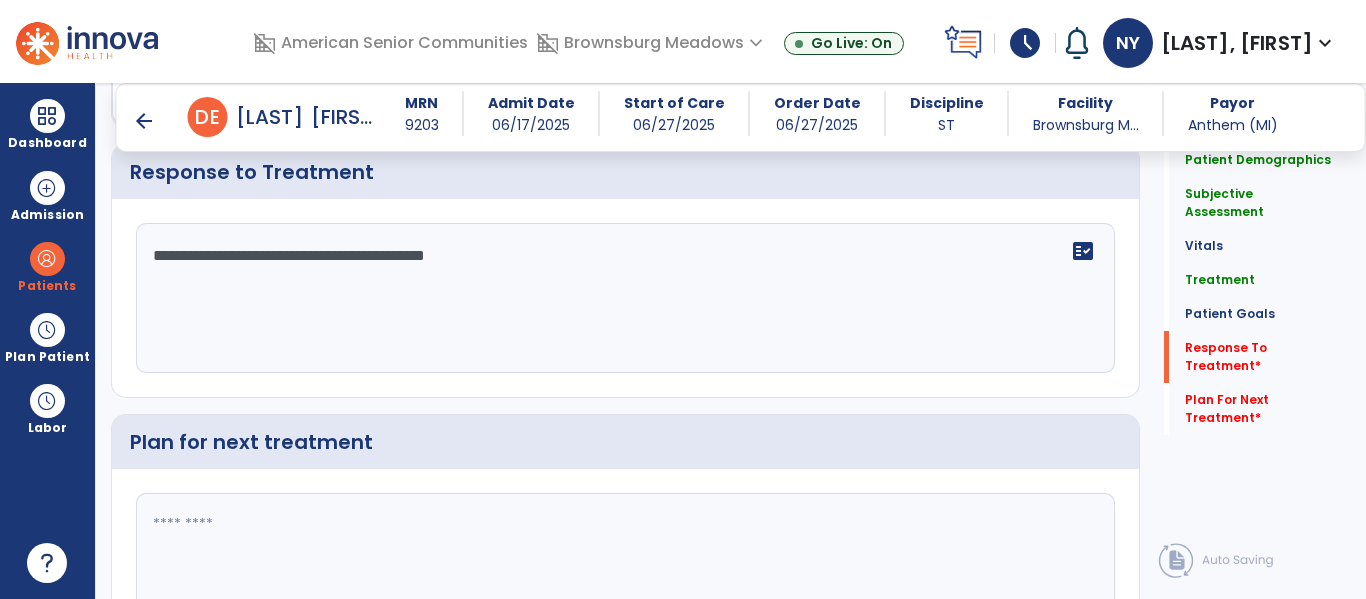 scroll, scrollTop: 2468, scrollLeft: 0, axis: vertical 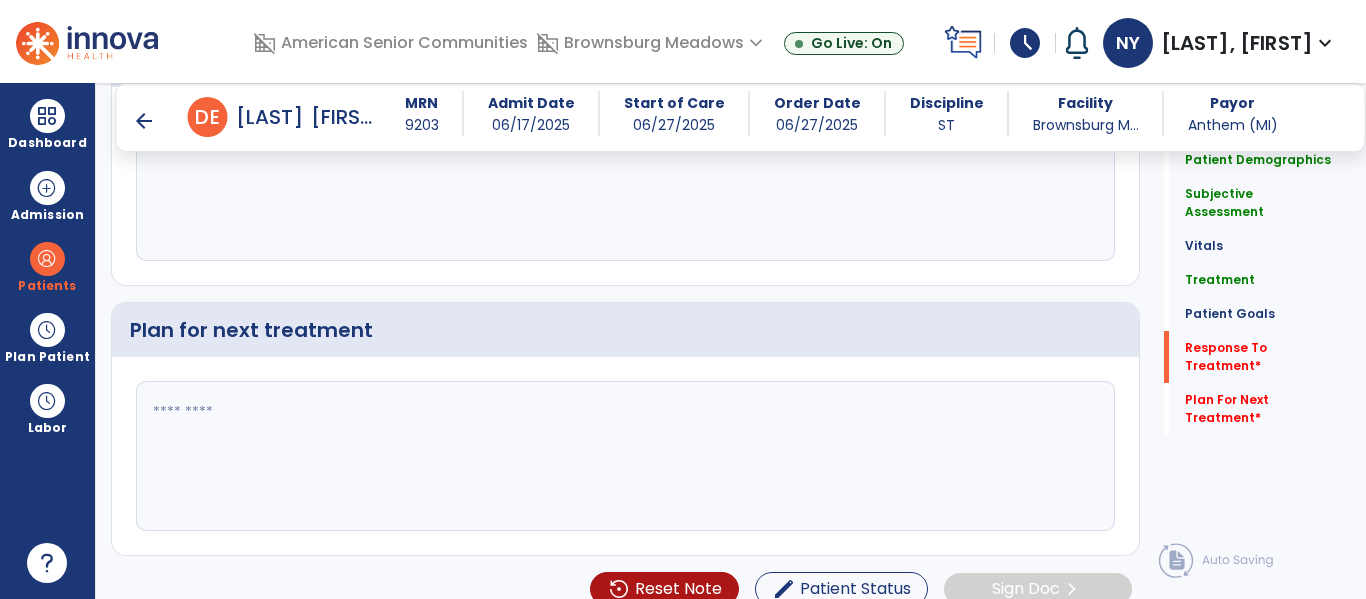 type on "**********" 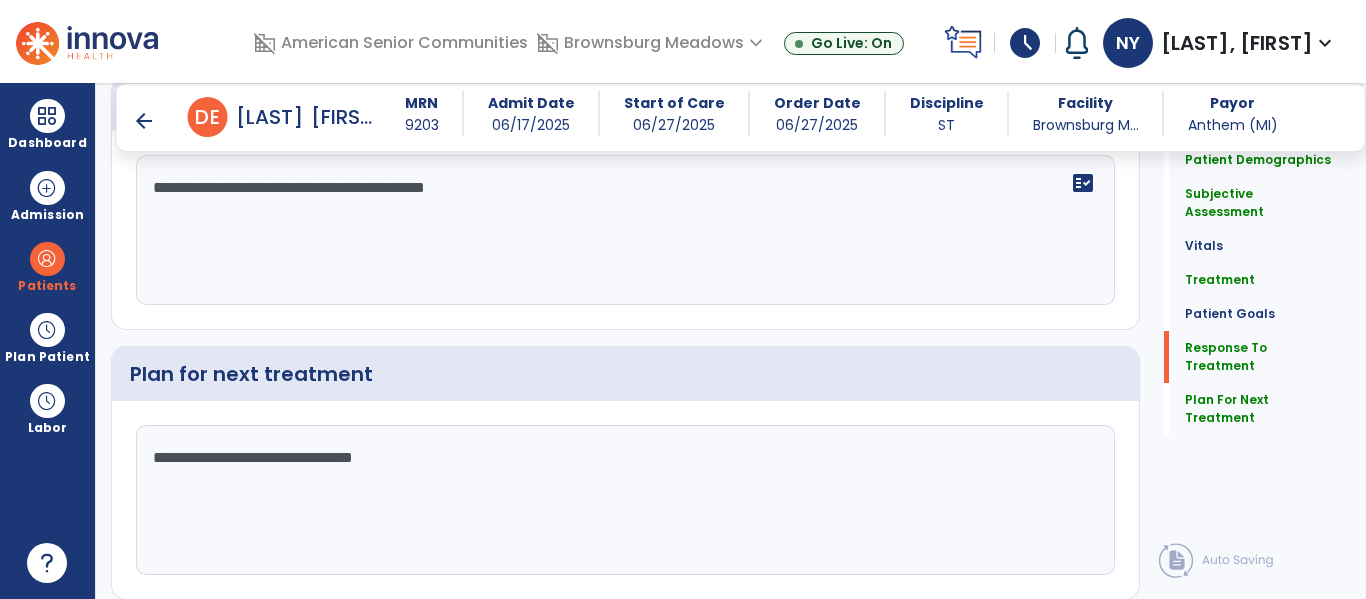 scroll, scrollTop: 2468, scrollLeft: 0, axis: vertical 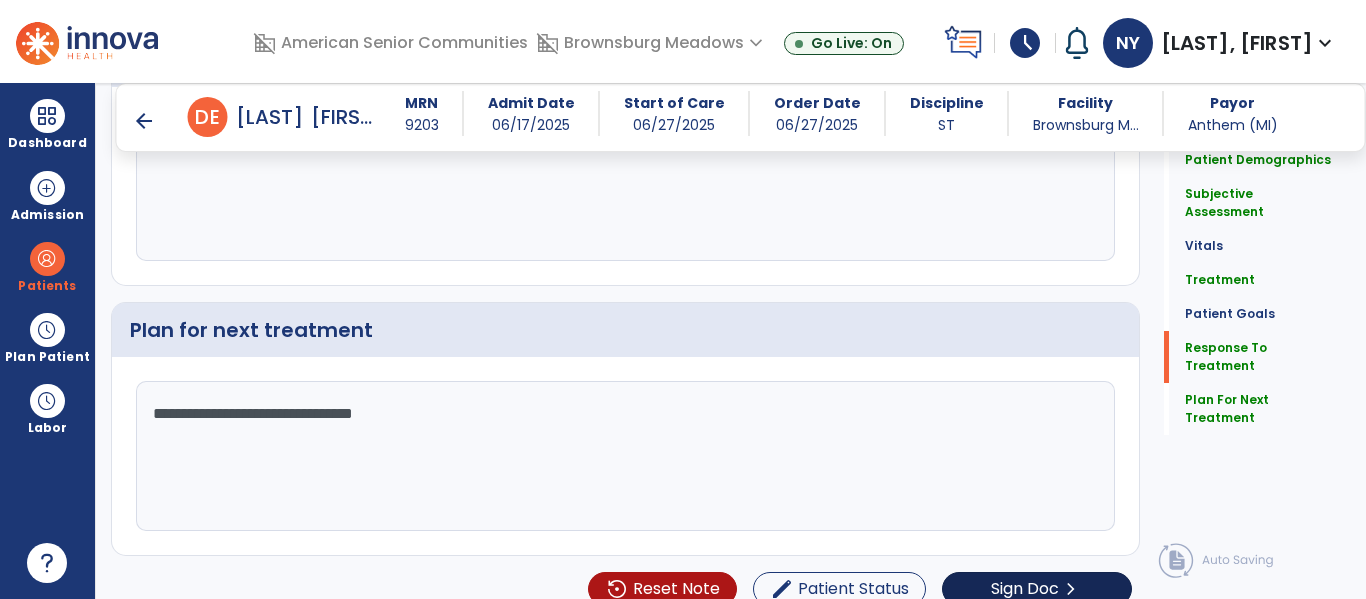 type on "**********" 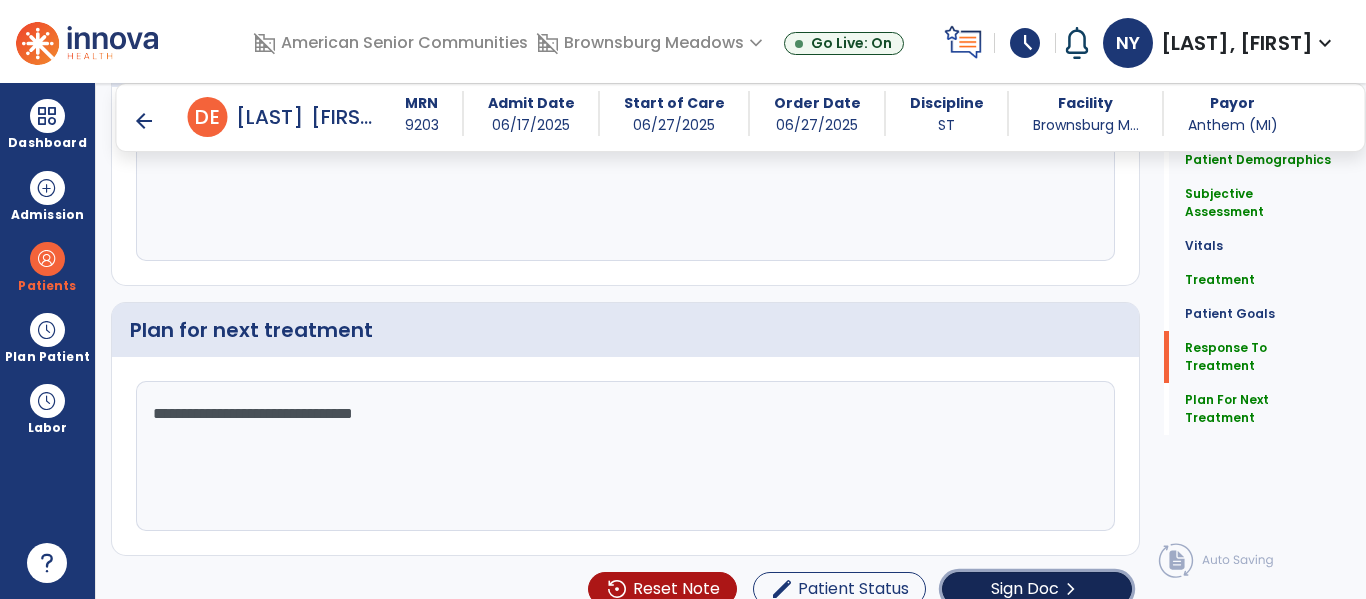 click on "Sign Doc" 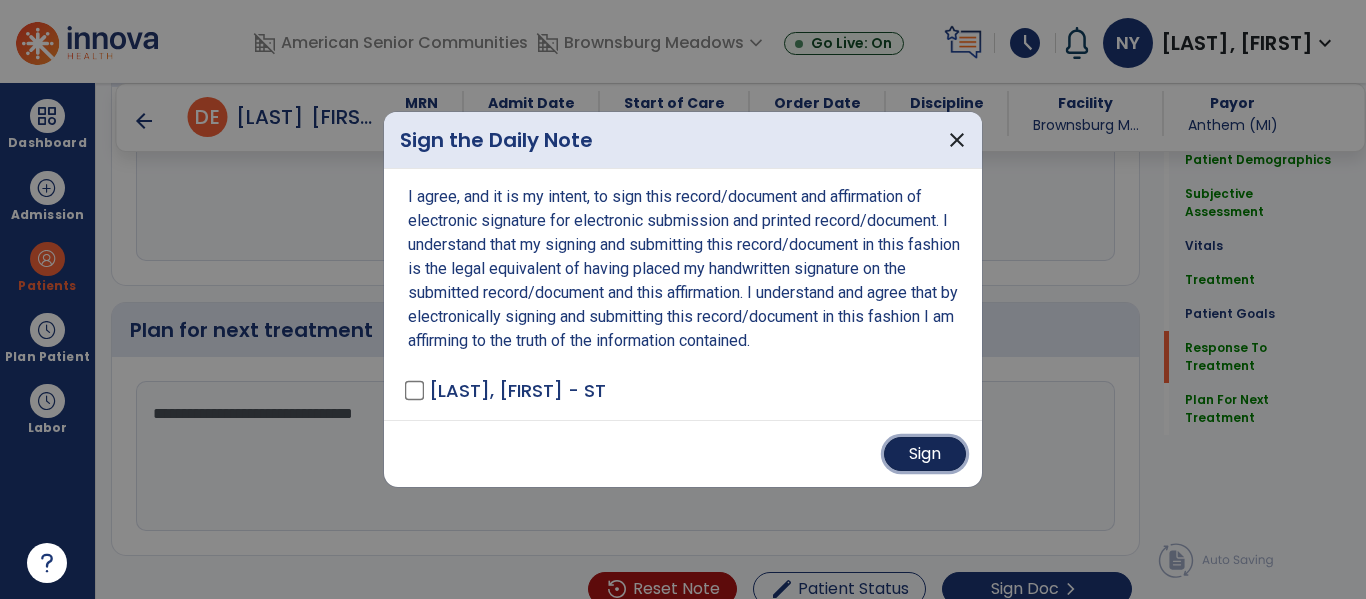 click on "Sign" at bounding box center (925, 454) 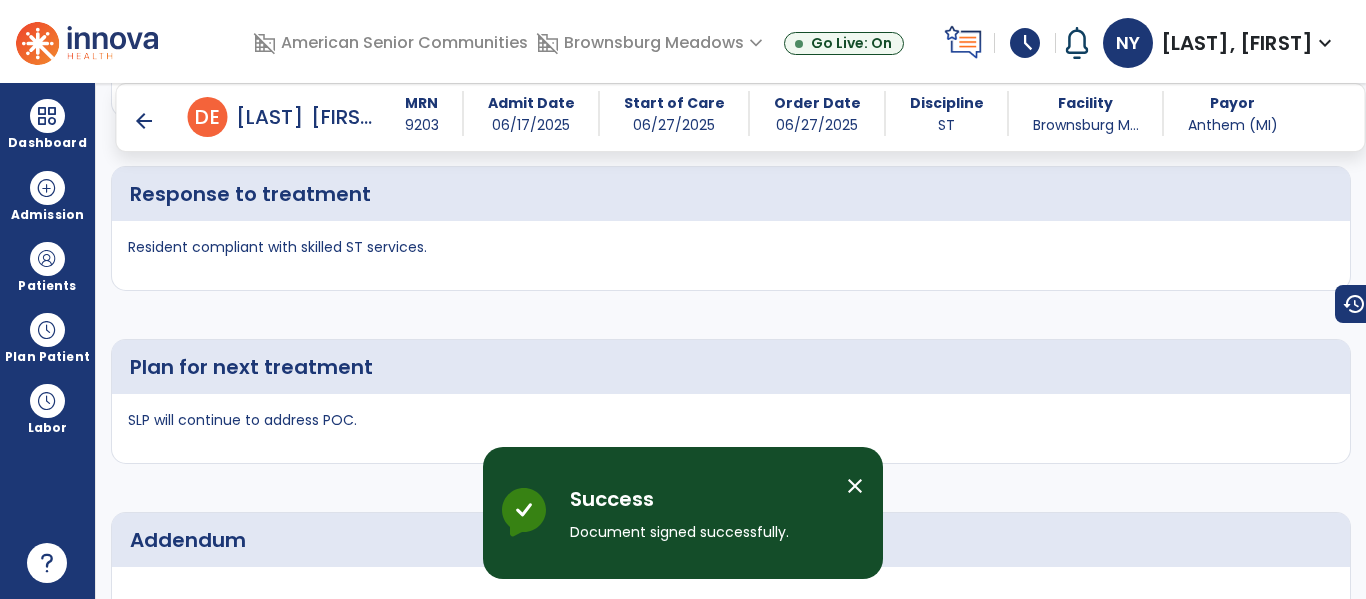 scroll, scrollTop: 3681, scrollLeft: 0, axis: vertical 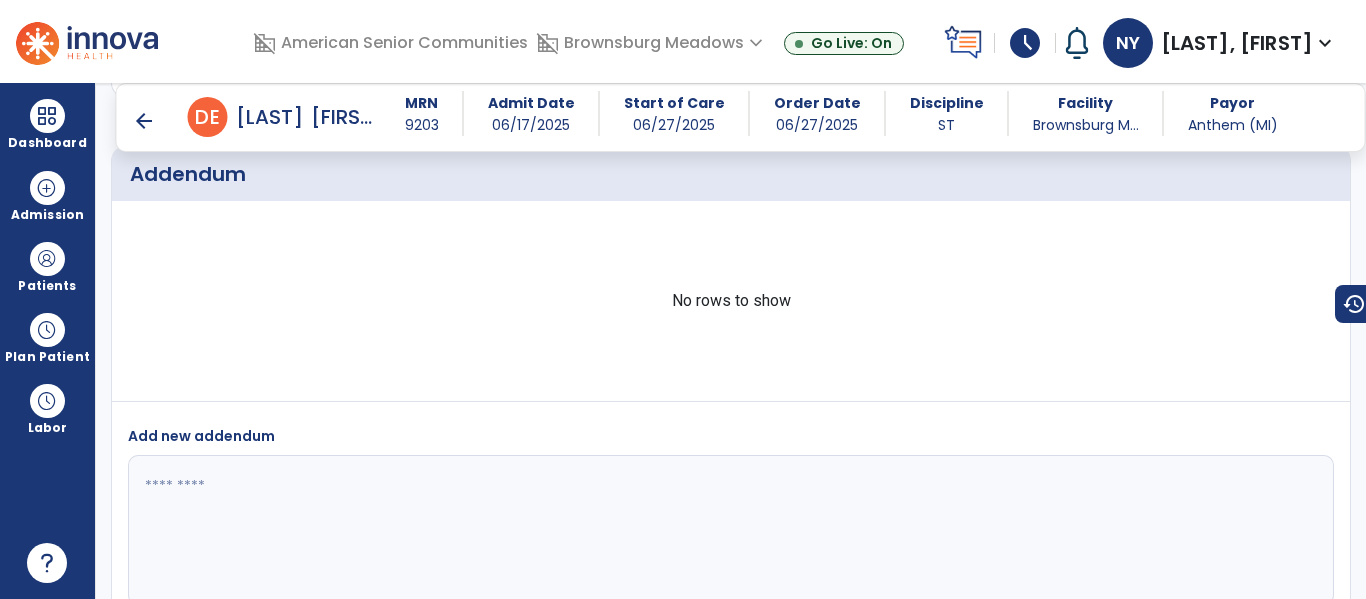 click on "arrow_back" at bounding box center (144, 121) 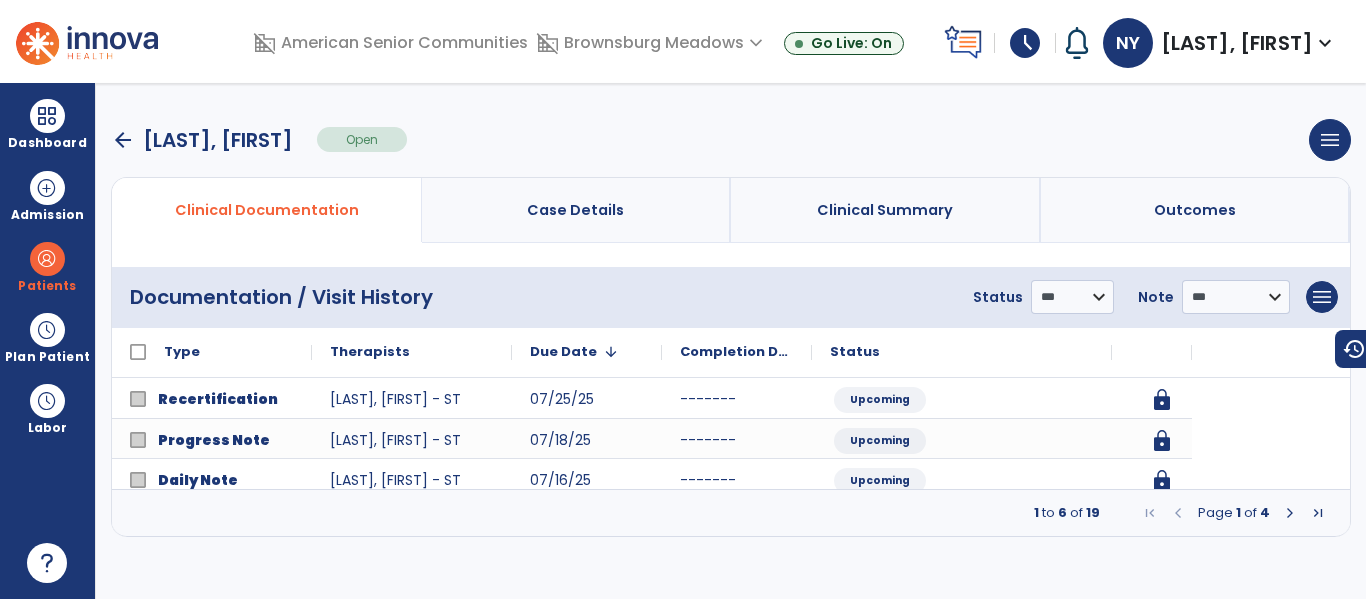 scroll, scrollTop: 0, scrollLeft: 0, axis: both 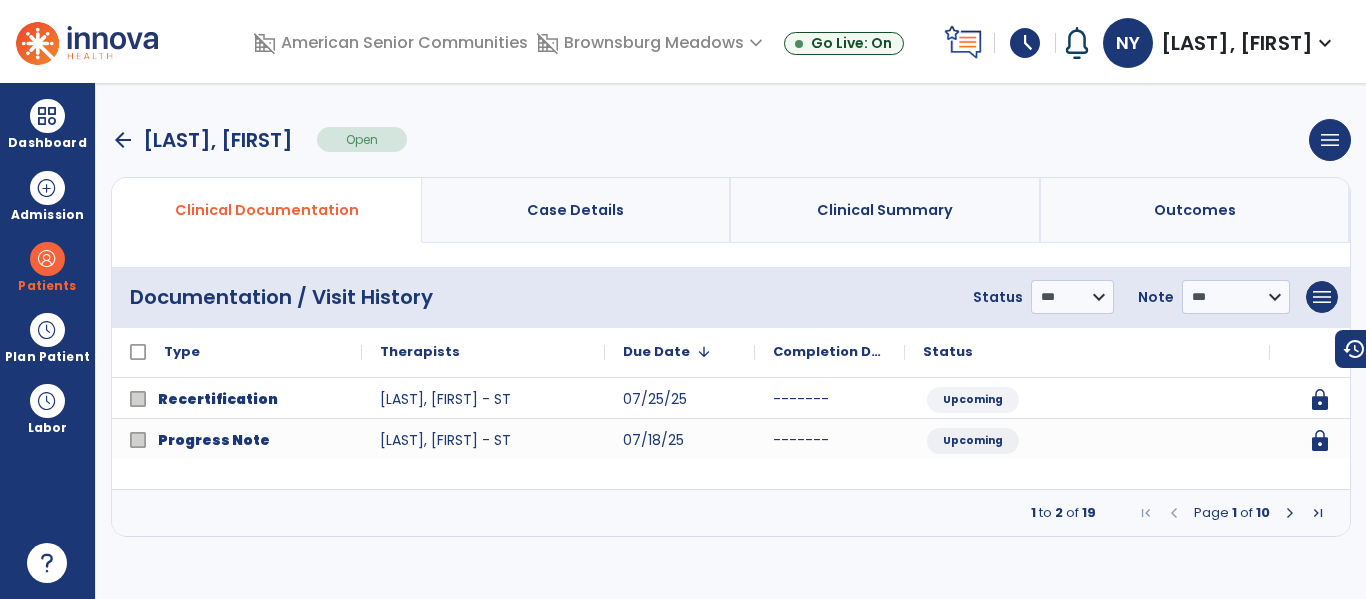 click at bounding box center (1290, 513) 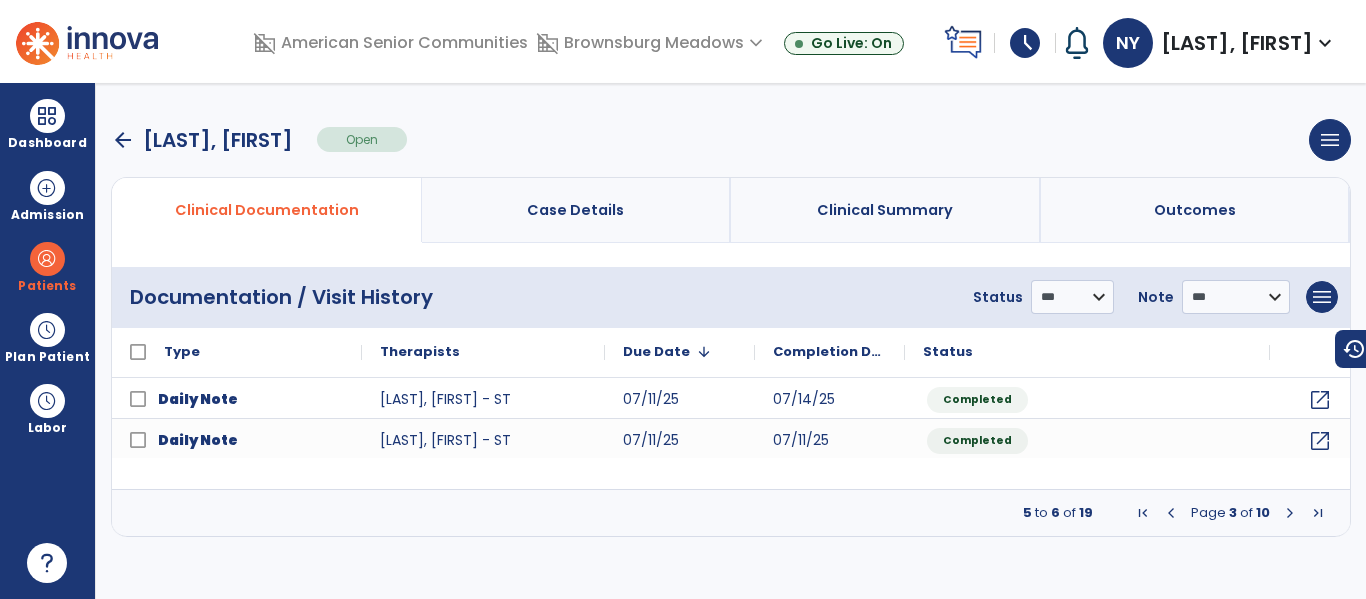 click at bounding box center [1290, 513] 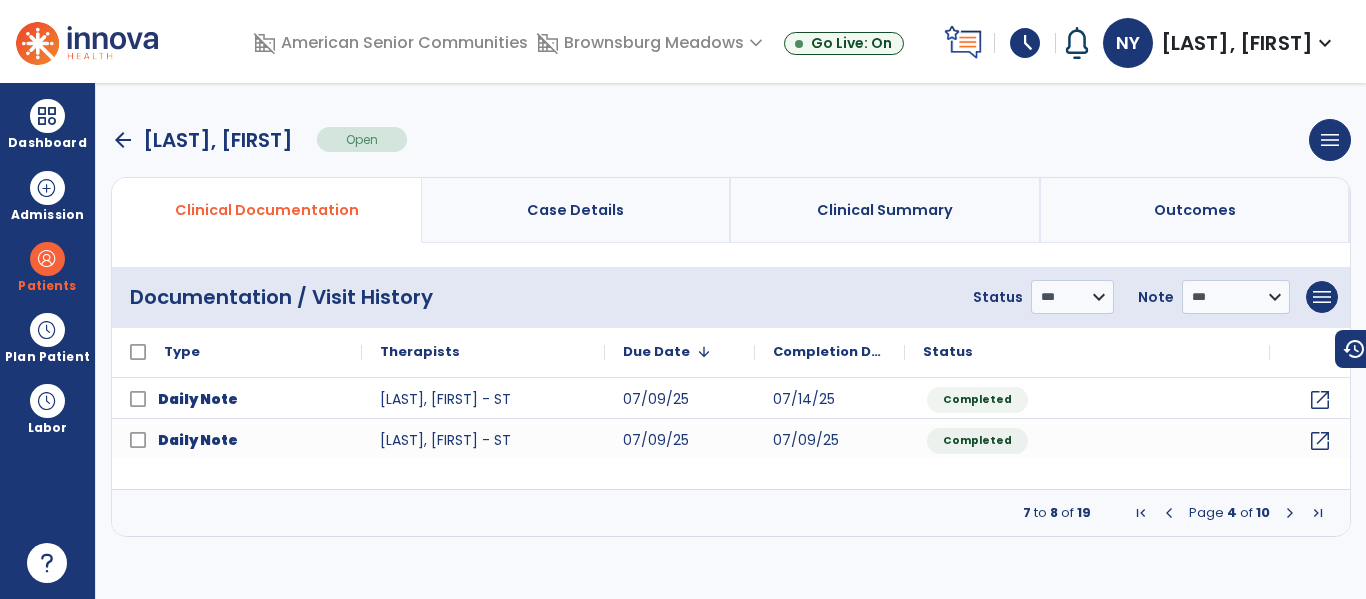 click at bounding box center [1290, 513] 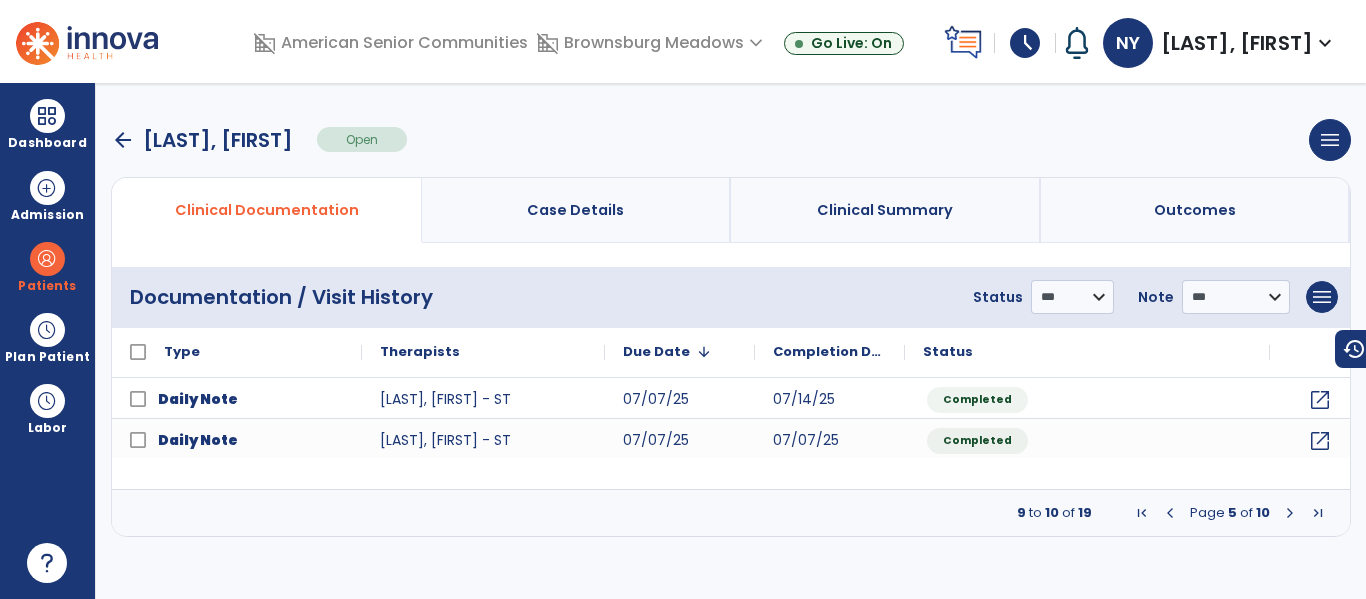 click at bounding box center [1290, 513] 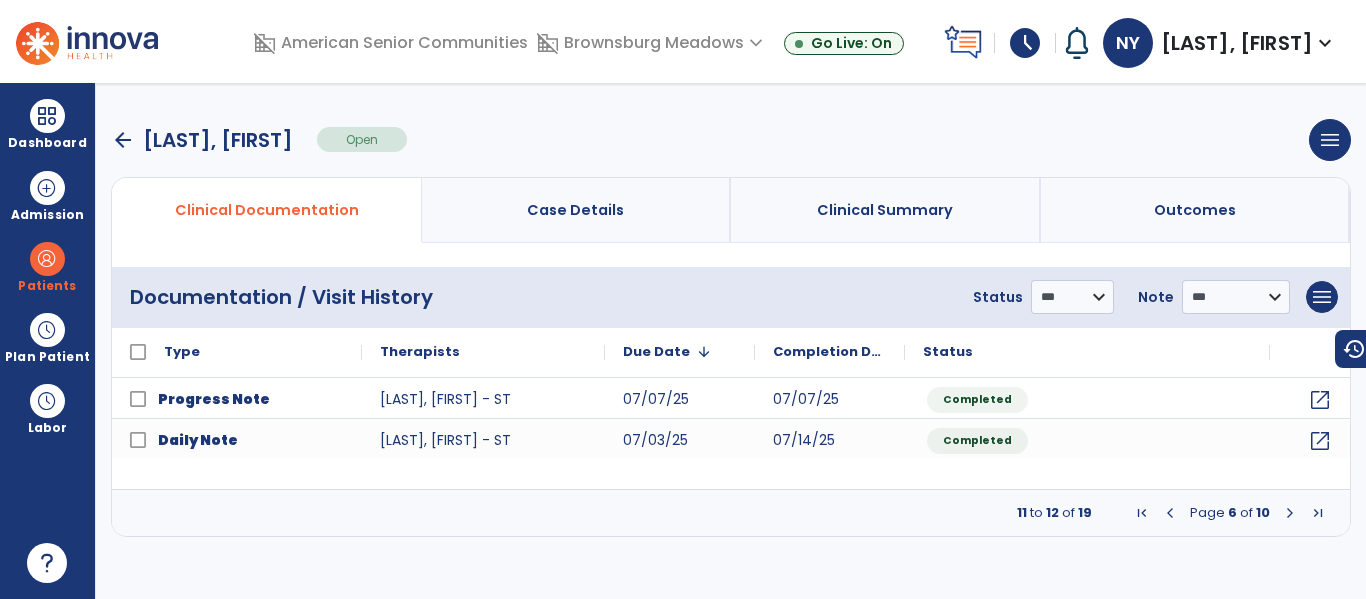 click at bounding box center [1290, 513] 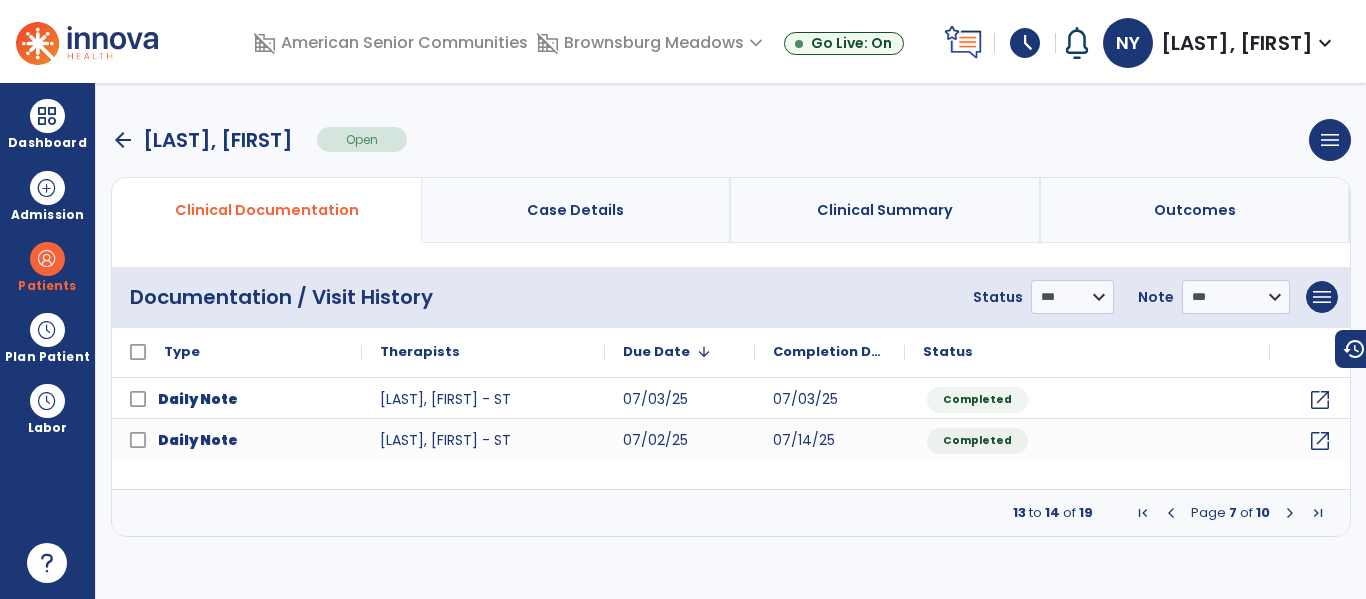 click at bounding box center (1290, 513) 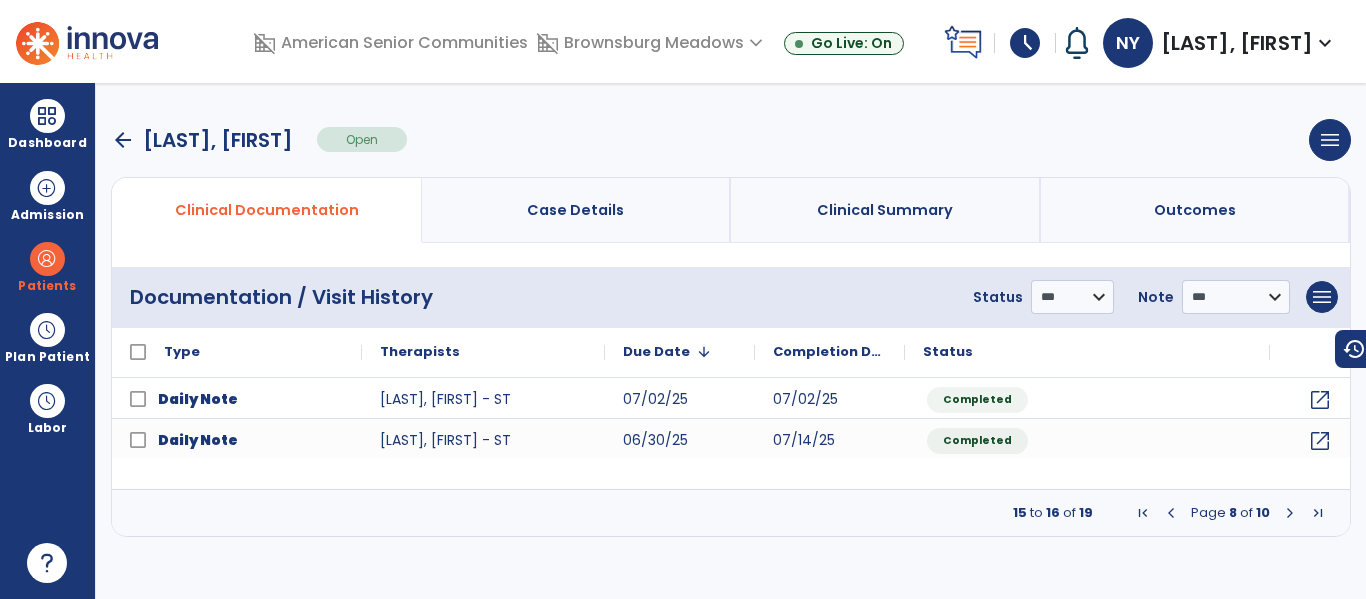 click at bounding box center (1290, 513) 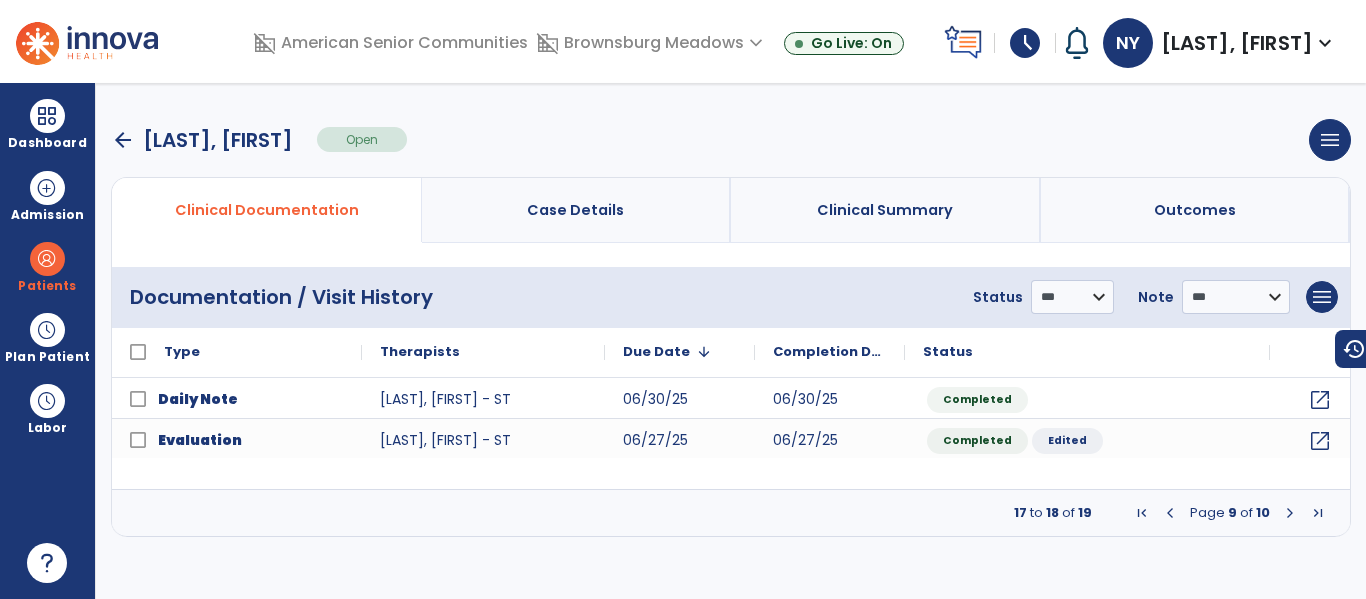 click at bounding box center [1170, 513] 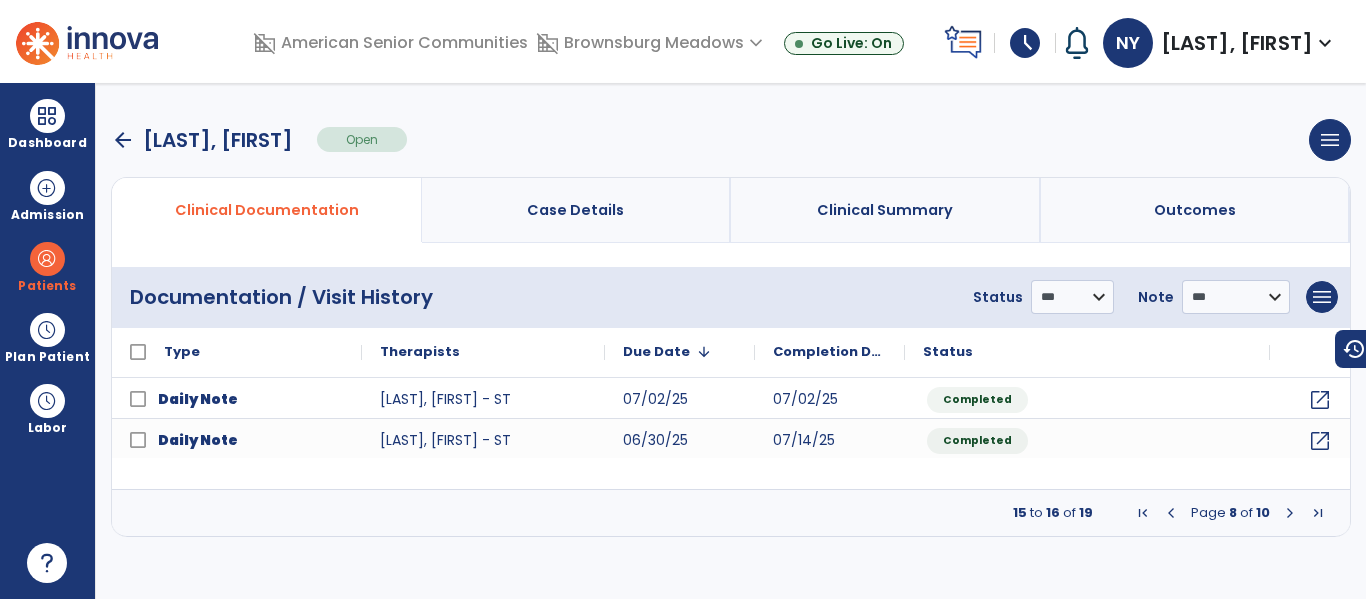 click at bounding box center [1171, 513] 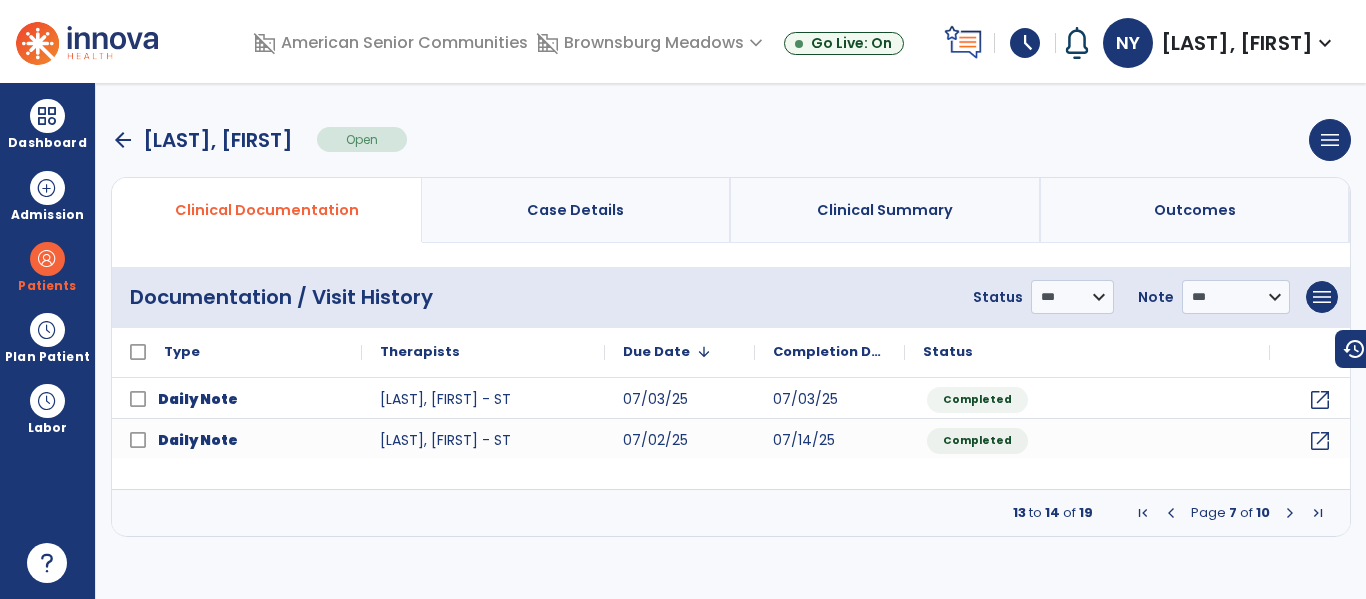 click at bounding box center (1171, 513) 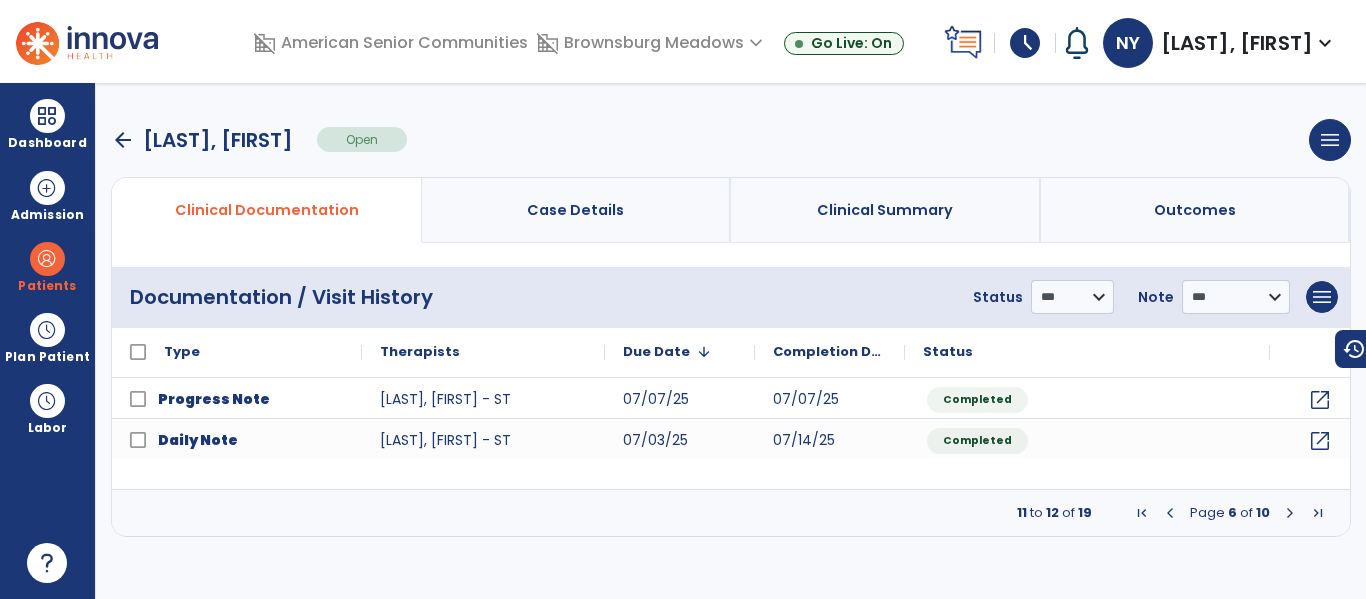 click at bounding box center [1170, 513] 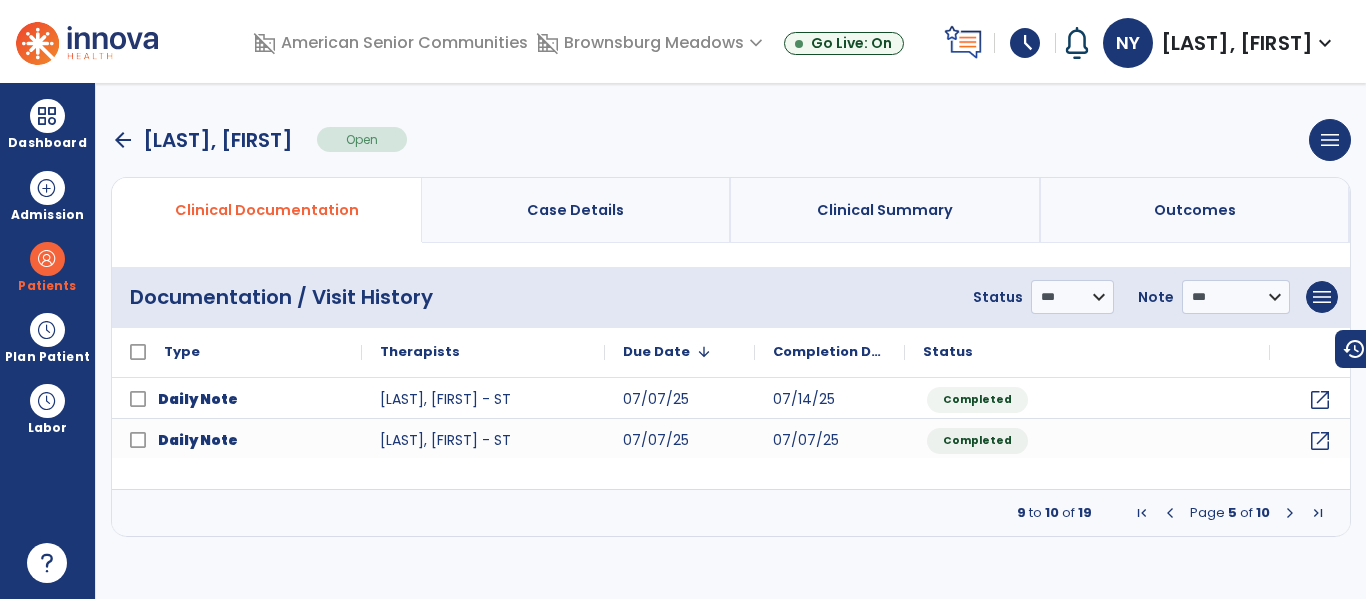 click at bounding box center (1170, 513) 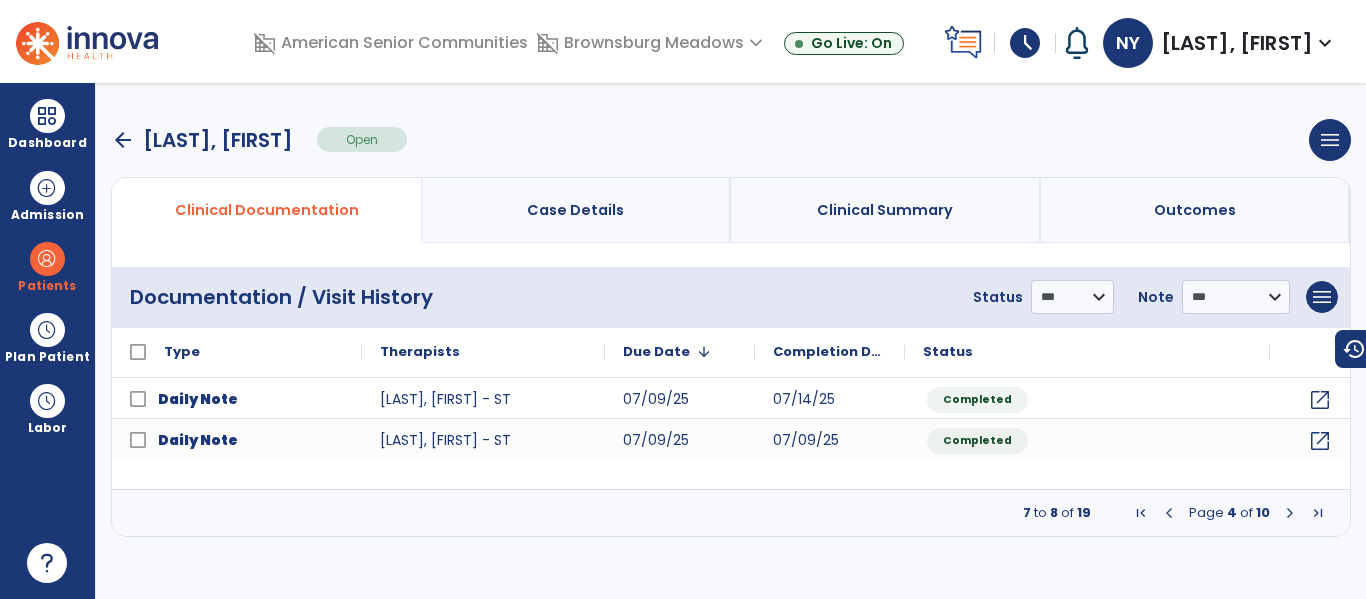 click at bounding box center (1169, 513) 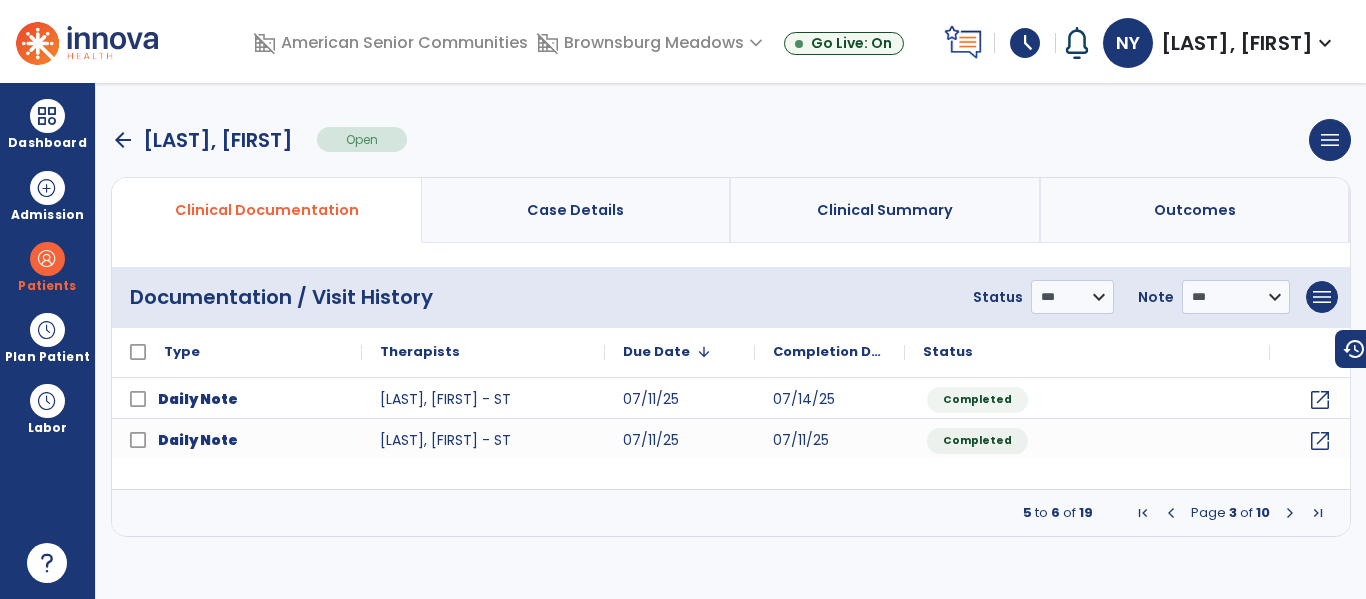 click at bounding box center [1290, 513] 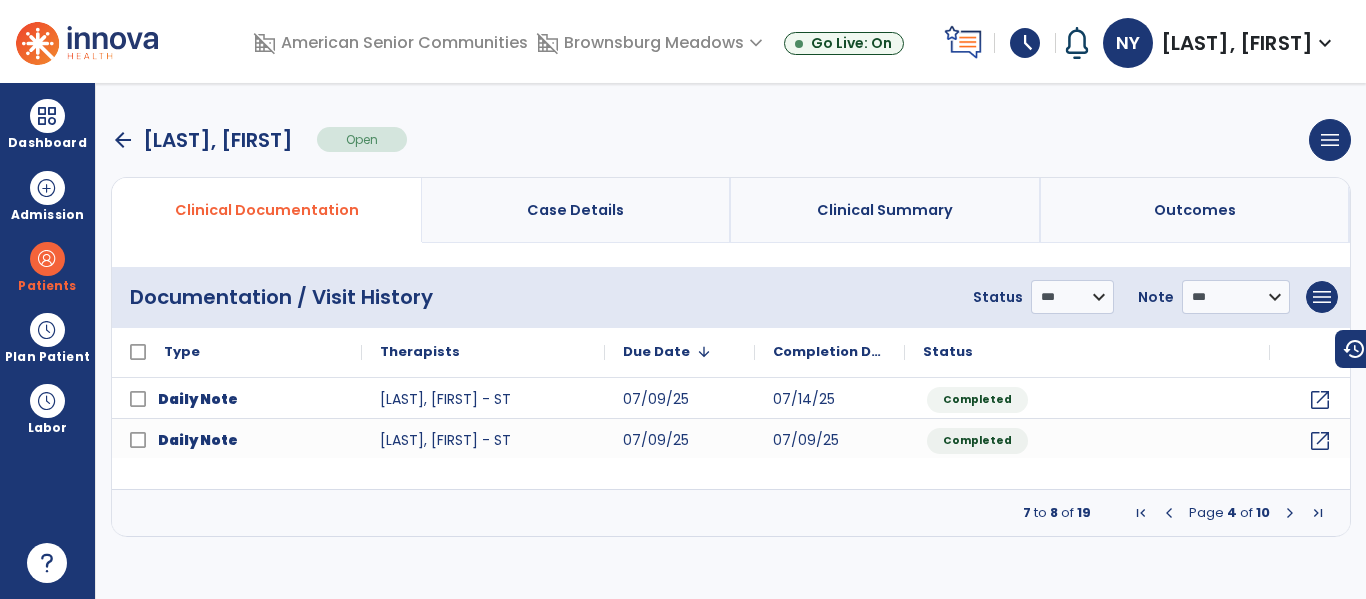 click at bounding box center [1290, 513] 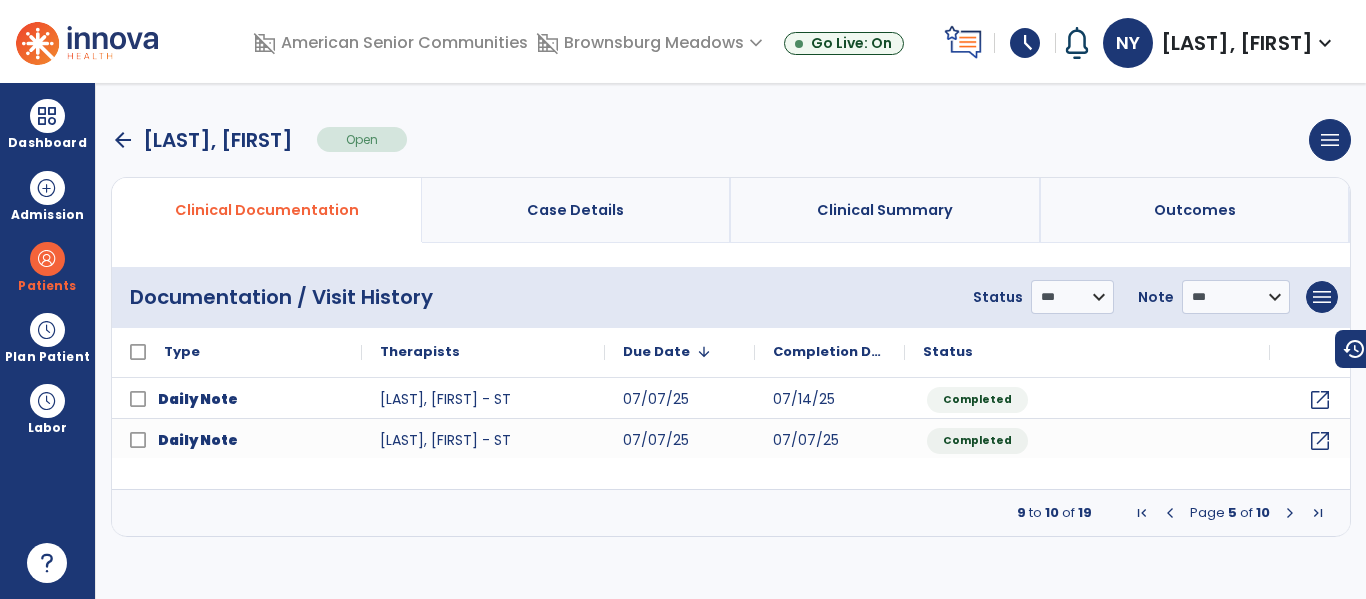 click at bounding box center [1290, 513] 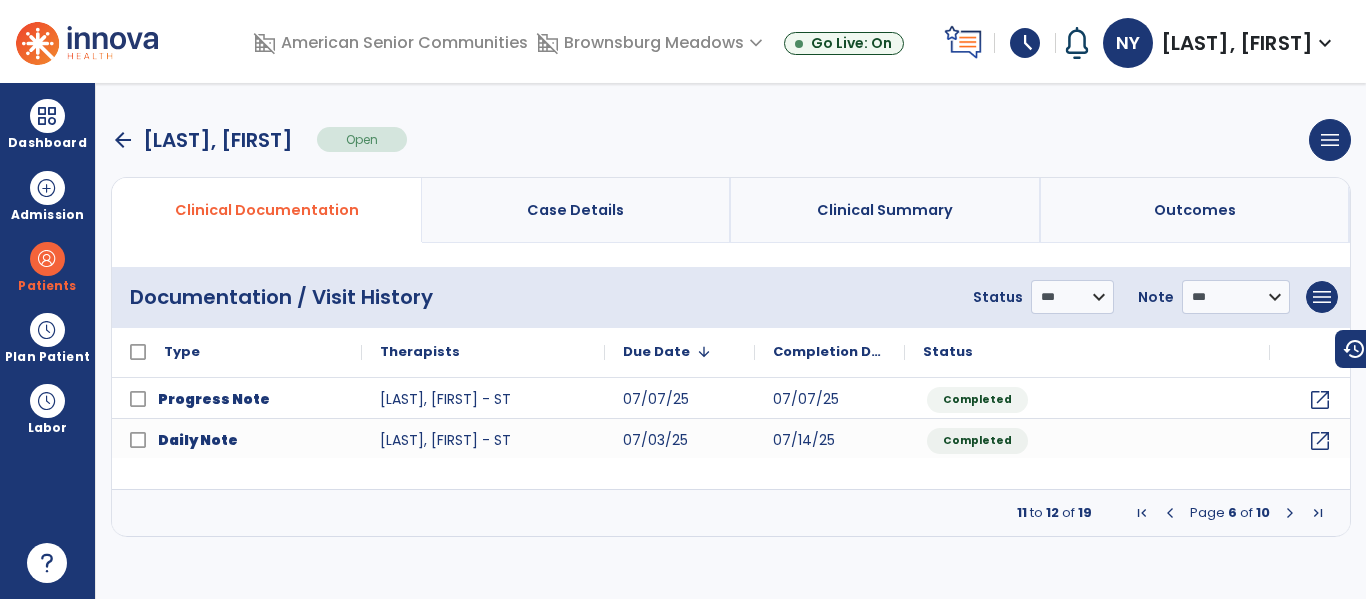 click at bounding box center [1290, 513] 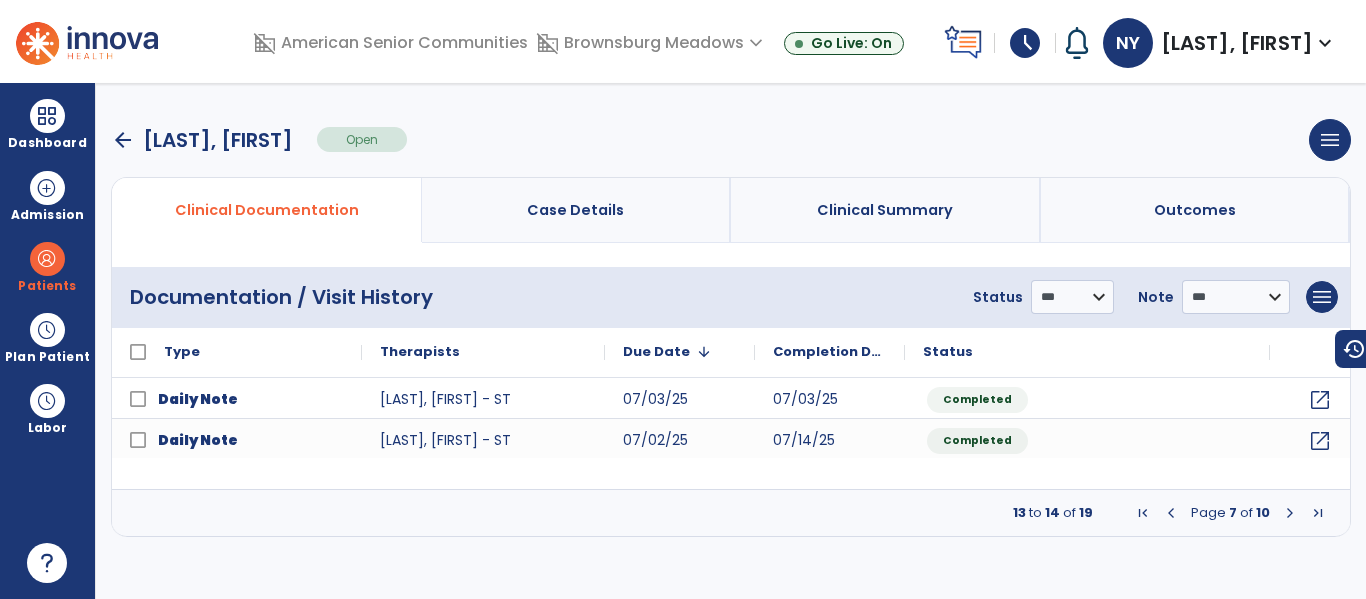 click at bounding box center (1290, 513) 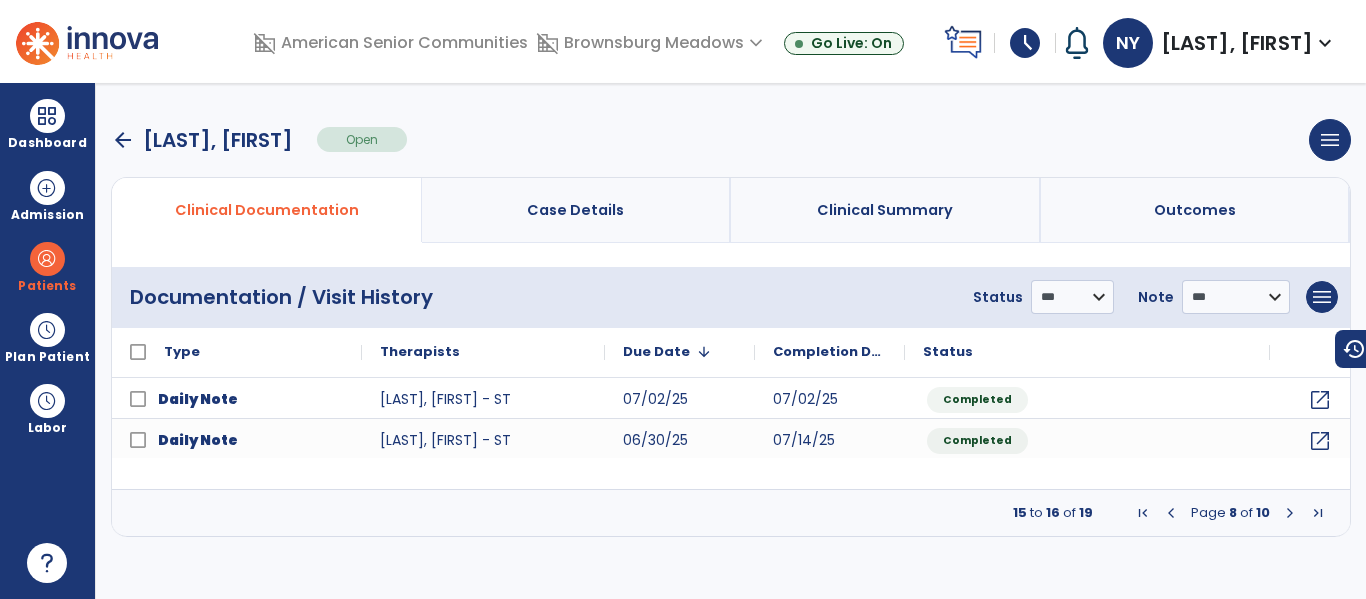 click at bounding box center (1171, 513) 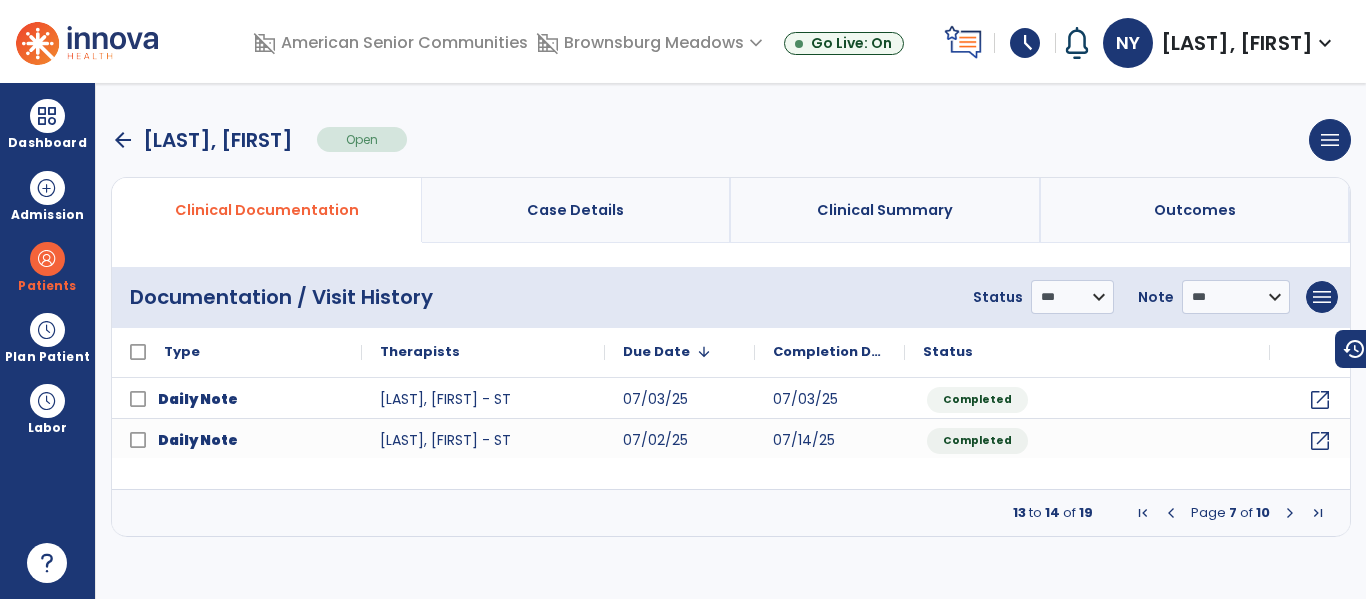 click at bounding box center (1171, 513) 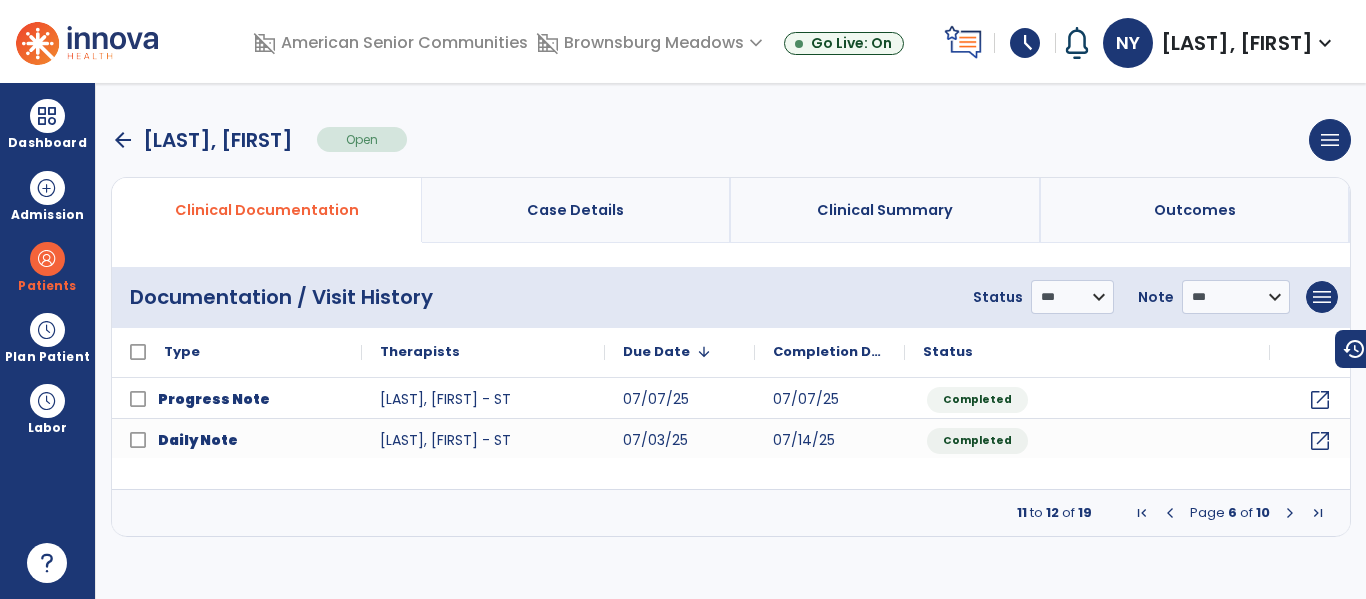 click at bounding box center (1170, 513) 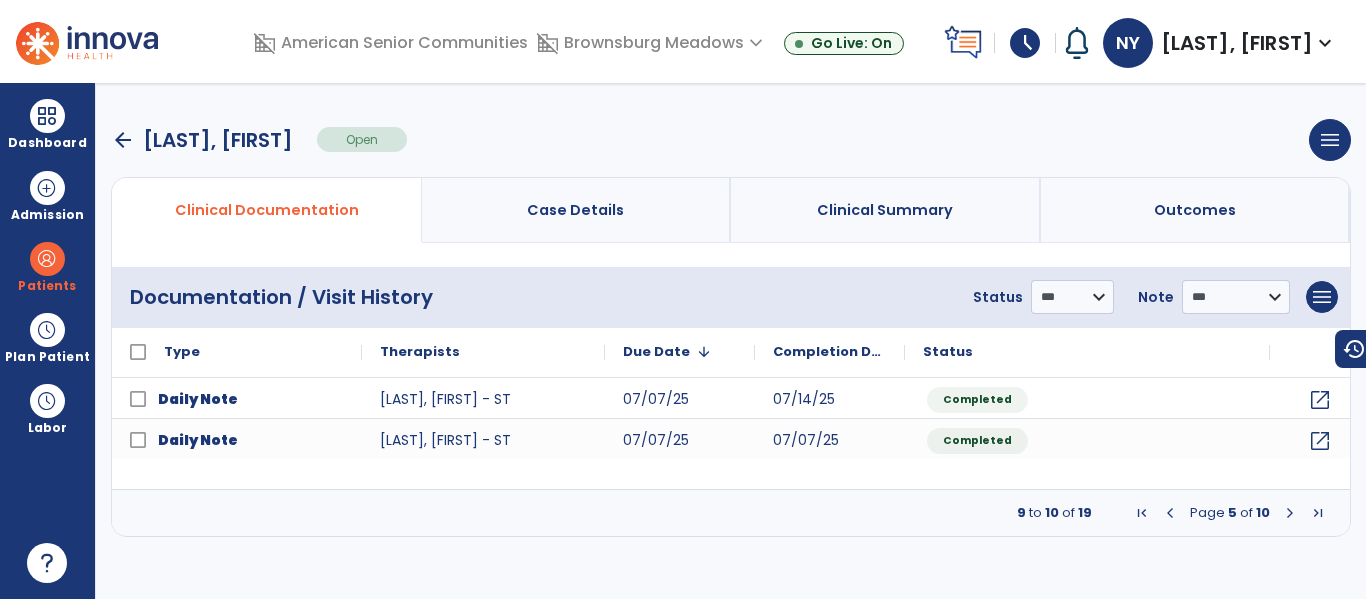 click at bounding box center [1170, 513] 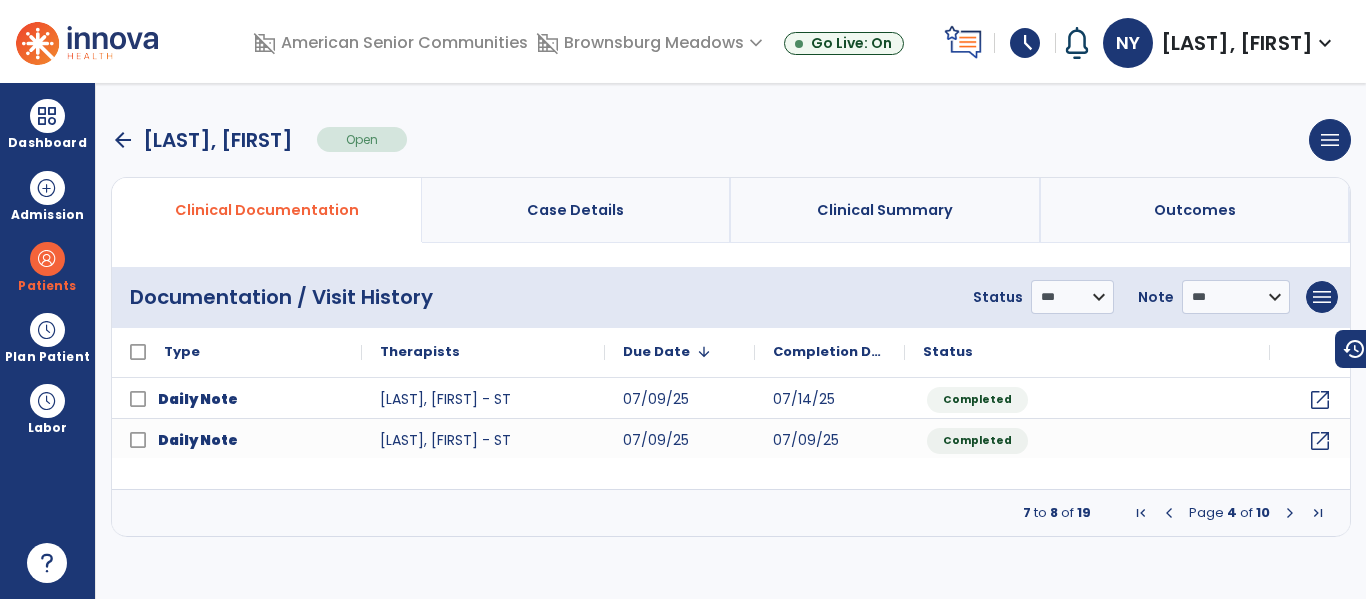 click at bounding box center (1169, 513) 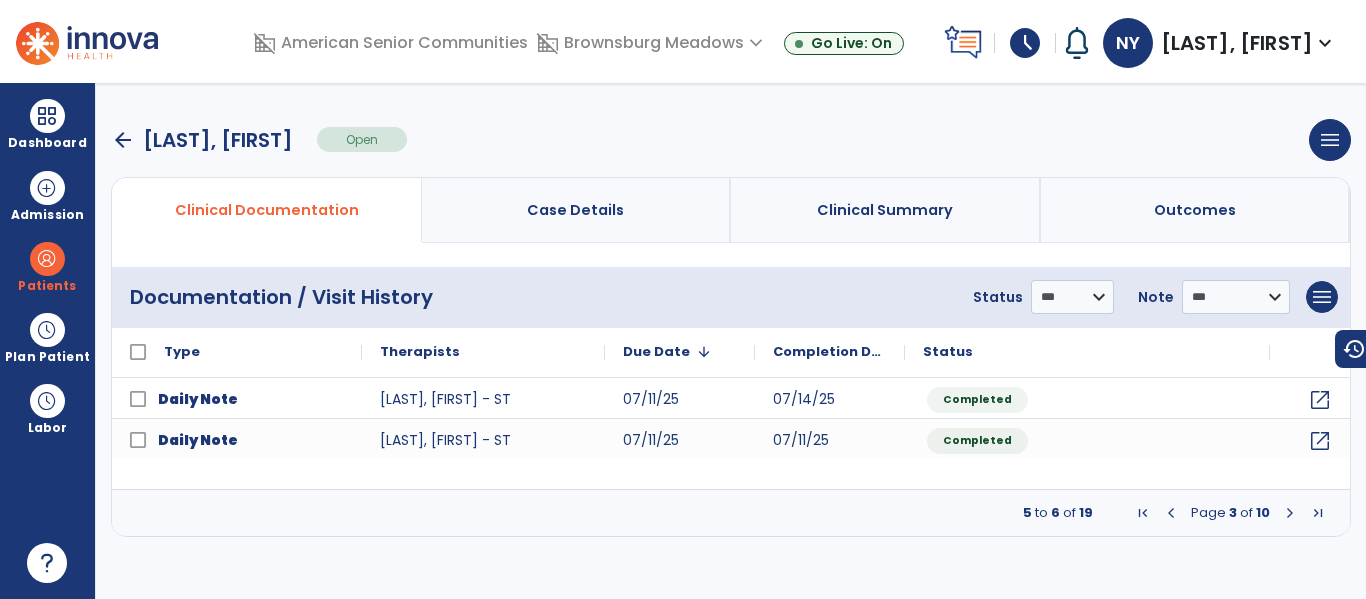 click at bounding box center [1171, 513] 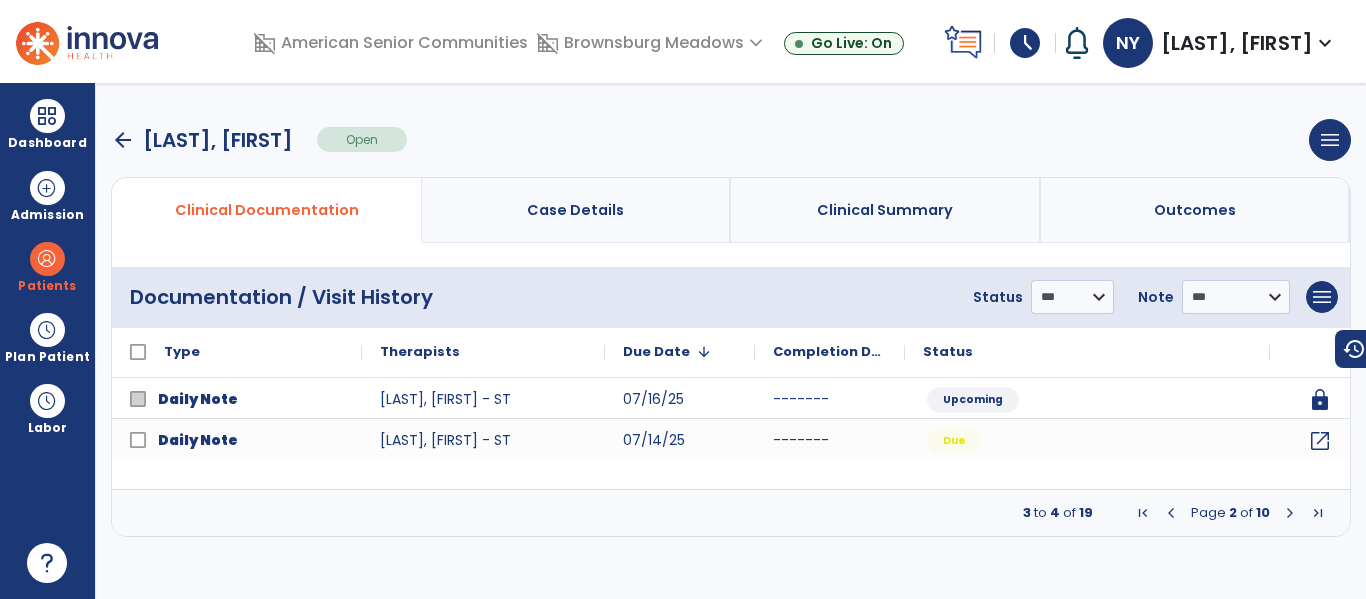 click at bounding box center [1290, 513] 